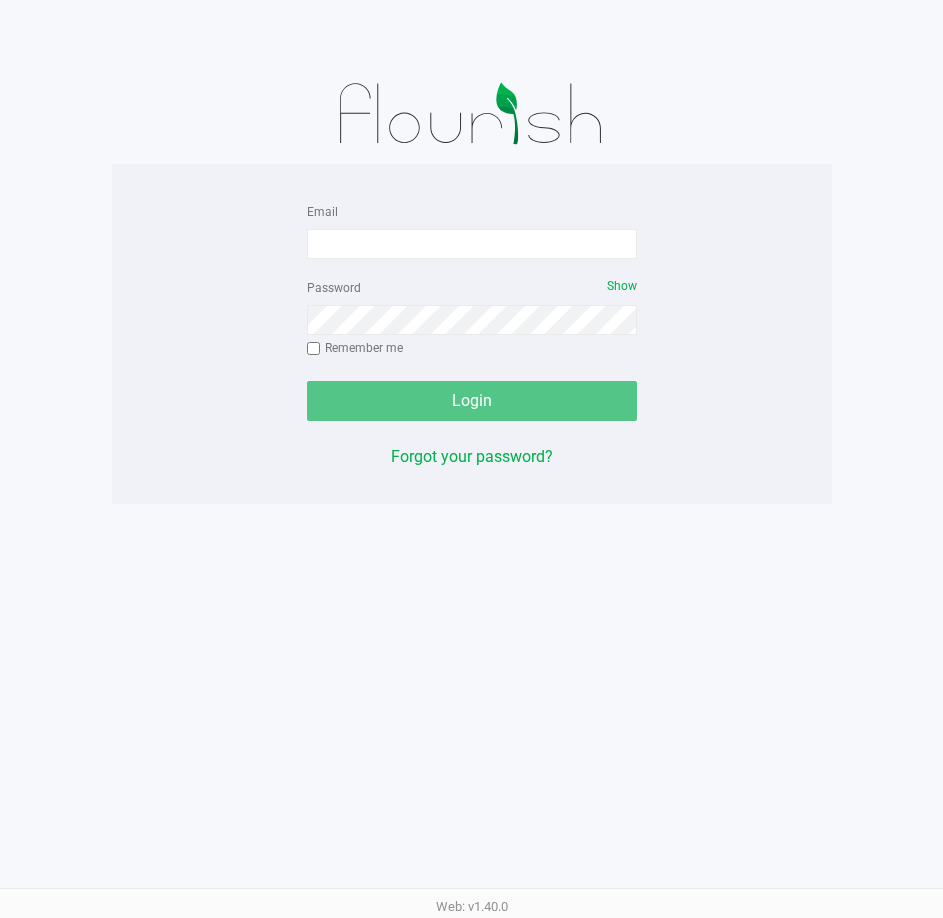 scroll, scrollTop: 0, scrollLeft: 0, axis: both 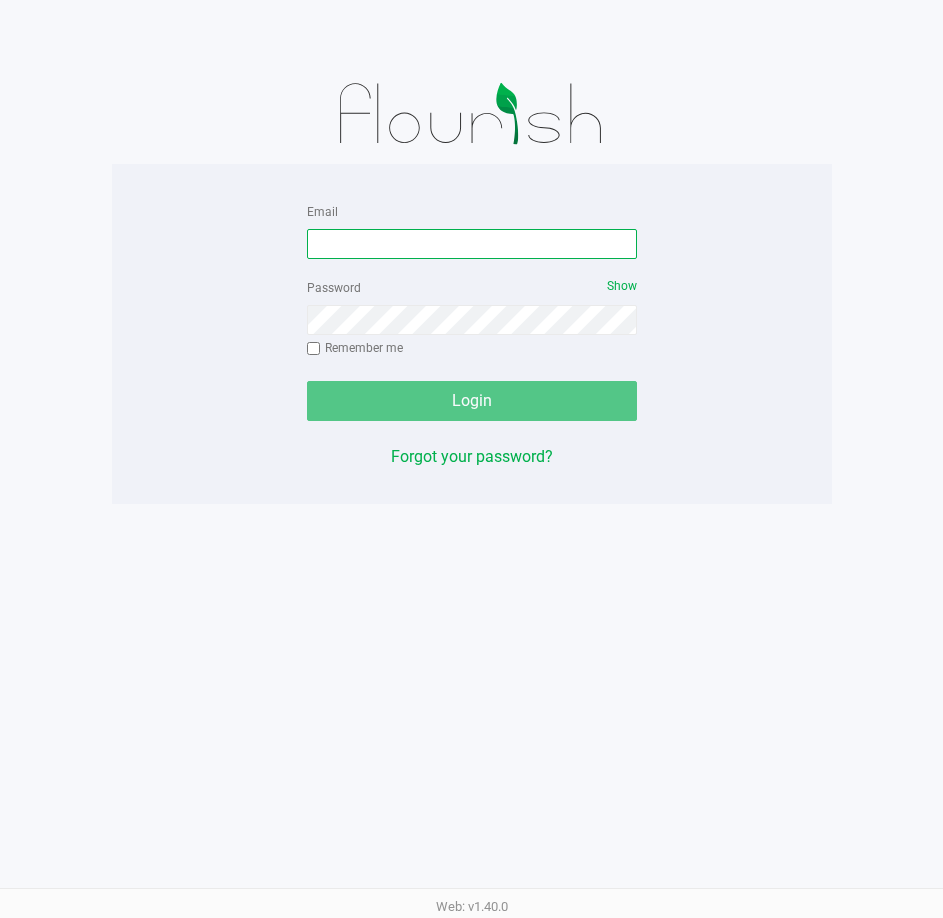 click on "Email" at bounding box center [472, 244] 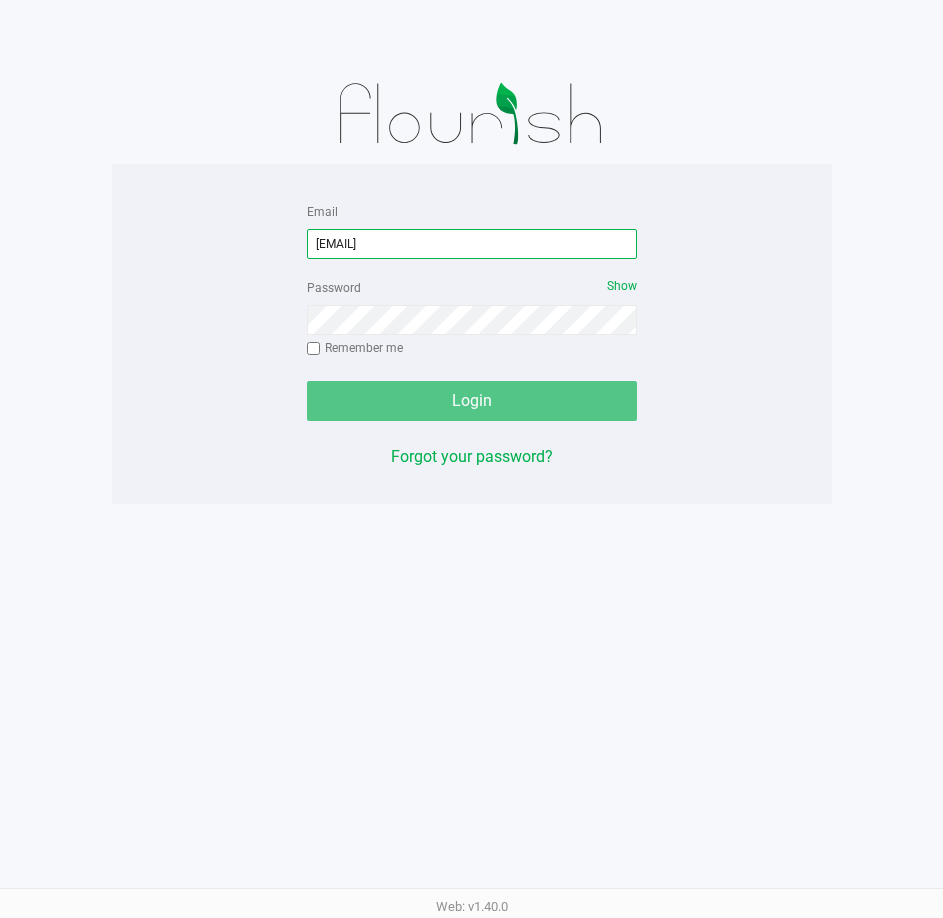 type on "[EMAIL]" 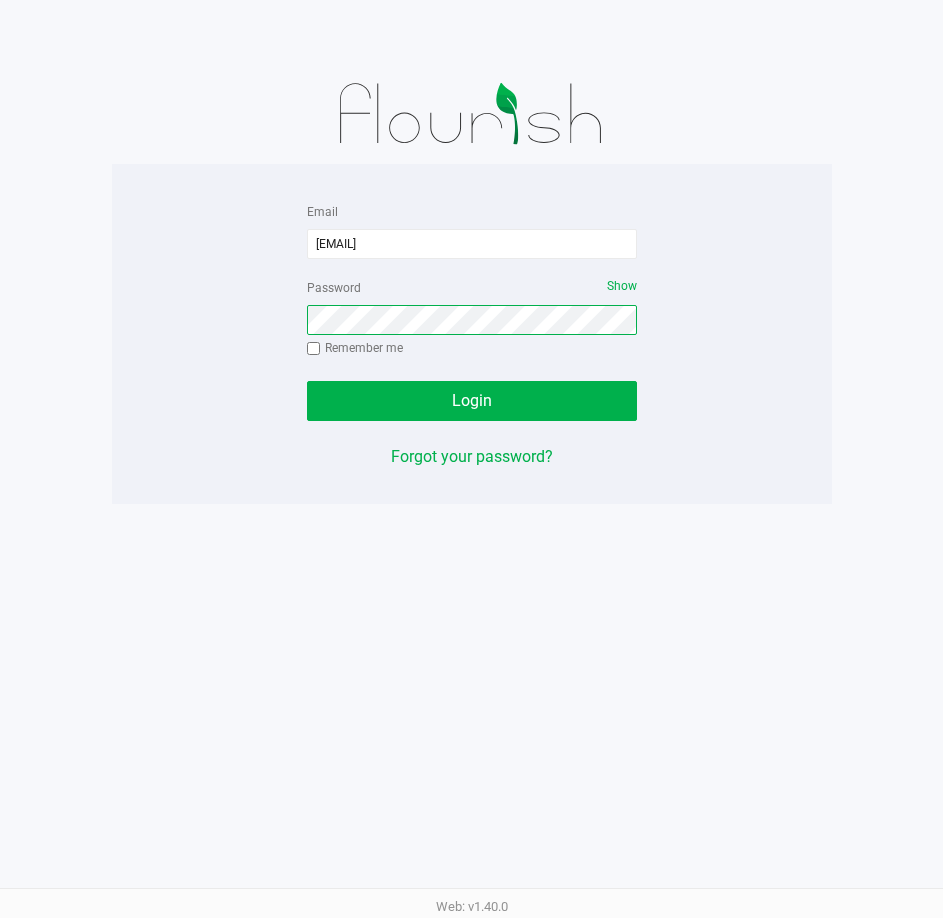 click on "Login" 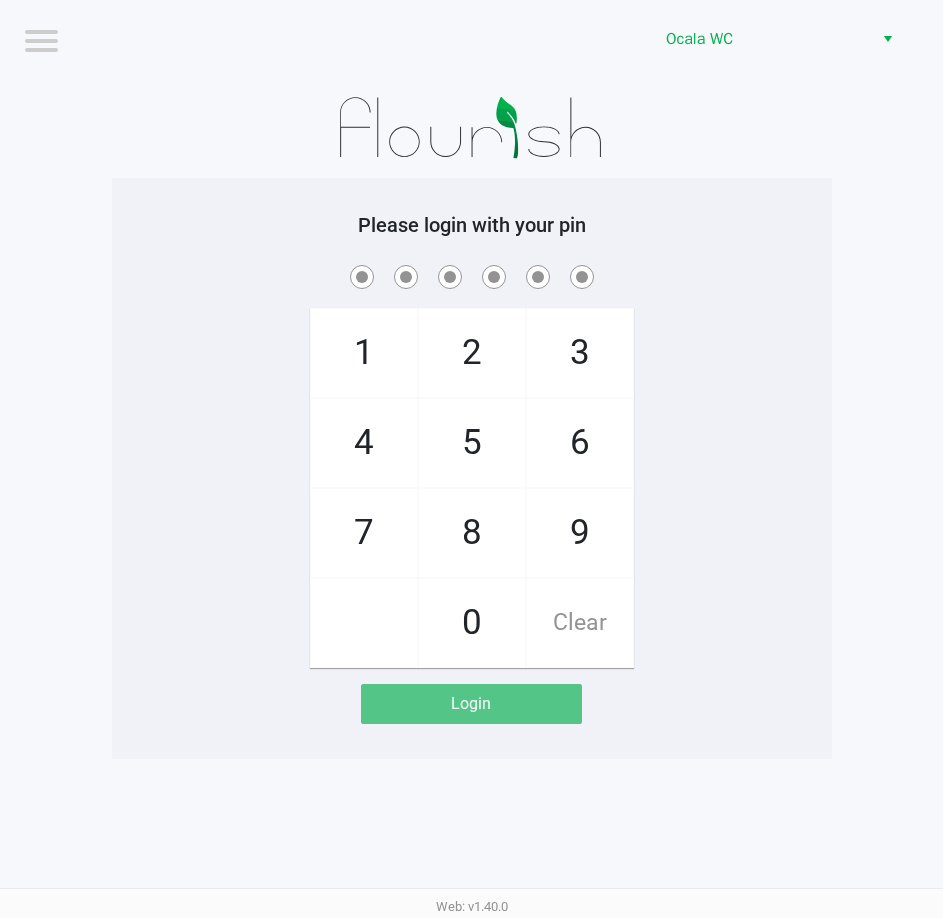 click 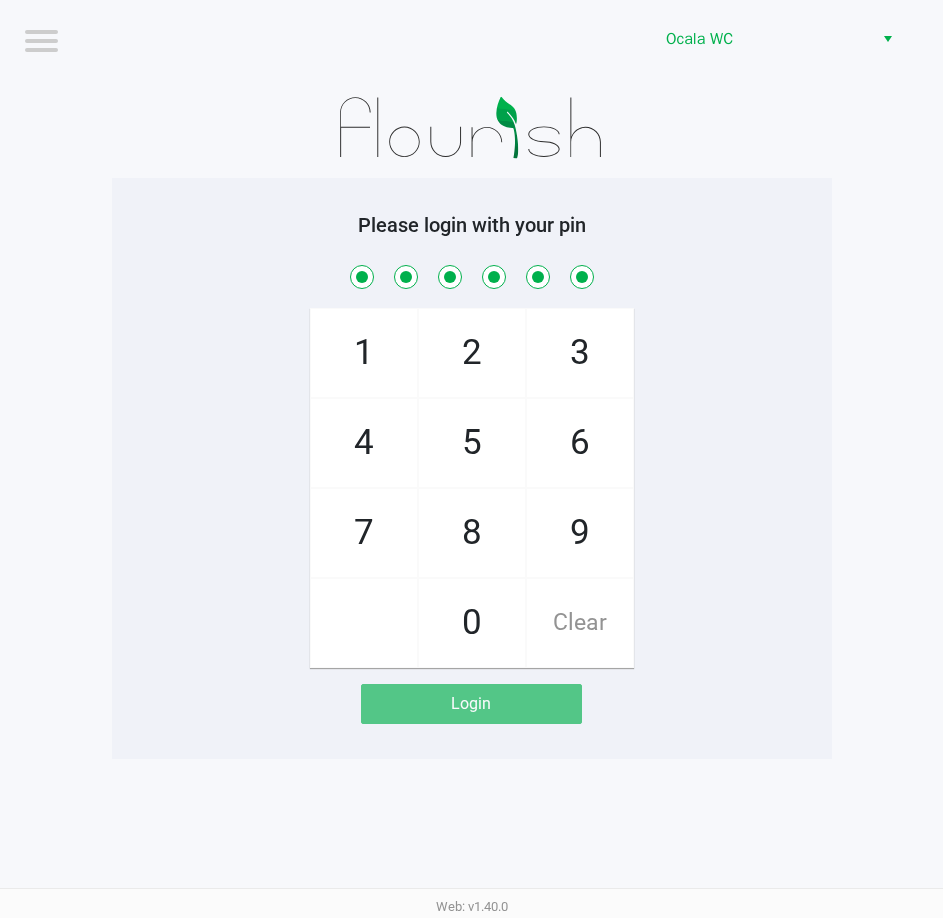 checkbox on "true" 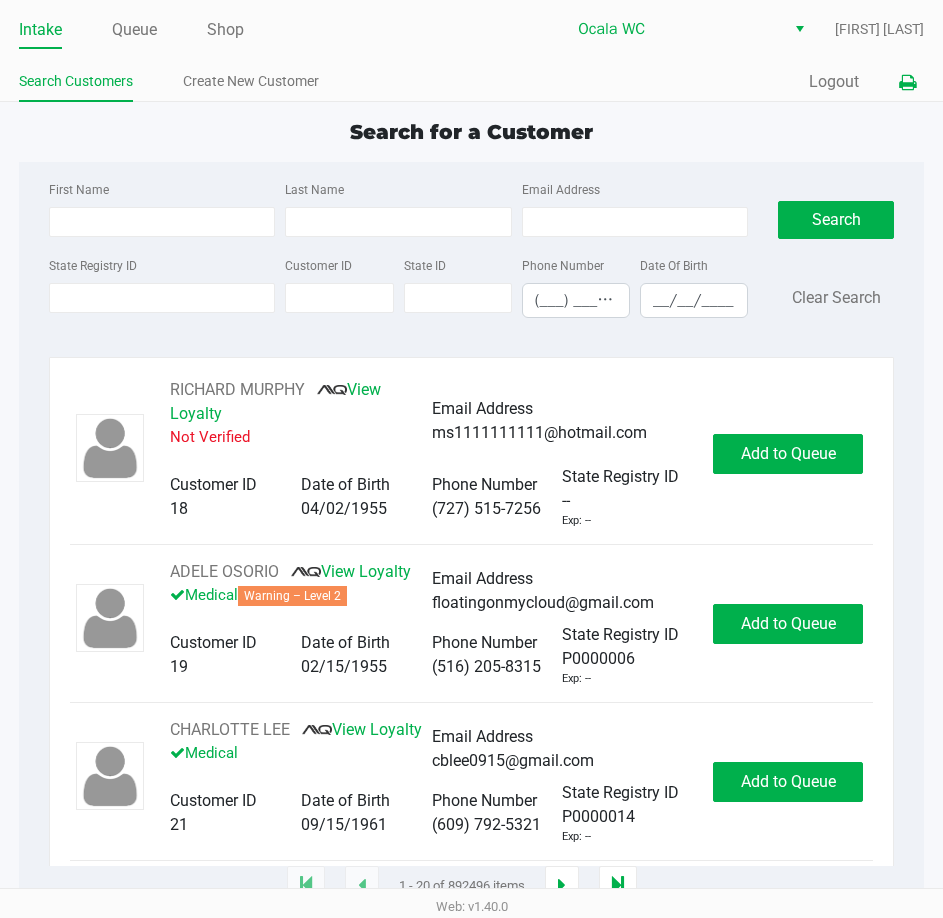 click 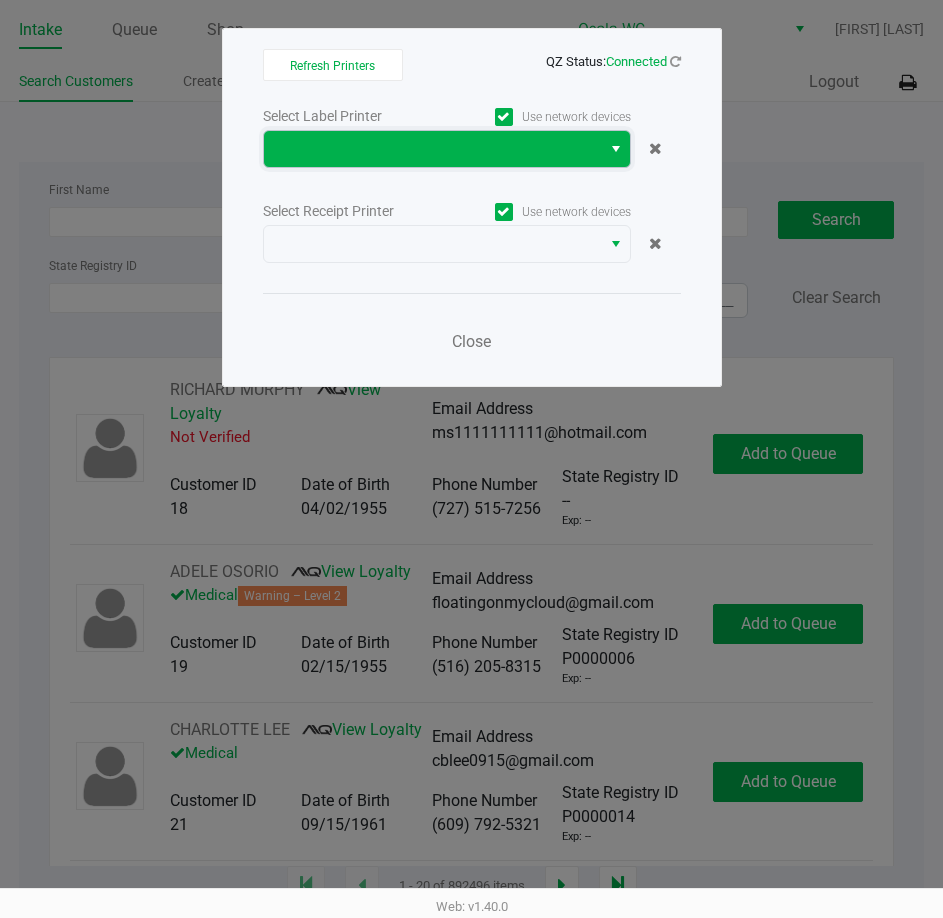 click at bounding box center [432, 149] 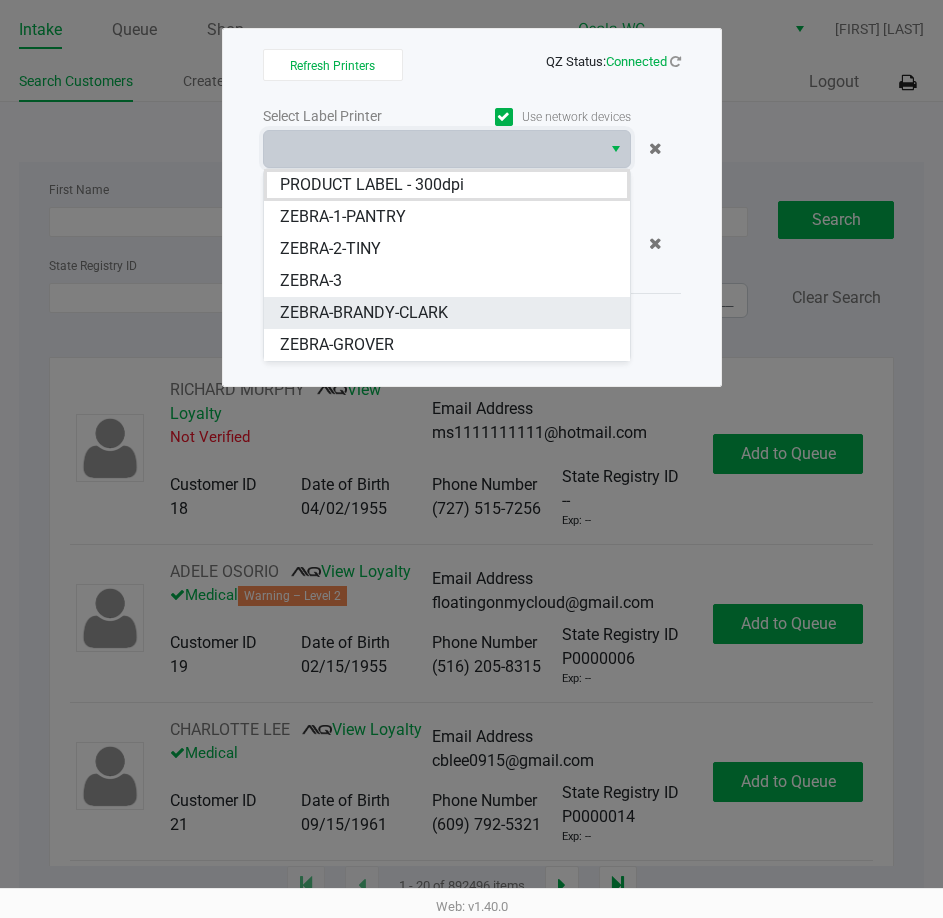 click on "ZEBRA-BRANDY-CLARK" at bounding box center (364, 313) 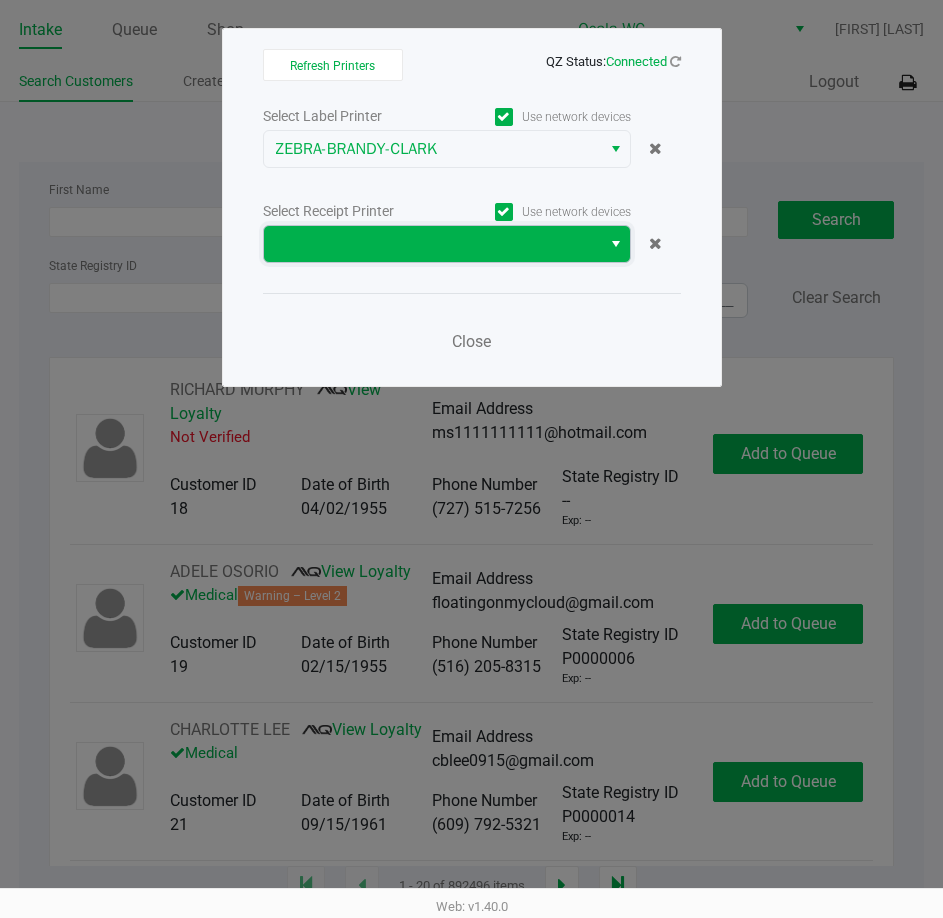 click at bounding box center [432, 244] 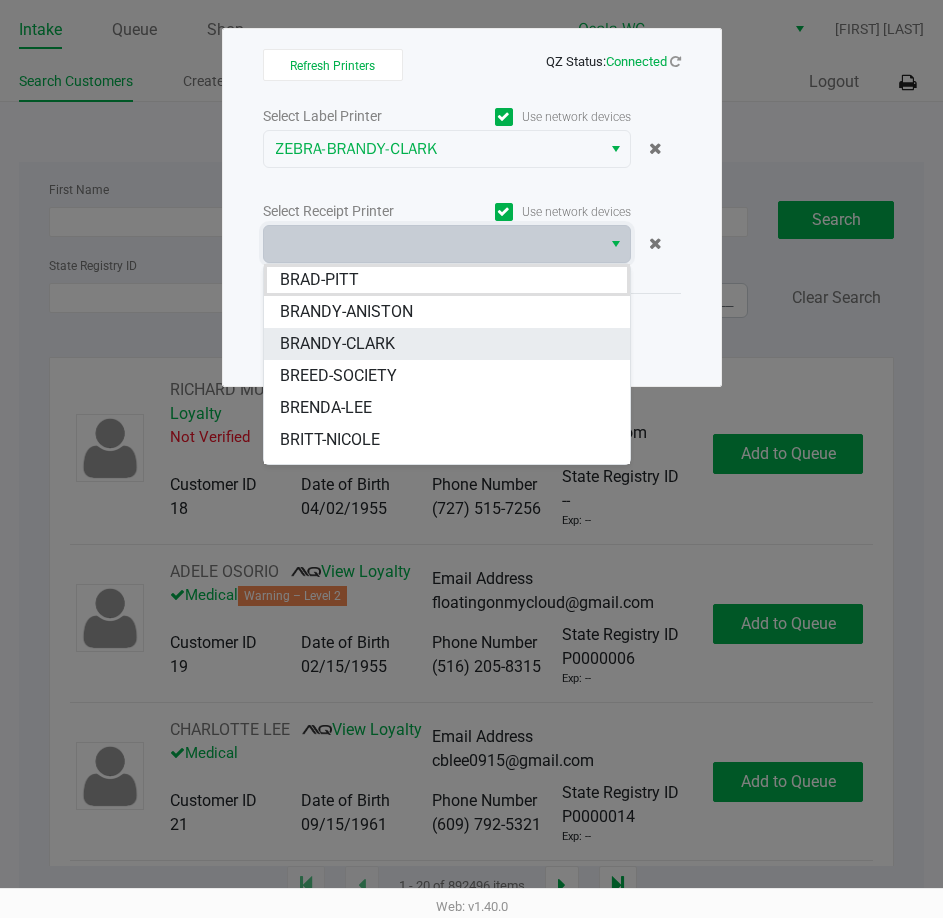 click on "BRANDY-CLARK" at bounding box center (337, 344) 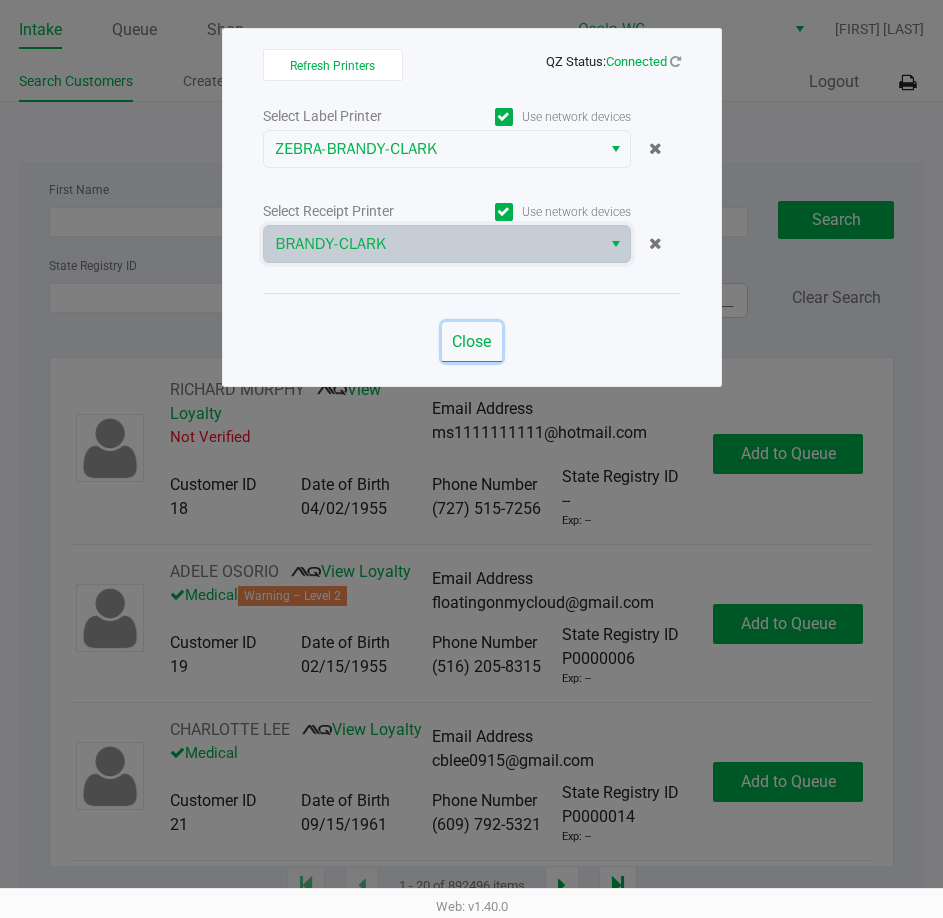 click on "Close" 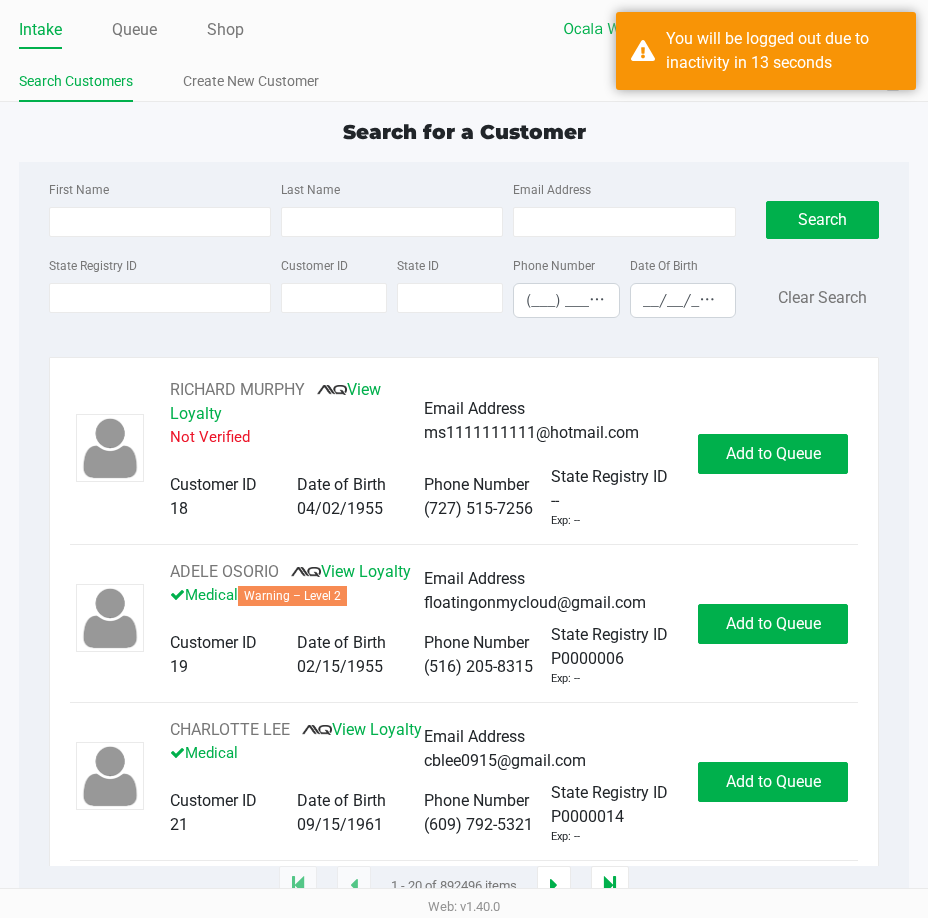 click on "Intake" 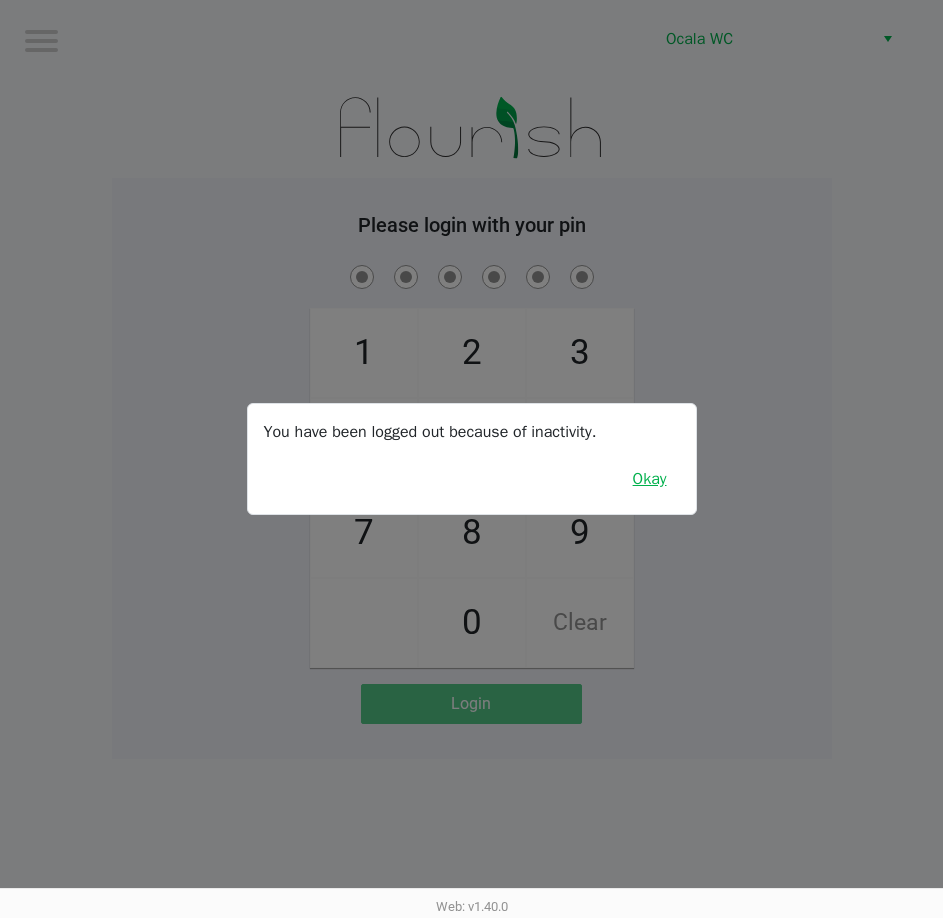 click on "Okay" at bounding box center (650, 479) 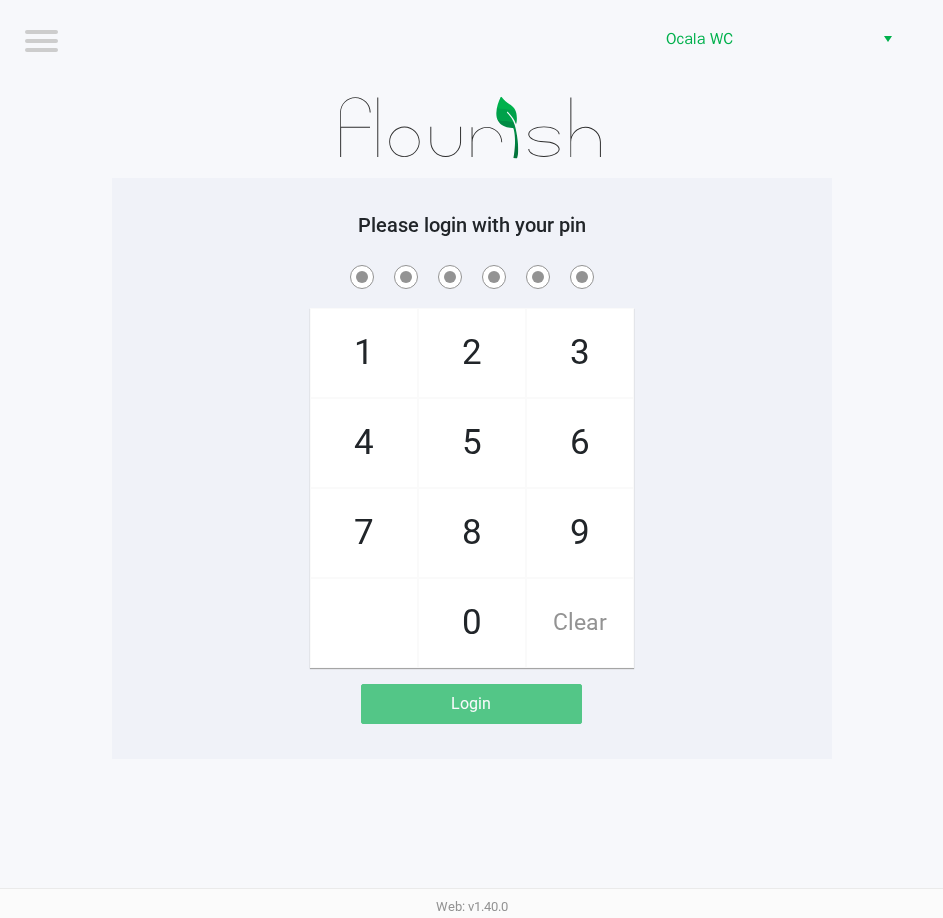click on "Logout  Ocala WC    Please login with your pin  1   4   7       2   5   8   0   3   6   9   Clear   Login" 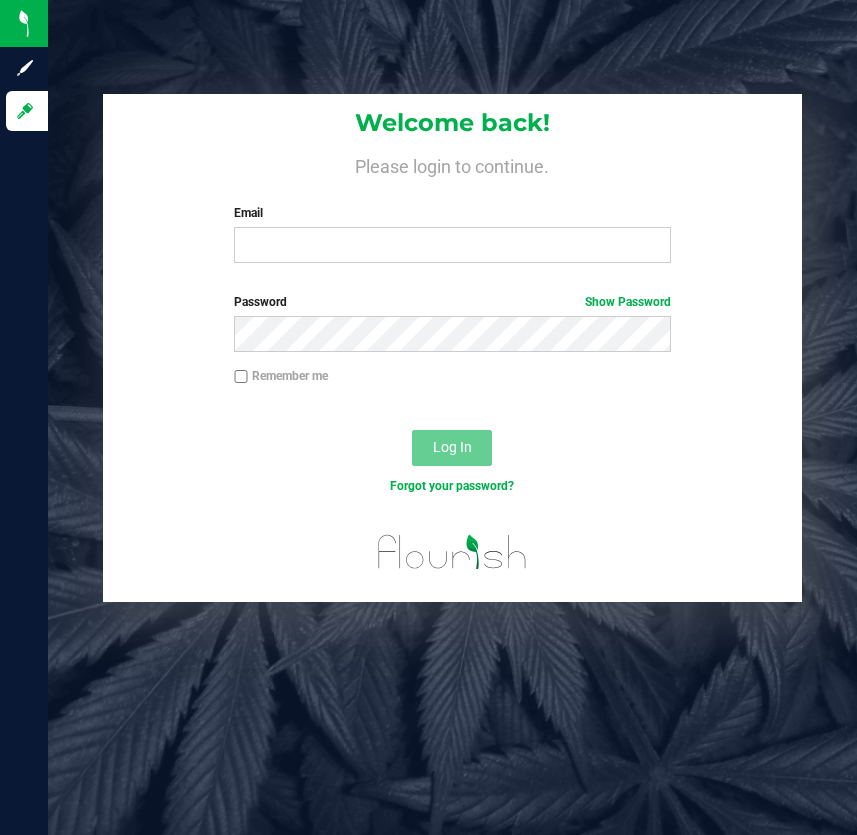 scroll, scrollTop: 0, scrollLeft: 0, axis: both 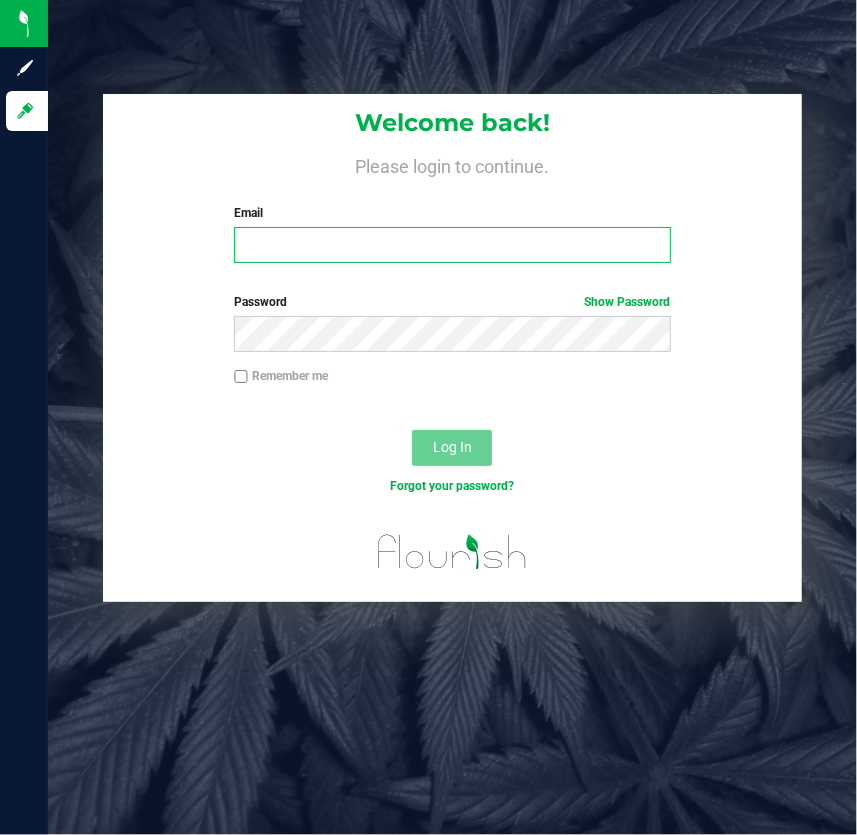 click on "Email" at bounding box center (452, 245) 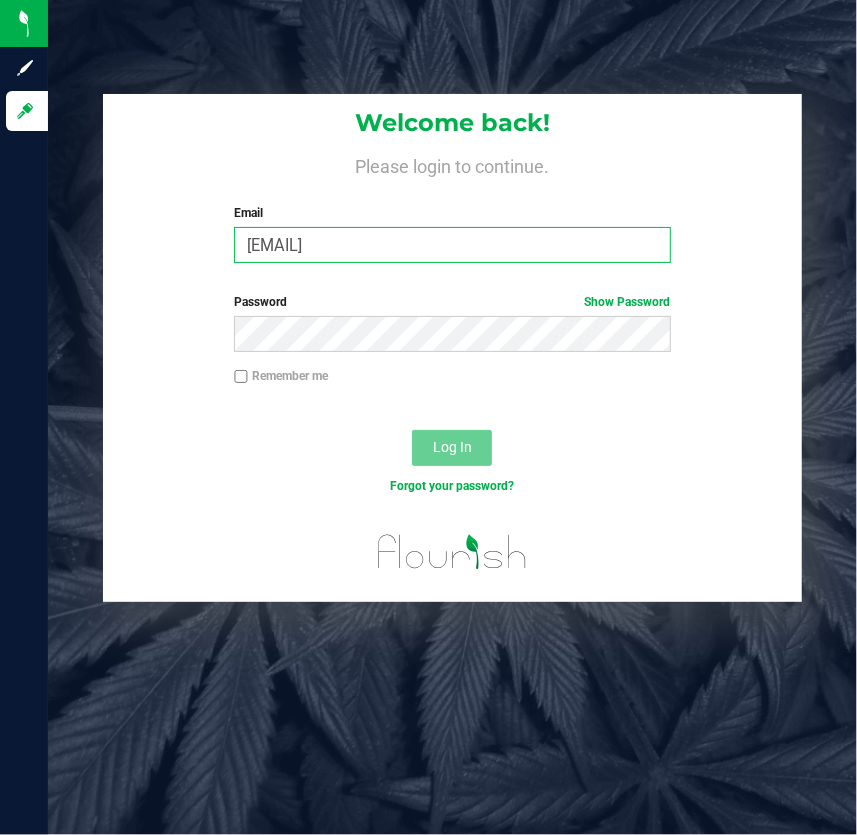 type on "Jlaughlin@liveparallel.com" 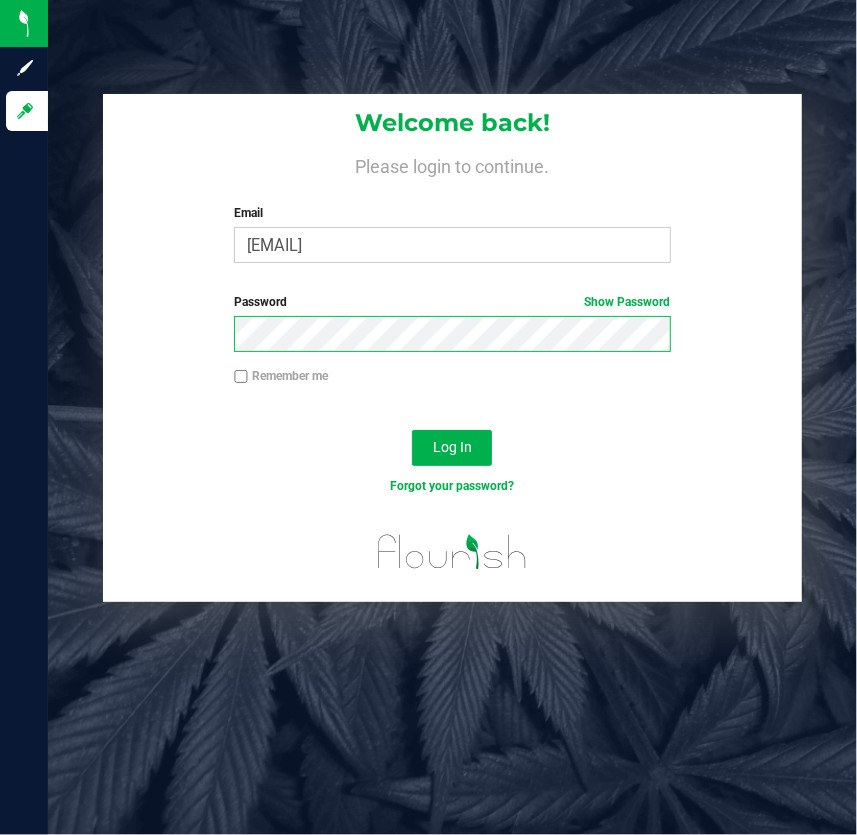 click on "Log In" at bounding box center (452, 448) 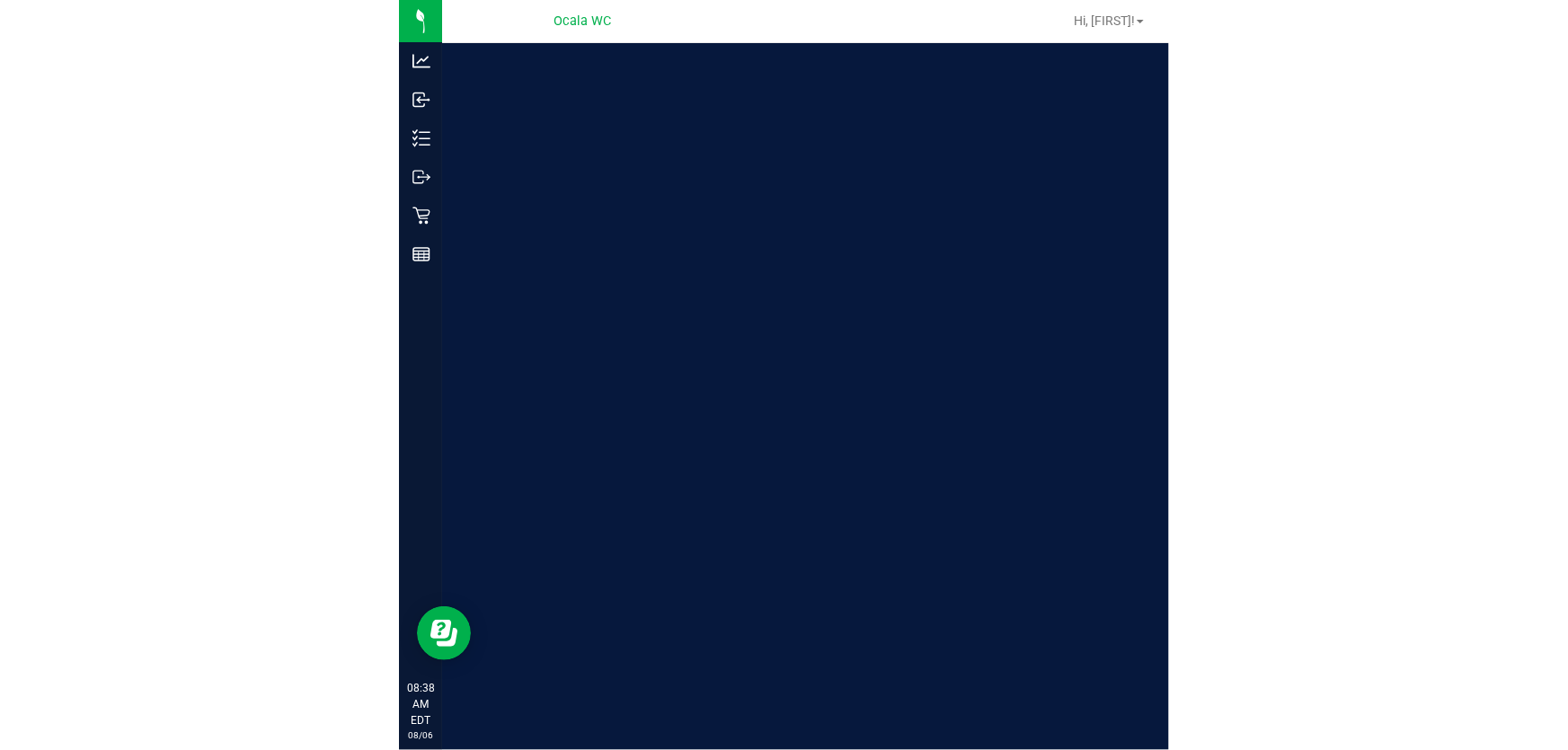 scroll, scrollTop: 0, scrollLeft: 0, axis: both 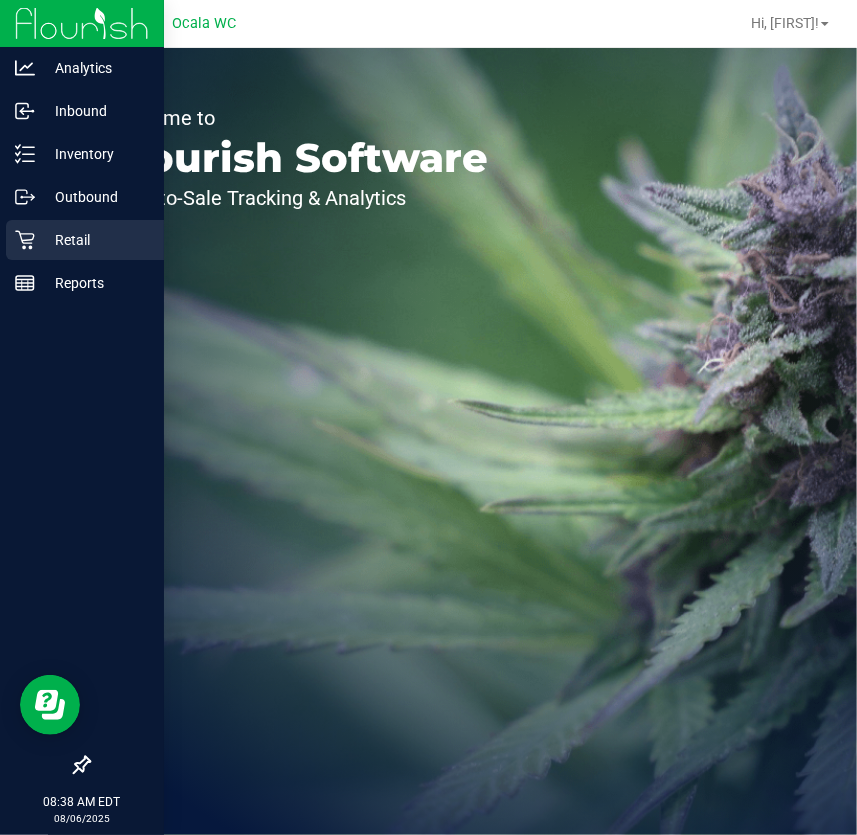 click on "Retail" at bounding box center (95, 240) 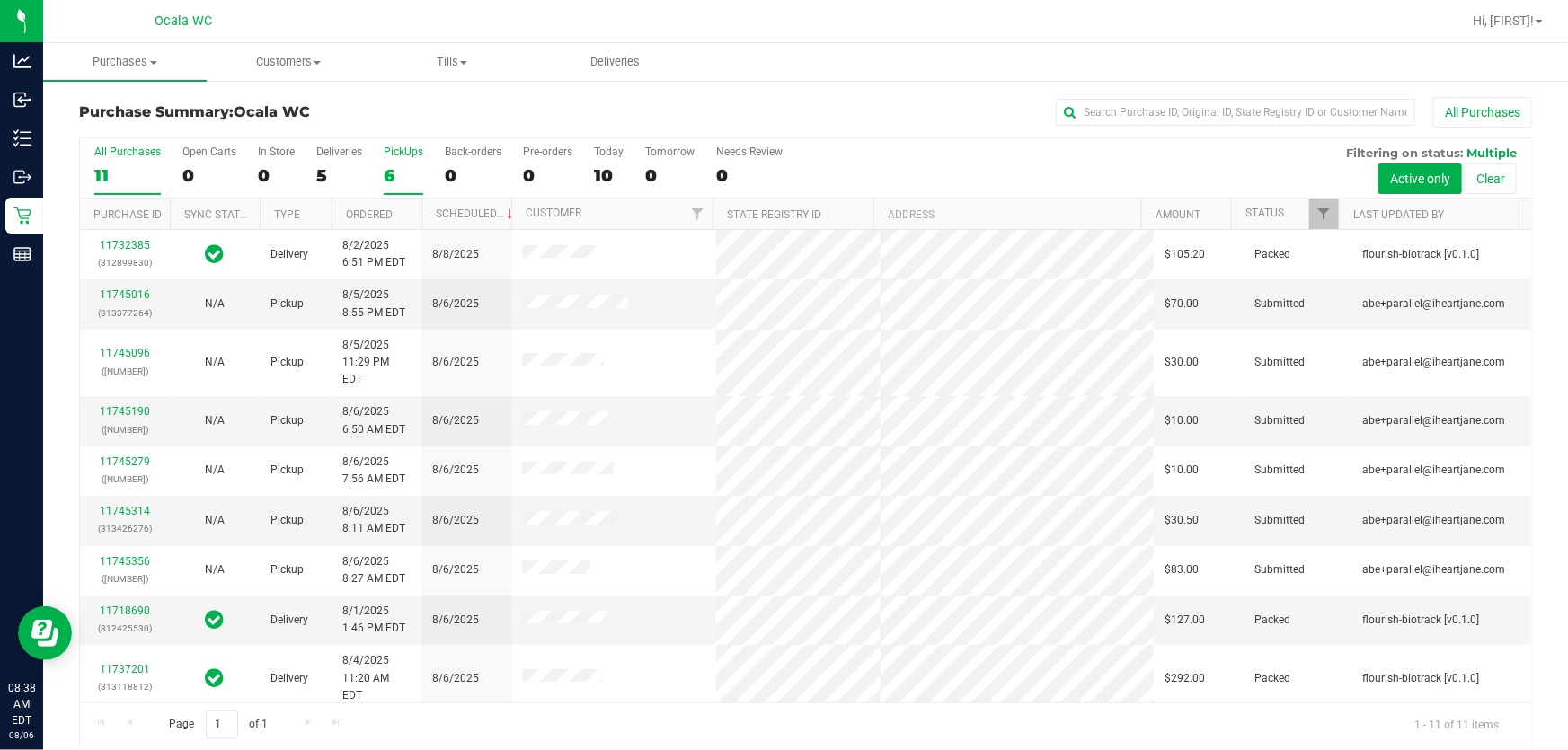 click on "6" at bounding box center (403, 175) 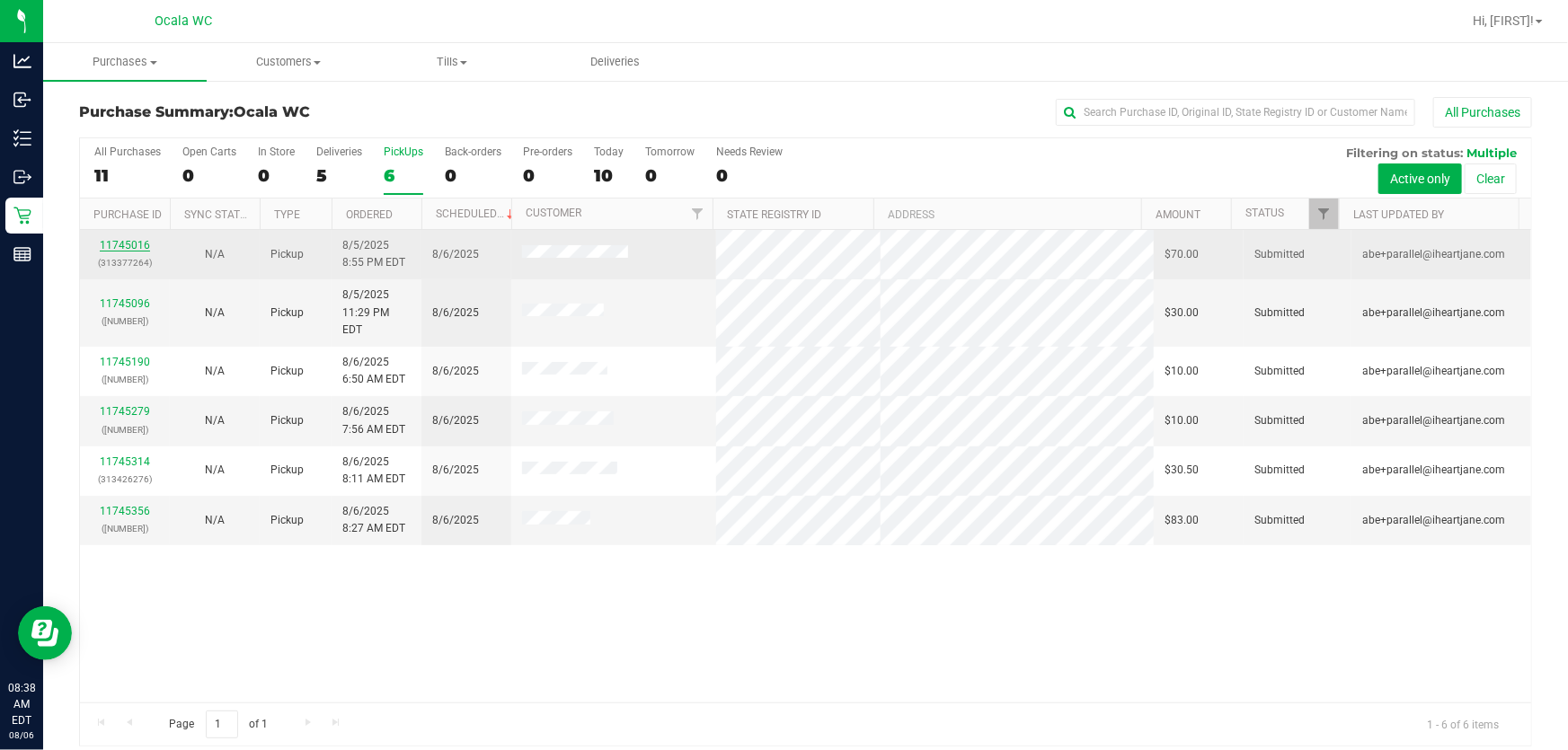 click on "11745016" at bounding box center [125, 245] 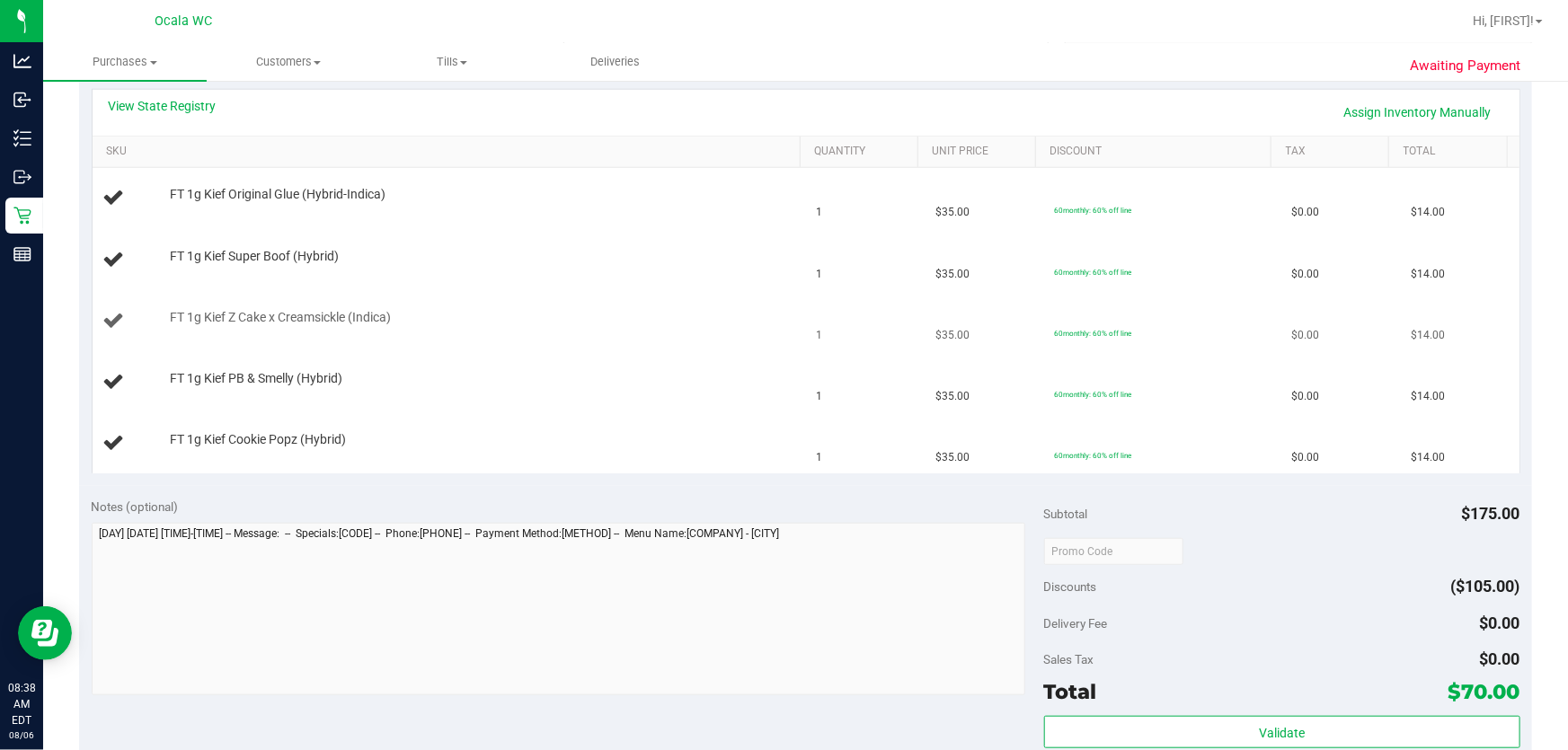 scroll, scrollTop: 326, scrollLeft: 0, axis: vertical 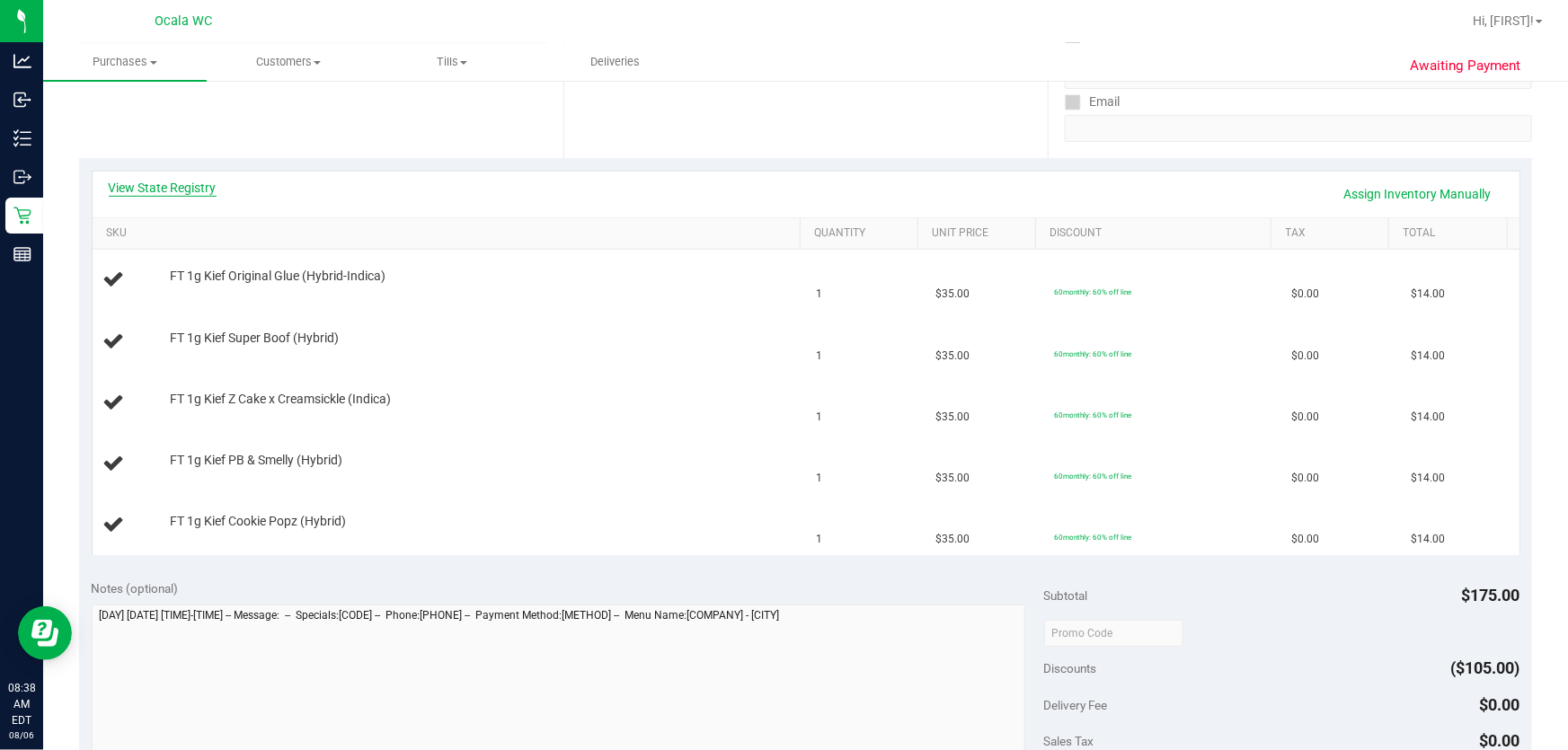 click on "View State Registry" at bounding box center (163, 188) 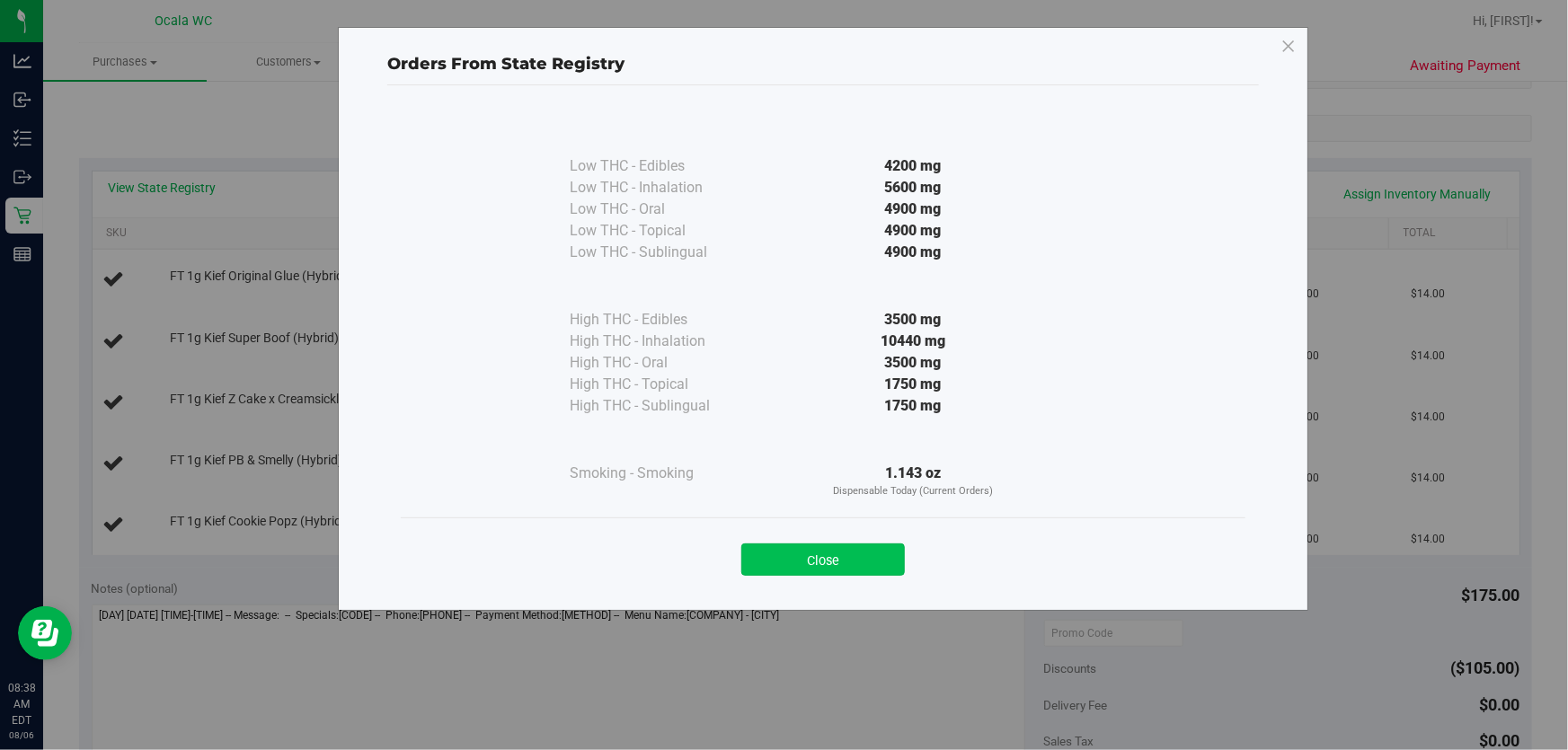 click on "Close" at bounding box center (823, 560) 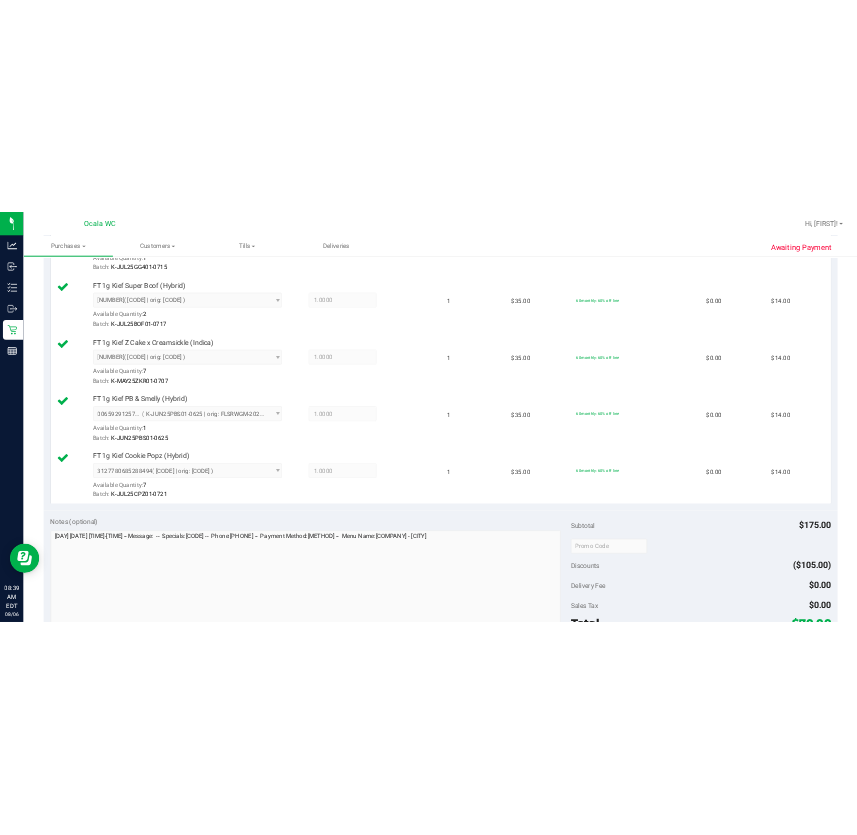 scroll, scrollTop: 909, scrollLeft: 0, axis: vertical 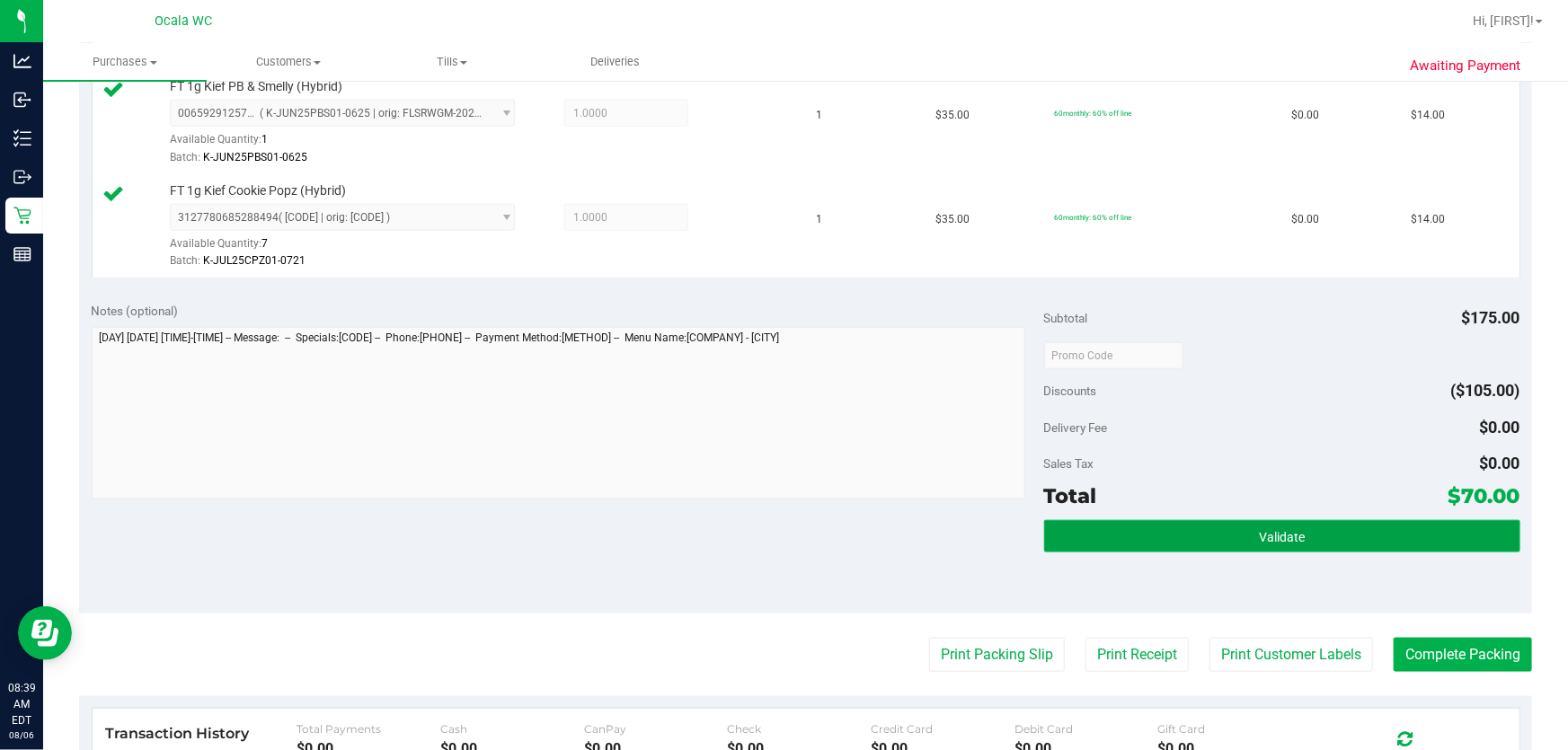 click on "Validate" at bounding box center (1282, 536) 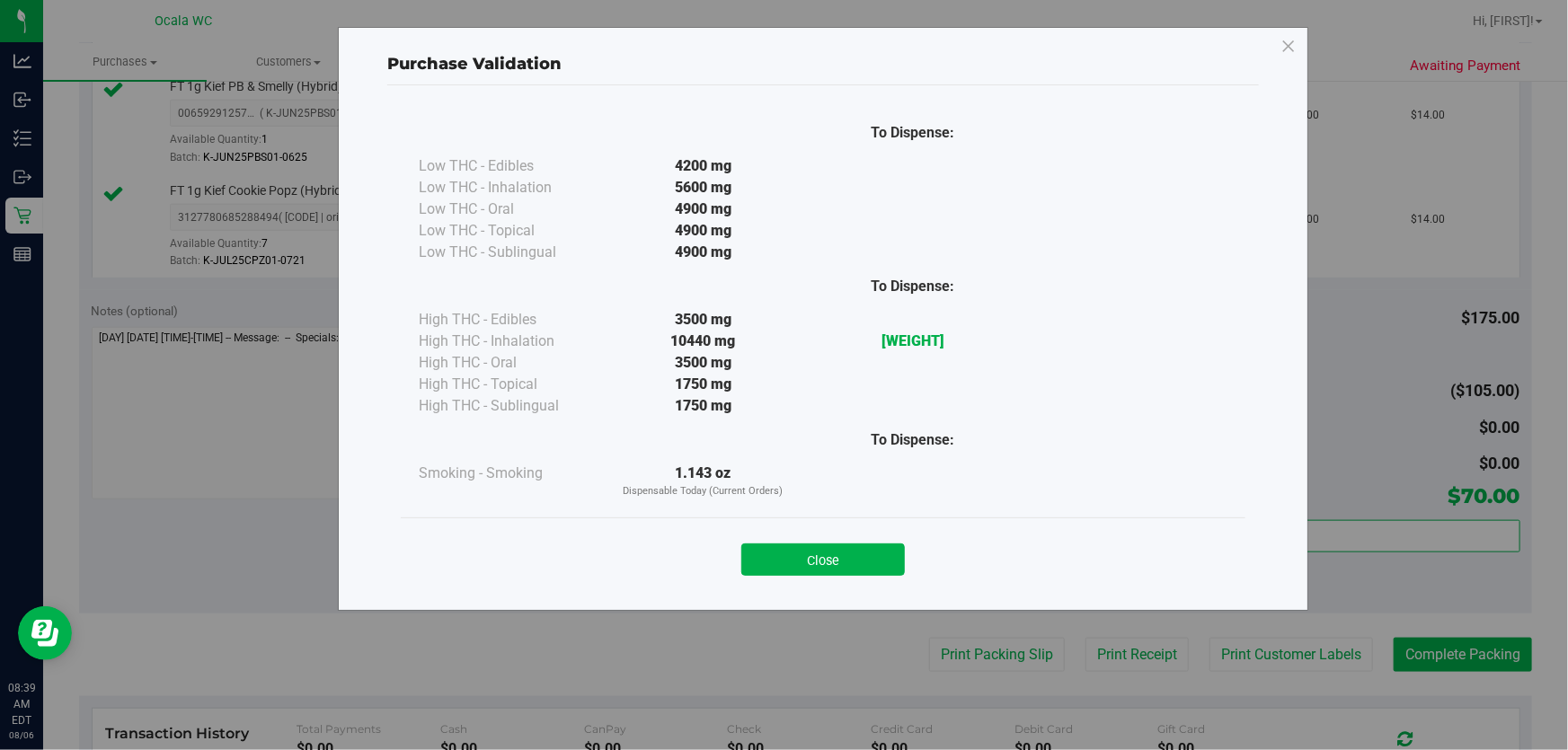 click on "Close" at bounding box center (823, 560) 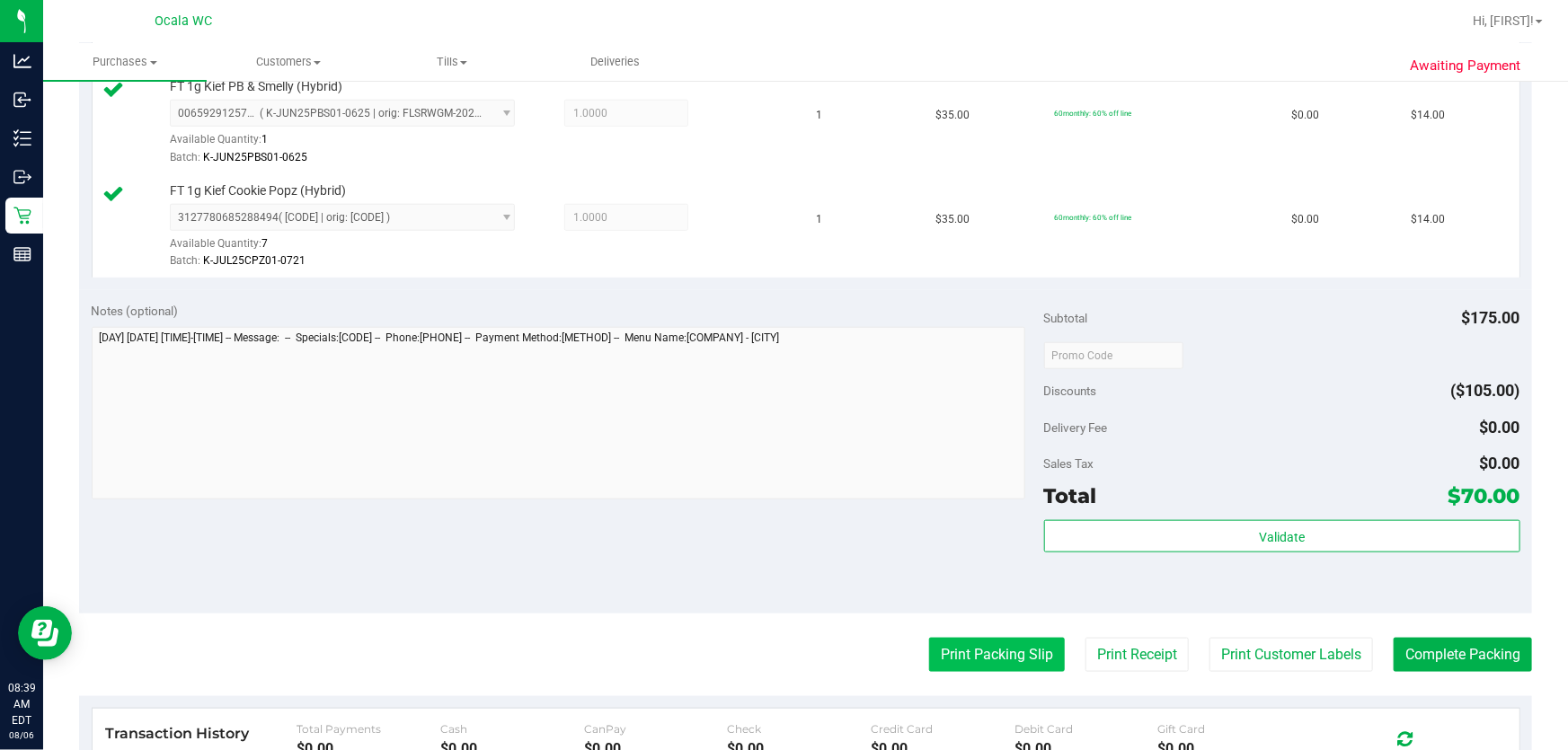 click on "Print Packing Slip" at bounding box center [997, 655] 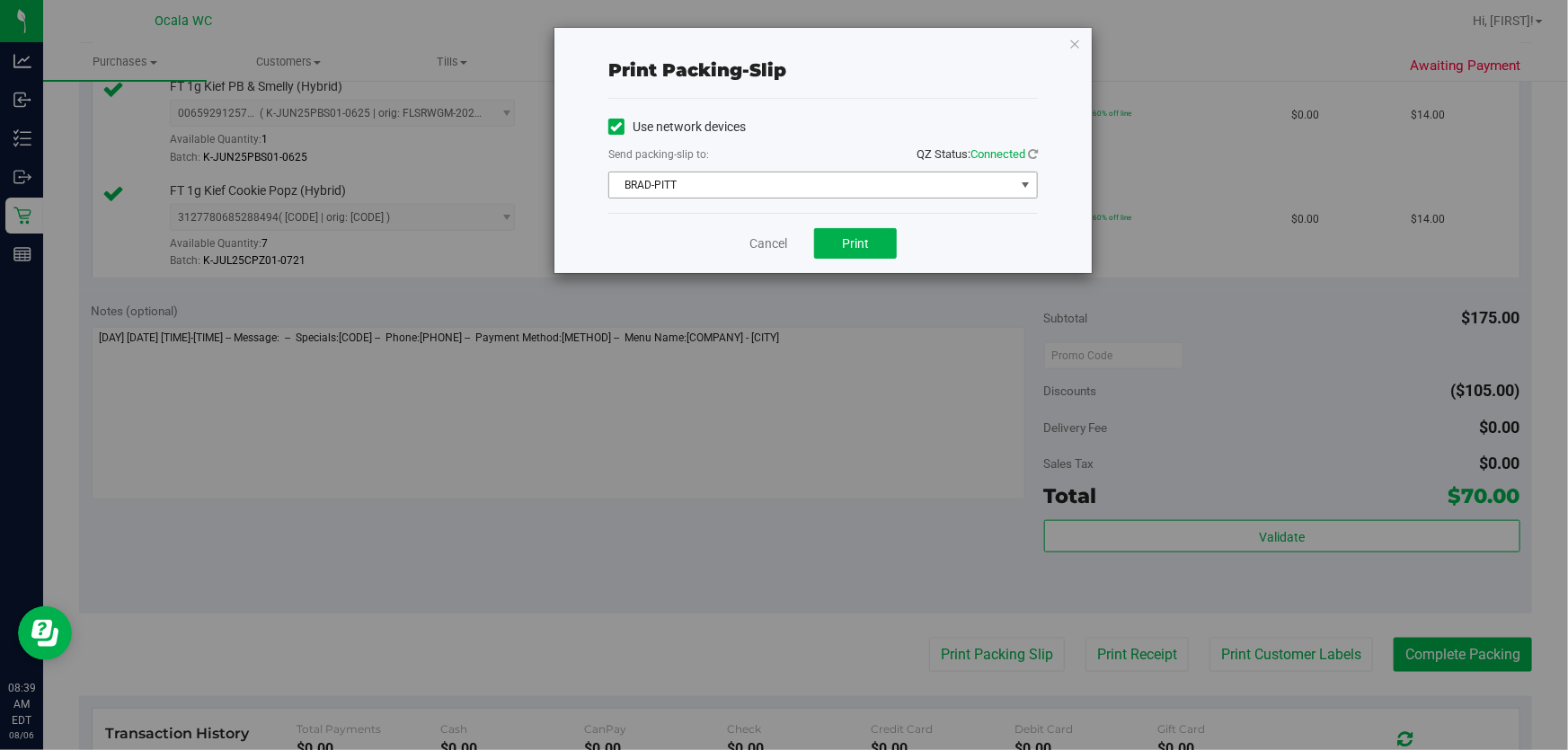 click on "BRAD-PITT" at bounding box center [811, 185] 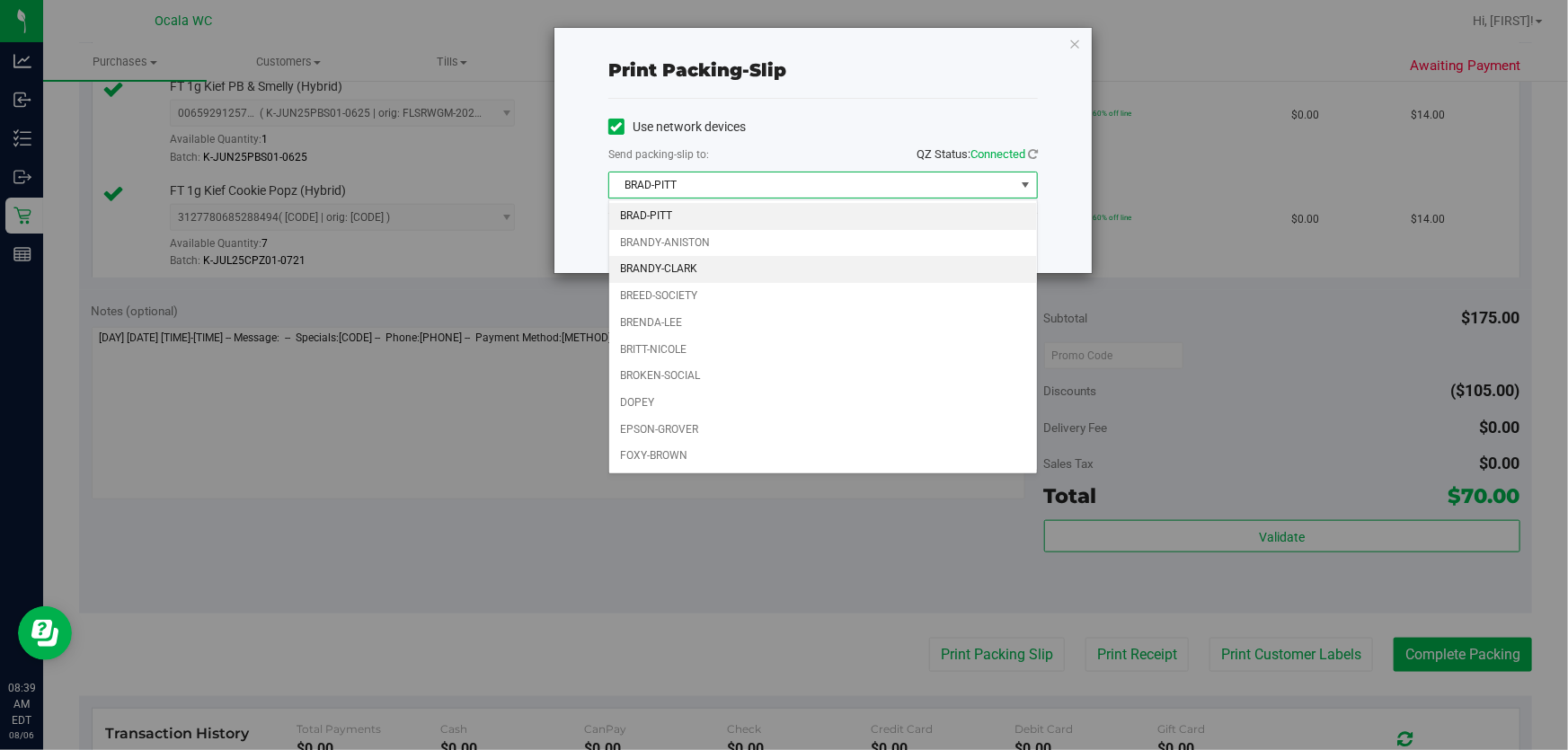 click on "BRANDY-CLARK" at bounding box center (823, 269) 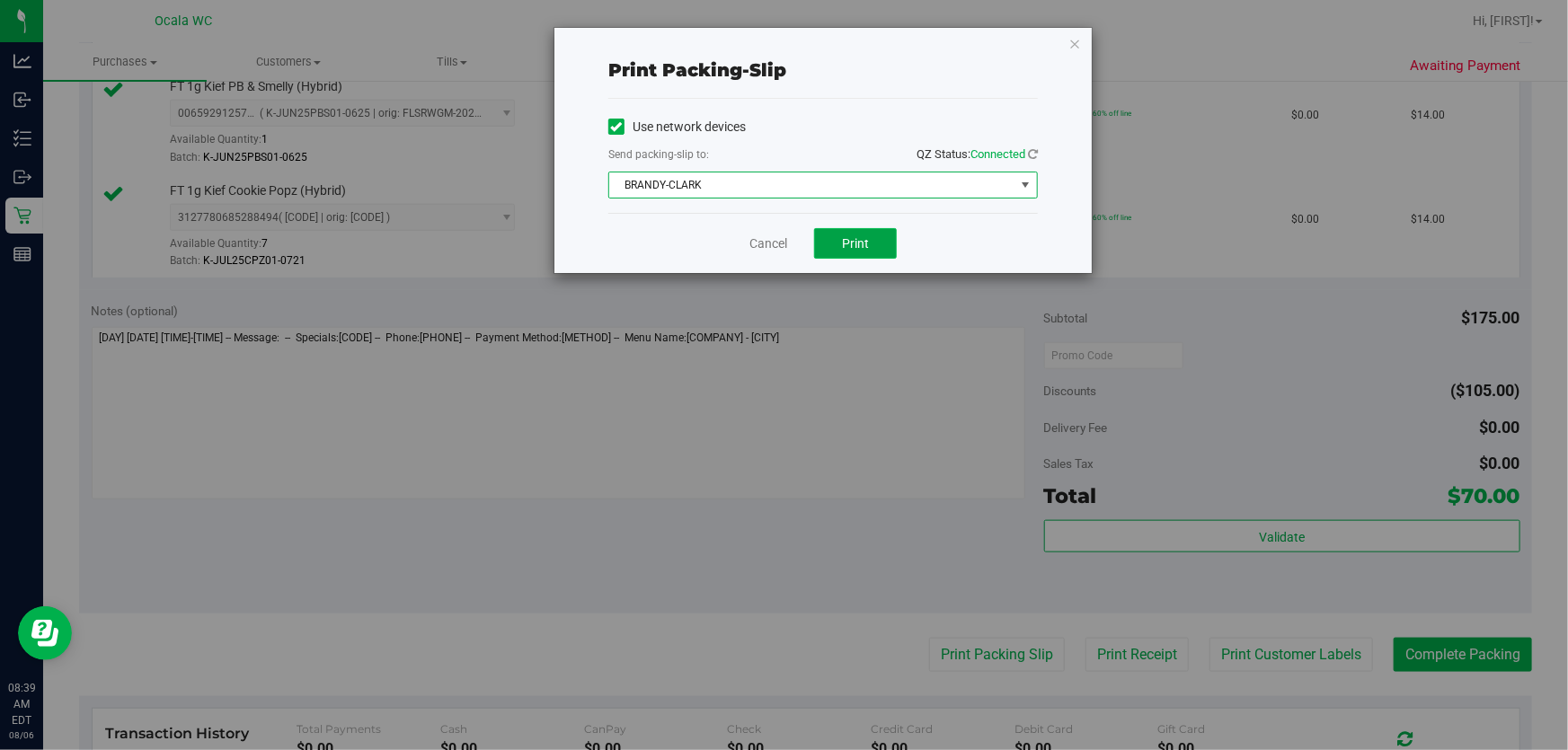 click on "Print" at bounding box center [855, 243] 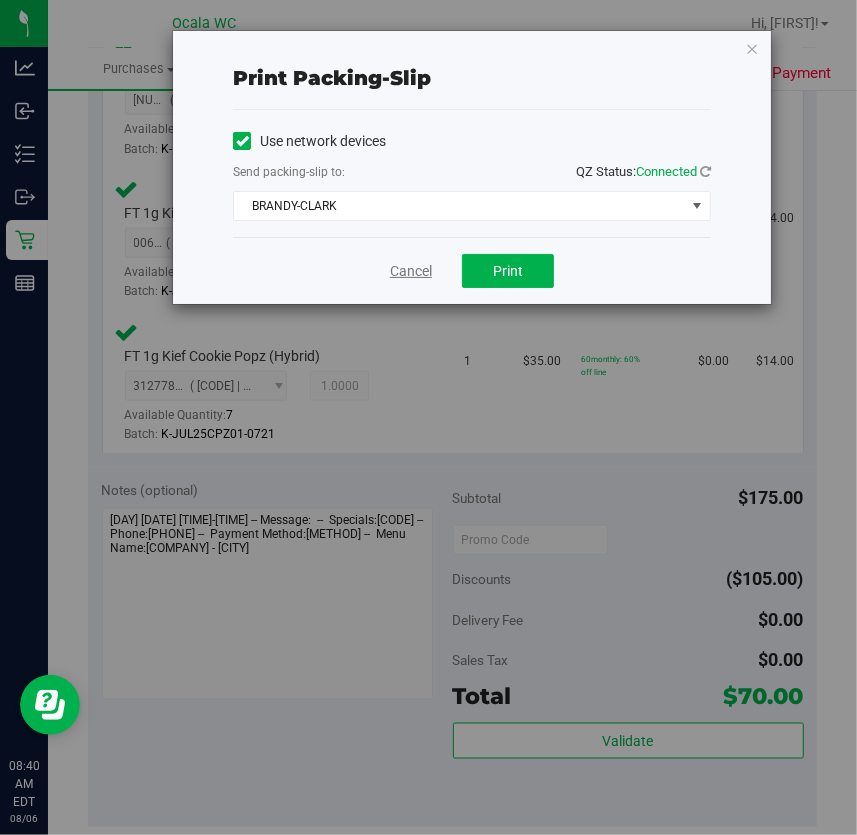 click on "Cancel" at bounding box center (411, 271) 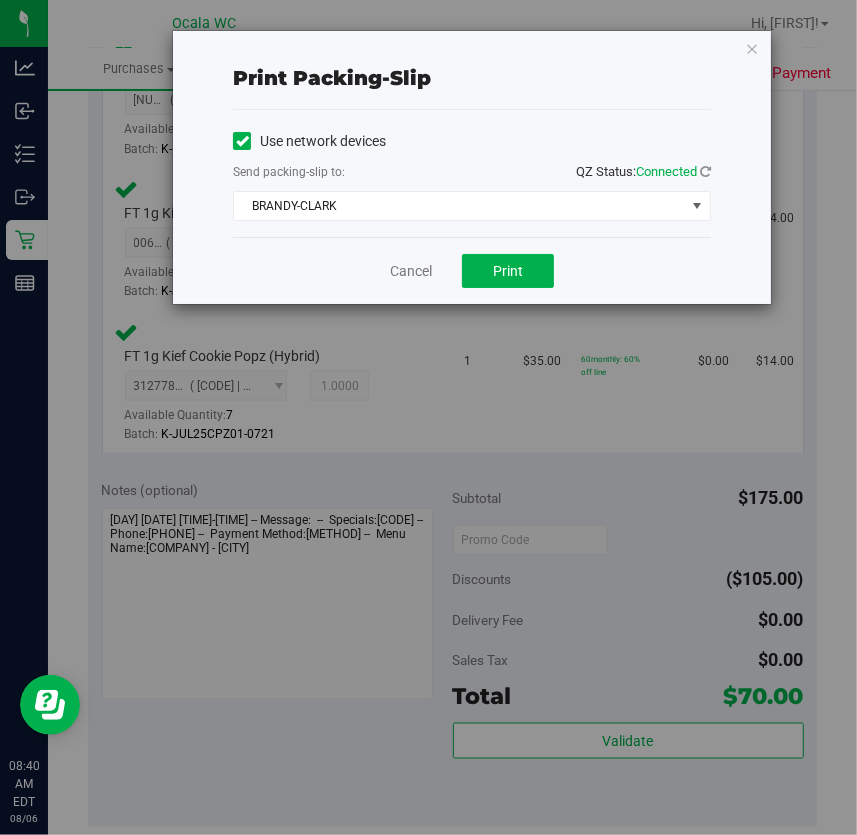 scroll, scrollTop: 1330, scrollLeft: 0, axis: vertical 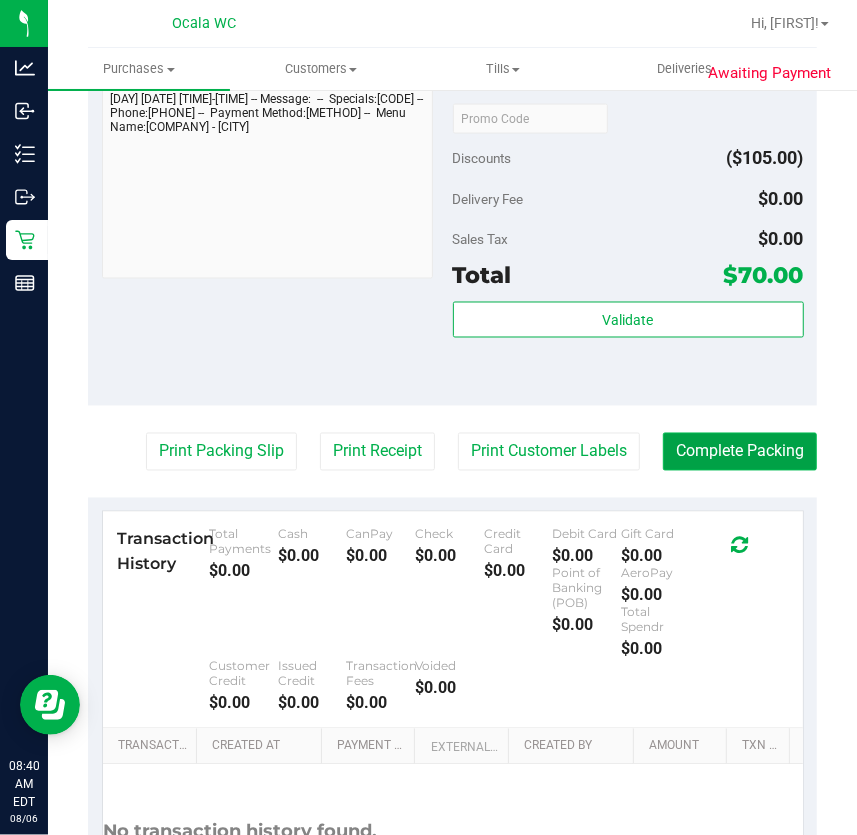 click on "Complete Packing" at bounding box center (740, 452) 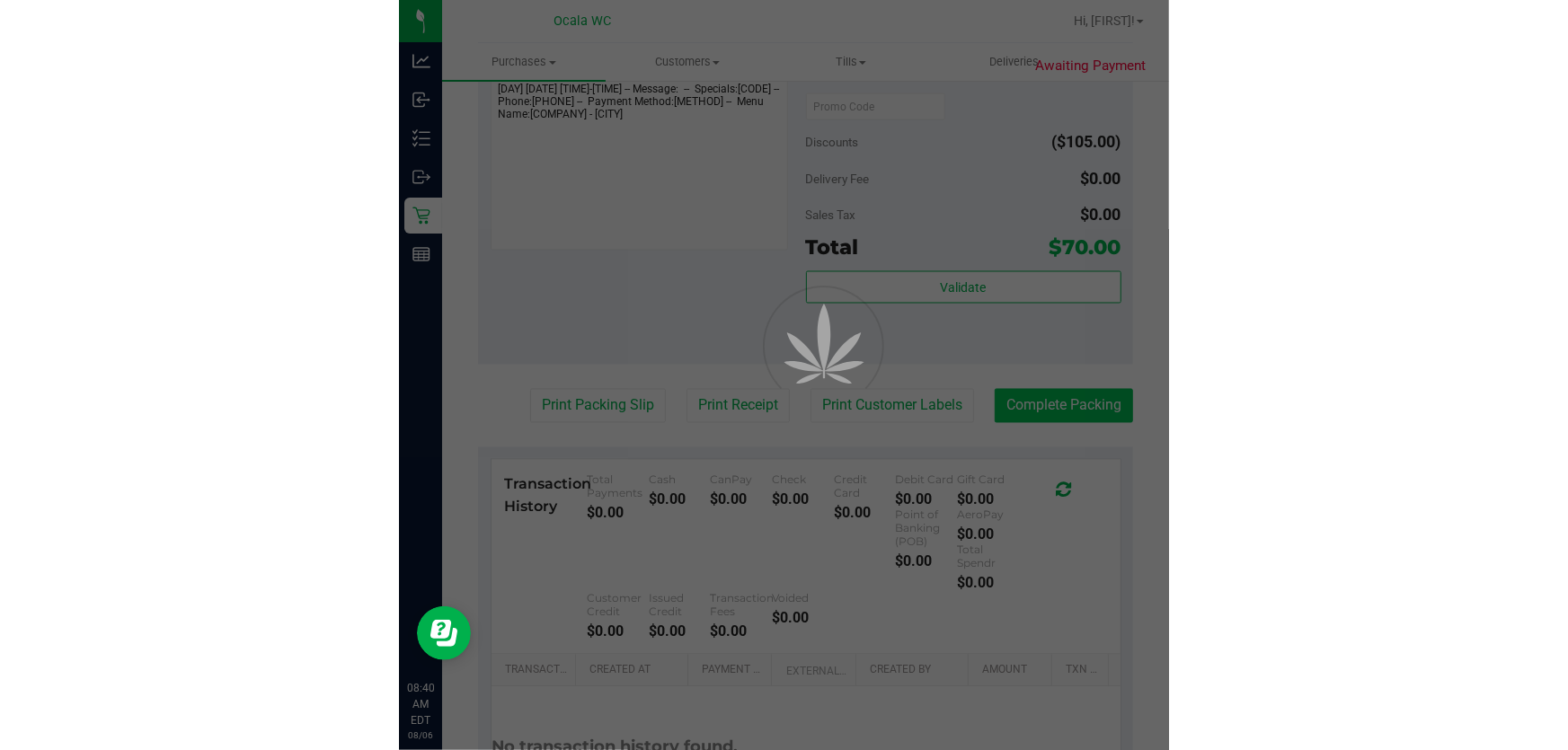 scroll, scrollTop: 0, scrollLeft: 0, axis: both 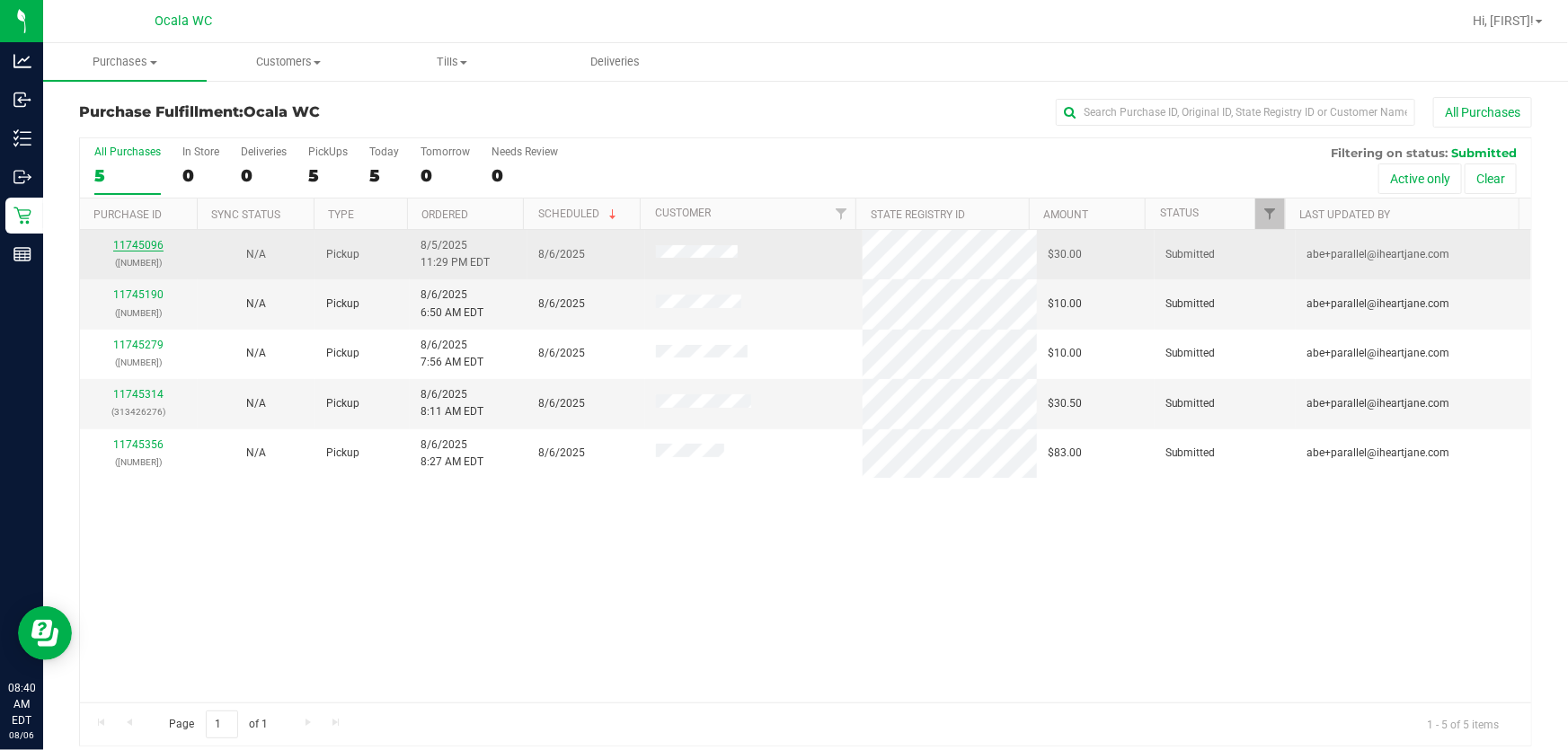 click on "11745096" at bounding box center (138, 245) 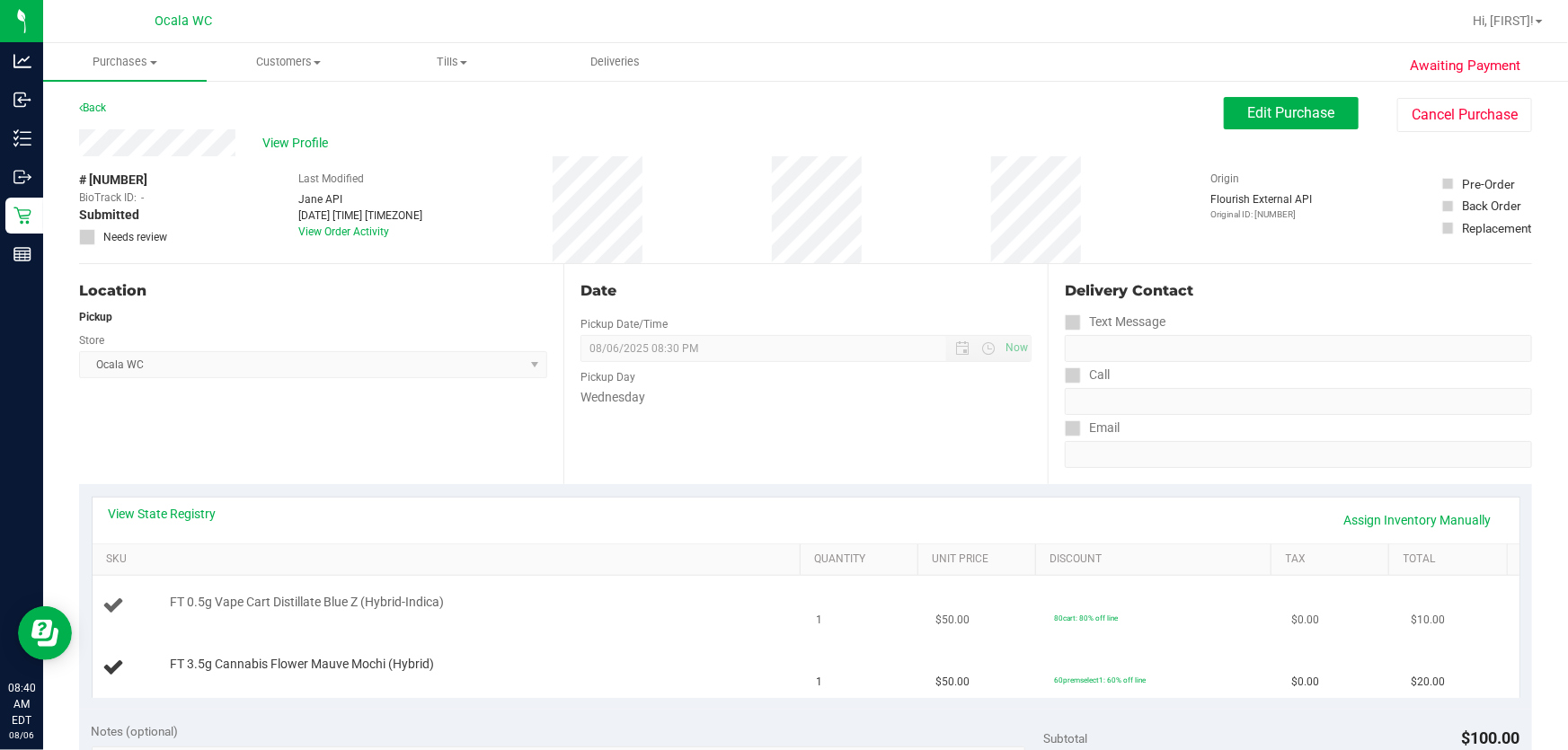 scroll, scrollTop: 244, scrollLeft: 0, axis: vertical 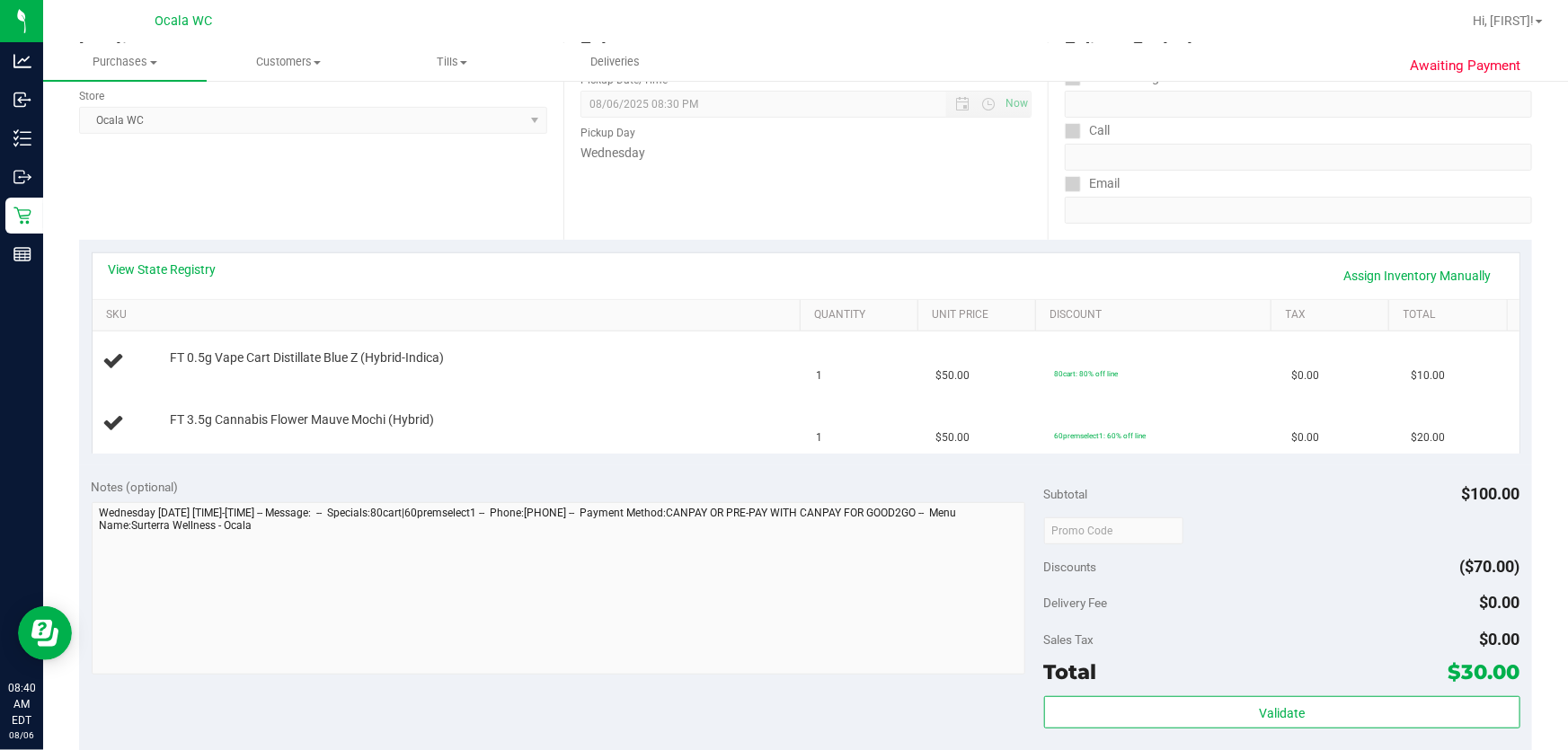 drag, startPoint x: 189, startPoint y: 259, endPoint x: 181, endPoint y: 278, distance: 20.615528 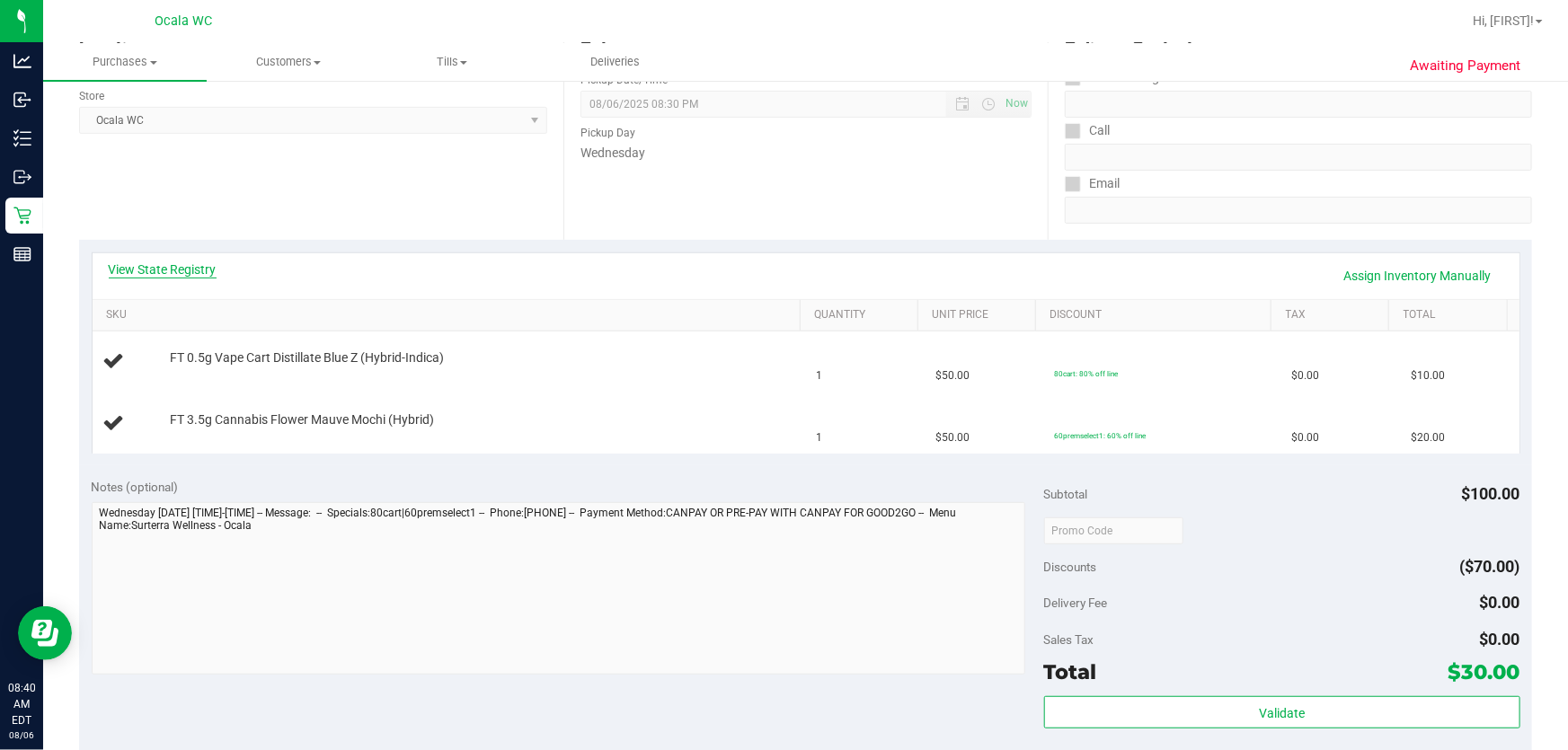 click on "View State Registry" at bounding box center [163, 269] 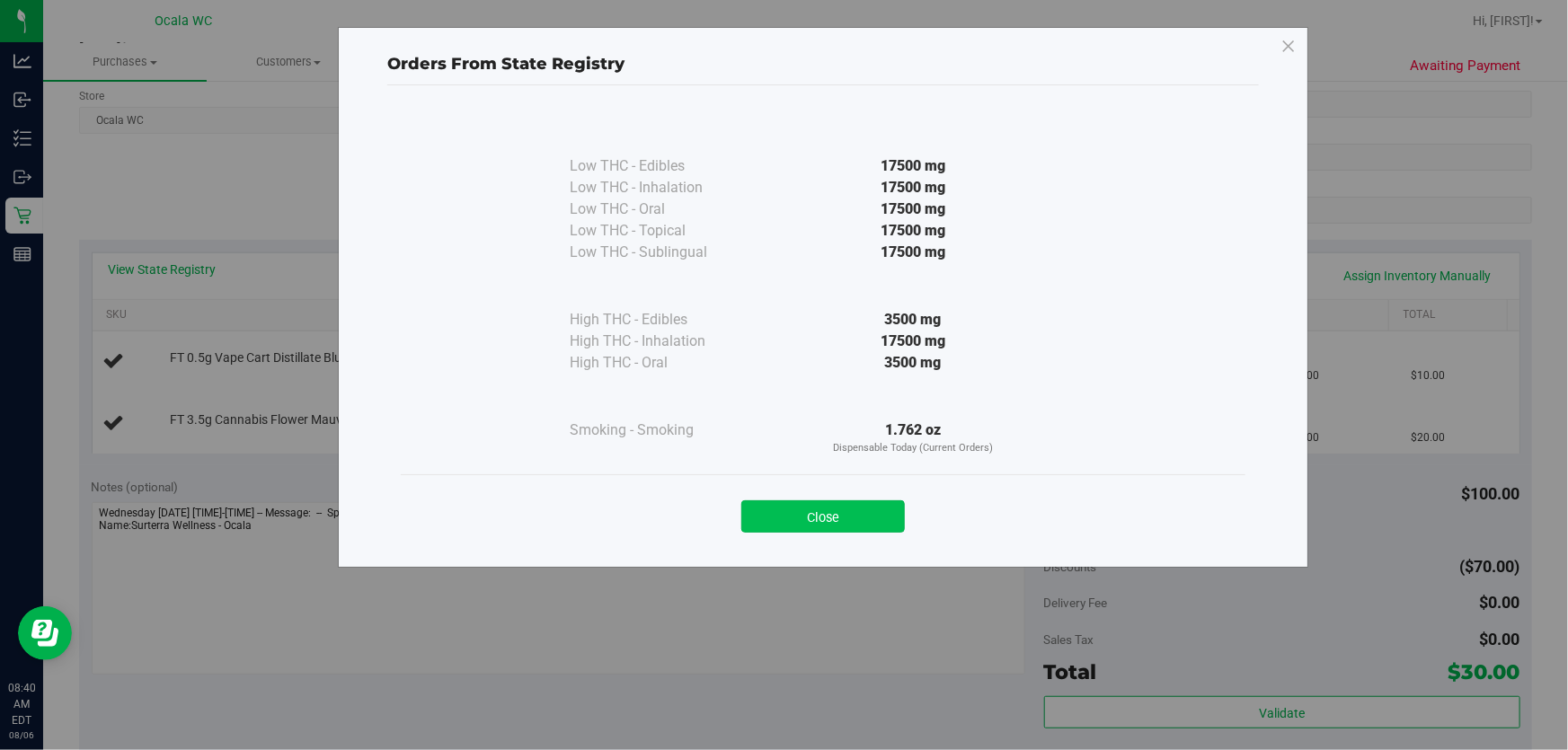 click on "Close" at bounding box center [823, 516] 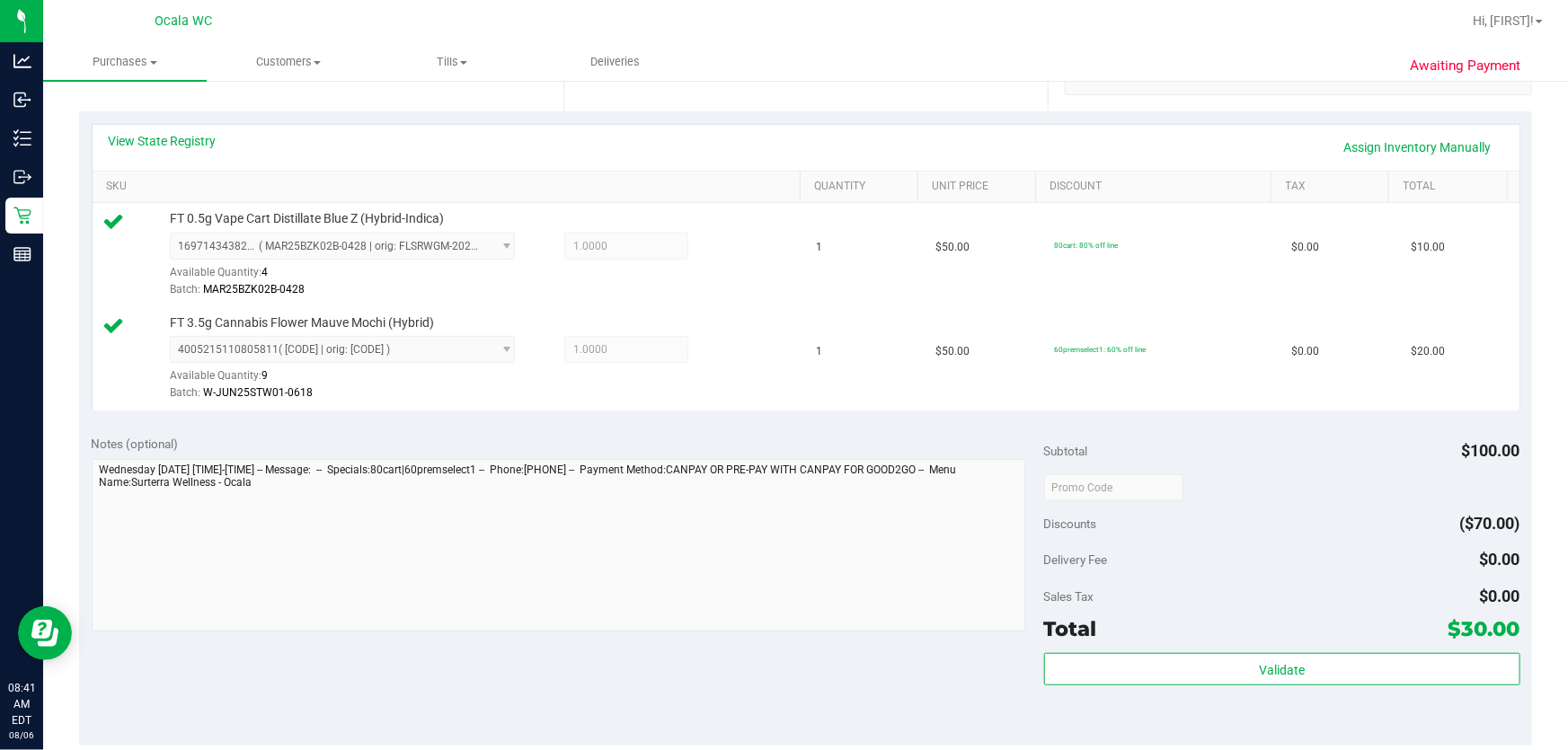 scroll, scrollTop: 653, scrollLeft: 0, axis: vertical 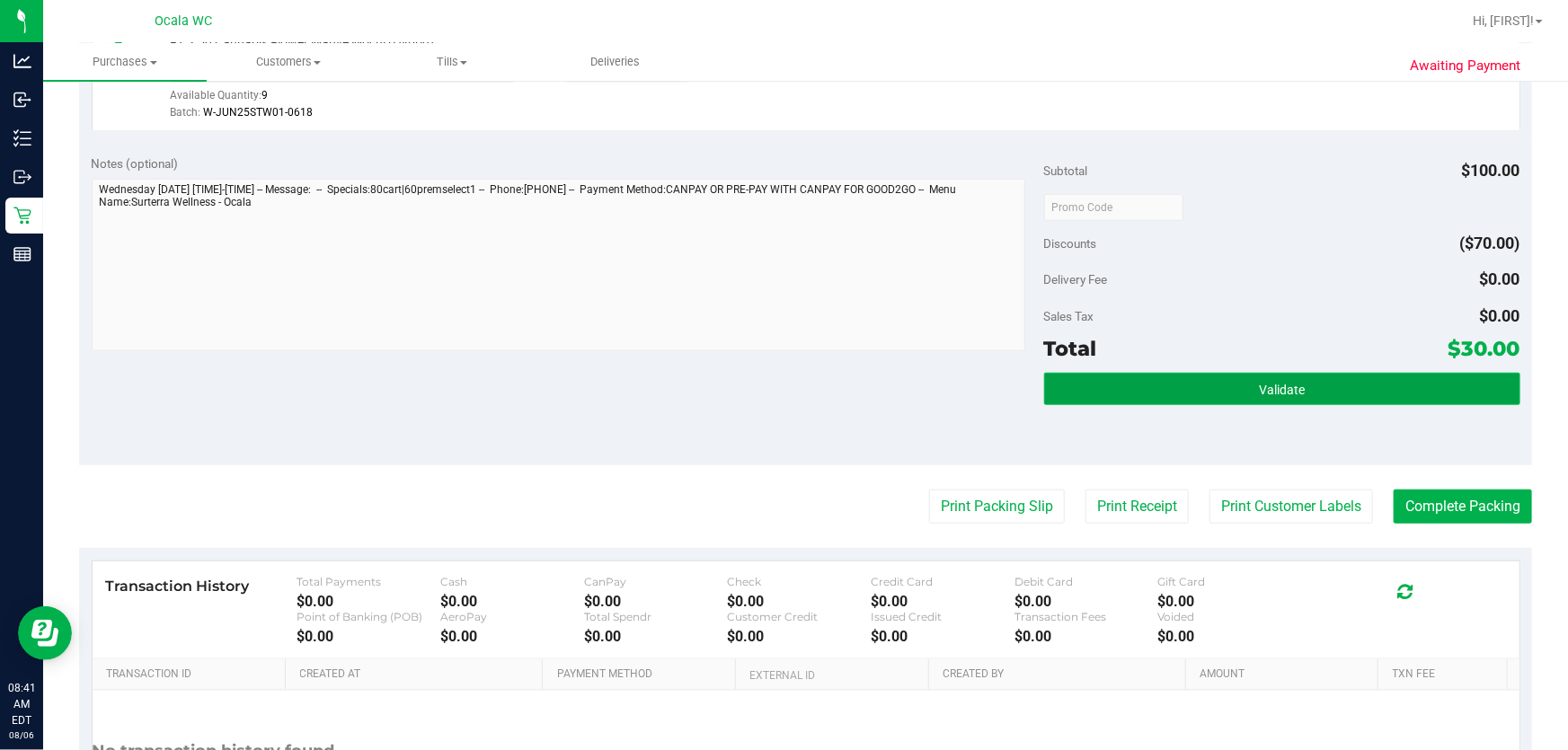 click on "Validate" at bounding box center (1281, 390) 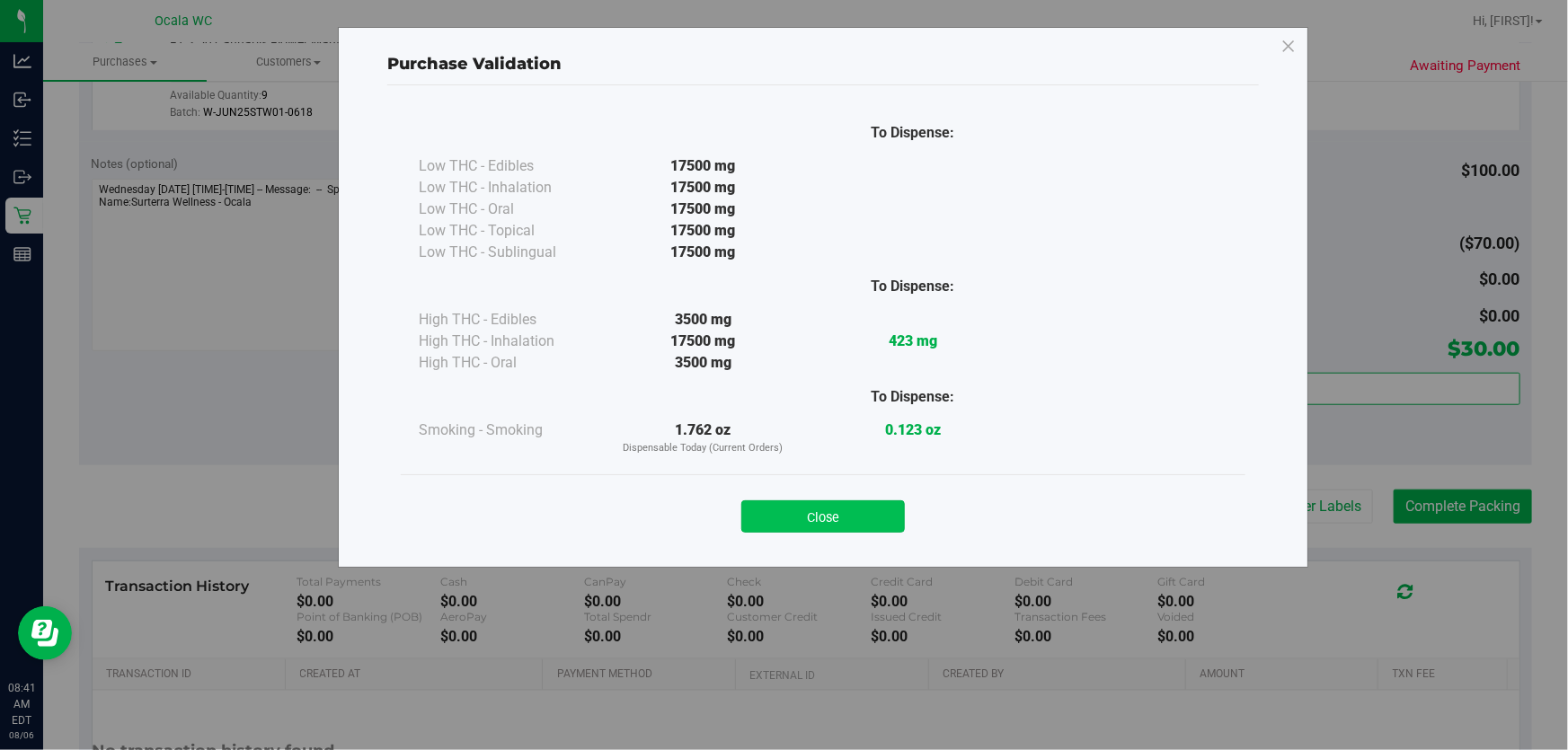click on "Close" at bounding box center [823, 516] 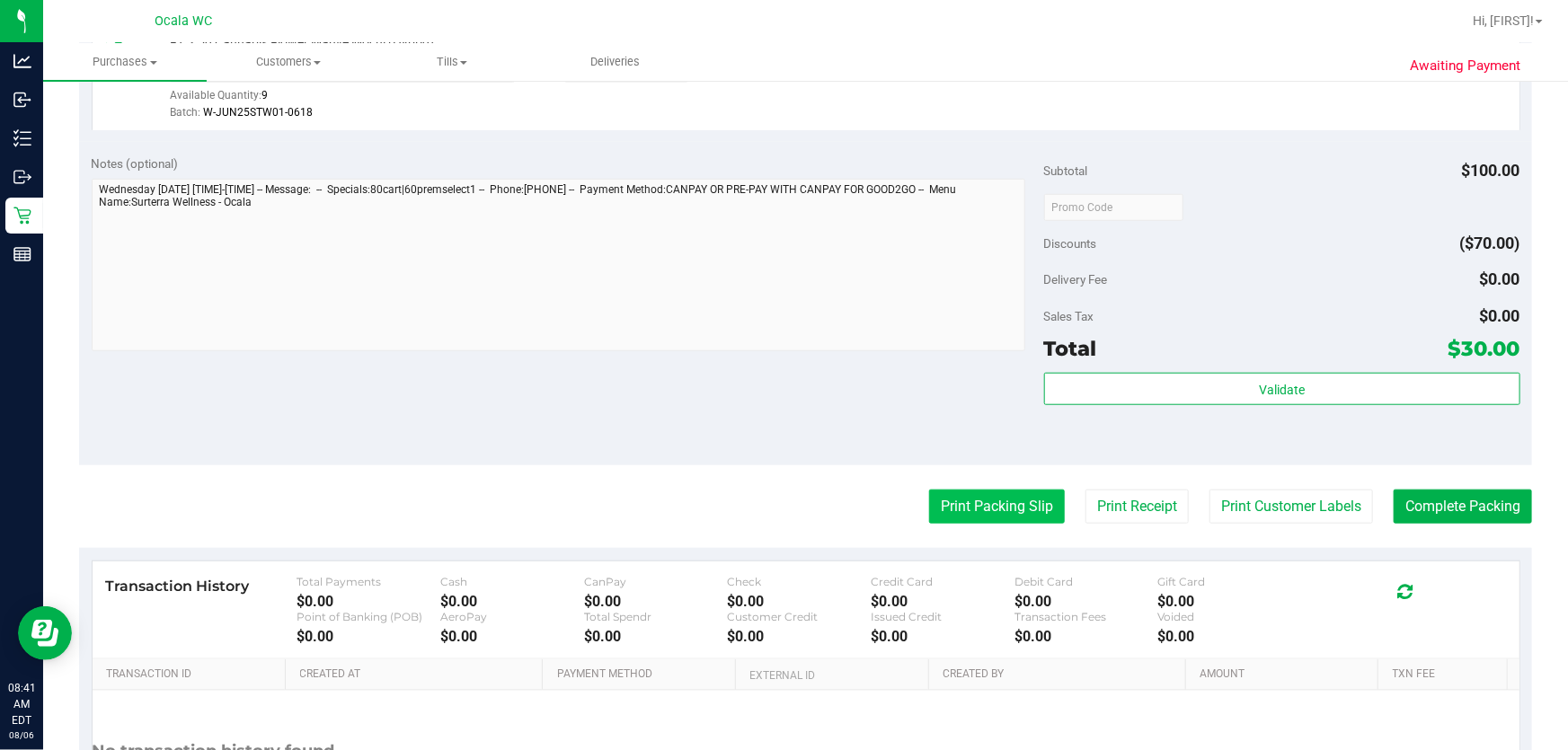 click on "Print Packing Slip" at bounding box center (997, 507) 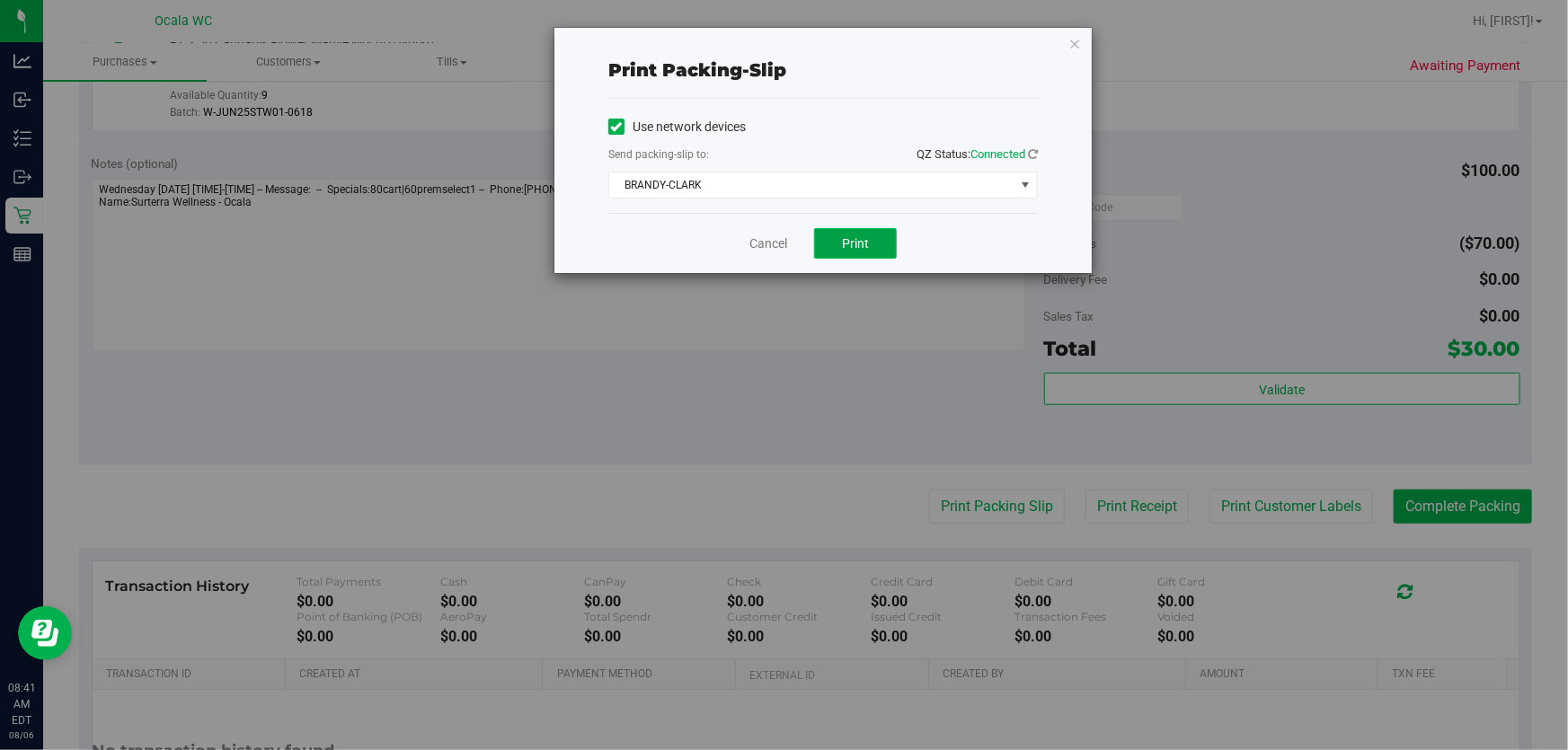 click on "Print" at bounding box center [855, 243] 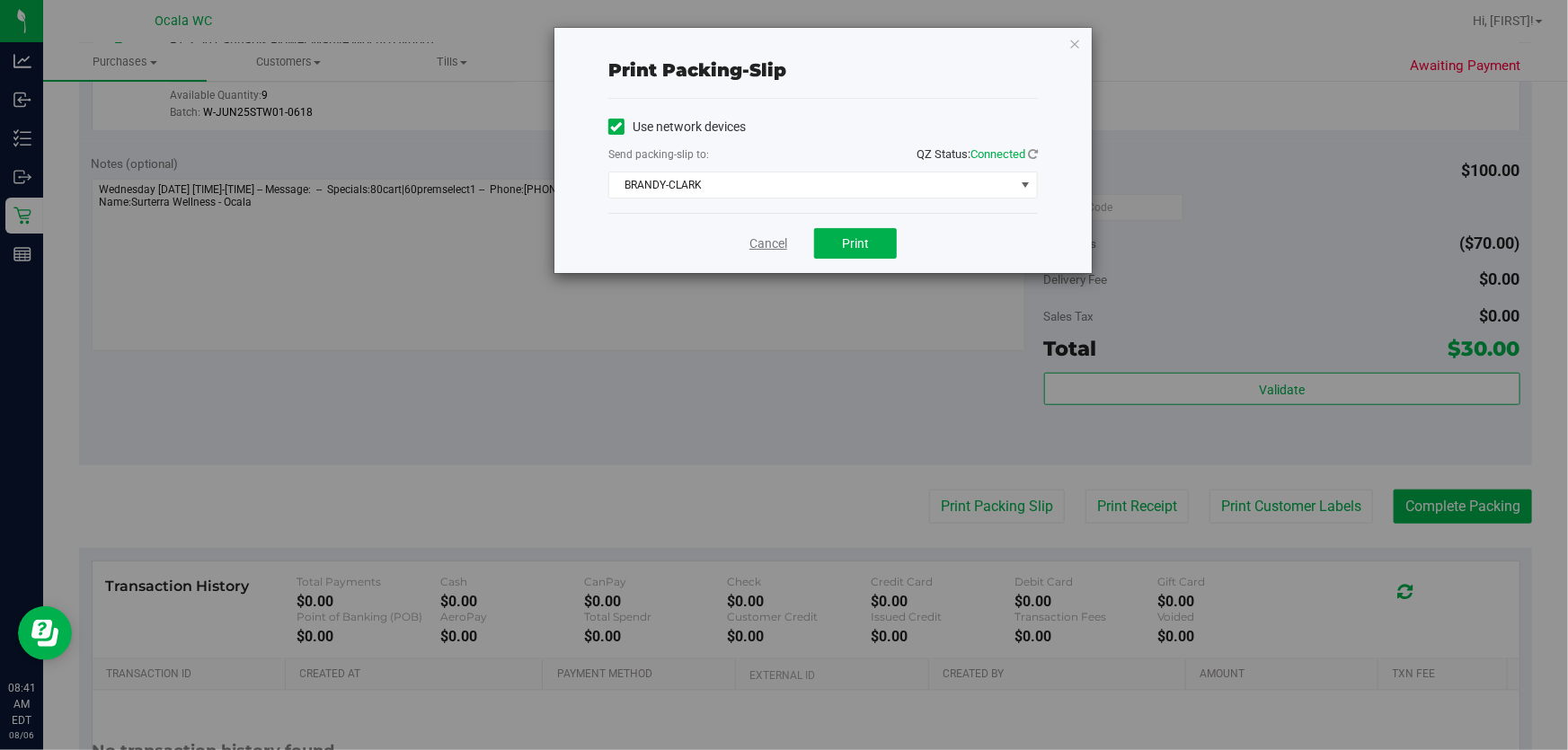 click on "Cancel" at bounding box center (768, 243) 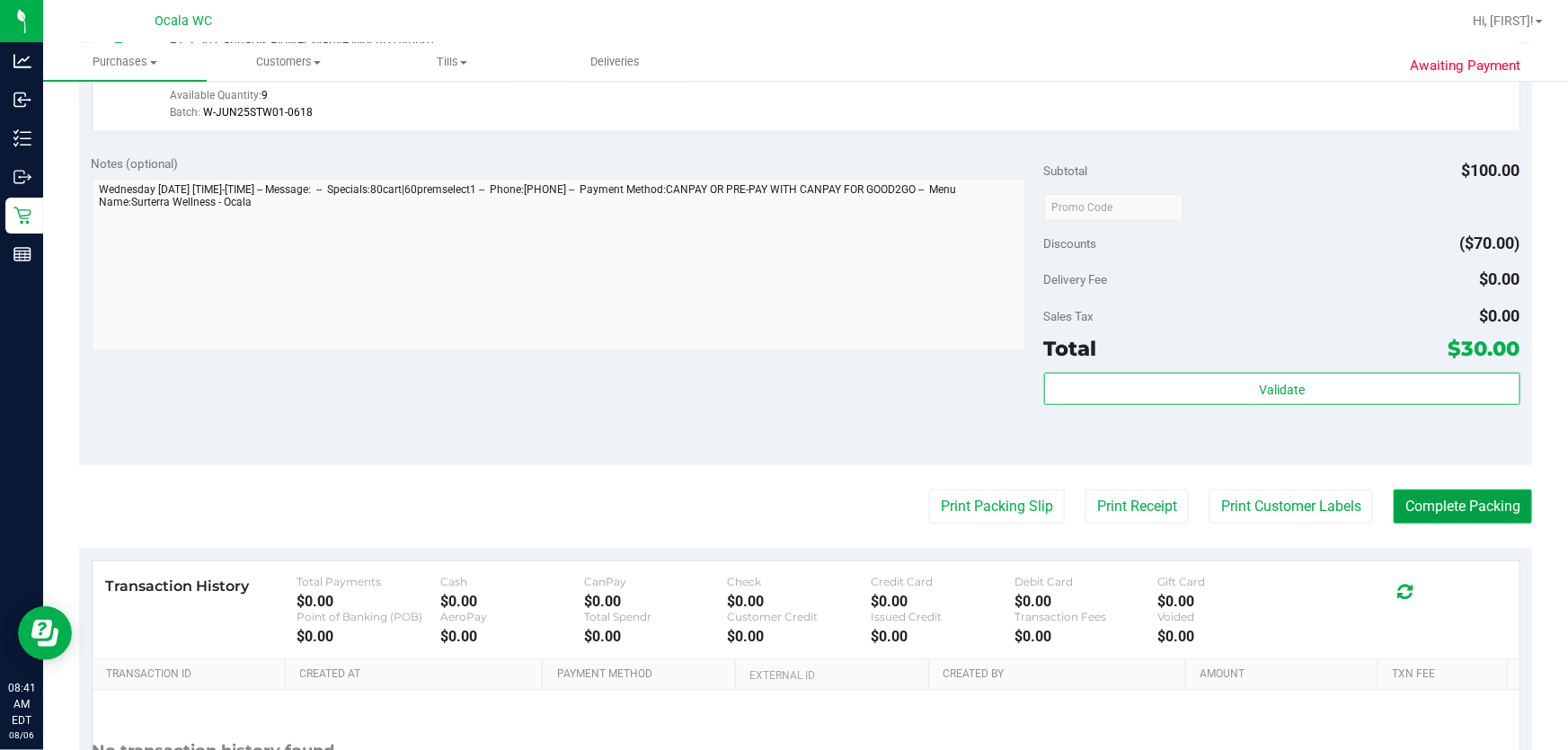 click on "Complete Packing" at bounding box center [1463, 507] 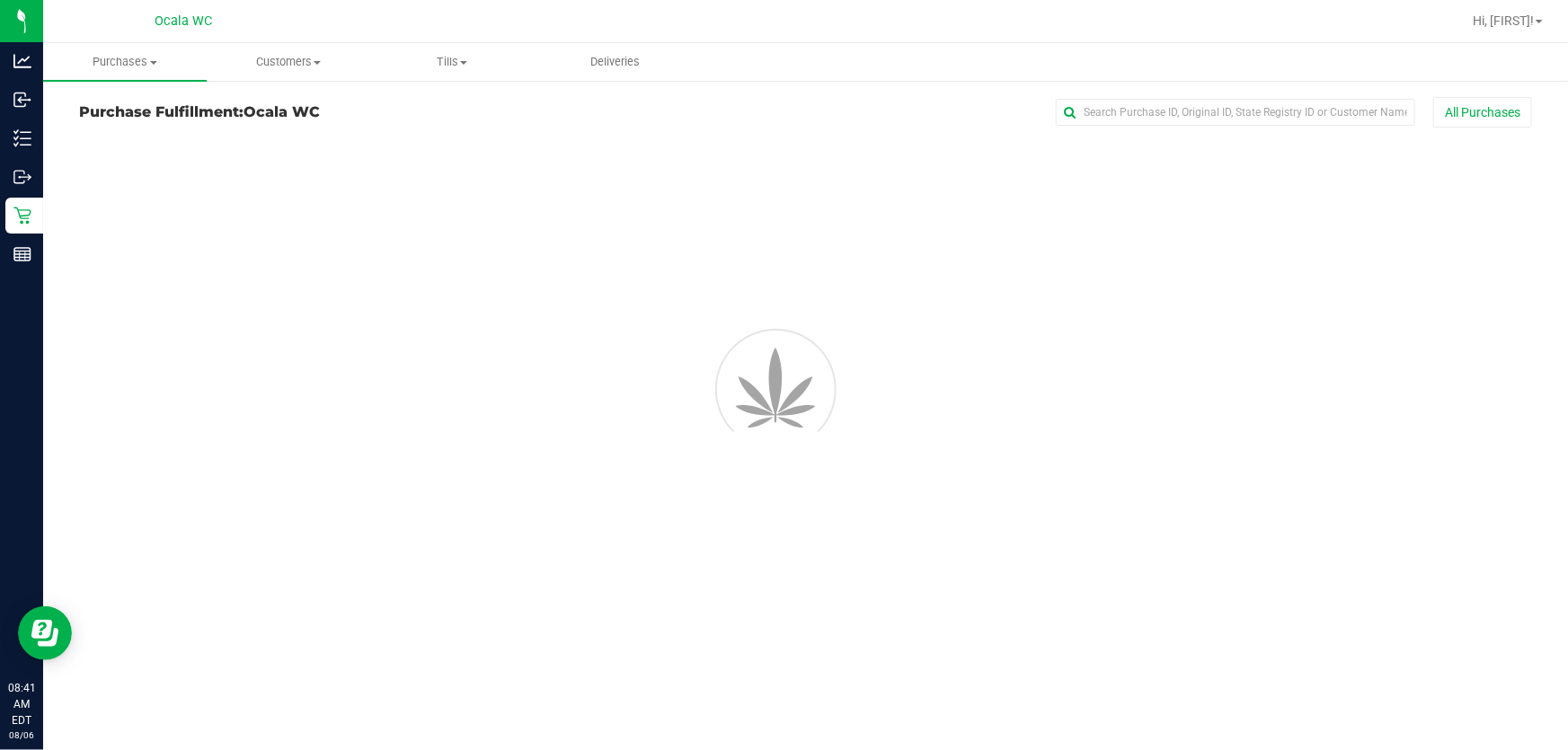 scroll, scrollTop: 0, scrollLeft: 0, axis: both 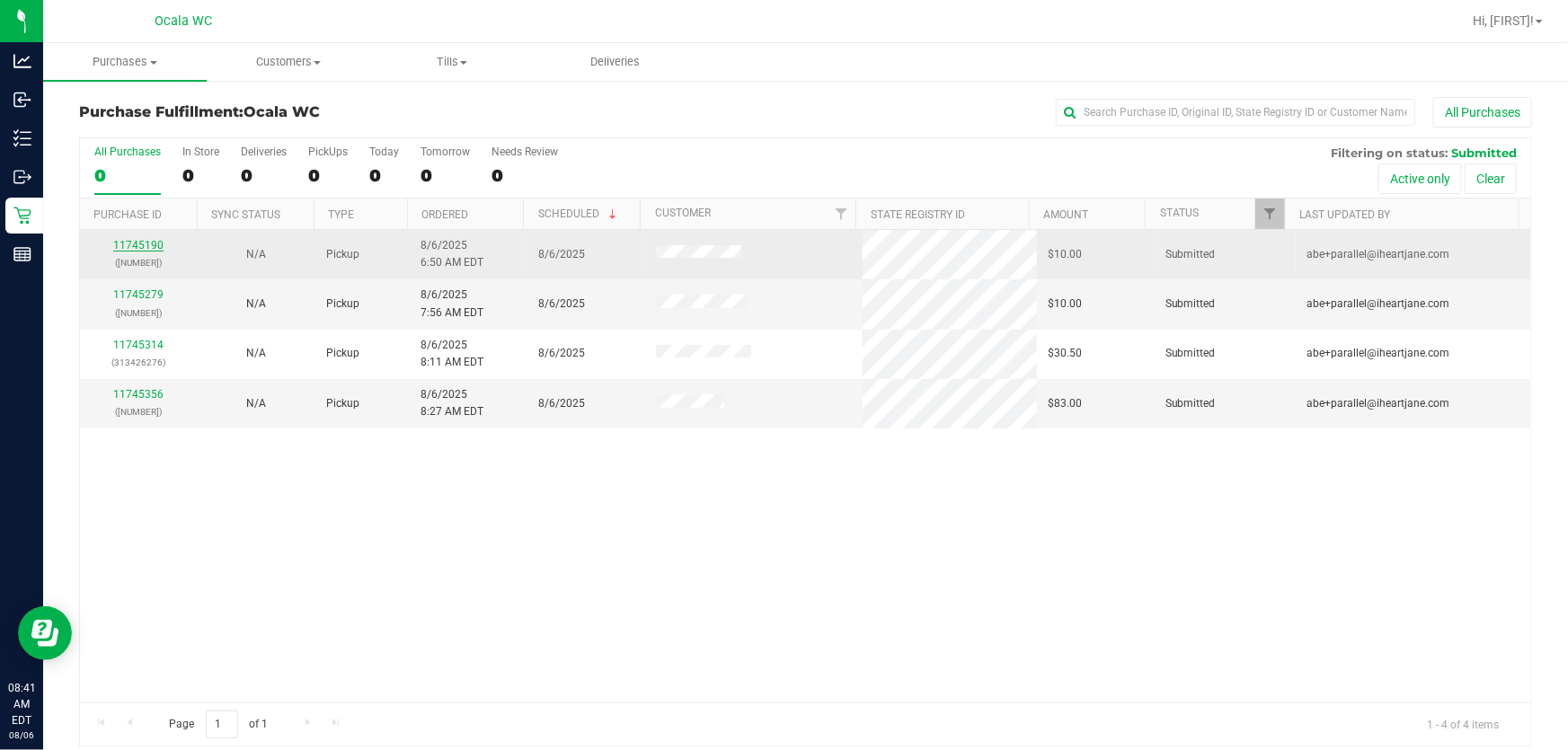 click on "11745190" at bounding box center (138, 245) 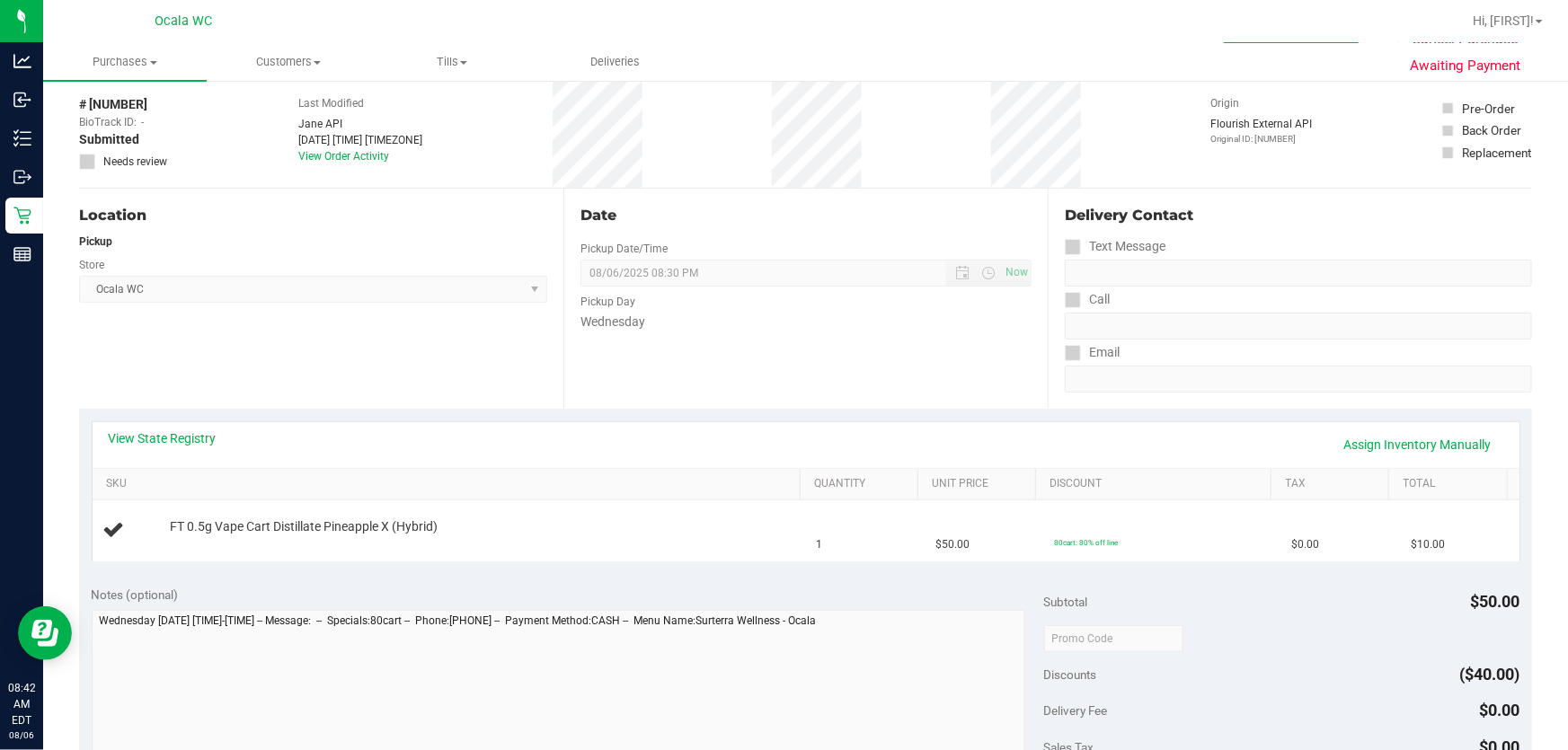scroll, scrollTop: 163, scrollLeft: 0, axis: vertical 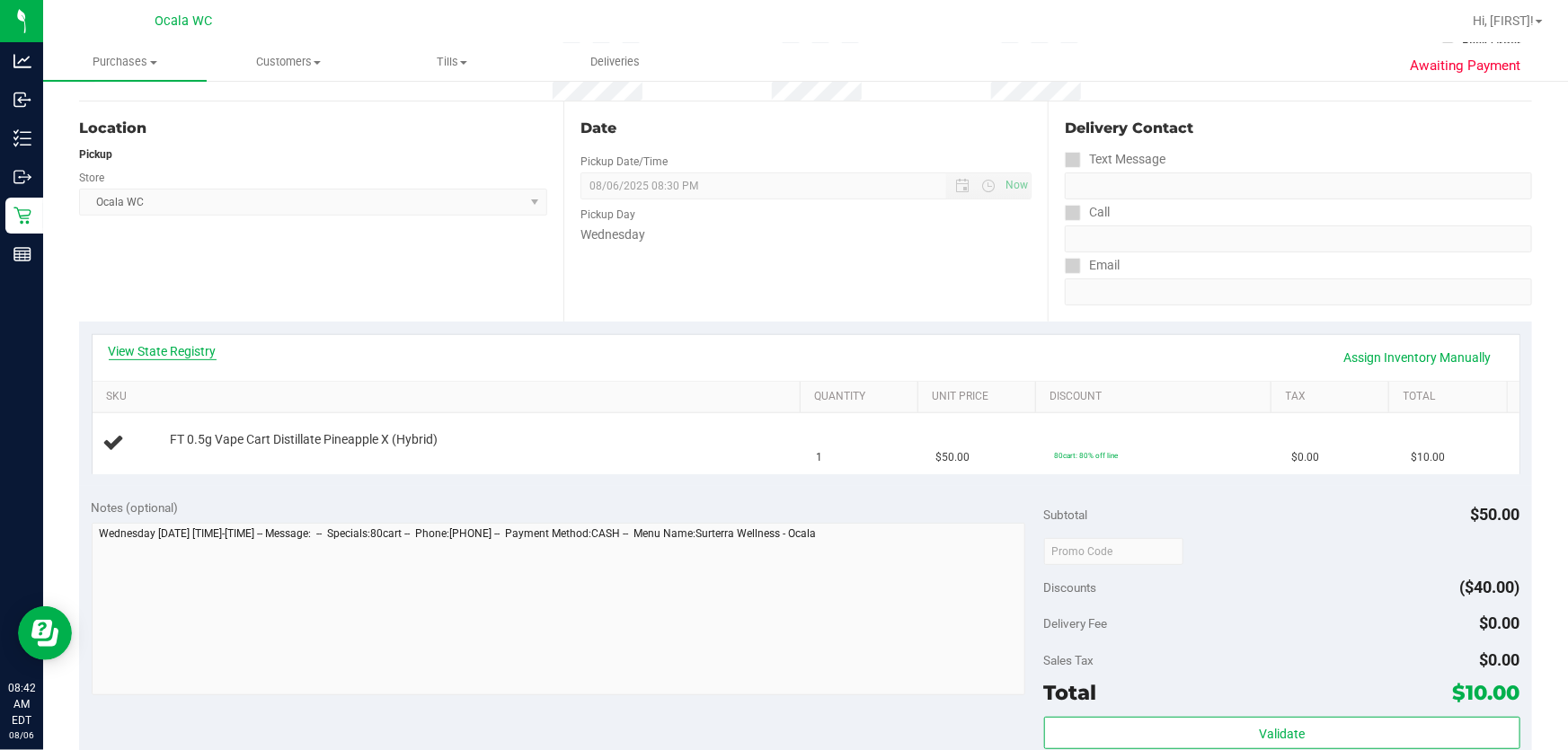 click on "View State Registry" at bounding box center (163, 351) 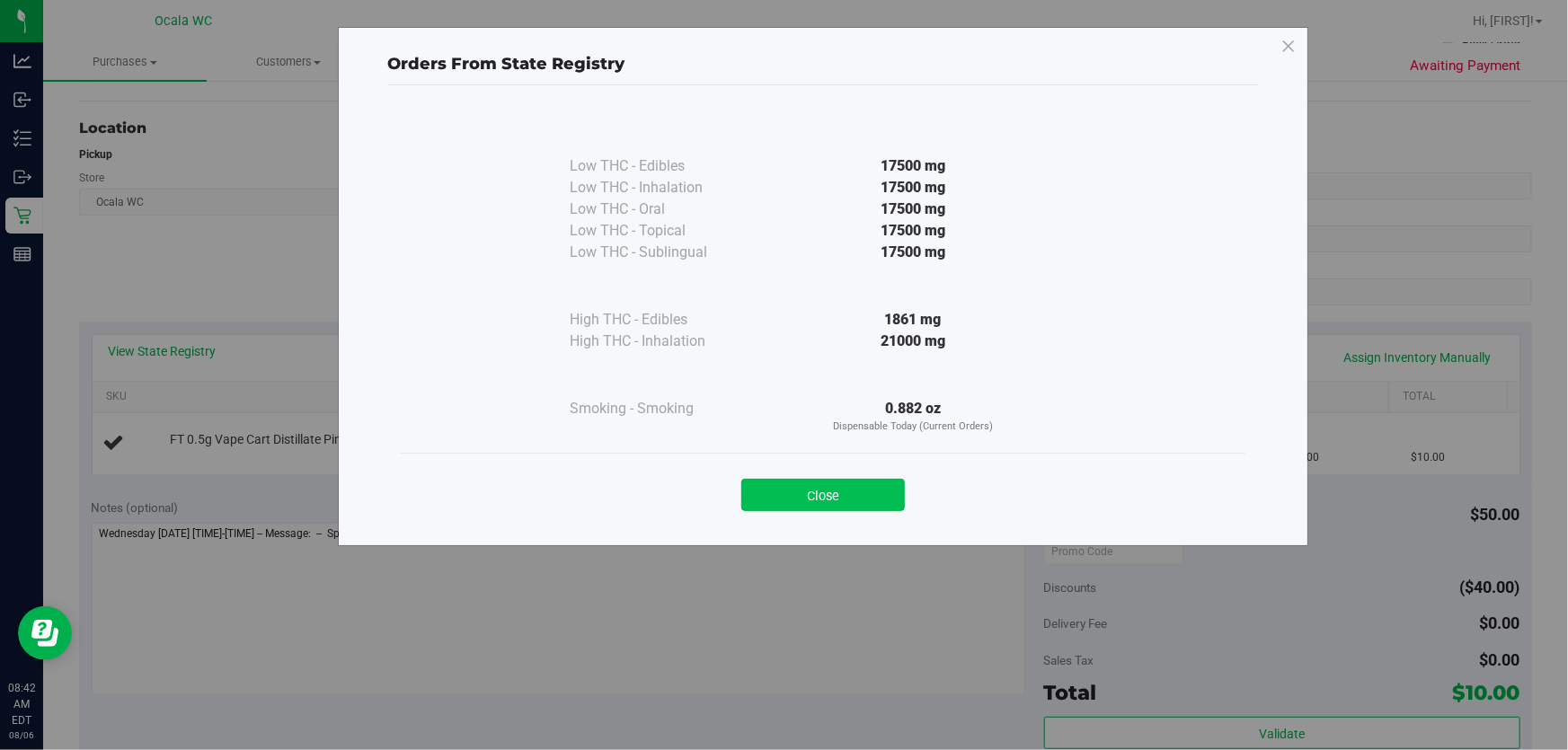 click on "Close" at bounding box center [823, 495] 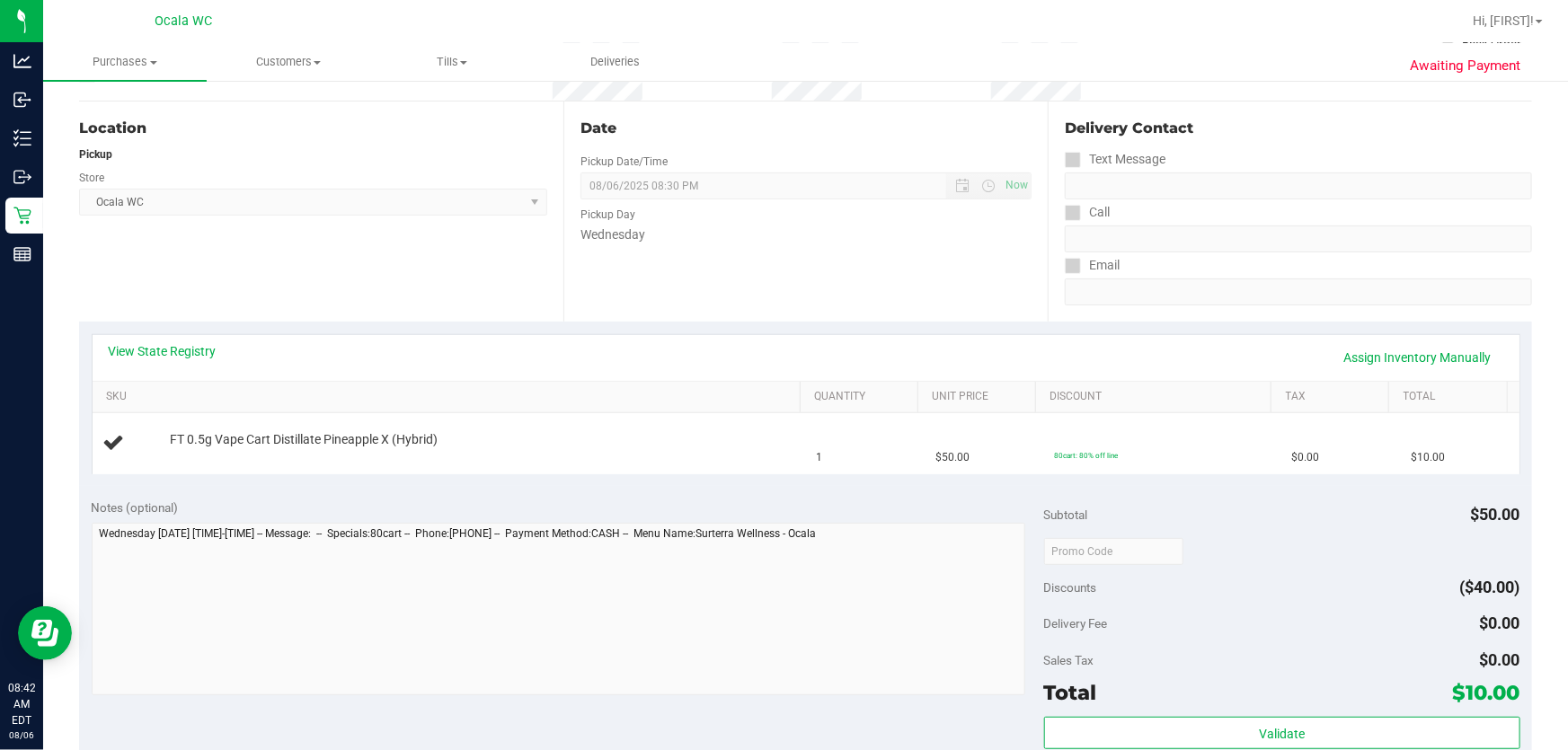 click on "Location
Pickup
Store
Ocala WC Select Store Bonita Springs WC Boynton Beach WC Bradenton WC Brandon WC Brooksville WC Call Center Clermont WC Crestview WC Deerfield Beach WC Delray Beach WC Deltona WC Ft Walton Beach WC Ft. Lauderdale WC Ft. Myers WC Gainesville WC Jax Atlantic WC JAX DC REP Jax WC Key West WC Lakeland WC Largo WC Lehigh Acres DC REP Merritt Island WC Miami 72nd WC Miami Beach WC Miami Dadeland WC Miramar DC REP New Port Richey WC North Palm Beach WC North Port WC Ocala WC Orange Park WC Orlando Colonial WC Orlando DC REP Orlando WC Oviedo WC Palm Bay WC Palm Coast WC Panama City WC Pensacola WC Port Orange WC Port St. Lucie WC Sebring WC South Tampa WC St. Pete WC Summerfield WC Tallahassee DC REP Tallahassee WC Tampa DC Testing Tampa Warehouse Tampa WC TX Austin DC TX Plano Retail Winter Haven WC" at bounding box center [321, 211] 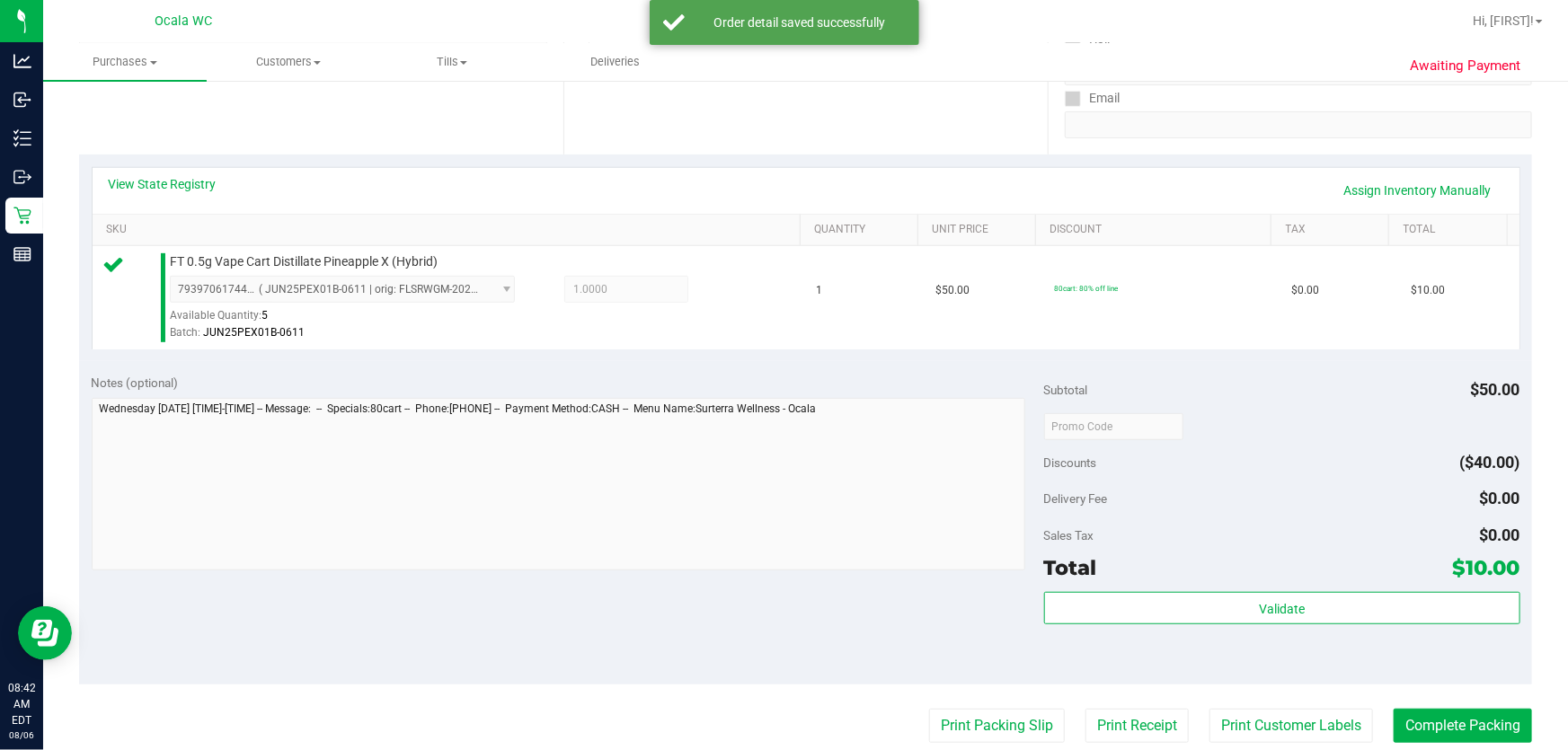 scroll, scrollTop: 490, scrollLeft: 0, axis: vertical 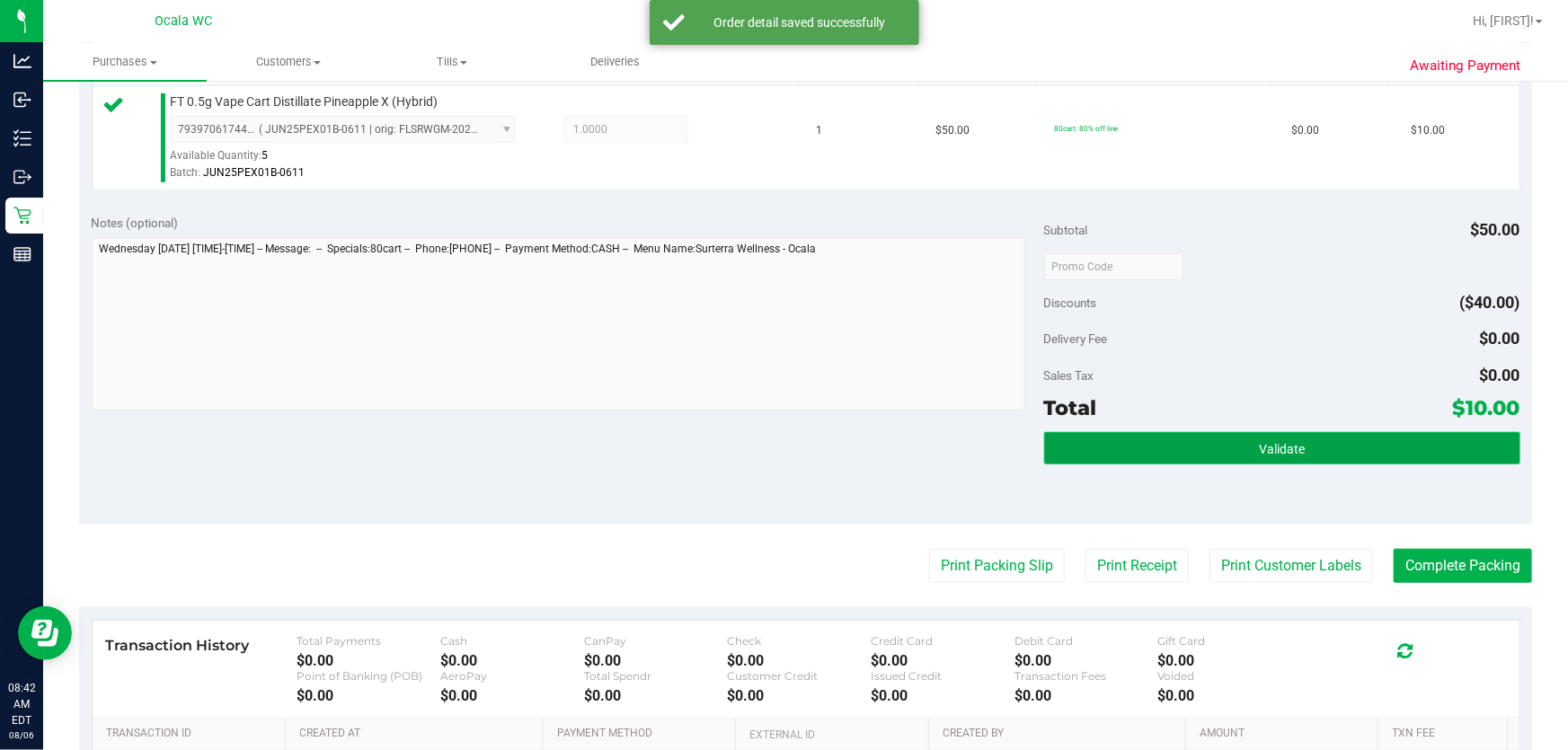 click on "Validate" at bounding box center (1282, 448) 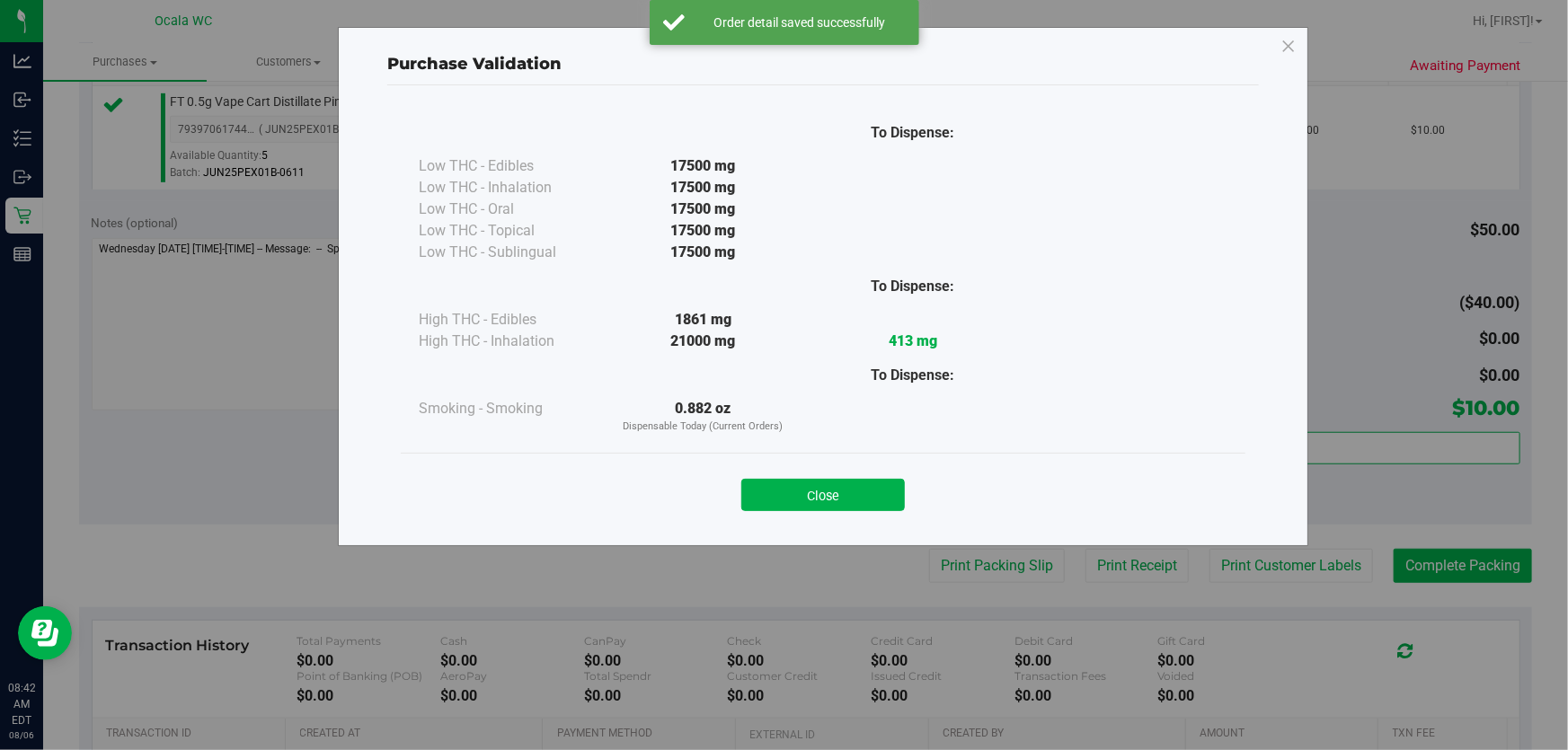 click on "Close" at bounding box center (823, 495) 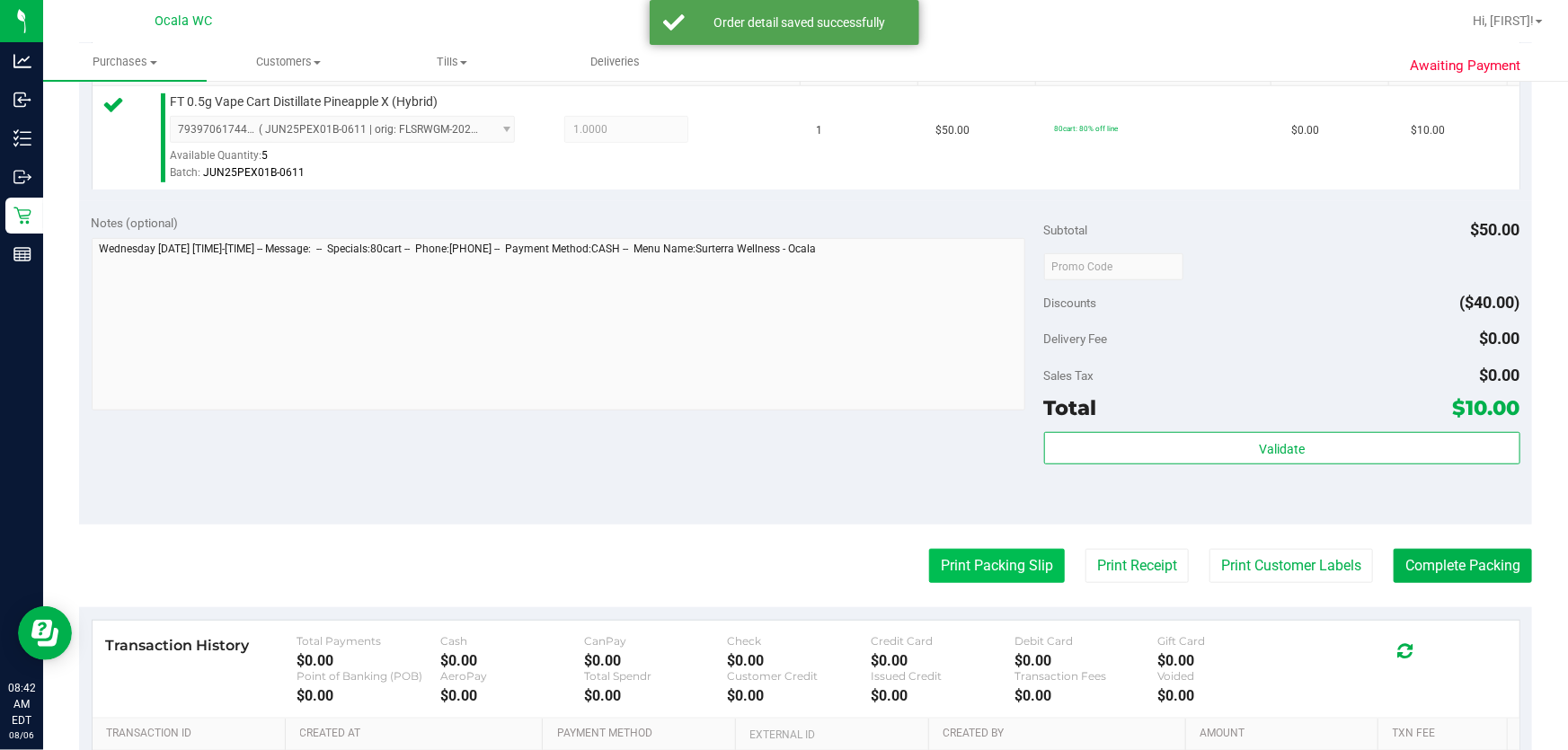 click on "Print Packing Slip" at bounding box center (997, 566) 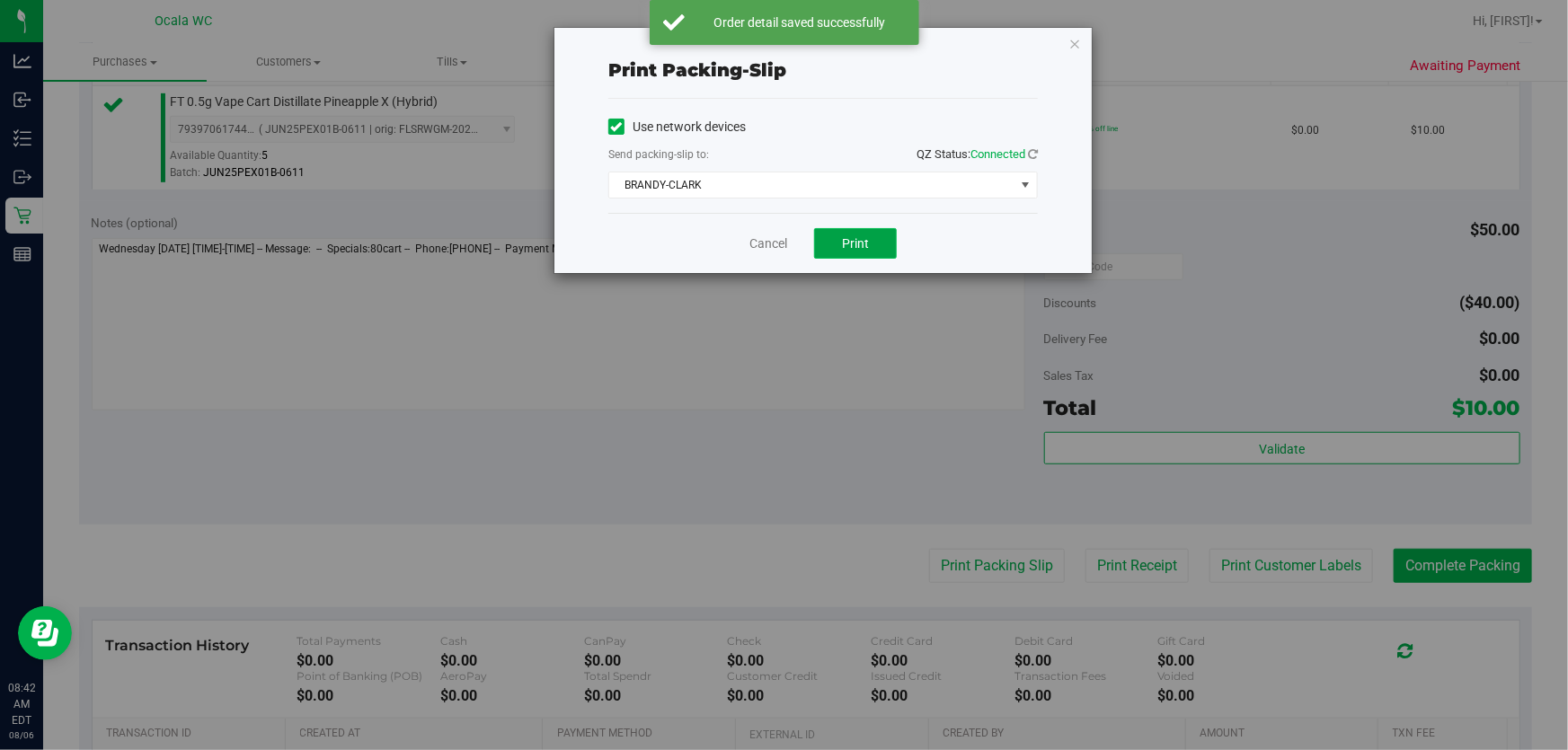 click on "Print" at bounding box center [855, 243] 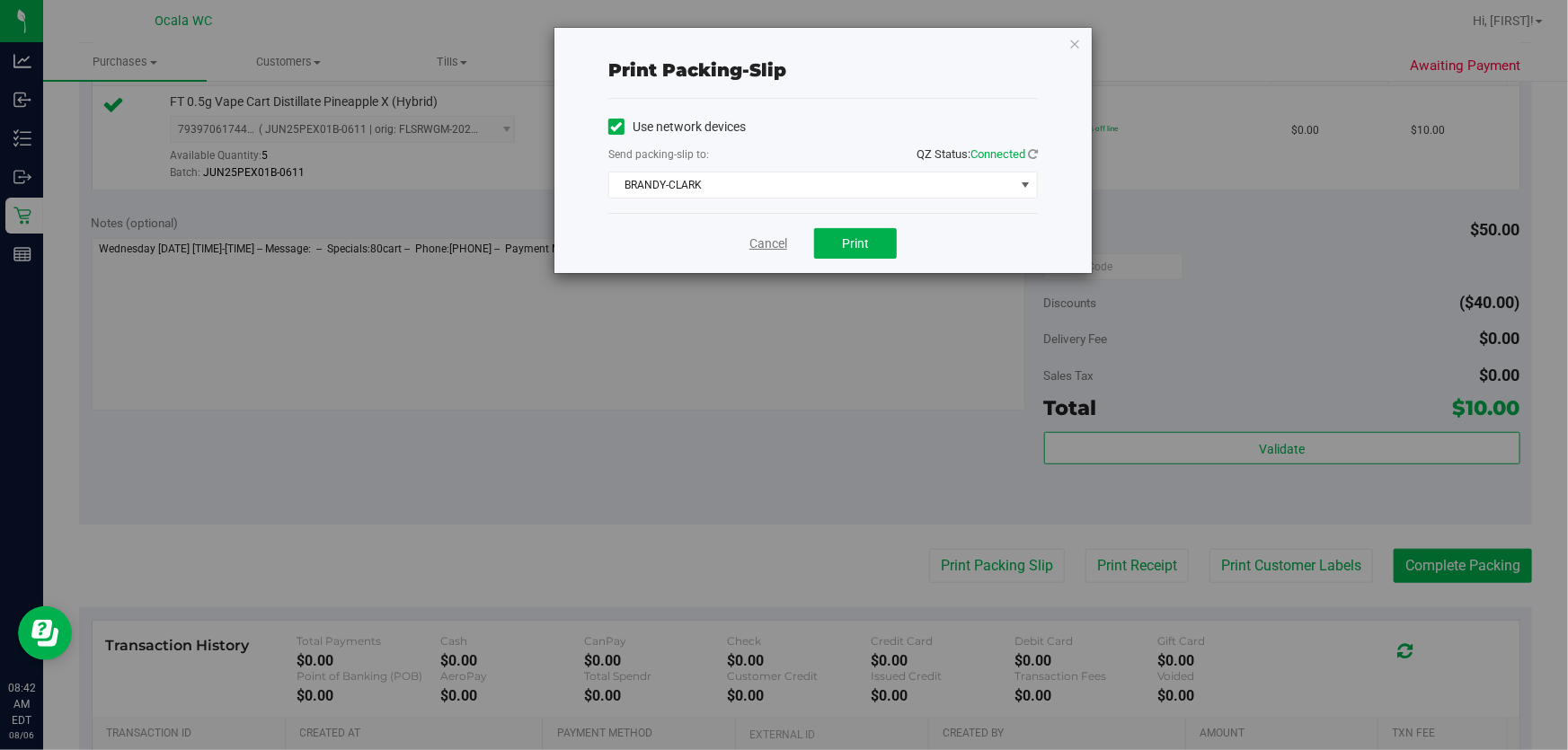 click on "Cancel" at bounding box center (768, 243) 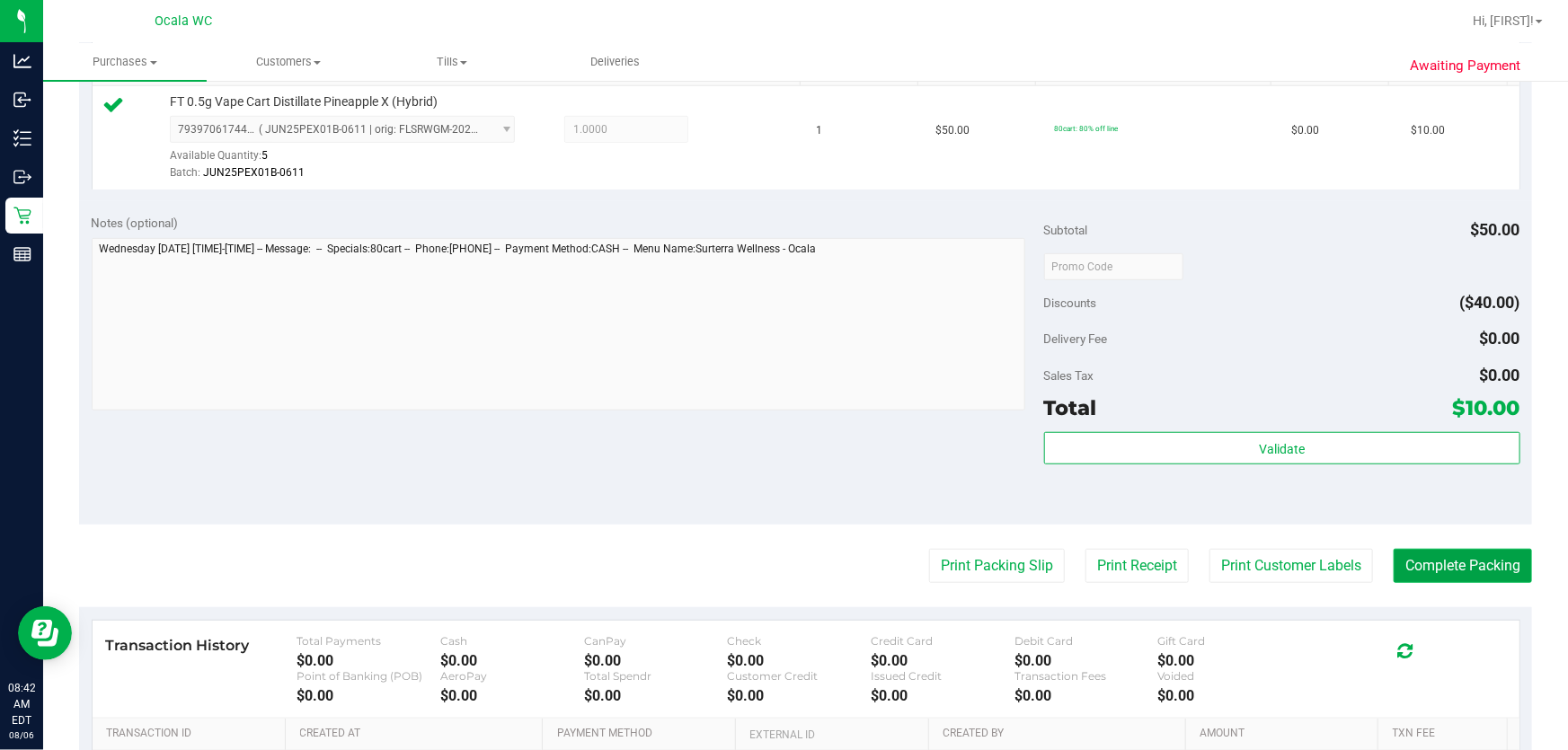 click on "Complete Packing" at bounding box center [1463, 566] 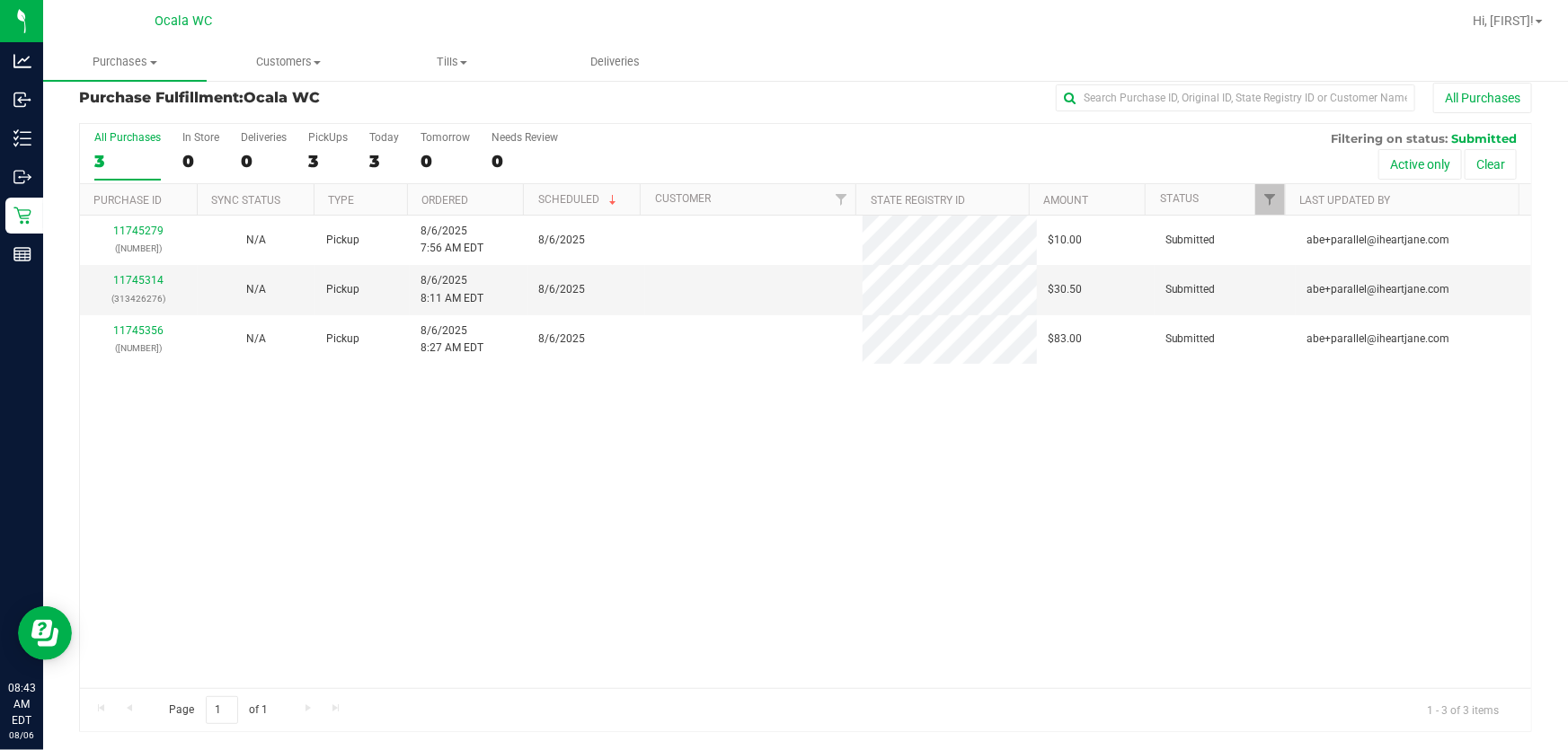 scroll, scrollTop: 0, scrollLeft: 0, axis: both 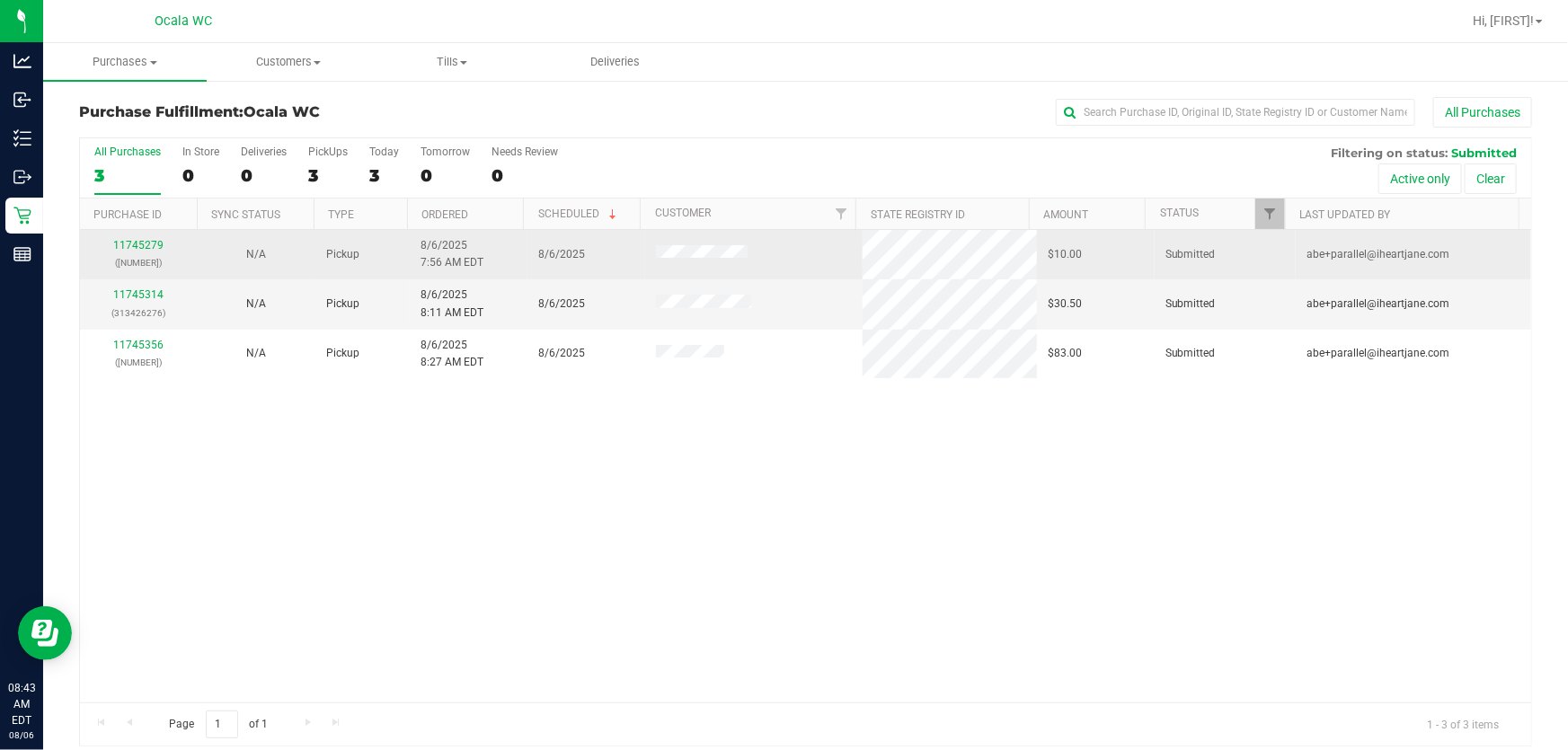 click on "11745279
(313425608)" at bounding box center [138, 254] 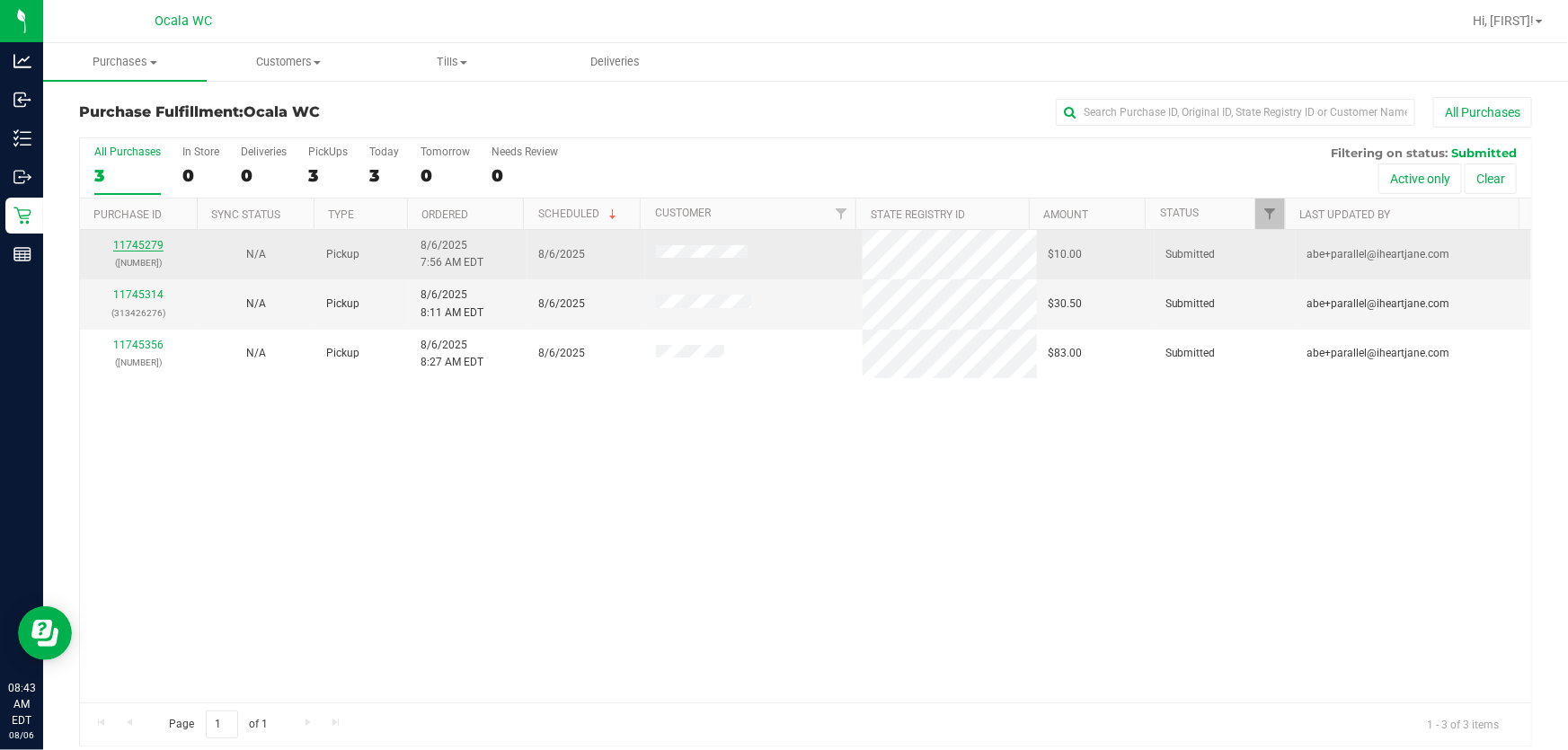 click on "11745279" at bounding box center [138, 245] 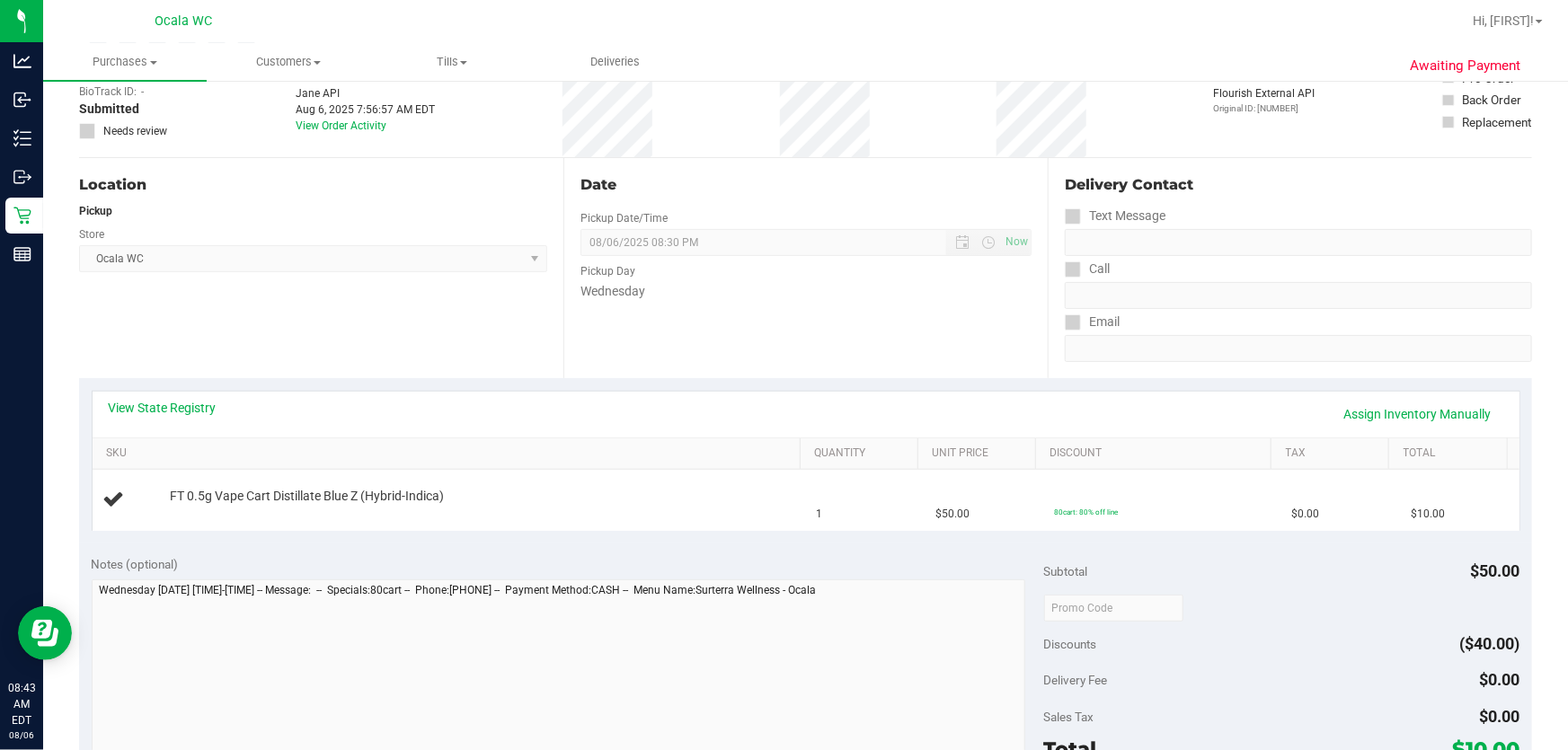 scroll, scrollTop: 244, scrollLeft: 0, axis: vertical 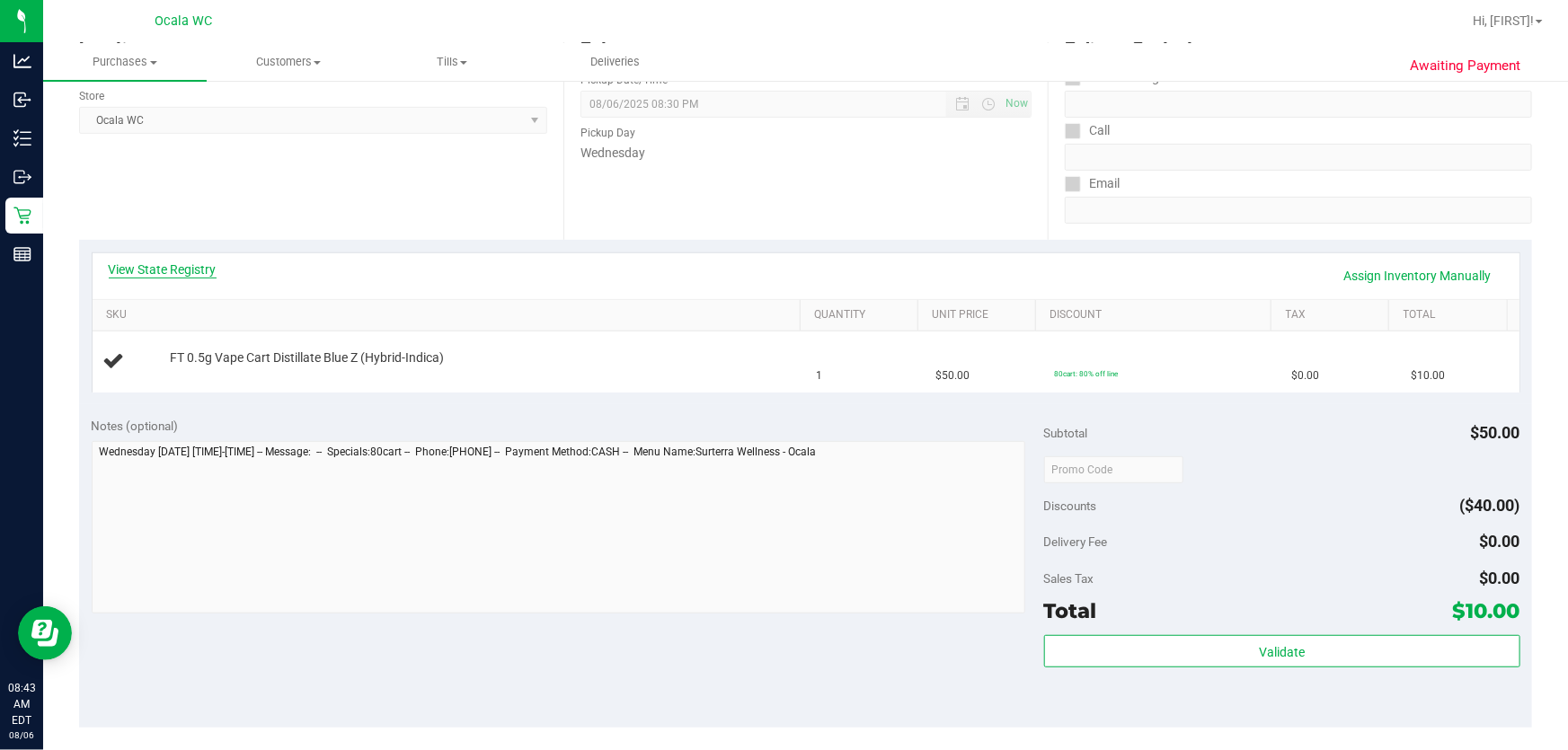 click on "View State Registry" at bounding box center [163, 269] 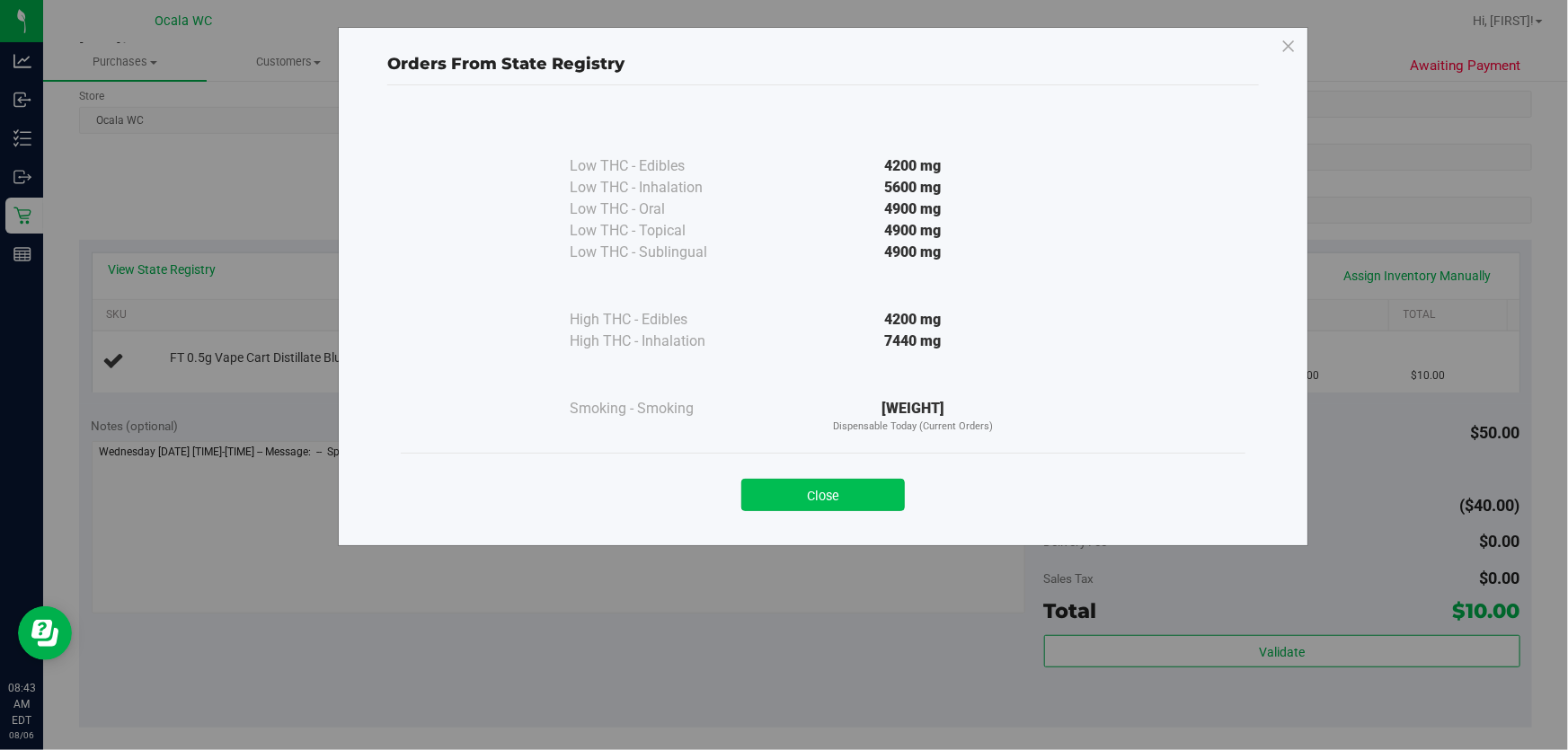 click on "Close" at bounding box center [823, 495] 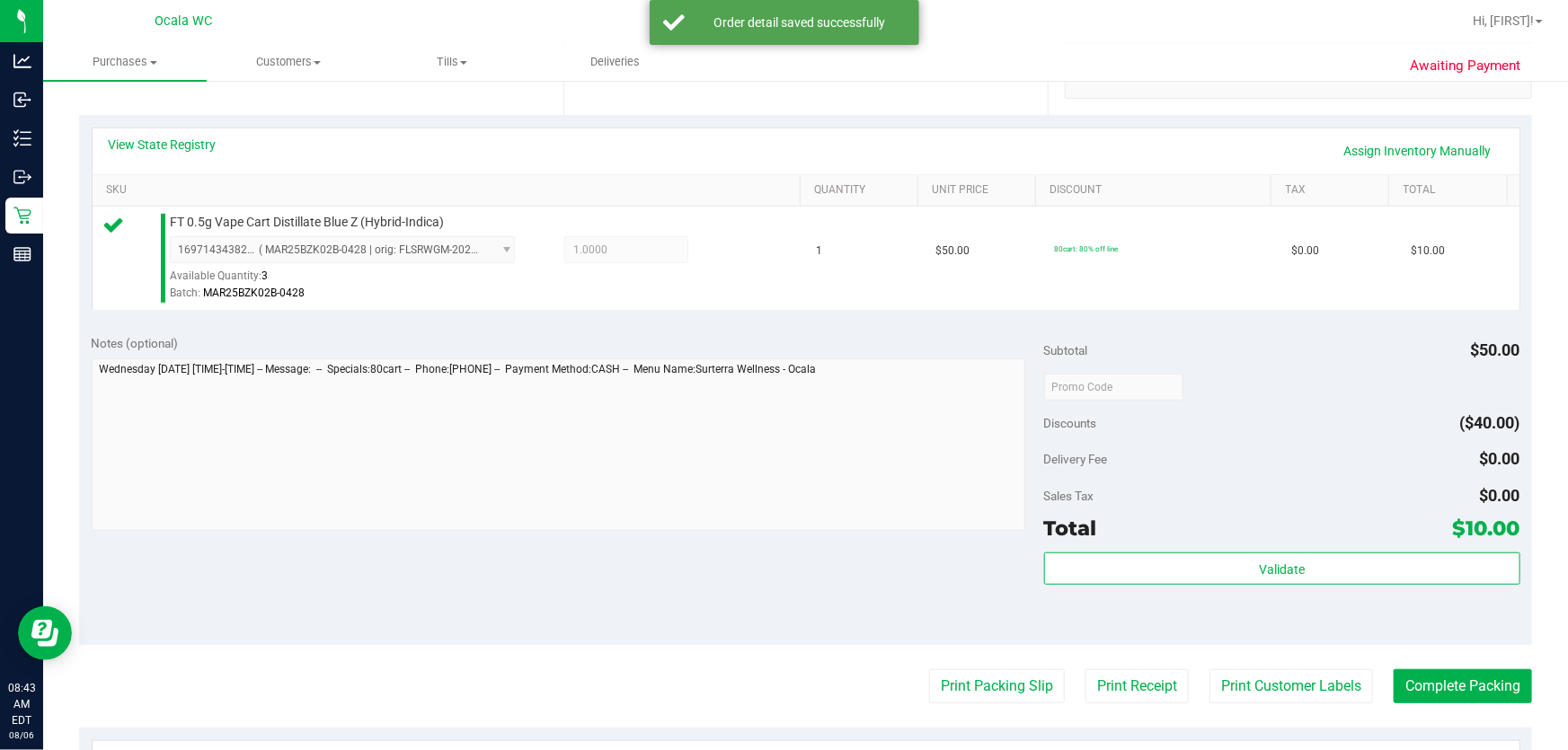 scroll, scrollTop: 571, scrollLeft: 0, axis: vertical 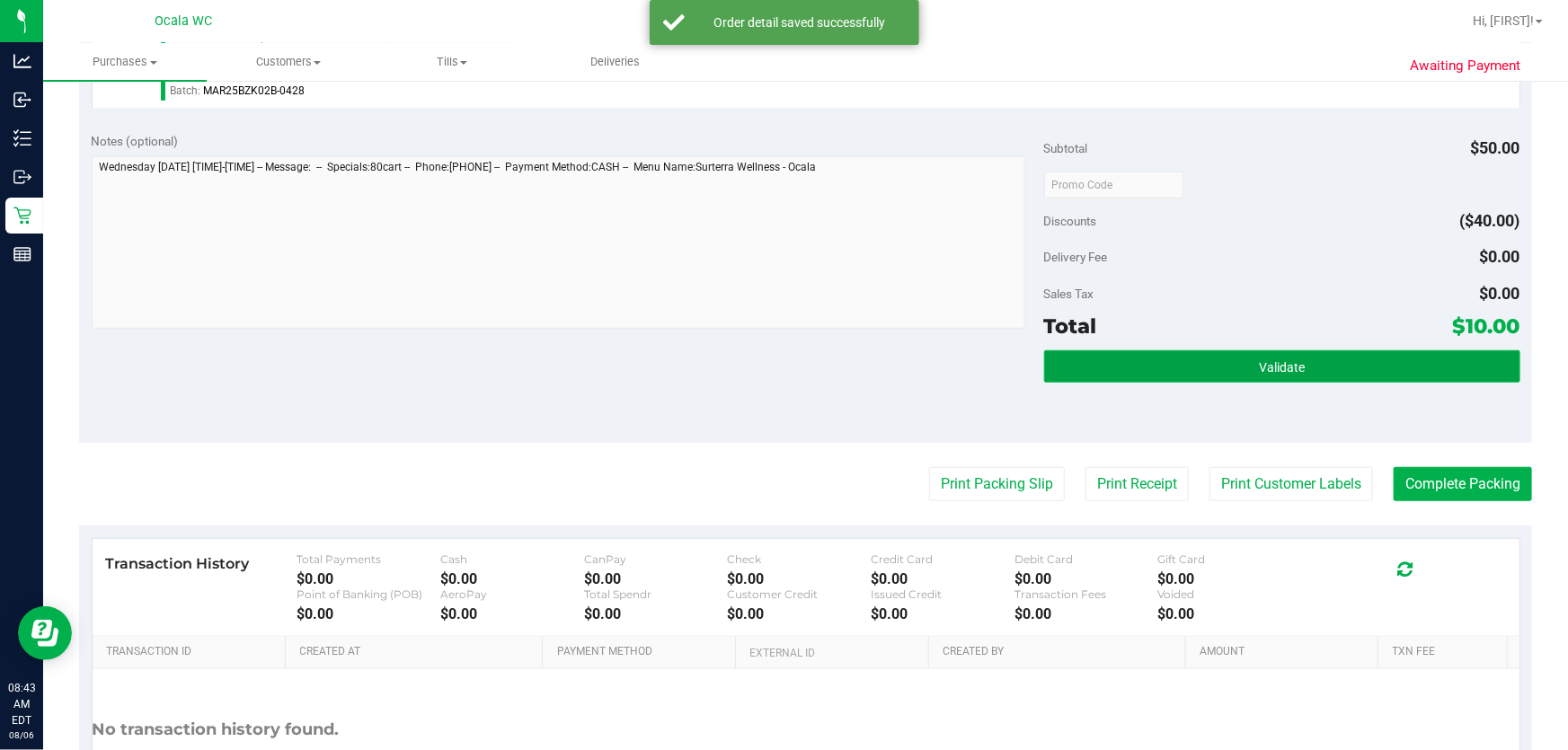 click on "Validate" at bounding box center [1282, 366] 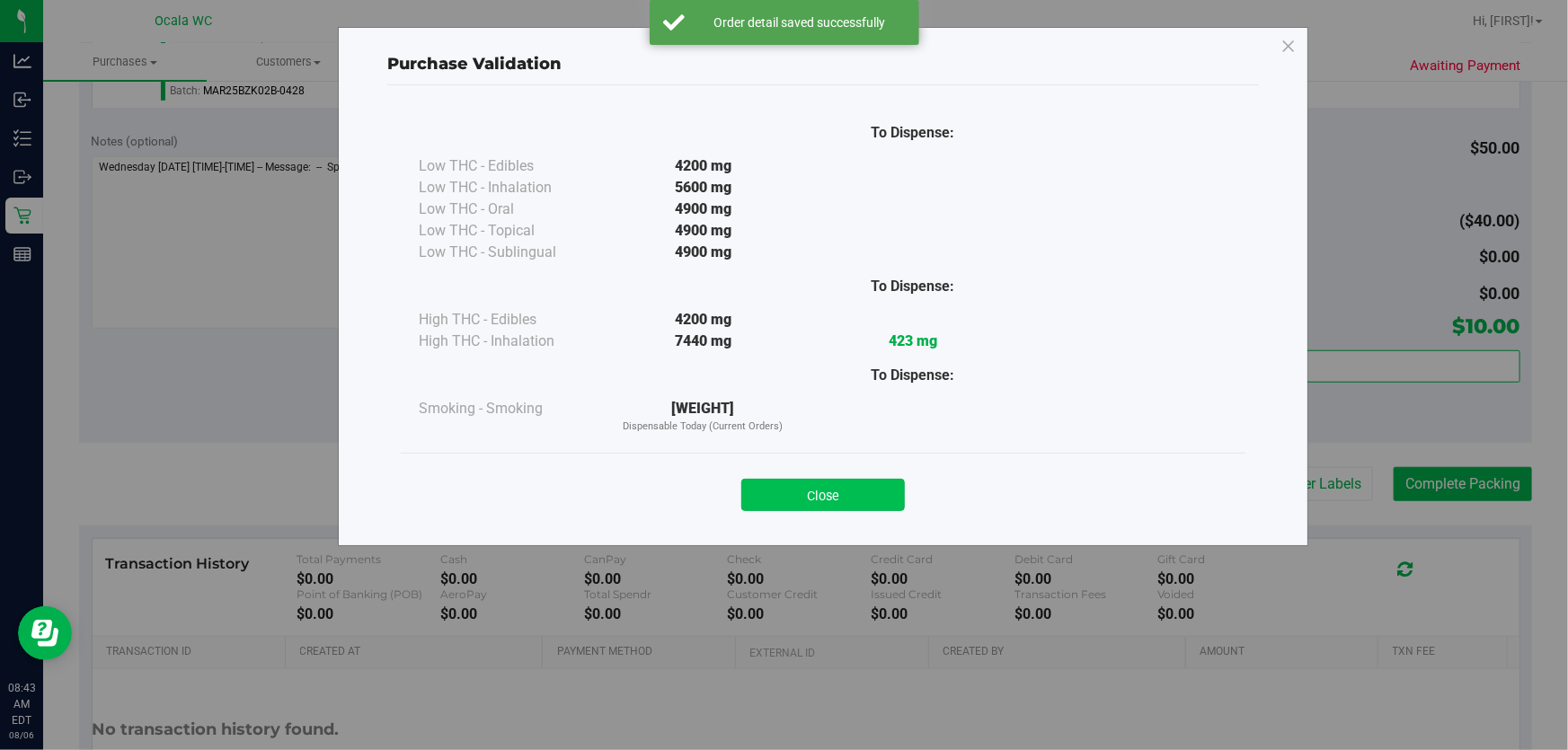 click on "Close" at bounding box center (823, 495) 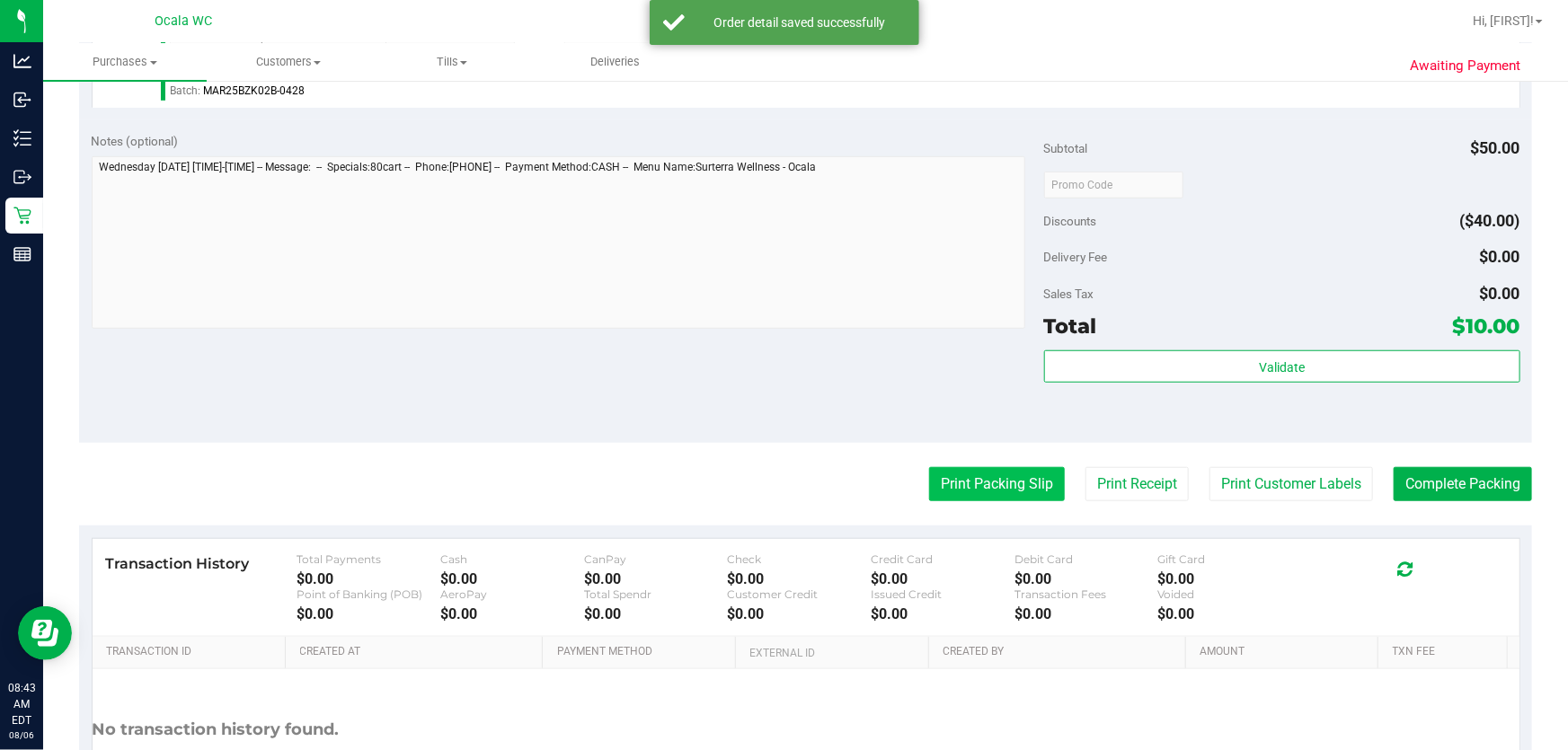 click on "Print Packing Slip" at bounding box center [997, 484] 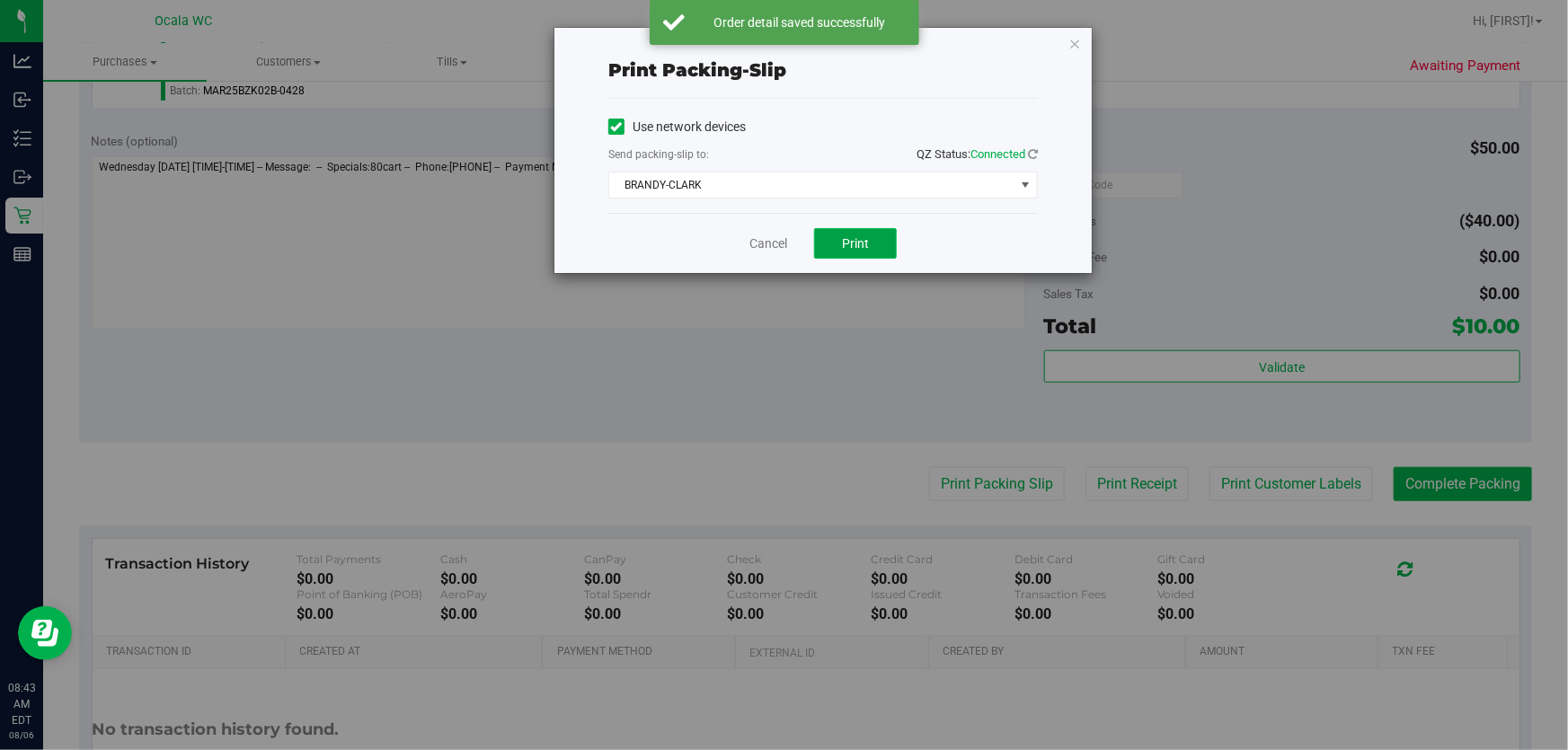 click on "Print" at bounding box center [855, 243] 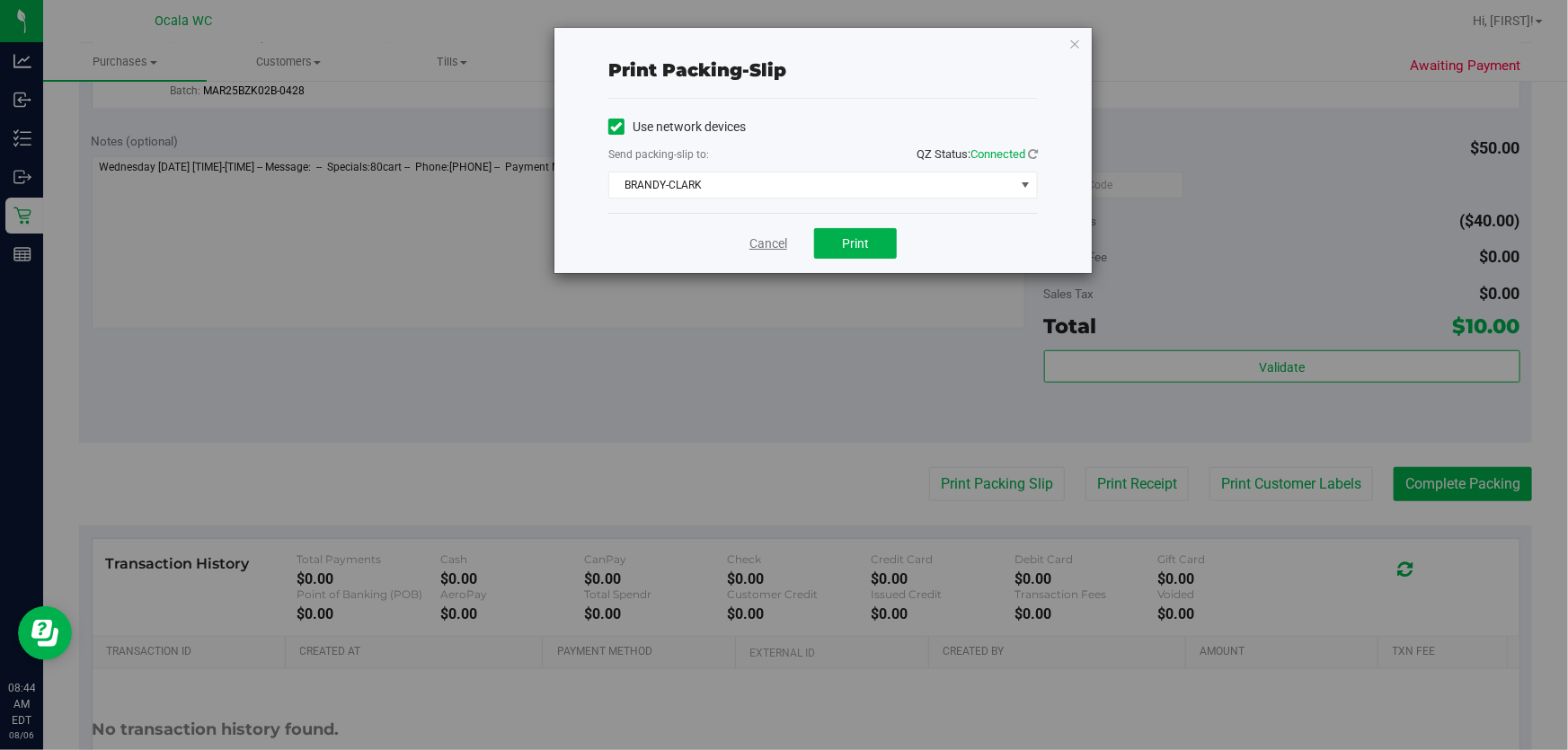 click on "Cancel" at bounding box center [768, 243] 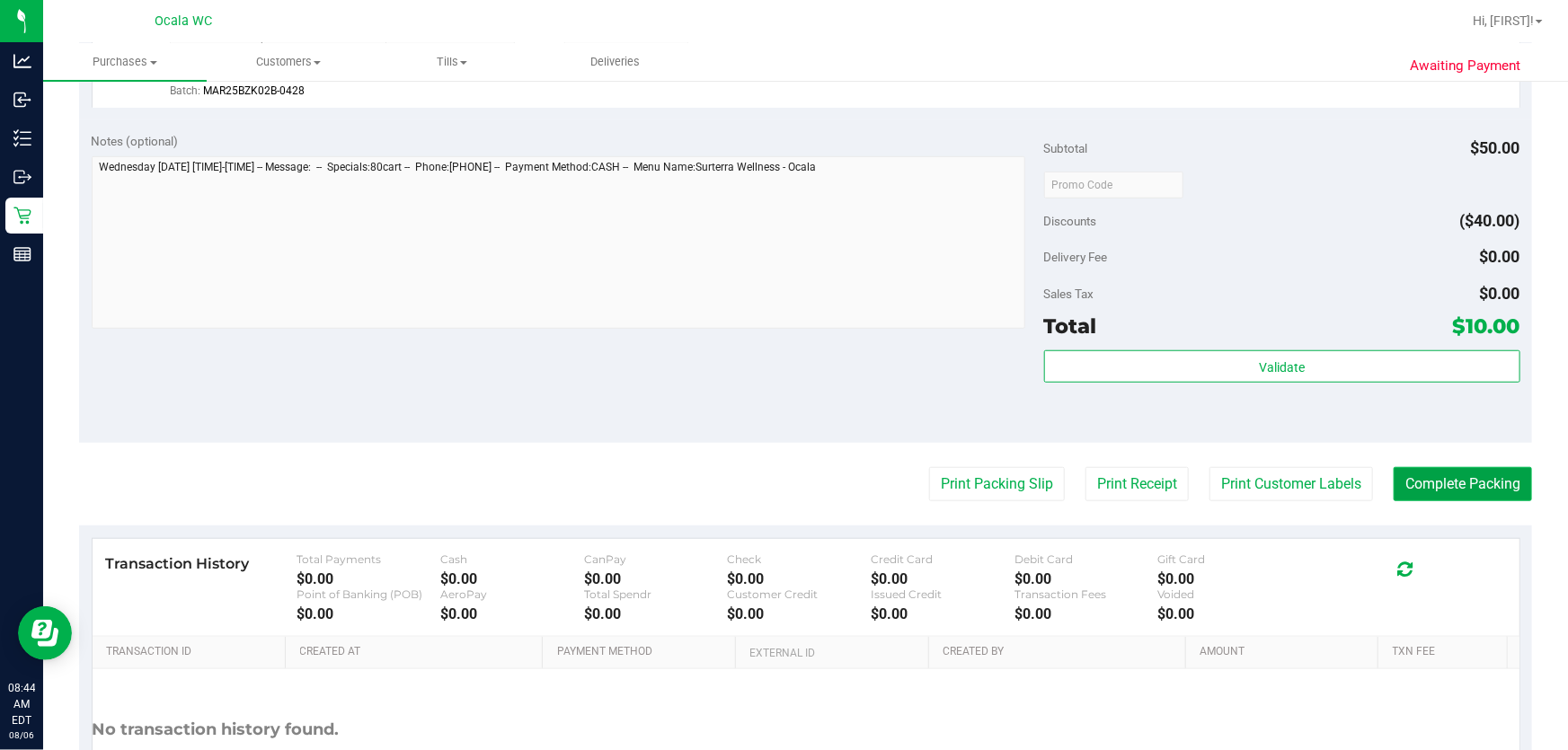 click on "Complete Packing" at bounding box center (1463, 484) 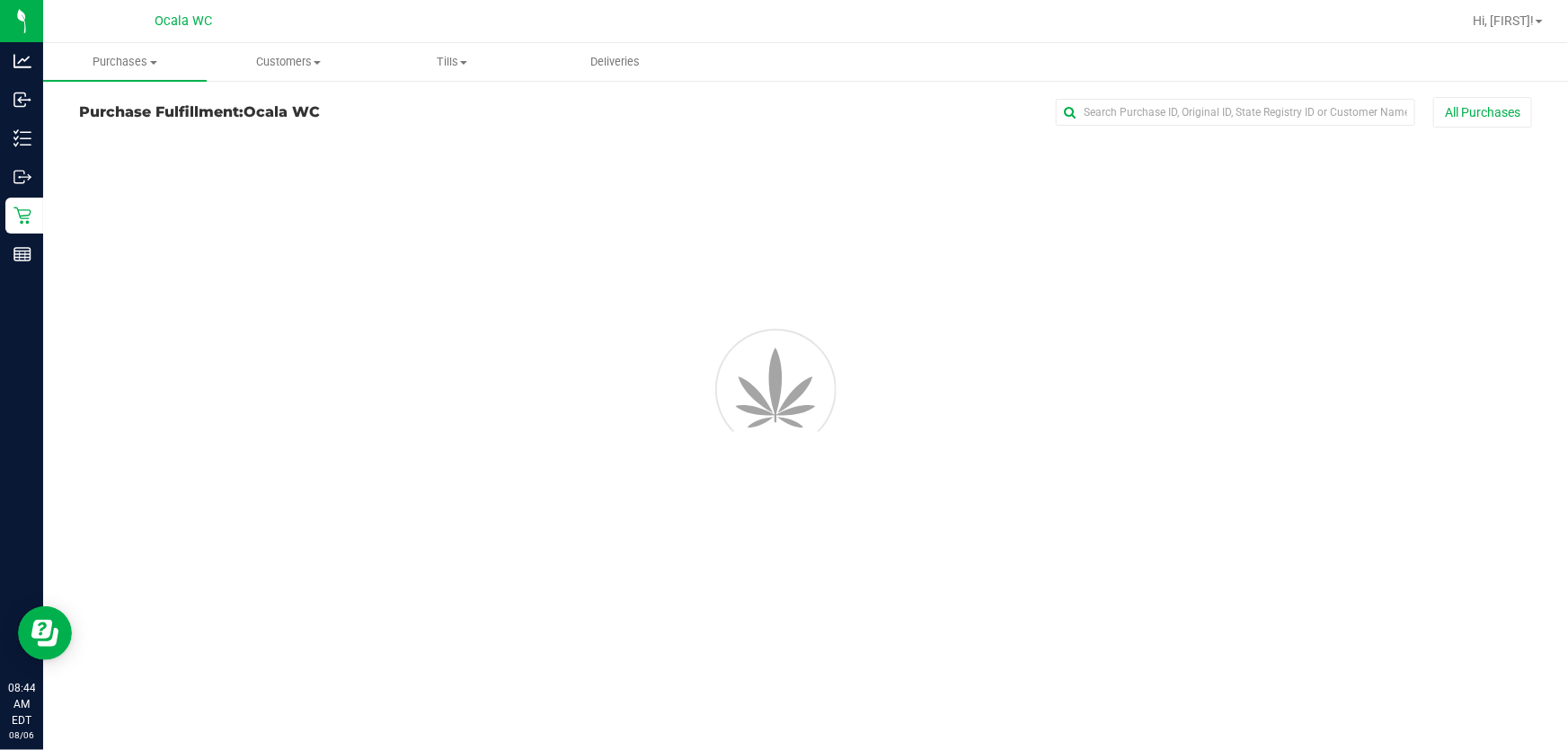 scroll, scrollTop: 0, scrollLeft: 0, axis: both 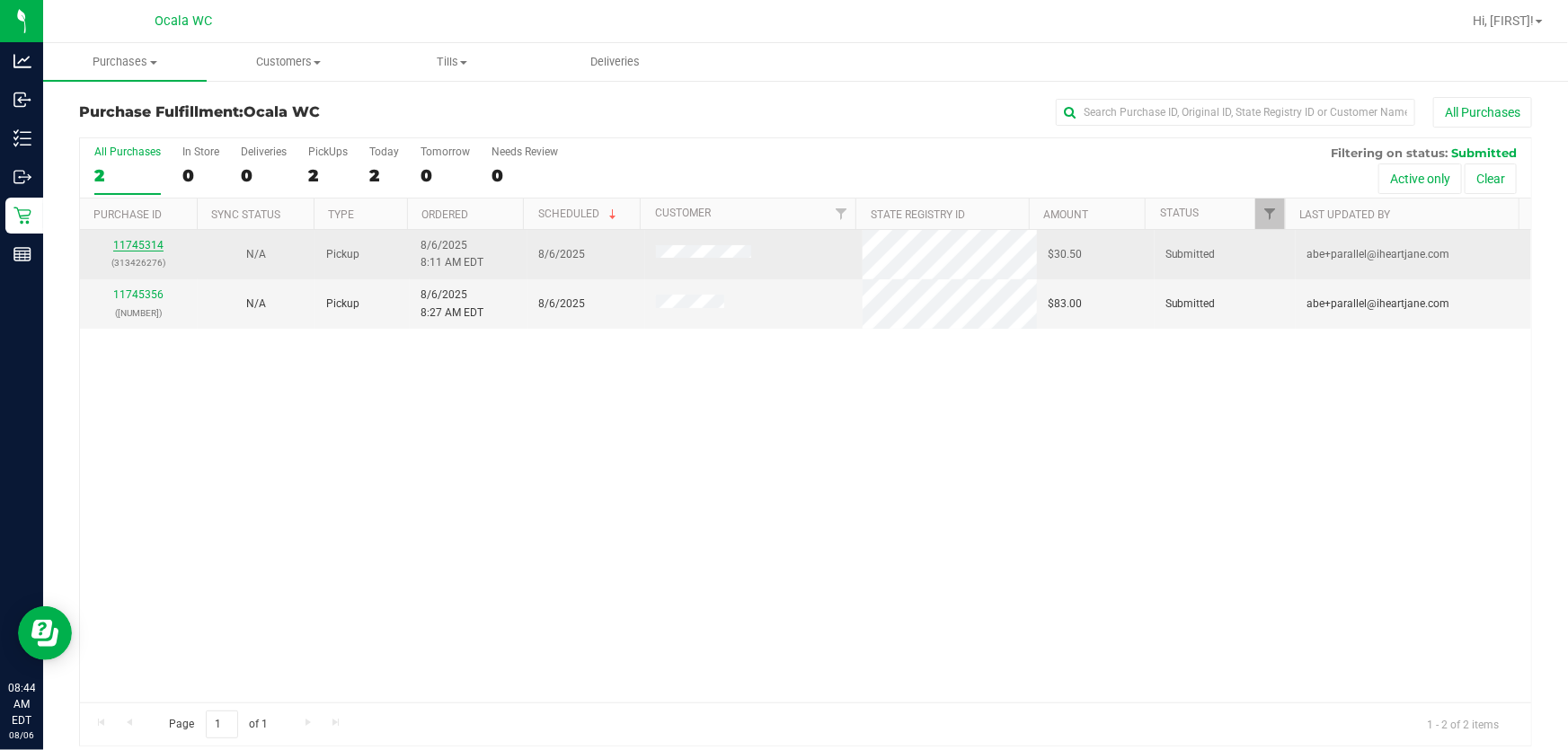 click on "11745314" at bounding box center [138, 245] 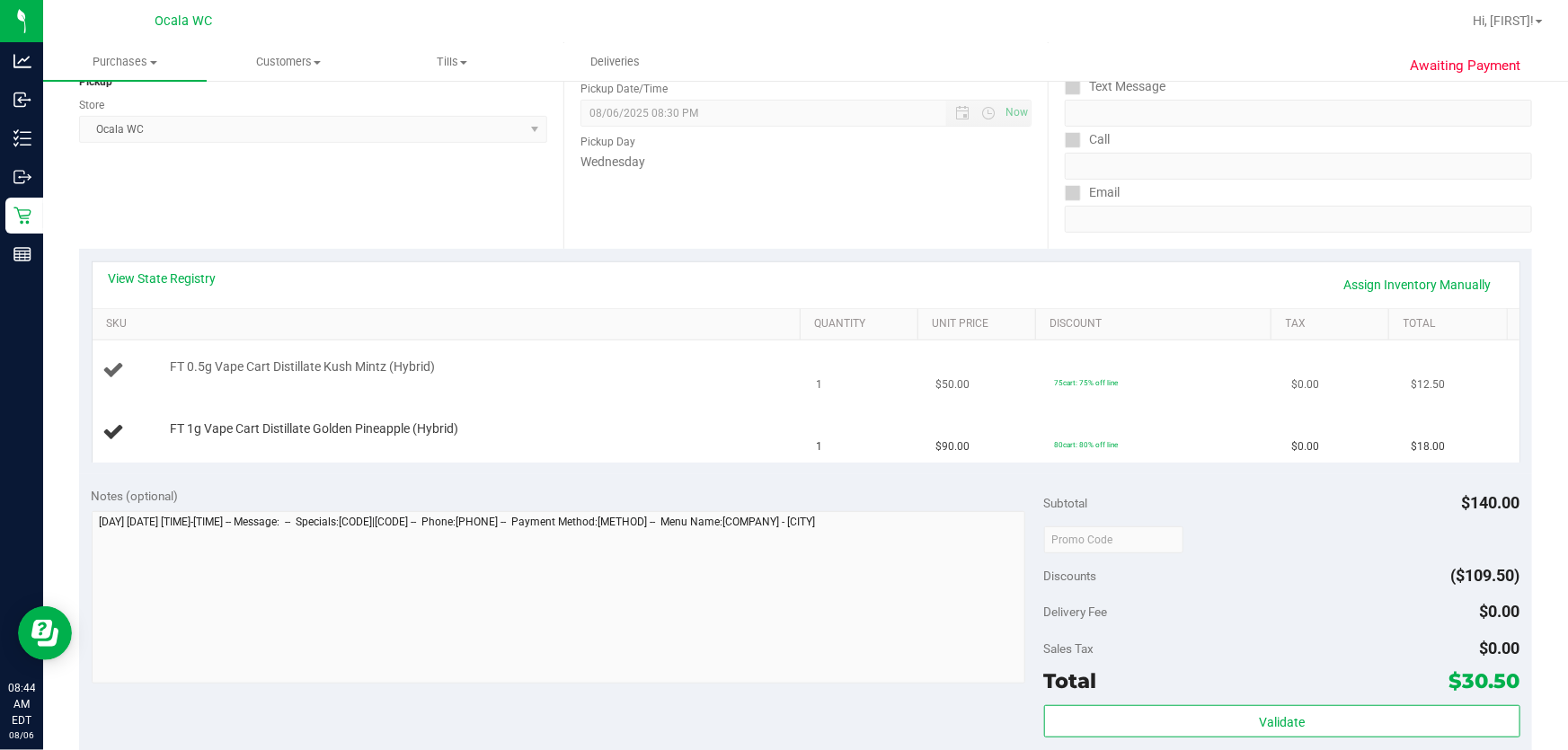 scroll, scrollTop: 244, scrollLeft: 0, axis: vertical 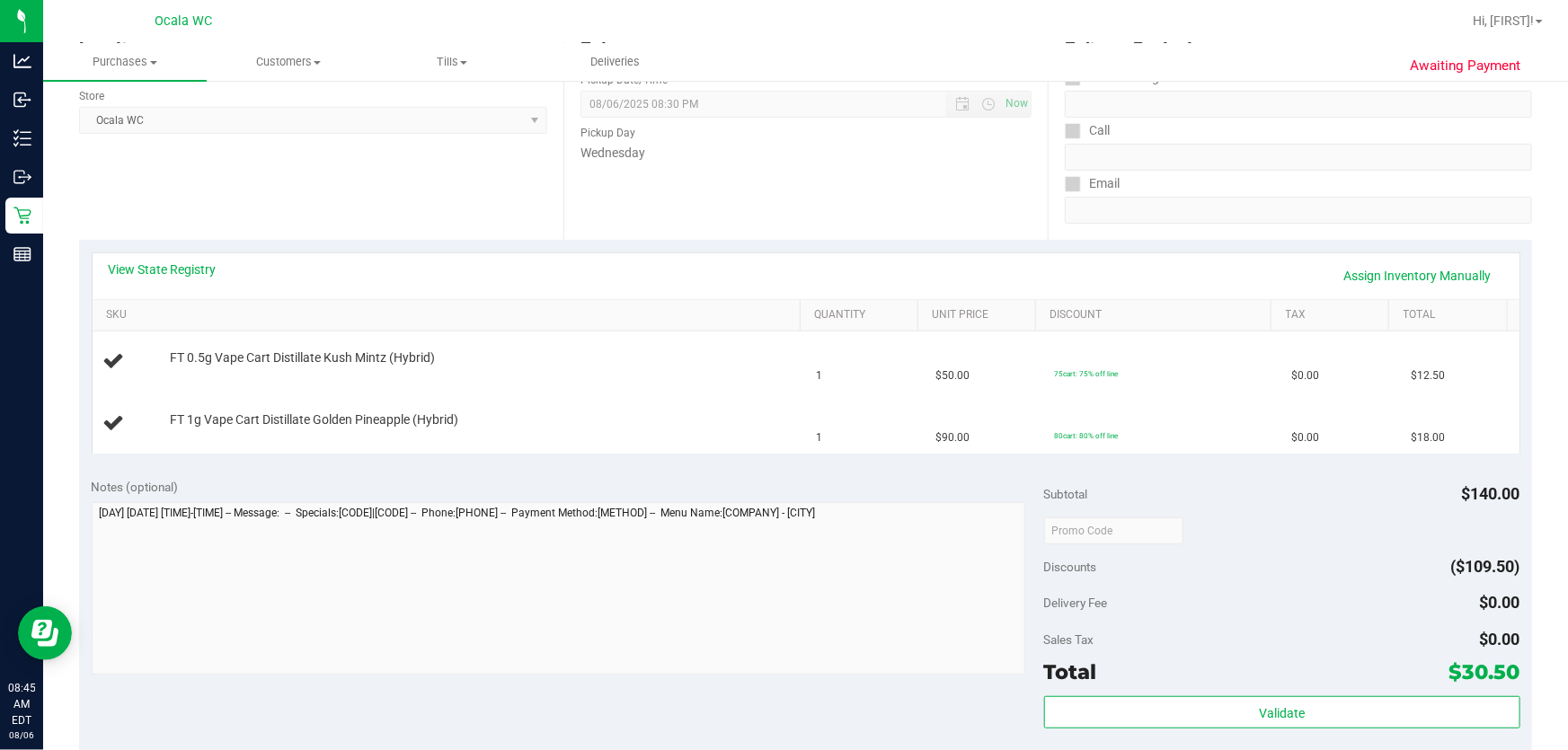click on "Location
Pickup
Store
Ocala WC Select Store Bonita Springs WC Boynton Beach WC Bradenton WC Brandon WC Brooksville WC Call Center Clermont WC Crestview WC Deerfield Beach WC Delray Beach WC Deltona WC Ft Walton Beach WC Ft. Lauderdale WC Ft. Myers WC Gainesville WC Jax Atlantic WC JAX DC REP Jax WC Key West WC Lakeland WC Largo WC Lehigh Acres DC REP Merritt Island WC Miami 72nd WC Miami Beach WC Miami Dadeland WC Miramar DC REP New Port Richey WC North Palm Beach WC North Port WC Ocala WC Orange Park WC Orlando Colonial WC Orlando DC REP Orlando WC Oviedo WC Palm Bay WC Palm Coast WC Panama City WC Pensacola WC Port Orange WC Port St. Lucie WC Sebring WC South Tampa WC St. Pete WC Summerfield WC Tallahassee DC REP Tallahassee WC Tampa DC Testing Tampa Warehouse Tampa WC TX Austin DC TX Plano Retail Winter Haven WC" at bounding box center [321, 129] 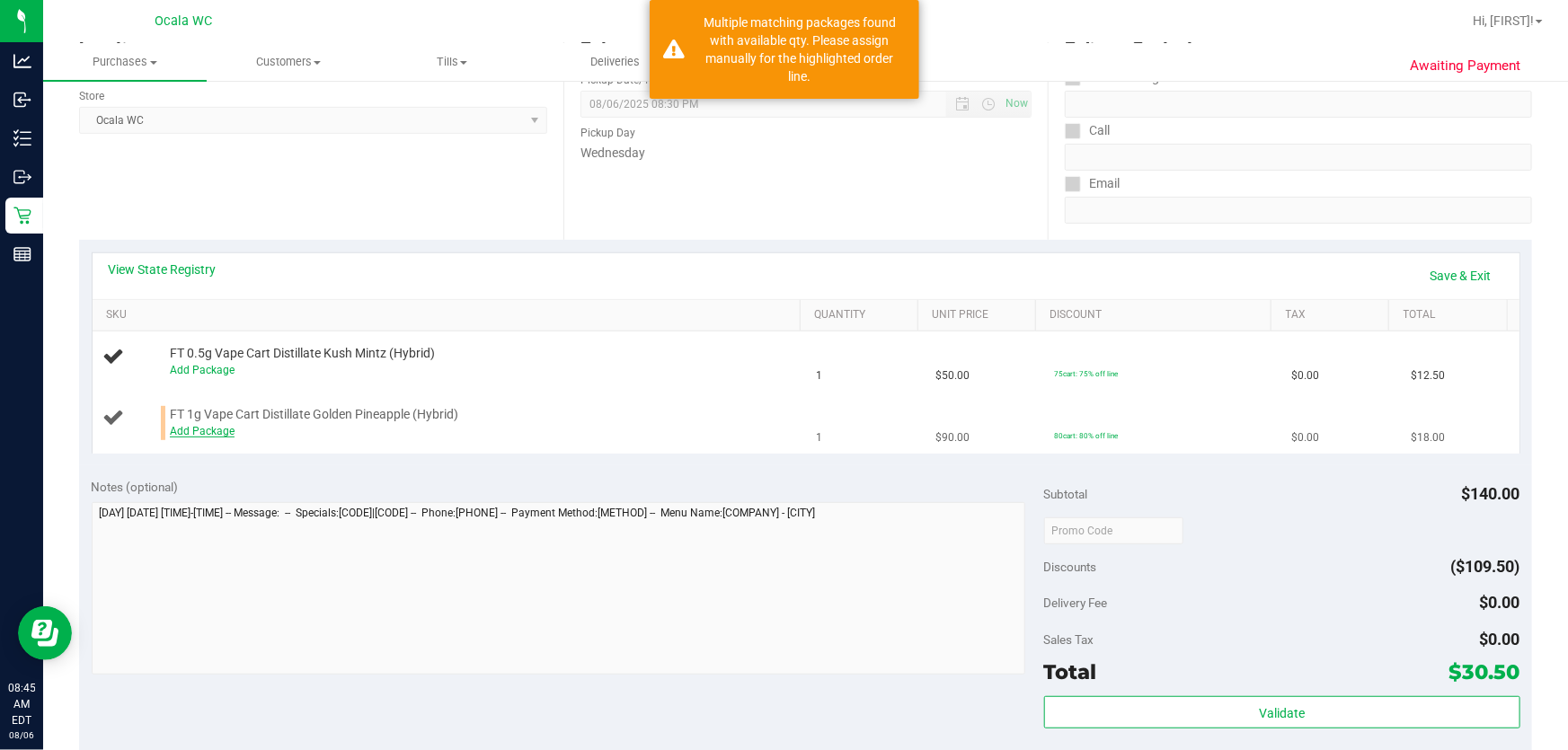 click on "Add Package" at bounding box center (202, 431) 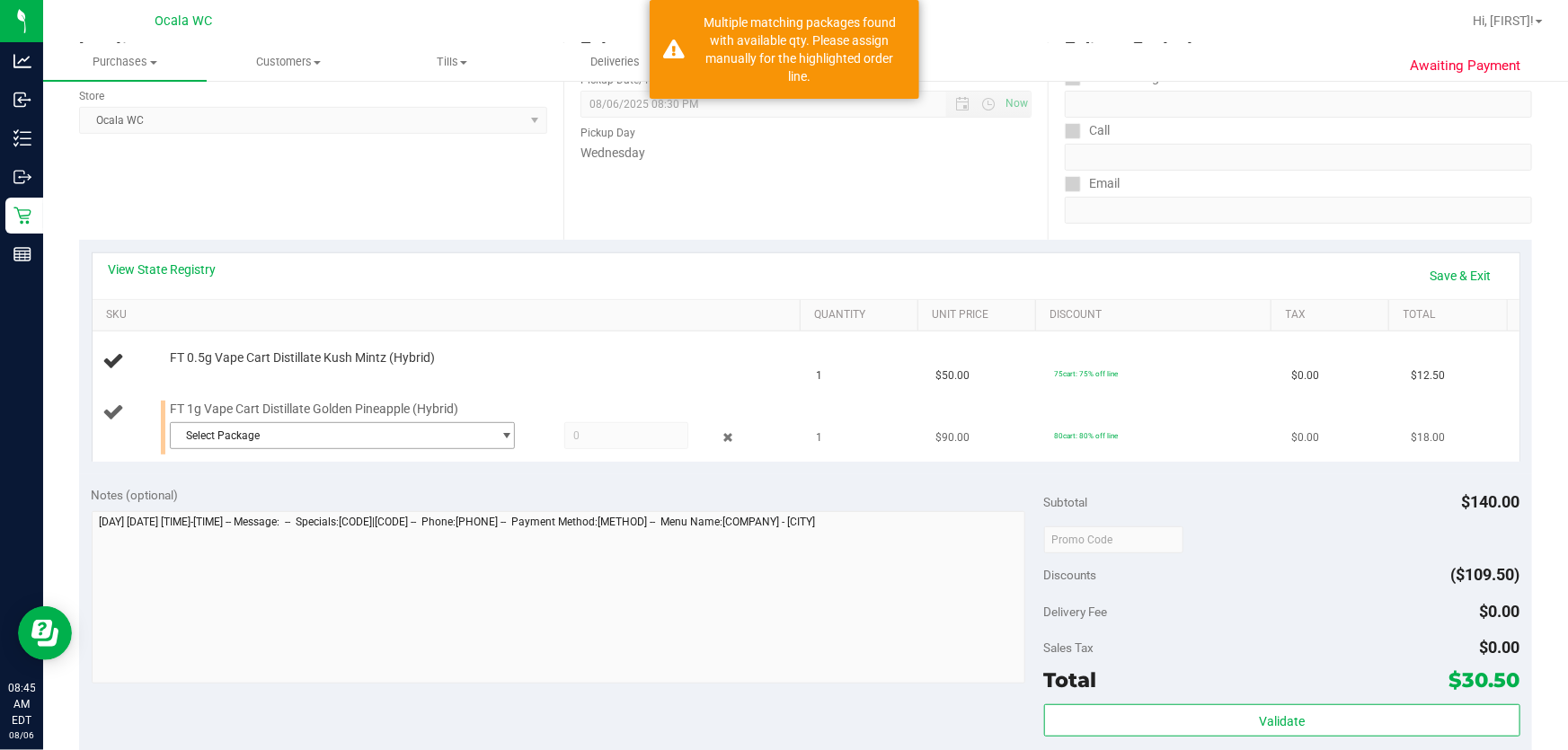 click on "Select Package" at bounding box center [331, 436] 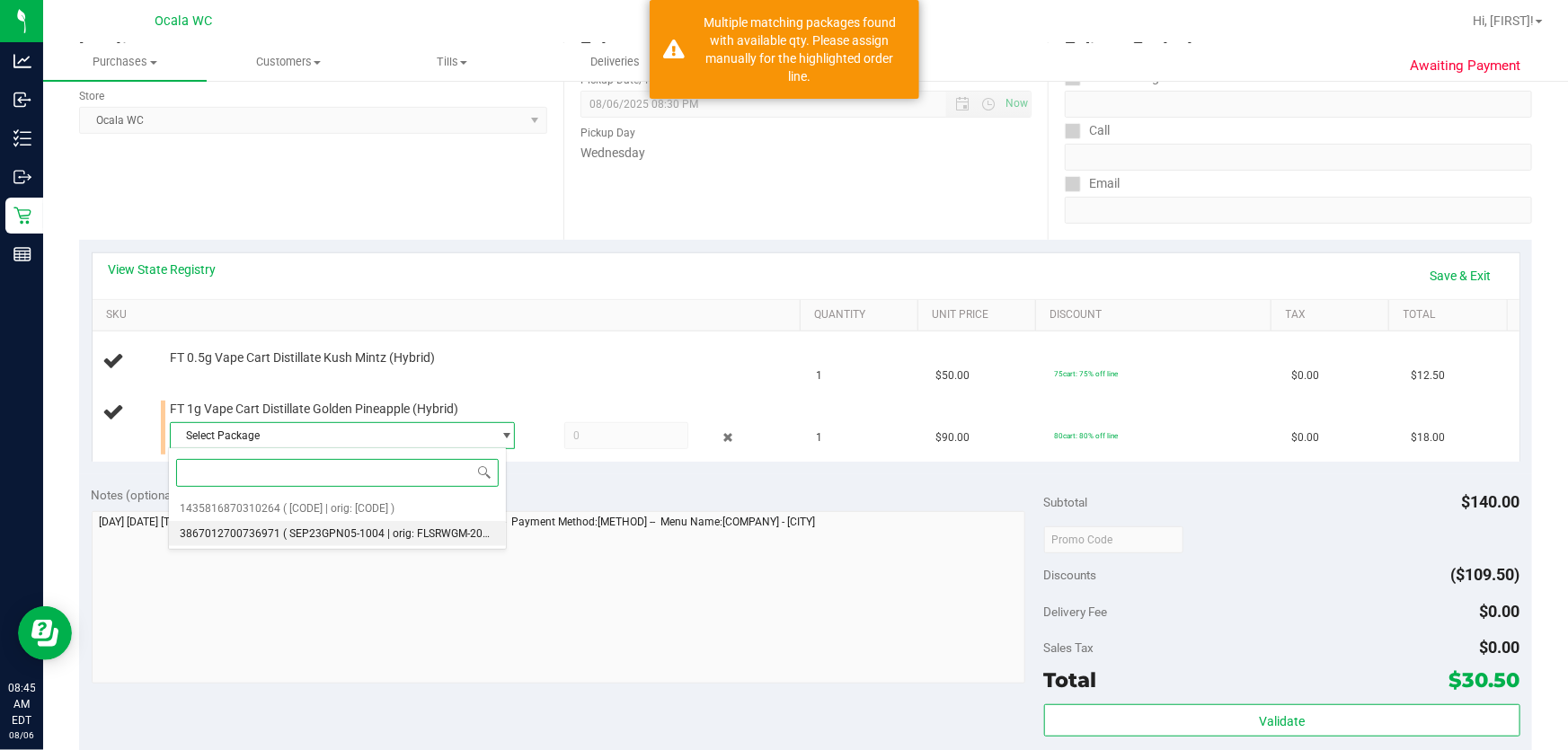 click on "3867012700736971
(
SEP23GPN05-1004 | orig: FLSRWGM-20231004-393
)" at bounding box center (337, 534) 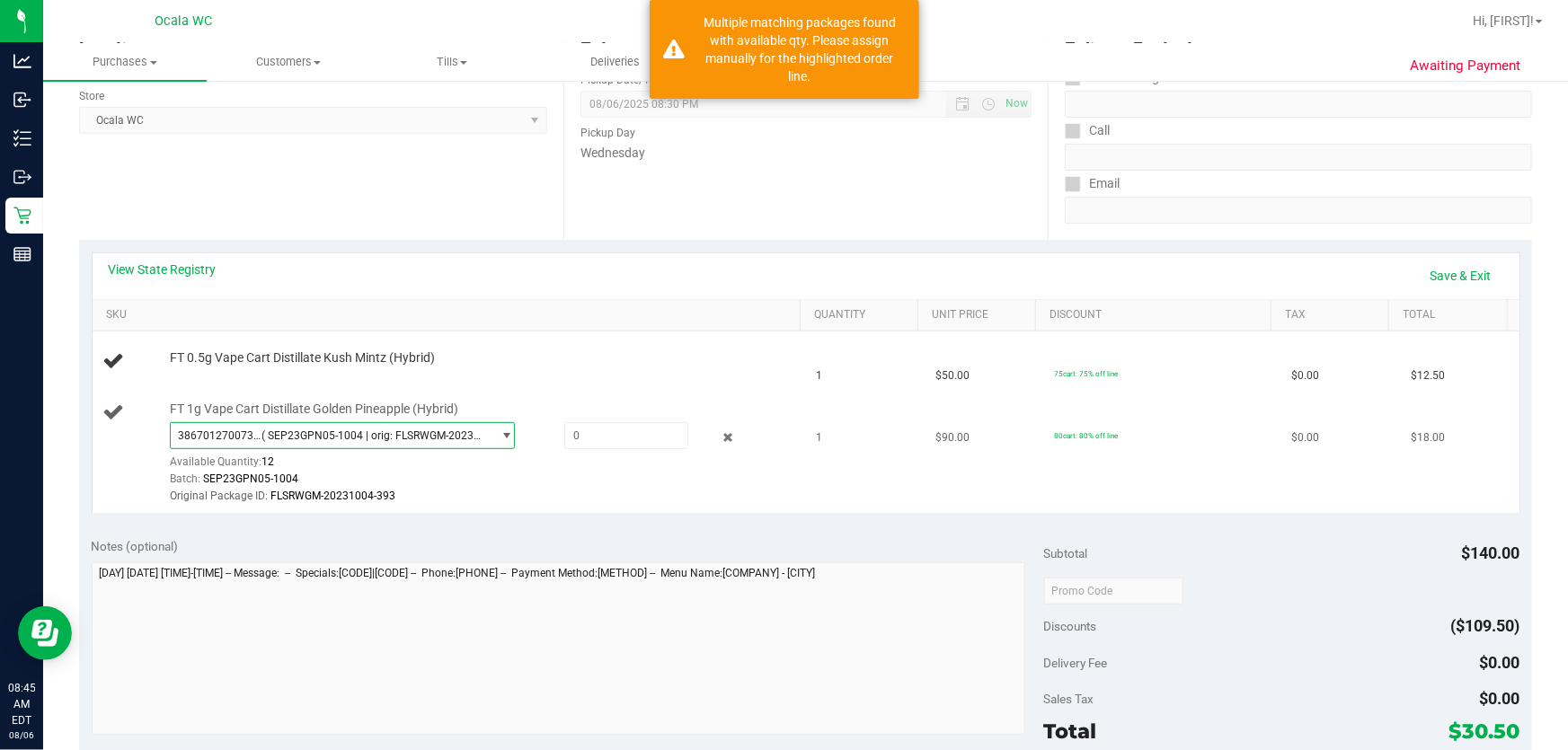 click on "(
SEP23GPN05-1004 | orig: FLSRWGM-20231004-393
)" at bounding box center (373, 436) 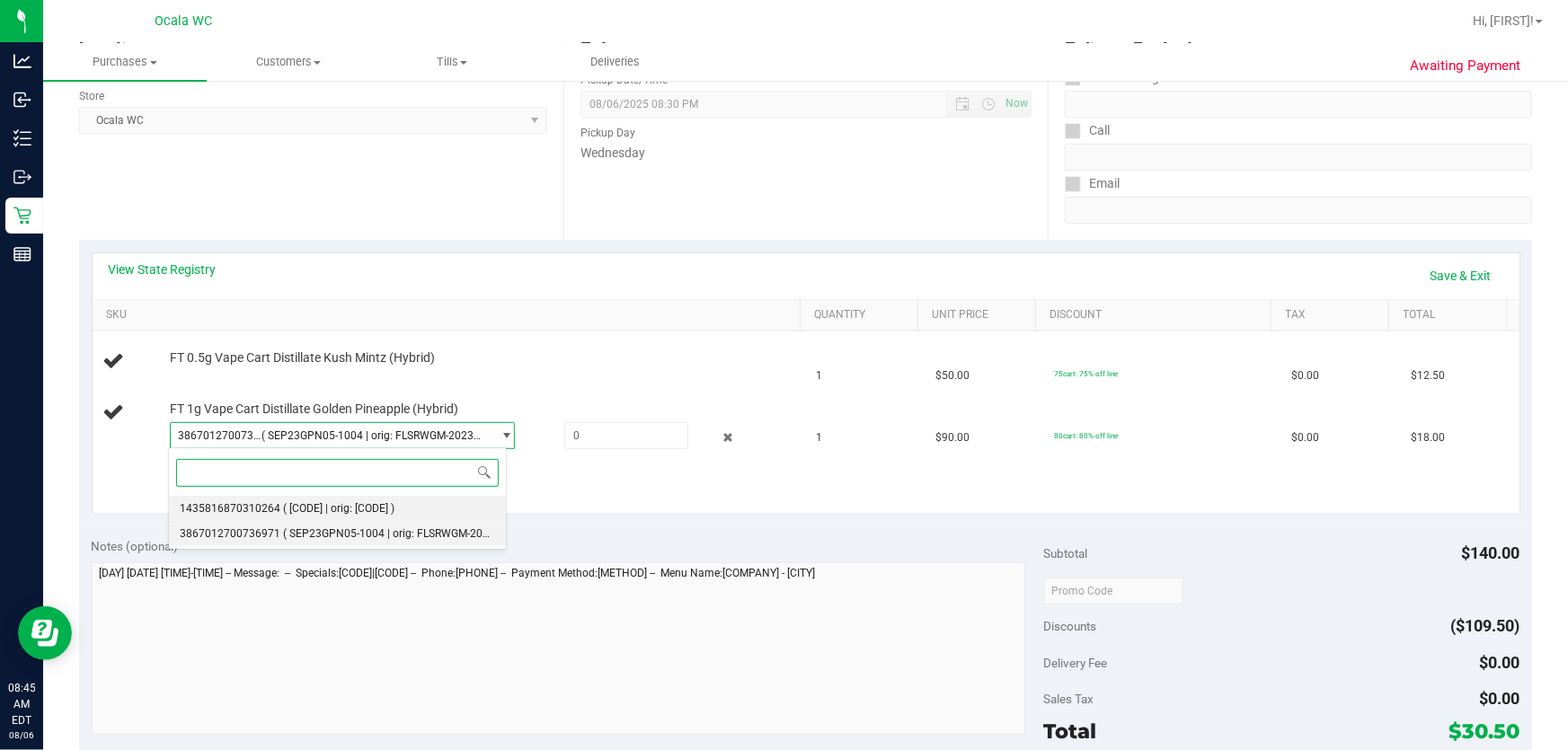 click on "(
SEP23GPN05-1004 | orig: FLSRWGM-20231004-355
)" at bounding box center [339, 508] 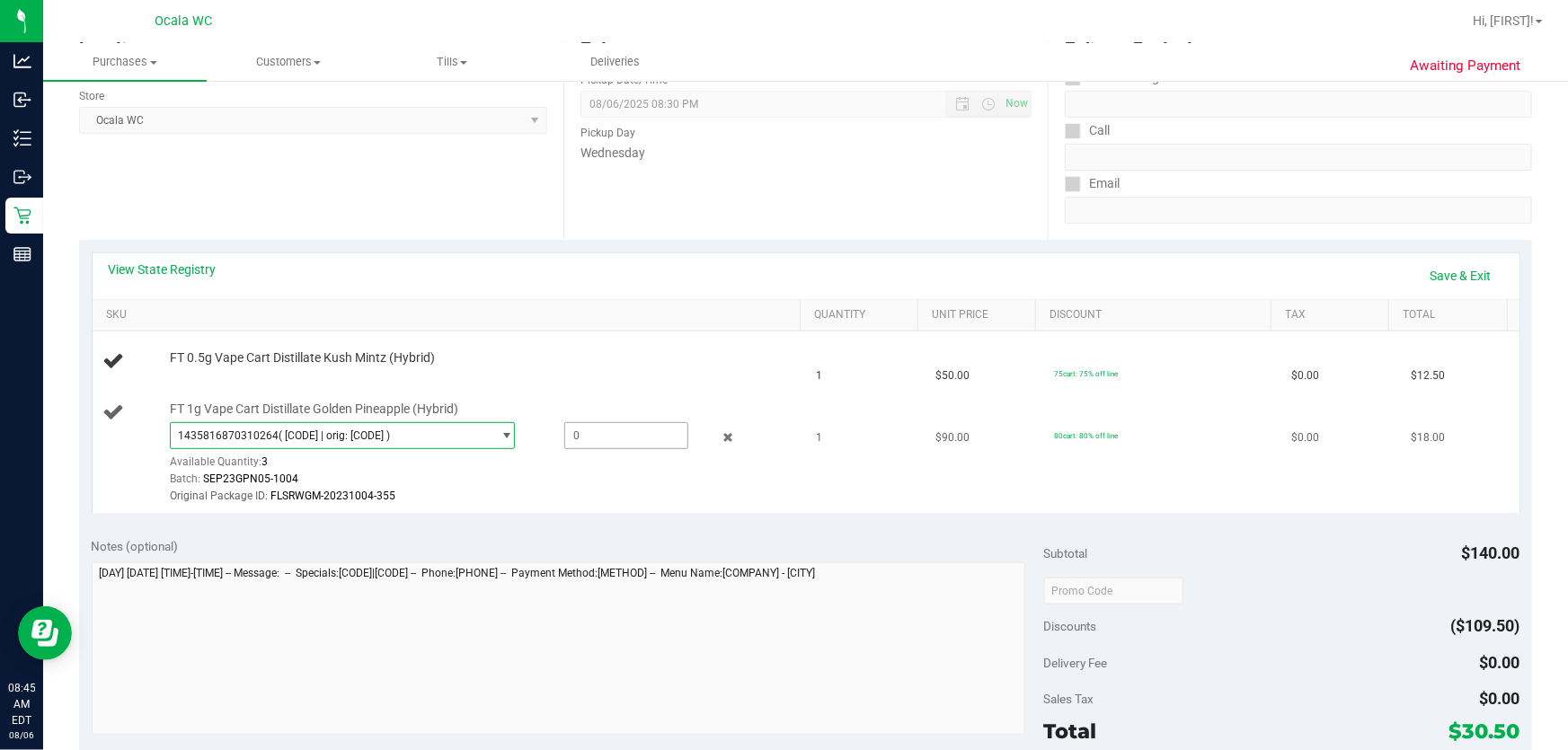 click at bounding box center [626, 436] 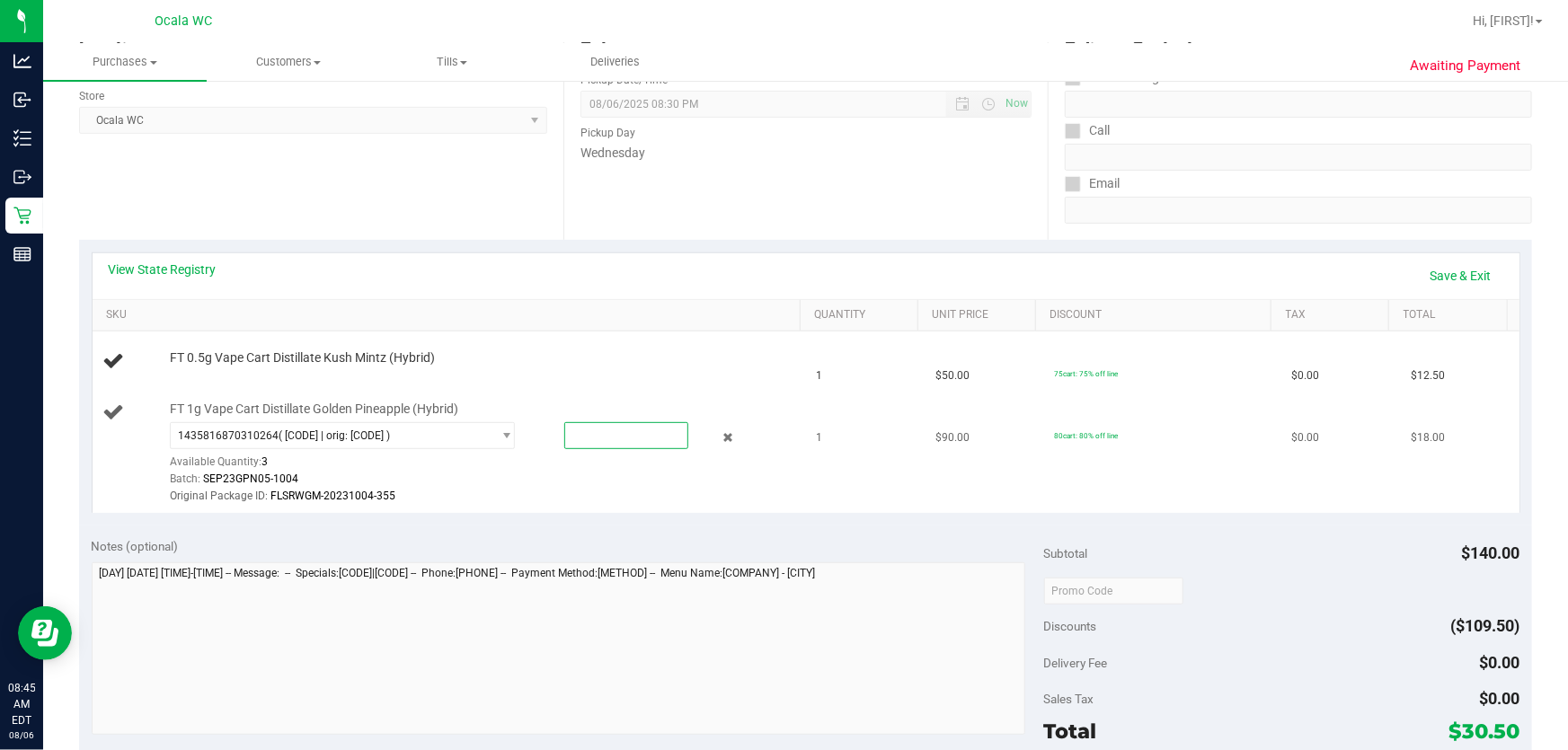 type on "1" 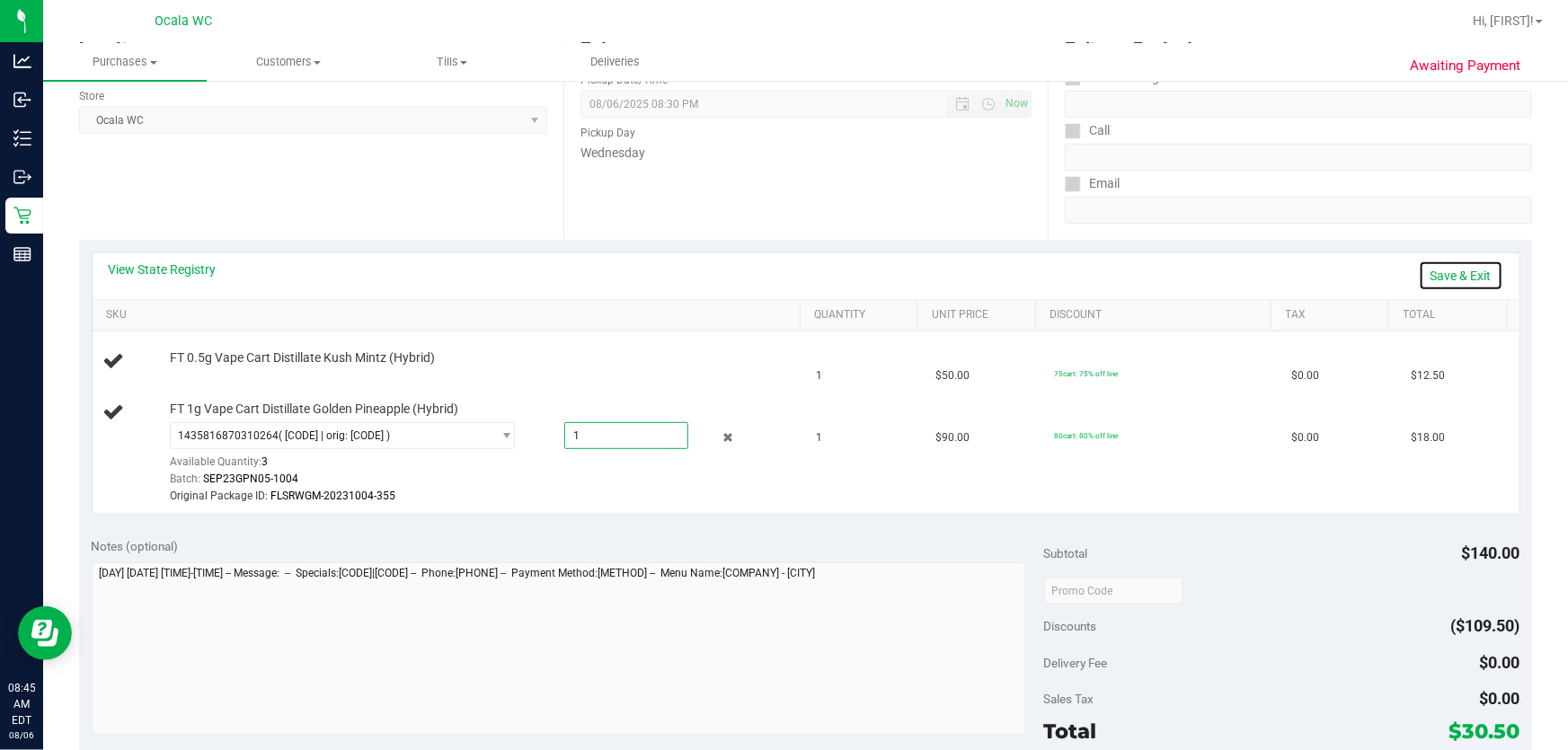 type on "1.0000" 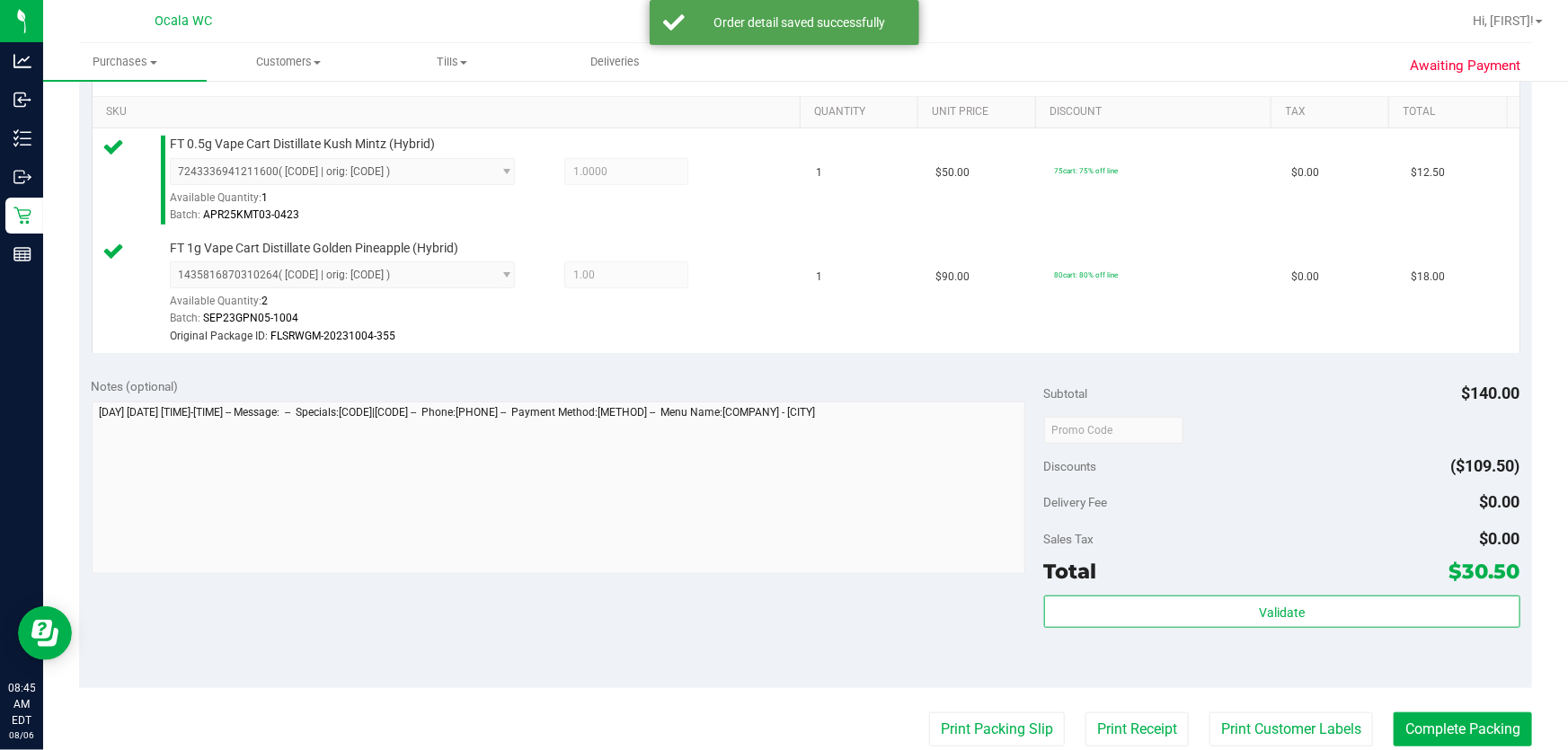 scroll, scrollTop: 653, scrollLeft: 0, axis: vertical 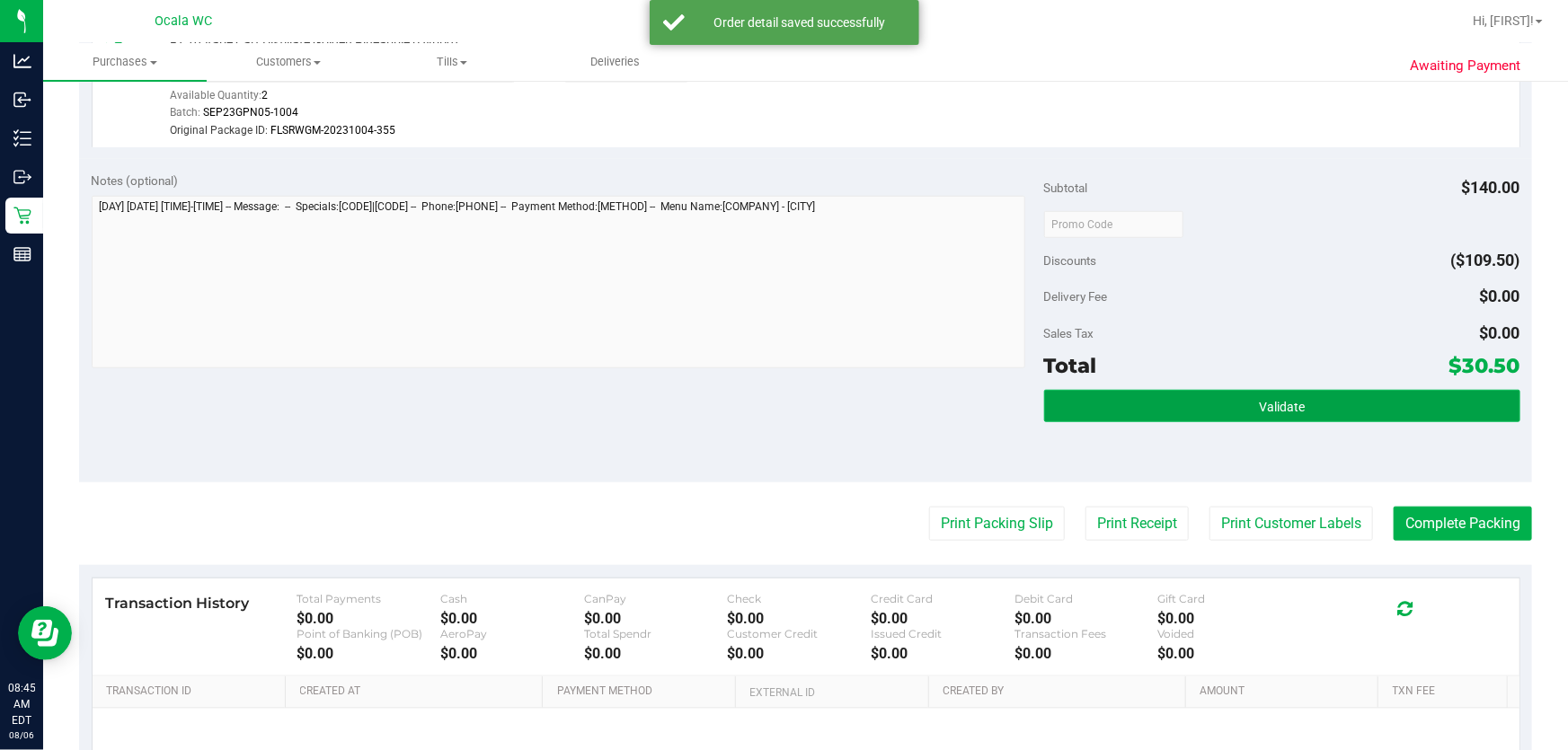 click on "Validate" at bounding box center [1282, 406] 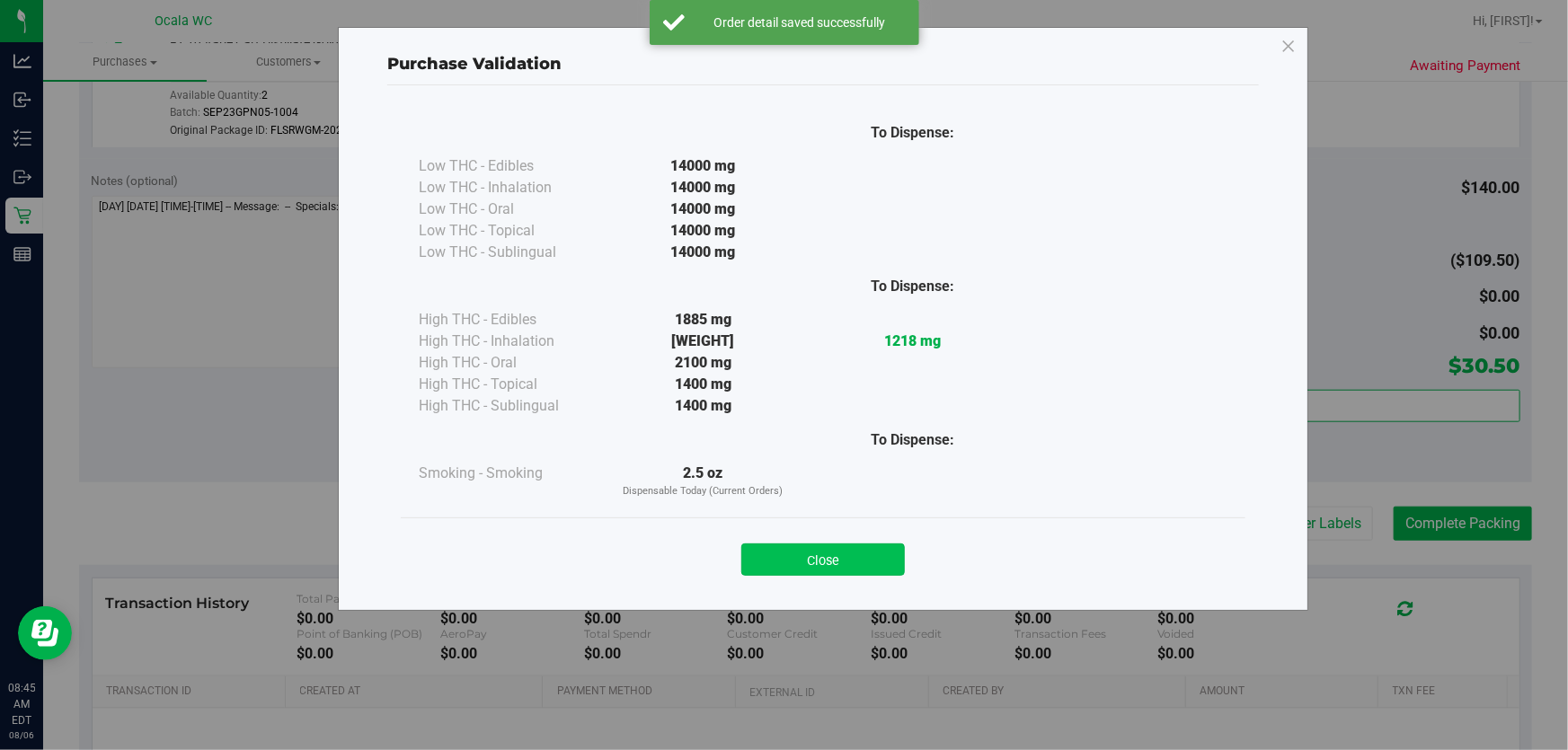 click on "Close" at bounding box center (823, 560) 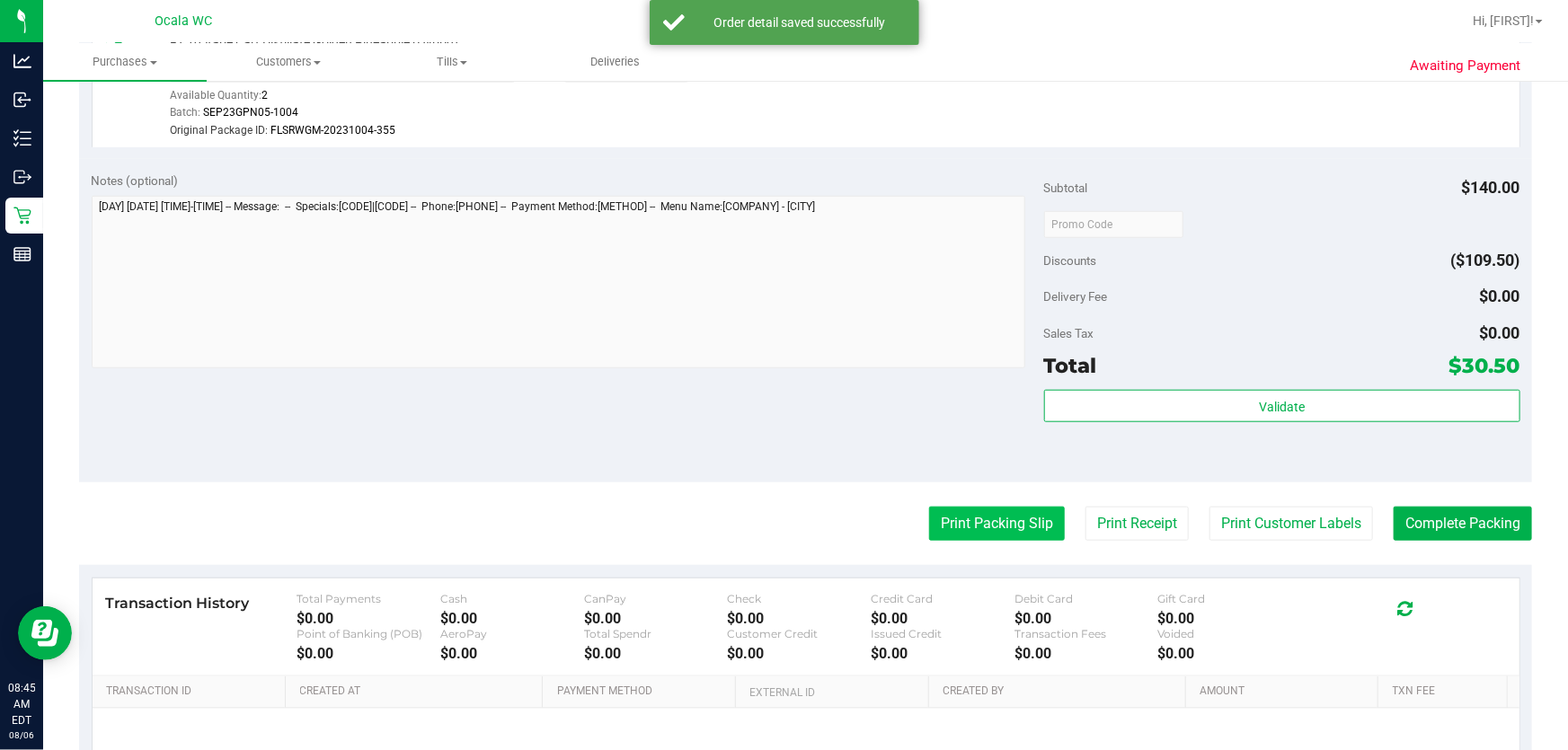 click on "Print Packing Slip" at bounding box center (997, 524) 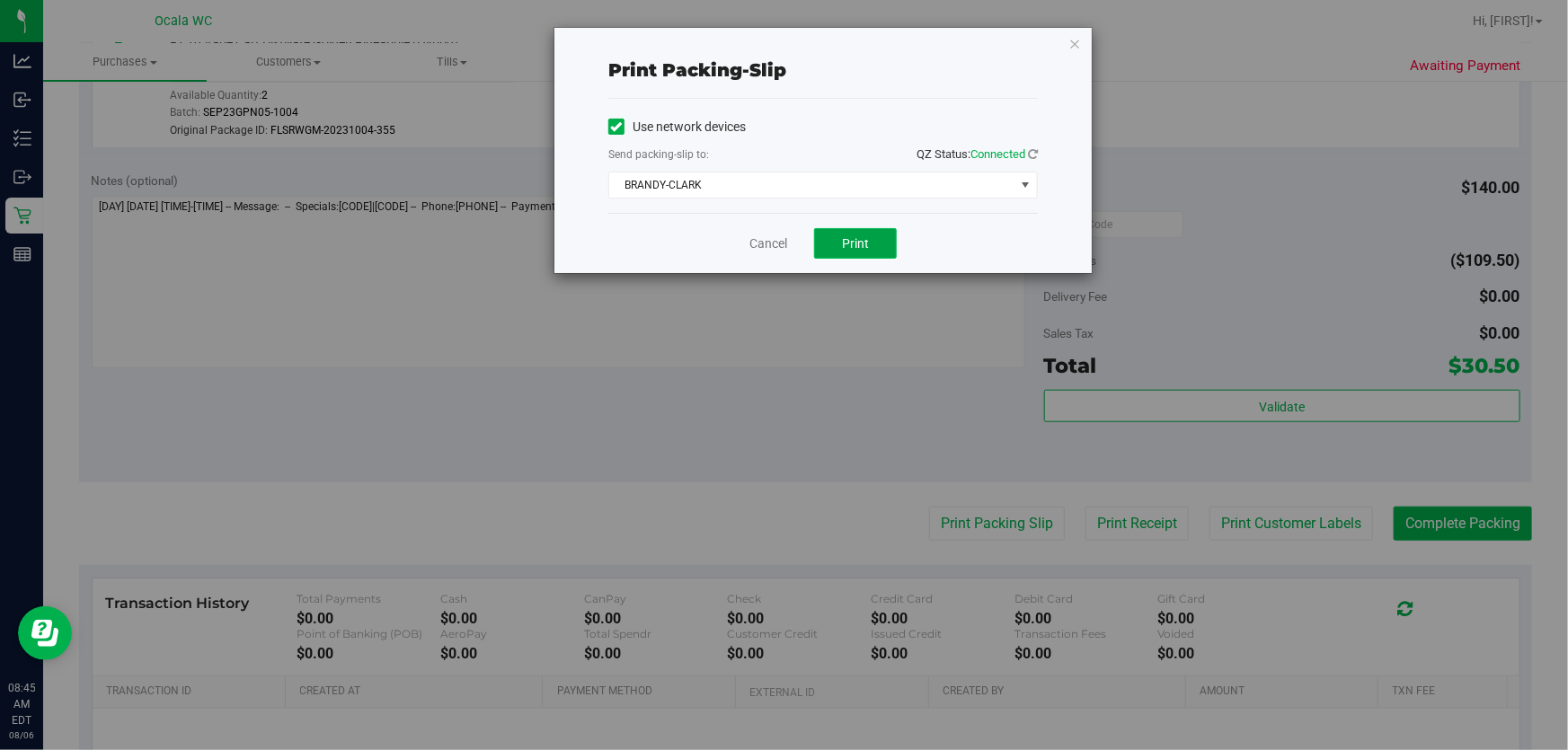 click on "Print" at bounding box center (855, 243) 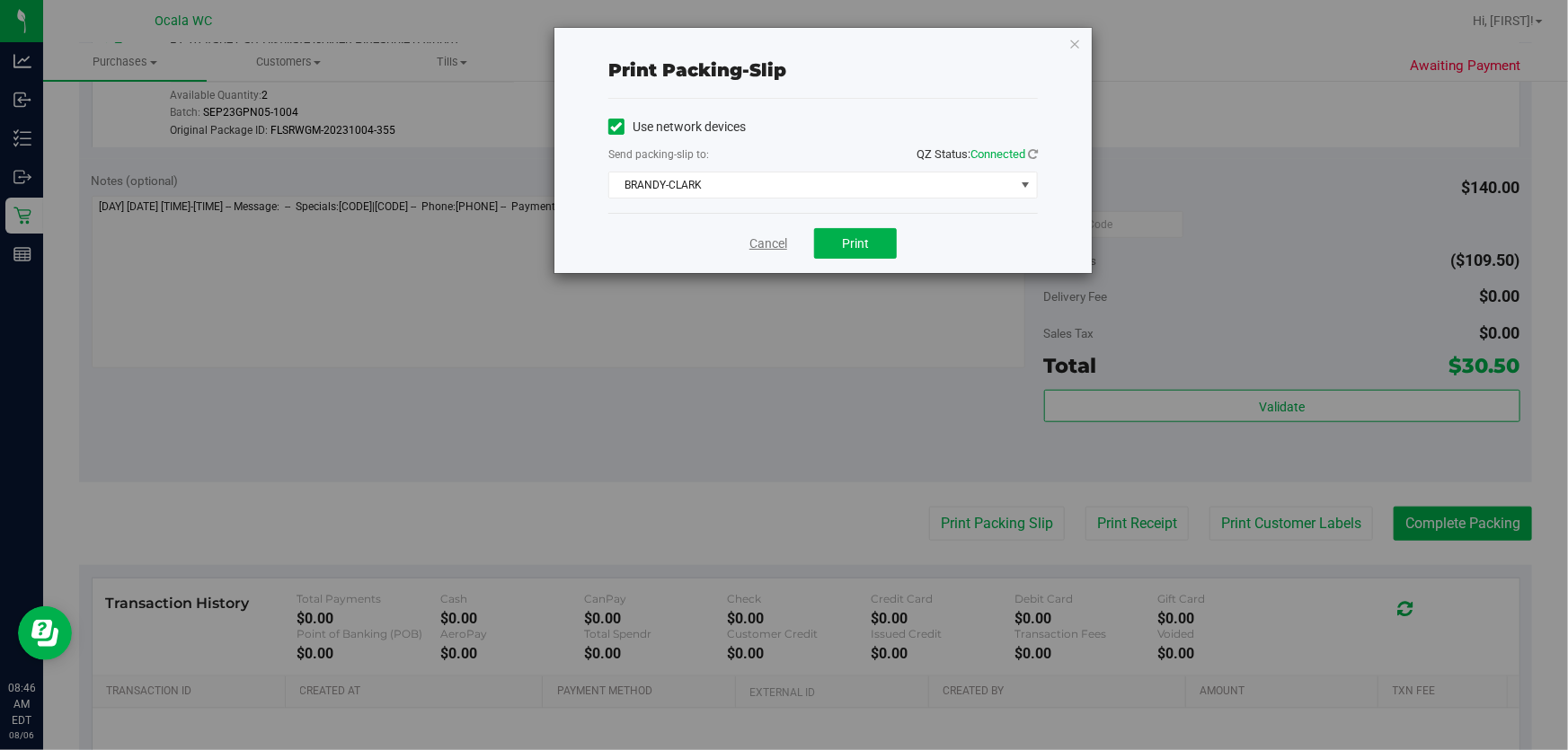 click on "Cancel" at bounding box center (768, 243) 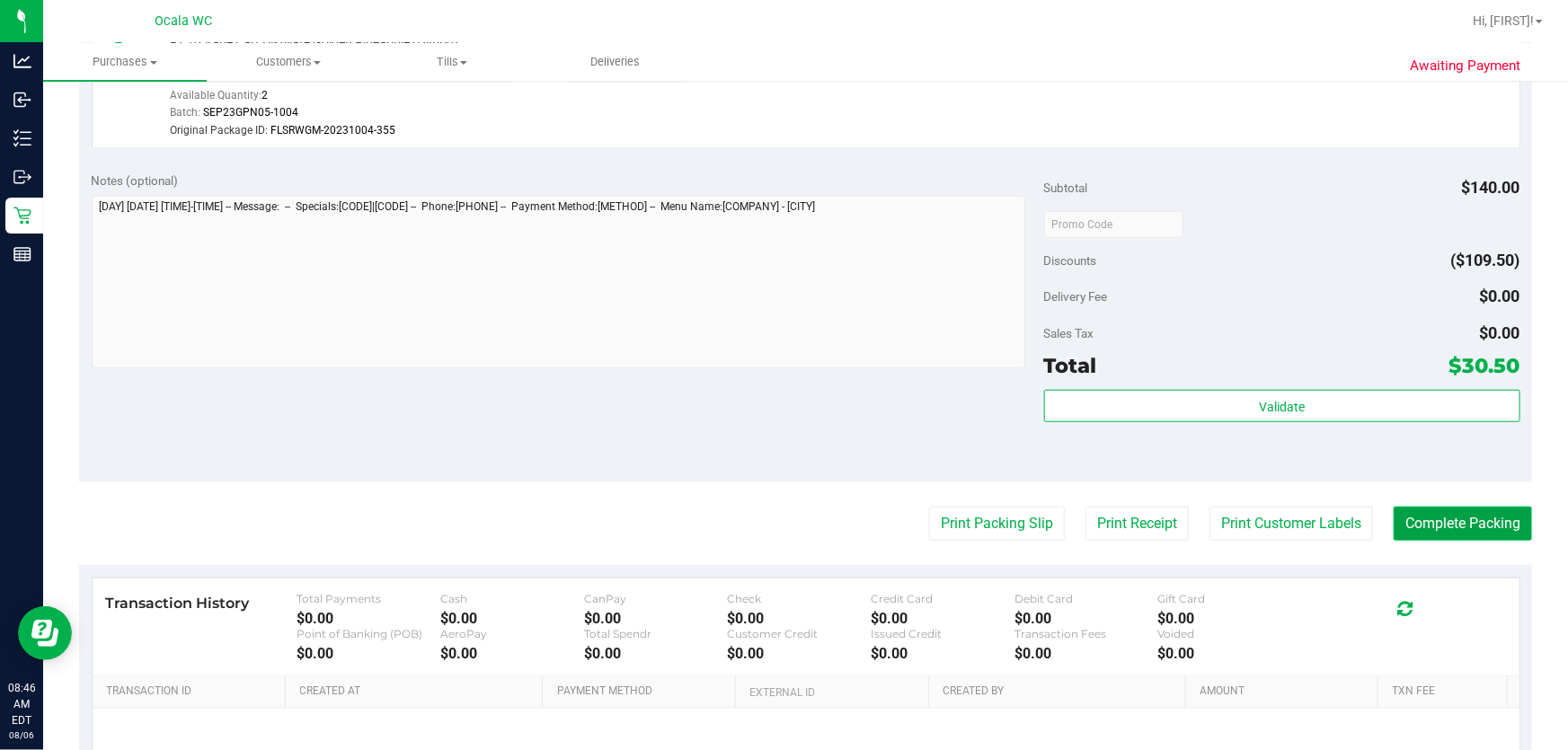 click on "Complete Packing" at bounding box center [1463, 524] 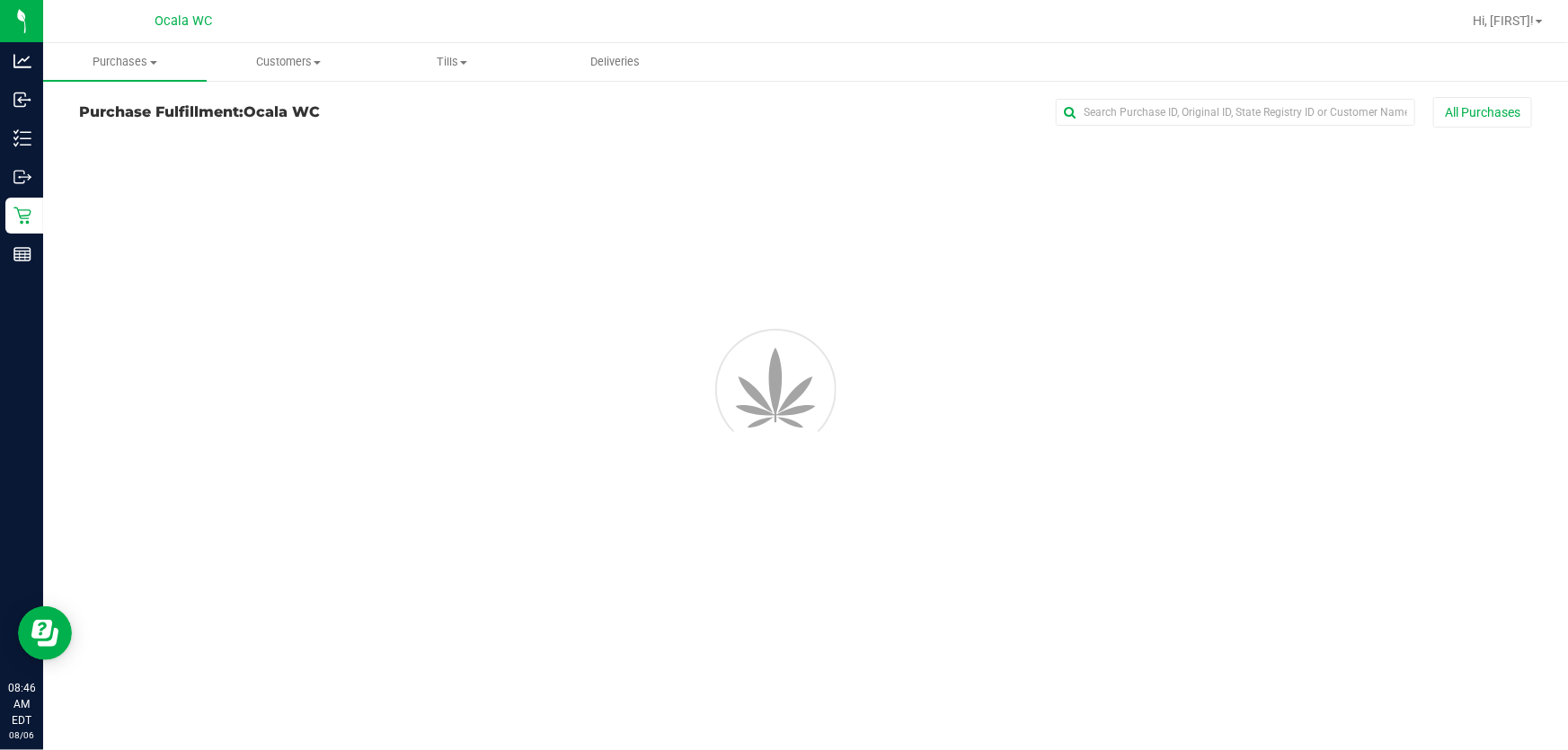 scroll, scrollTop: 0, scrollLeft: 0, axis: both 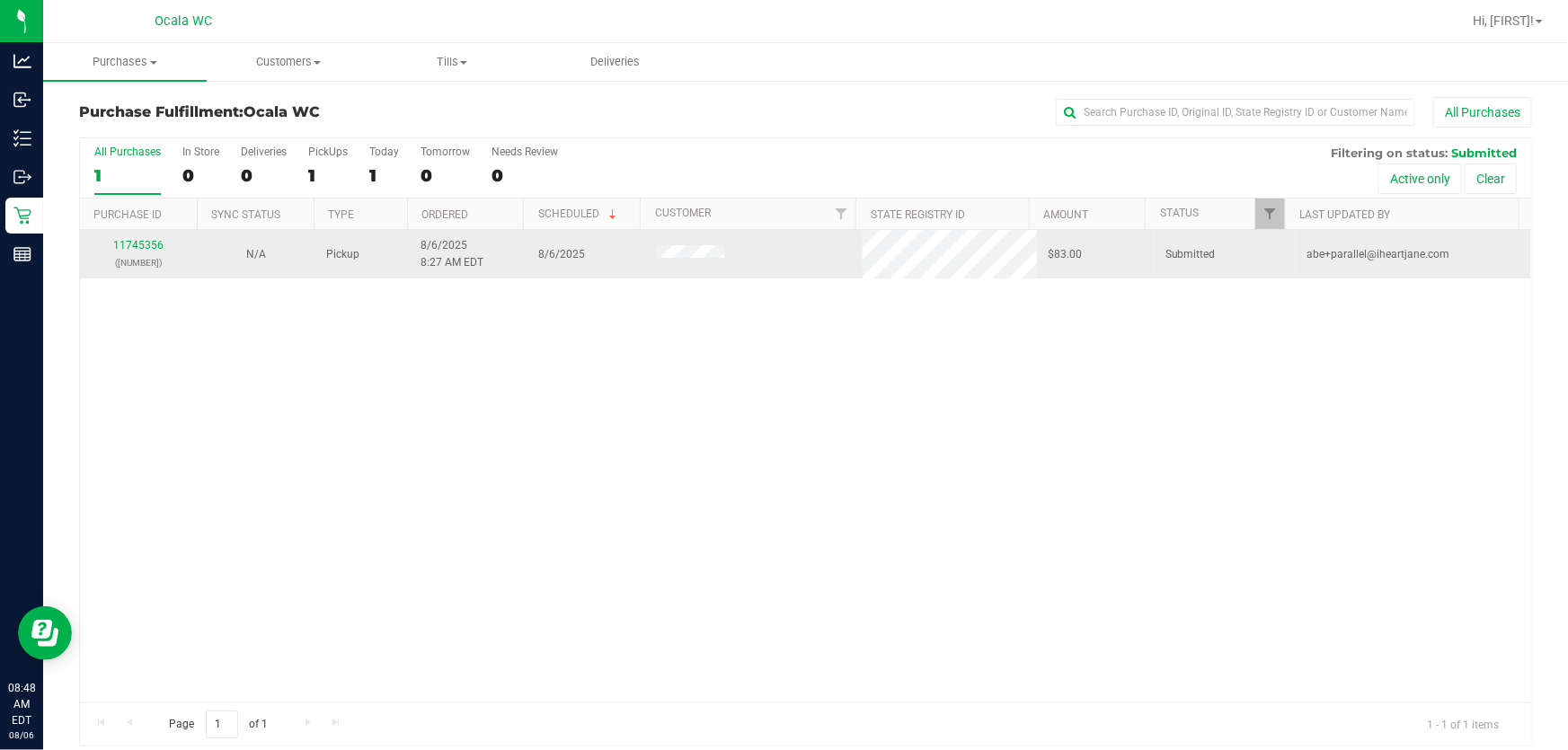 click on "11745356
(313428173)" at bounding box center (138, 254) 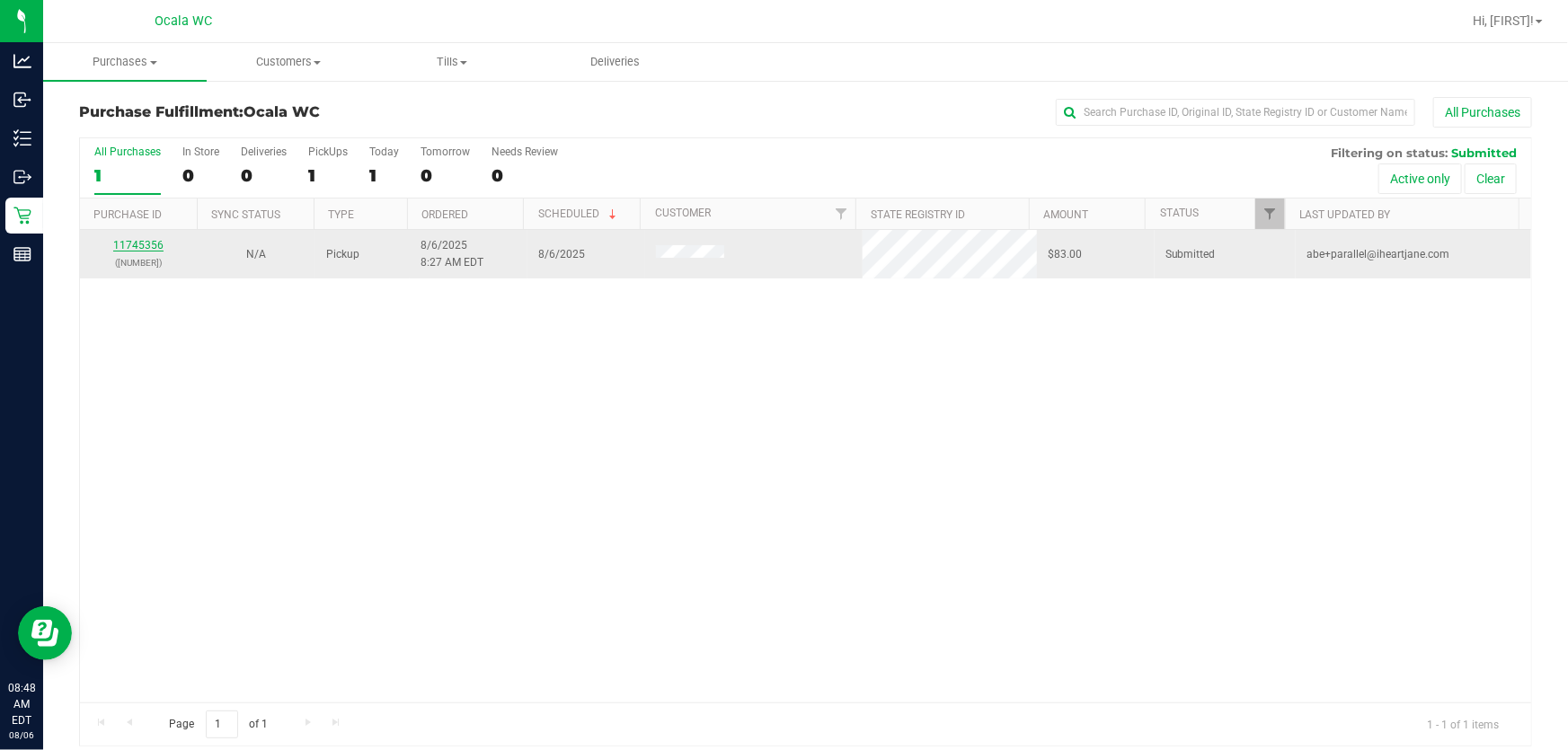 click on "11745356" at bounding box center (138, 245) 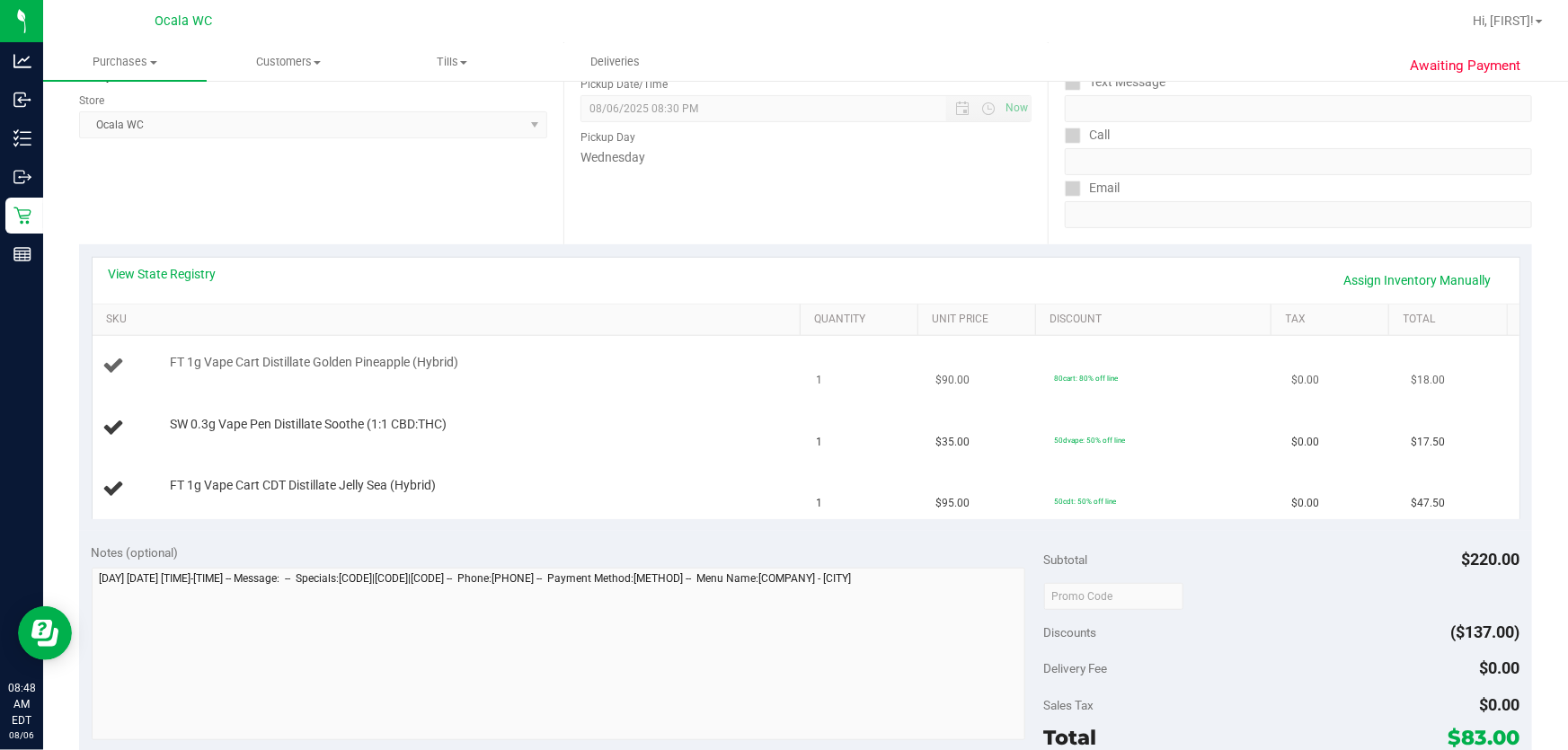 scroll, scrollTop: 244, scrollLeft: 0, axis: vertical 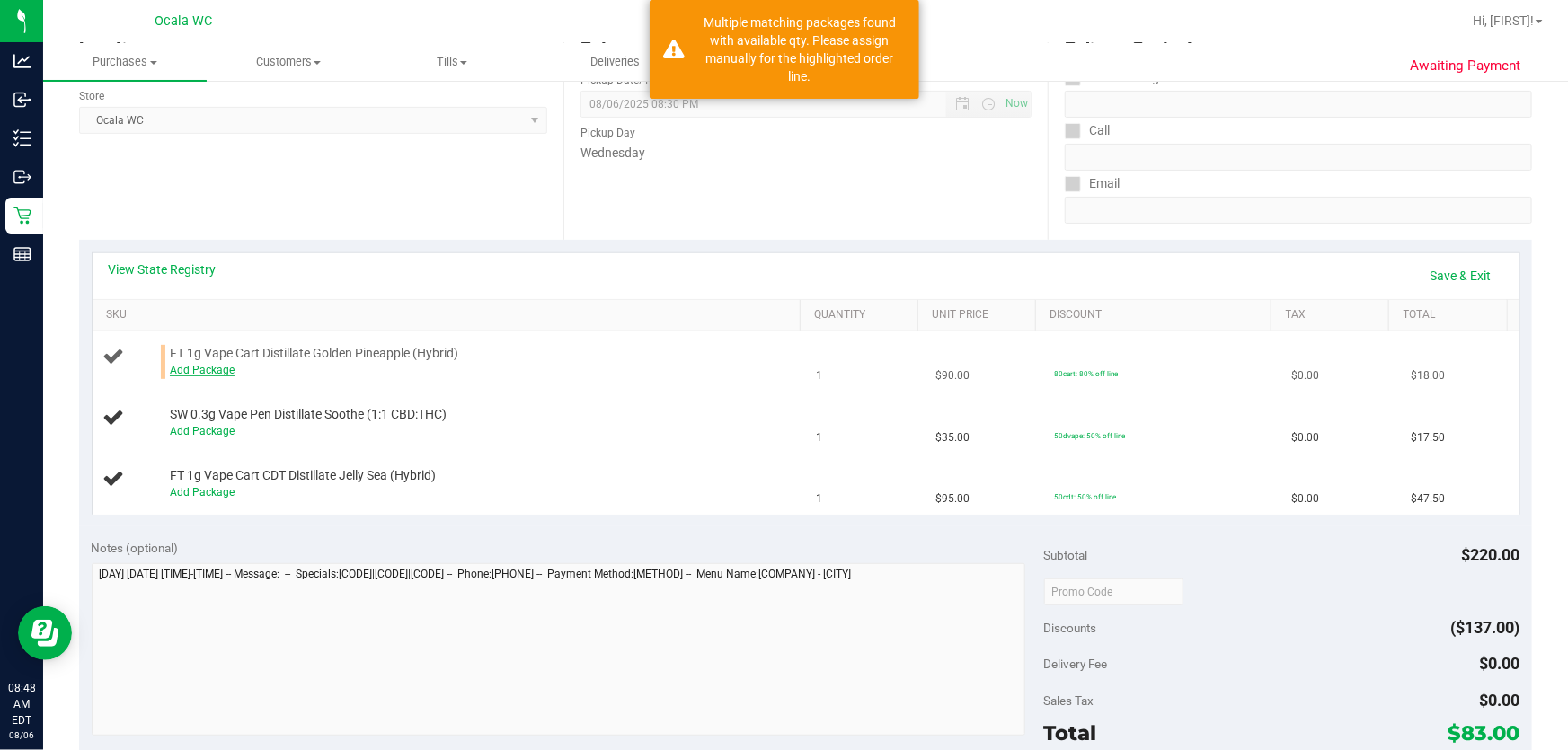 click on "Add Package" at bounding box center (202, 370) 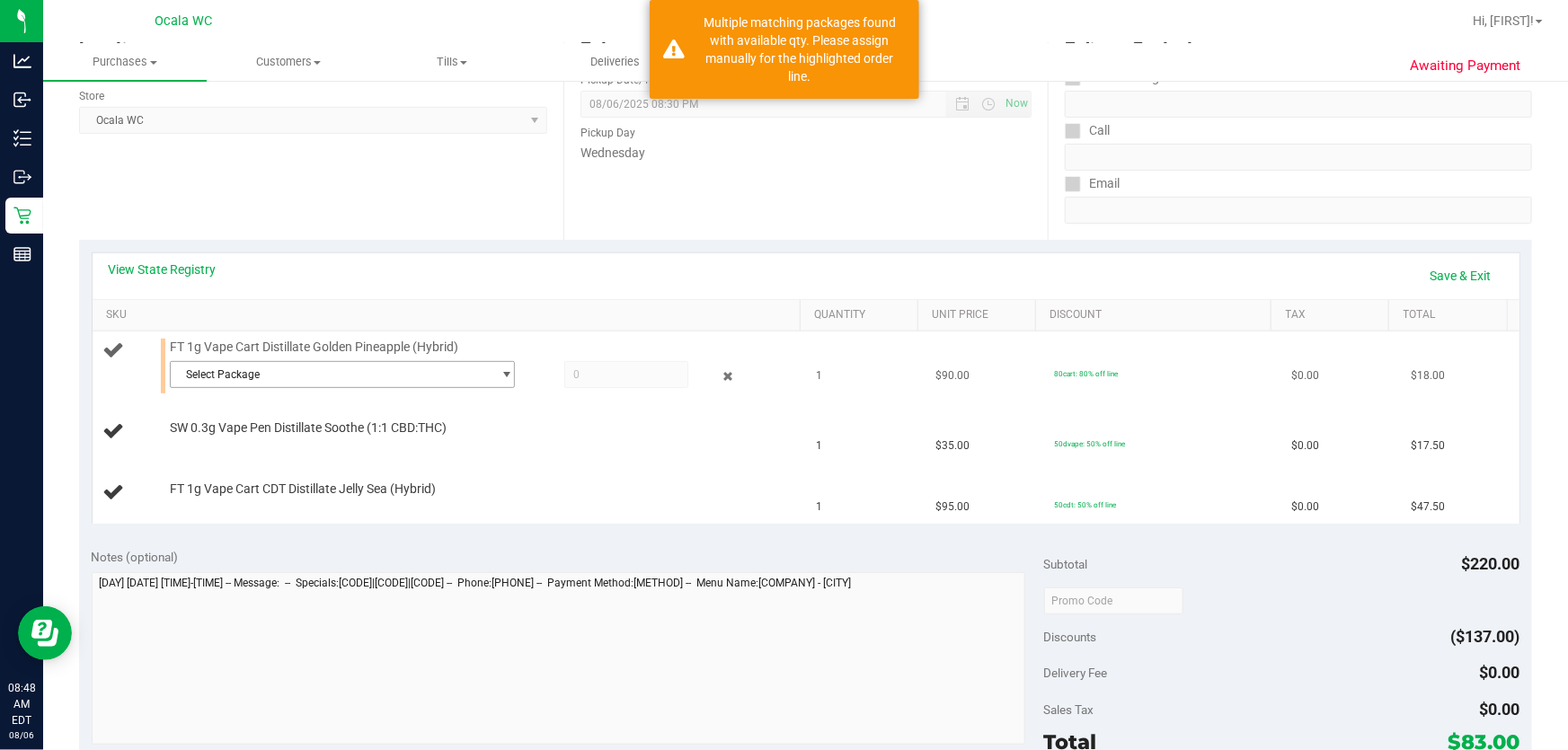 click on "Select Package" at bounding box center (331, 375) 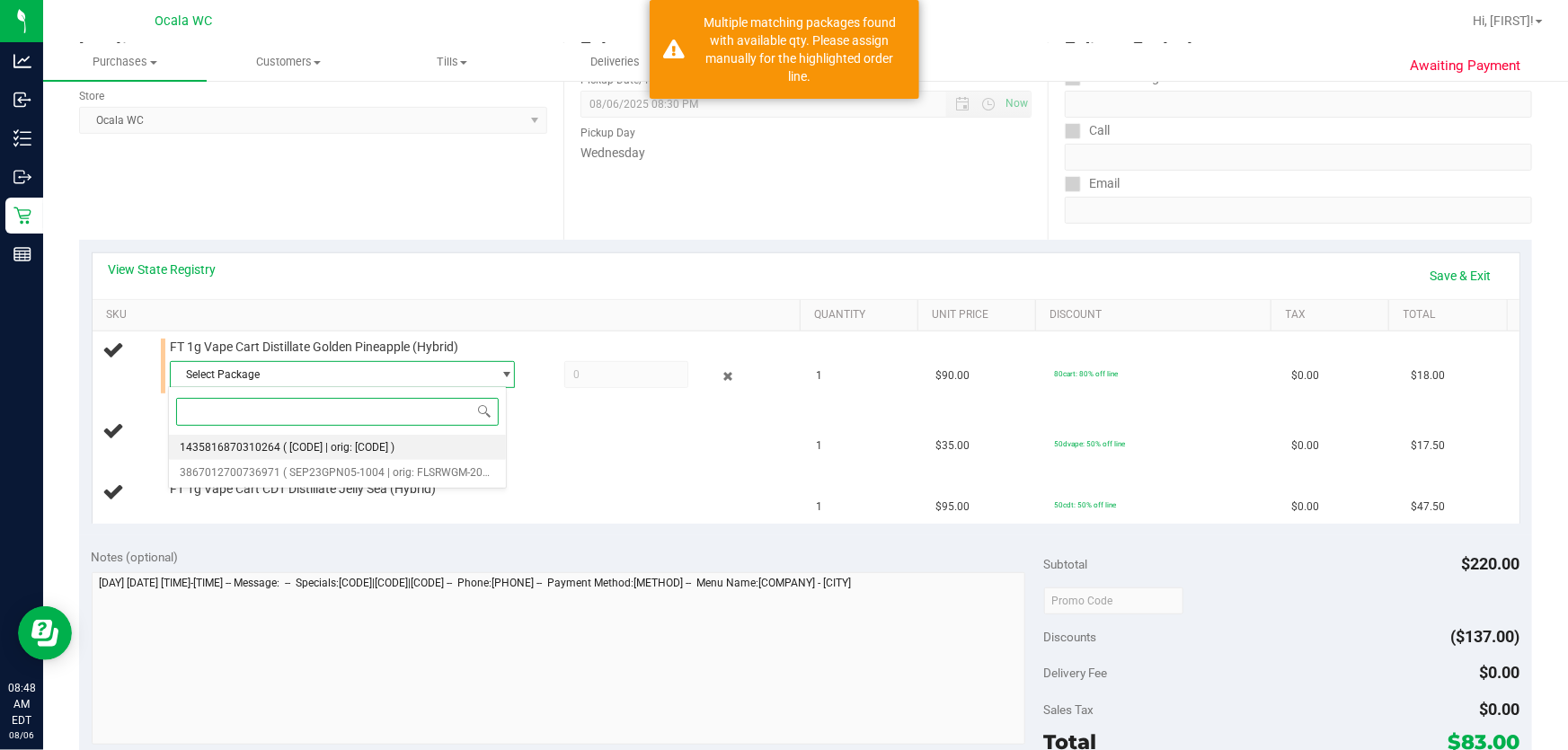 click on "(
SEP23GPN05-1004 | orig: FLSRWGM-20231004-355
)" at bounding box center [339, 447] 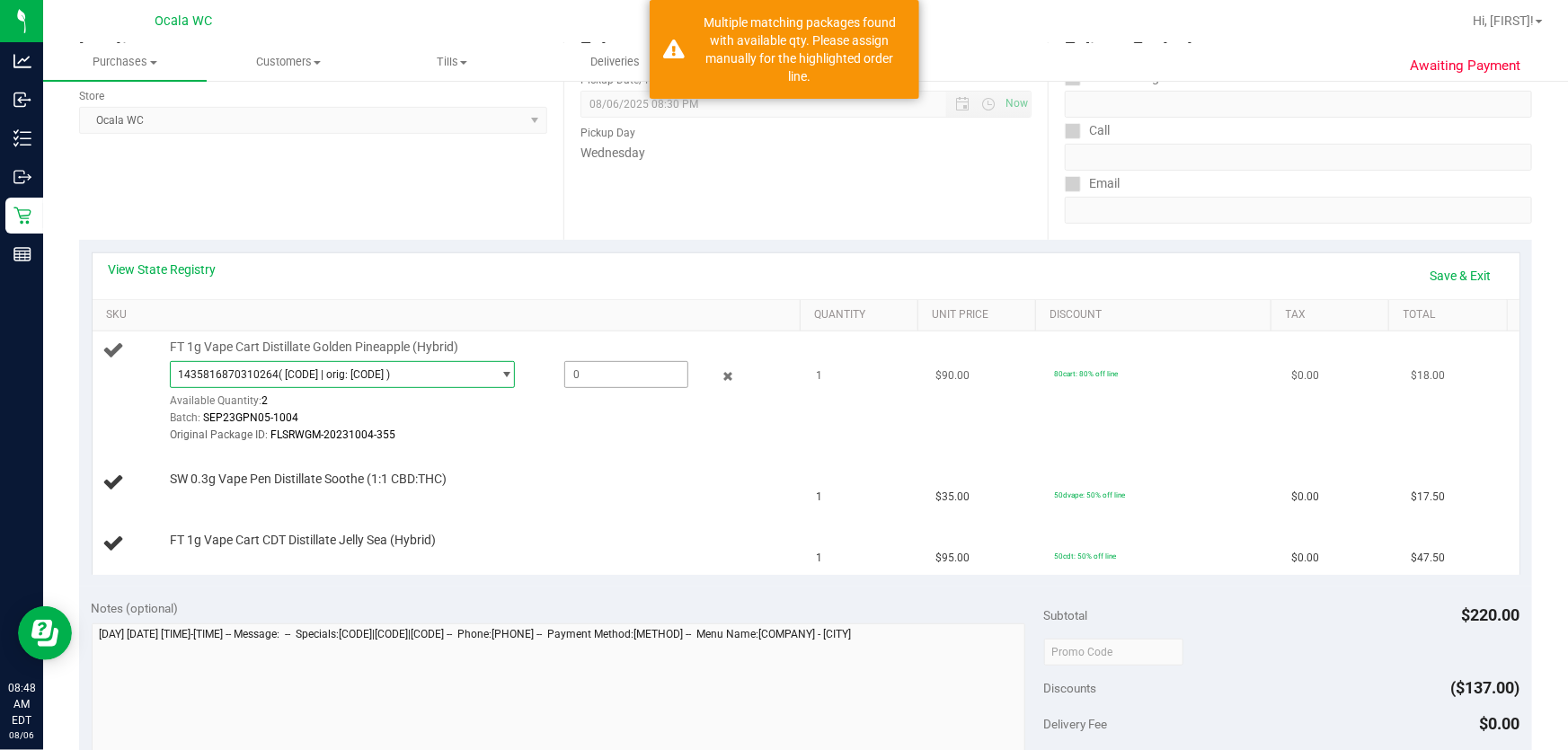 click at bounding box center (626, 375) 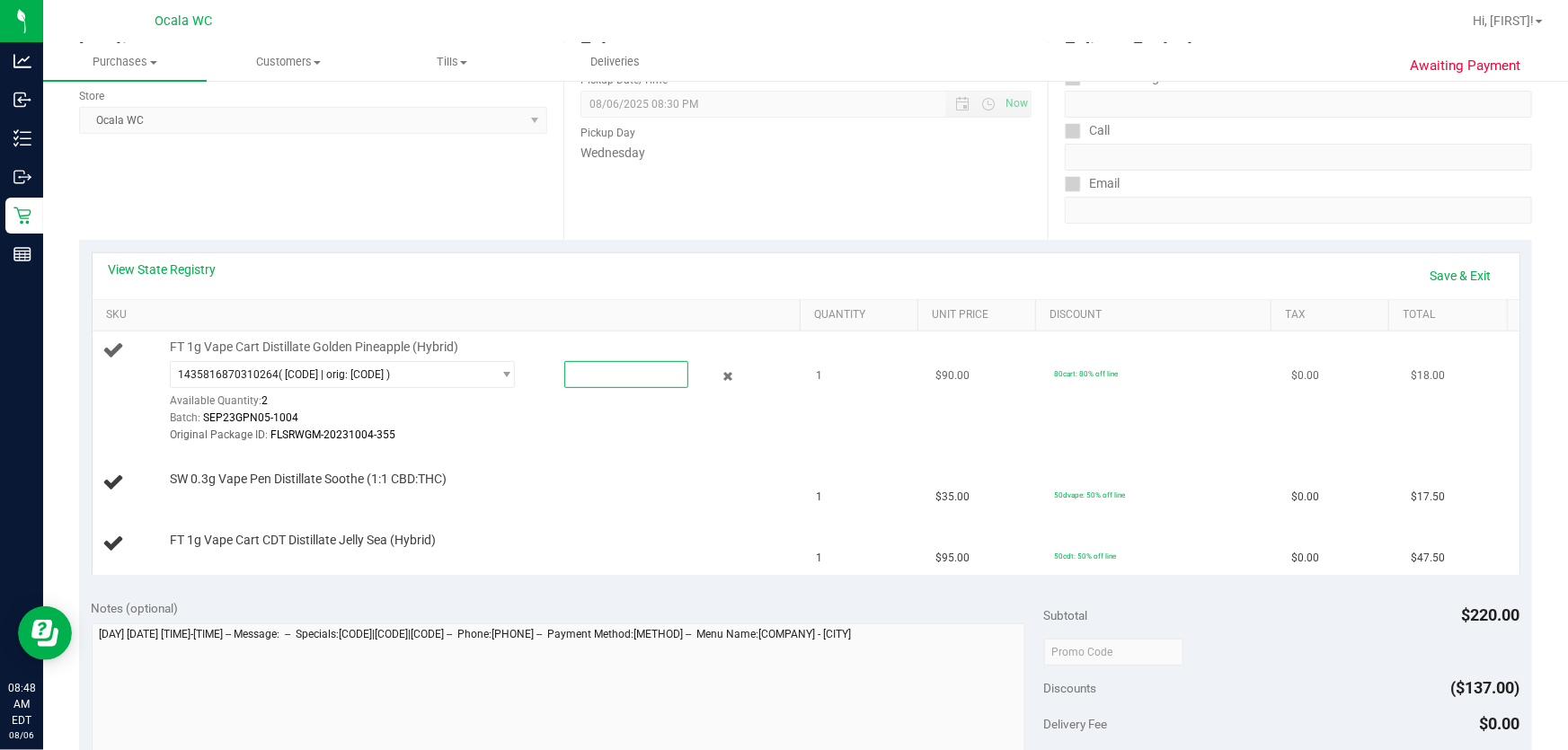 type on "1" 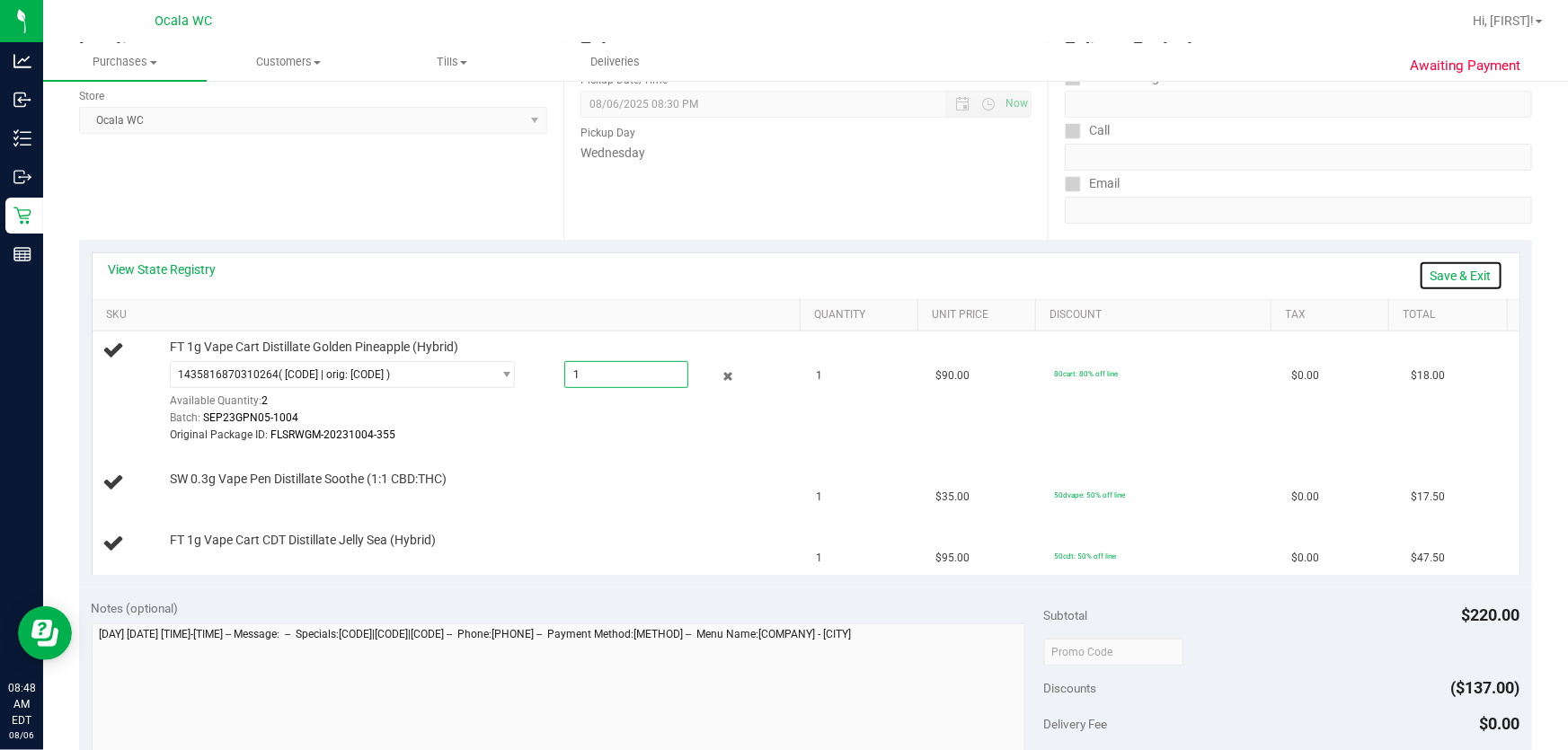 type on "1.0000" 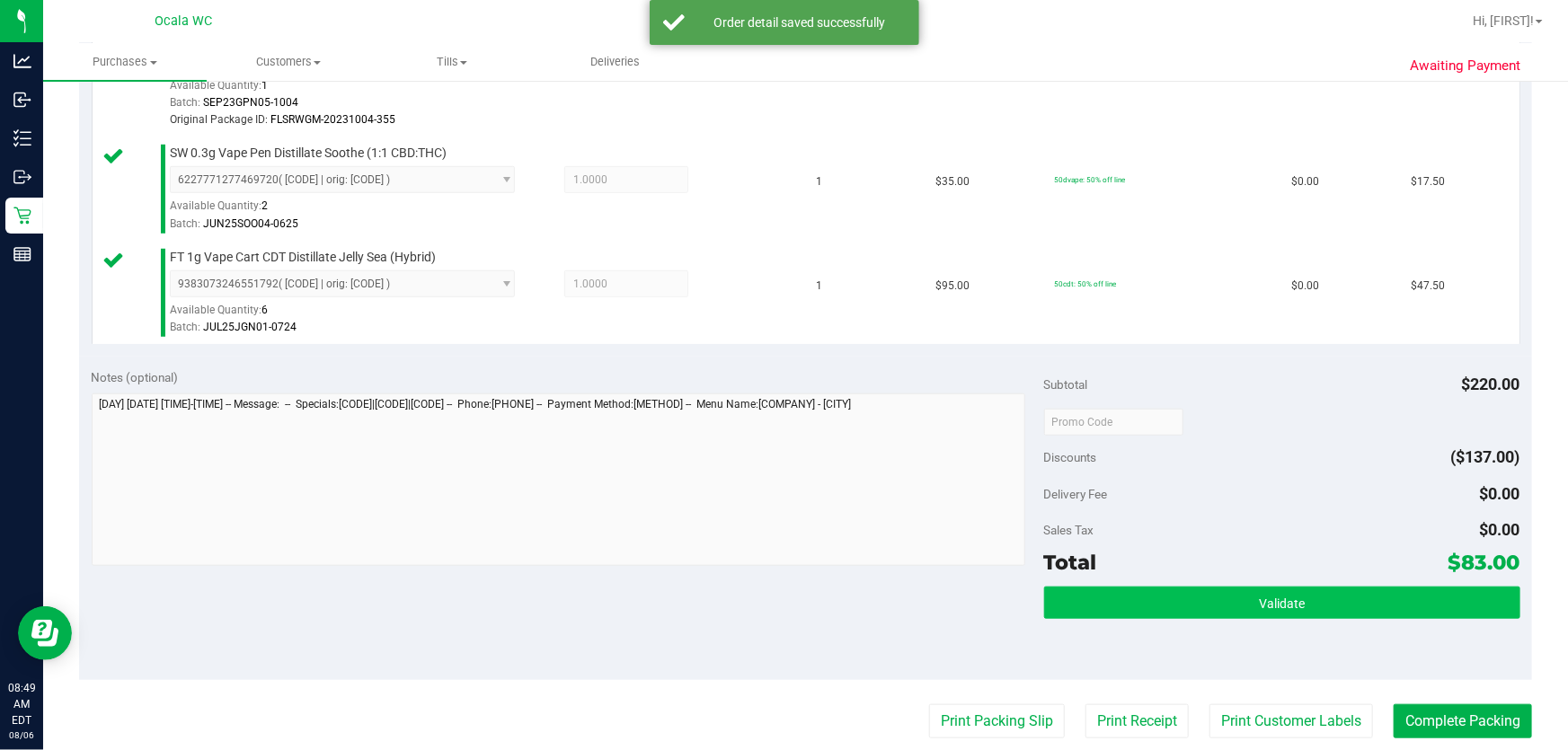 scroll, scrollTop: 735, scrollLeft: 0, axis: vertical 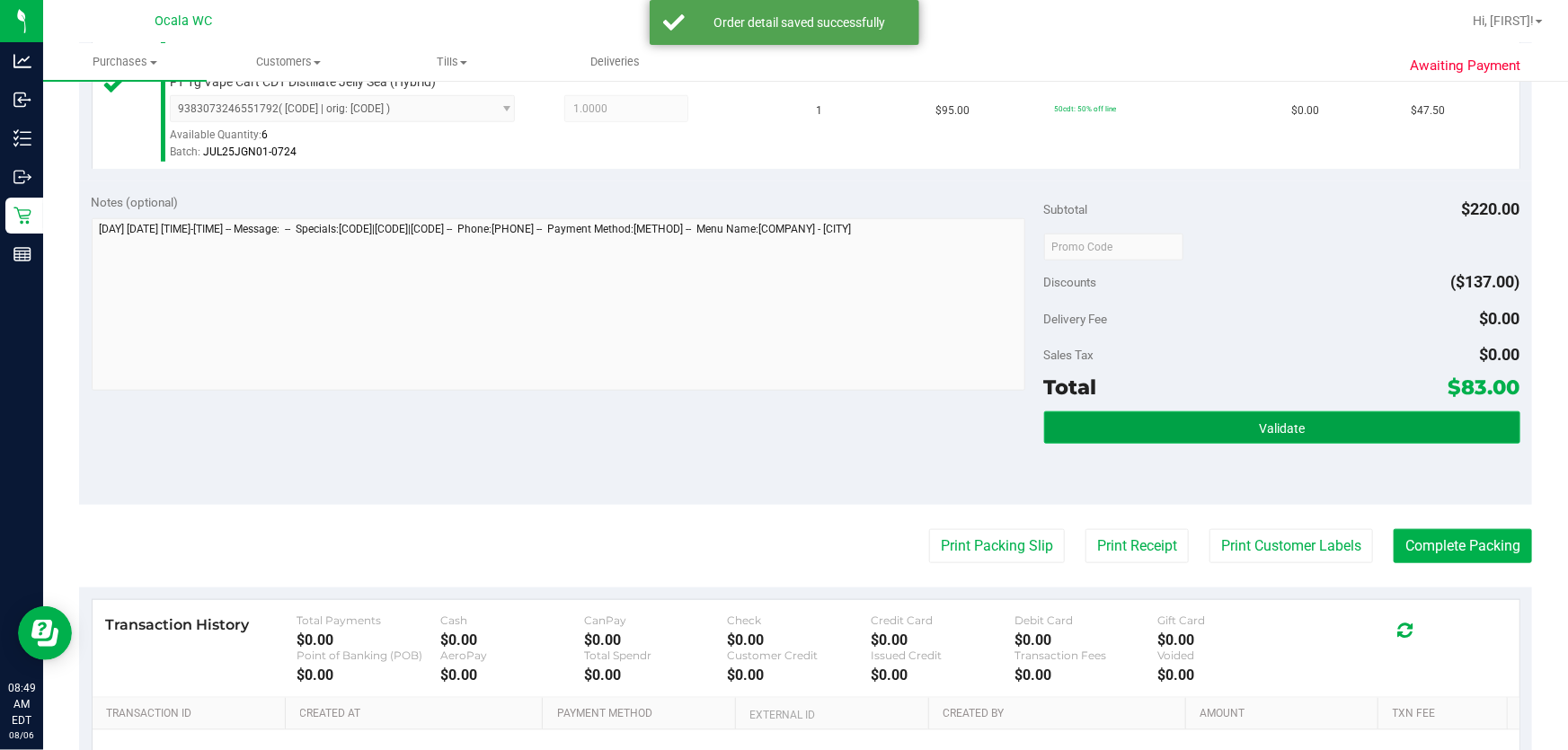click on "Validate" at bounding box center [1282, 428] 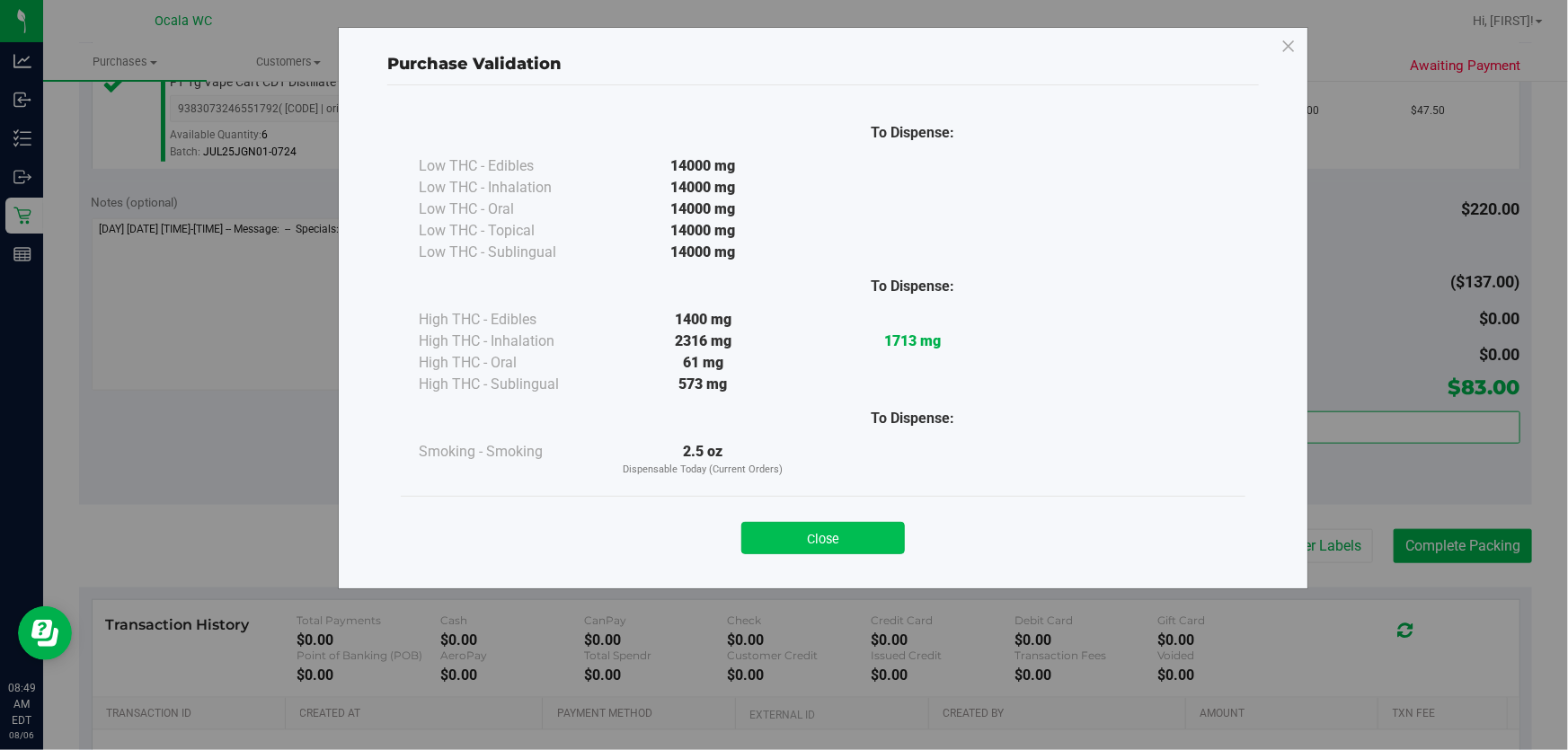 click on "Close" at bounding box center (823, 538) 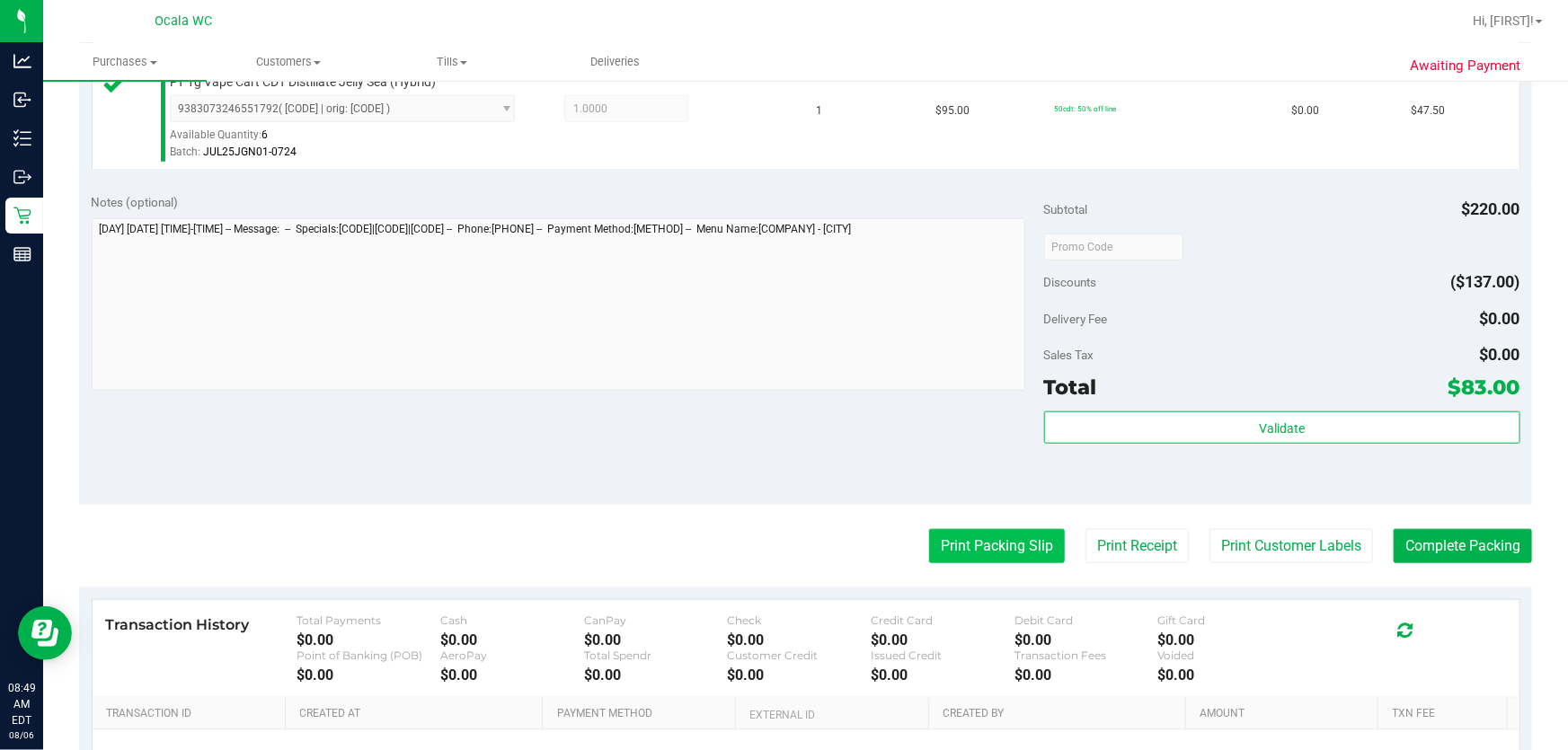 click on "Print Packing Slip" at bounding box center [997, 546] 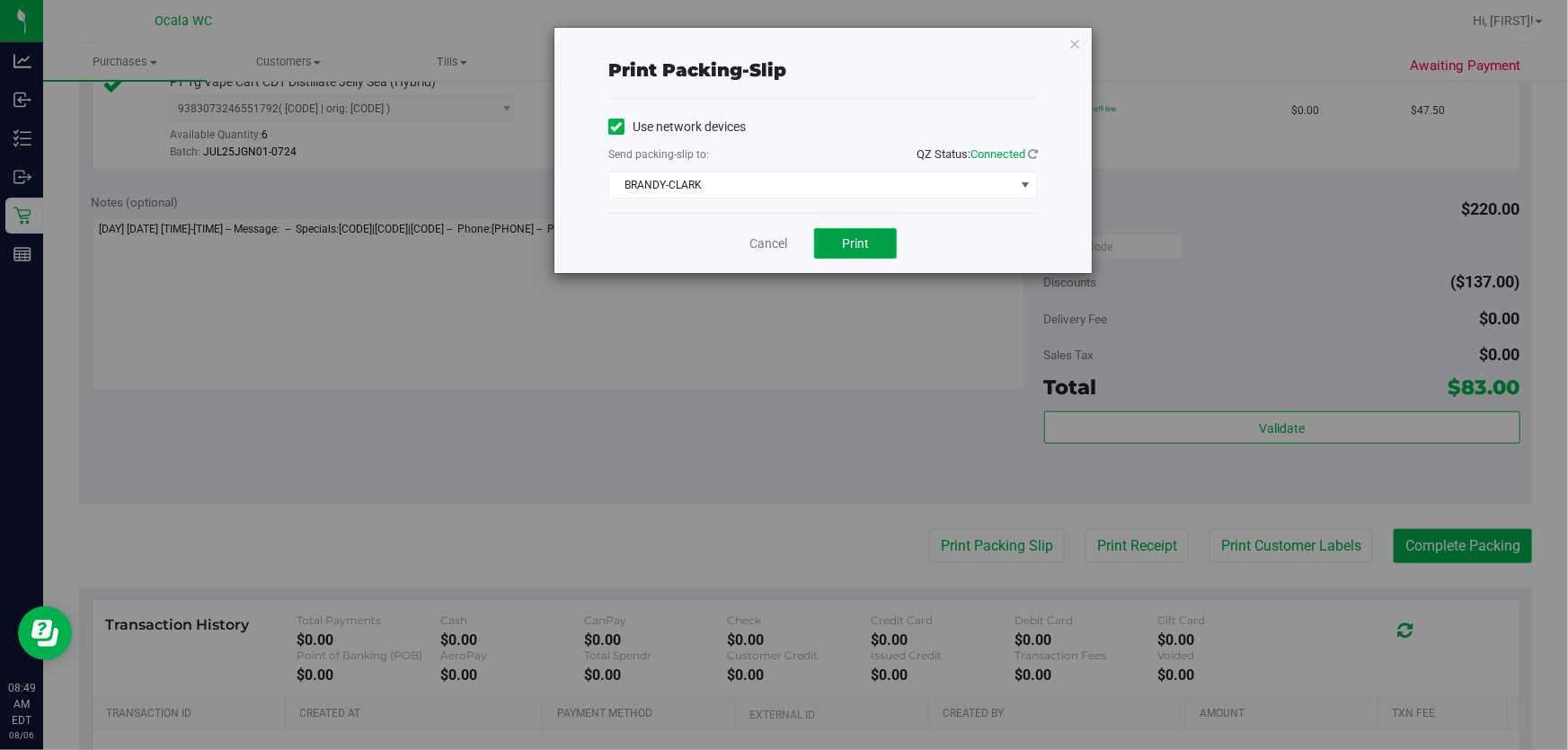 click on "Print" at bounding box center (855, 243) 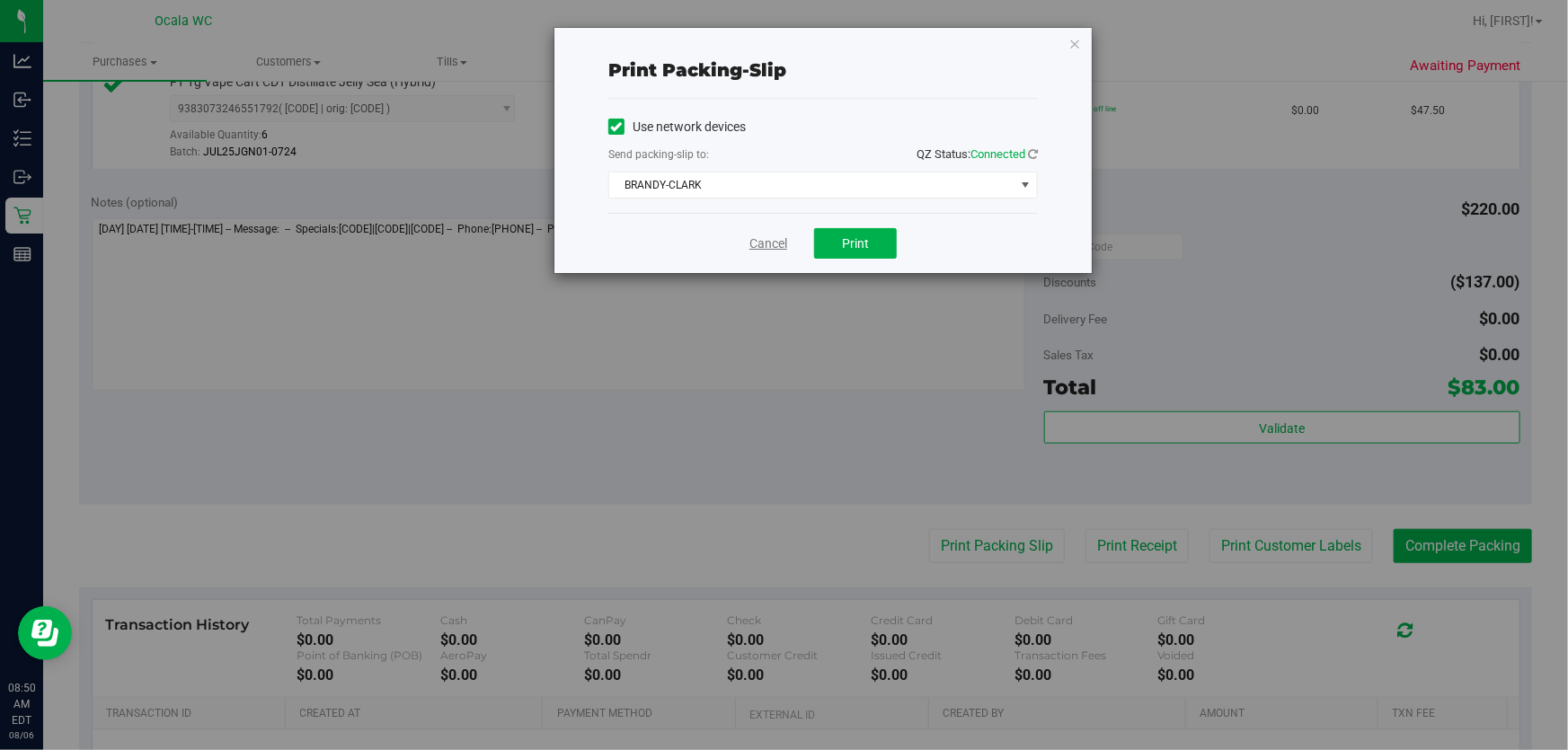 click on "Cancel" at bounding box center (768, 243) 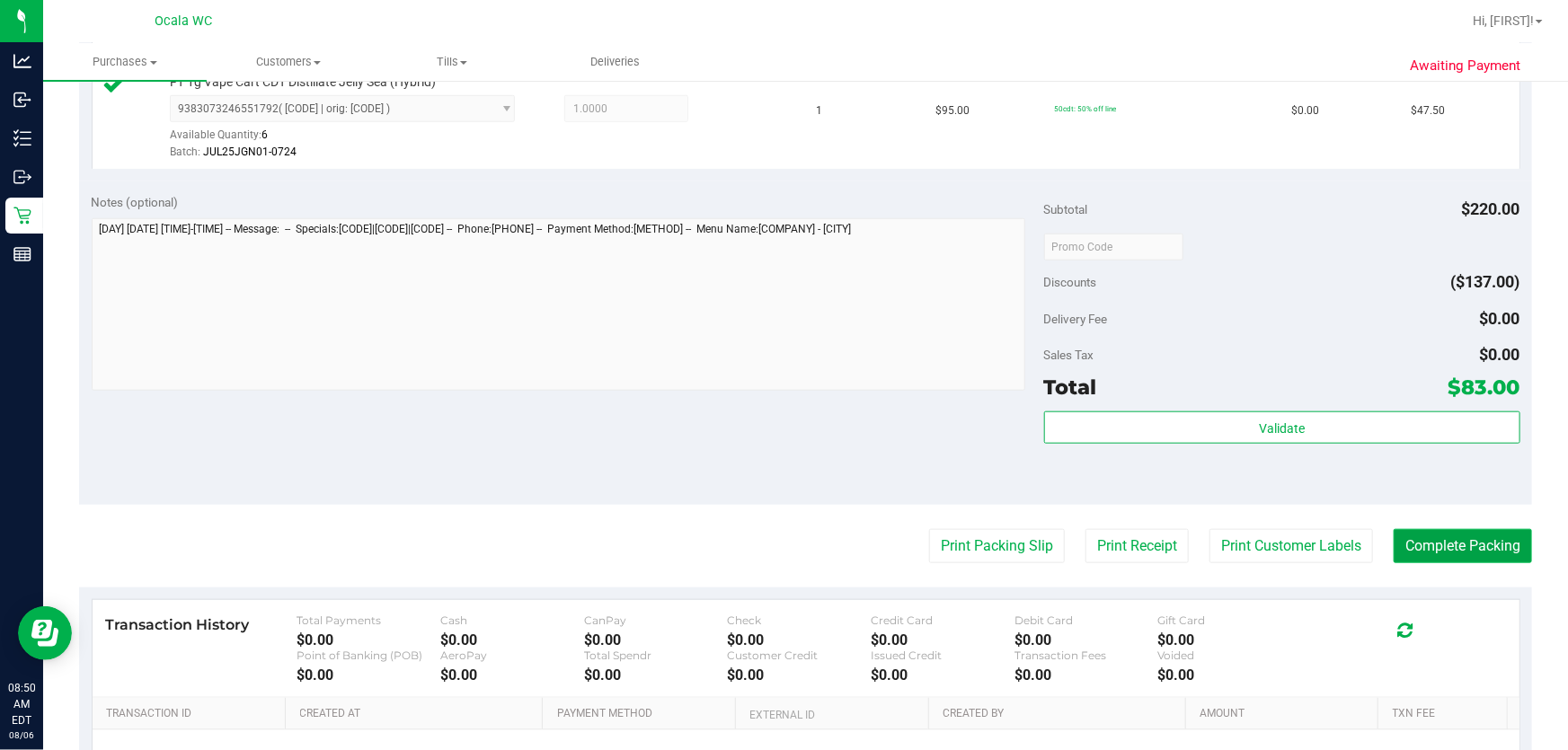 click on "Complete Packing" at bounding box center [1463, 546] 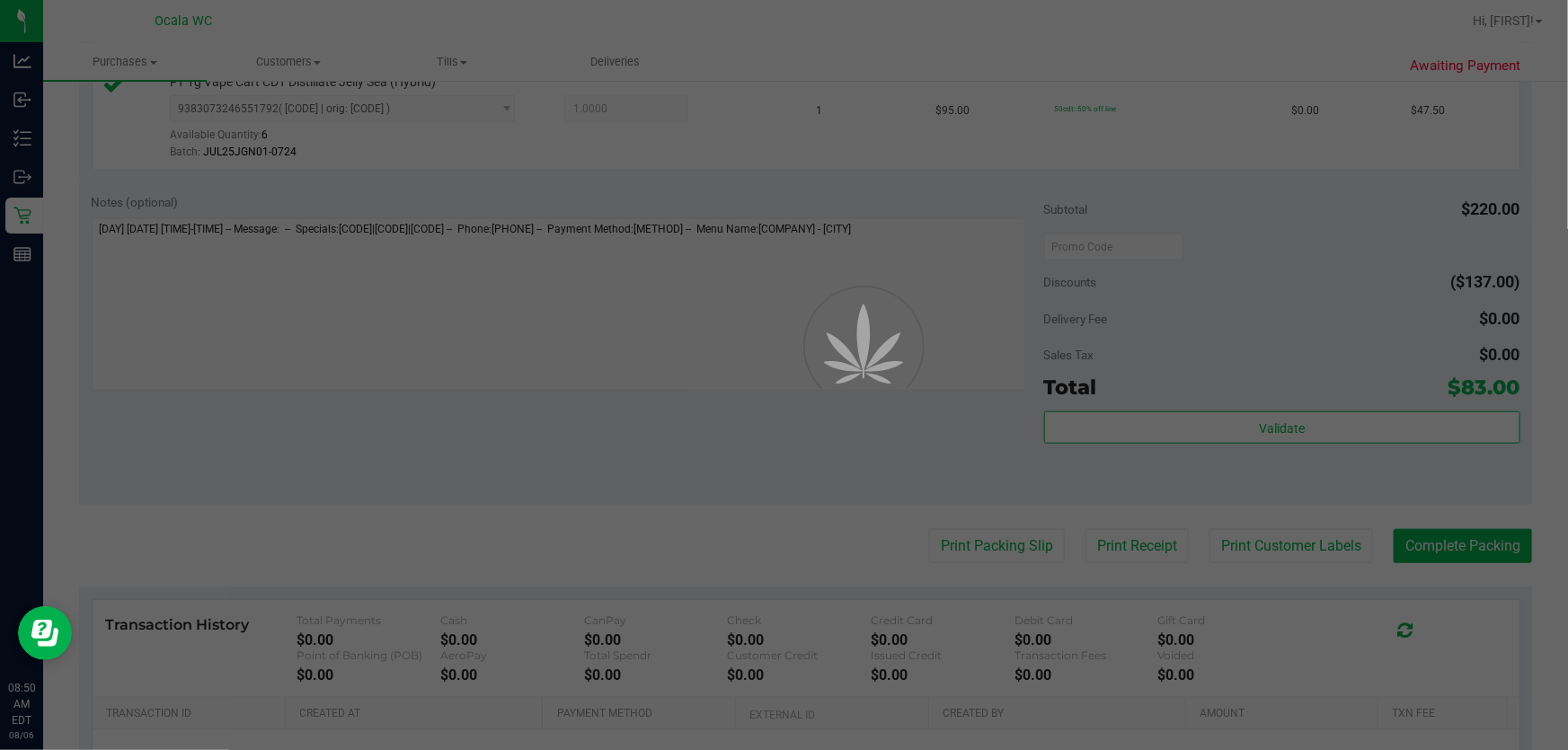 scroll, scrollTop: 0, scrollLeft: 0, axis: both 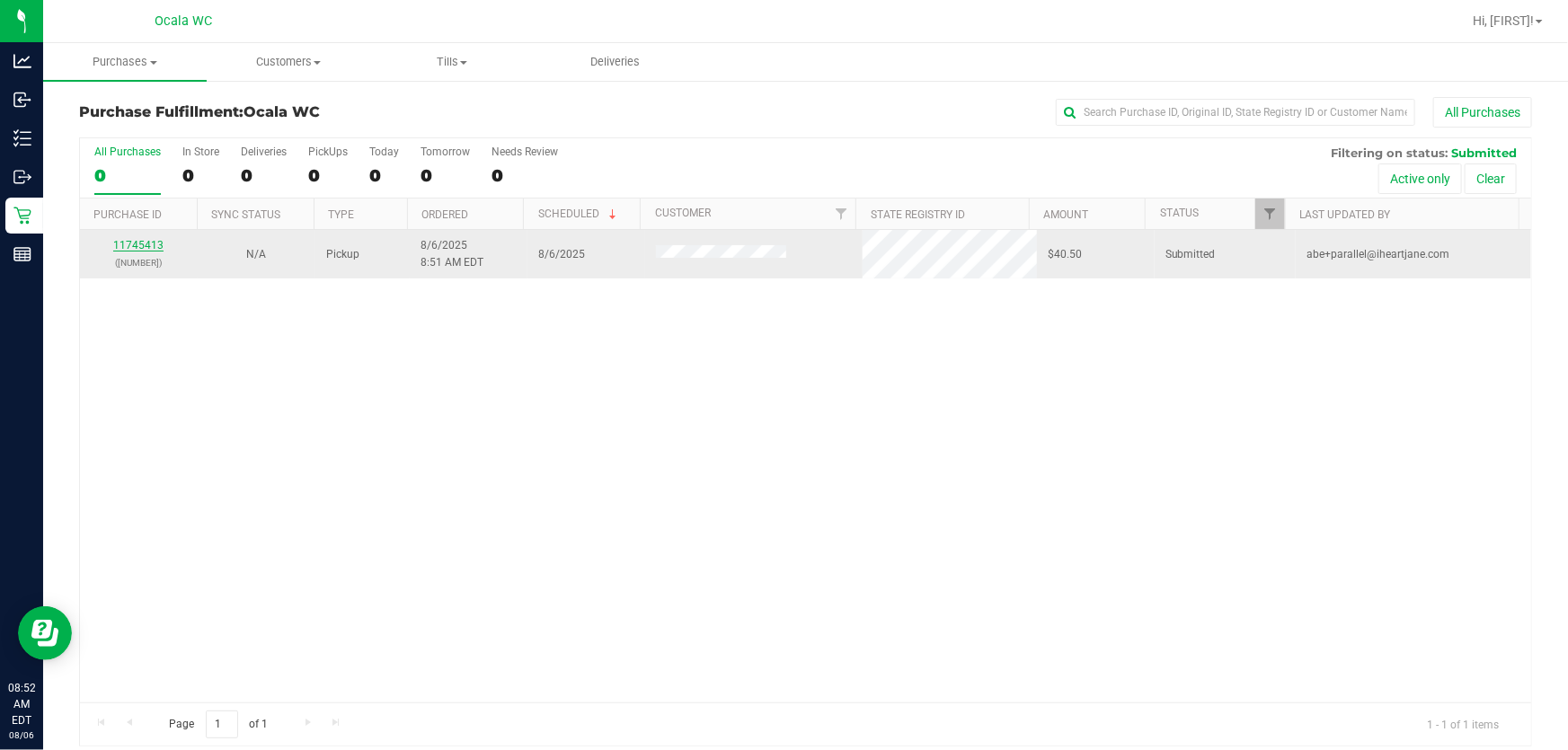 click on "11745413" at bounding box center [138, 245] 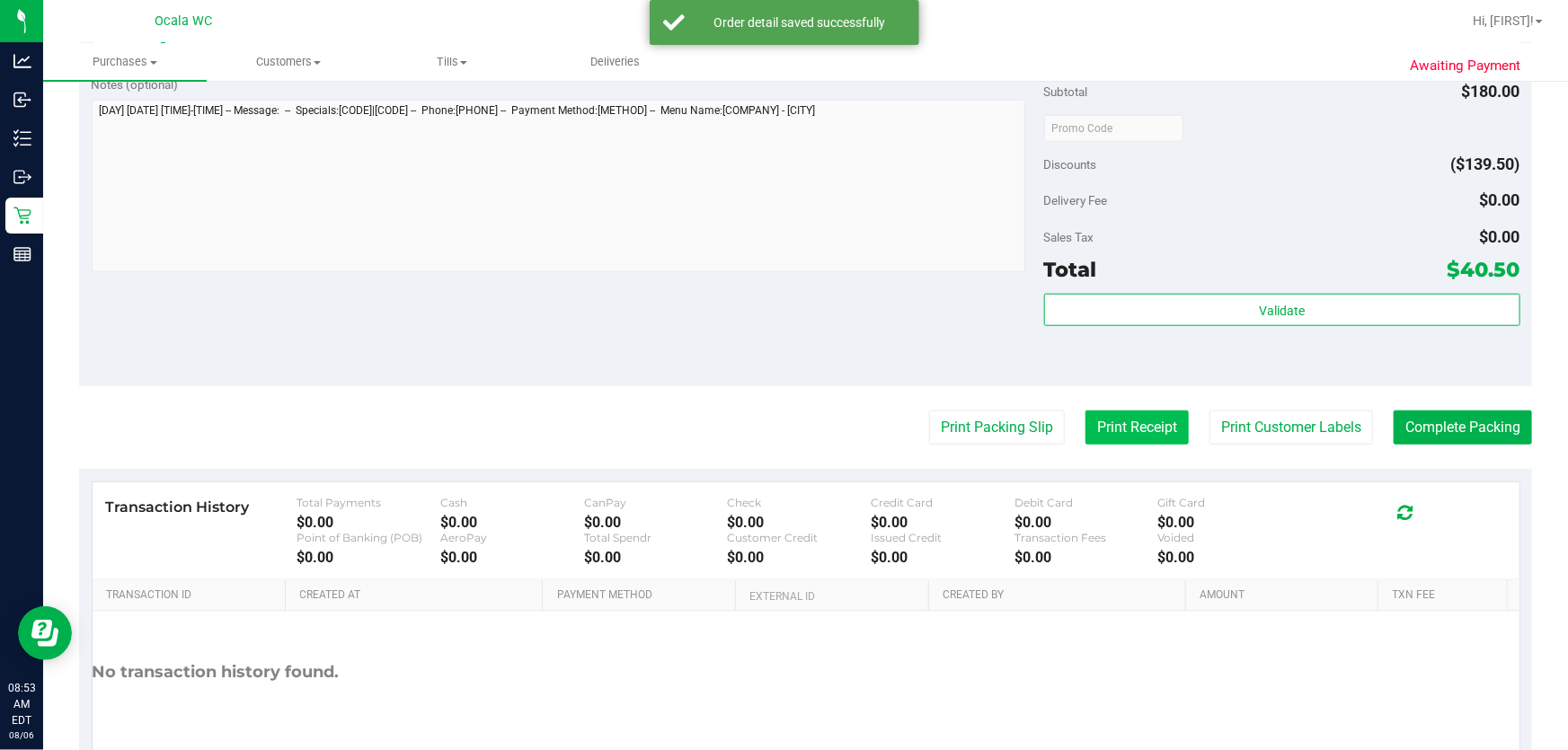 scroll, scrollTop: 735, scrollLeft: 0, axis: vertical 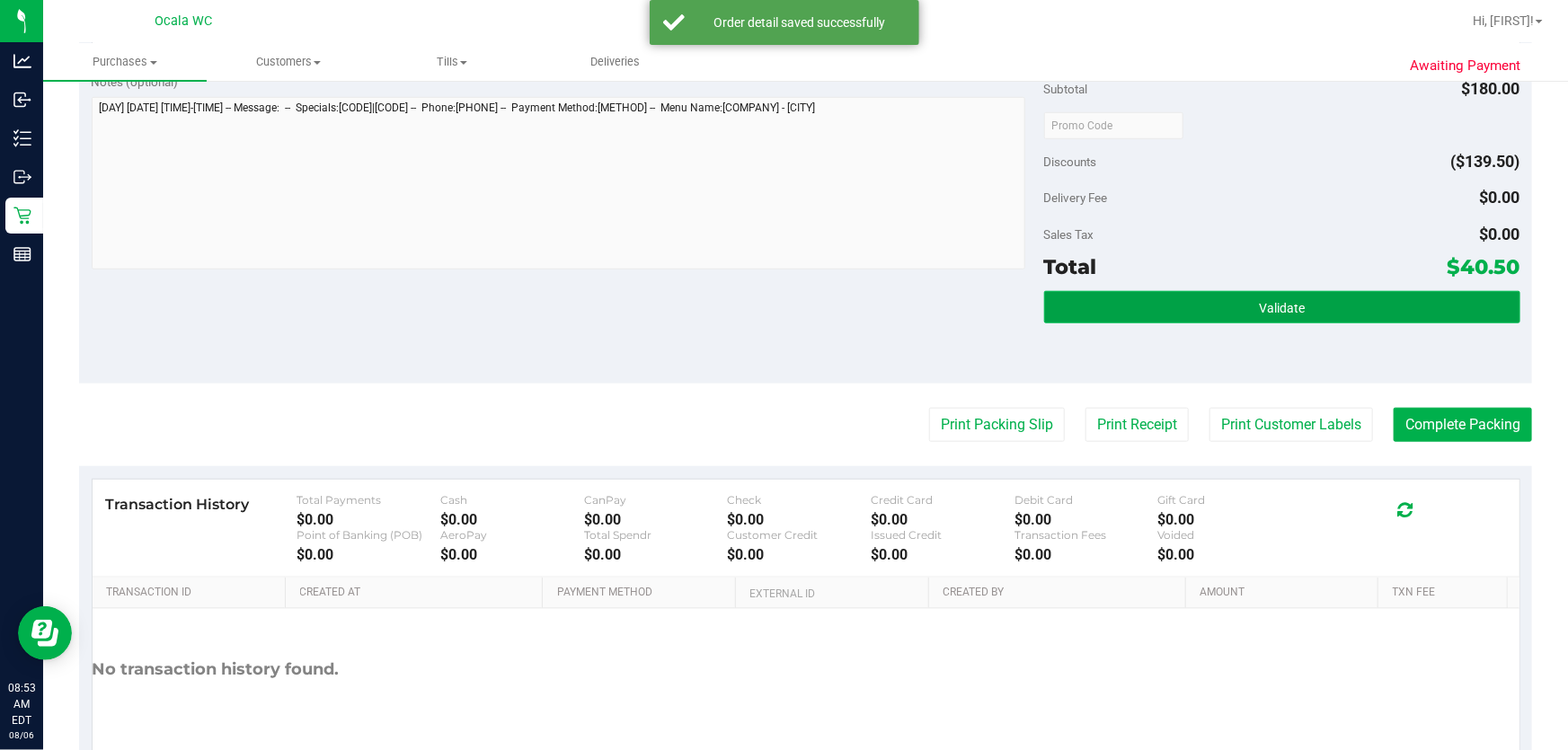 click on "Validate" at bounding box center (1282, 307) 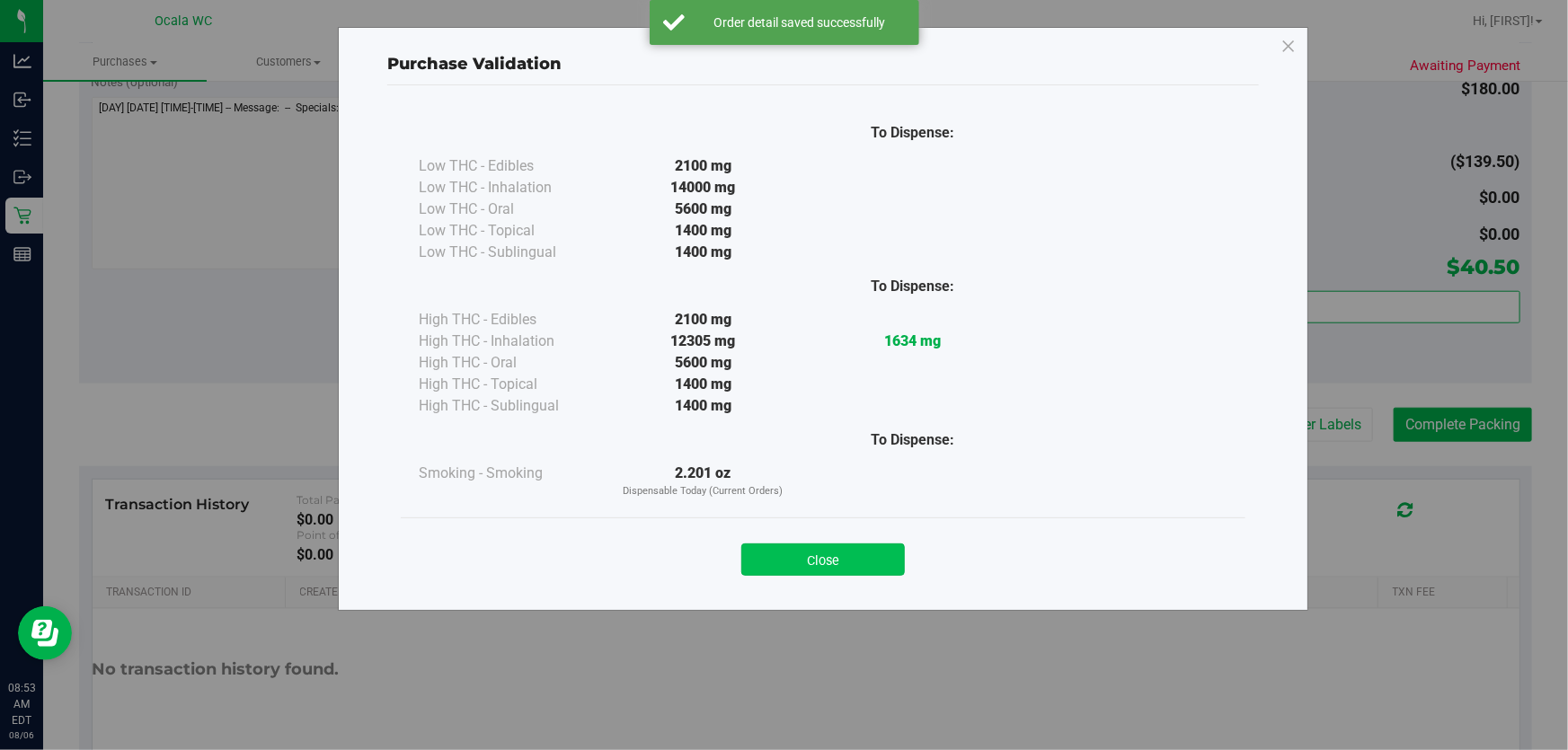click on "Close" at bounding box center (823, 560) 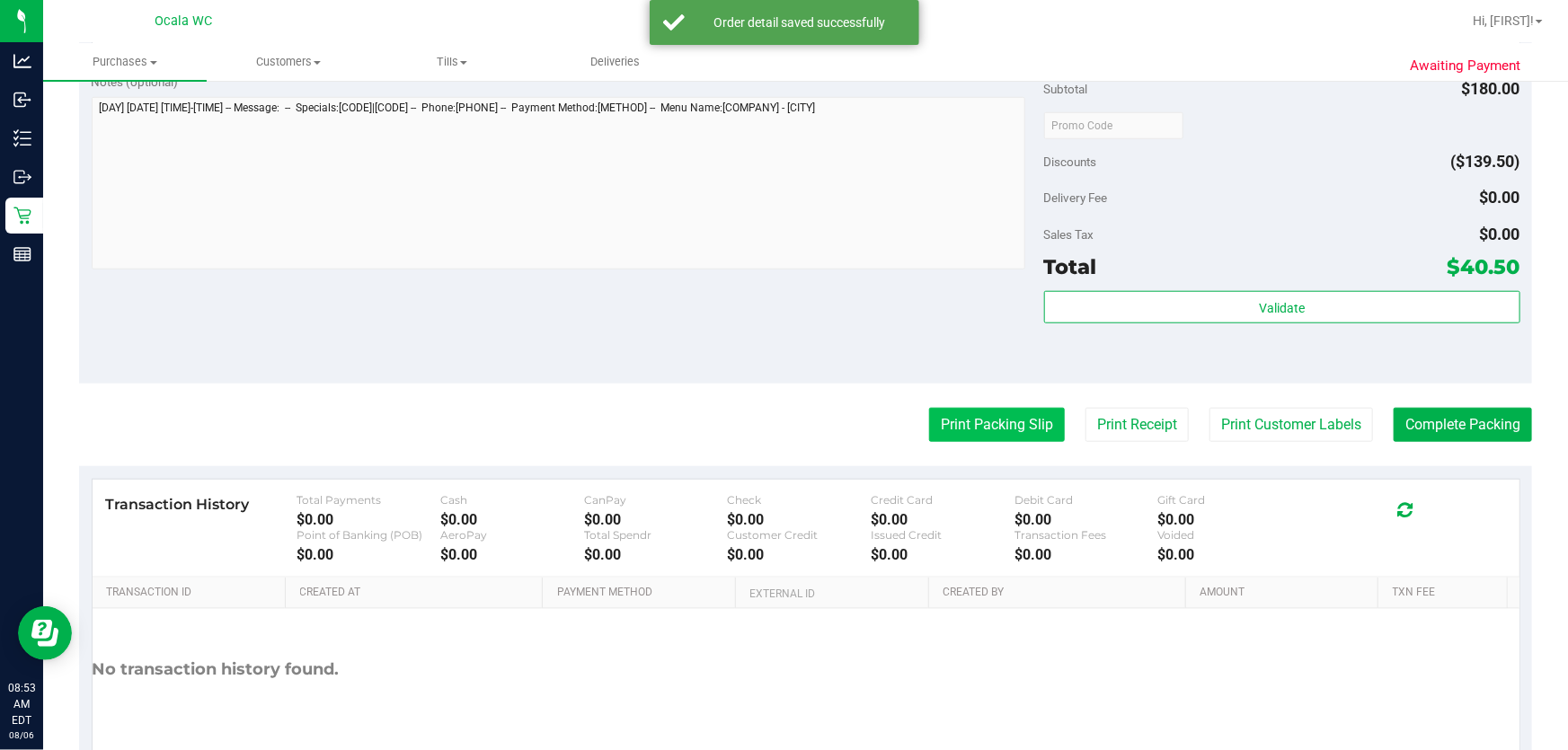 click on "Print Packing Slip" at bounding box center [997, 425] 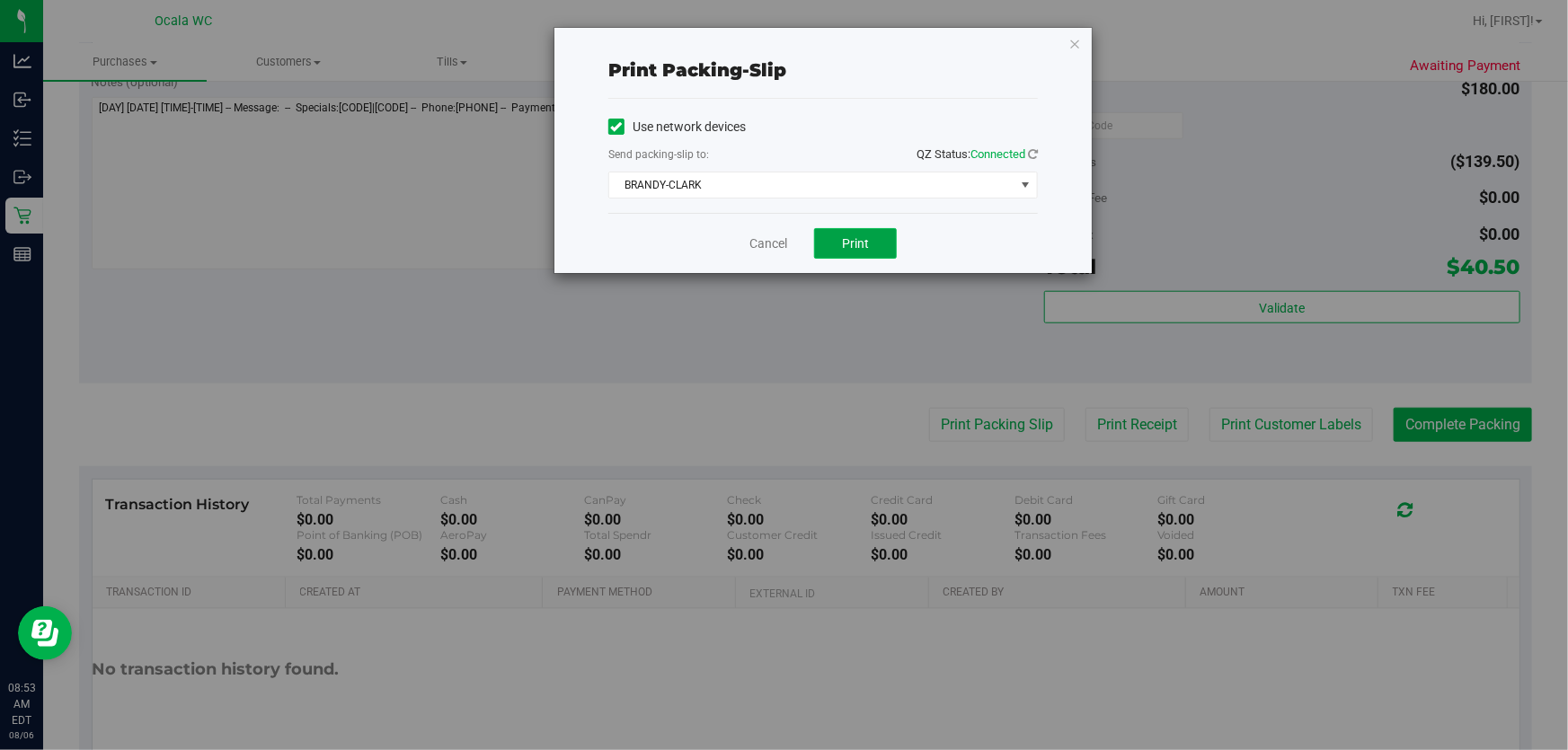 click on "Print" at bounding box center [855, 243] 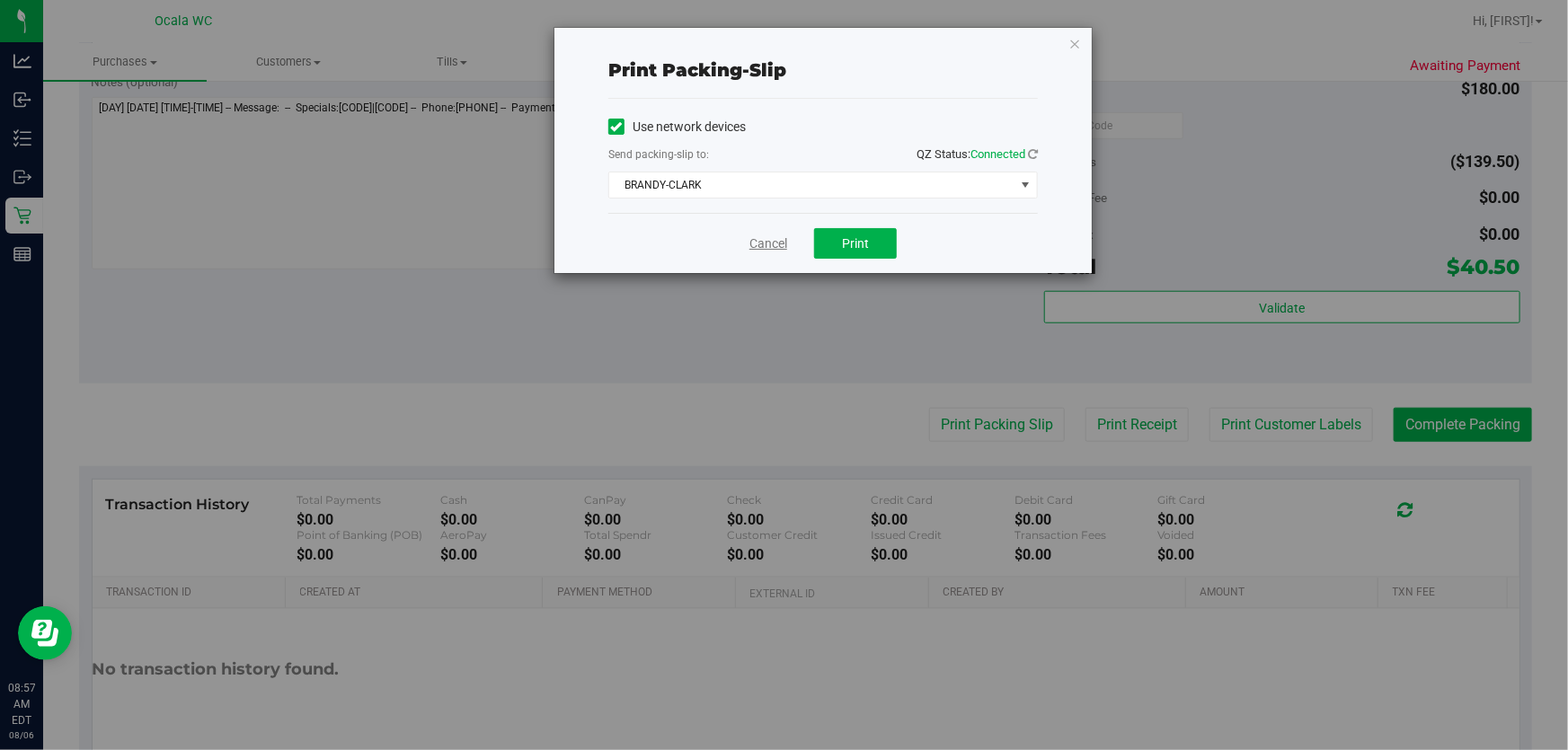 click on "Cancel" at bounding box center [768, 243] 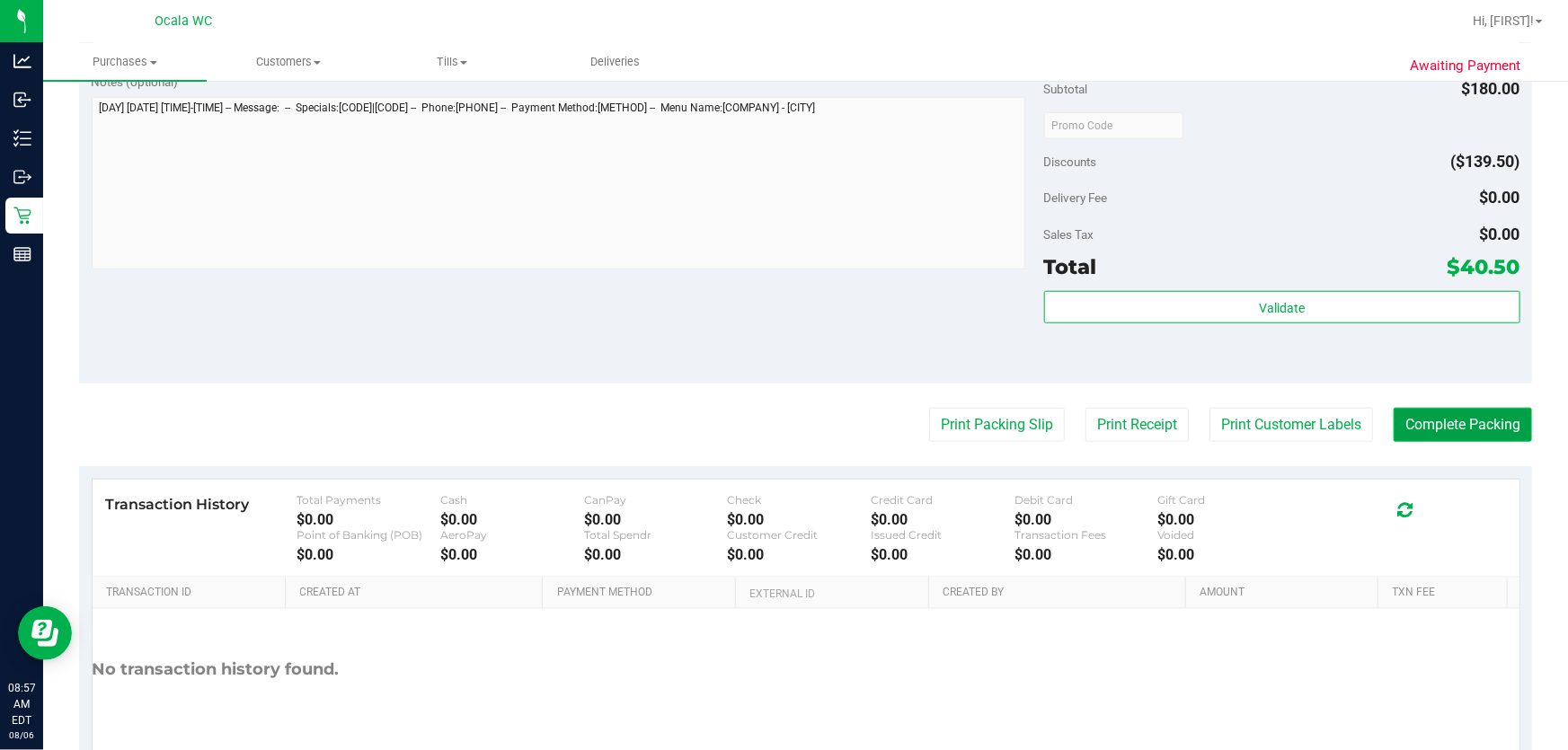 click on "Complete Packing" at bounding box center (1463, 425) 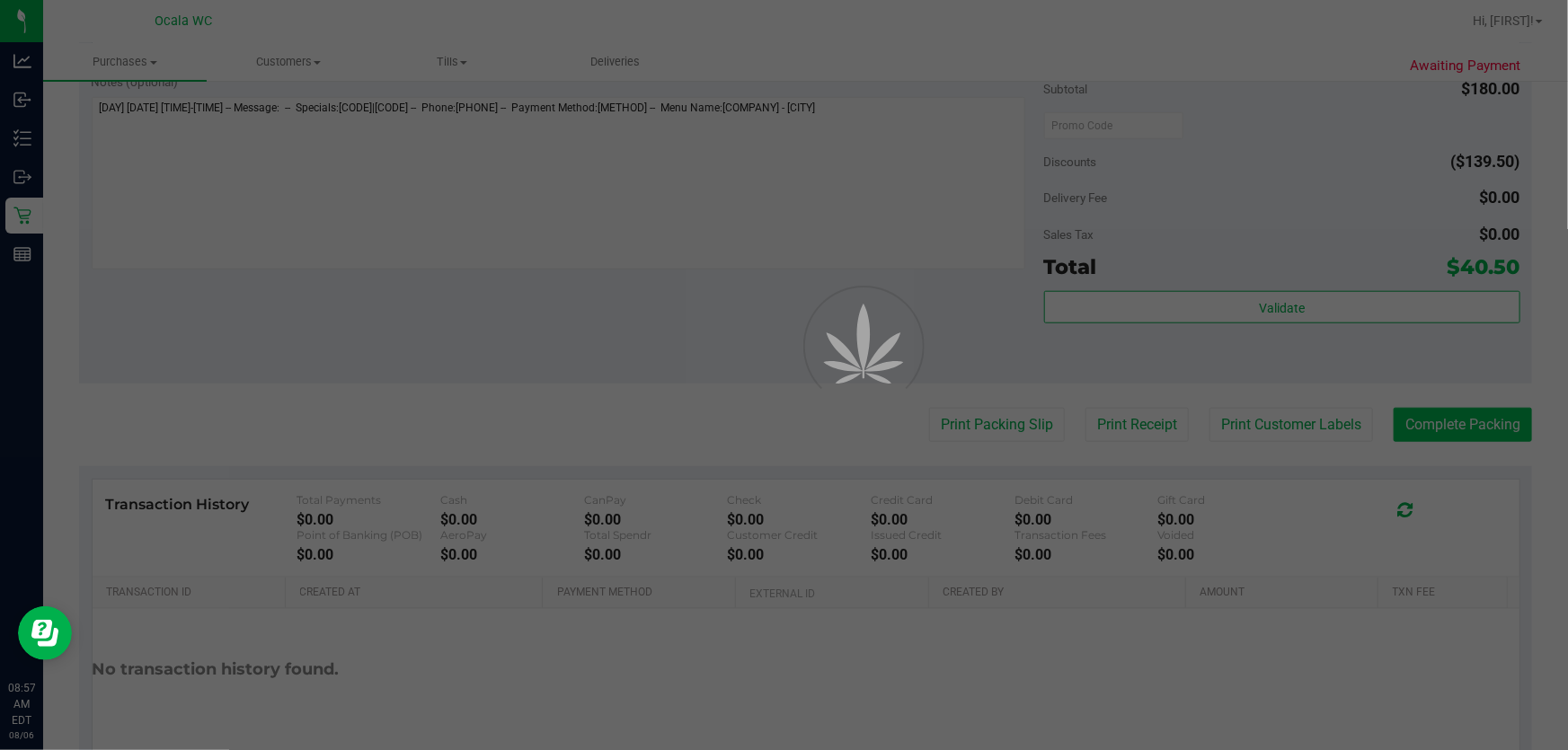 scroll, scrollTop: 0, scrollLeft: 0, axis: both 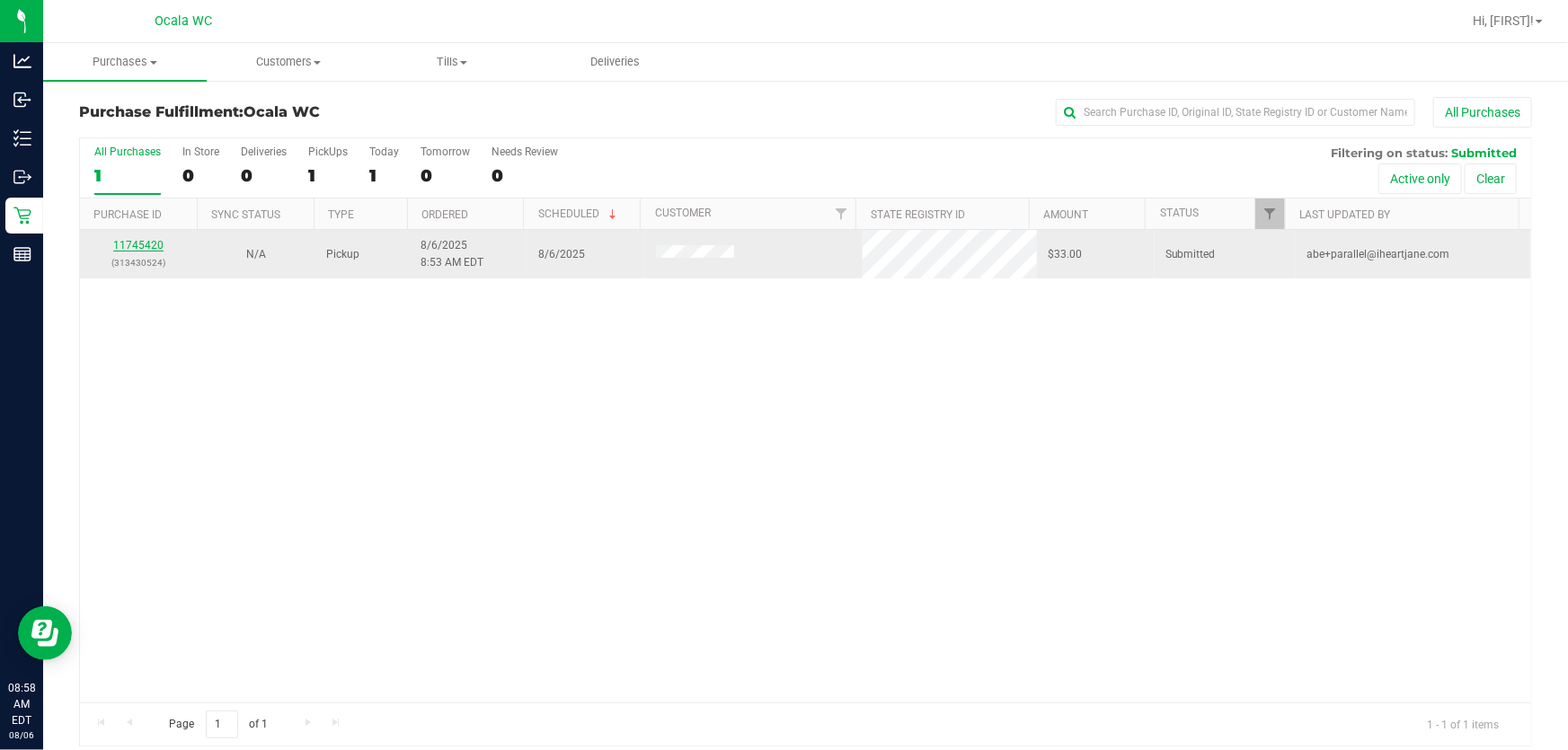 click on "11745420" at bounding box center (138, 245) 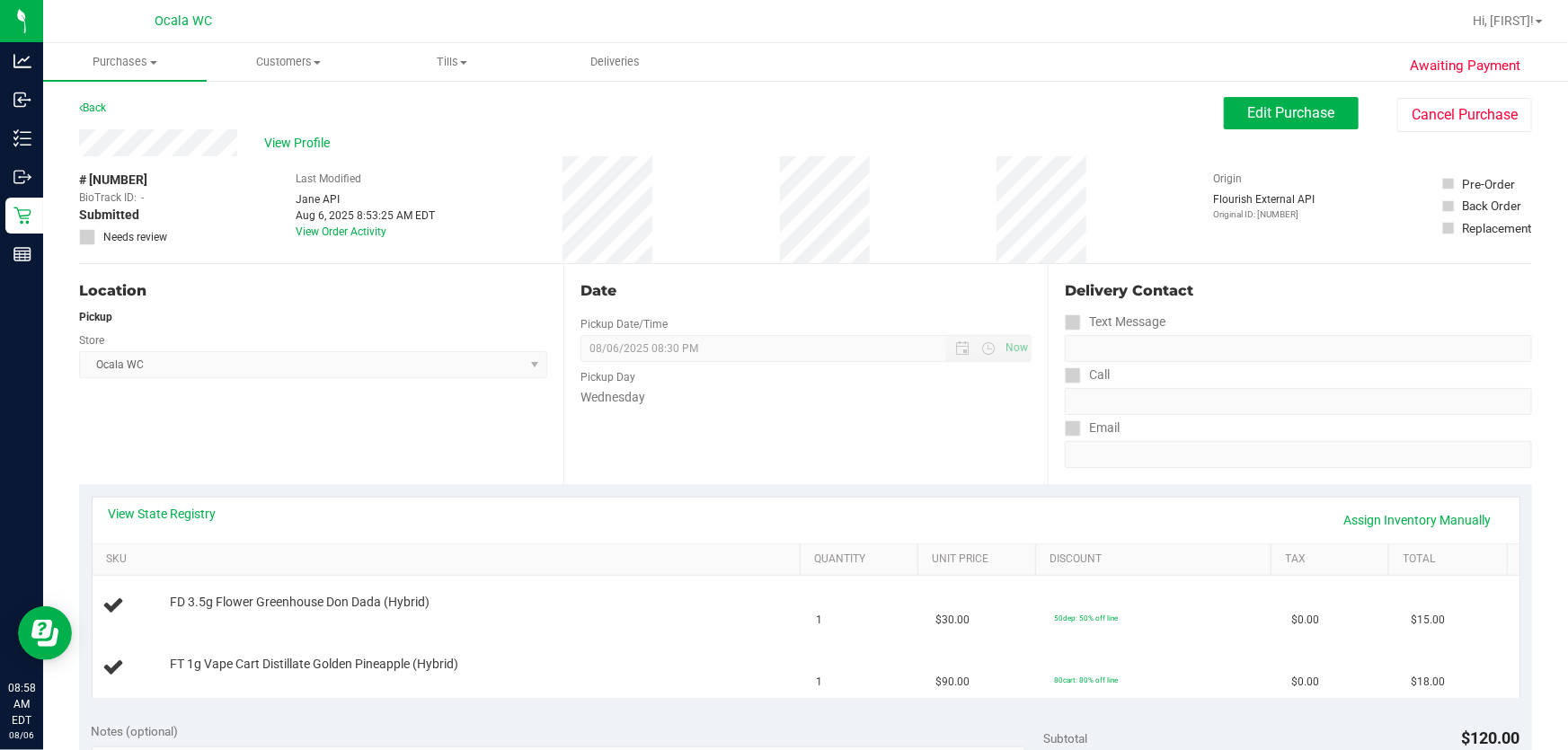scroll, scrollTop: 163, scrollLeft: 0, axis: vertical 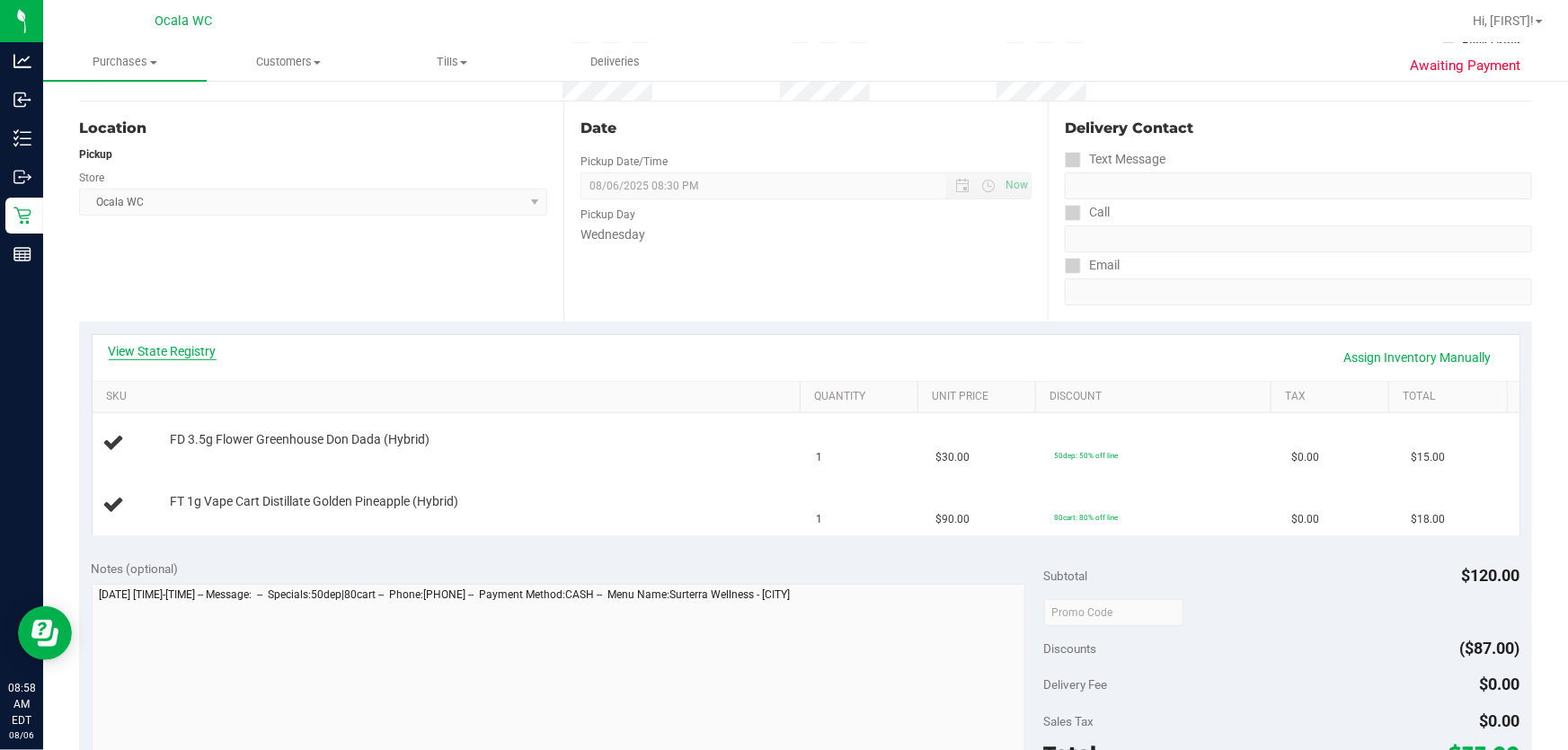 click on "View State Registry" at bounding box center (163, 351) 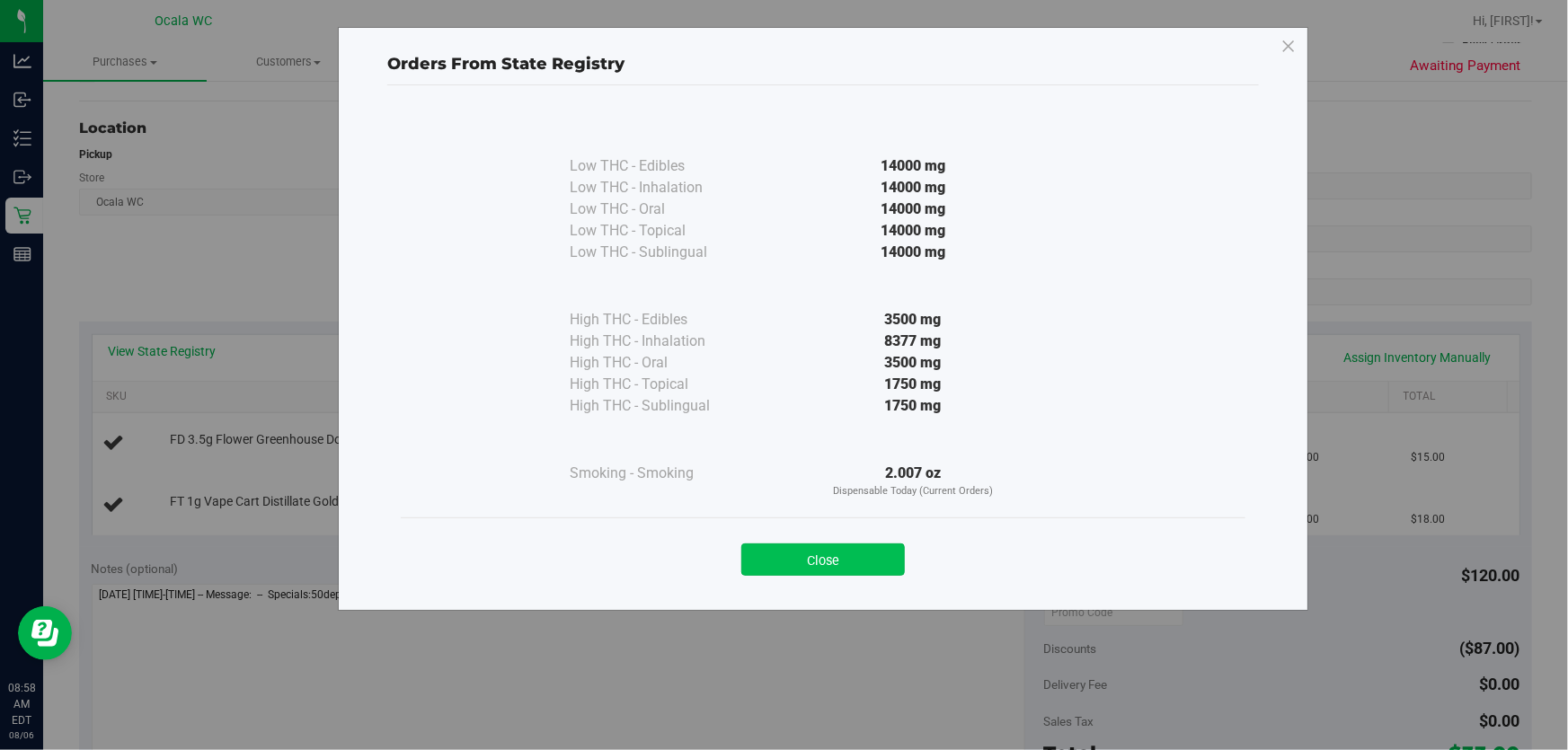 click on "Close" at bounding box center [823, 560] 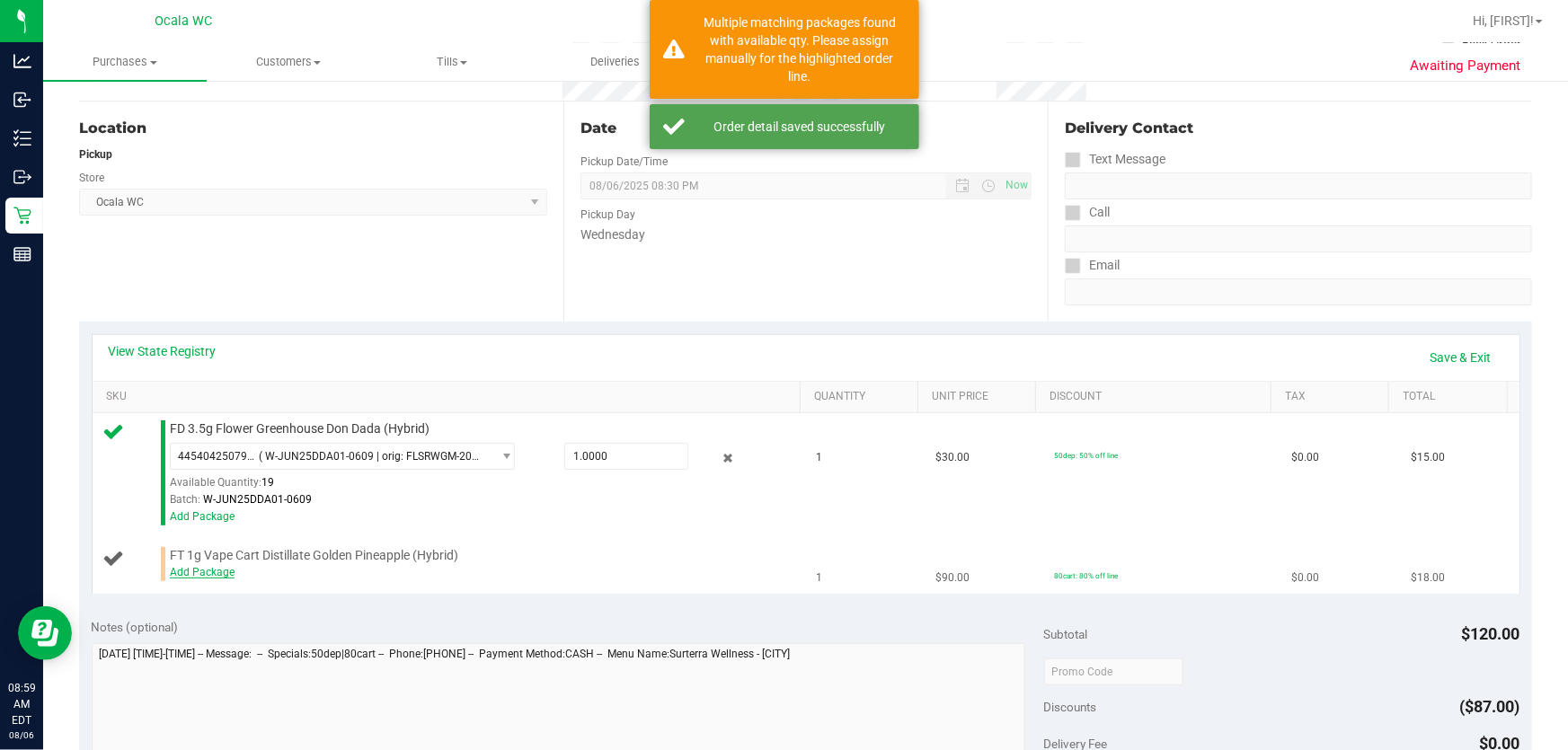 click on "Add Package" at bounding box center [202, 572] 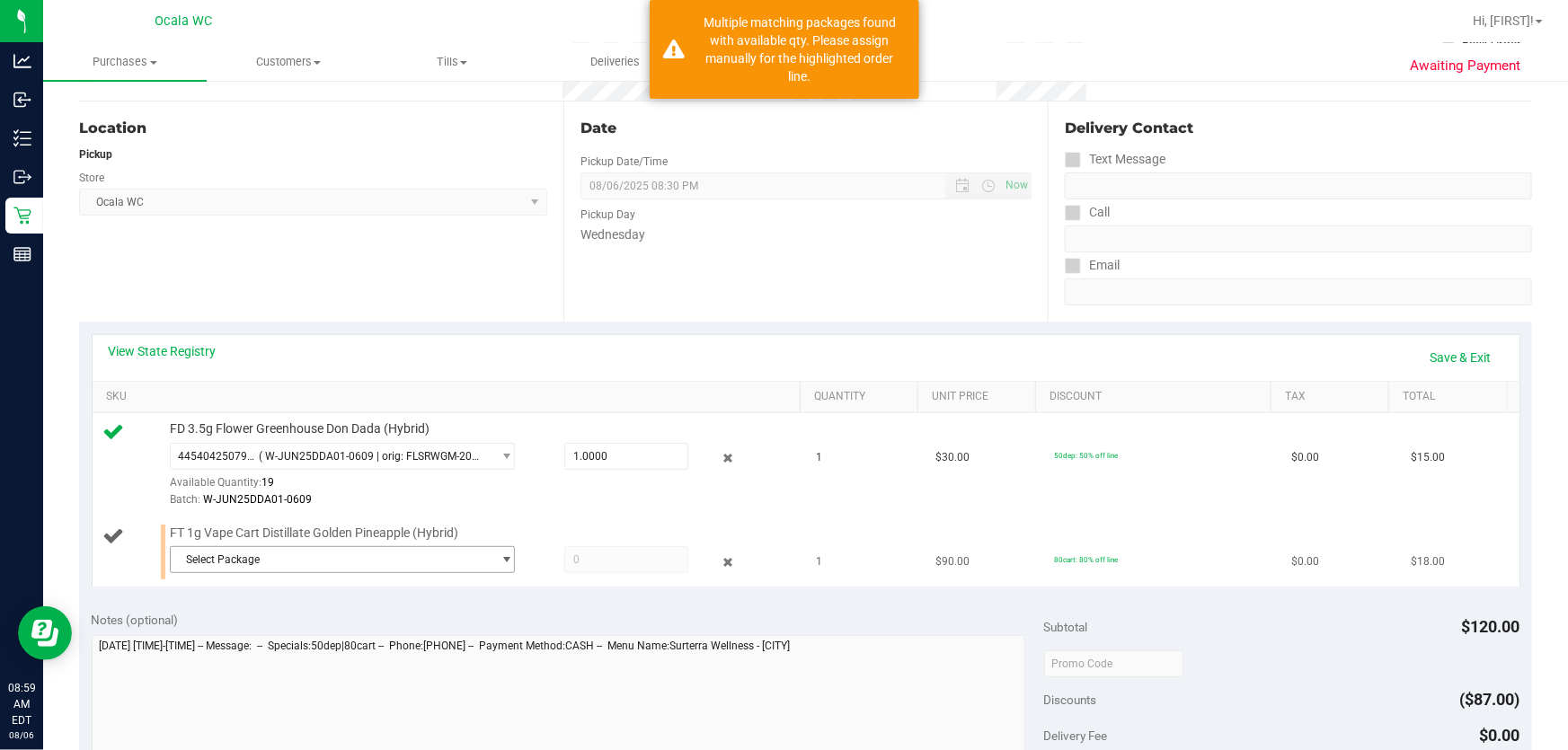 click on "Select Package" at bounding box center (331, 560) 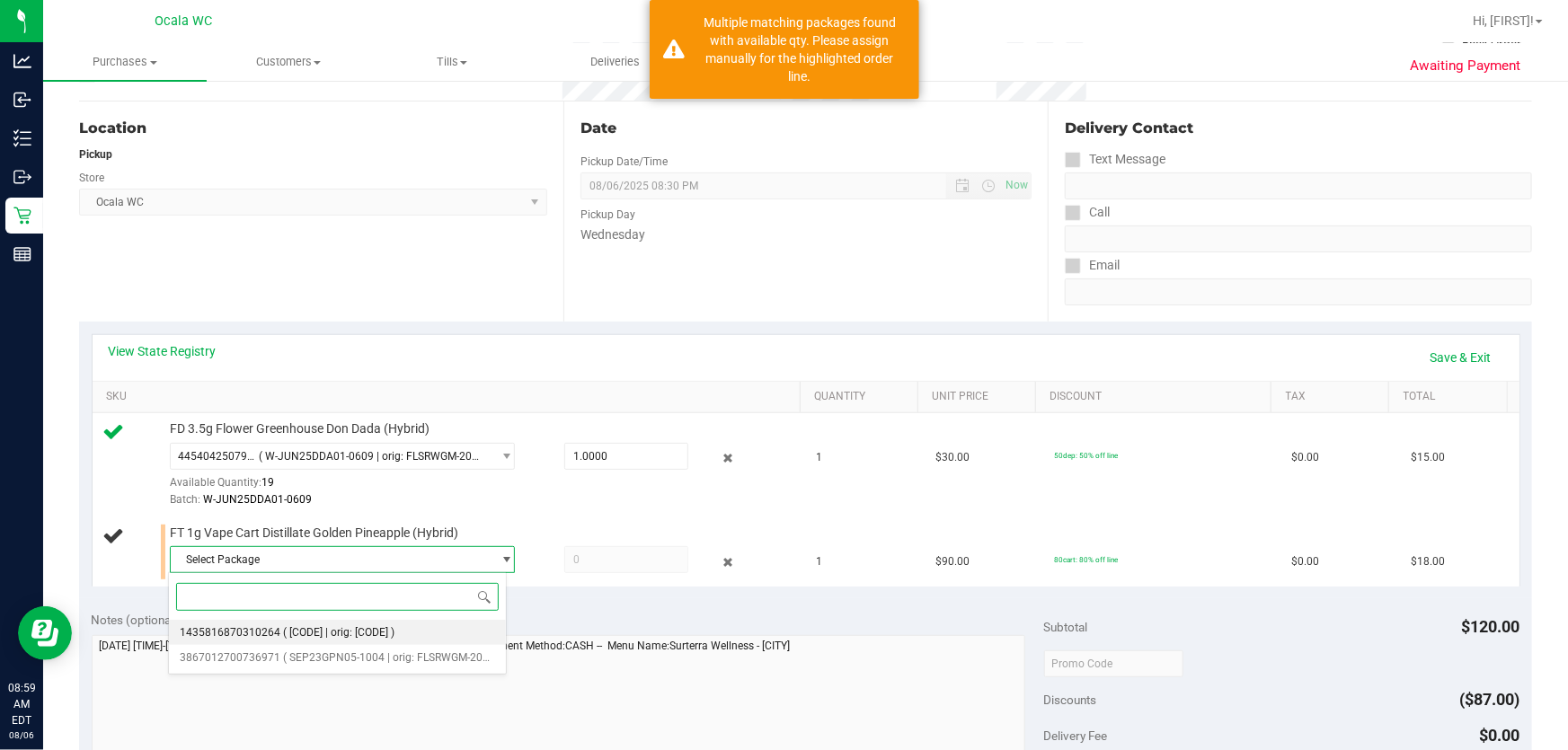 click on "1435816870310264" at bounding box center [230, 632] 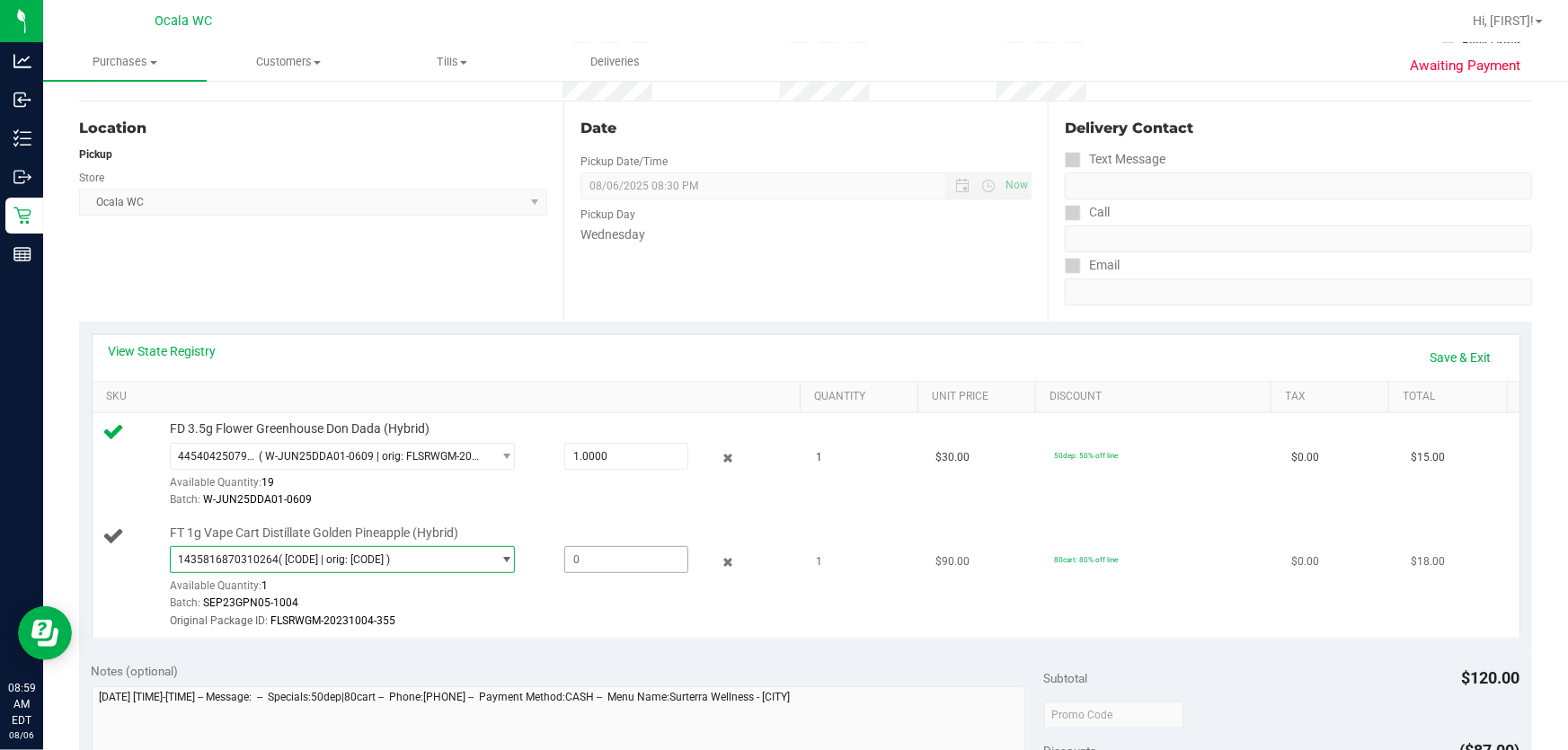 click at bounding box center (626, 560) 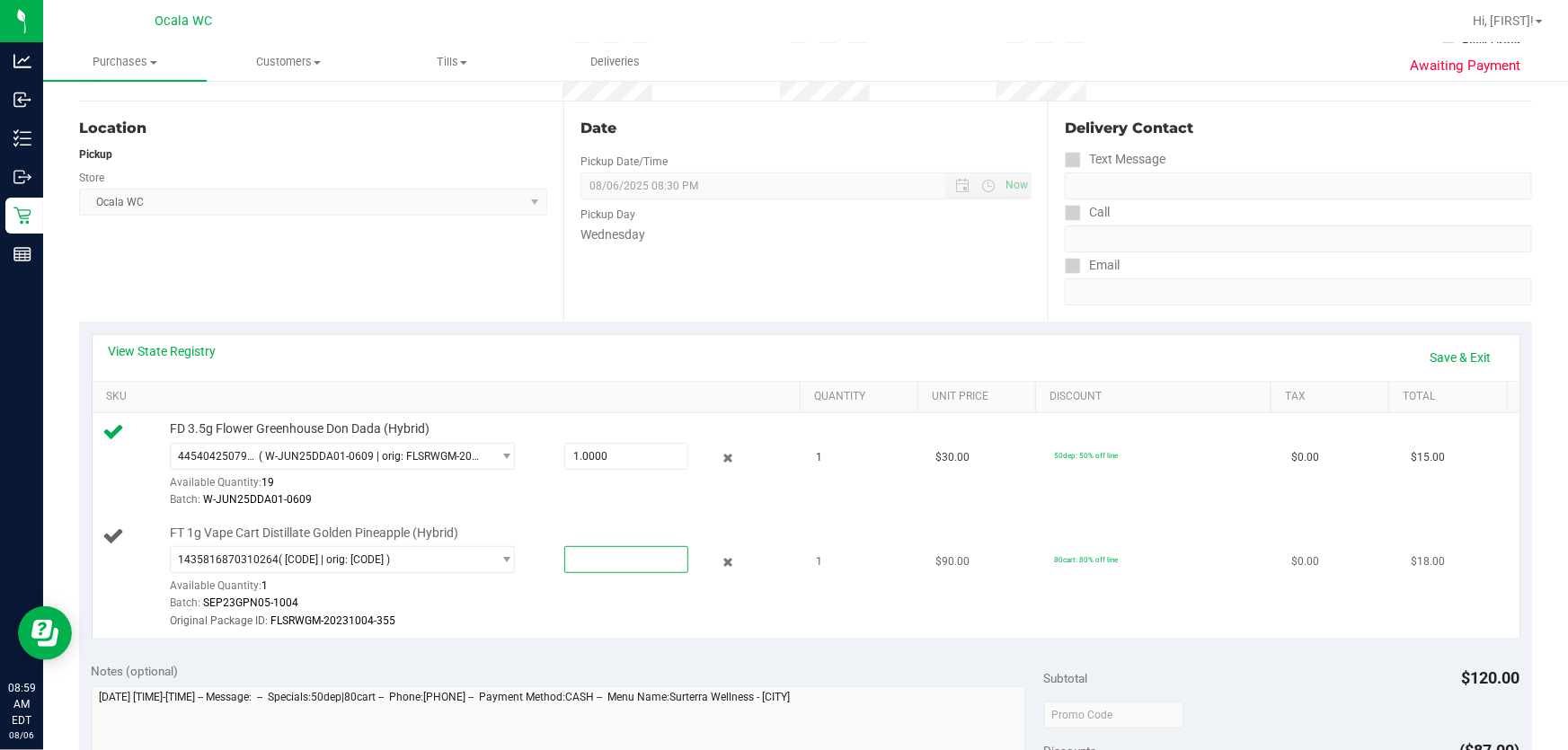 type on "1" 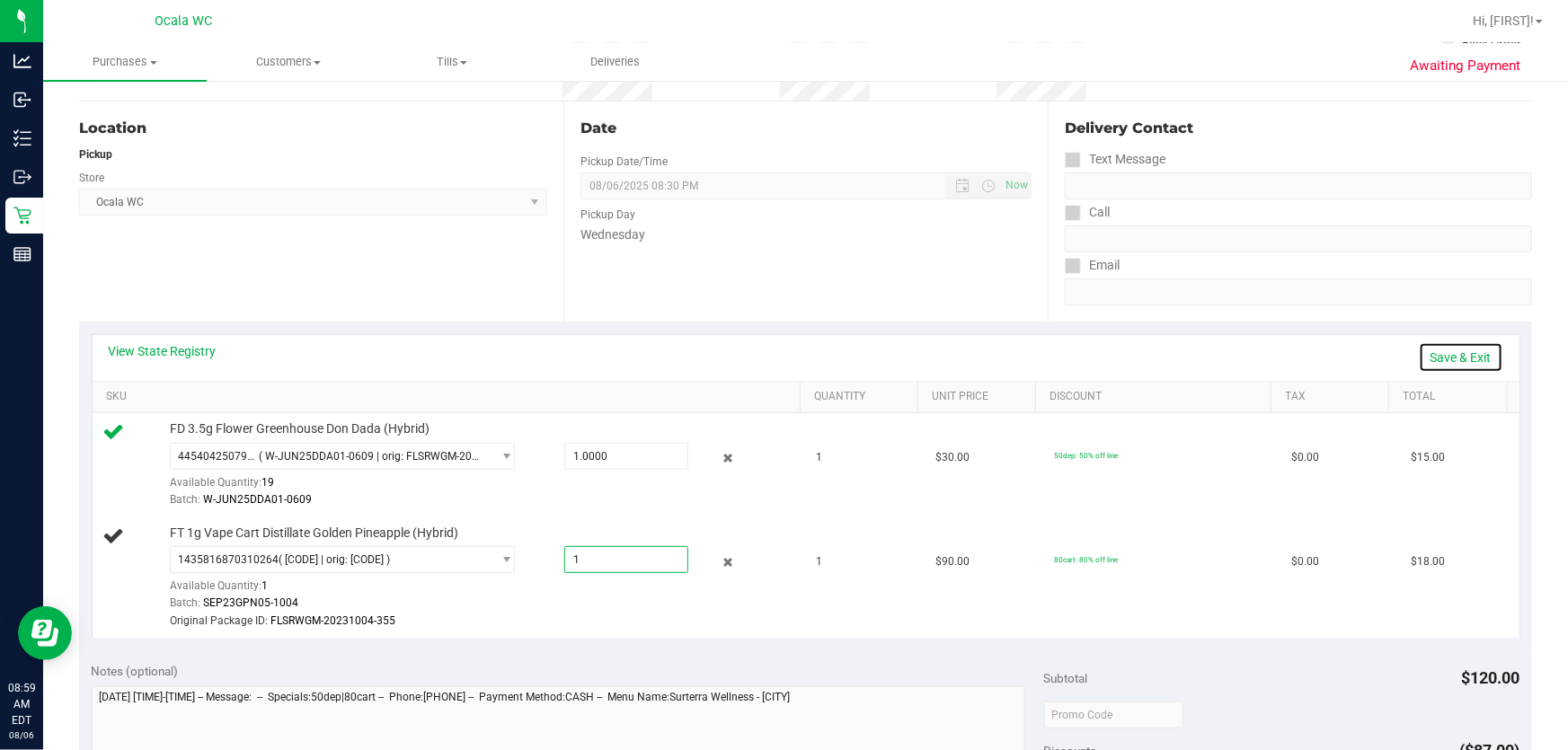 type on "1.0000" 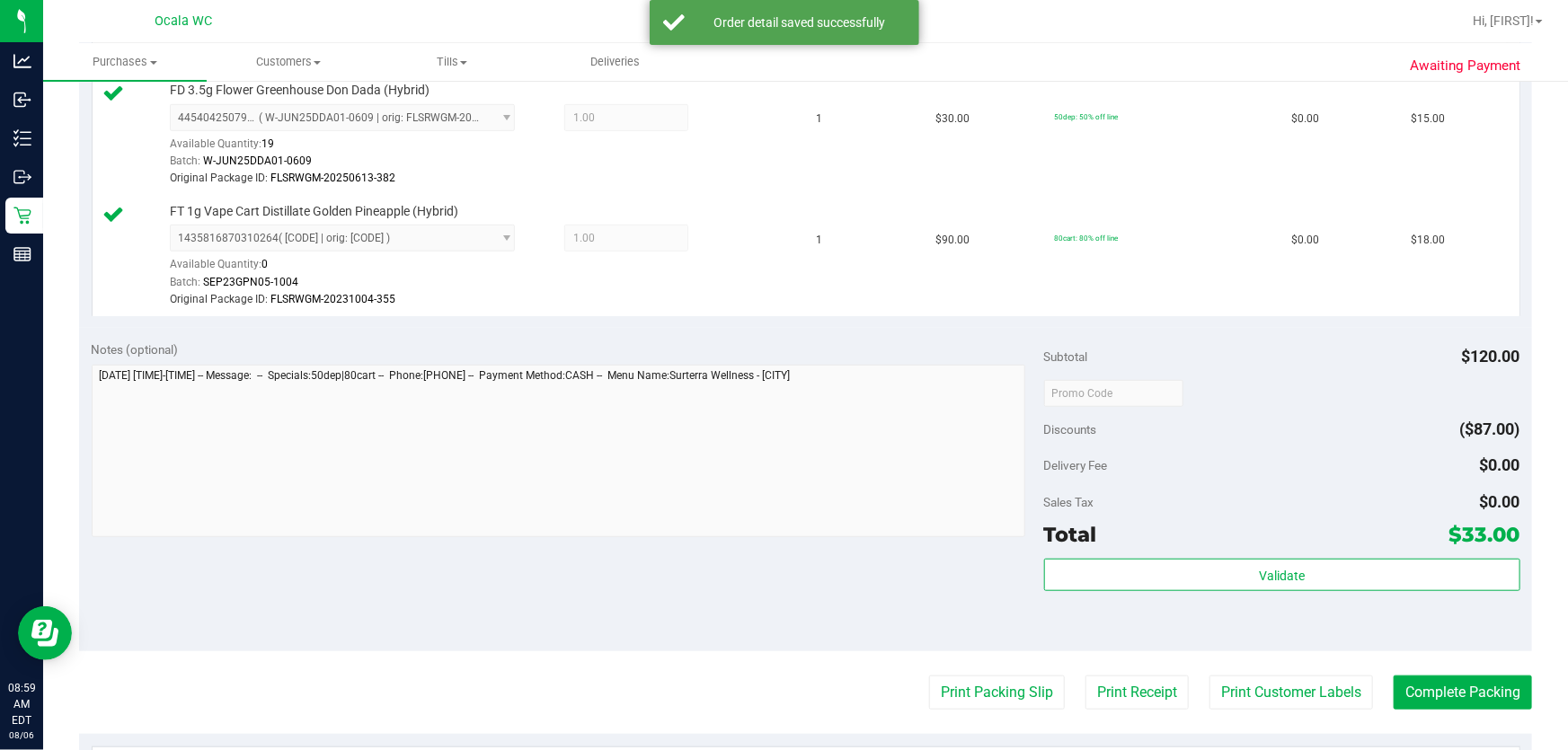 scroll, scrollTop: 653, scrollLeft: 0, axis: vertical 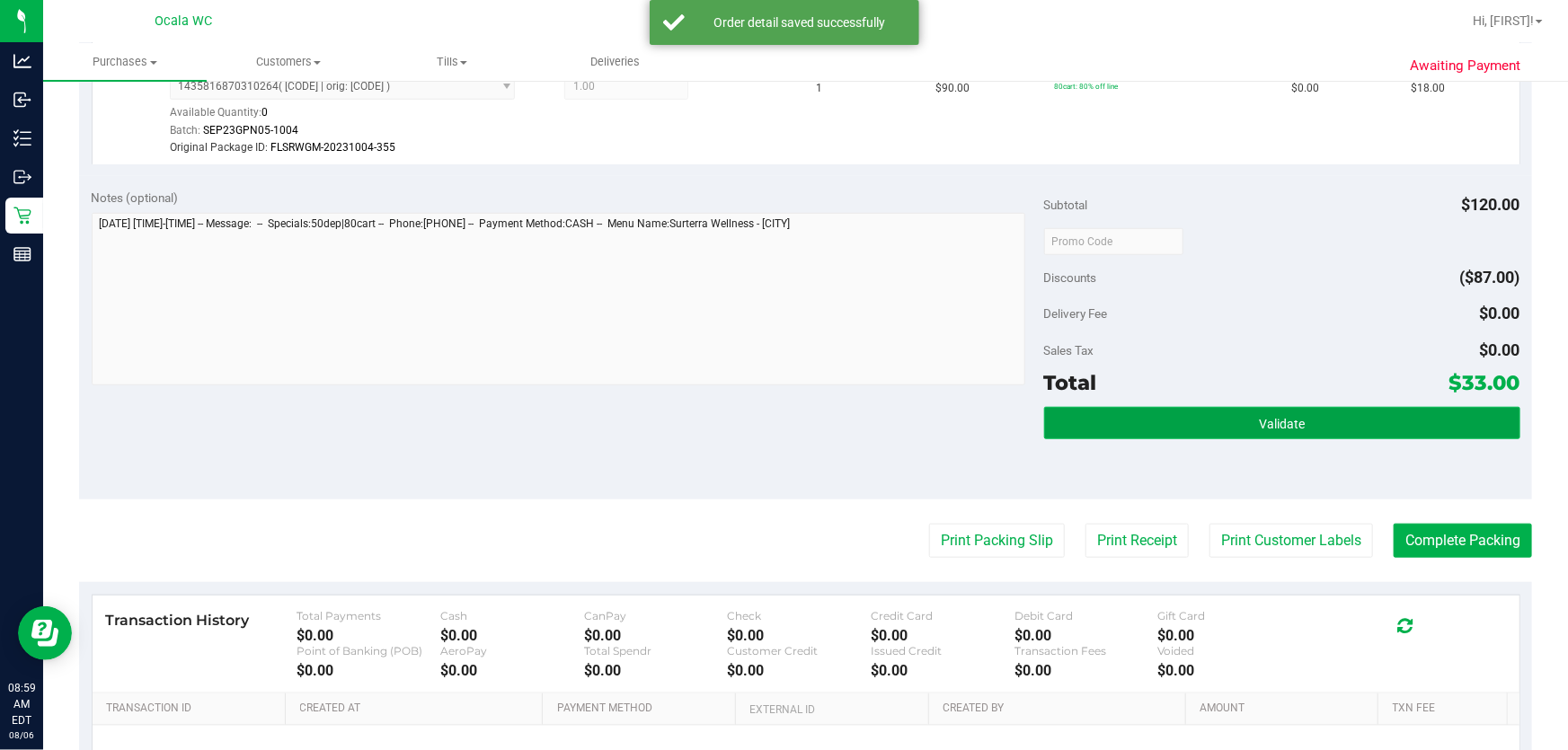 click on "Validate" at bounding box center (1281, 424) 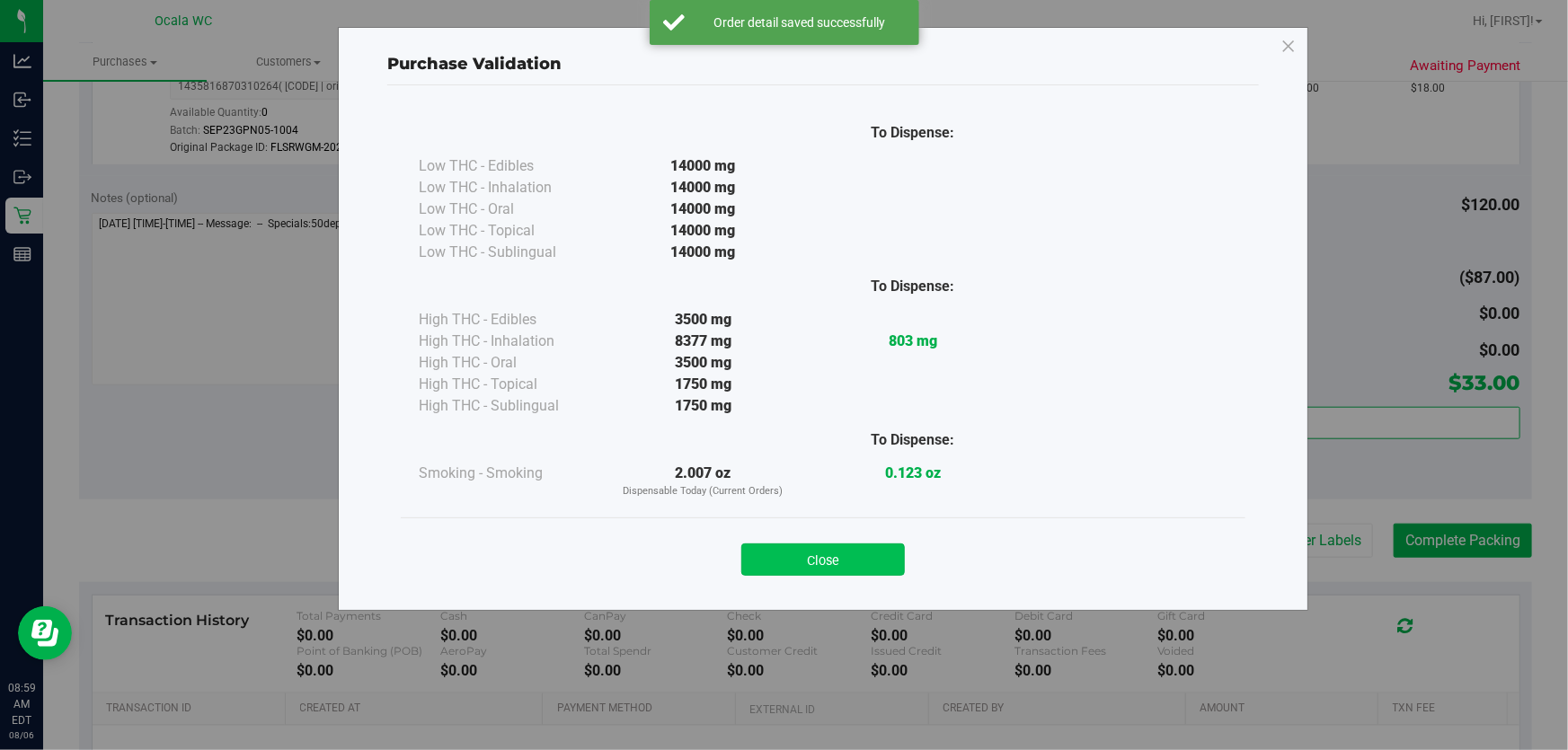 click on "Close" at bounding box center (823, 560) 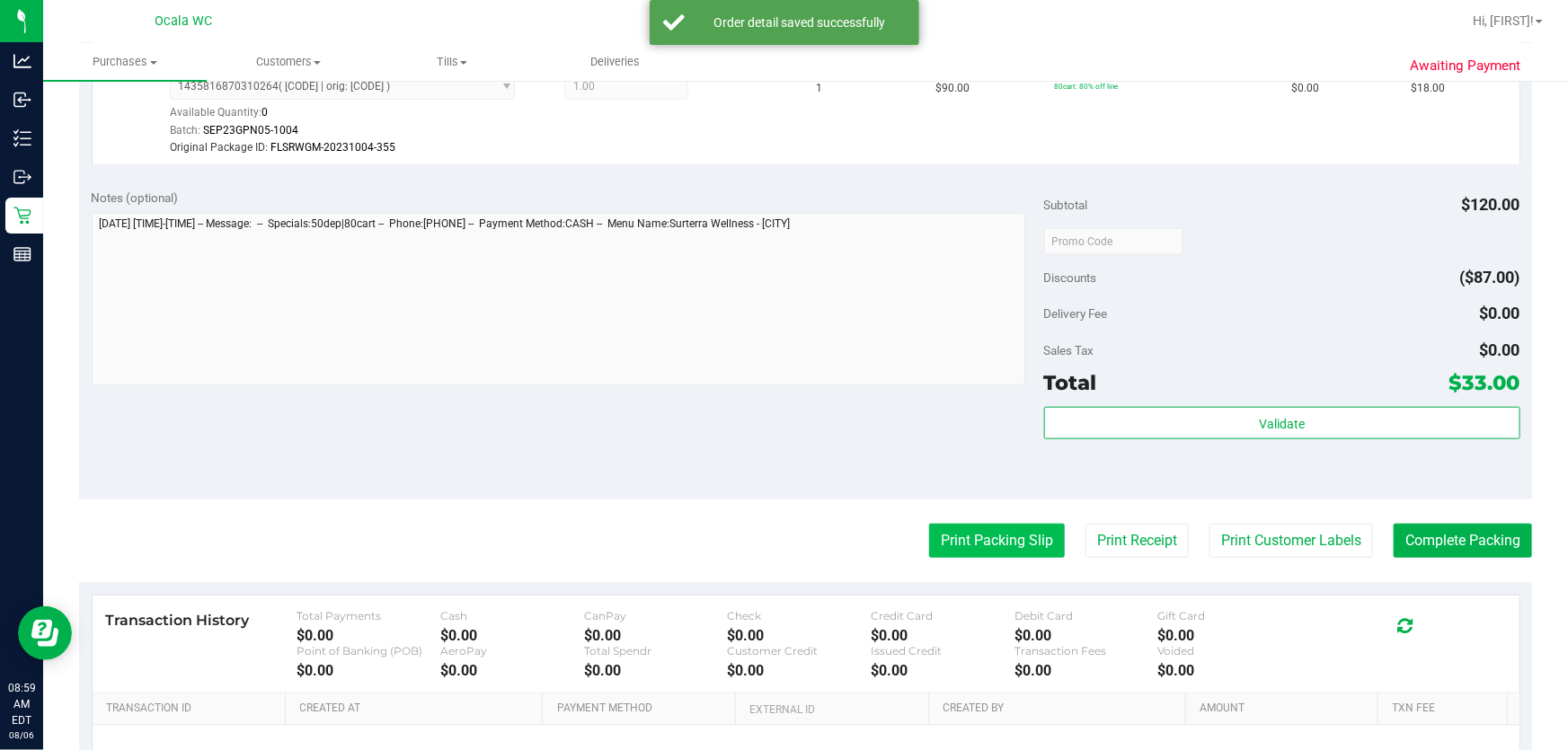 click on "Print Packing Slip" at bounding box center [997, 541] 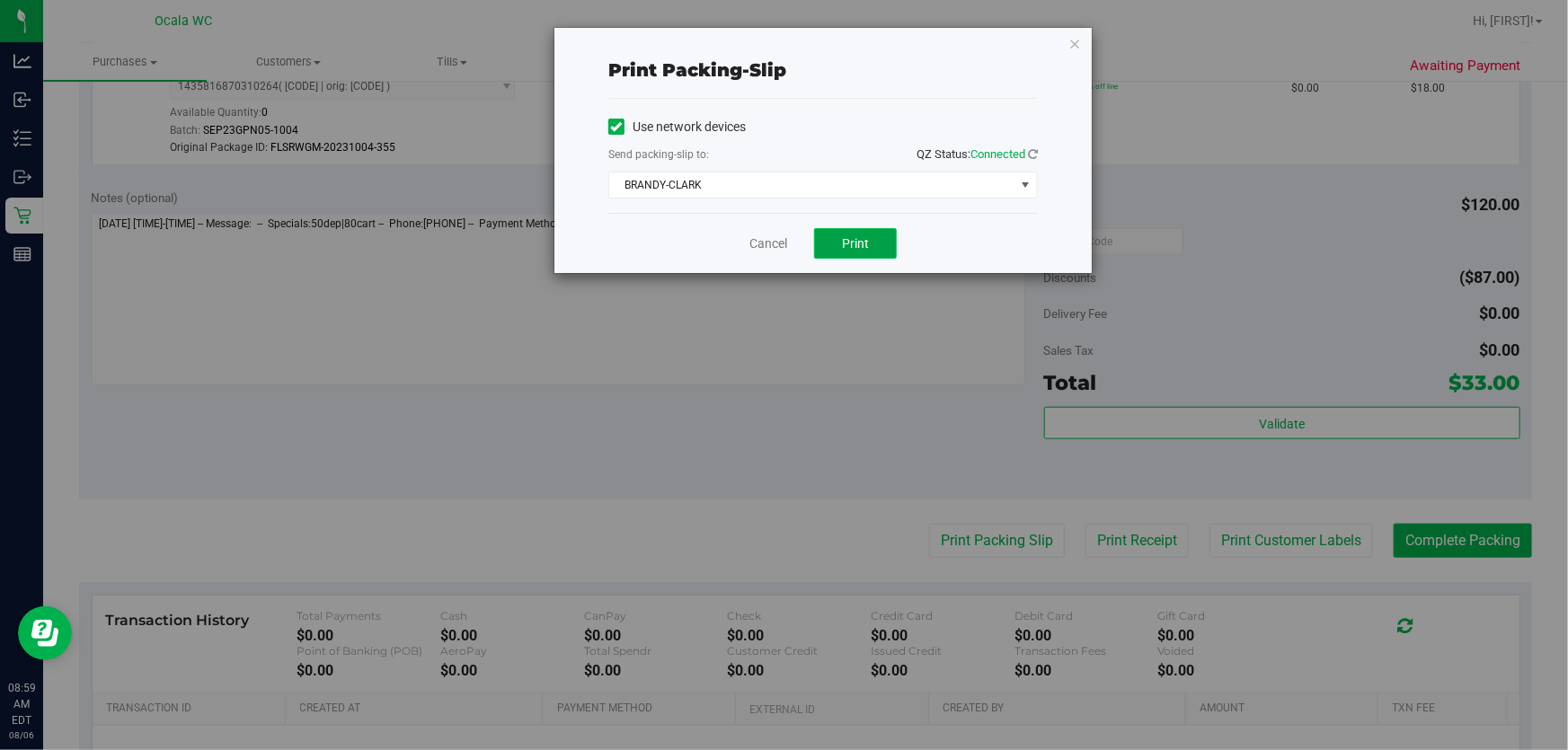 click on "Print" at bounding box center [855, 243] 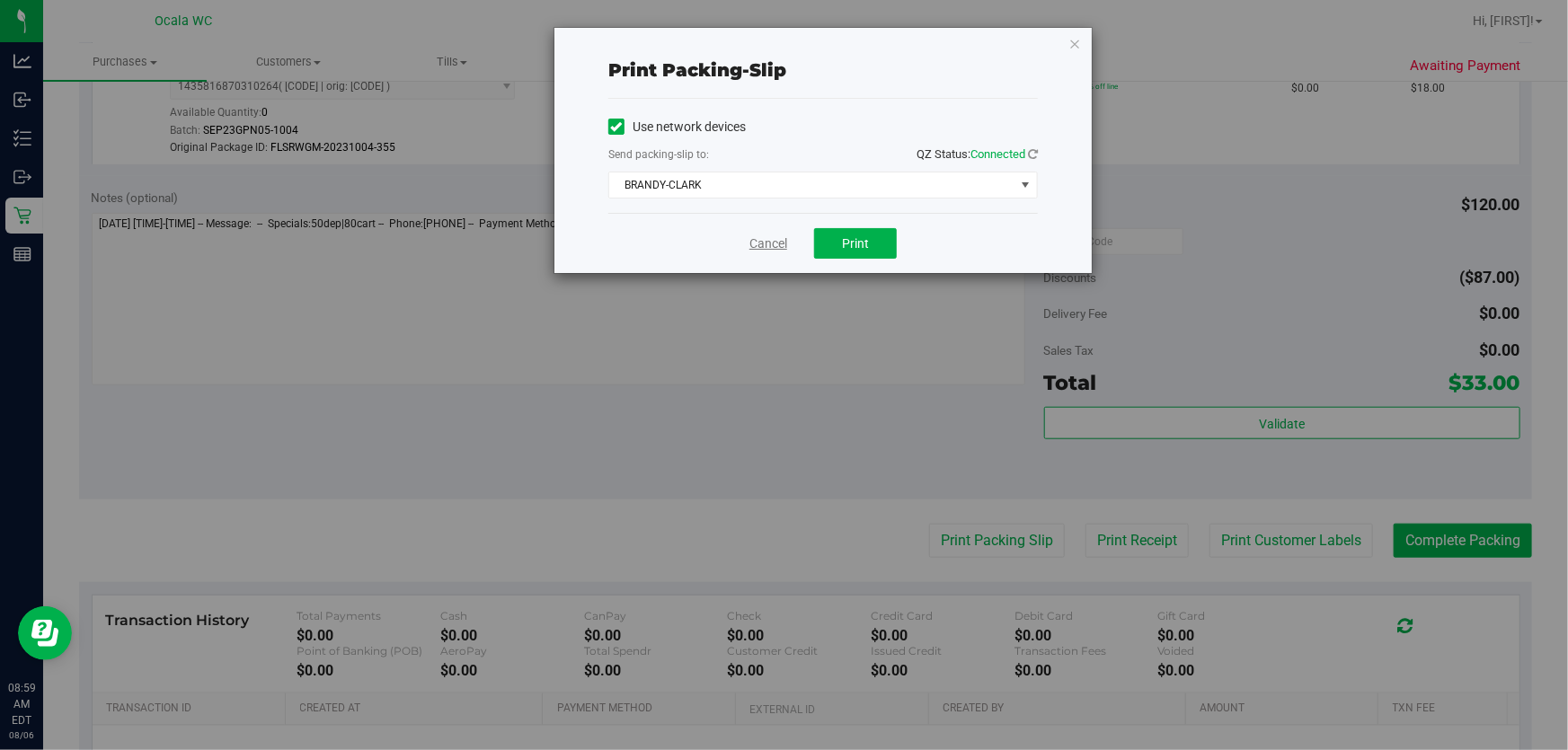 click on "Cancel" at bounding box center (768, 243) 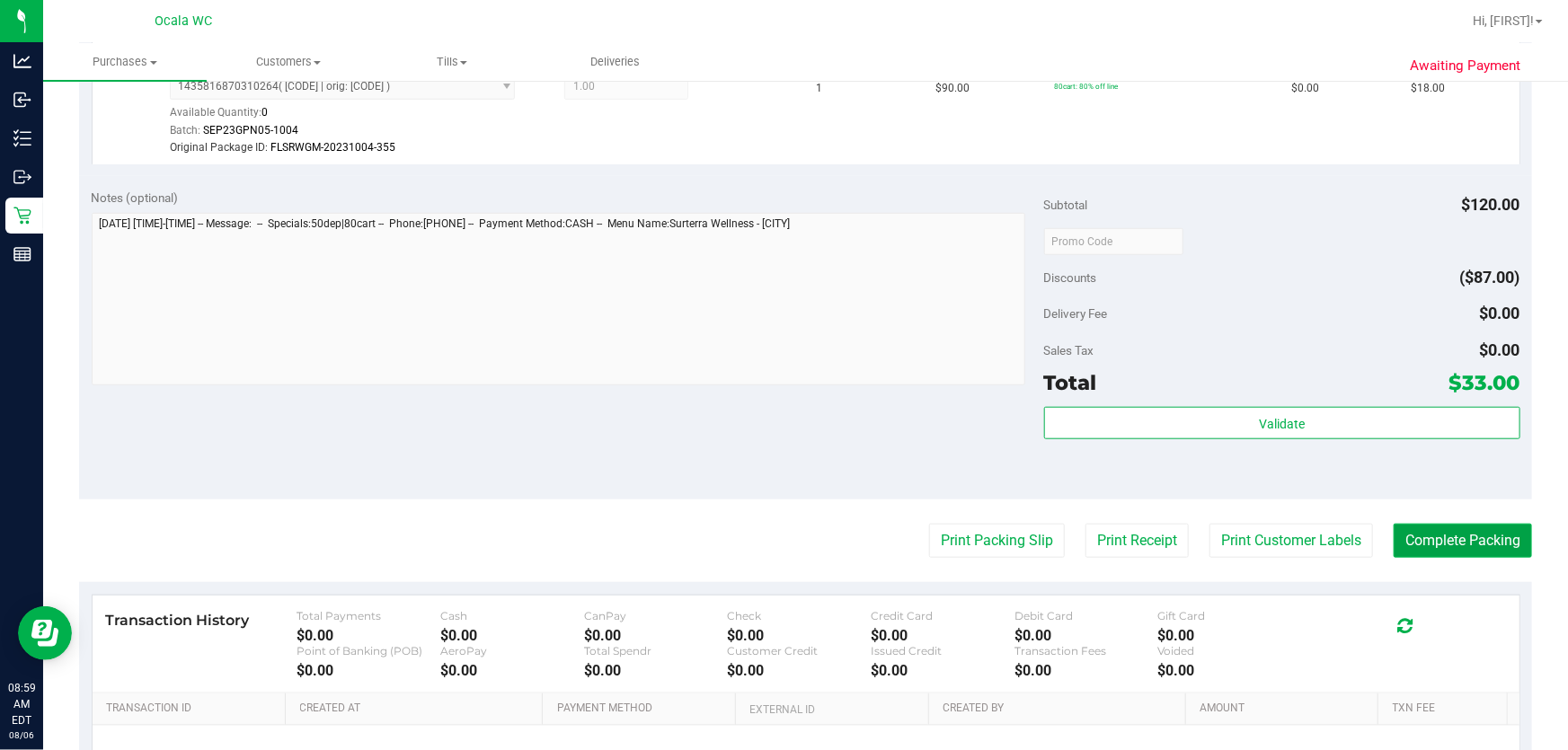 click on "Complete Packing" at bounding box center [1463, 541] 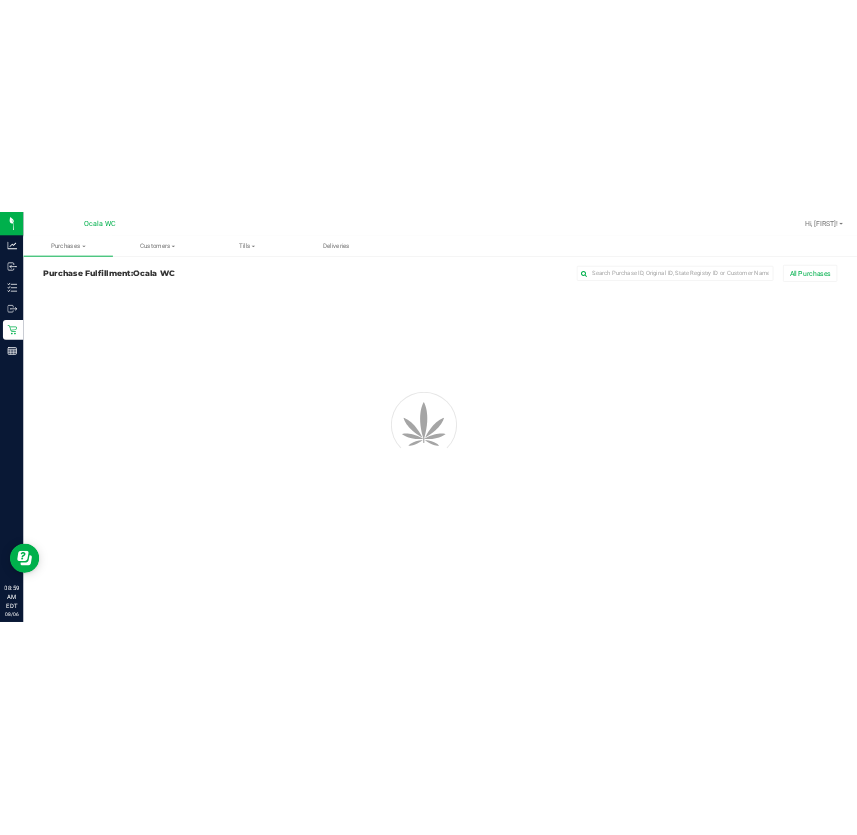 scroll, scrollTop: 0, scrollLeft: 0, axis: both 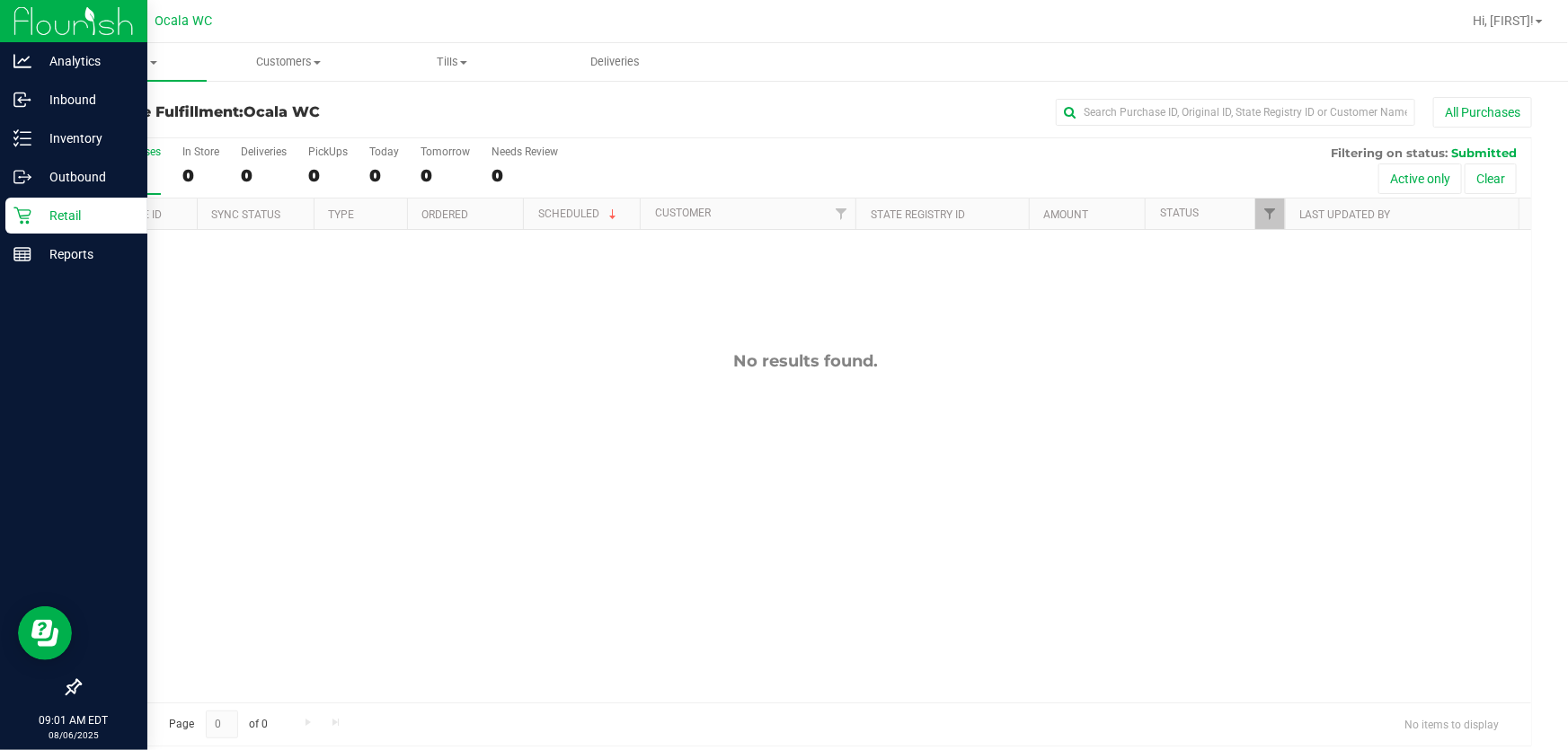 click on "Retail" at bounding box center [76, 216] 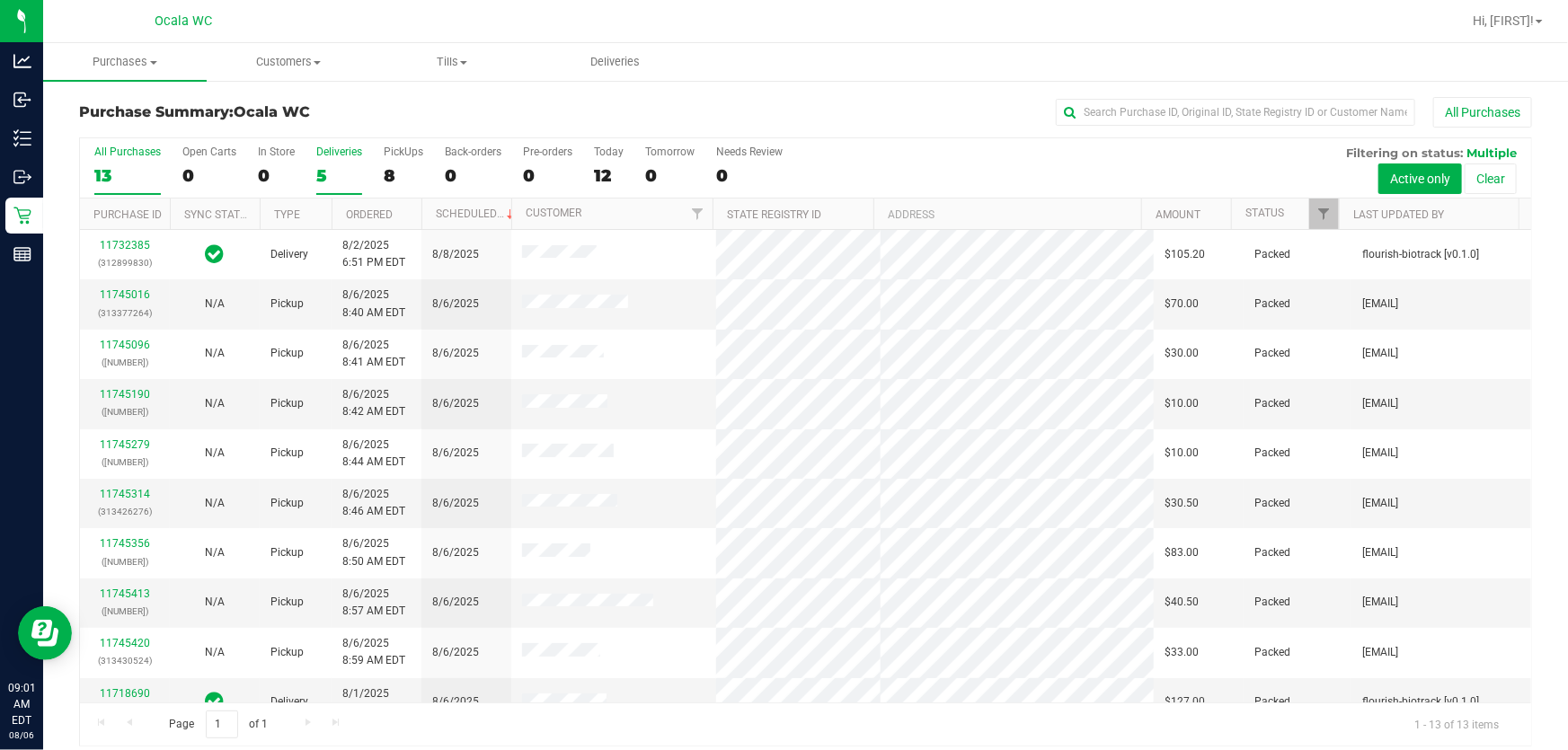 click on "5" at bounding box center [339, 175] 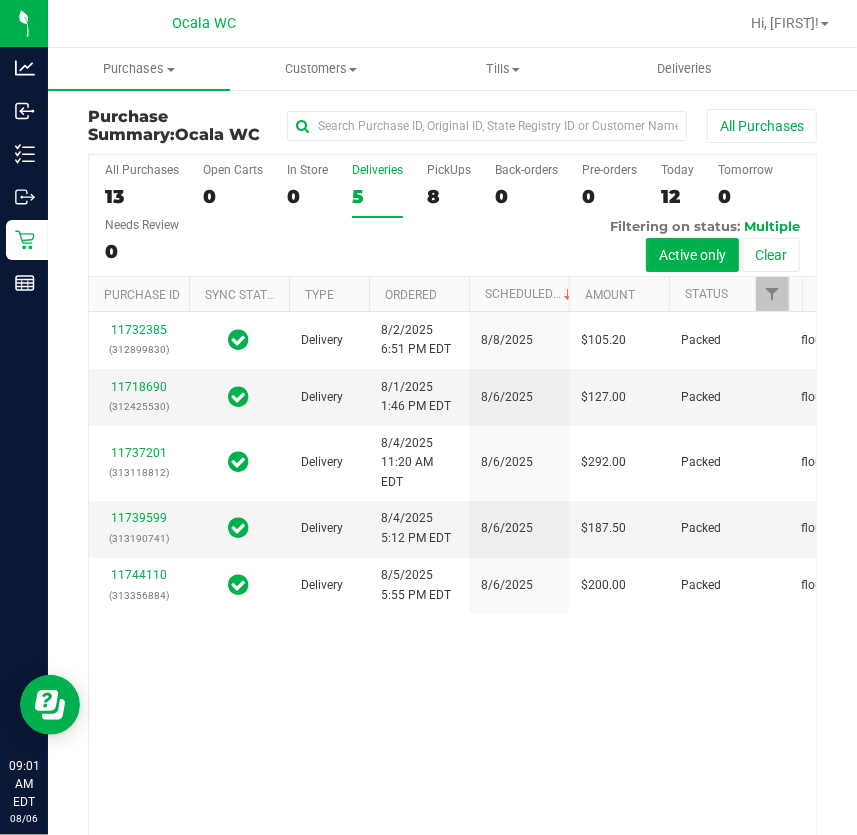click on "All Purchases
13
Open Carts
0
In Store
0
Deliveries
5
PickUps
8
Back-orders
0
Pre-orders
0
Today
12
Tomorrow
0" at bounding box center (452, 216) 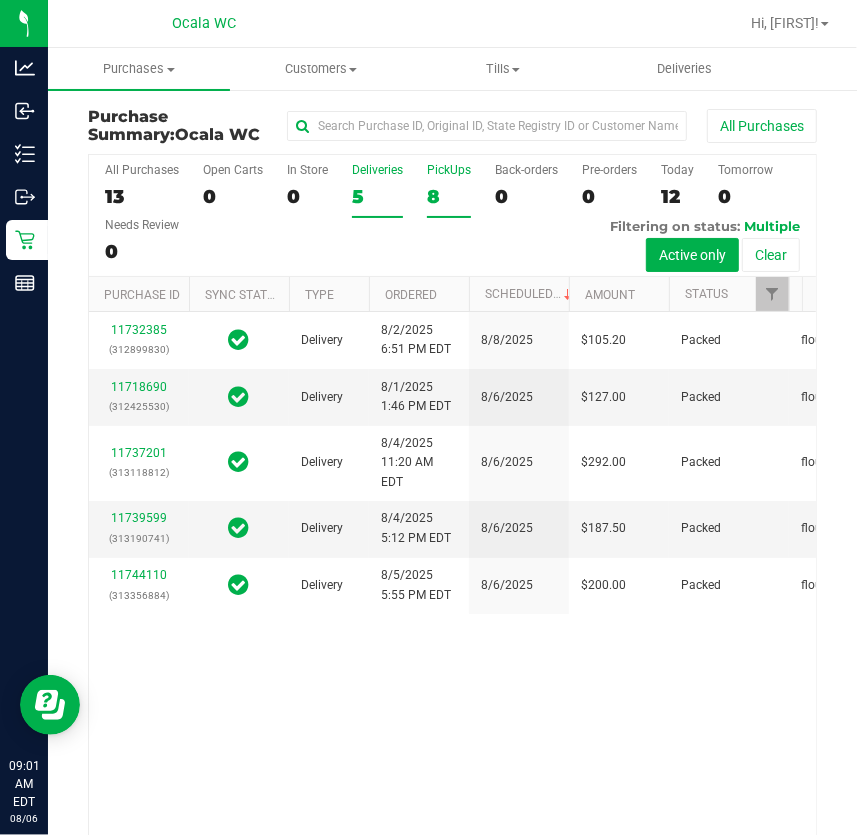 click on "8" at bounding box center [449, 196] 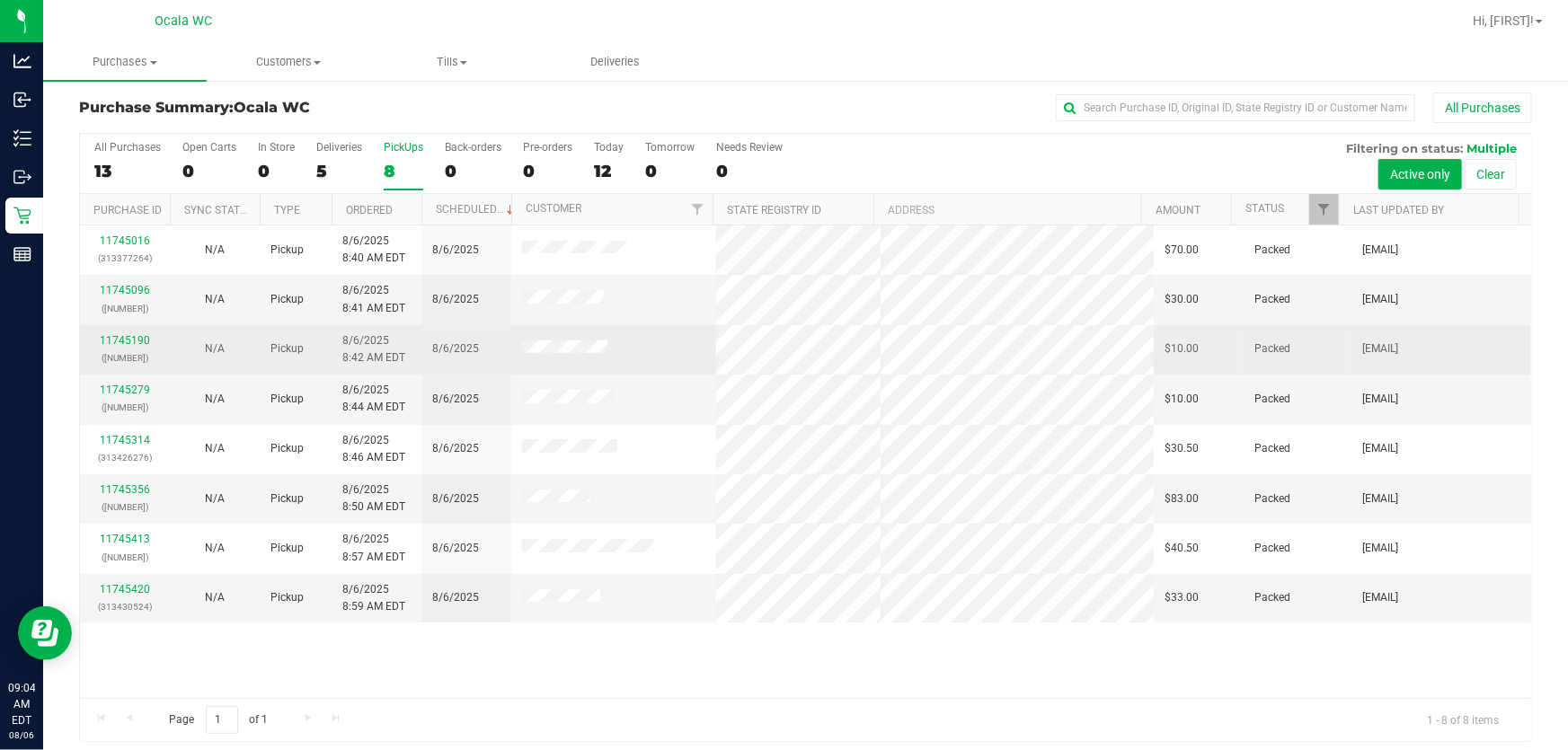 scroll, scrollTop: 0, scrollLeft: 0, axis: both 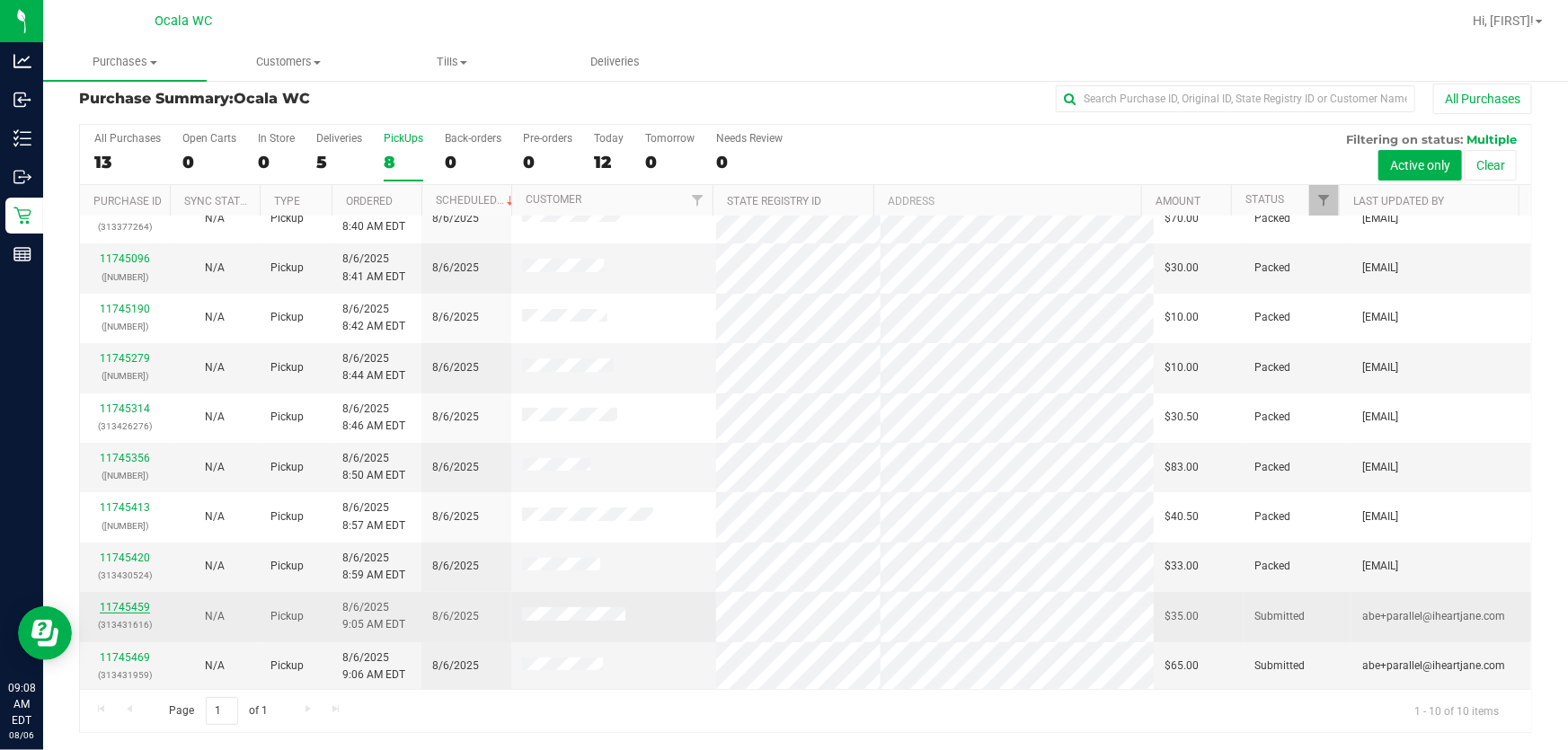 click on "All Purchases
13
Open Carts
0
In Store
0
Deliveries
5
PickUps
8
Back-orders
0
Pre-orders
0
Today
12
Tomorrow
0" at bounding box center (805, 428) 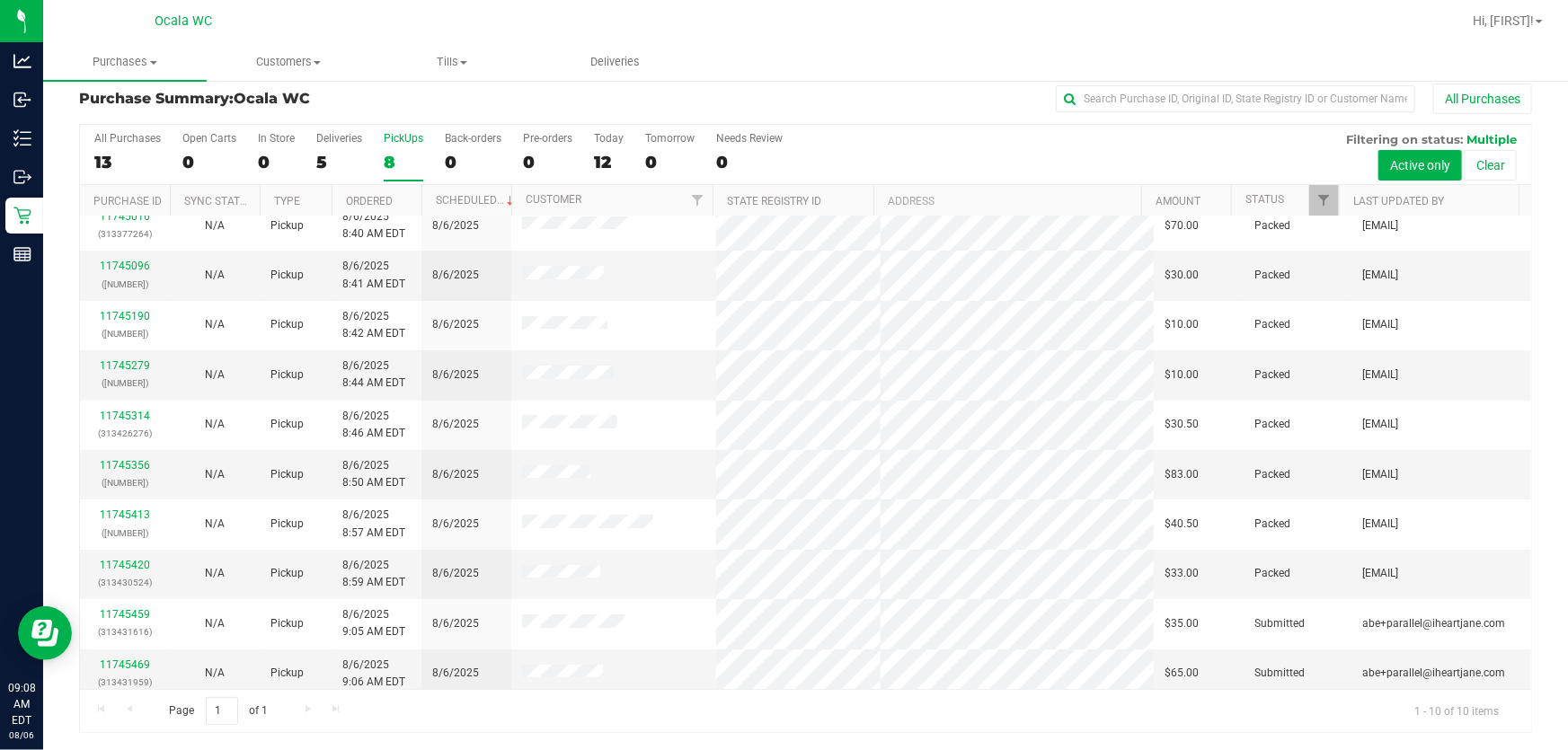 scroll, scrollTop: 22, scrollLeft: 0, axis: vertical 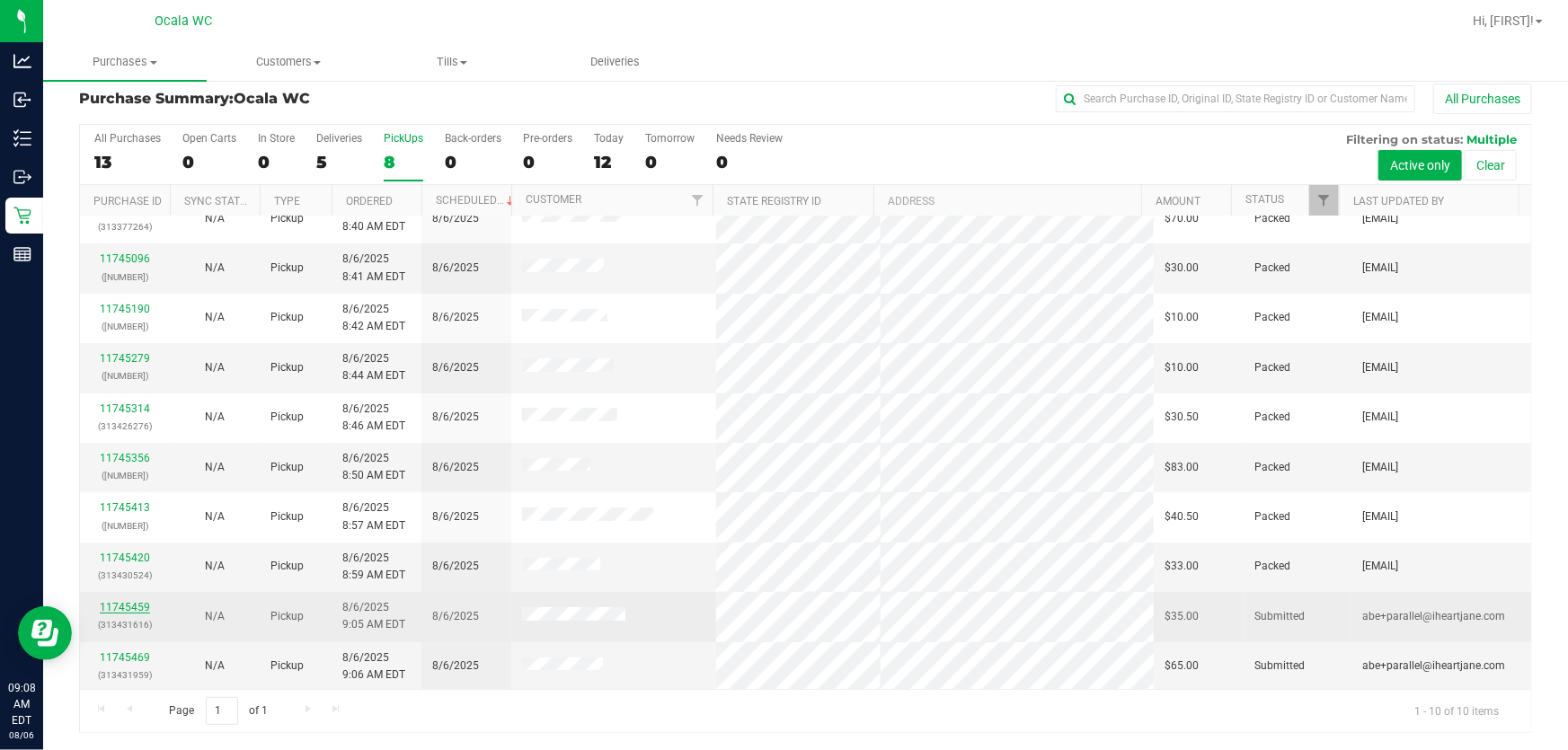 click on "11745459" at bounding box center (125, 607) 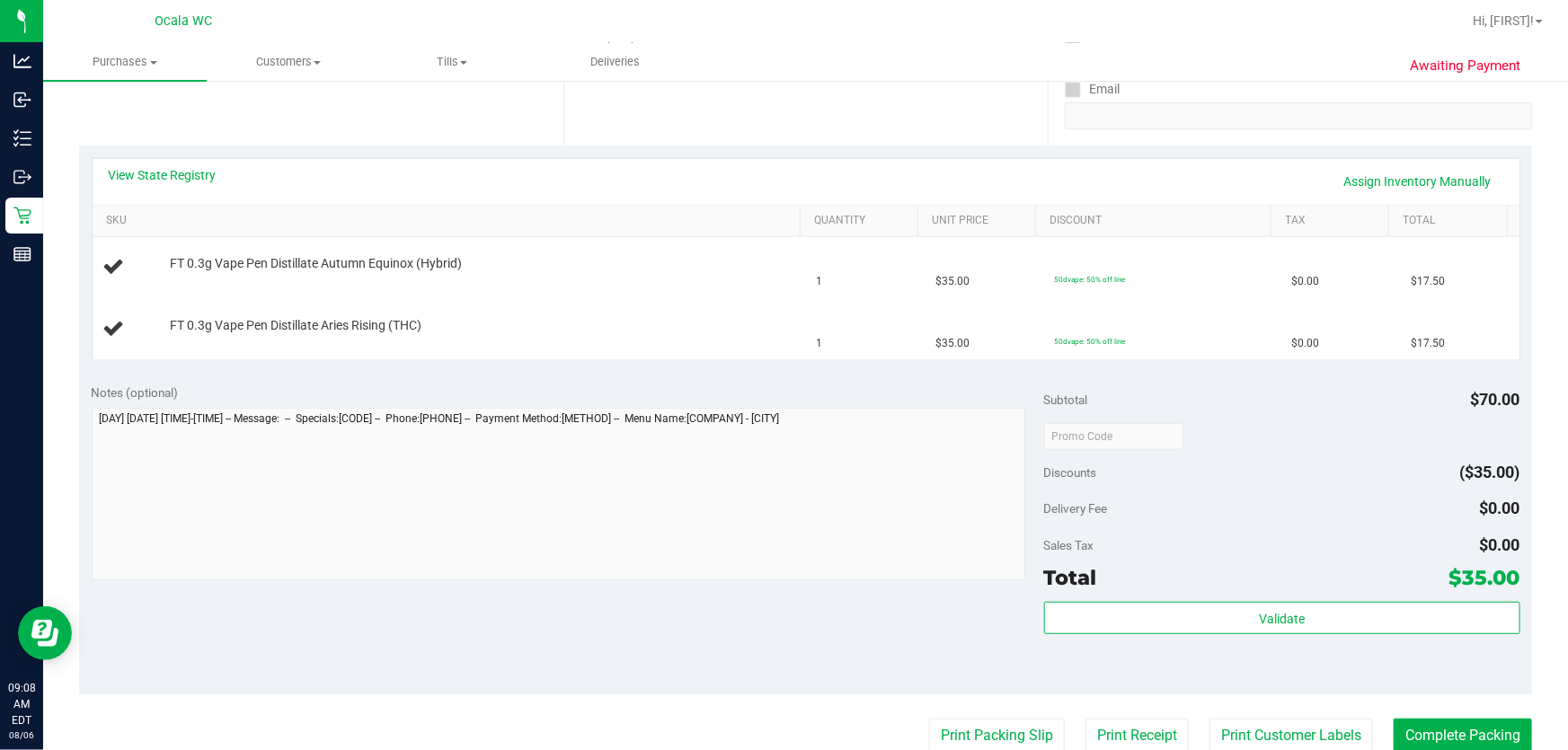 scroll, scrollTop: 340, scrollLeft: 0, axis: vertical 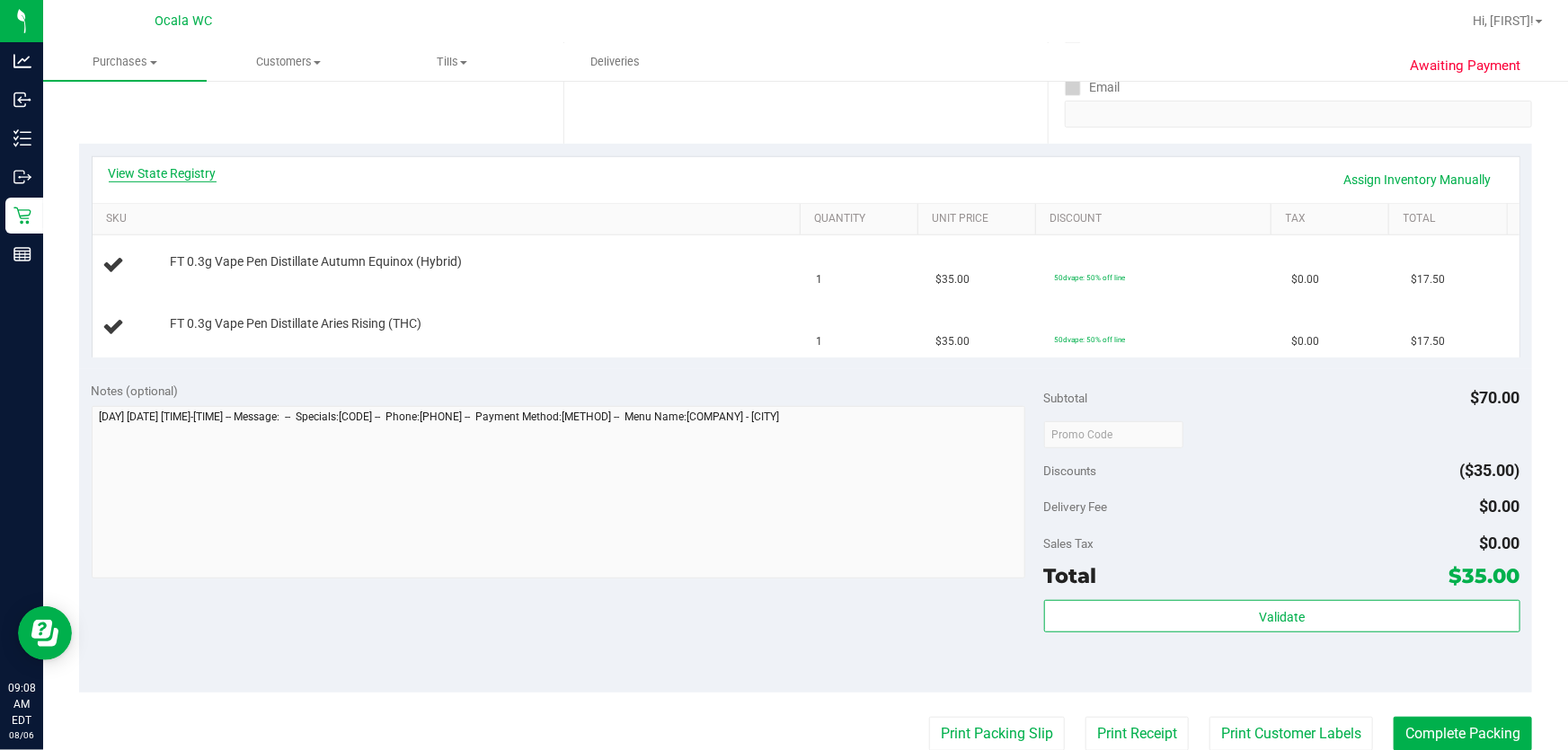 click on "View State Registry" at bounding box center [163, 173] 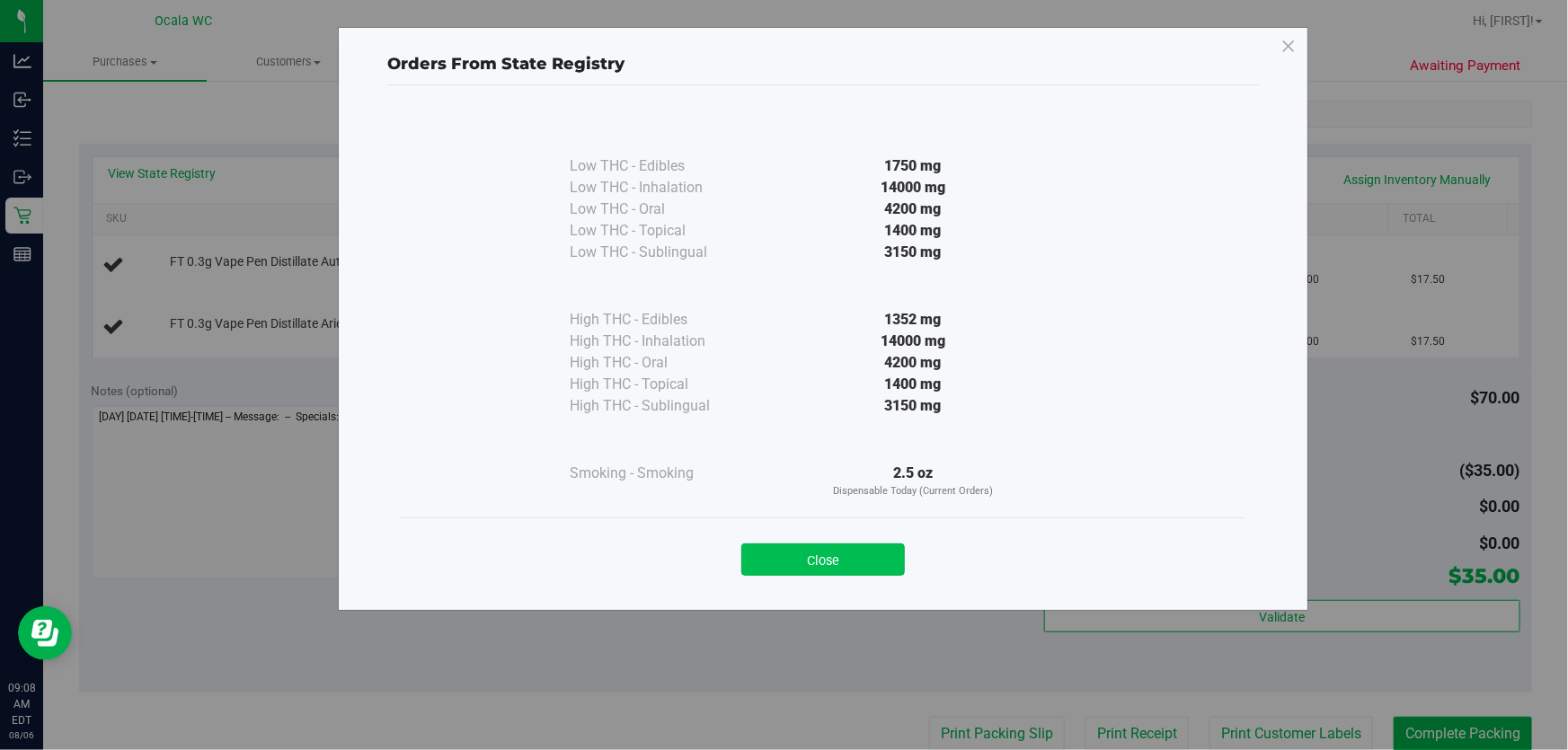 click on "Close" at bounding box center [823, 560] 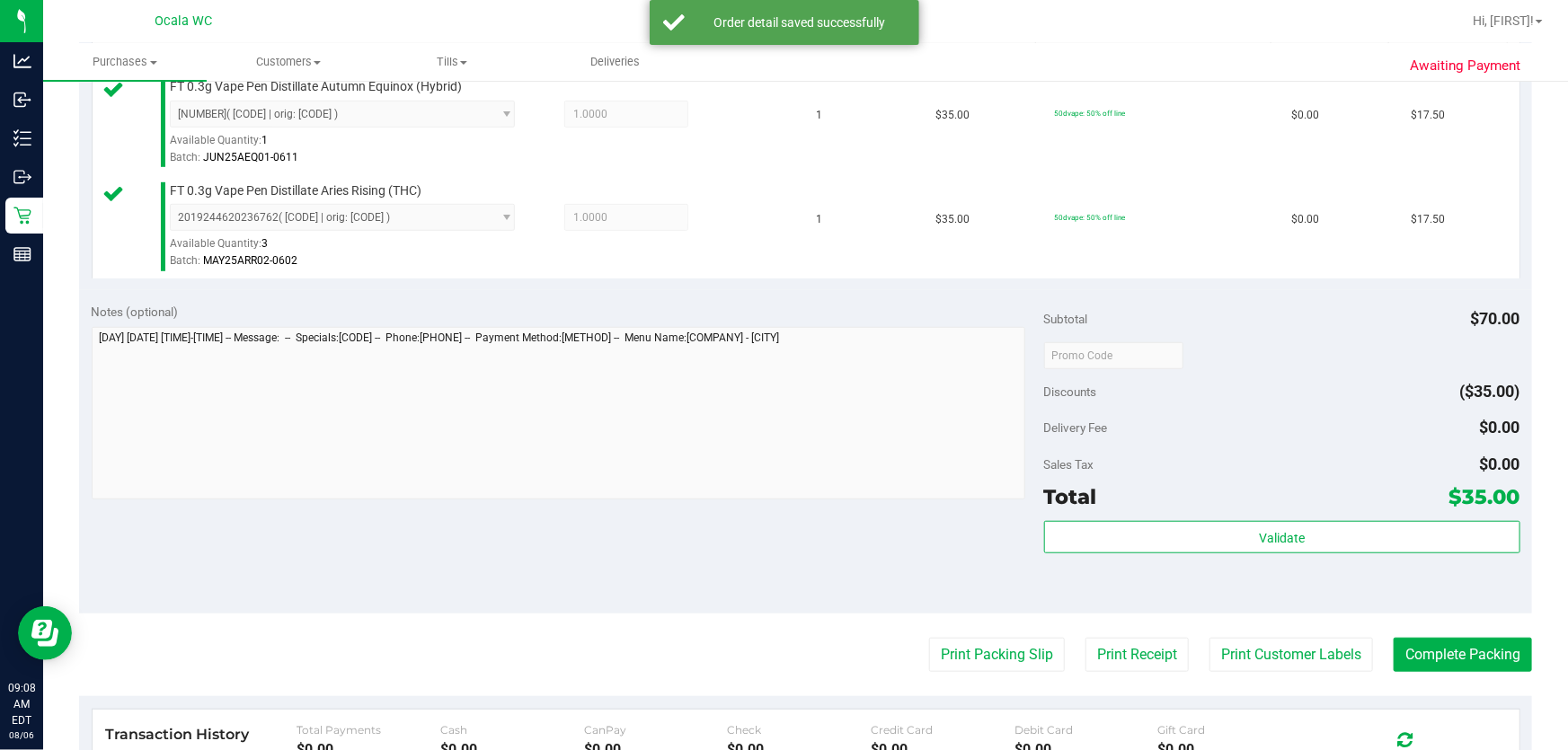 scroll, scrollTop: 666, scrollLeft: 0, axis: vertical 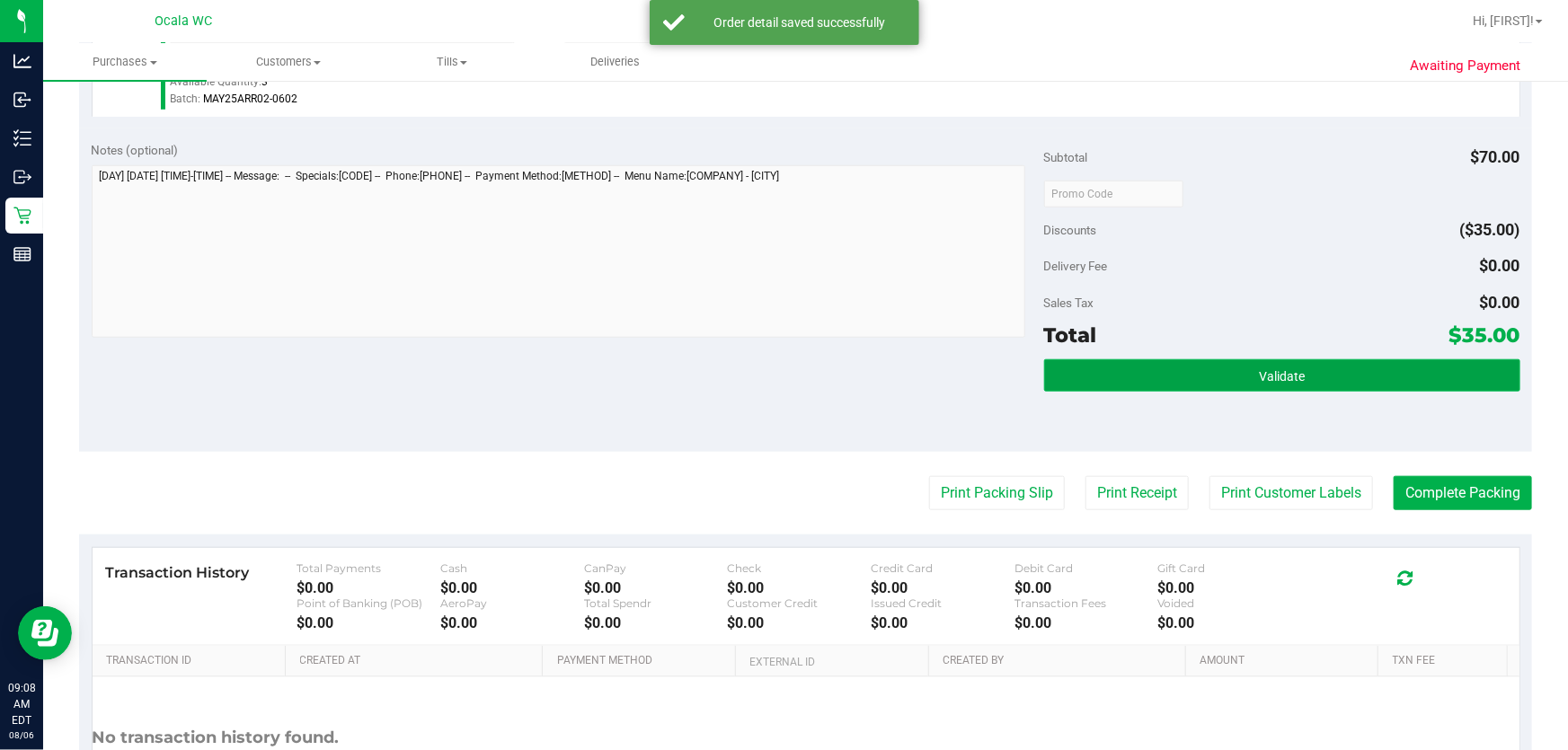 click on "Validate" at bounding box center [1282, 375] 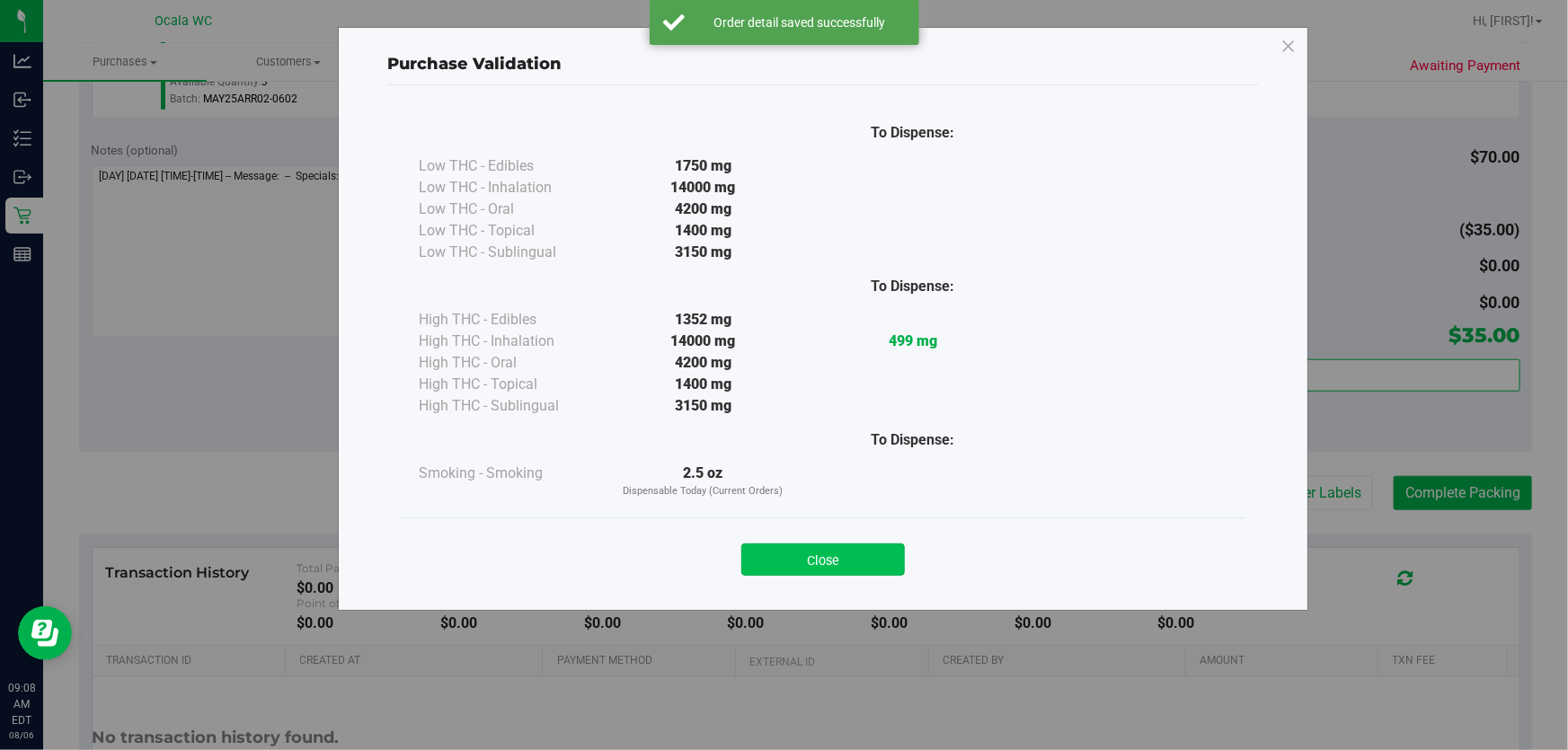 click on "Close" at bounding box center [823, 560] 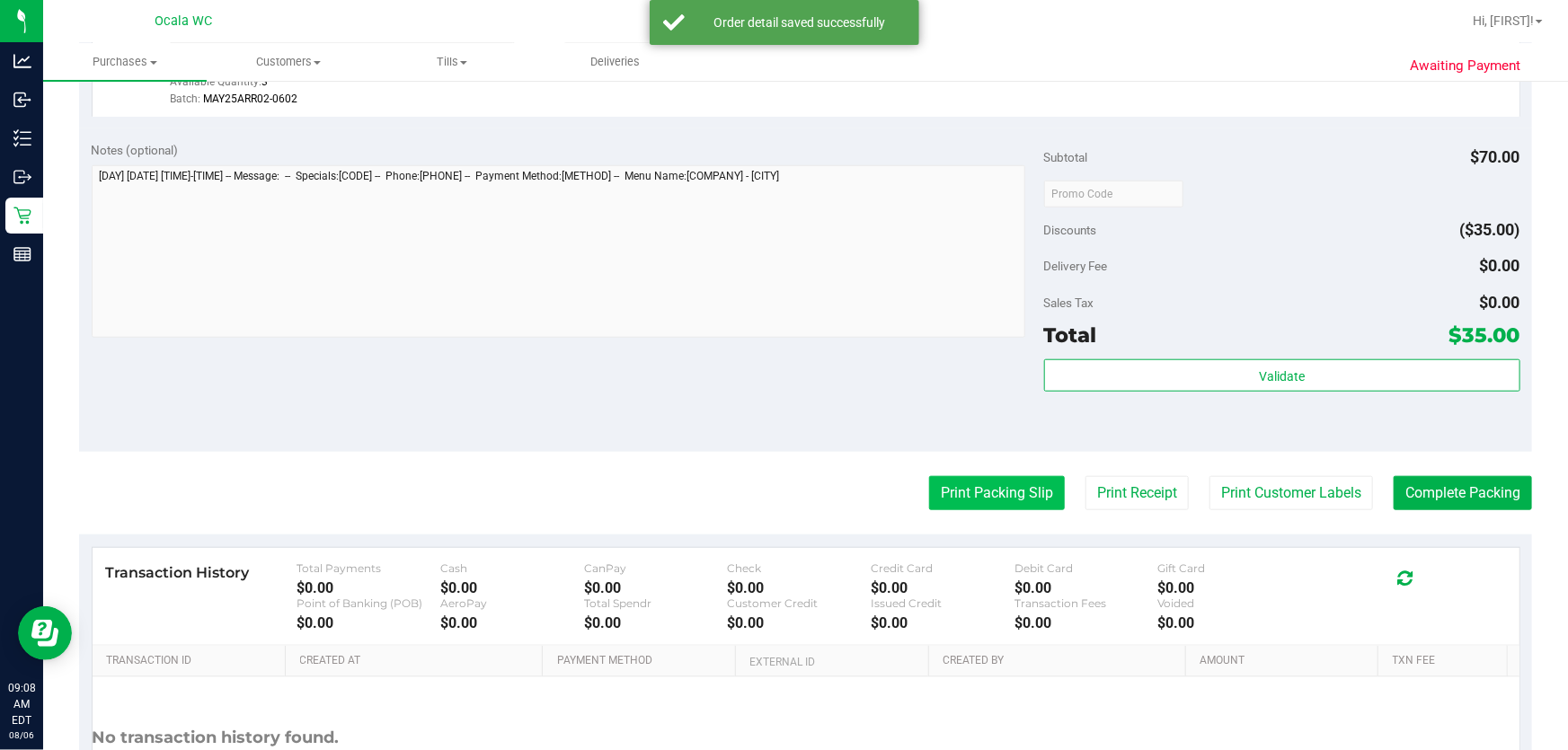 click on "Print Packing Slip" at bounding box center [997, 493] 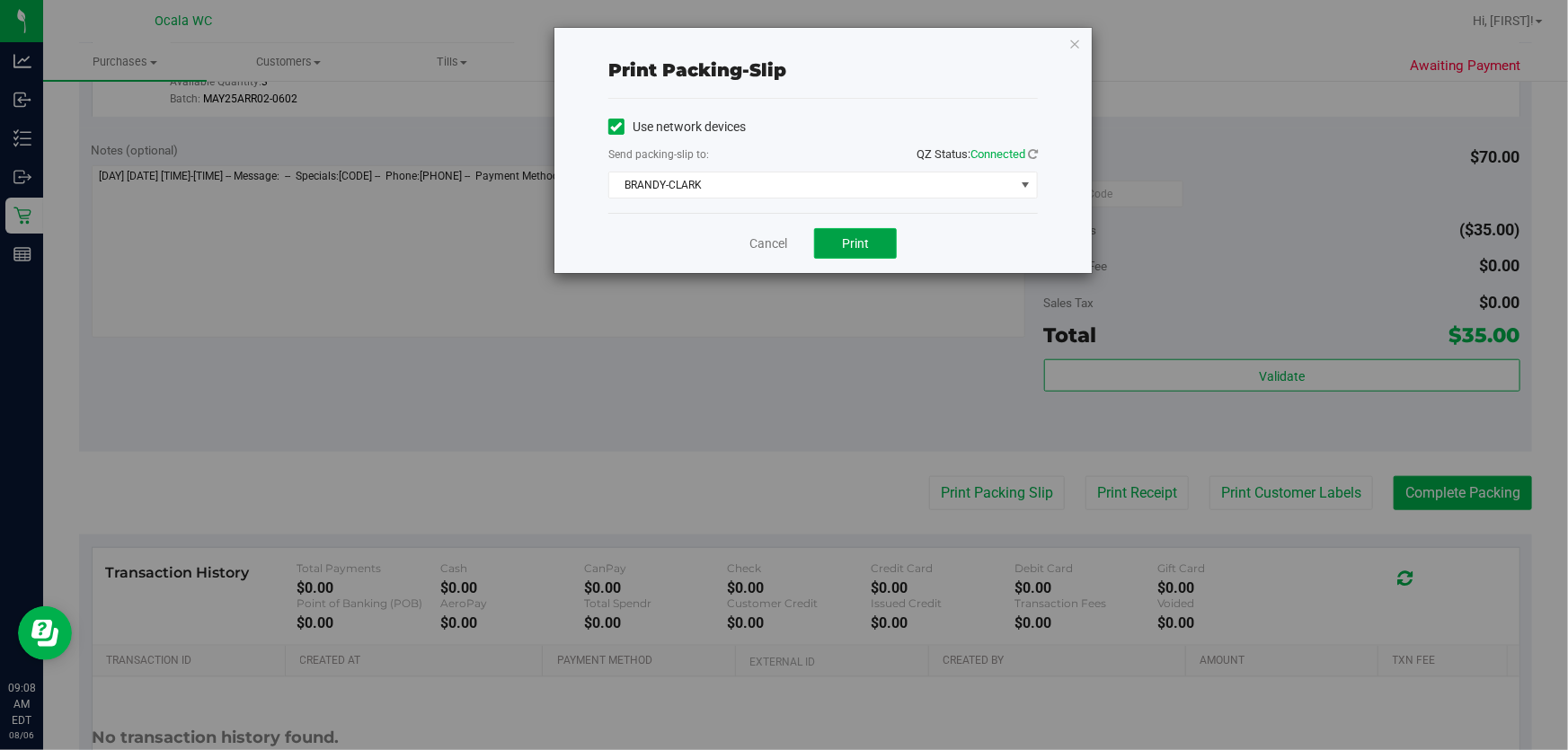 click on "Print" at bounding box center (855, 243) 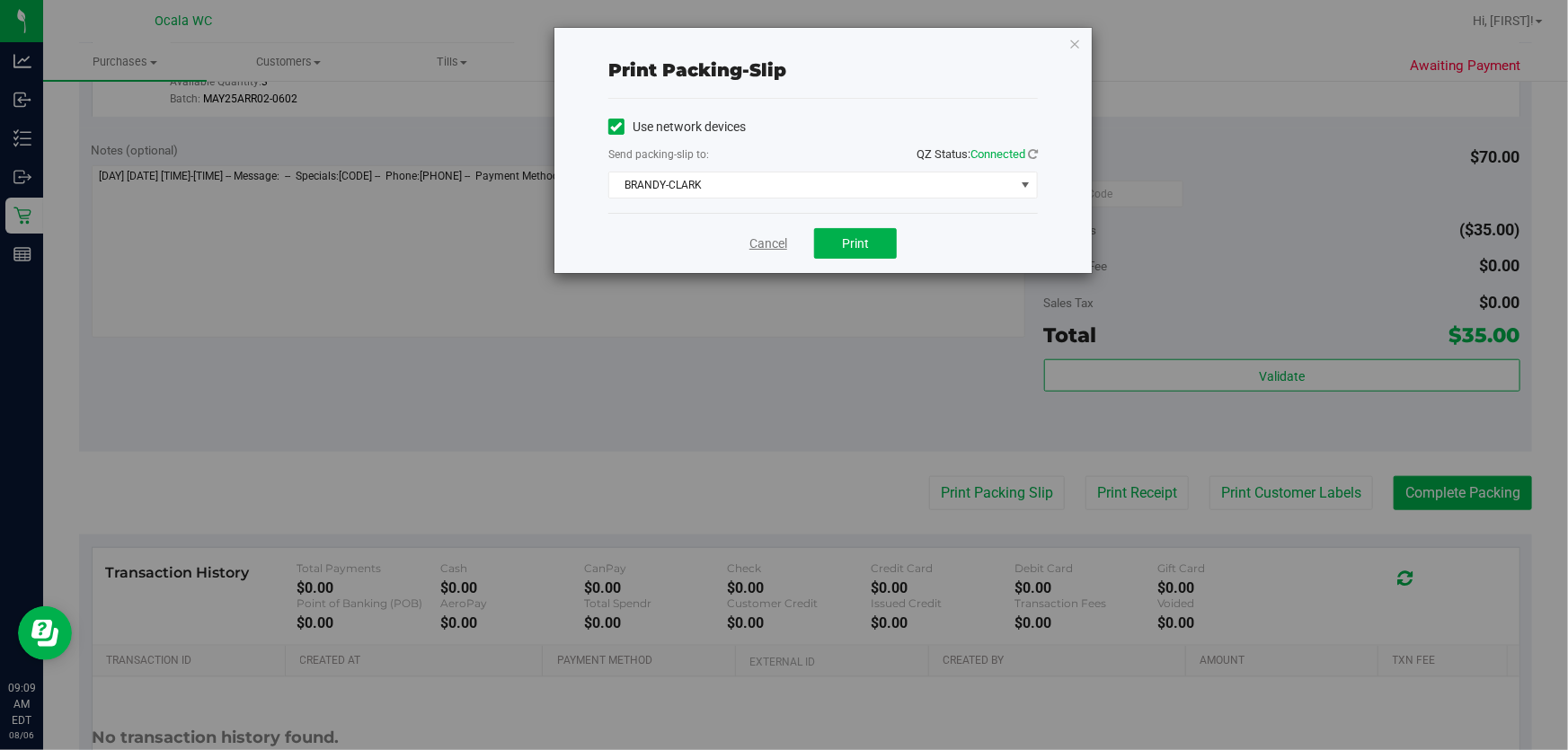 click on "Cancel" at bounding box center [768, 243] 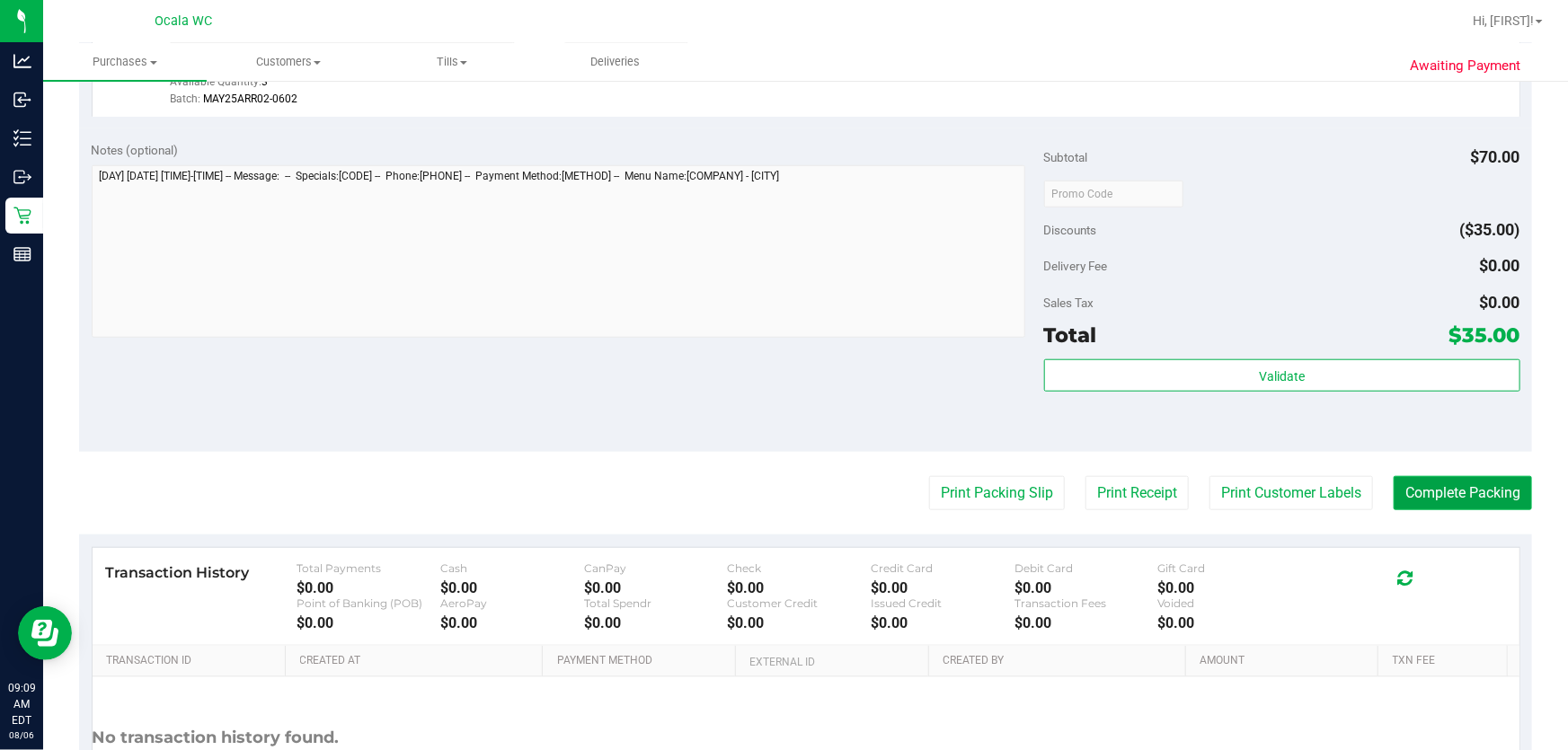 click on "Complete Packing" at bounding box center (1463, 493) 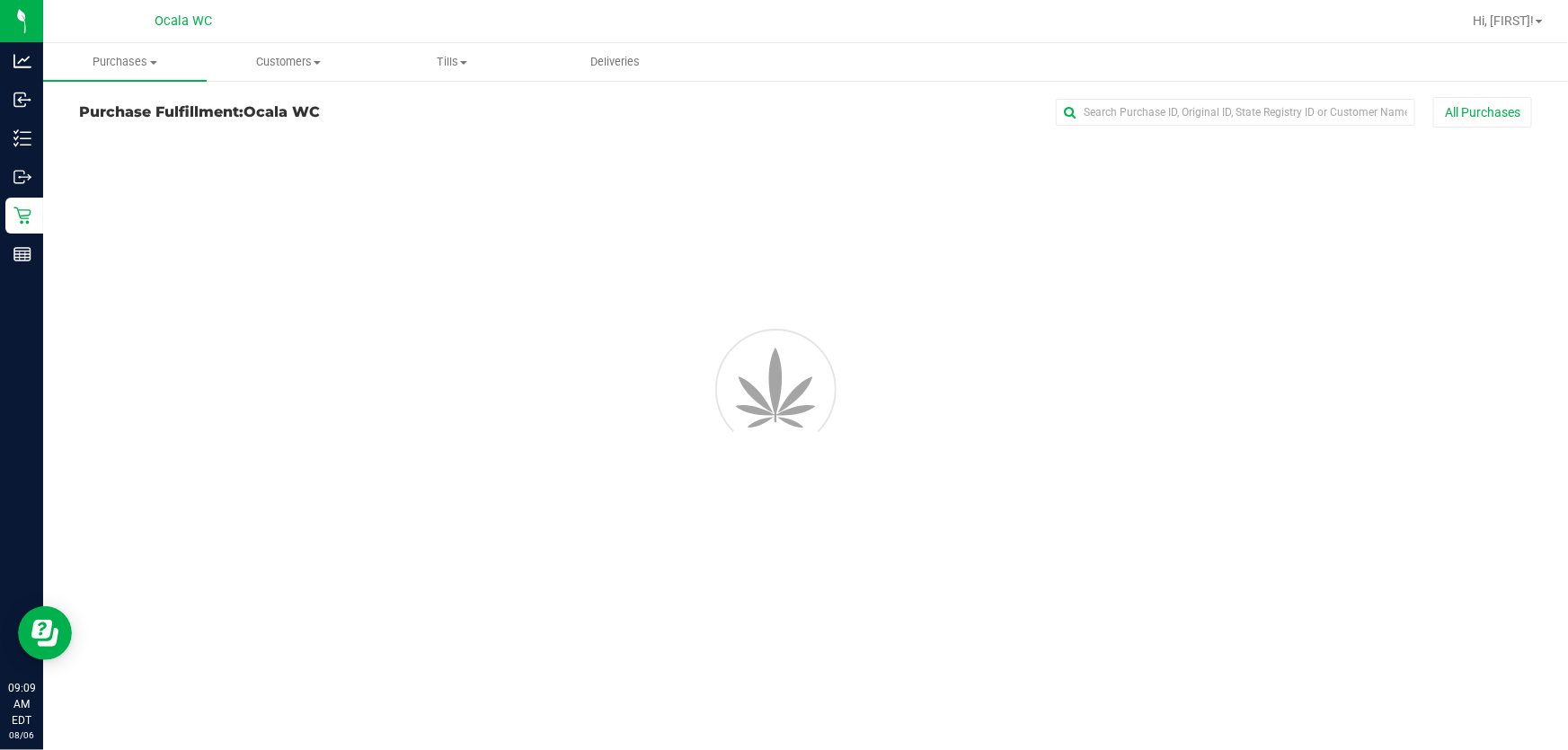 scroll, scrollTop: 0, scrollLeft: 0, axis: both 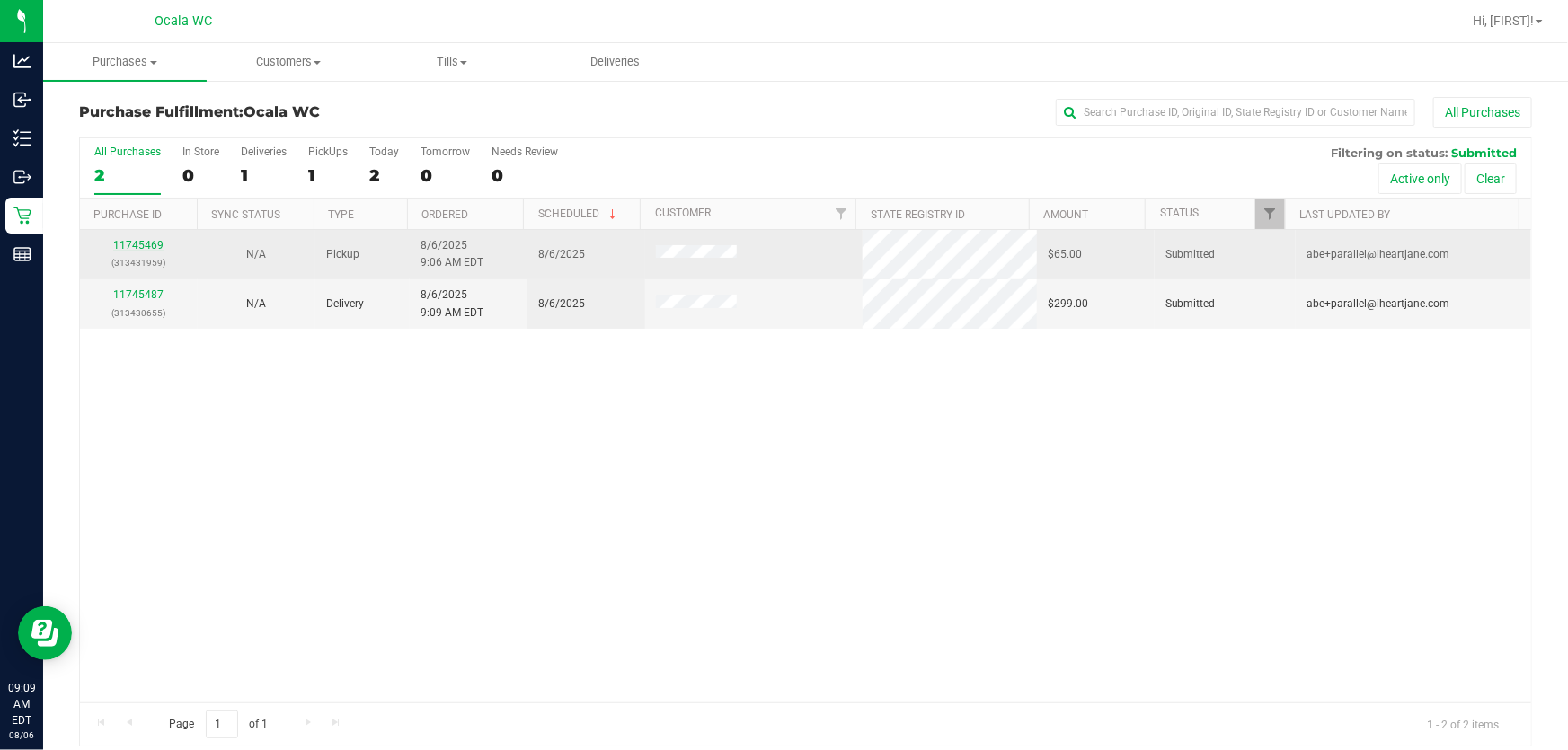 click on "11745469" at bounding box center (138, 245) 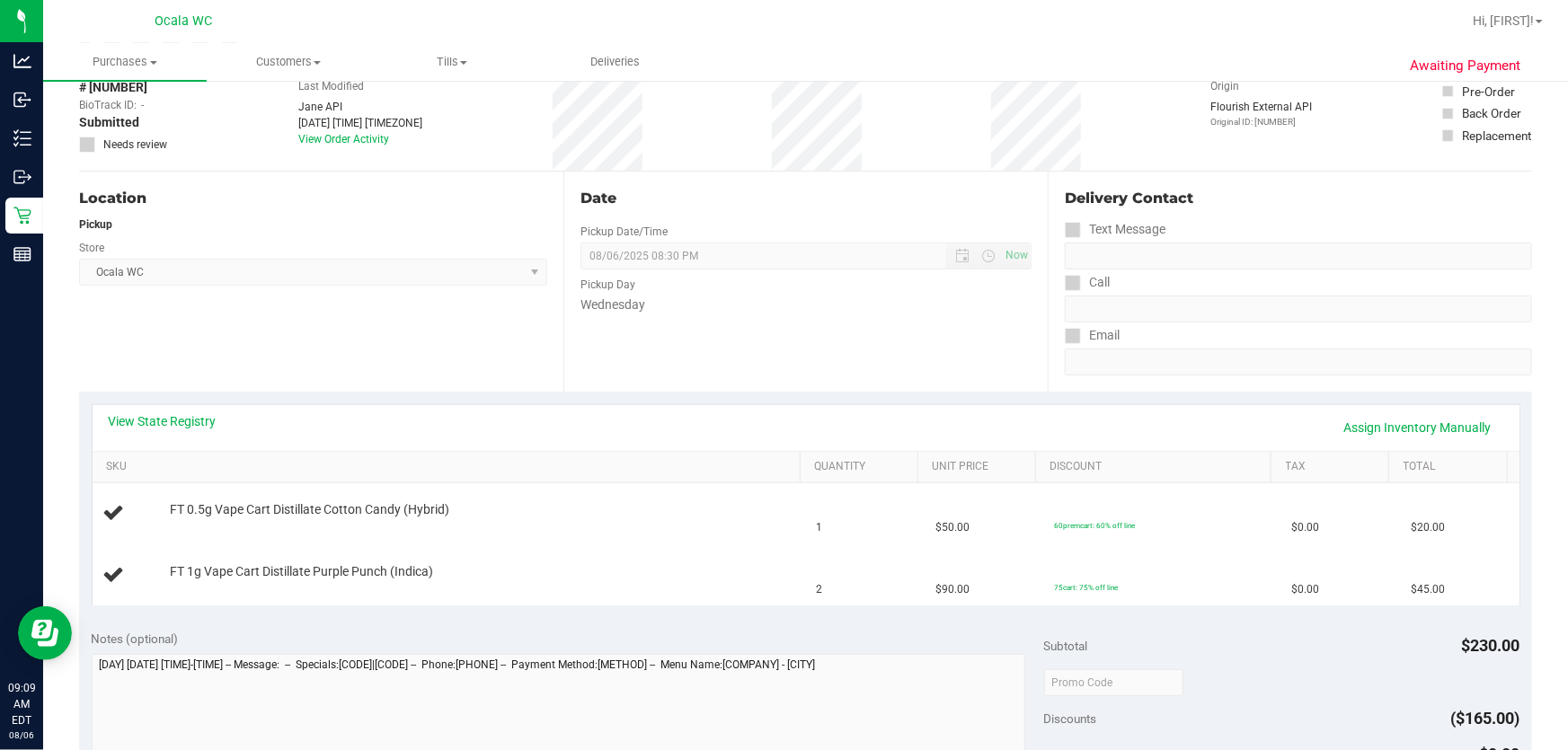 scroll, scrollTop: 244, scrollLeft: 0, axis: vertical 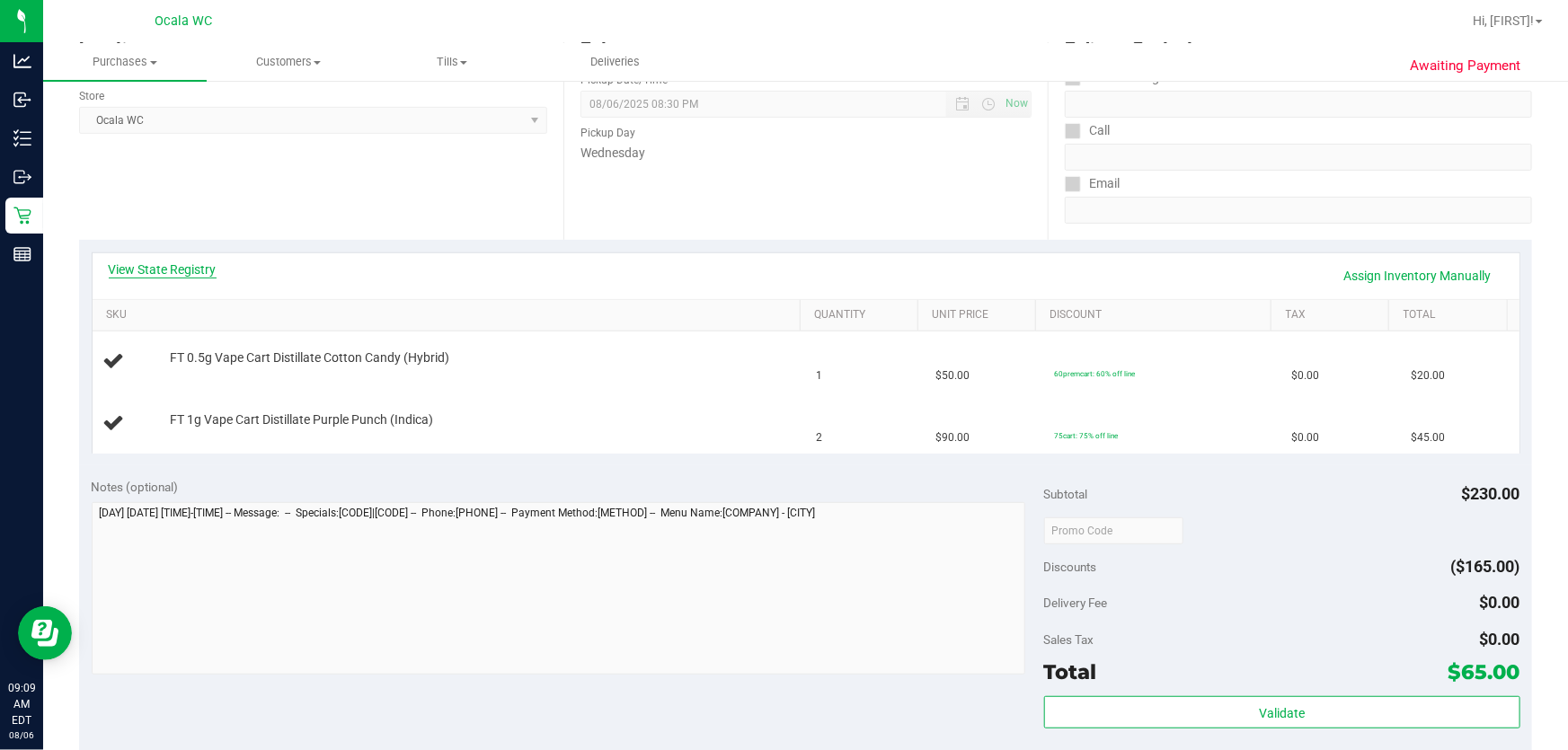 click on "View State Registry" at bounding box center (163, 269) 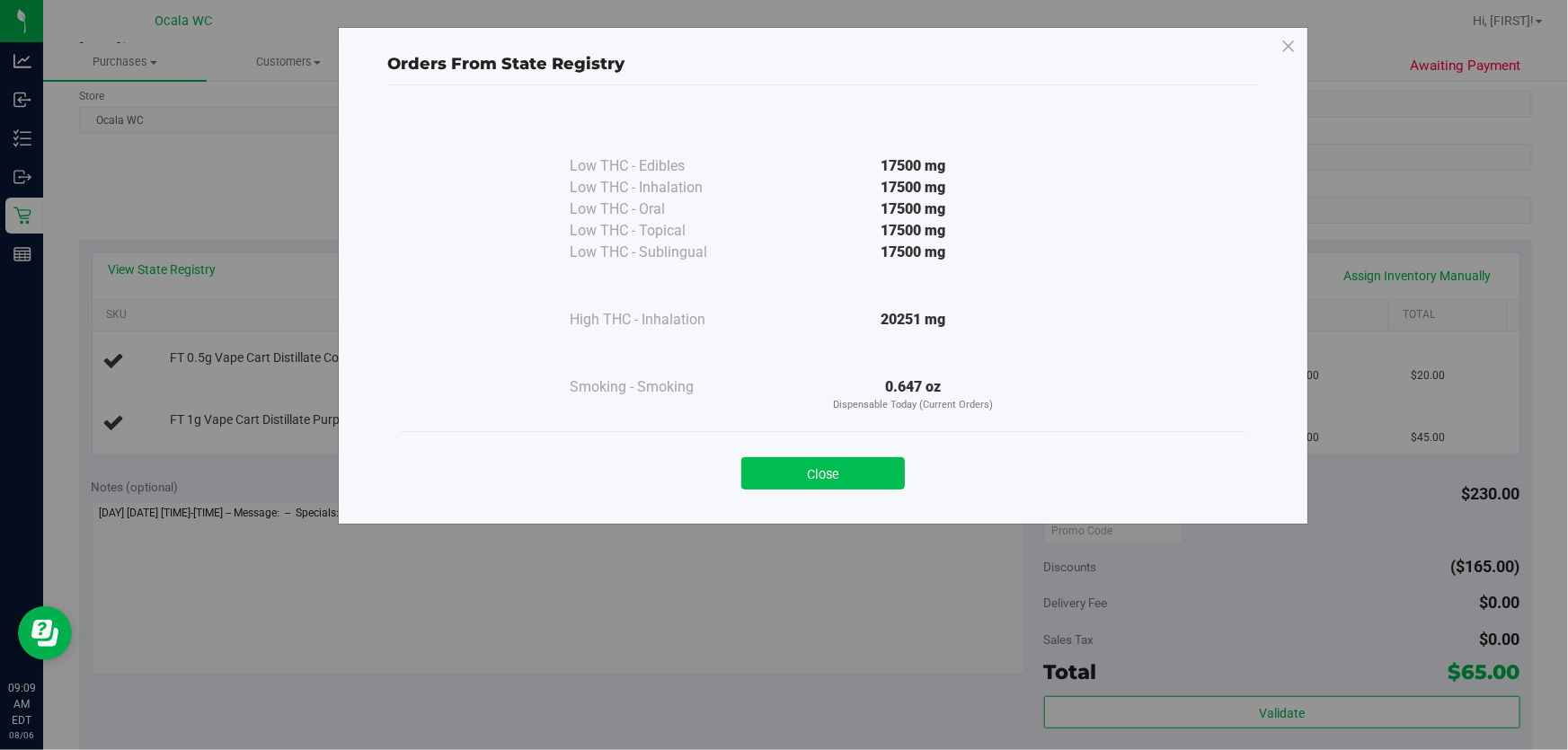 click on "Close" at bounding box center (823, 473) 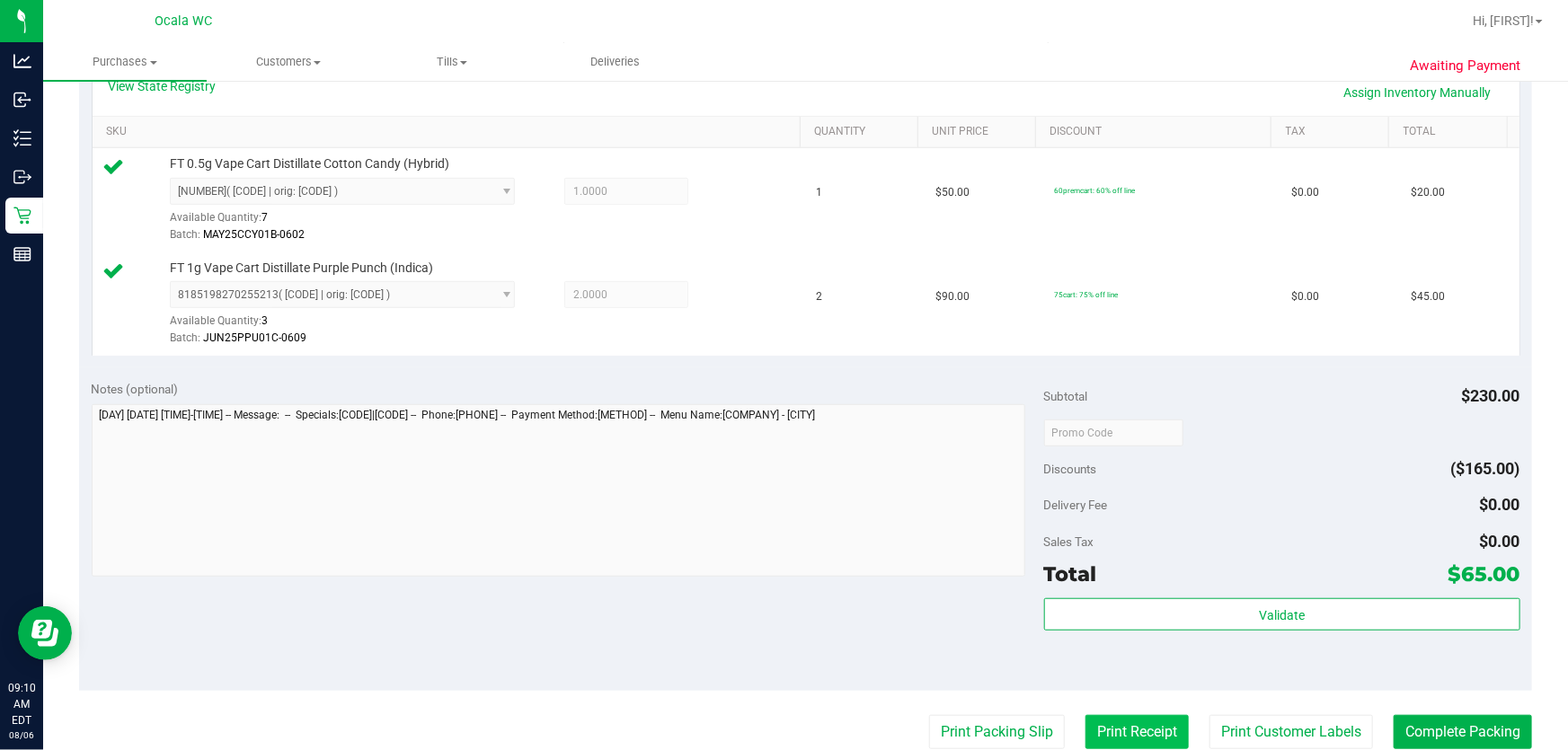 scroll, scrollTop: 653, scrollLeft: 0, axis: vertical 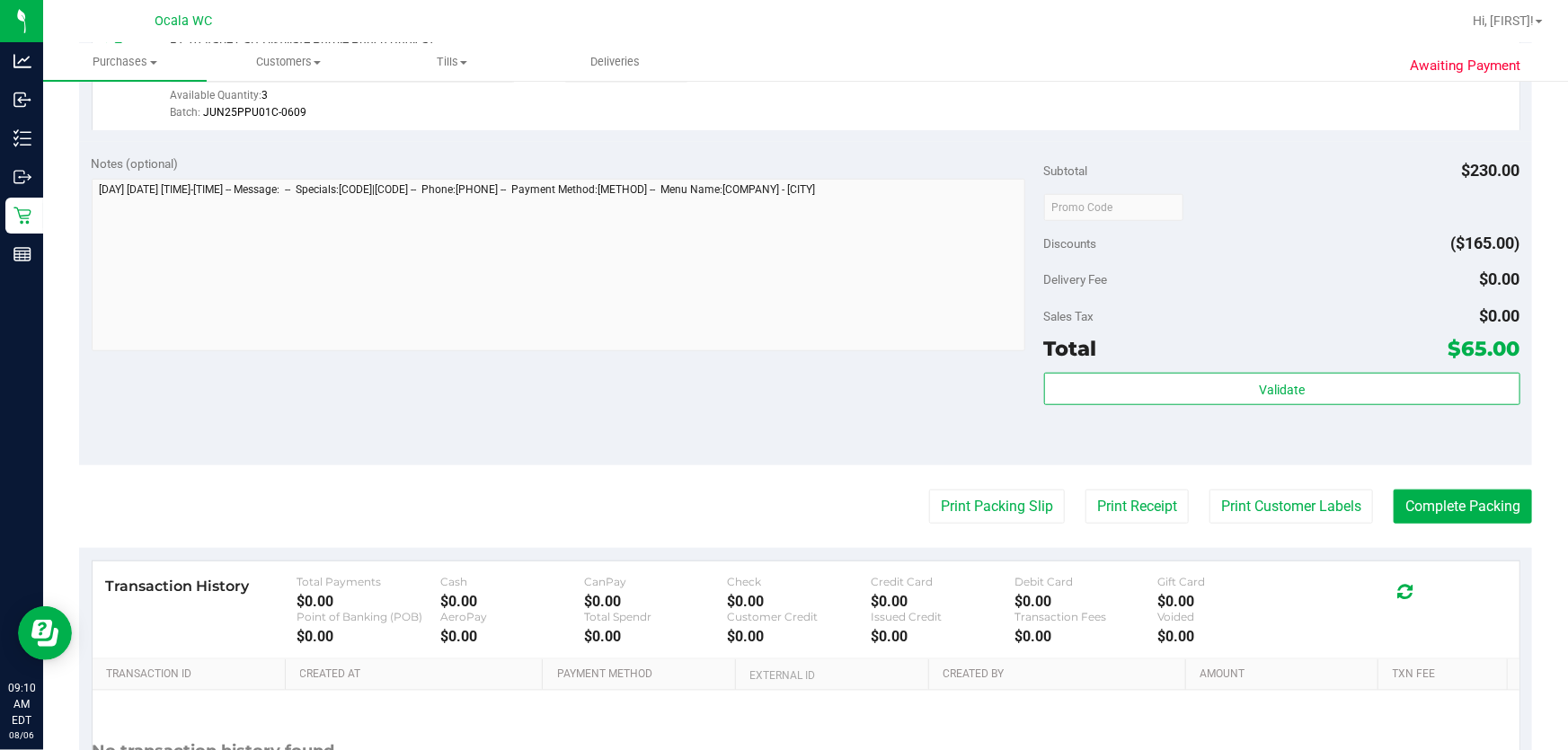 click on "Subtotal
$230.00
Discounts
($165.00)
Delivery Fee
$0.00
Sales Tax
$0.00
Total
$65.00
Validate" at bounding box center [1282, 304] 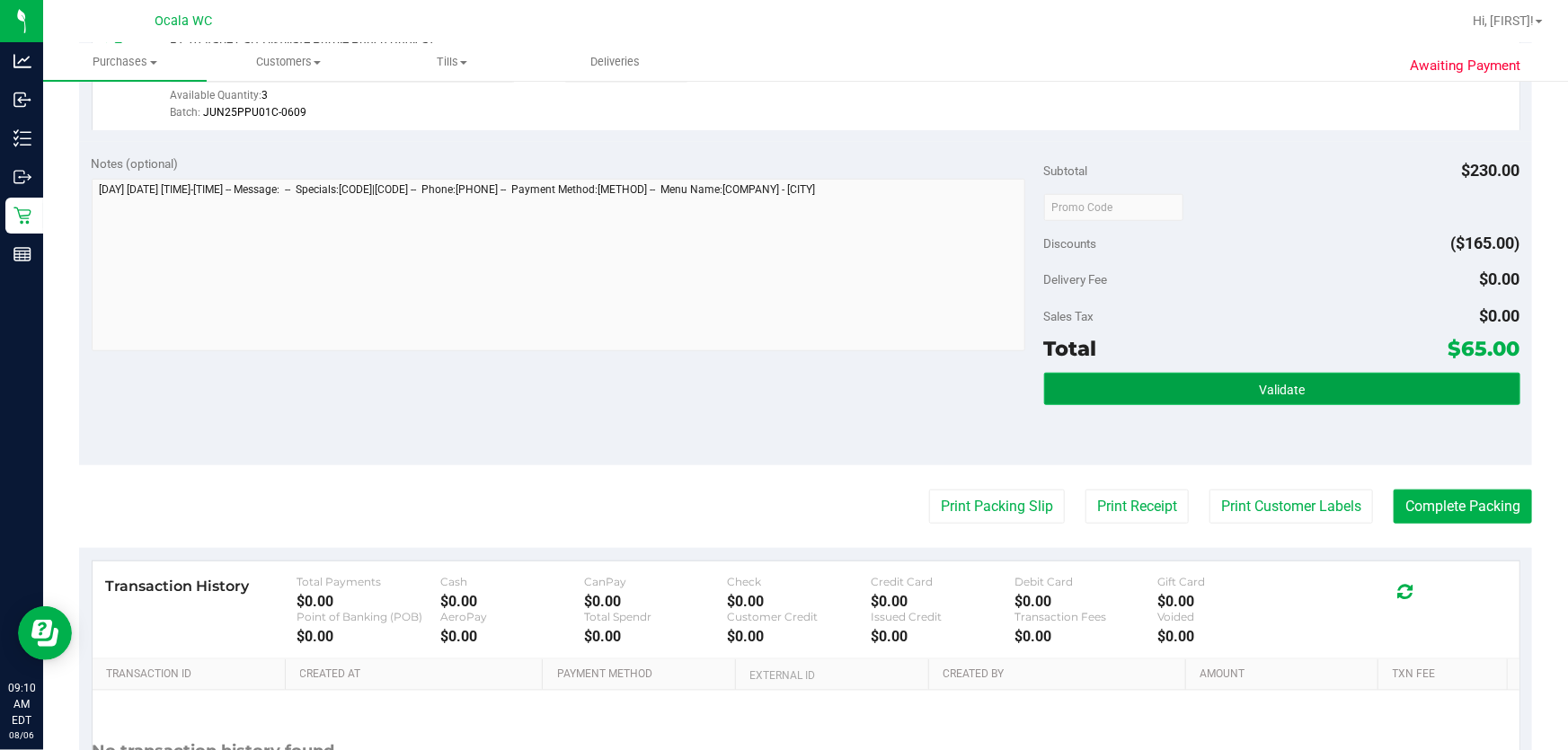 click on "Validate" at bounding box center (1282, 389) 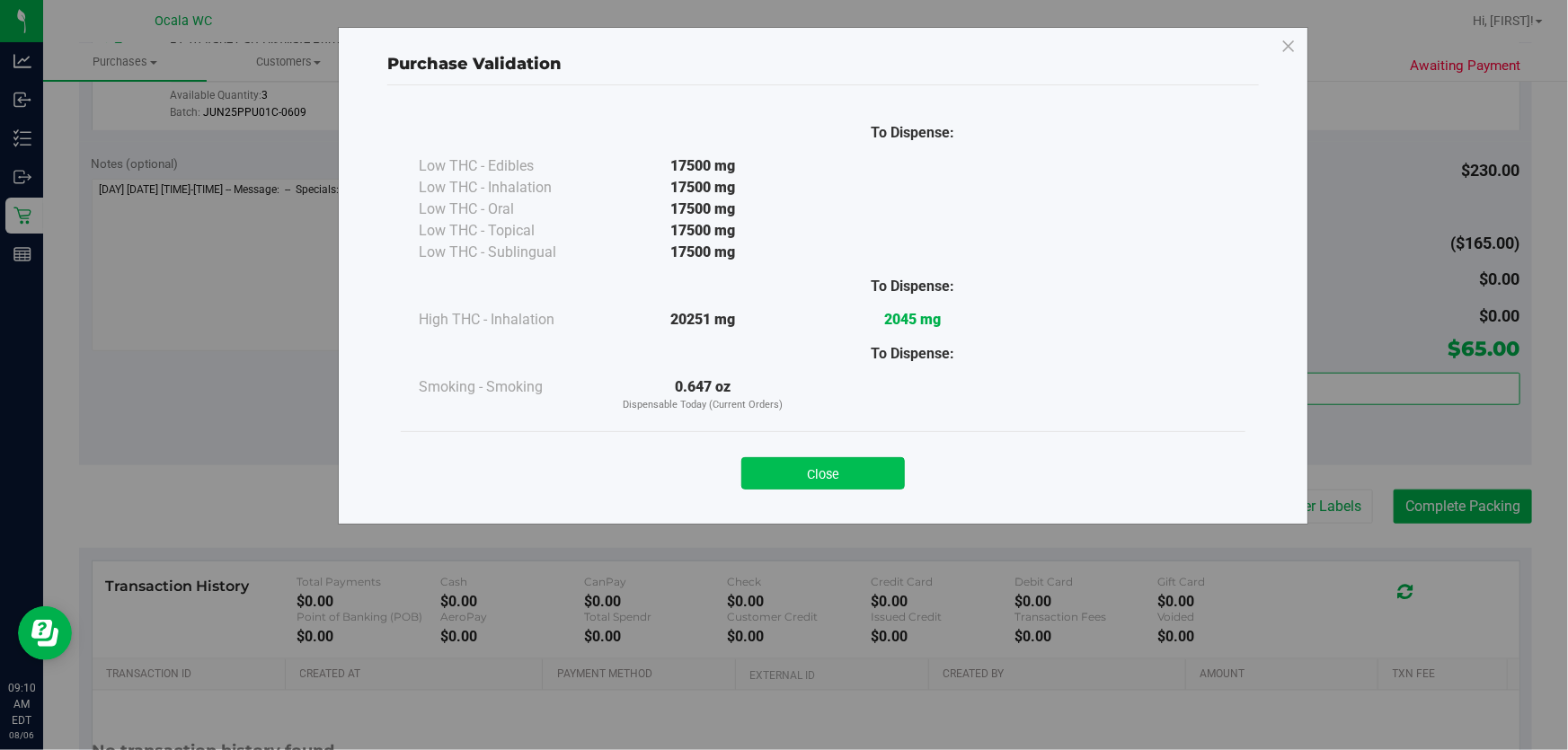 click on "Close" at bounding box center [823, 473] 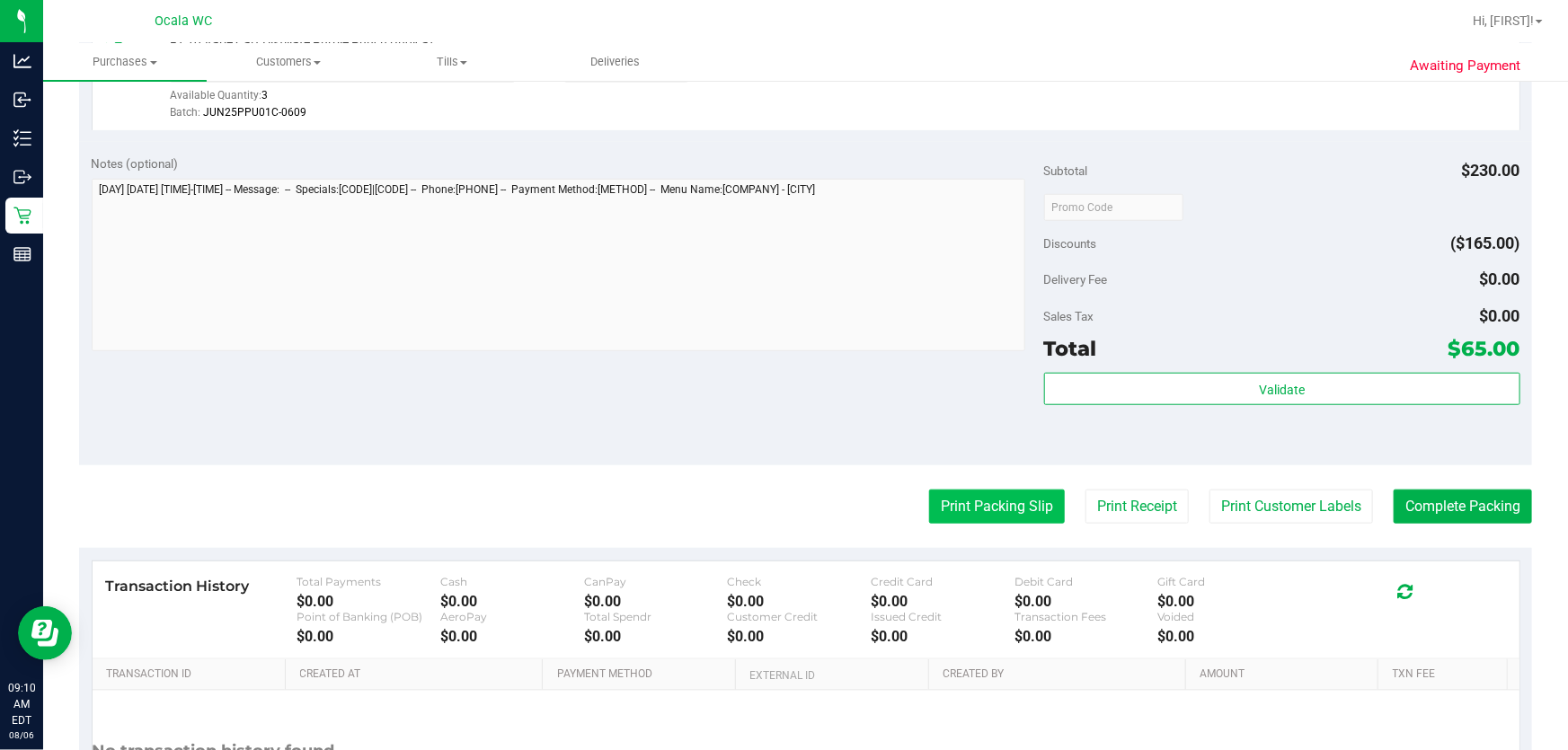 click on "Print Packing Slip" at bounding box center [997, 507] 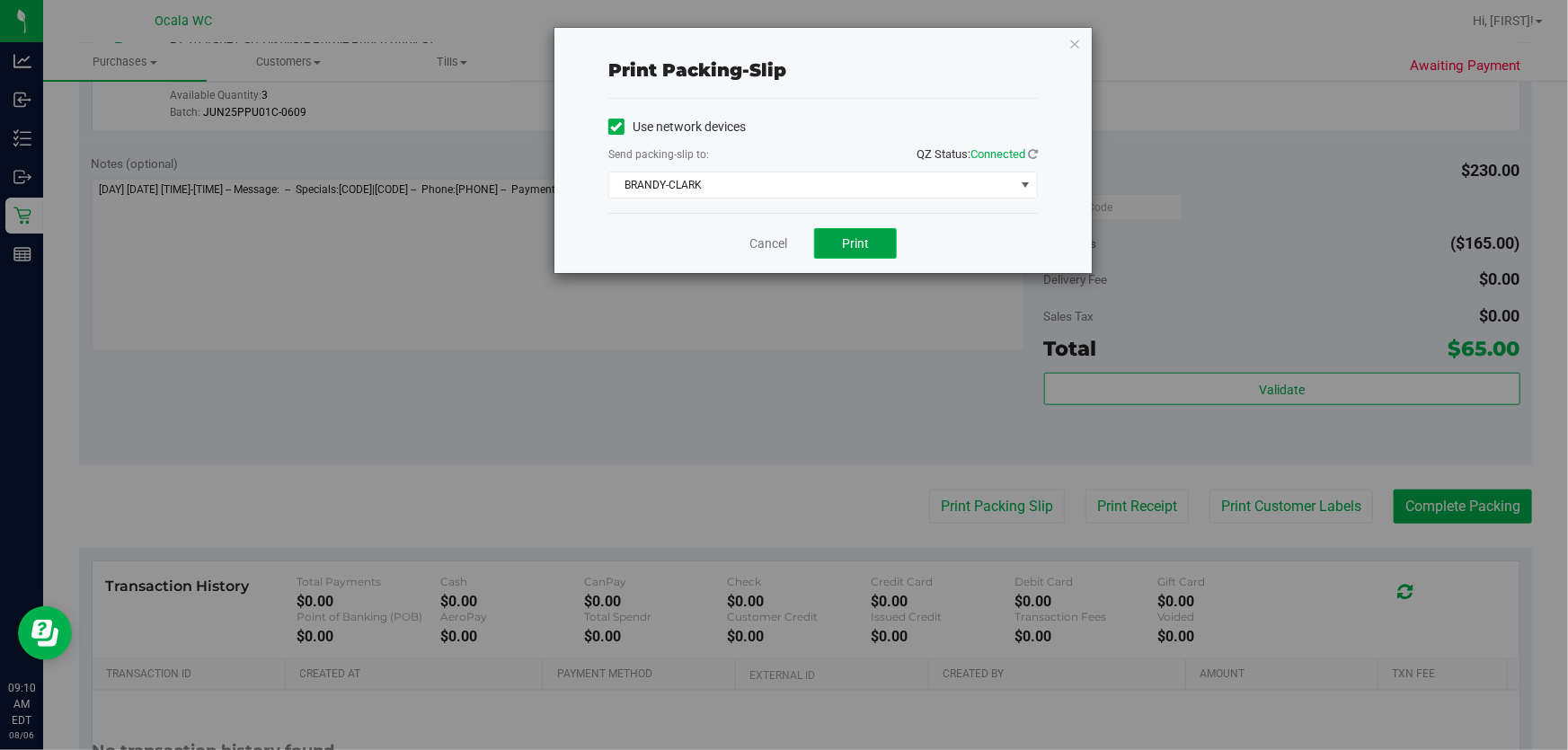 click on "Print" at bounding box center [855, 243] 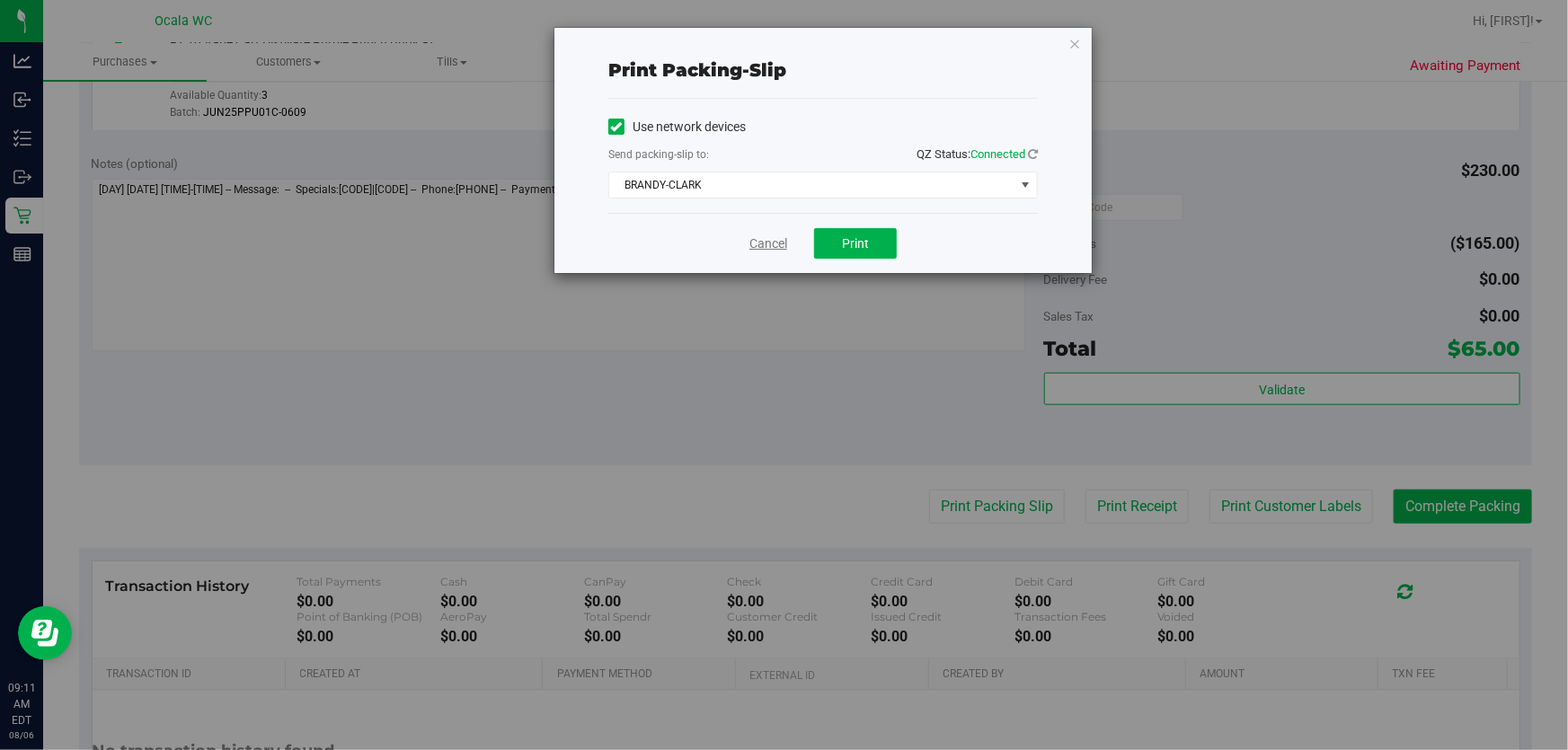 click on "Cancel" at bounding box center [768, 243] 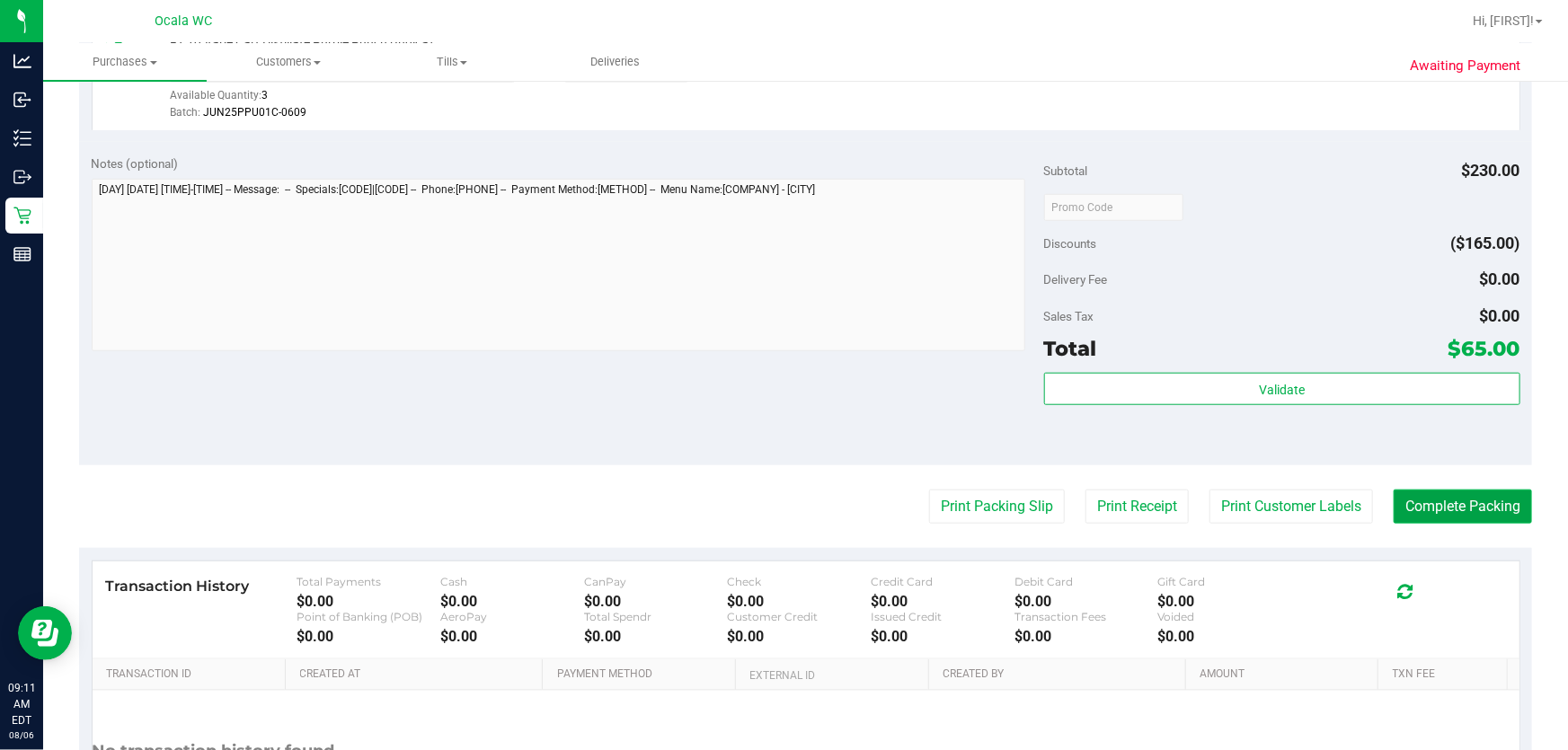 click on "Complete Packing" at bounding box center (1463, 507) 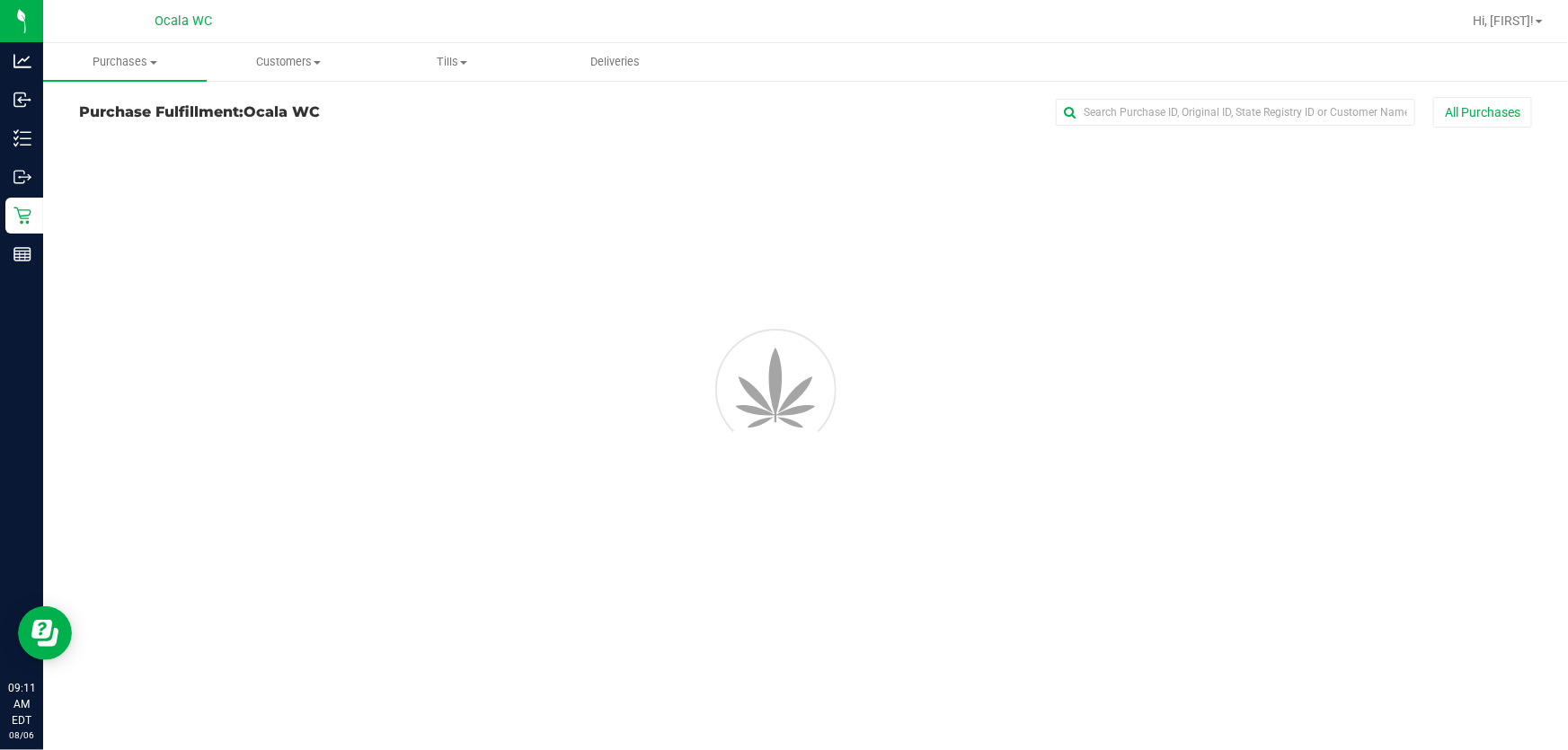 scroll, scrollTop: 0, scrollLeft: 0, axis: both 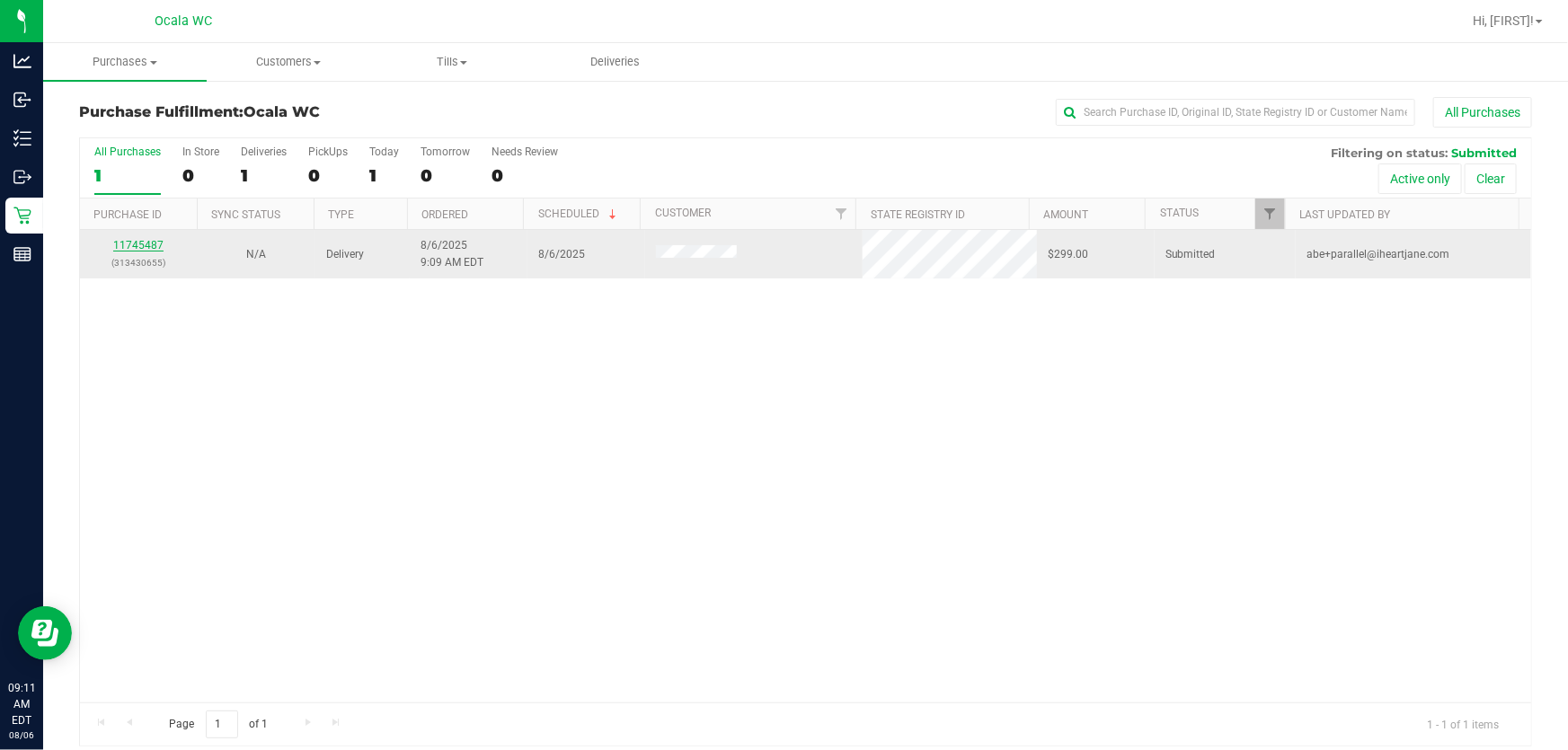 click on "11745487" at bounding box center (138, 245) 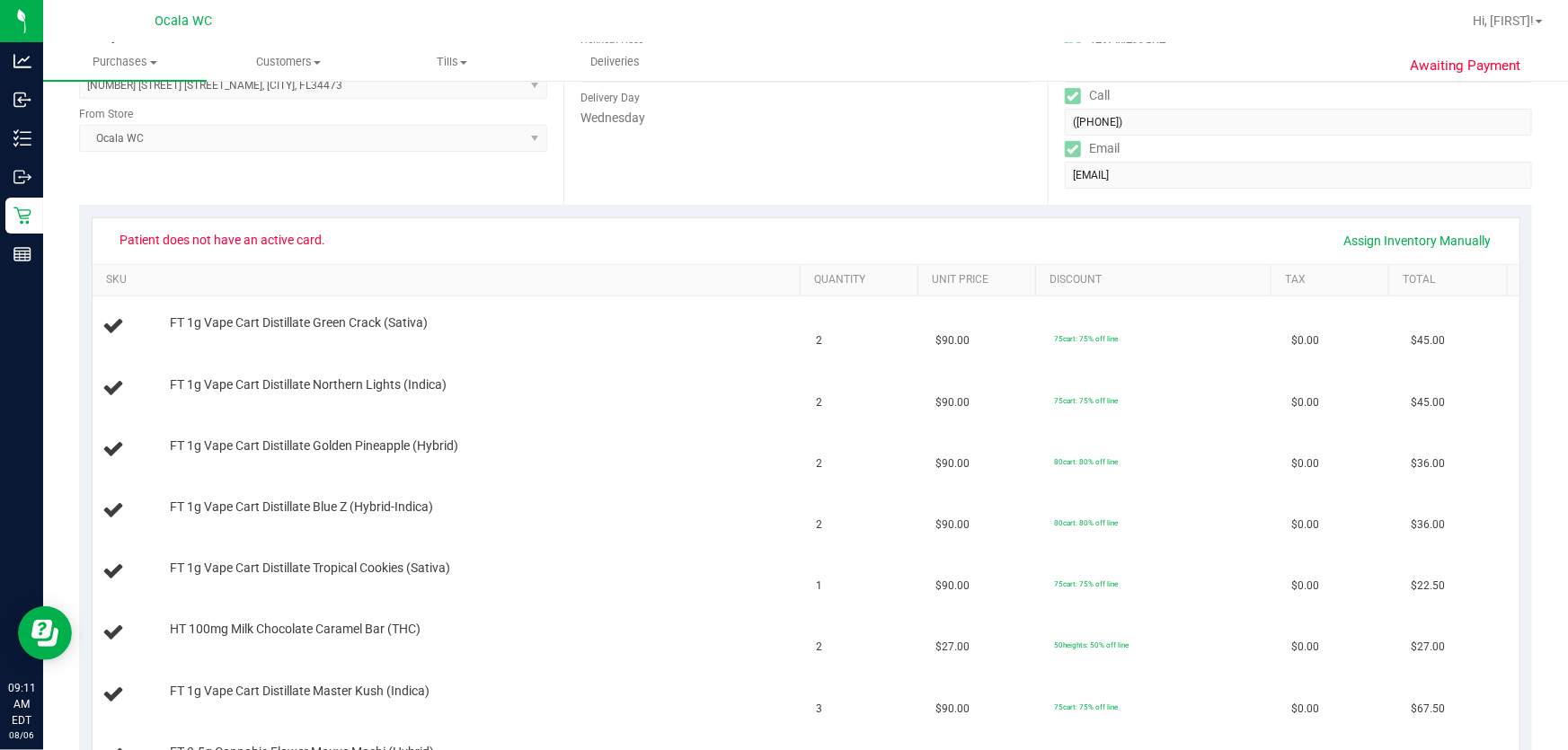 scroll, scrollTop: 0, scrollLeft: 0, axis: both 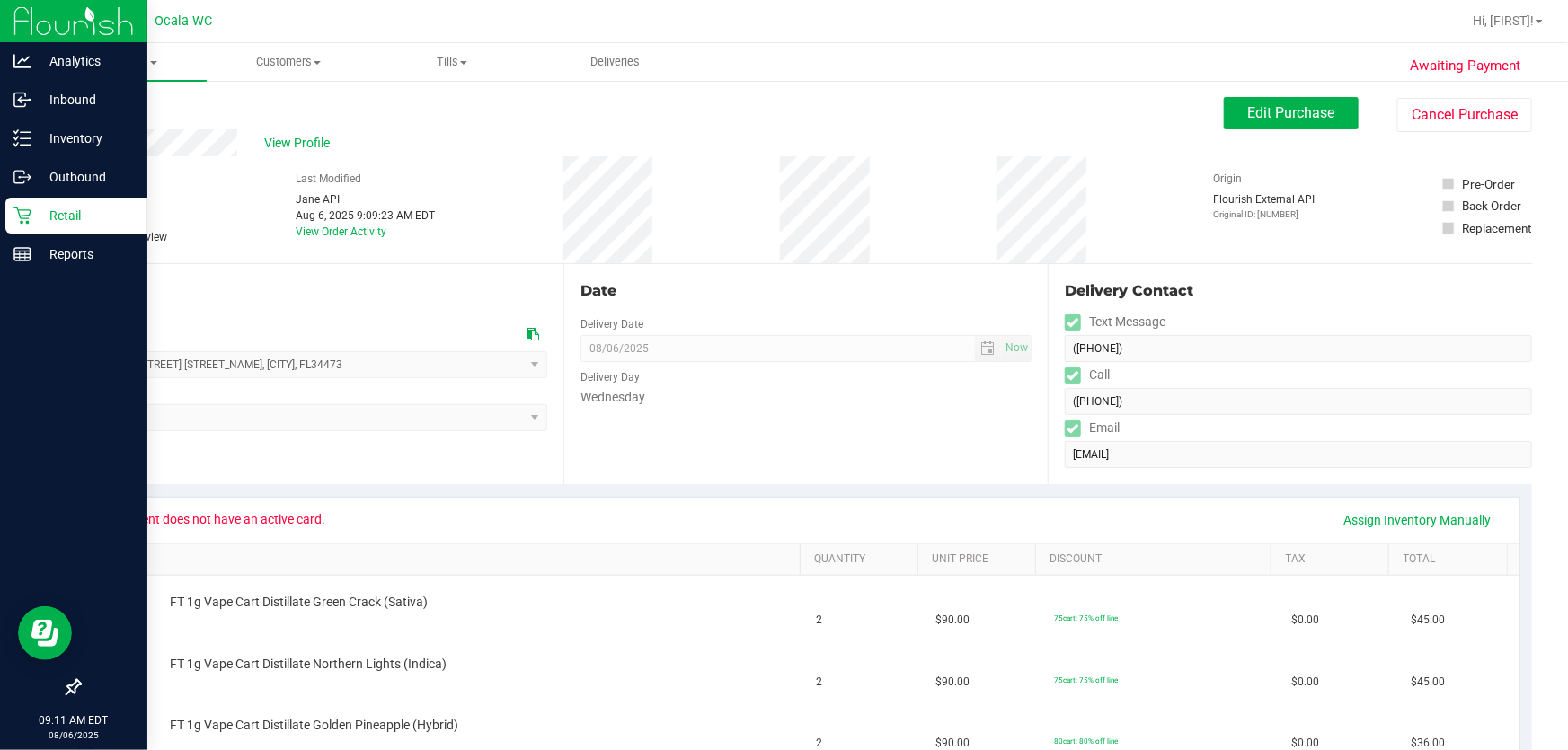 click on "Retail" at bounding box center (85, 216) 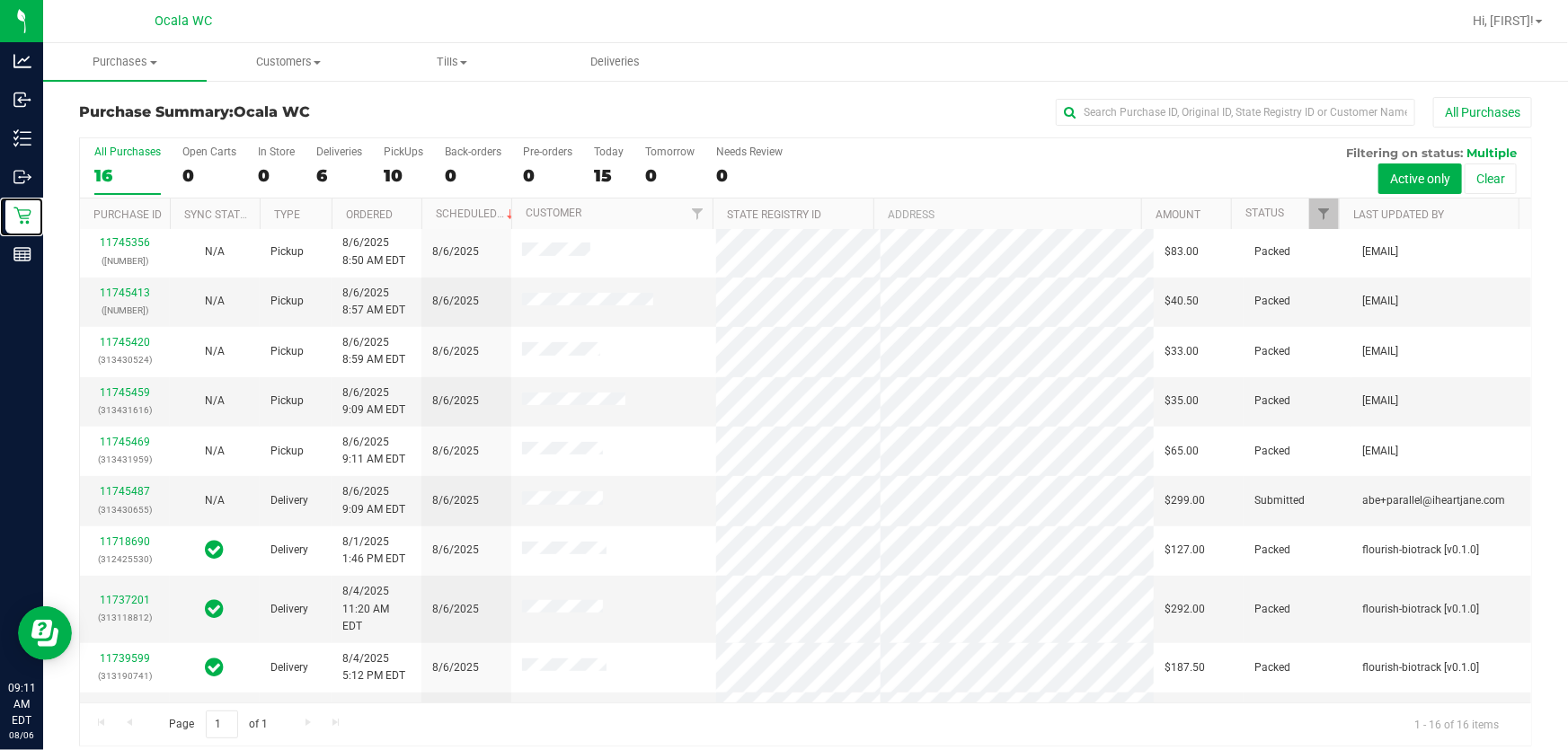 scroll, scrollTop: 322, scrollLeft: 0, axis: vertical 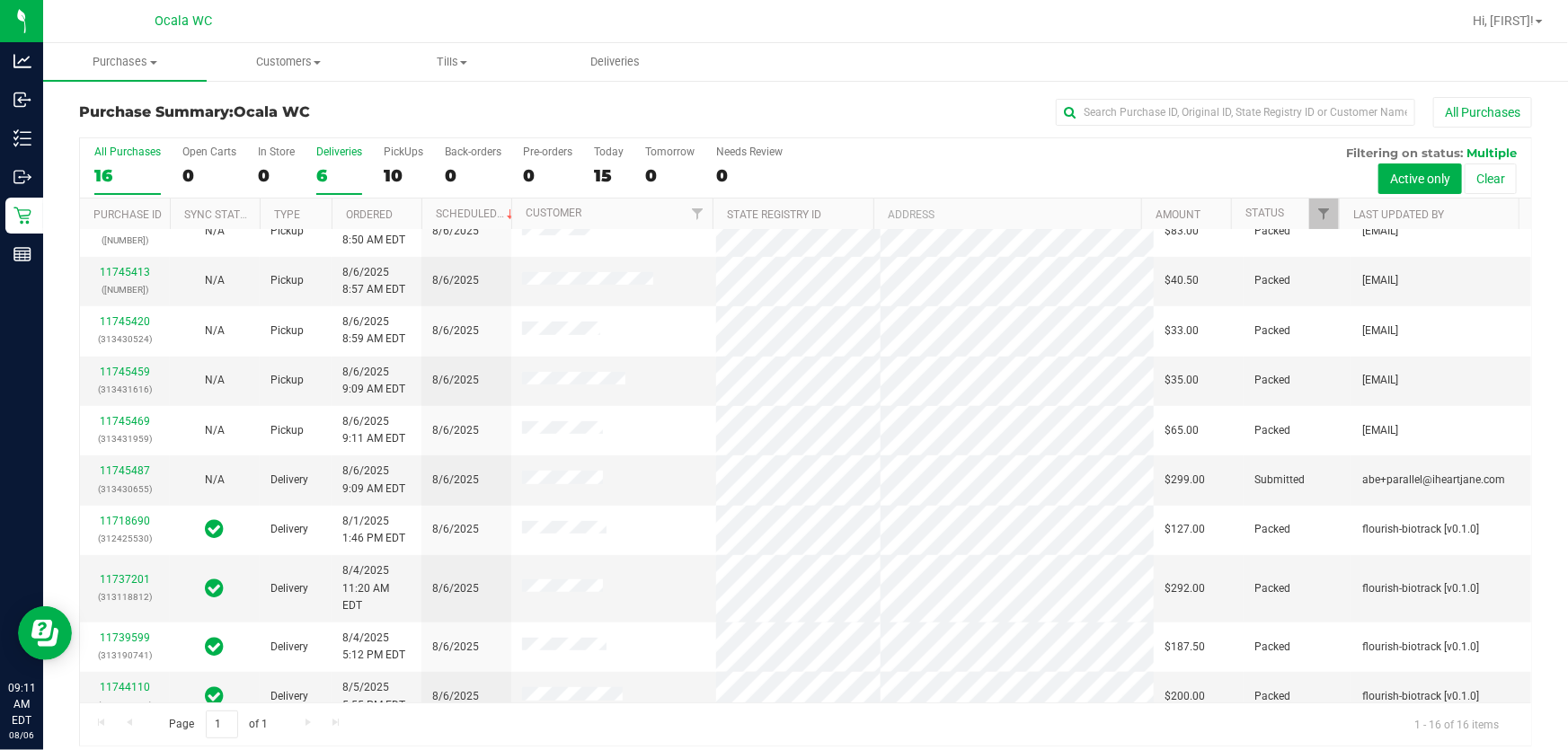 click on "6" at bounding box center [339, 175] 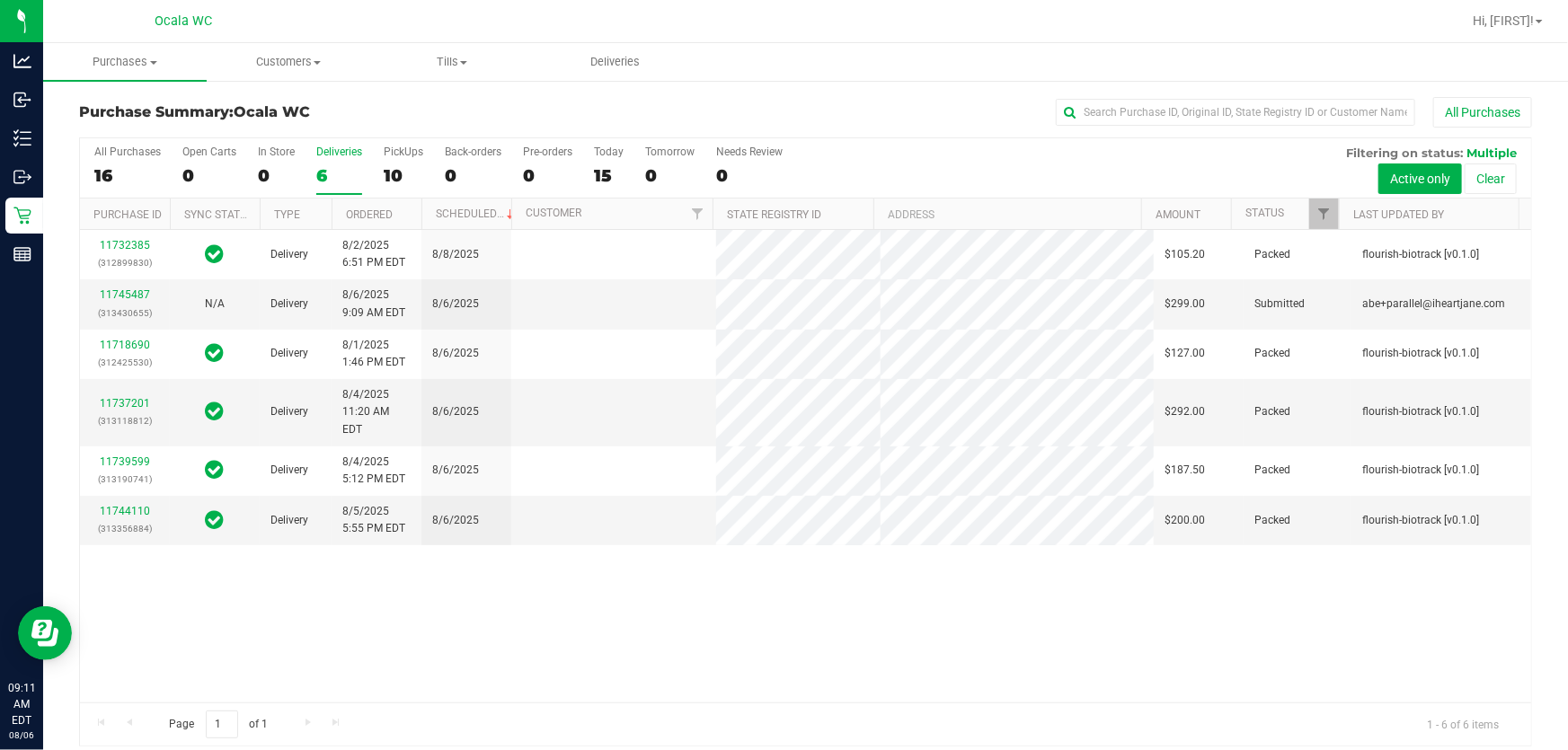 scroll, scrollTop: 0, scrollLeft: 0, axis: both 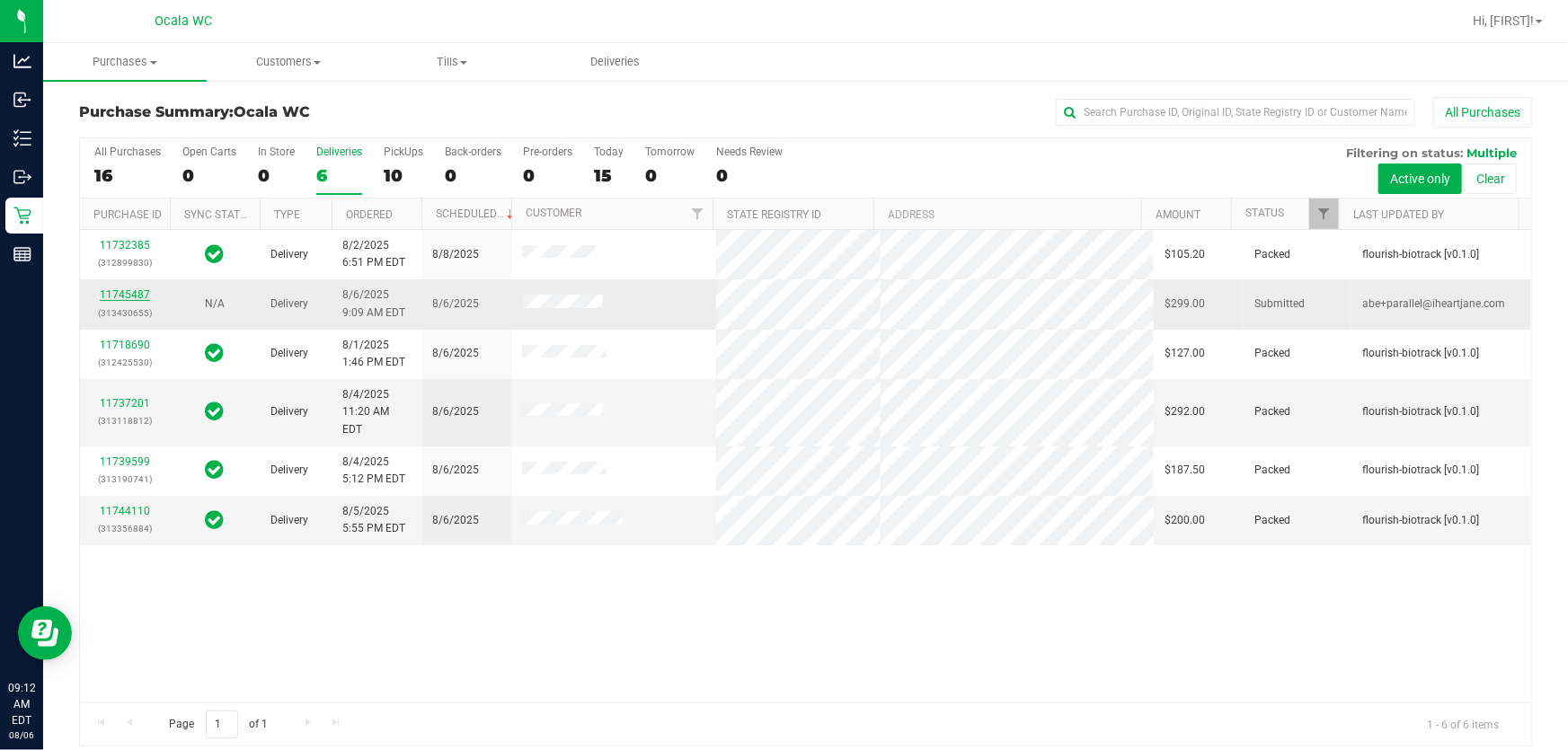click on "11745487" at bounding box center (125, 295) 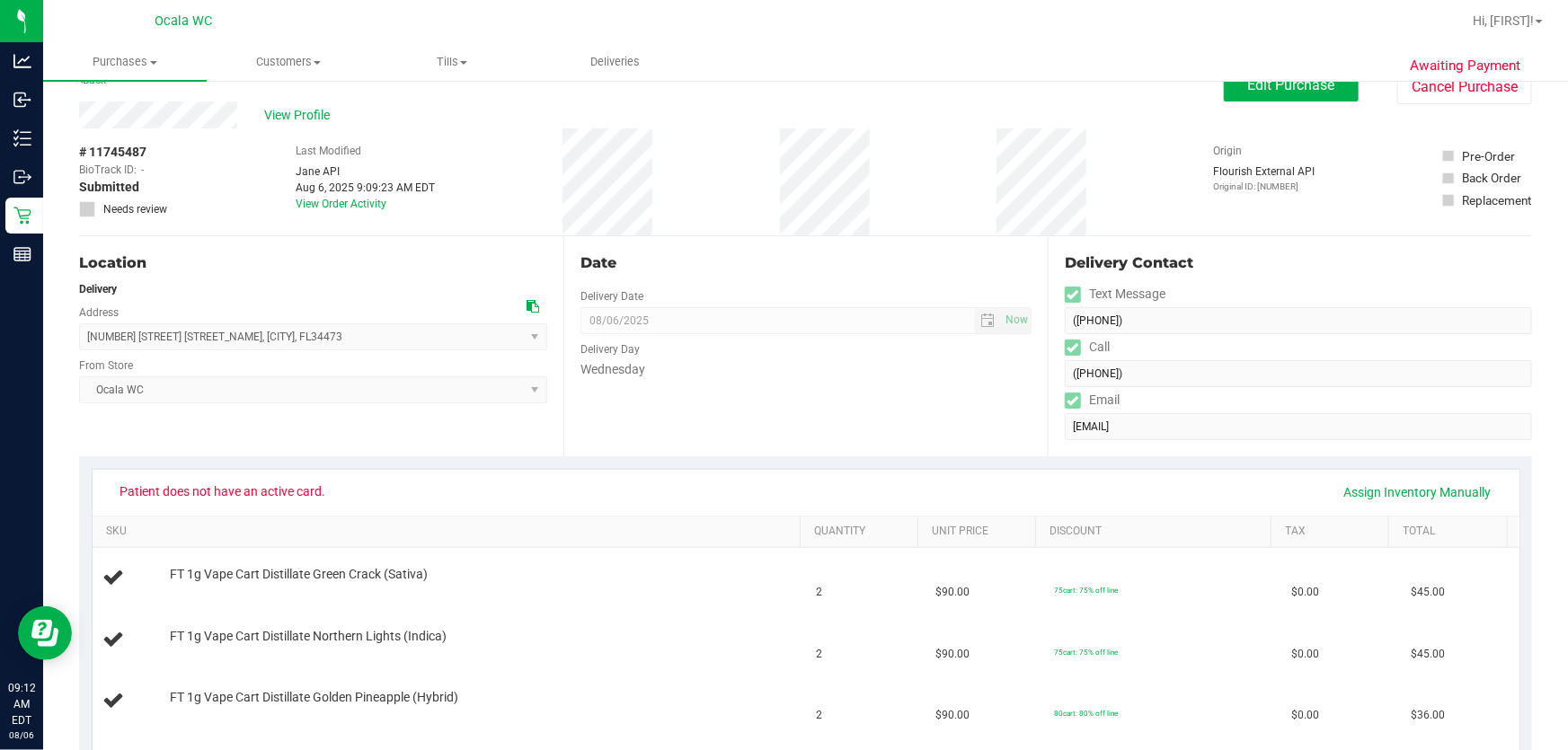 scroll, scrollTop: 0, scrollLeft: 0, axis: both 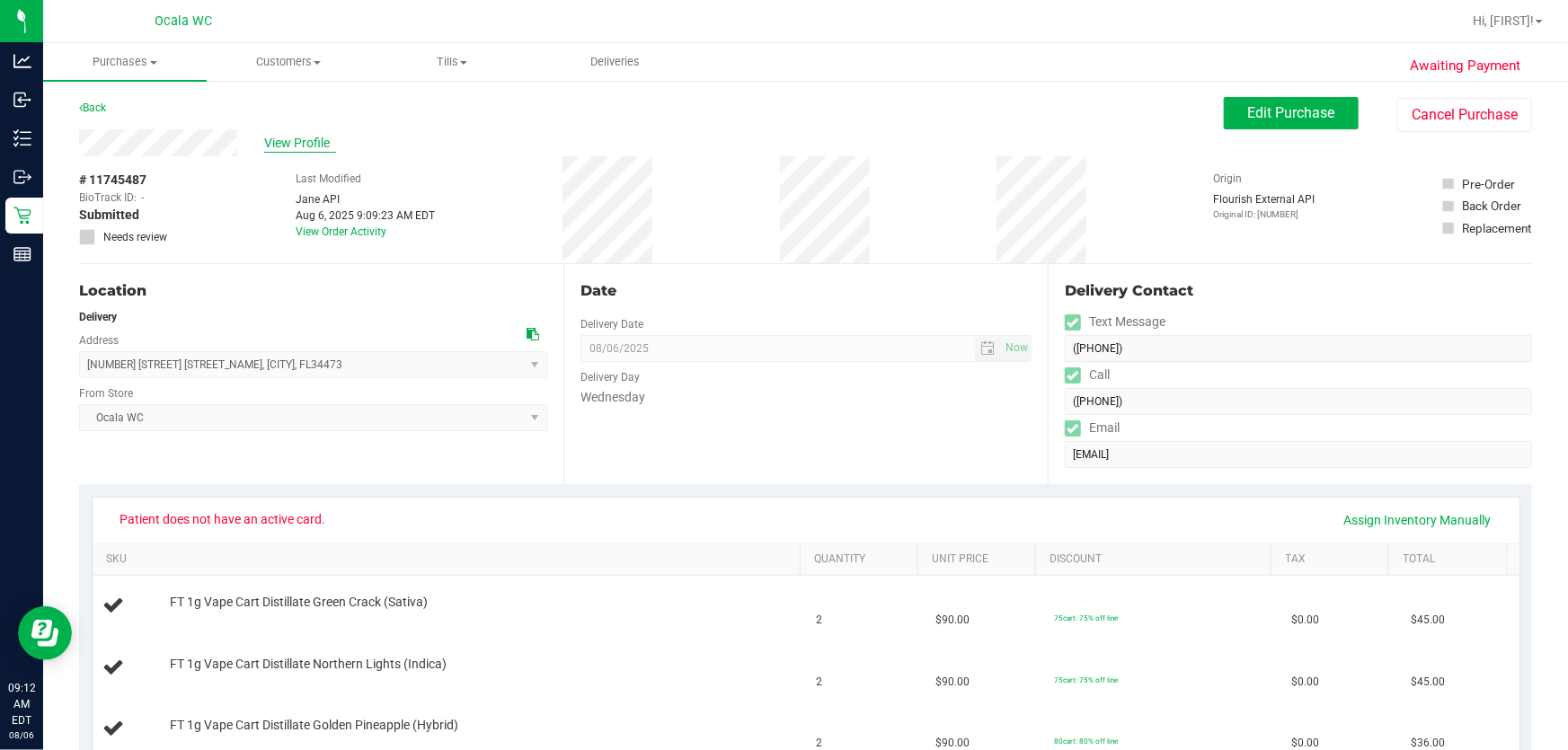 click on "View Profile" at bounding box center (300, 143) 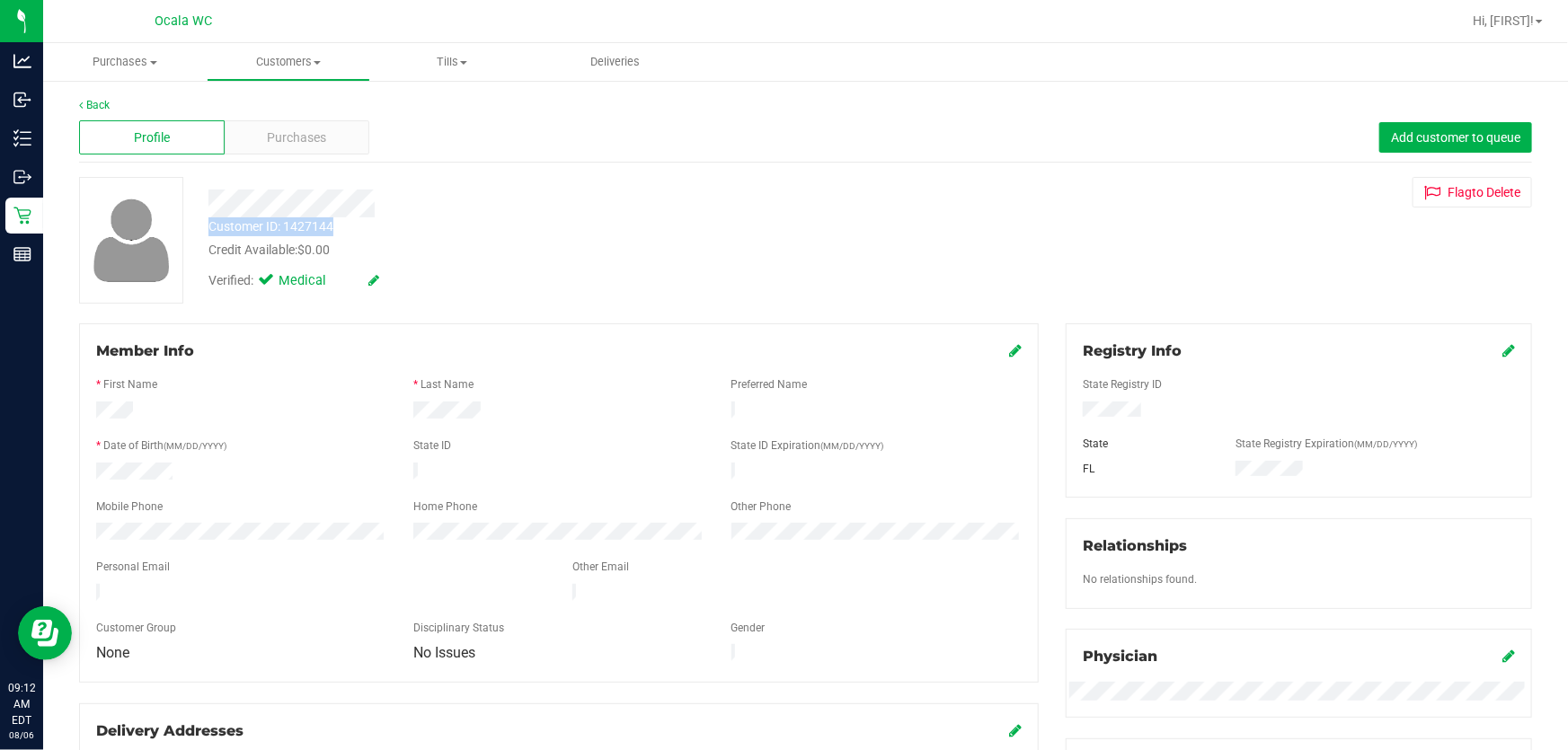 drag, startPoint x: 207, startPoint y: 229, endPoint x: 288, endPoint y: 226, distance: 81.05554 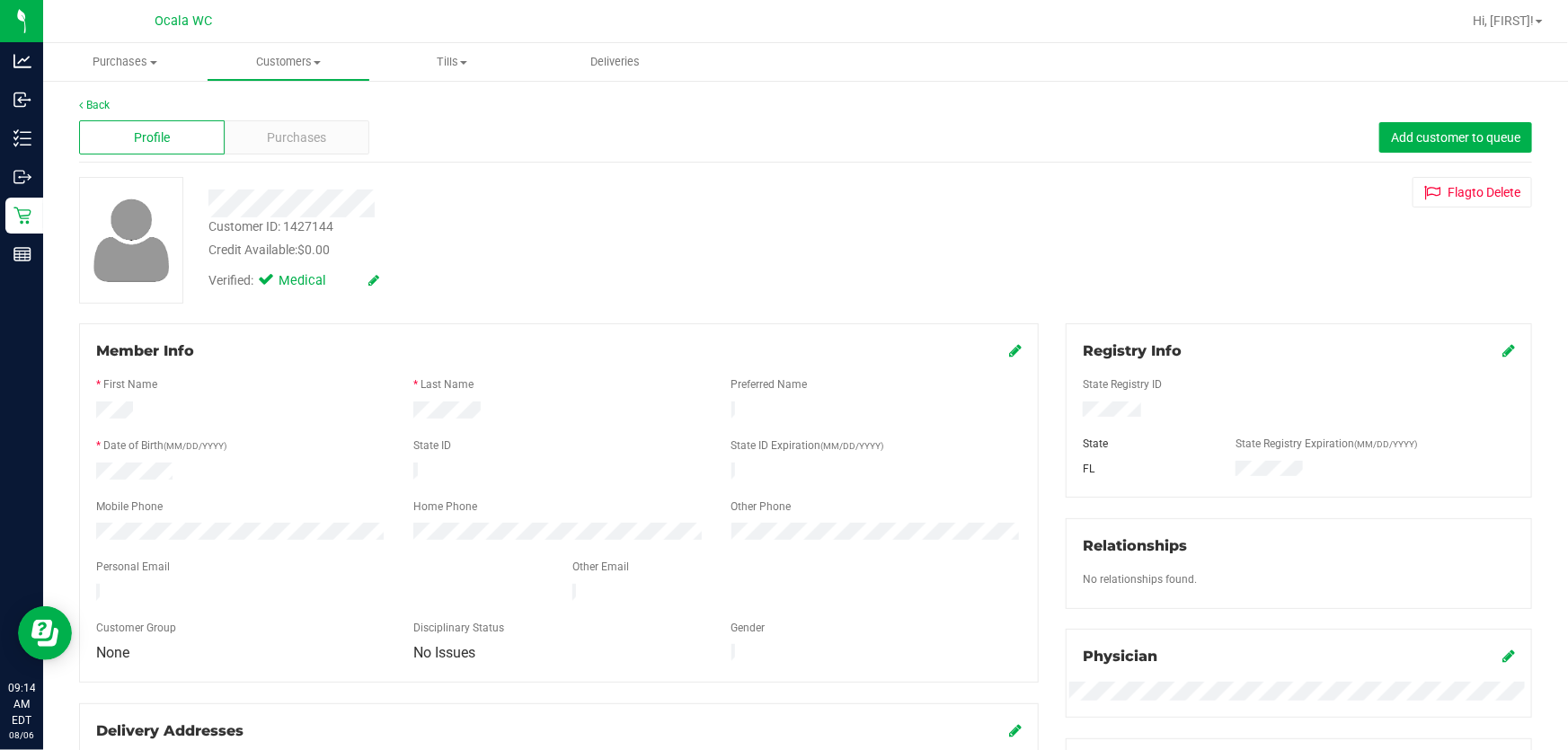 click on "Customer ID: 1427144
Credit Available:
$0.00
Verified:
Medical
Flag  to Delete" at bounding box center (805, 240) 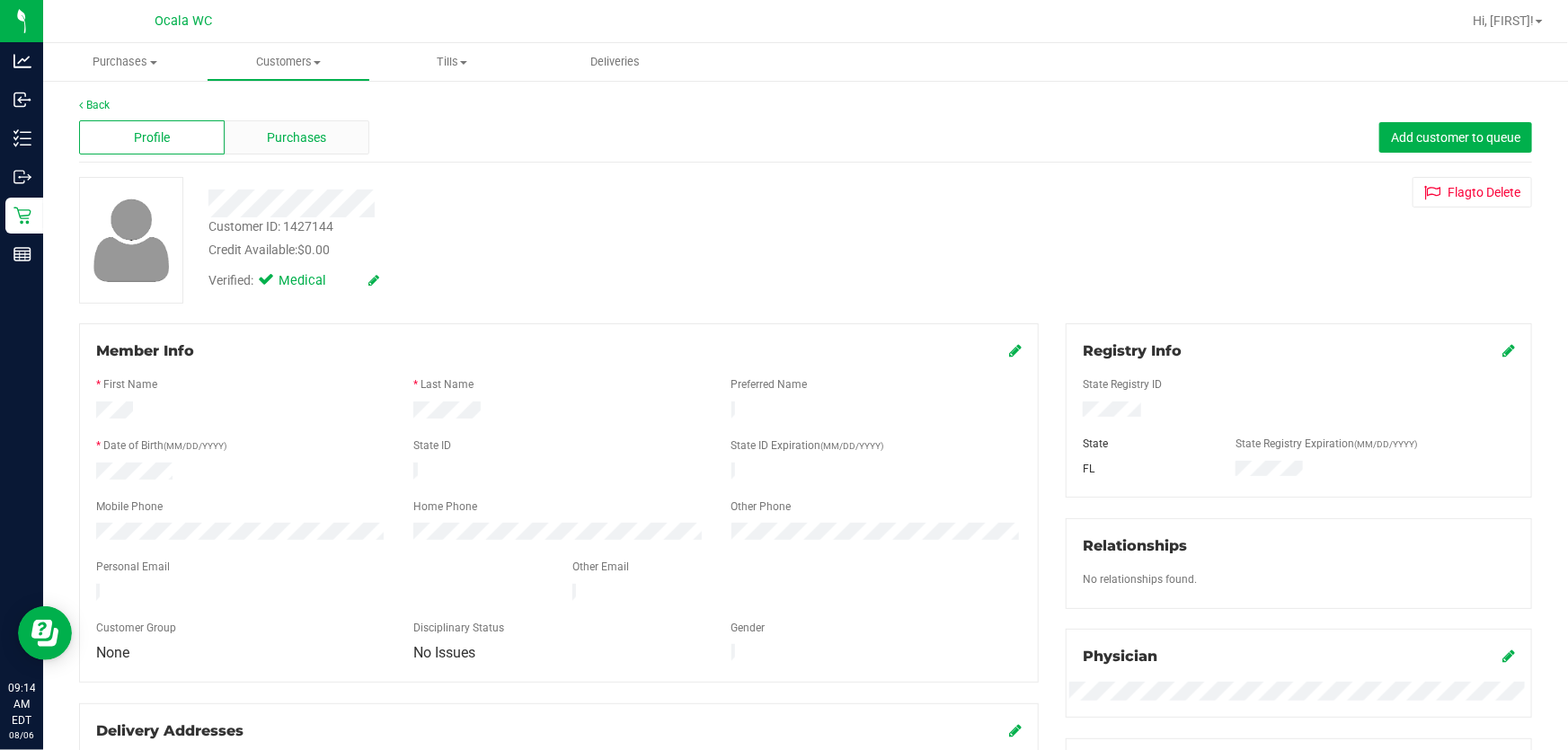 click on "Purchases" at bounding box center [297, 137] 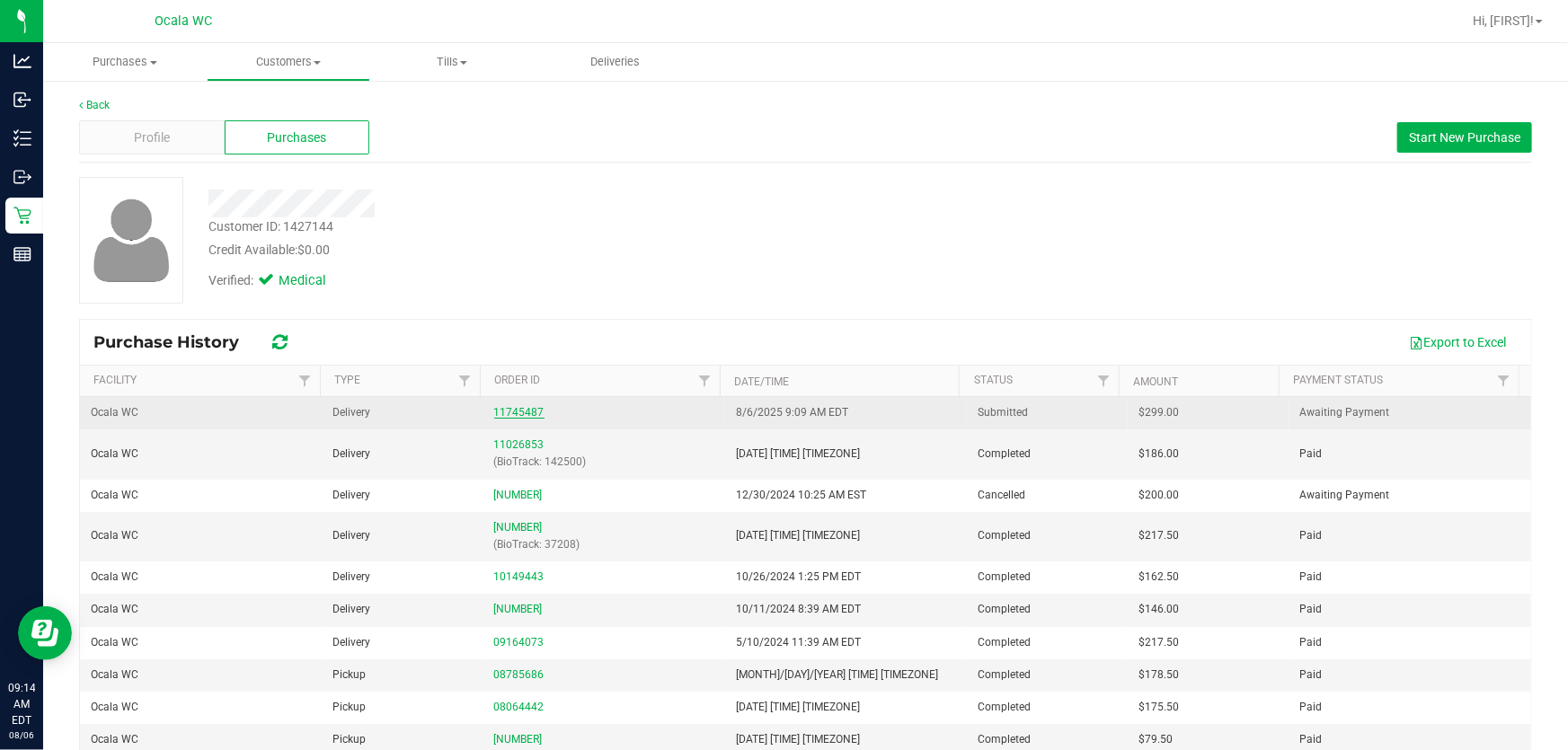 click on "11745487" at bounding box center (519, 412) 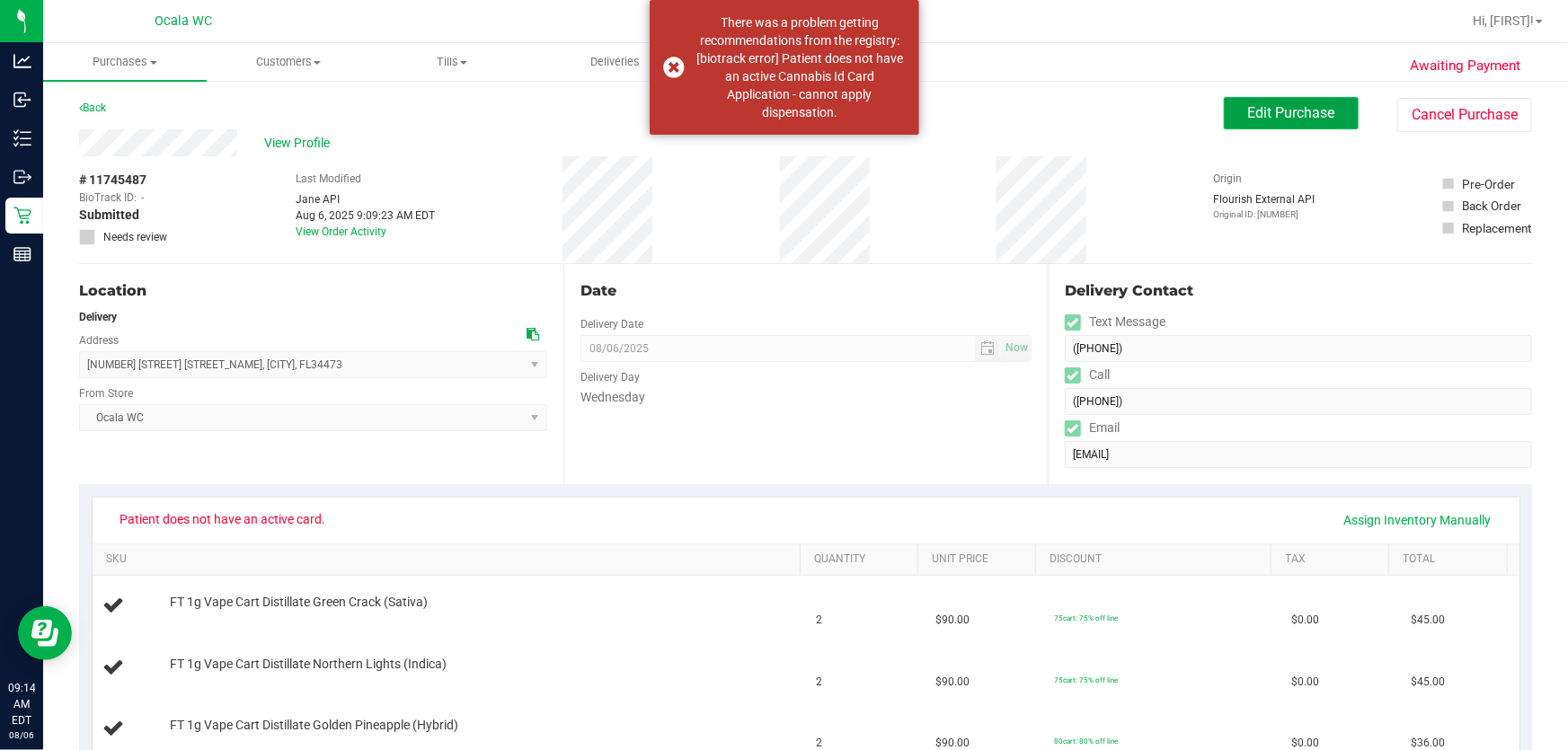 click on "Edit Purchase" at bounding box center (1291, 112) 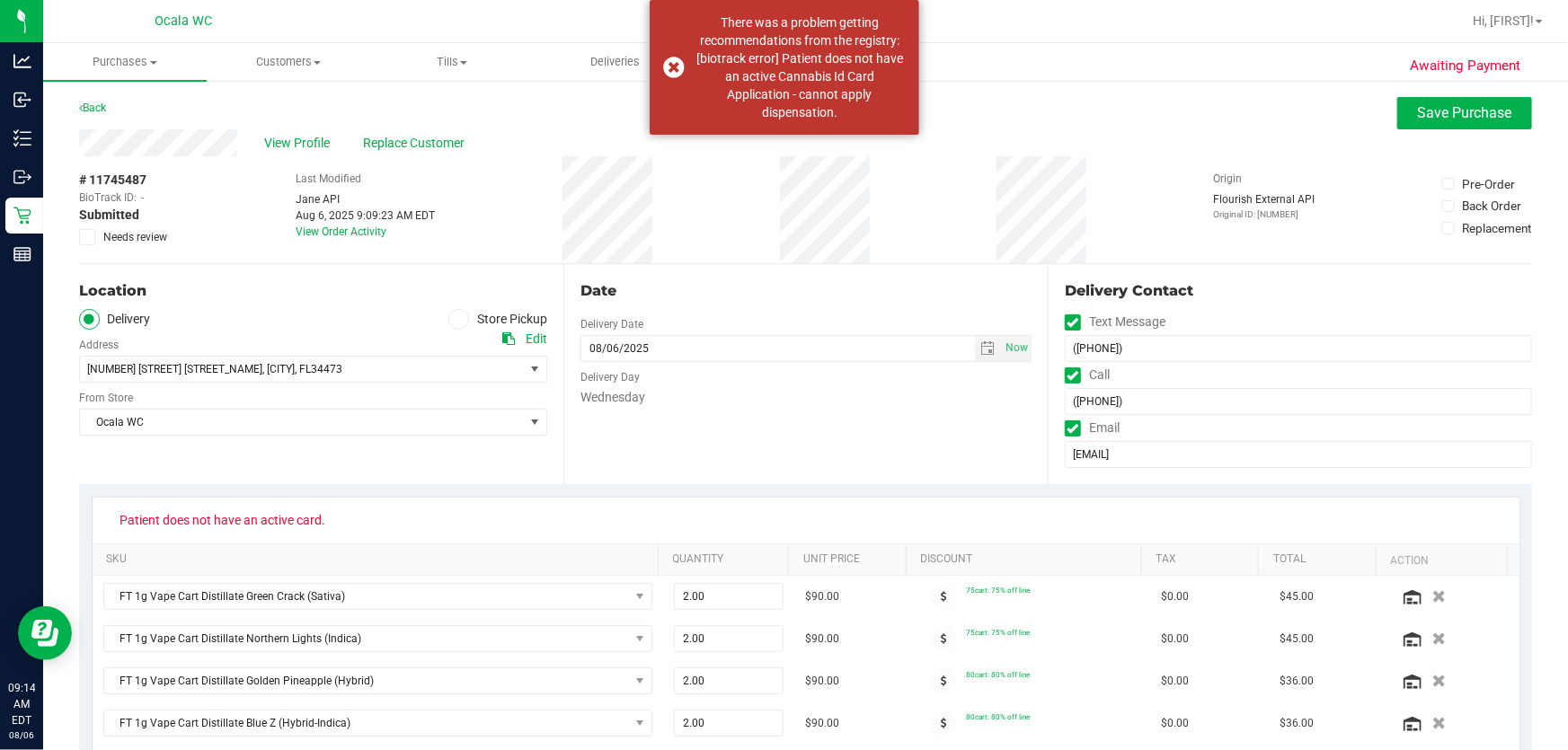 click on "Needs review" at bounding box center [124, 237] 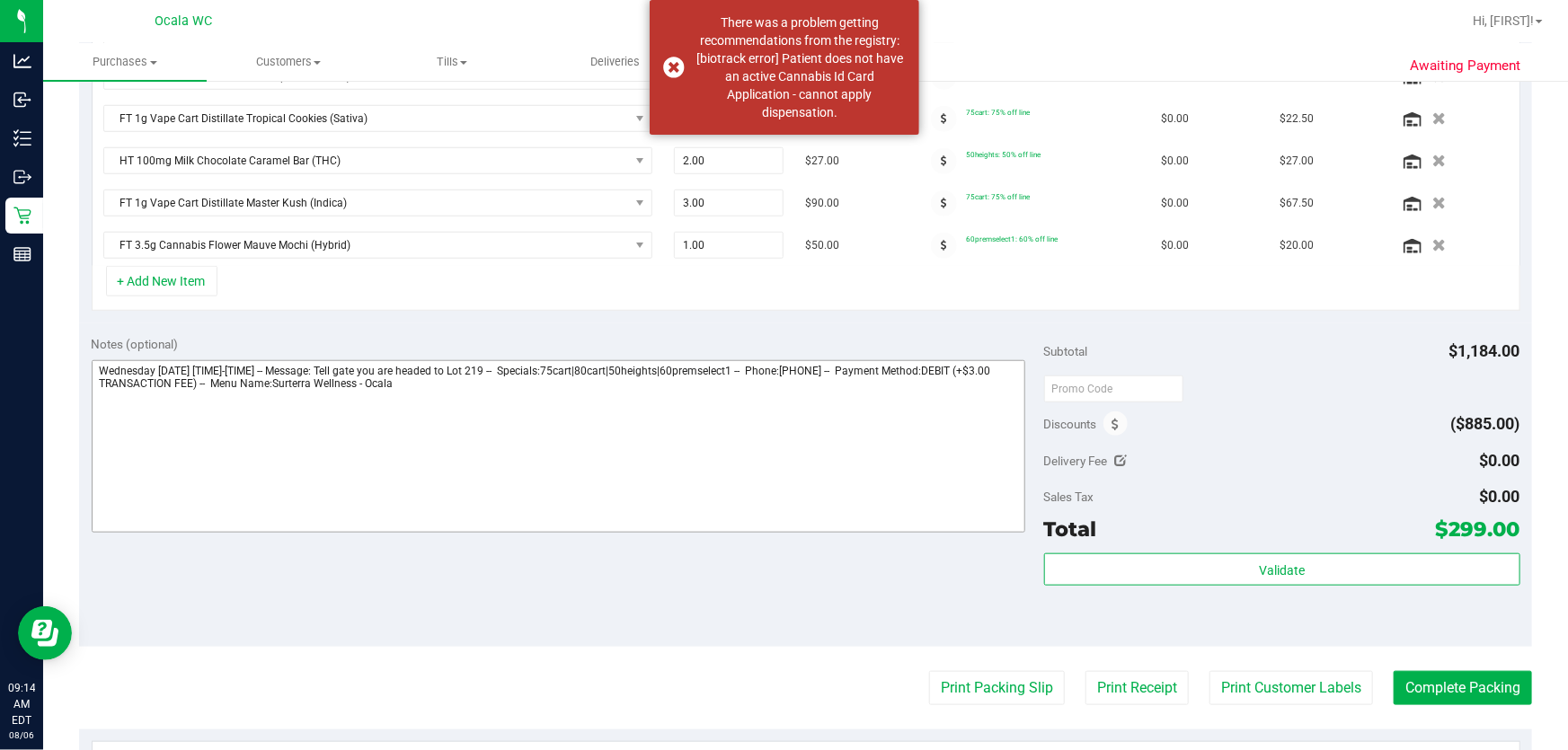 scroll, scrollTop: 653, scrollLeft: 0, axis: vertical 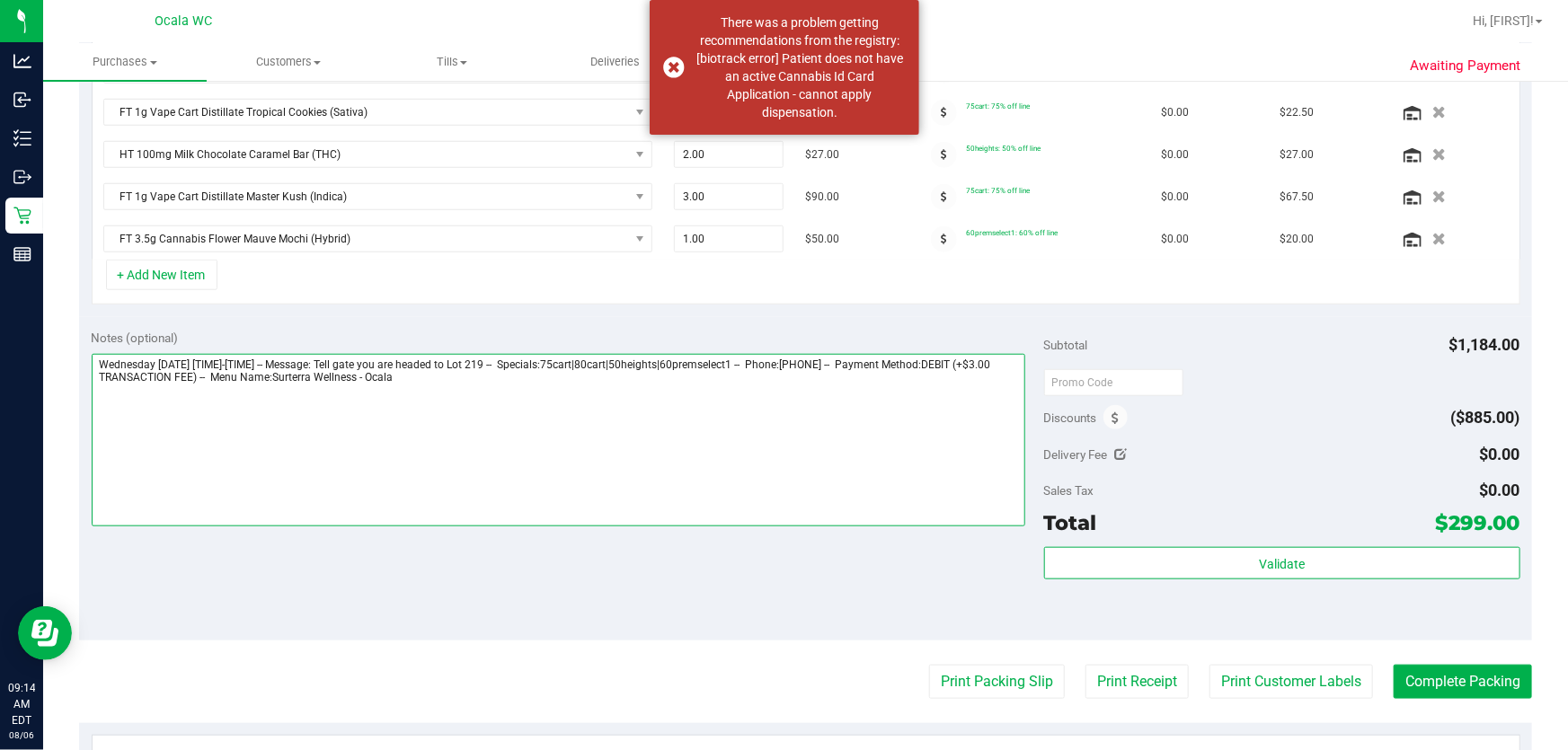 click at bounding box center (559, 440) 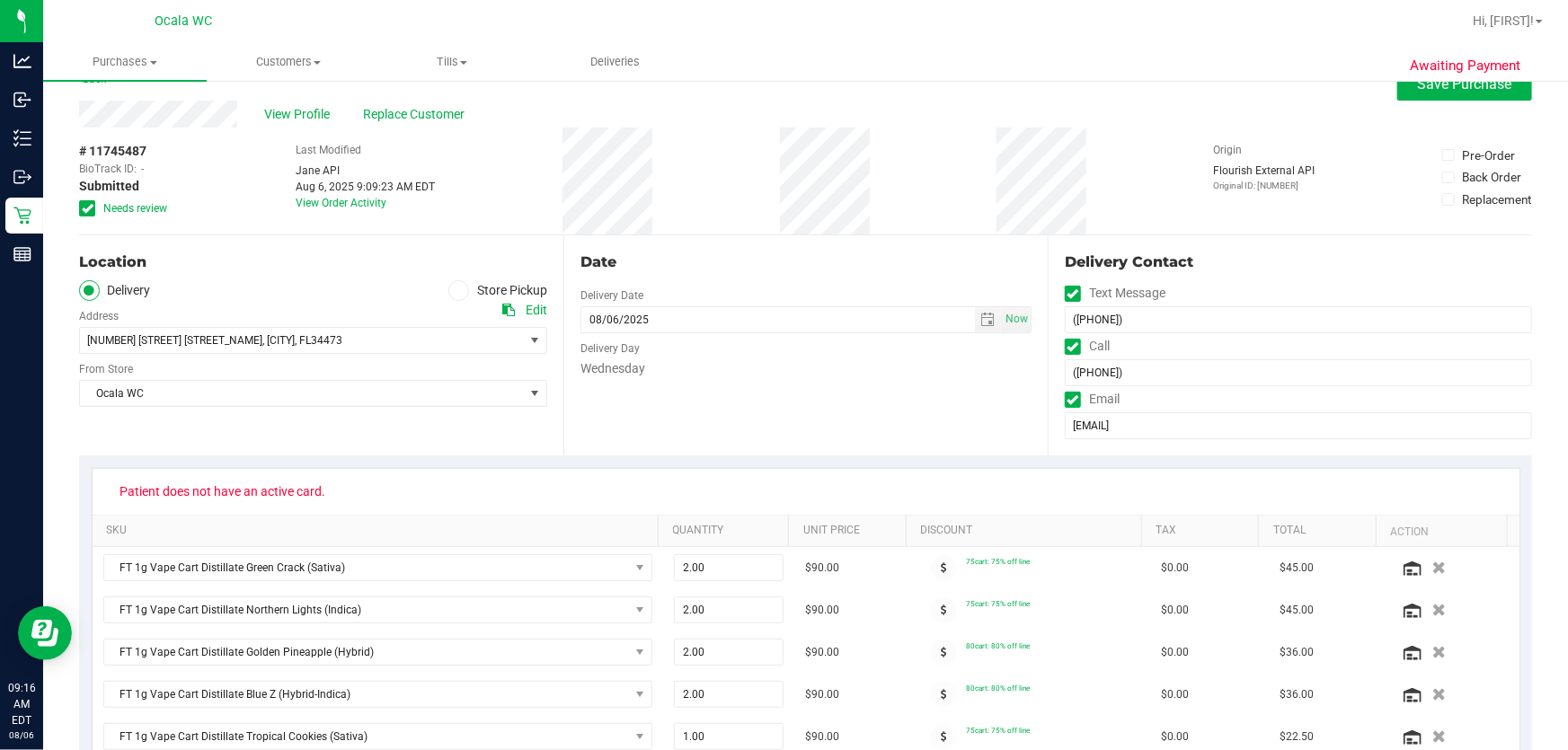 scroll, scrollTop: 0, scrollLeft: 0, axis: both 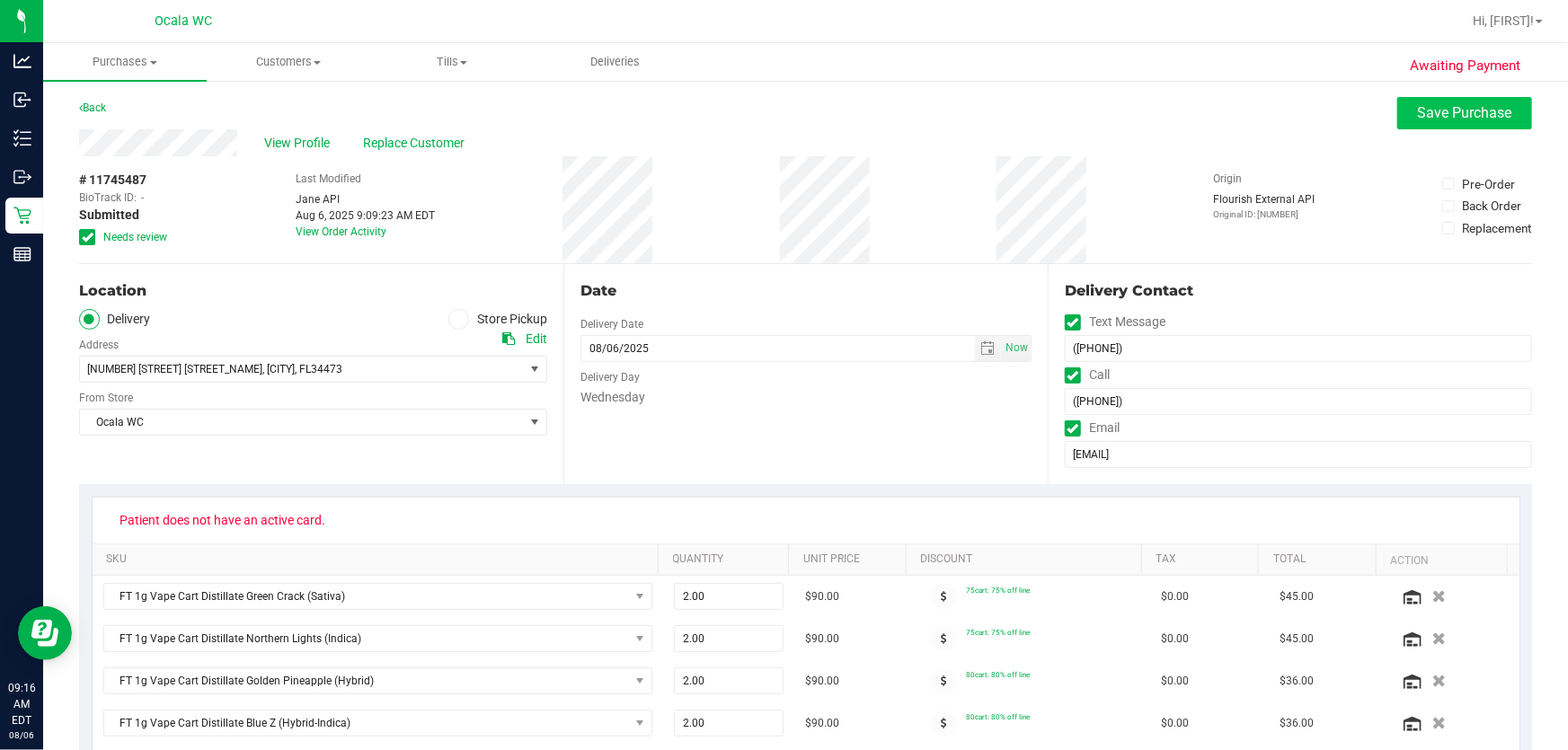 type on "**********" 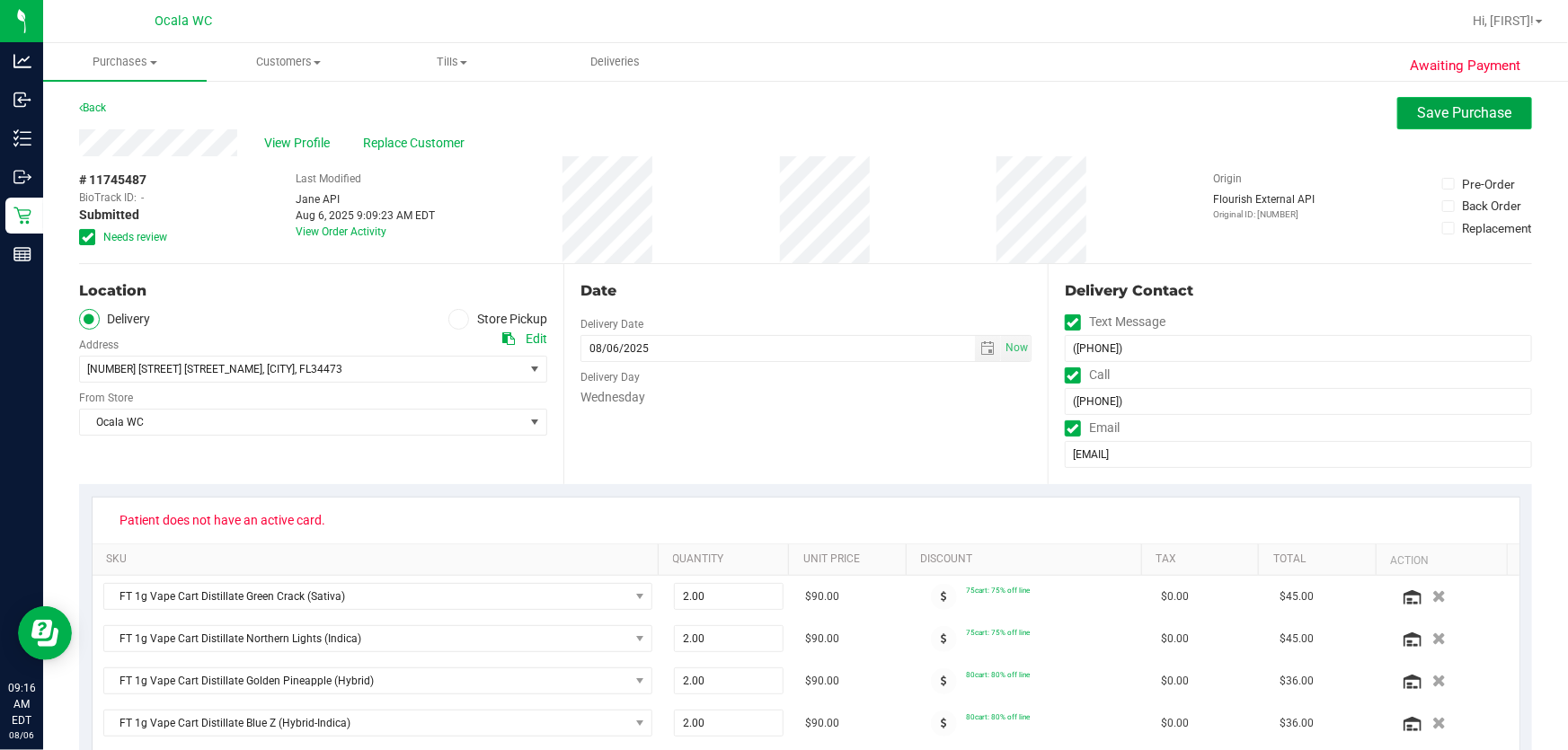 click on "Save Purchase" at bounding box center (1465, 112) 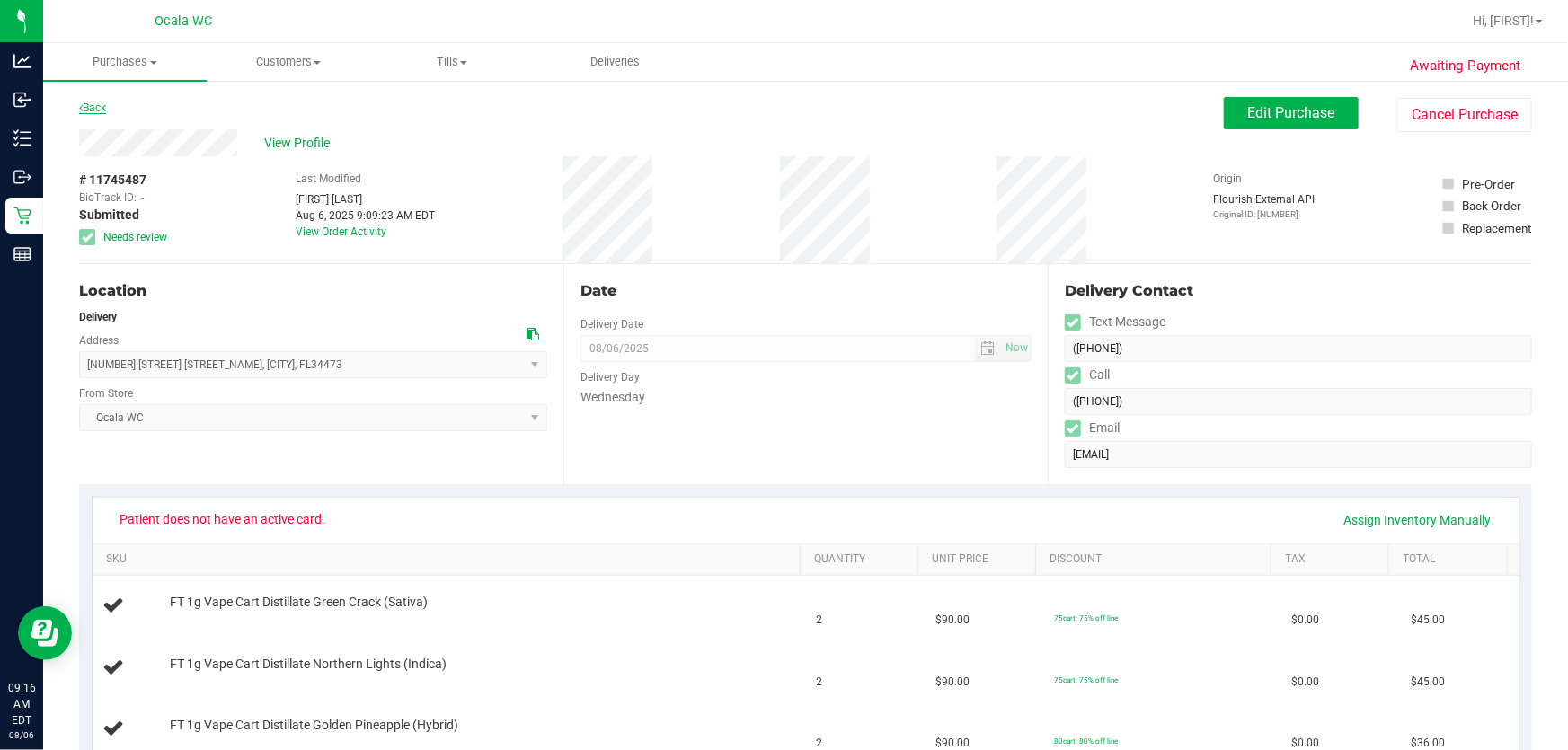 click on "Back" at bounding box center (93, 108) 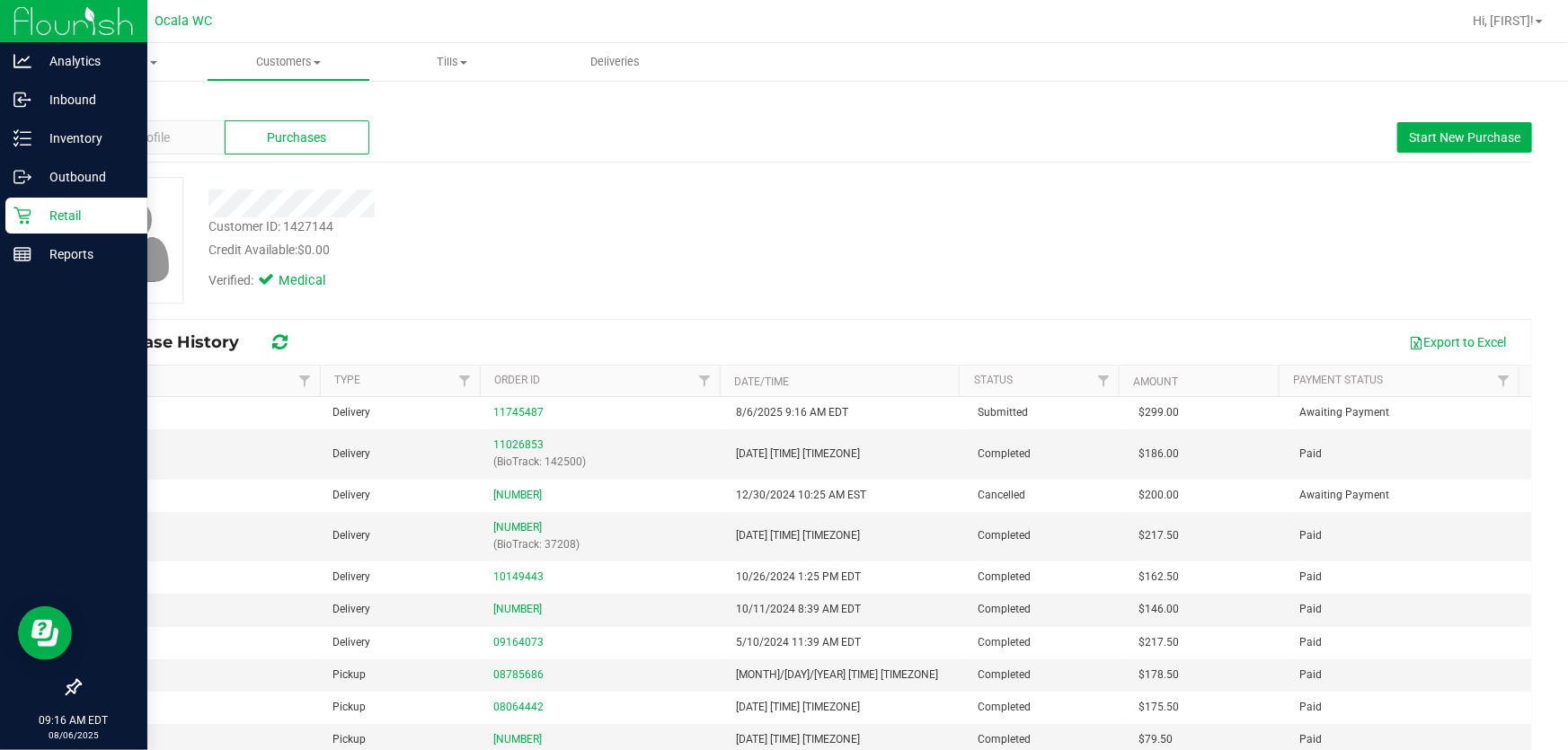 click on "Retail" at bounding box center (76, 216) 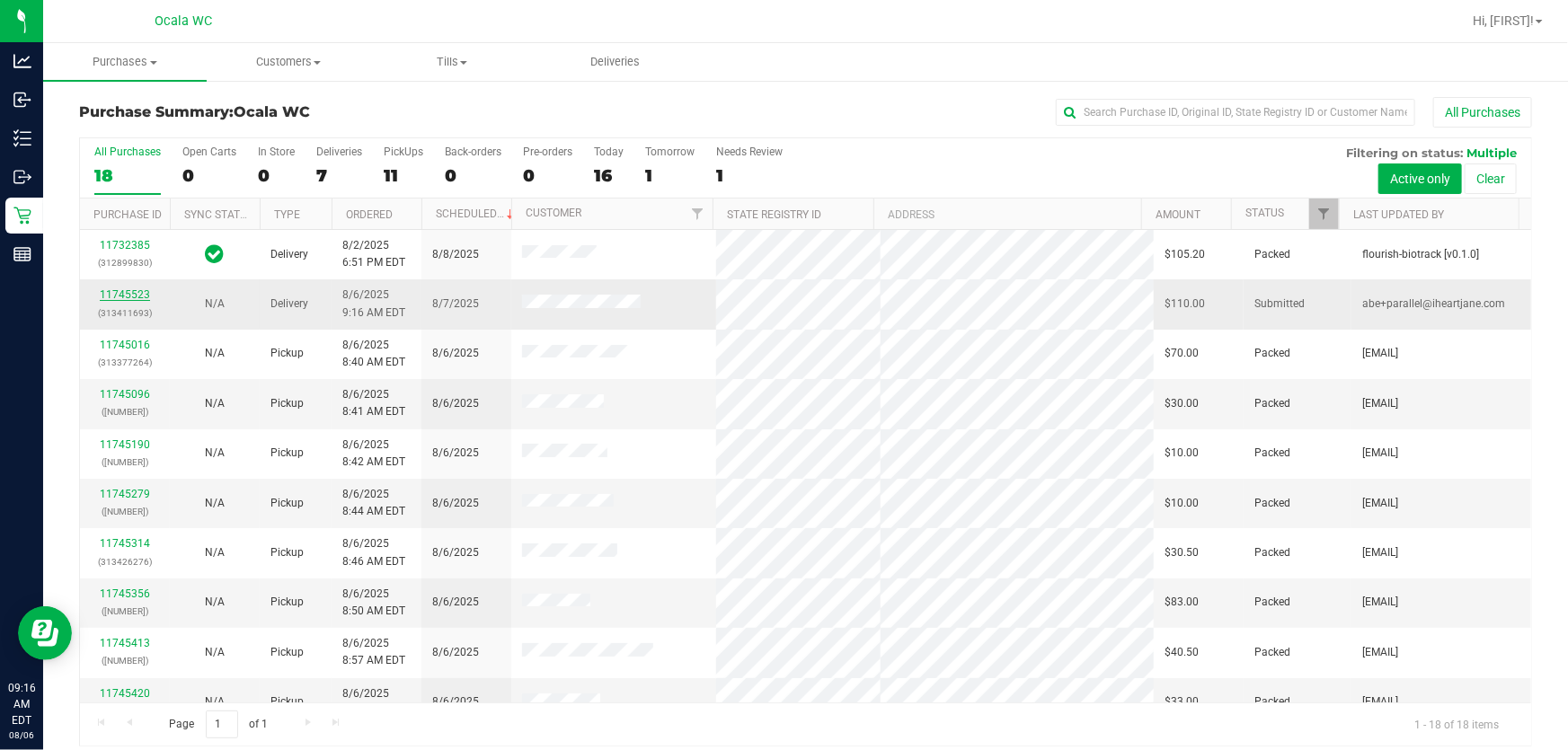 click on "11745523" at bounding box center [125, 295] 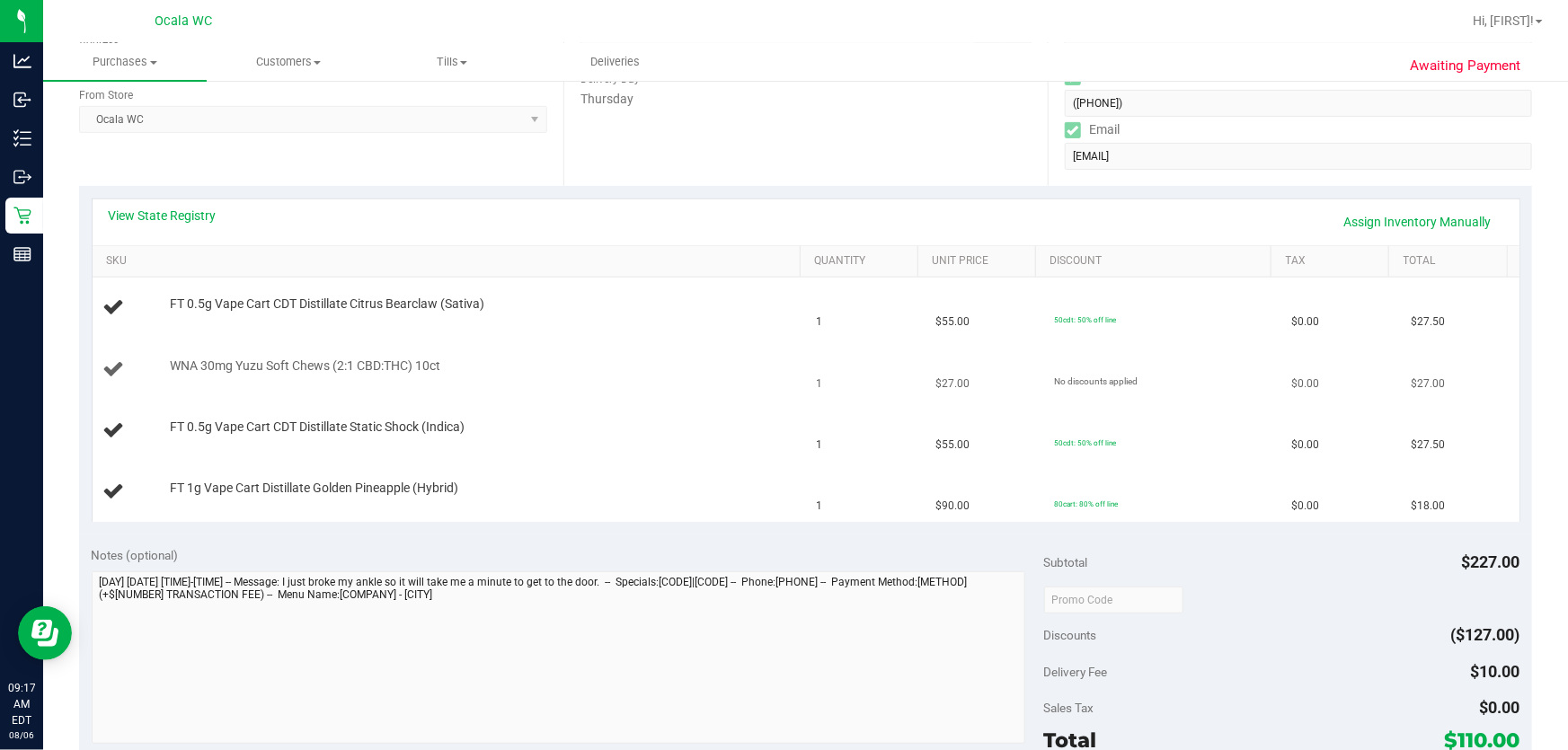 scroll, scrollTop: 326, scrollLeft: 0, axis: vertical 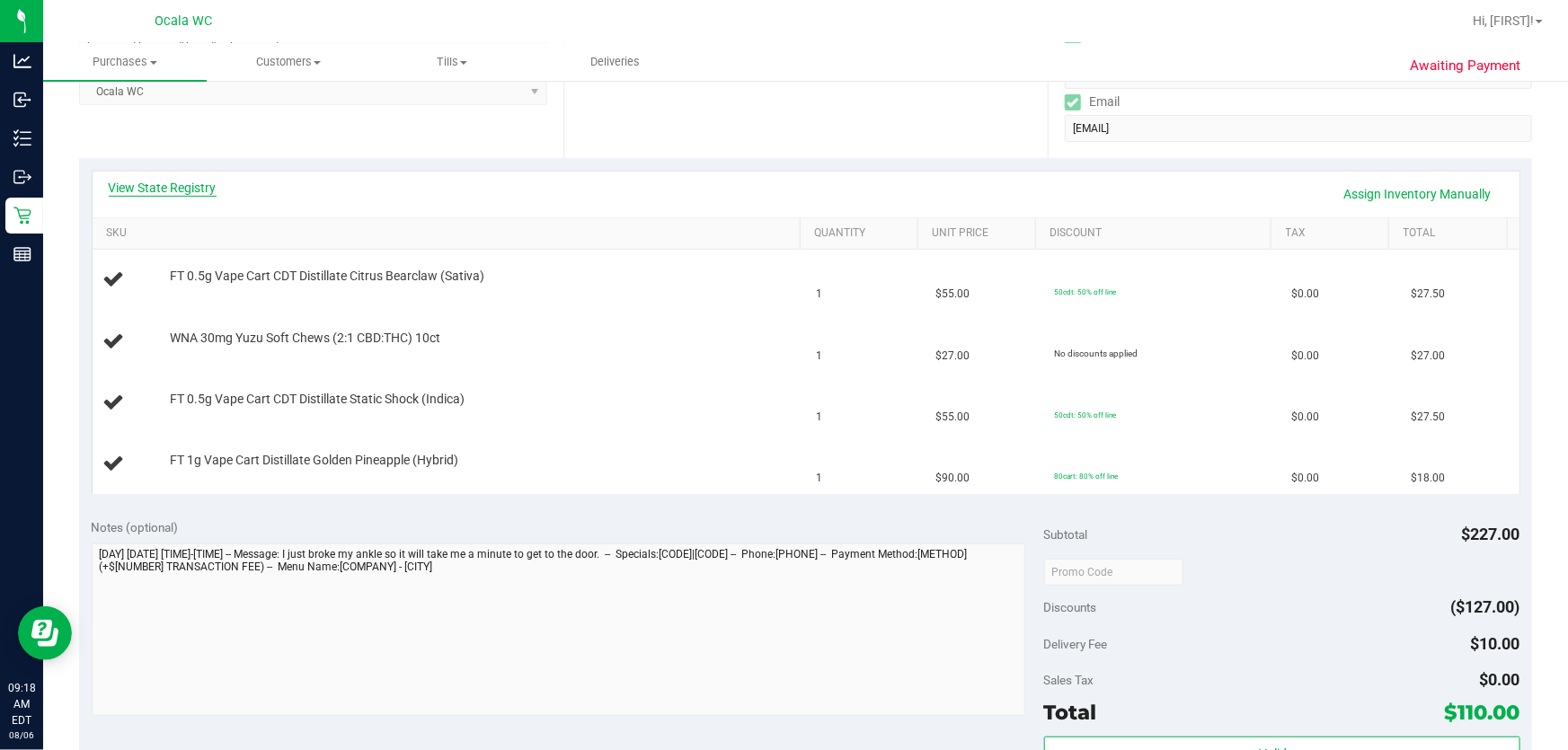 click on "View State Registry" at bounding box center (163, 188) 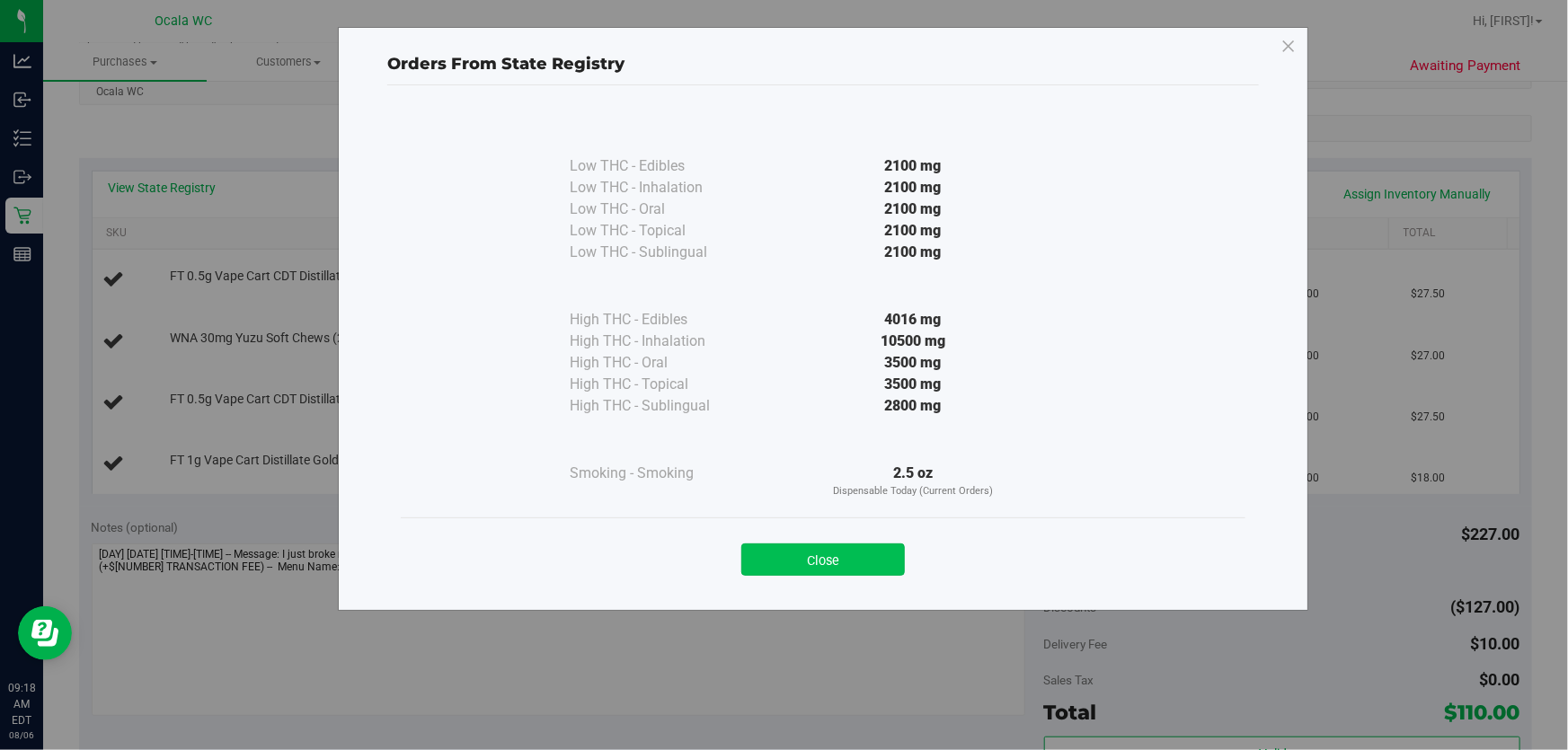click on "Close" at bounding box center [823, 560] 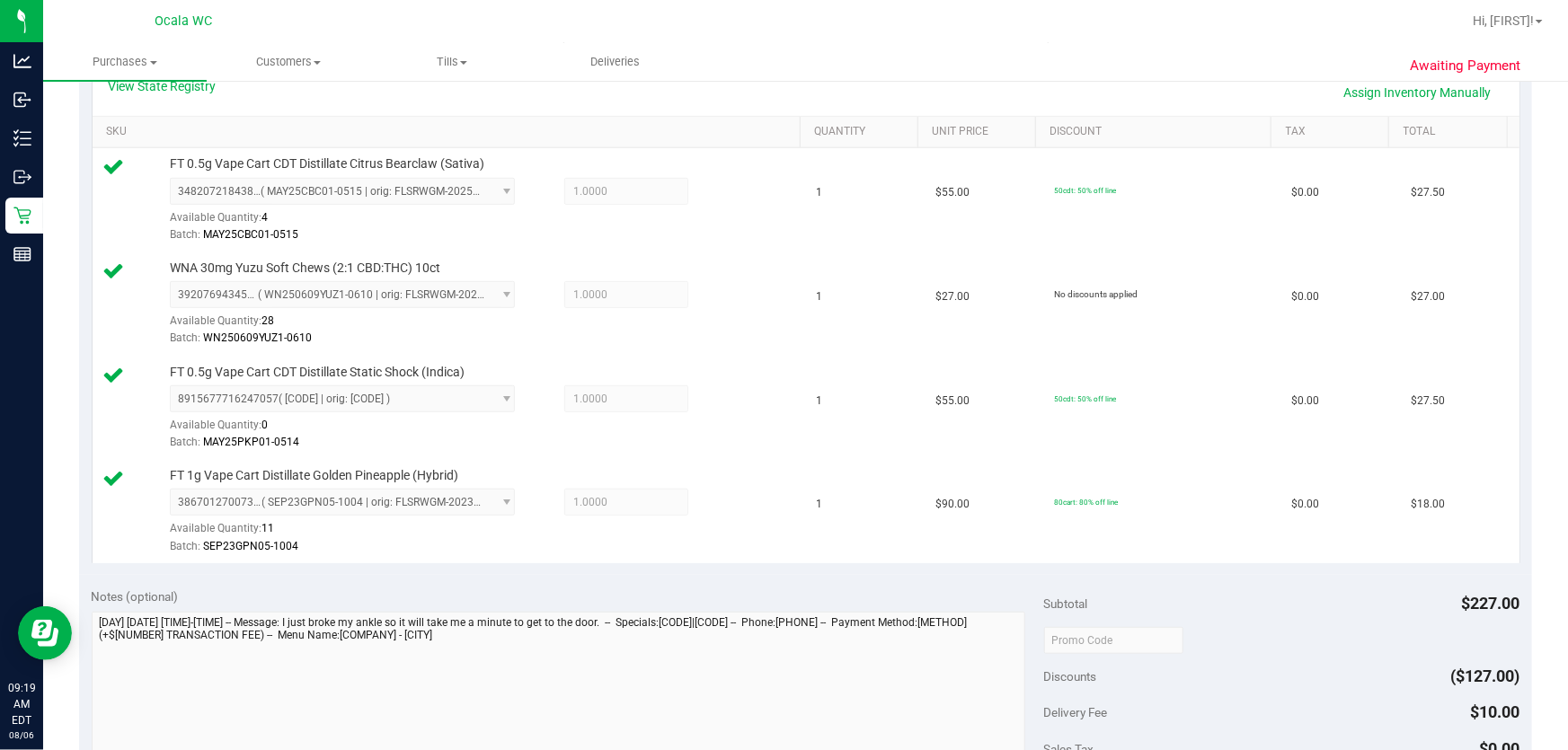 scroll, scrollTop: 653, scrollLeft: 0, axis: vertical 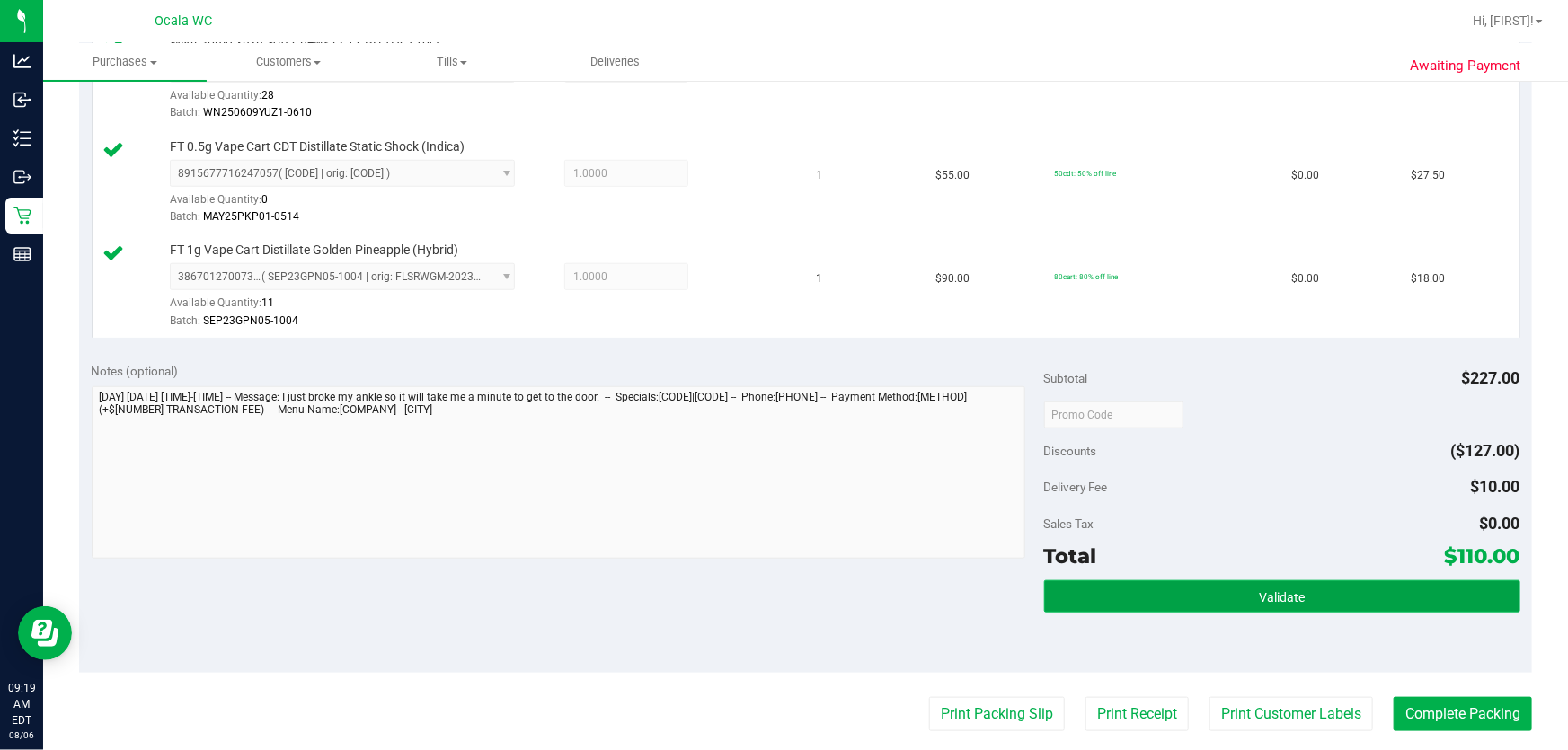 click on "Validate" at bounding box center [1281, 597] 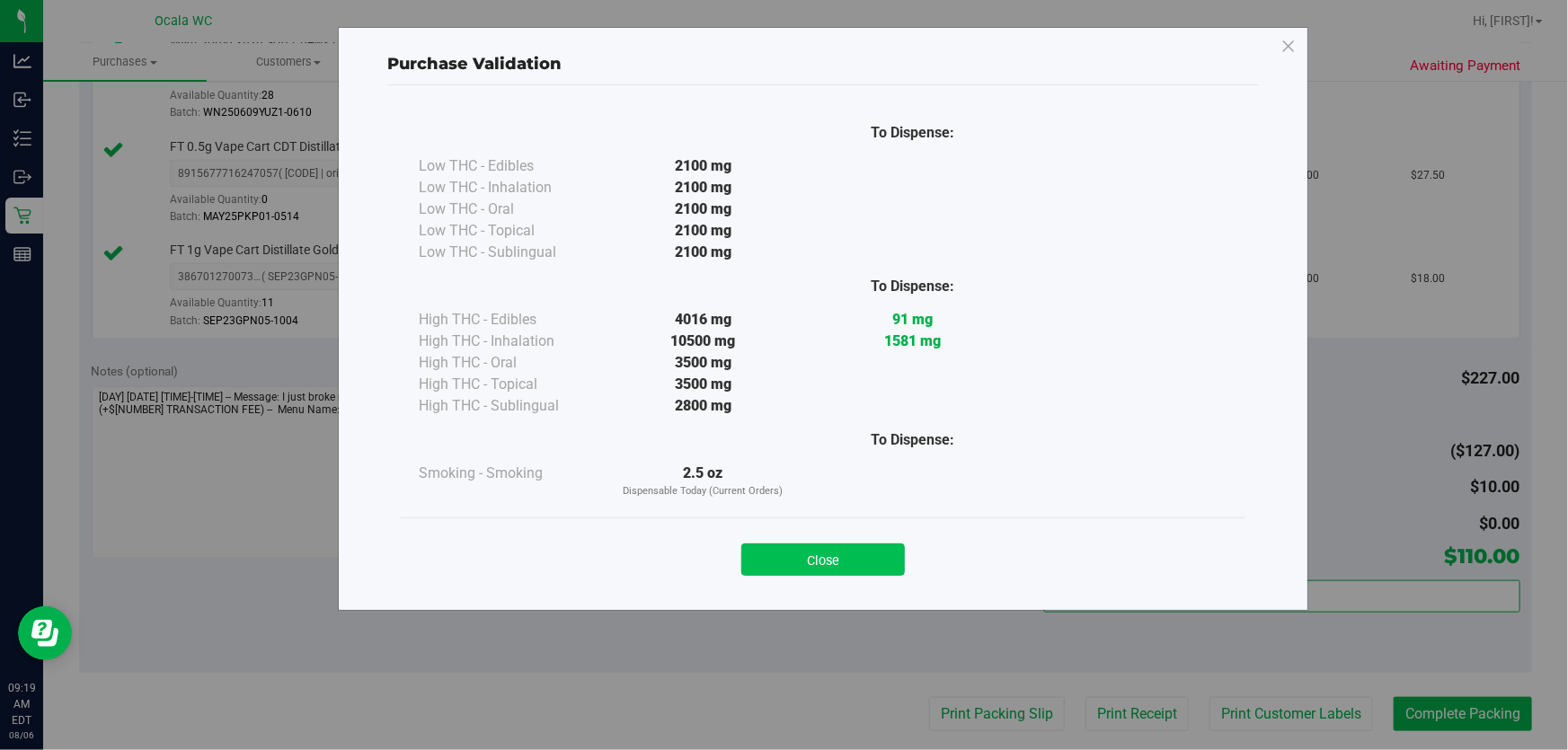 click on "Close" at bounding box center (823, 560) 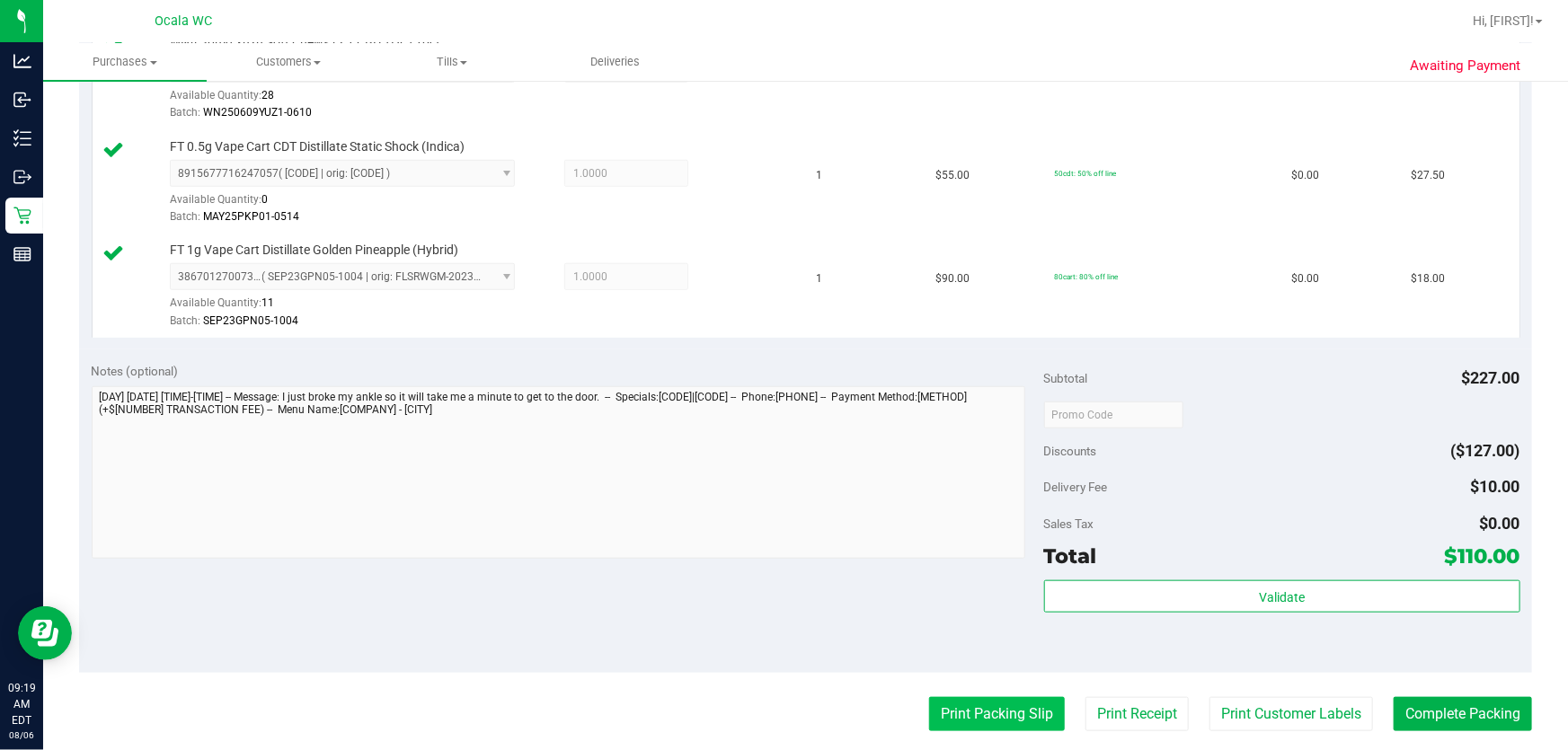 click on "Print Packing Slip" at bounding box center (997, 714) 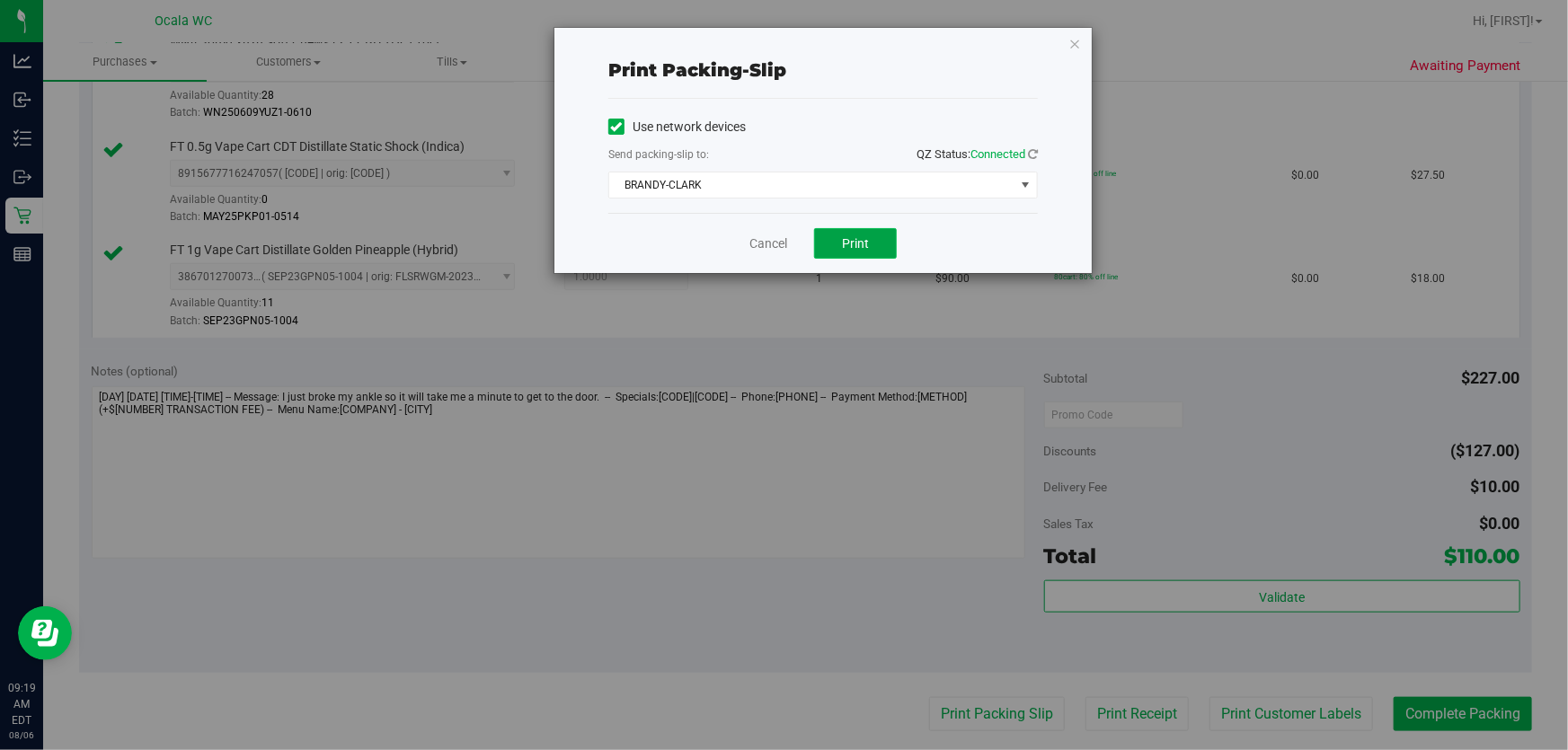 click on "Print" at bounding box center [855, 243] 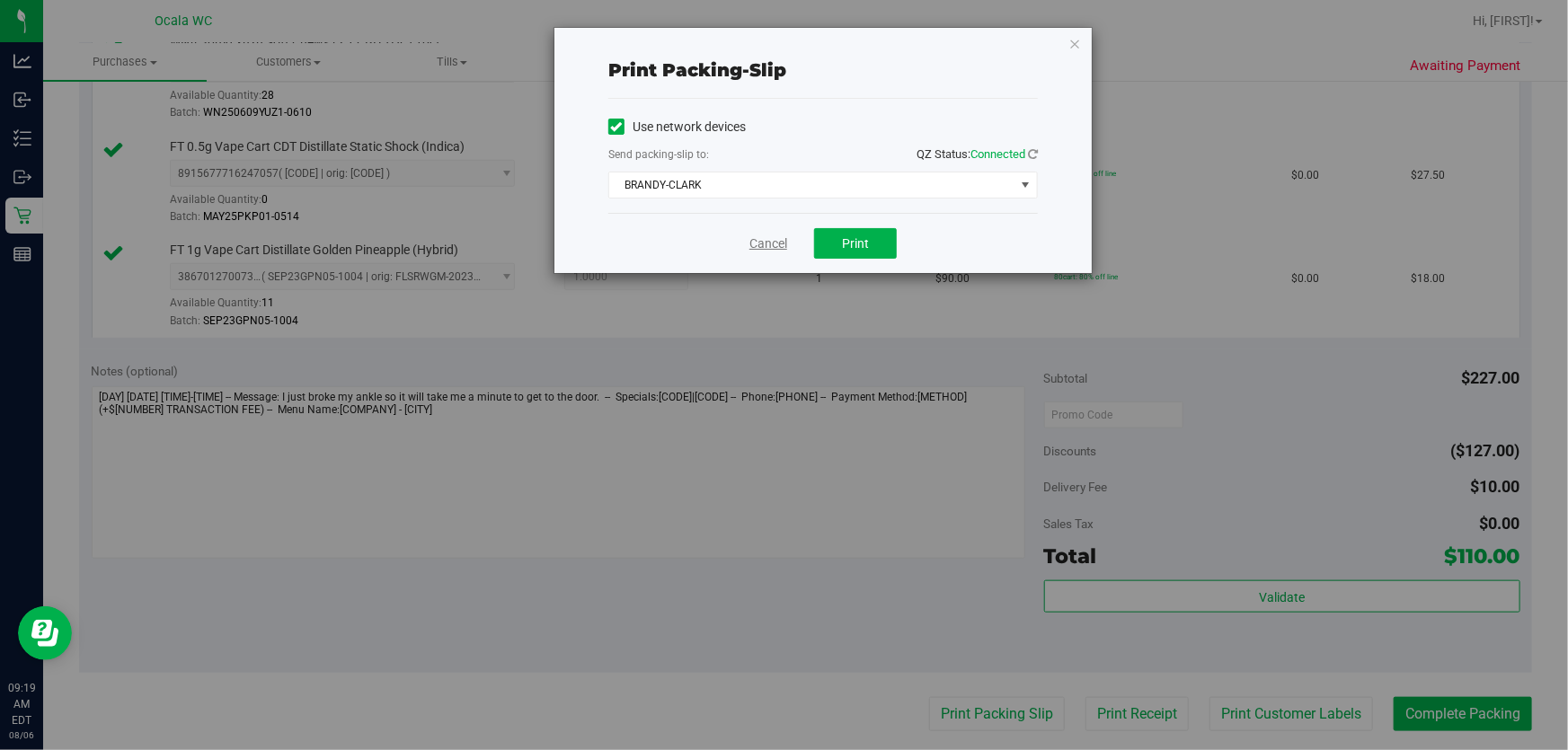 click on "Cancel" at bounding box center (768, 243) 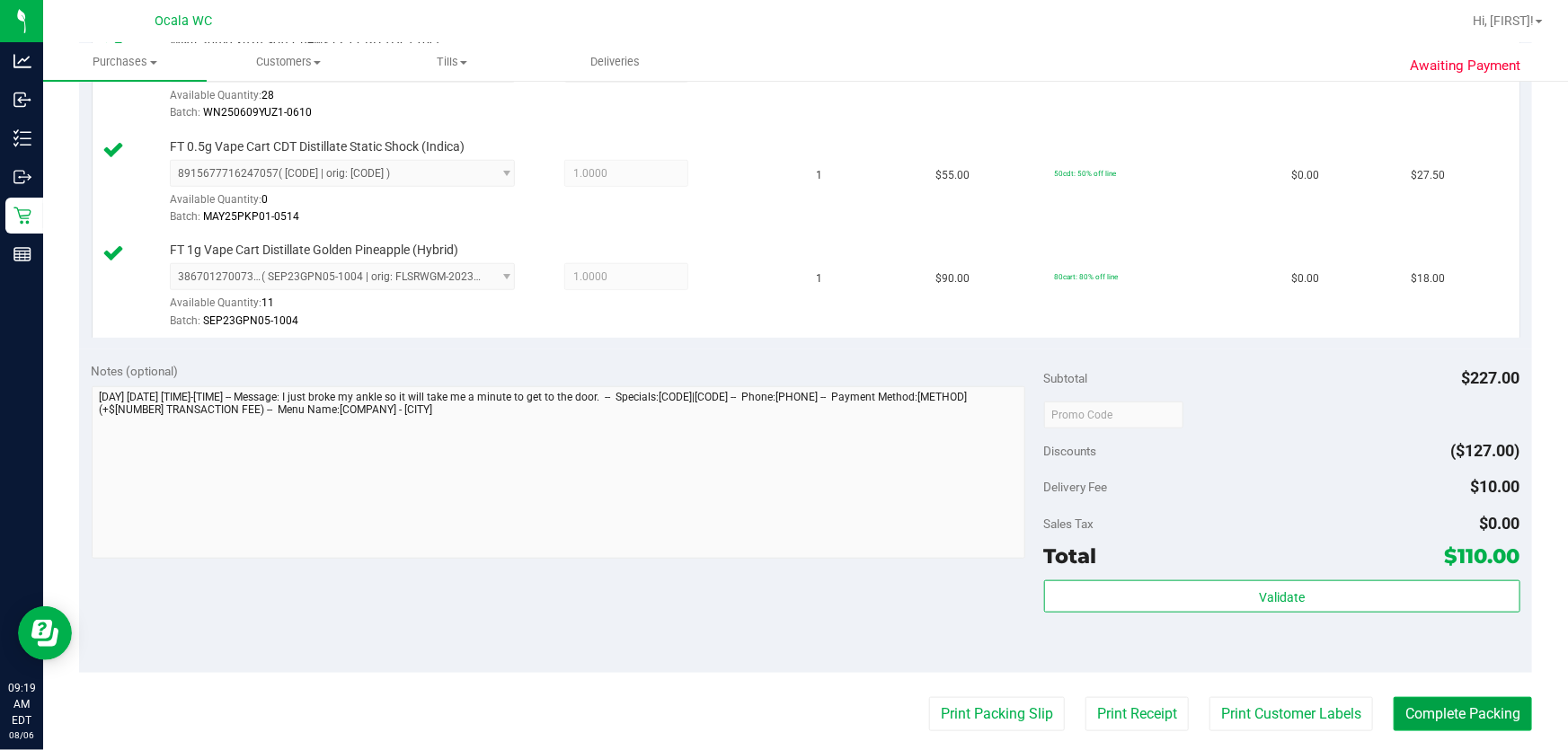 click on "Complete Packing" at bounding box center (1463, 714) 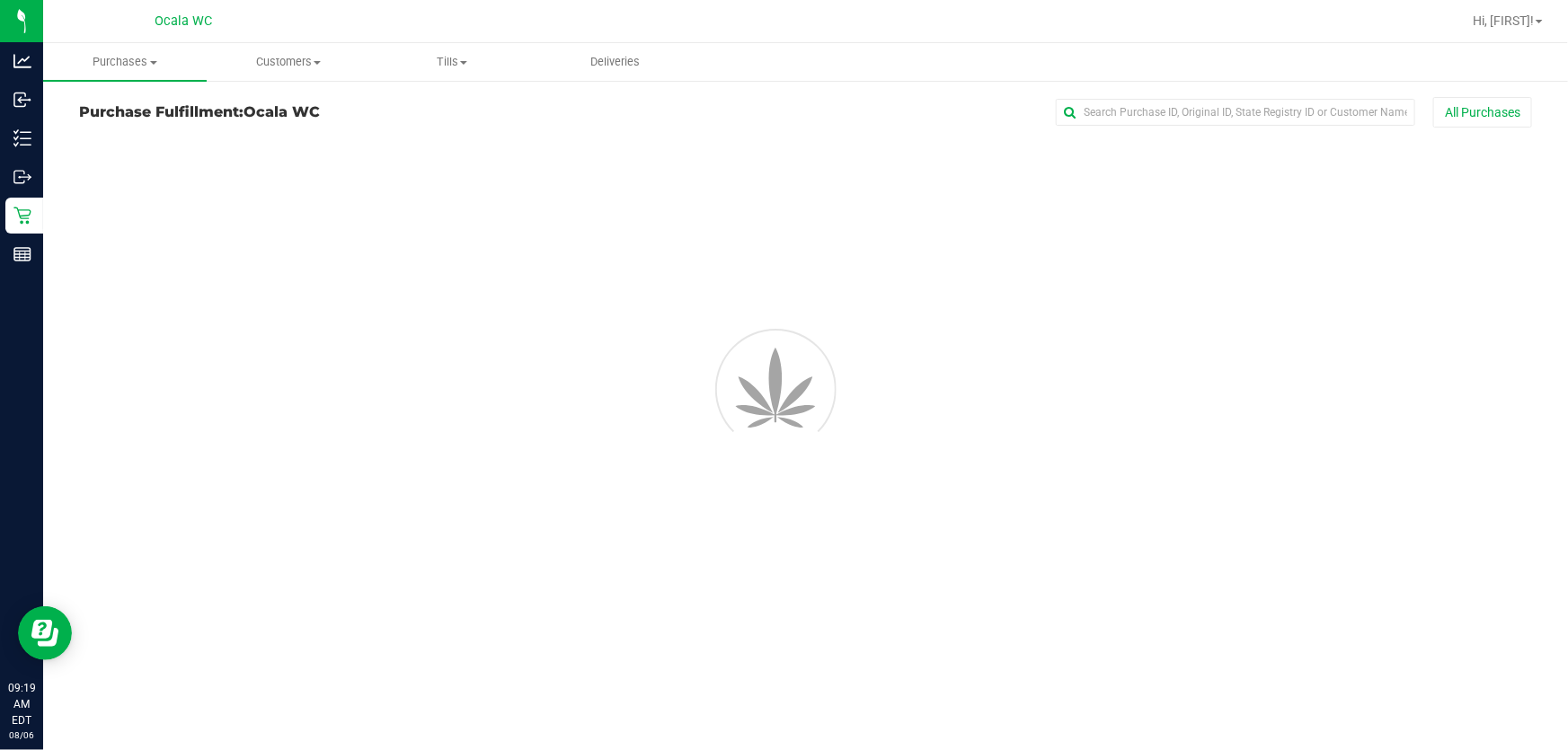 scroll, scrollTop: 0, scrollLeft: 0, axis: both 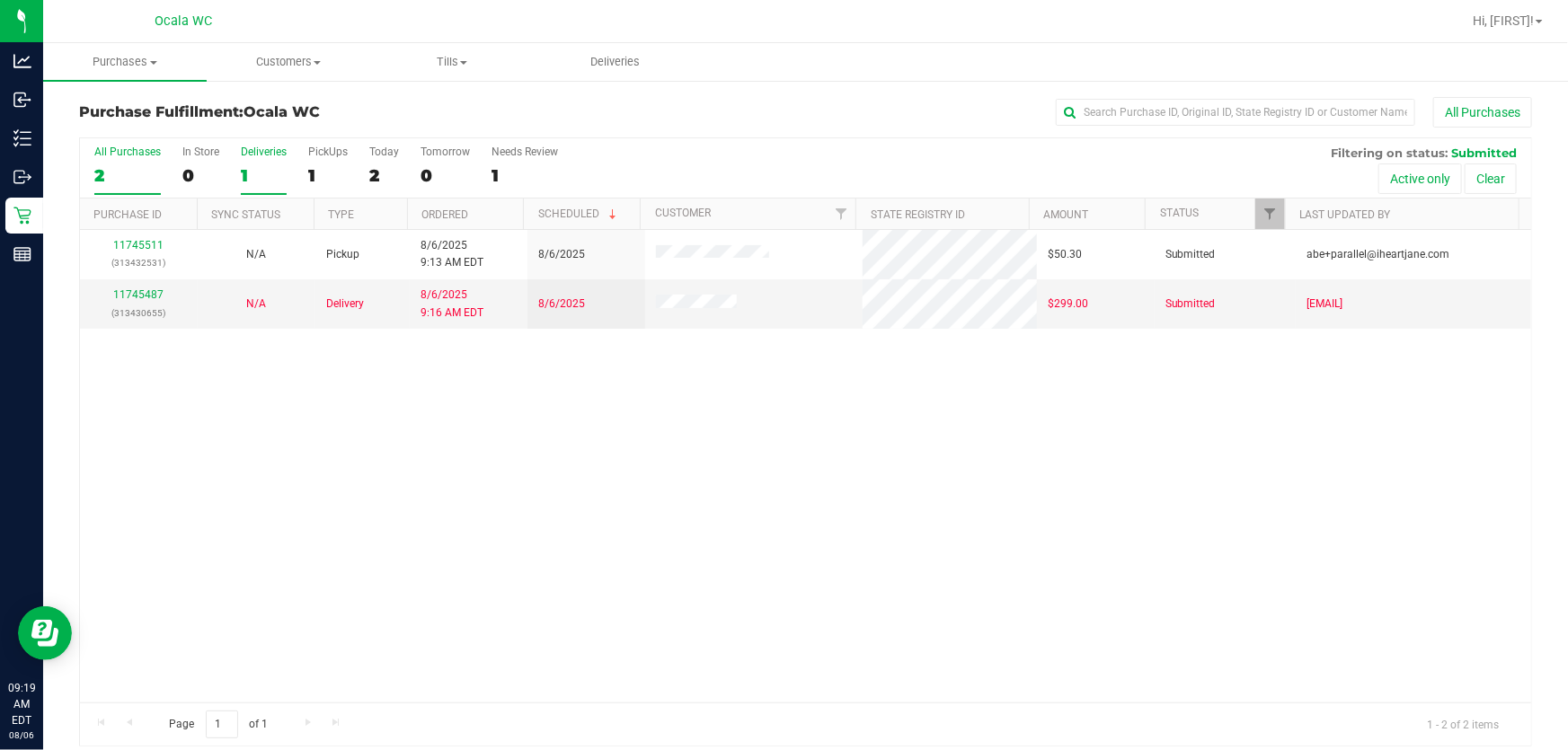 click on "1" at bounding box center (263, 175) 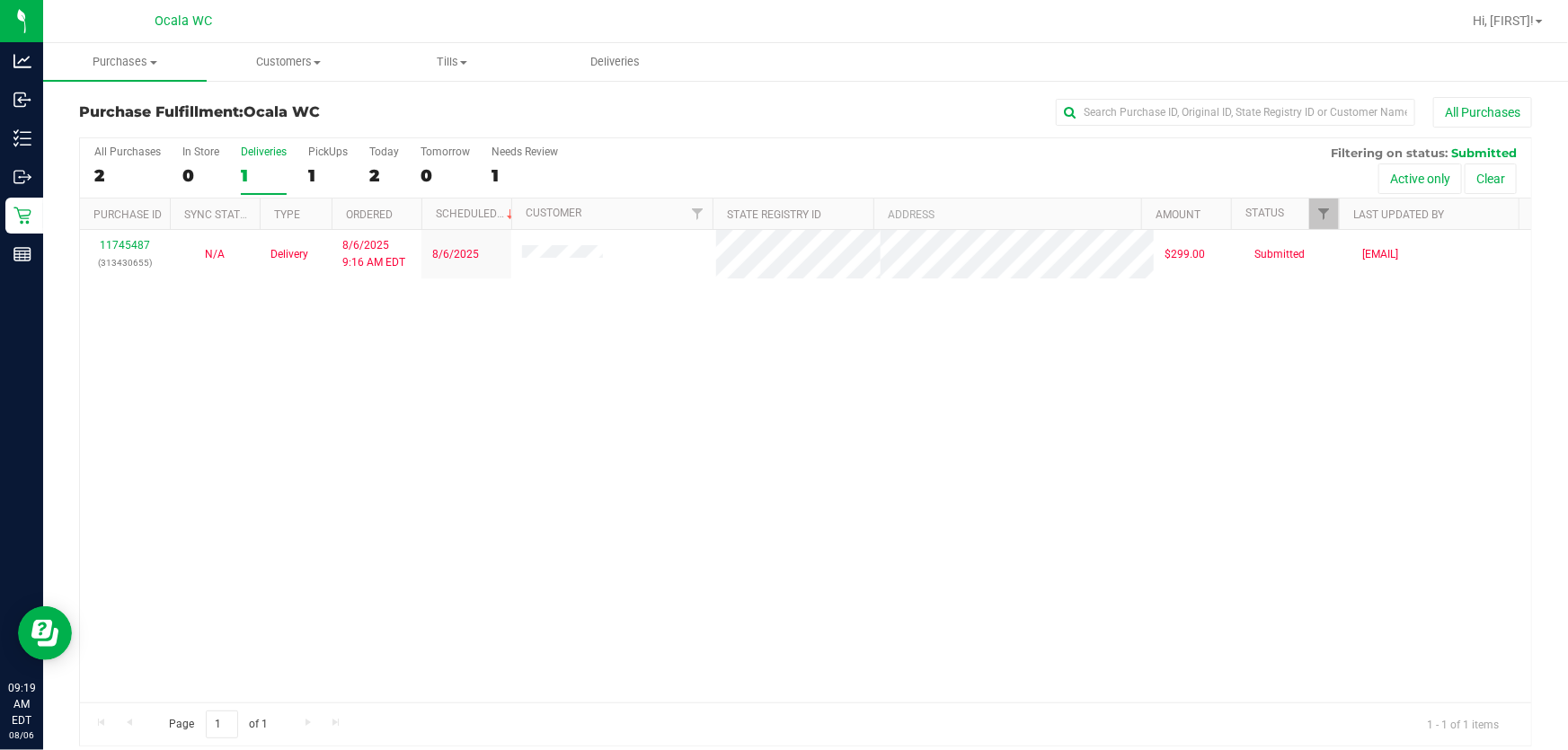 click on "1" at bounding box center [263, 175] 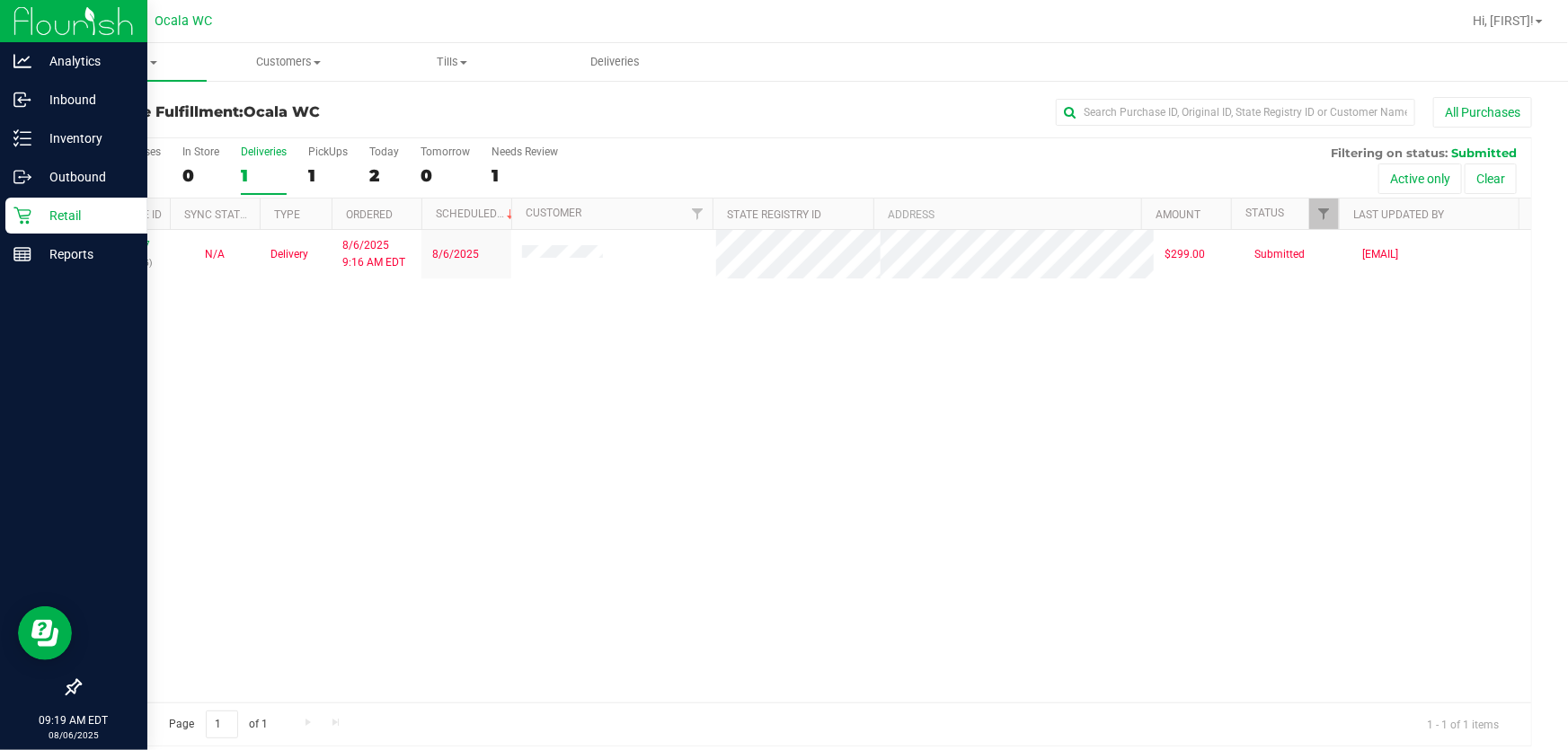 click 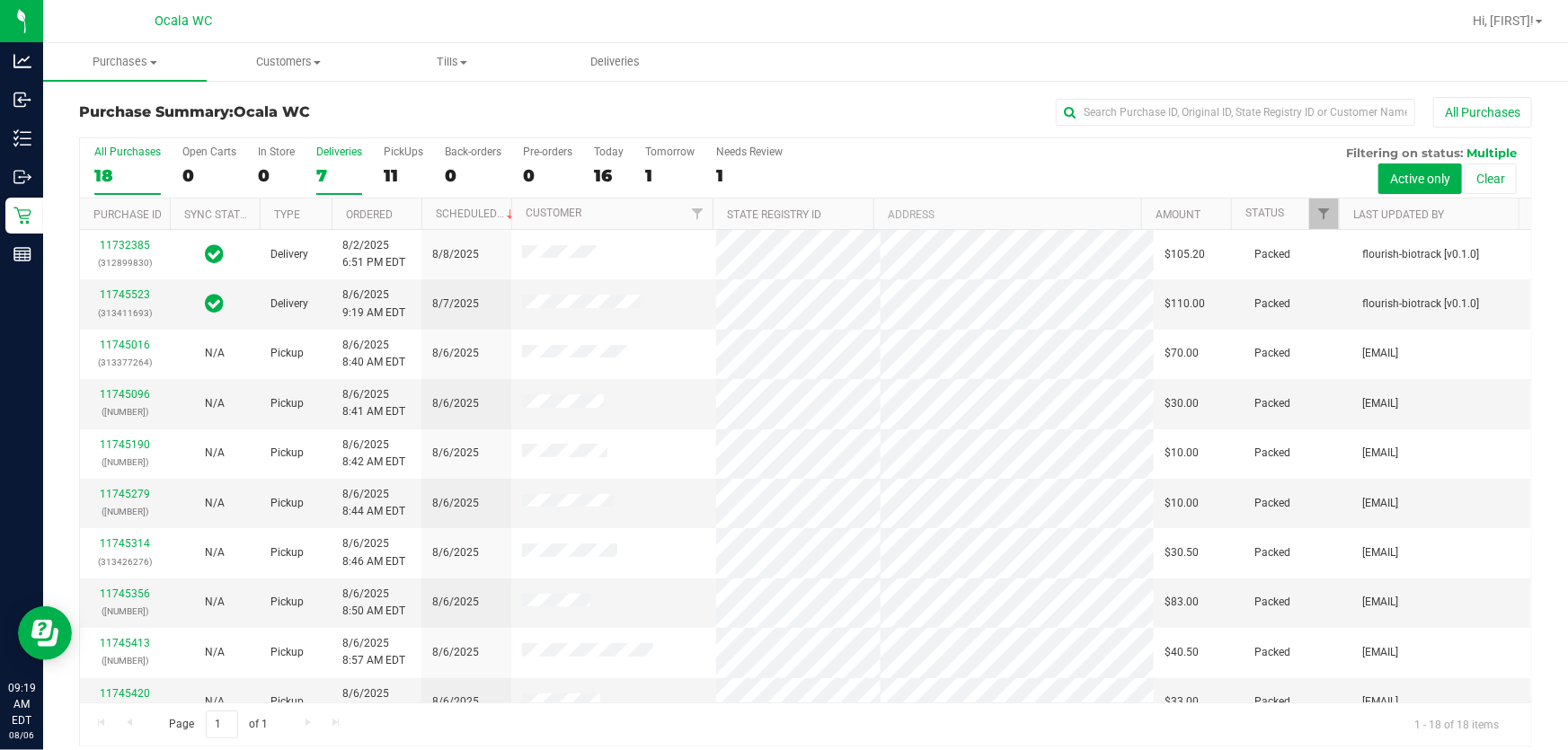 click on "7" at bounding box center [339, 175] 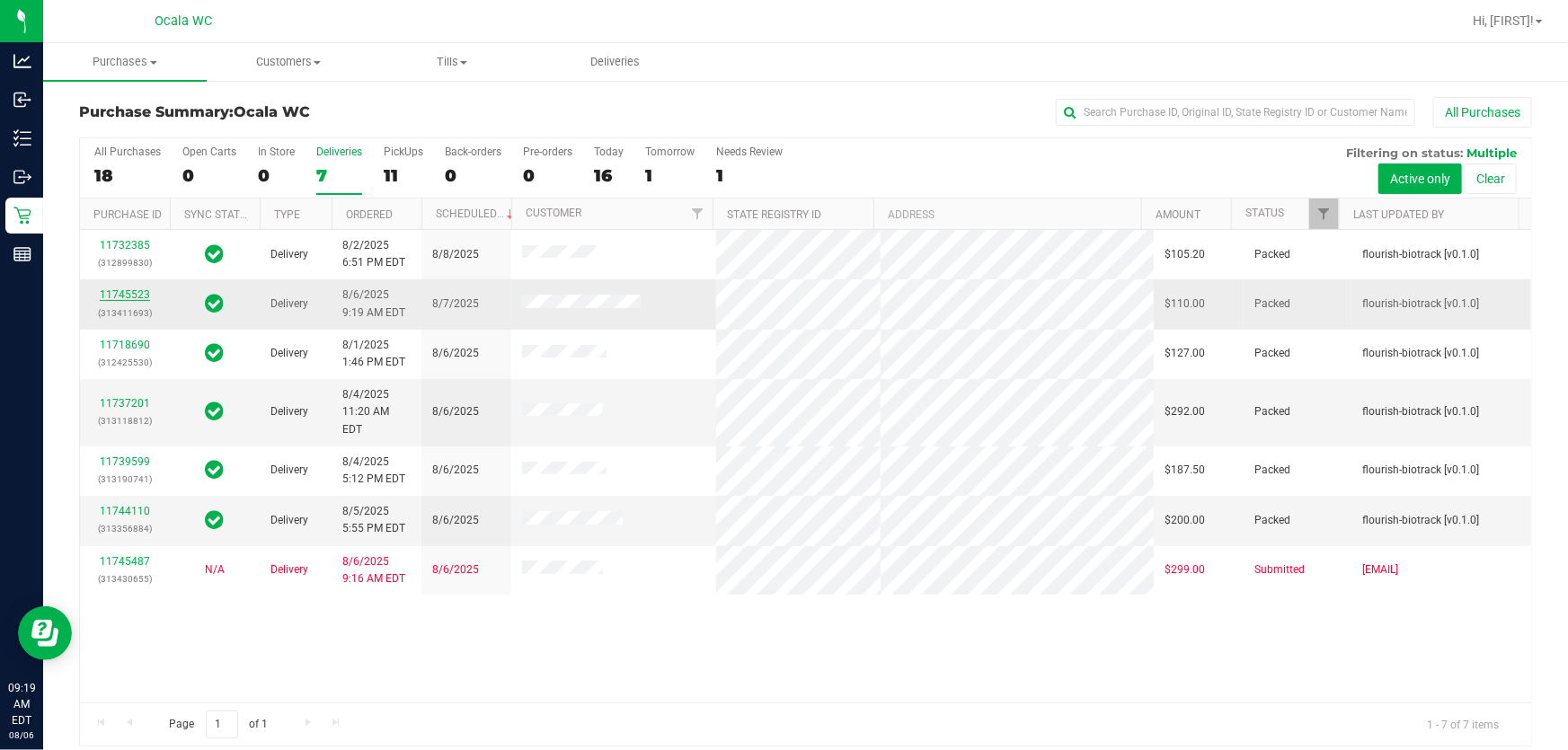 click on "11745523" at bounding box center [125, 295] 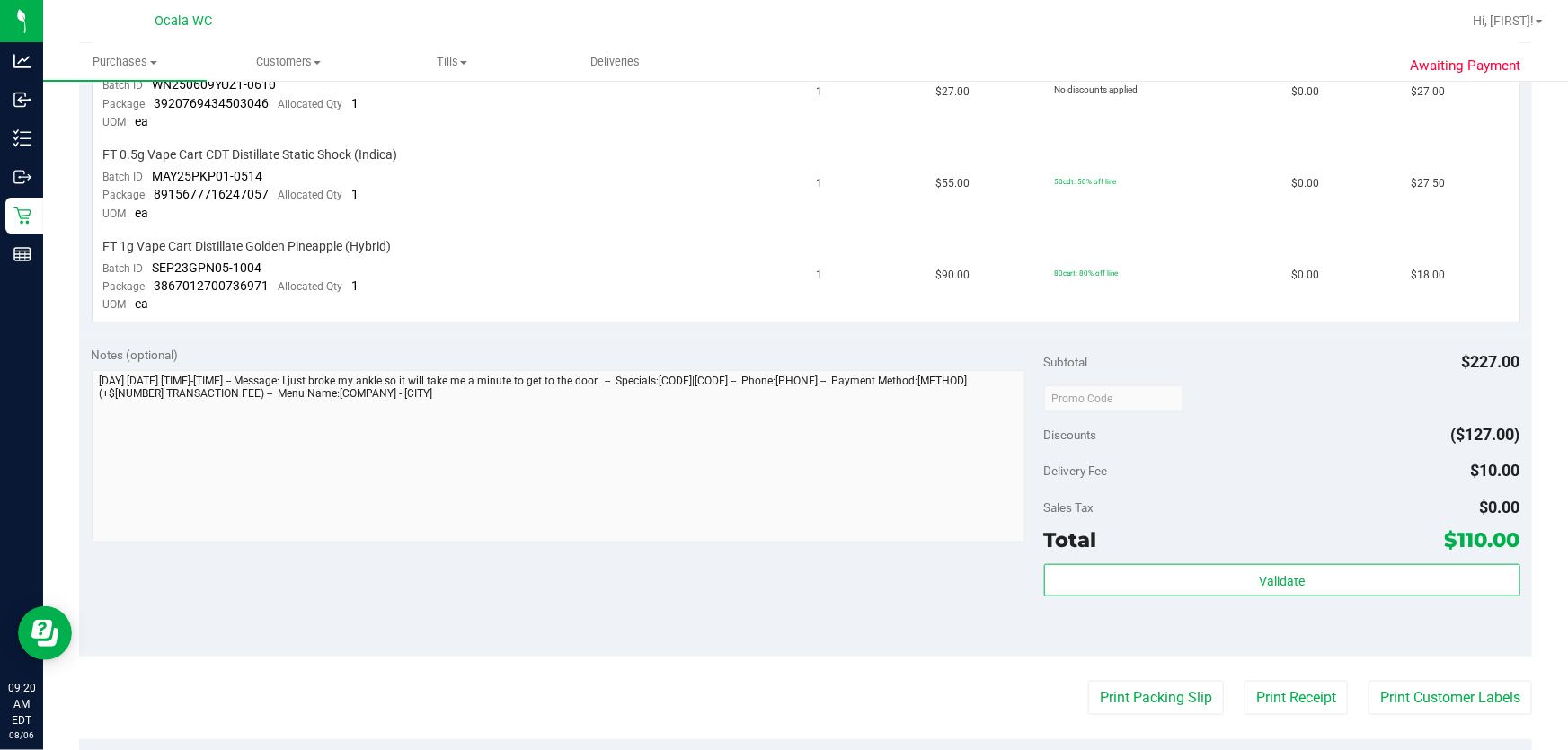scroll, scrollTop: 735, scrollLeft: 0, axis: vertical 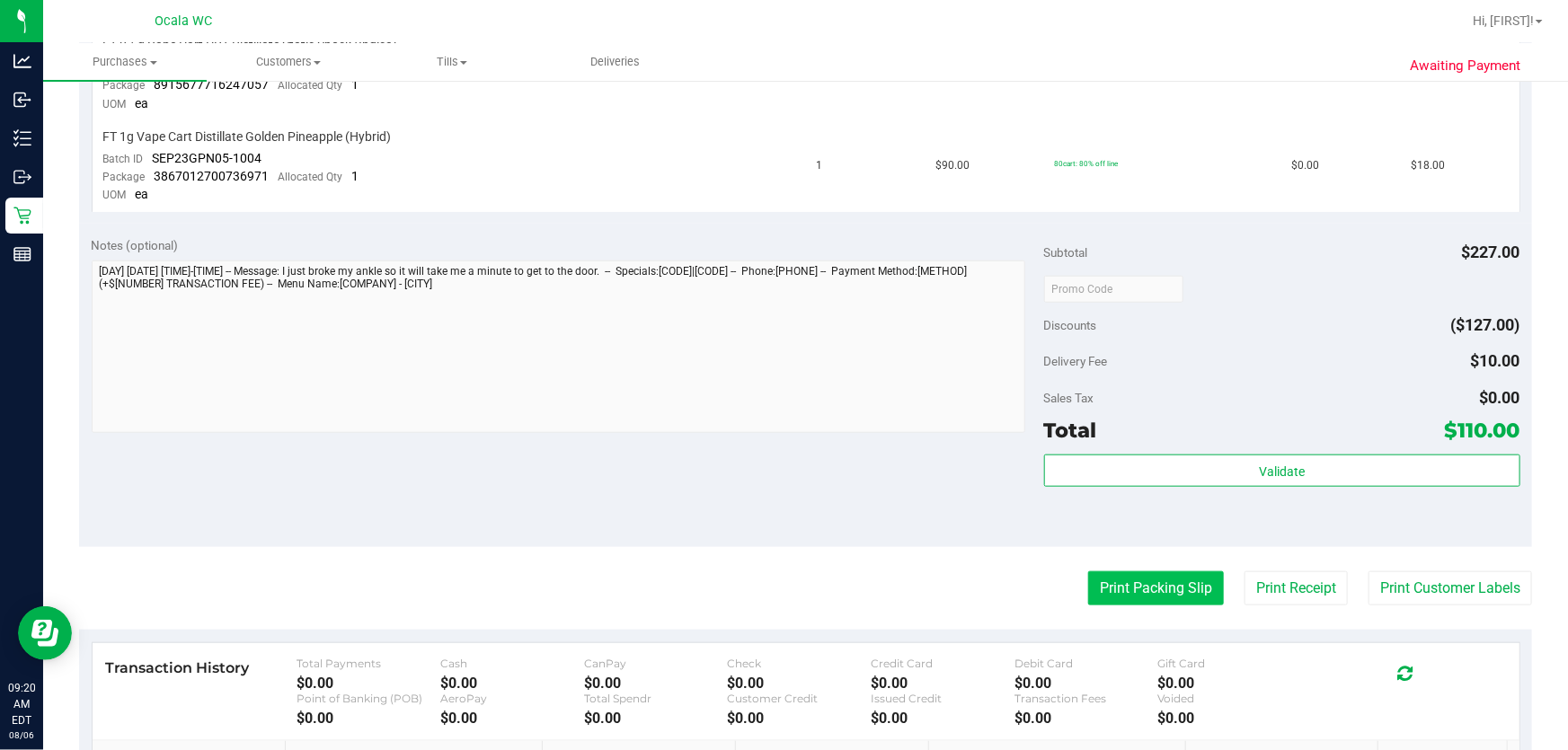 click on "Print Packing Slip" at bounding box center (1156, 588) 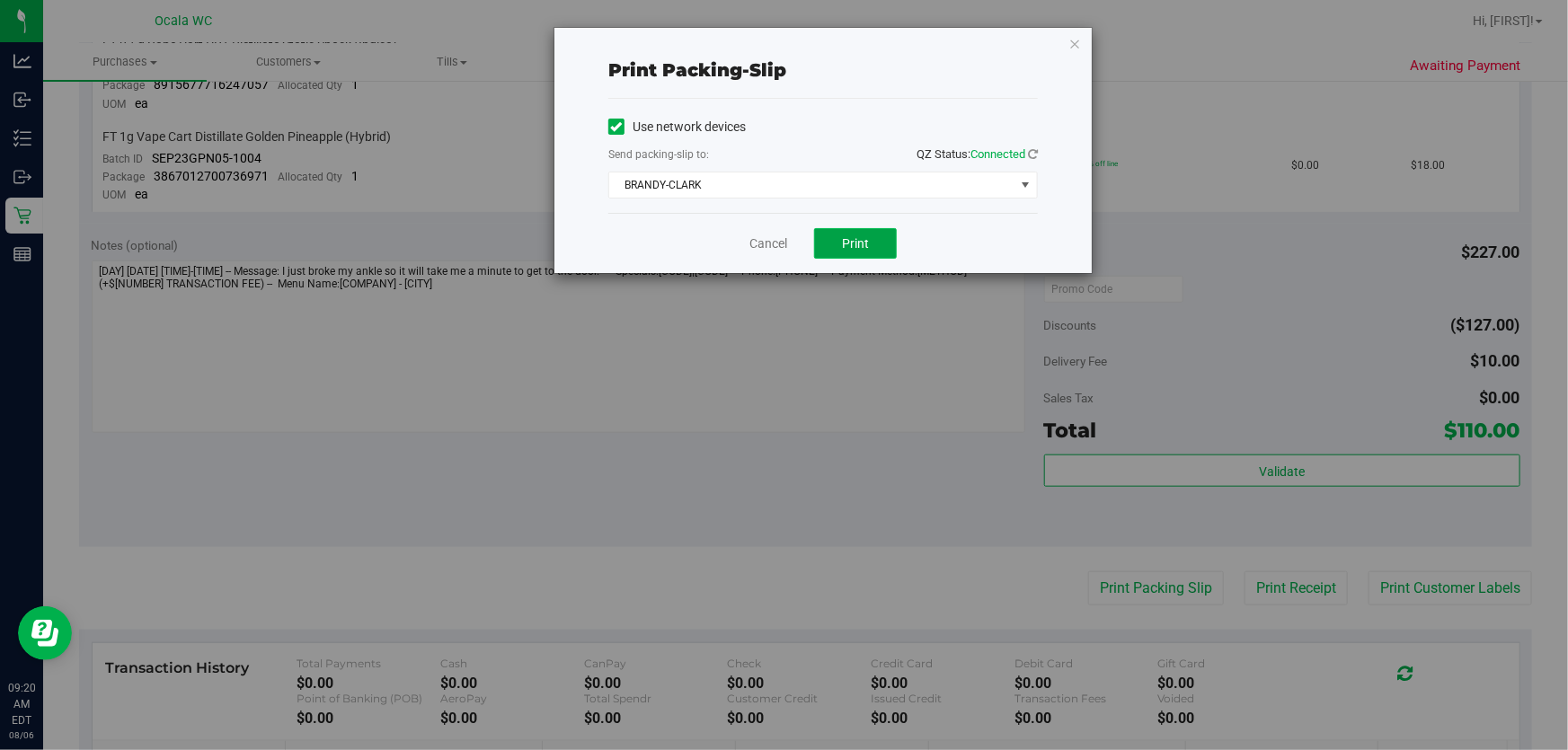 click on "Print" at bounding box center (855, 243) 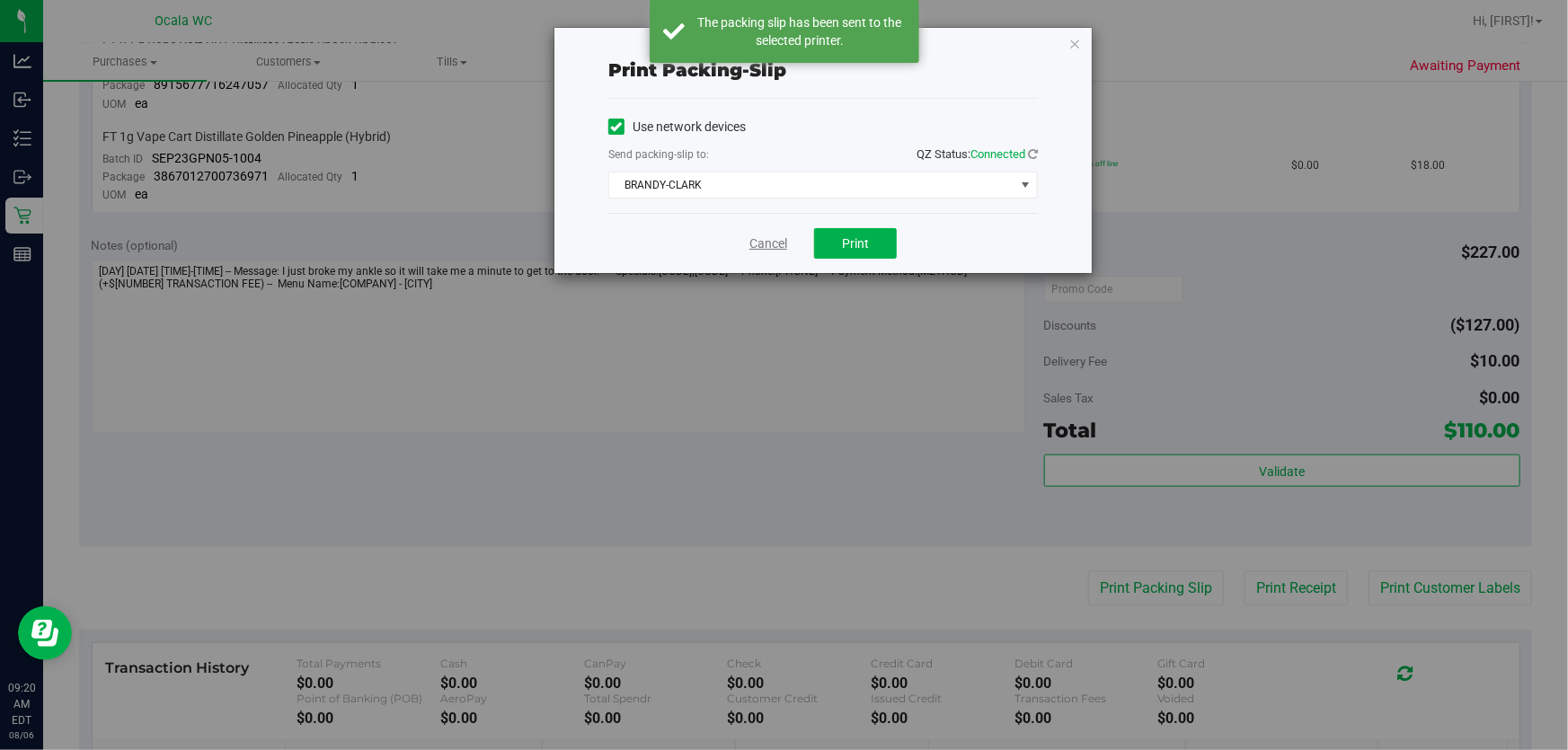 click on "Cancel" at bounding box center (768, 243) 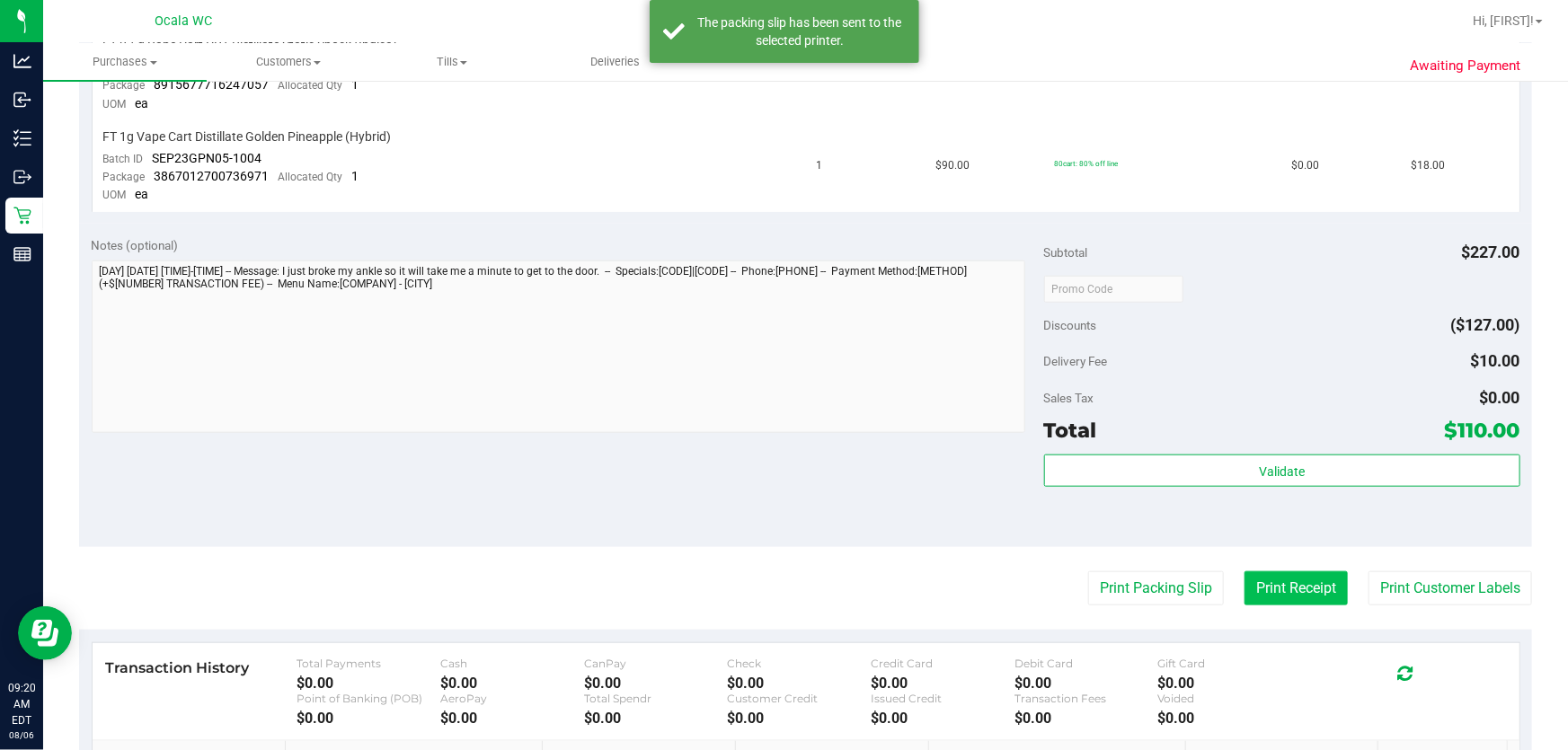 click on "Print Receipt" at bounding box center [1296, 588] 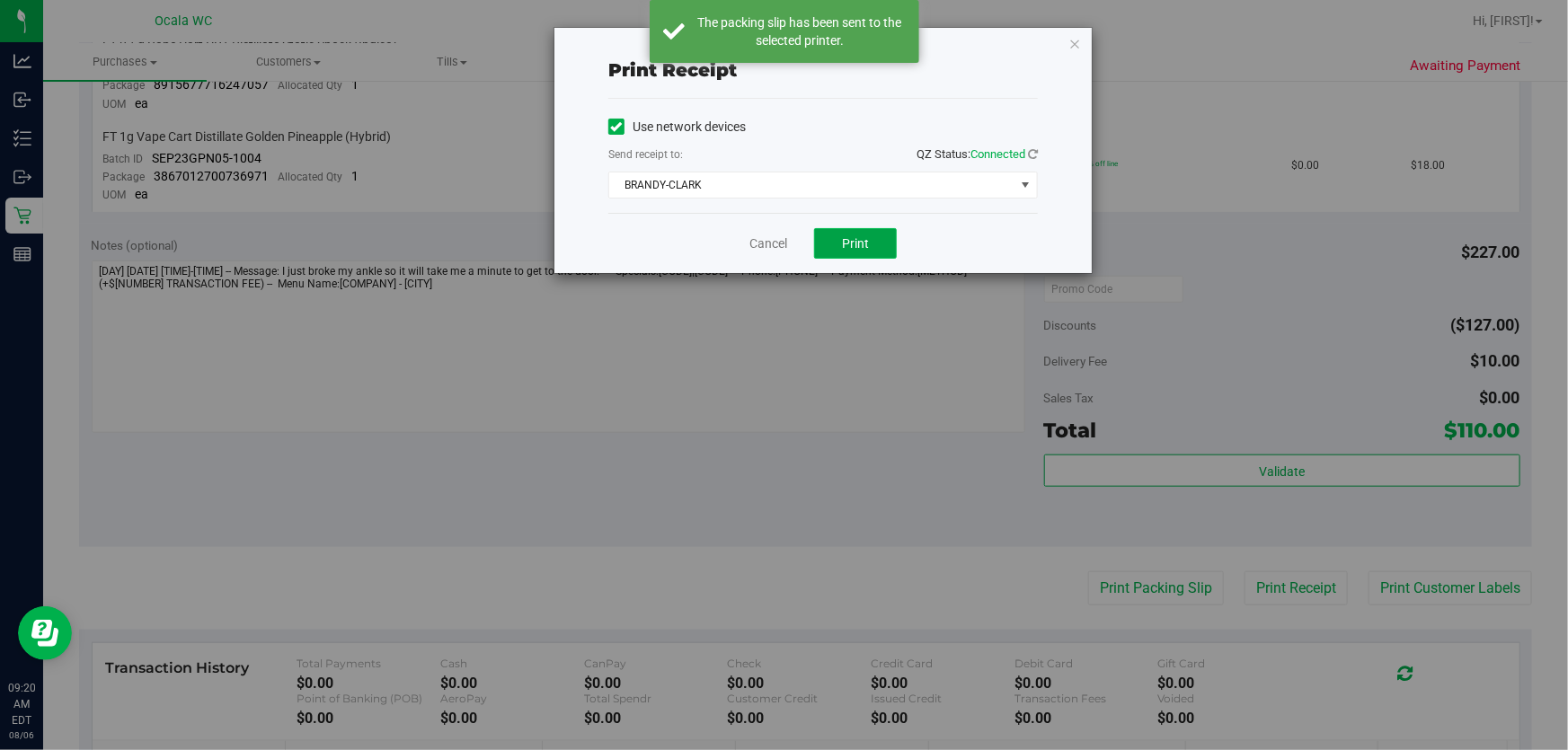 click on "Print" at bounding box center [855, 243] 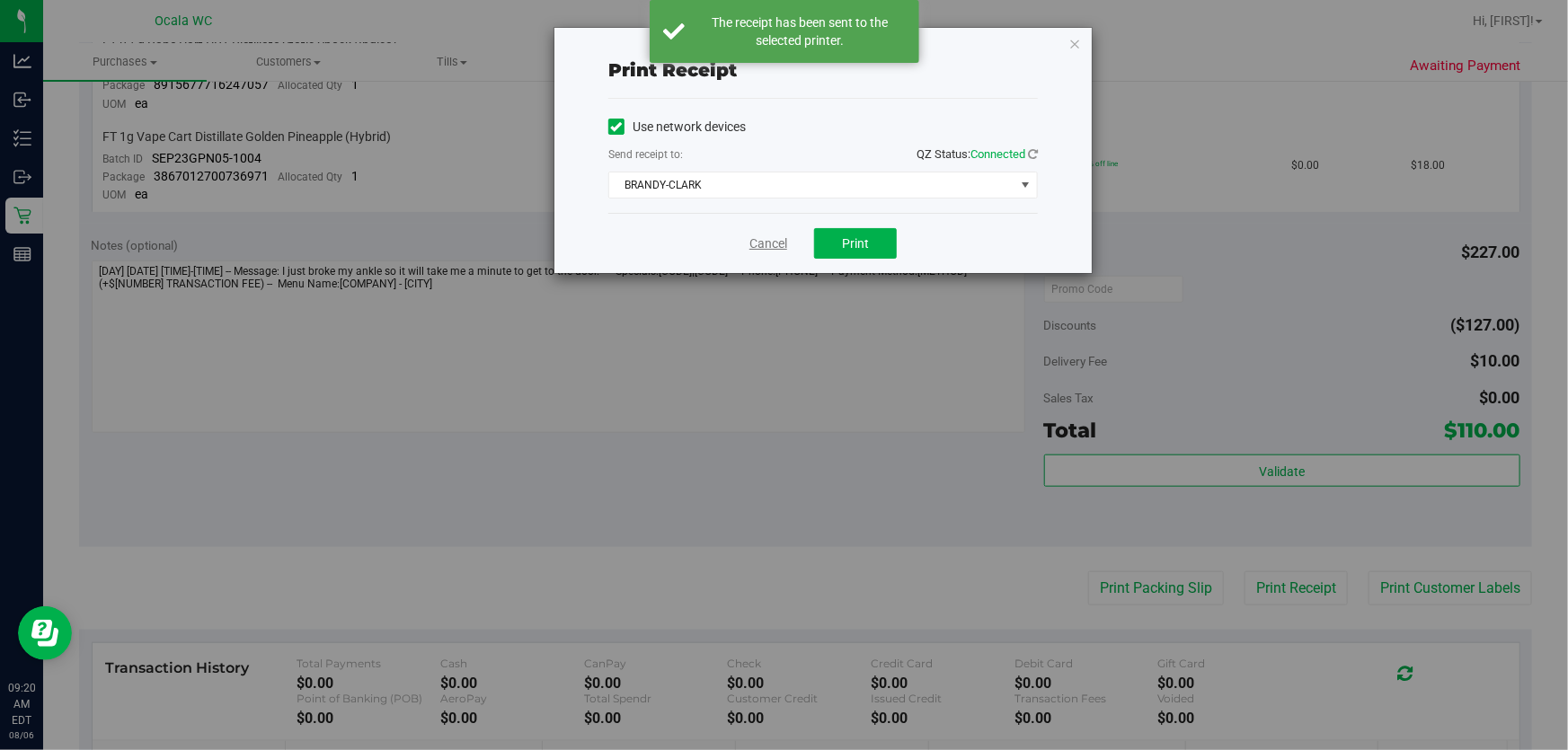 click on "Cancel" at bounding box center [768, 243] 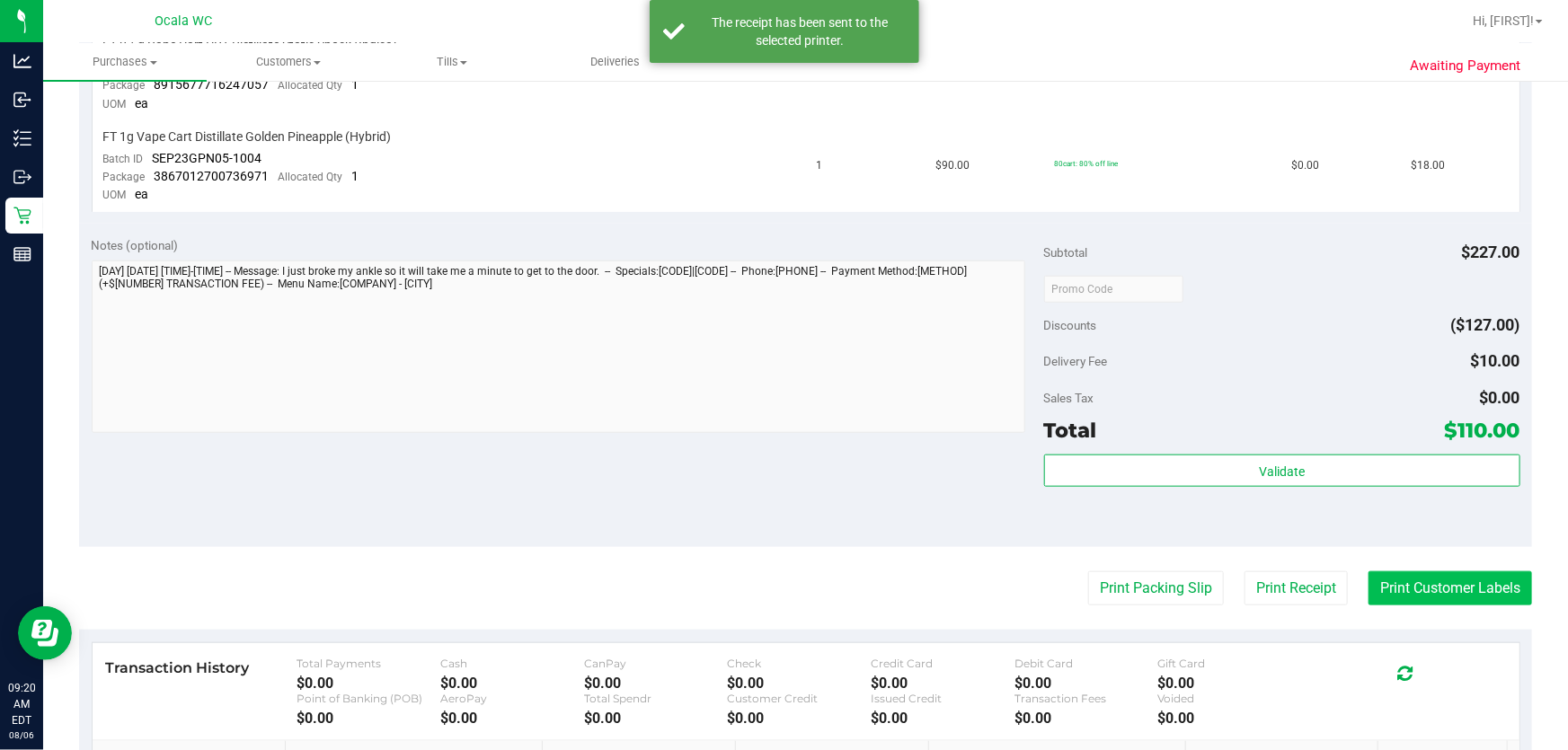 click on "Print Customer Labels" at bounding box center (1450, 588) 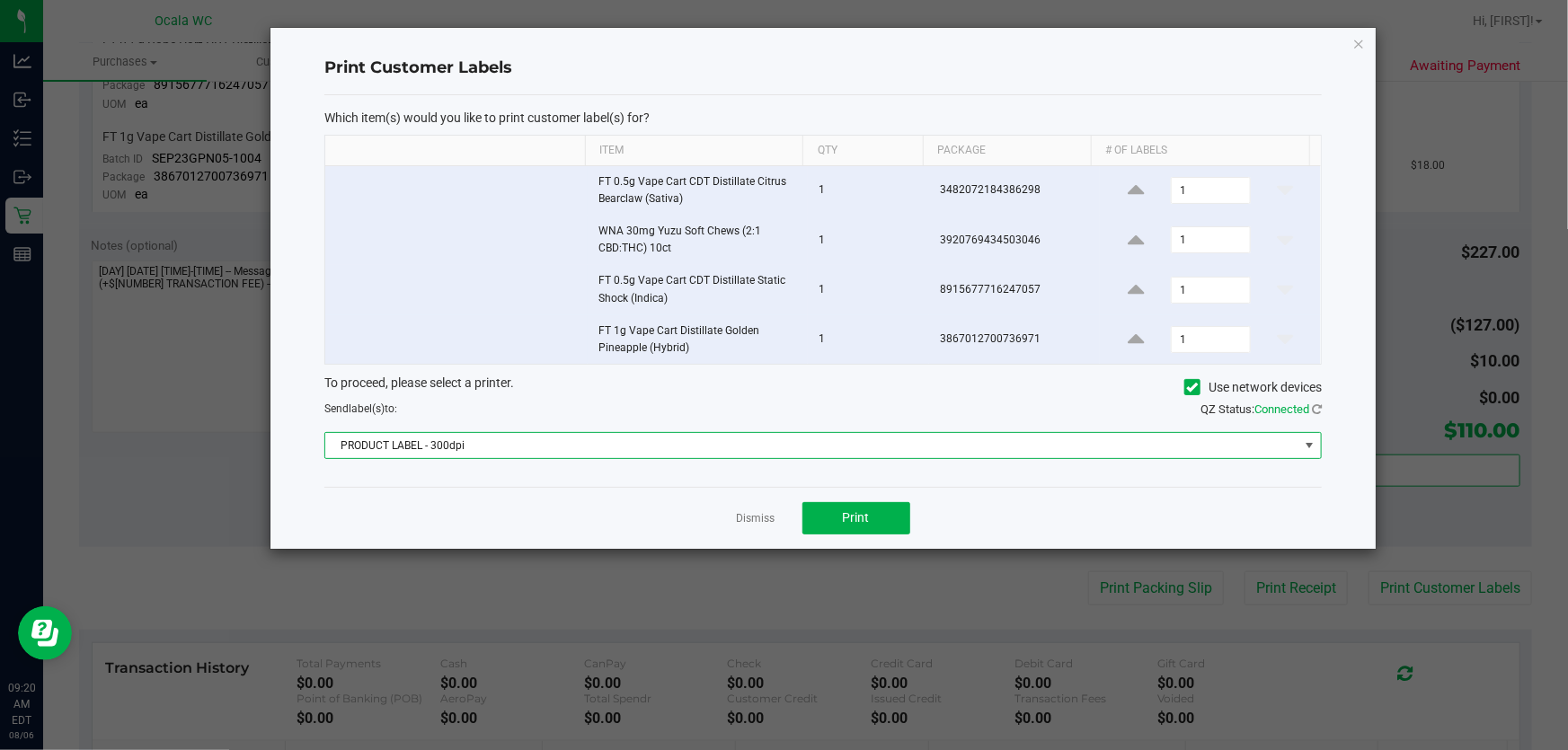 click on "PRODUCT LABEL - 300dpi" at bounding box center [811, 446] 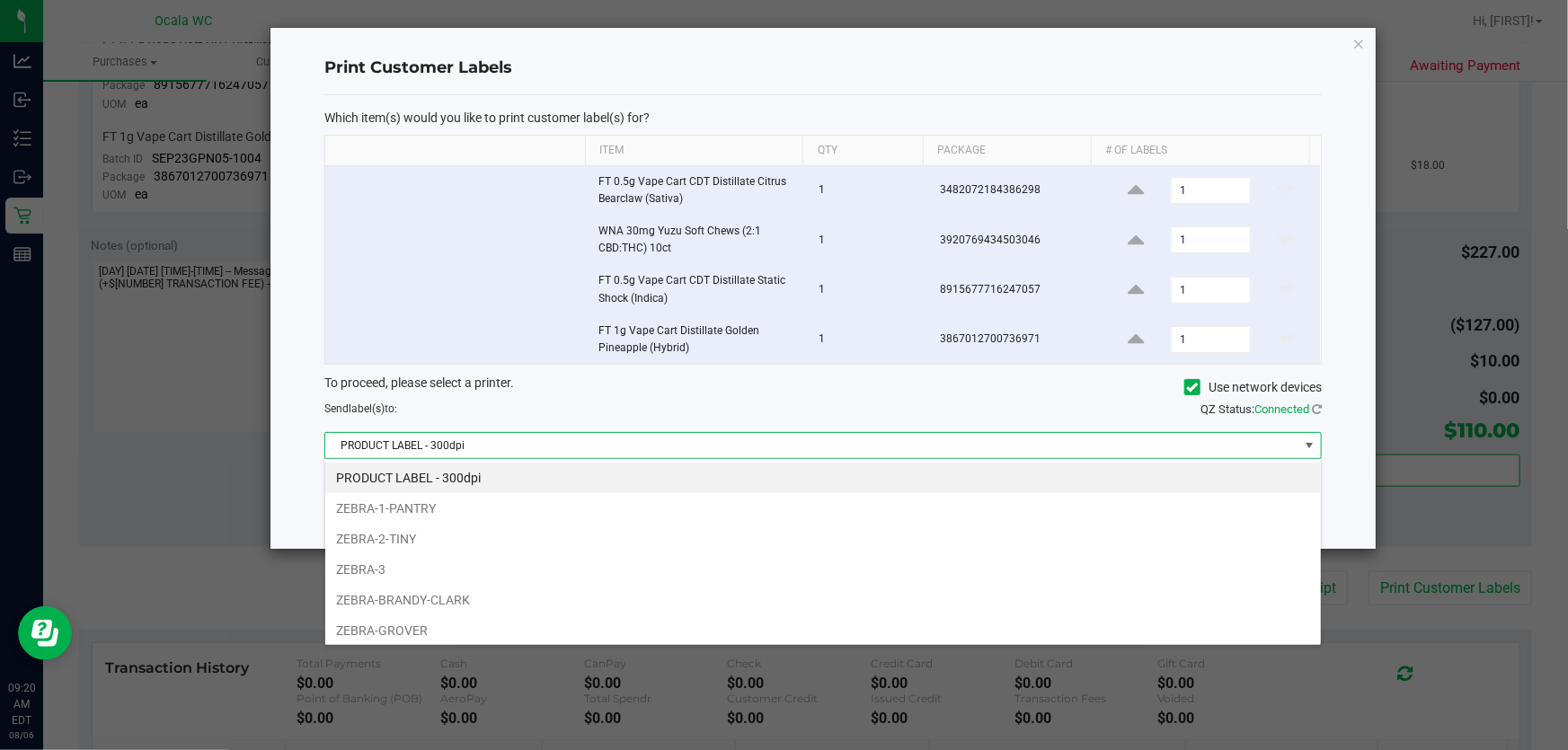 scroll, scrollTop: 89793, scrollLeft: 88858, axis: both 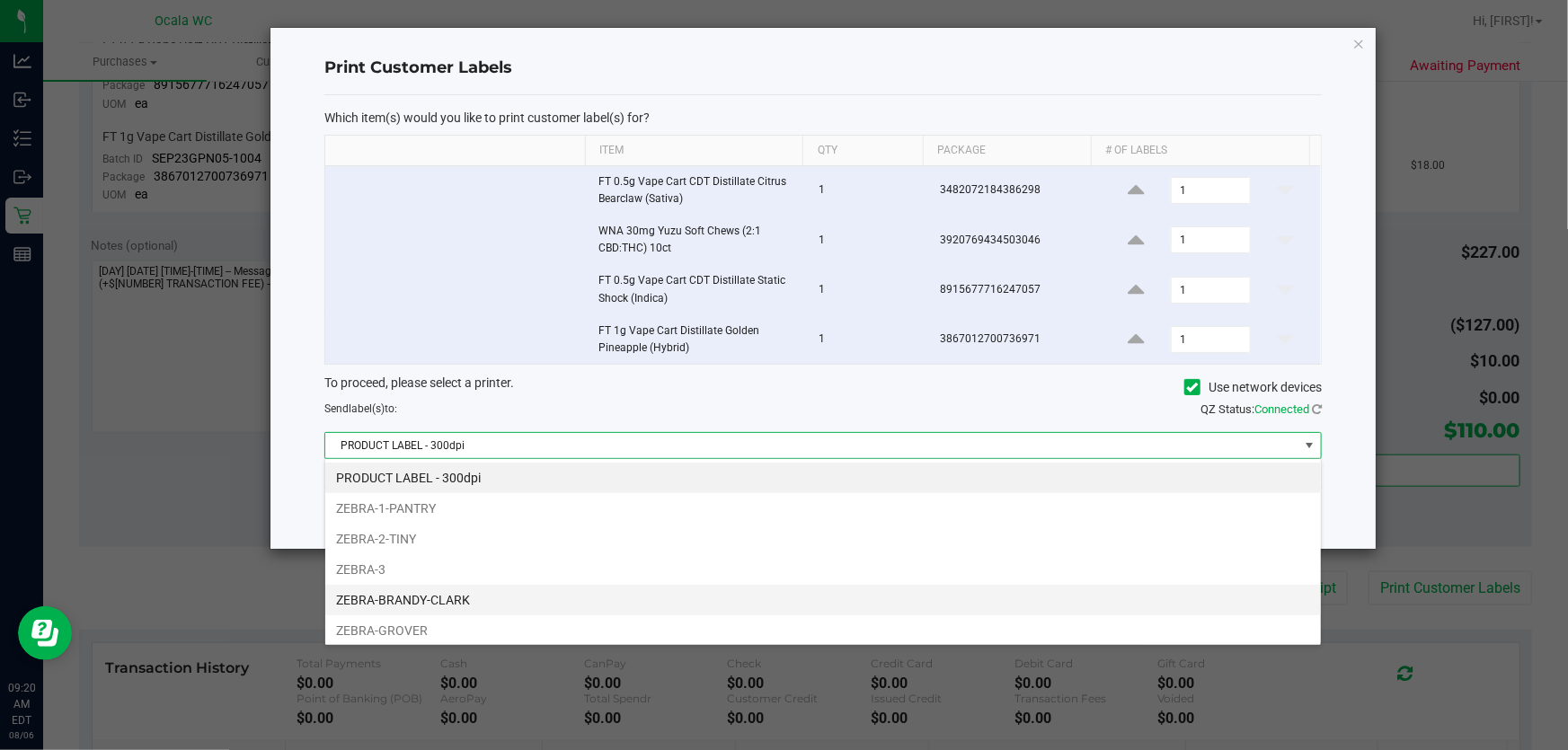 click on "ZEBRA-BRANDY-CLARK" at bounding box center (823, 600) 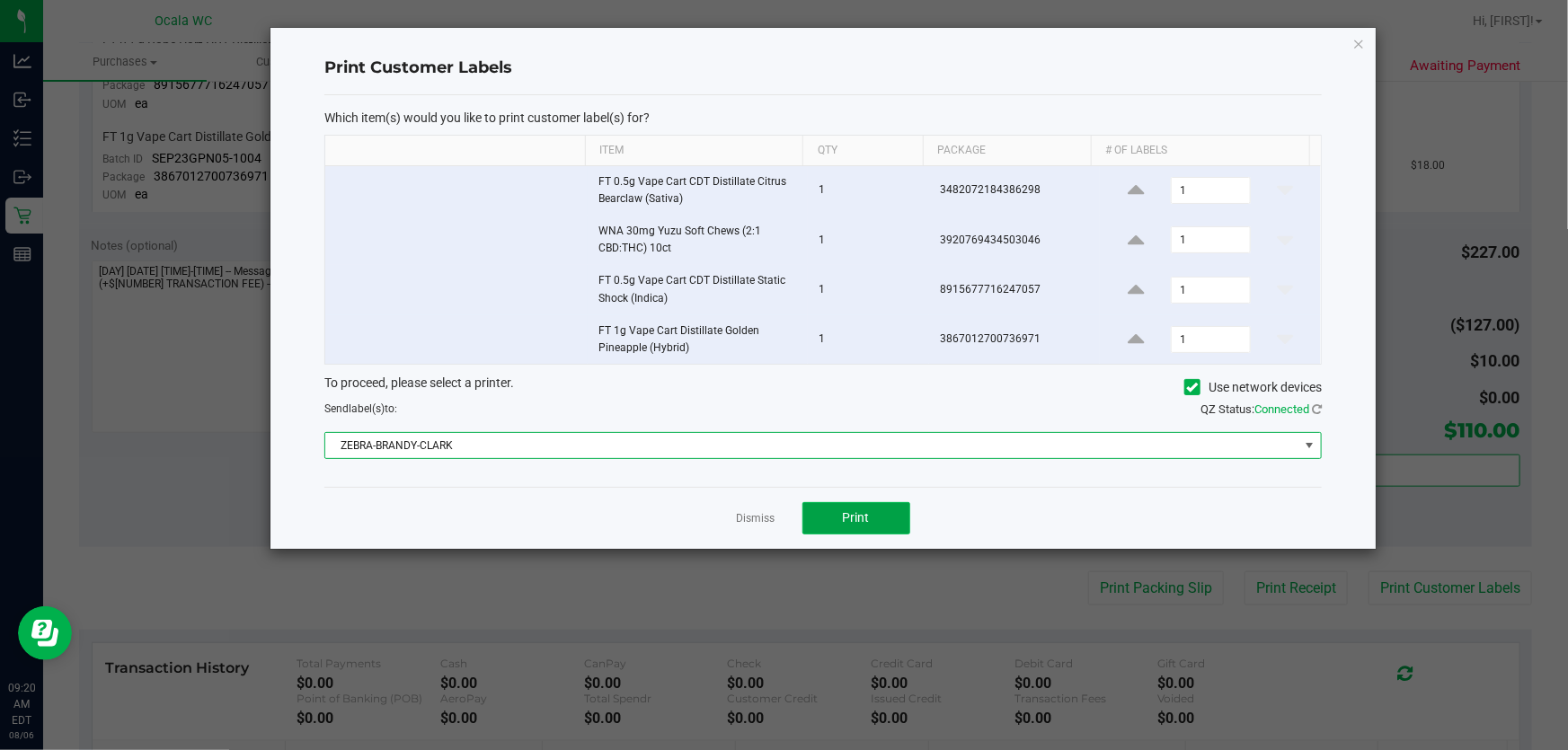 click on "Print" 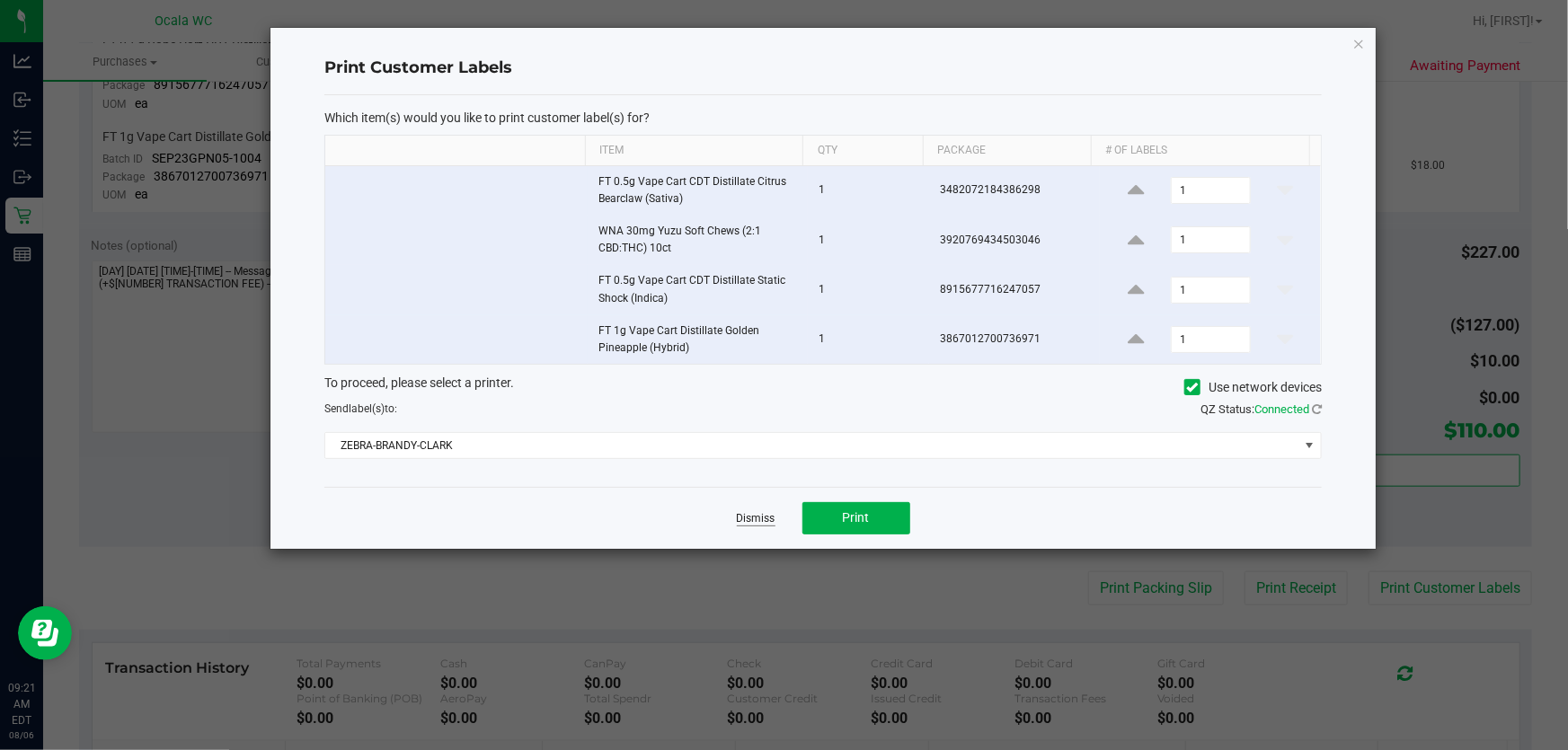 click on "Dismiss" 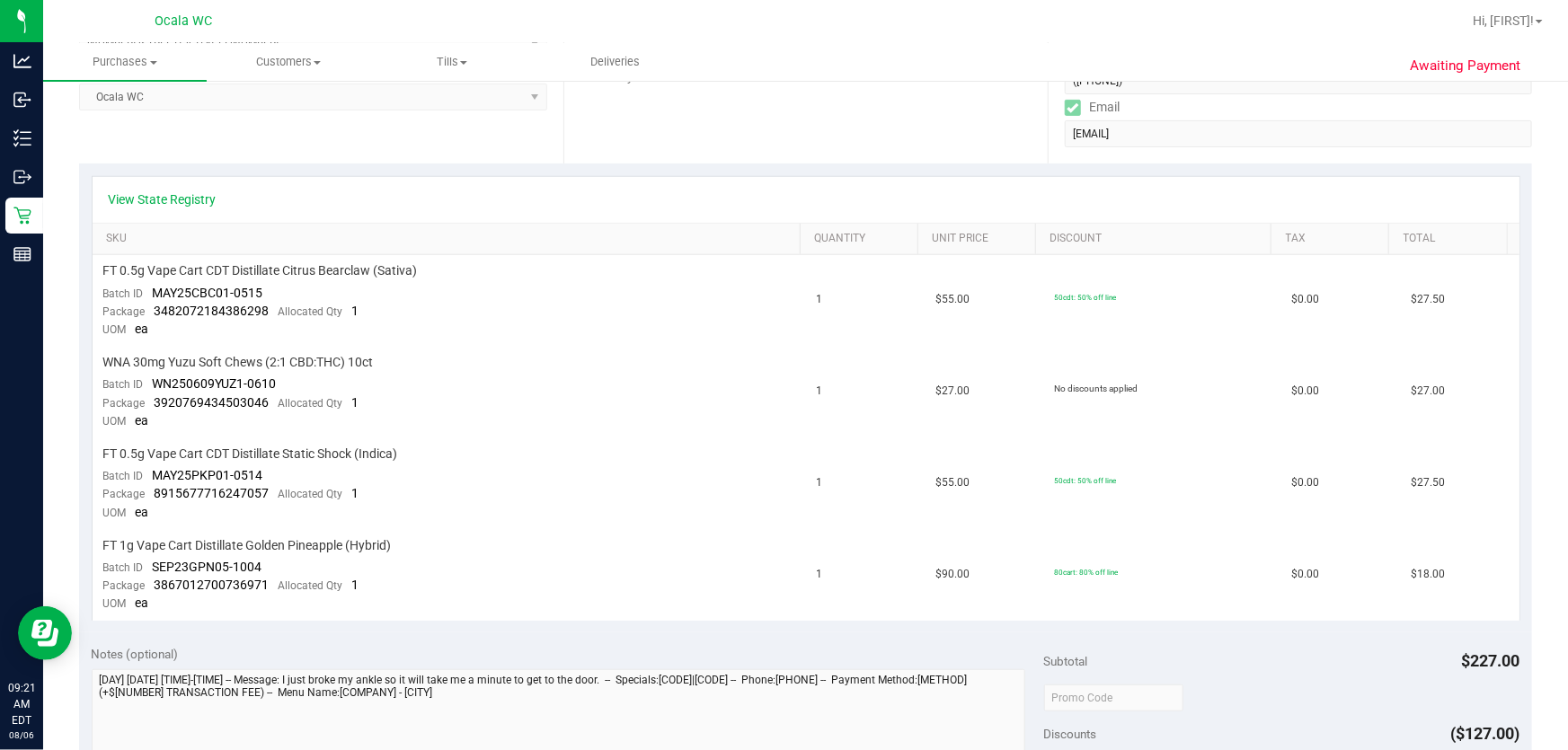scroll, scrollTop: 0, scrollLeft: 0, axis: both 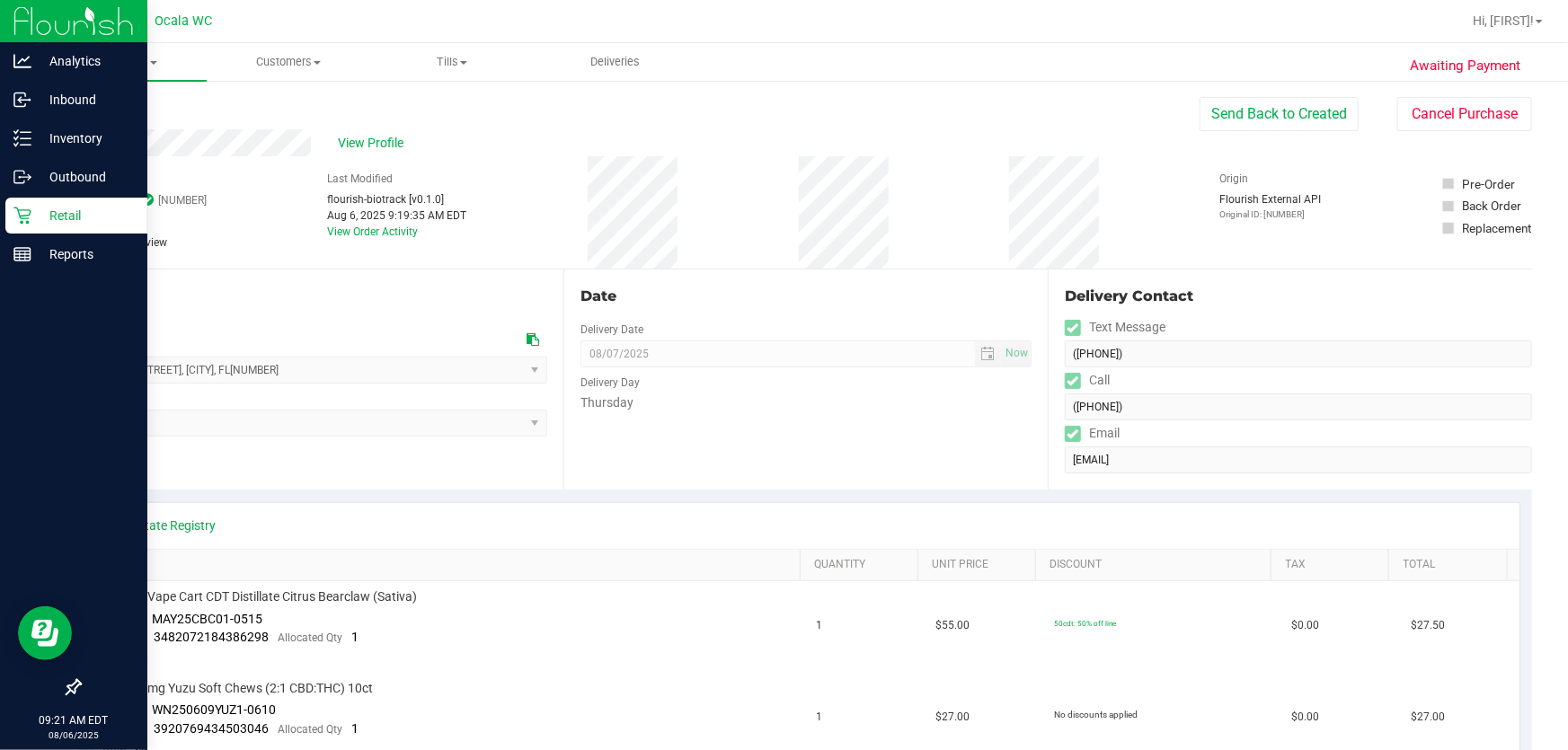 click on "Retail" at bounding box center (85, 216) 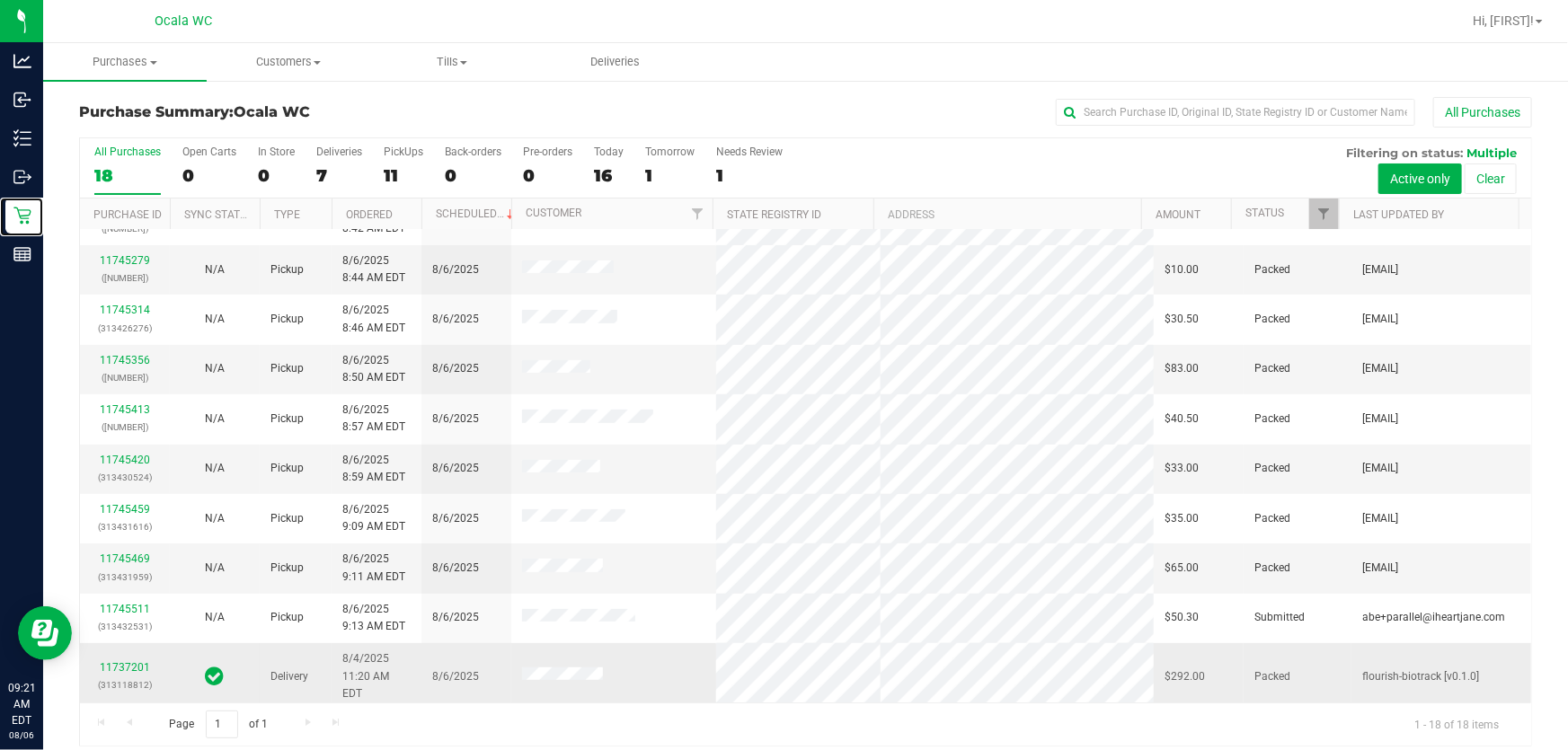 scroll, scrollTop: 420, scrollLeft: 0, axis: vertical 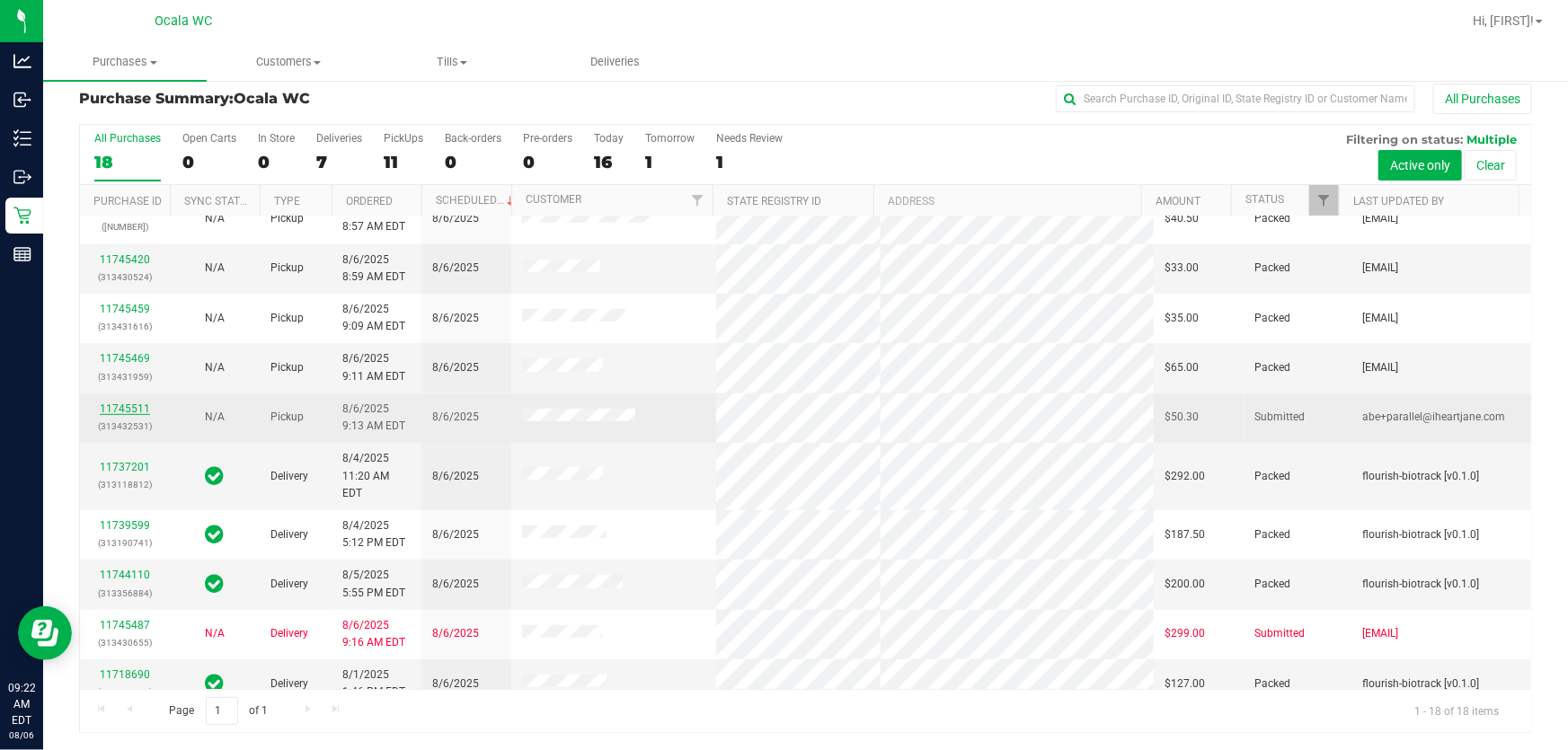click on "11745511" at bounding box center [125, 409] 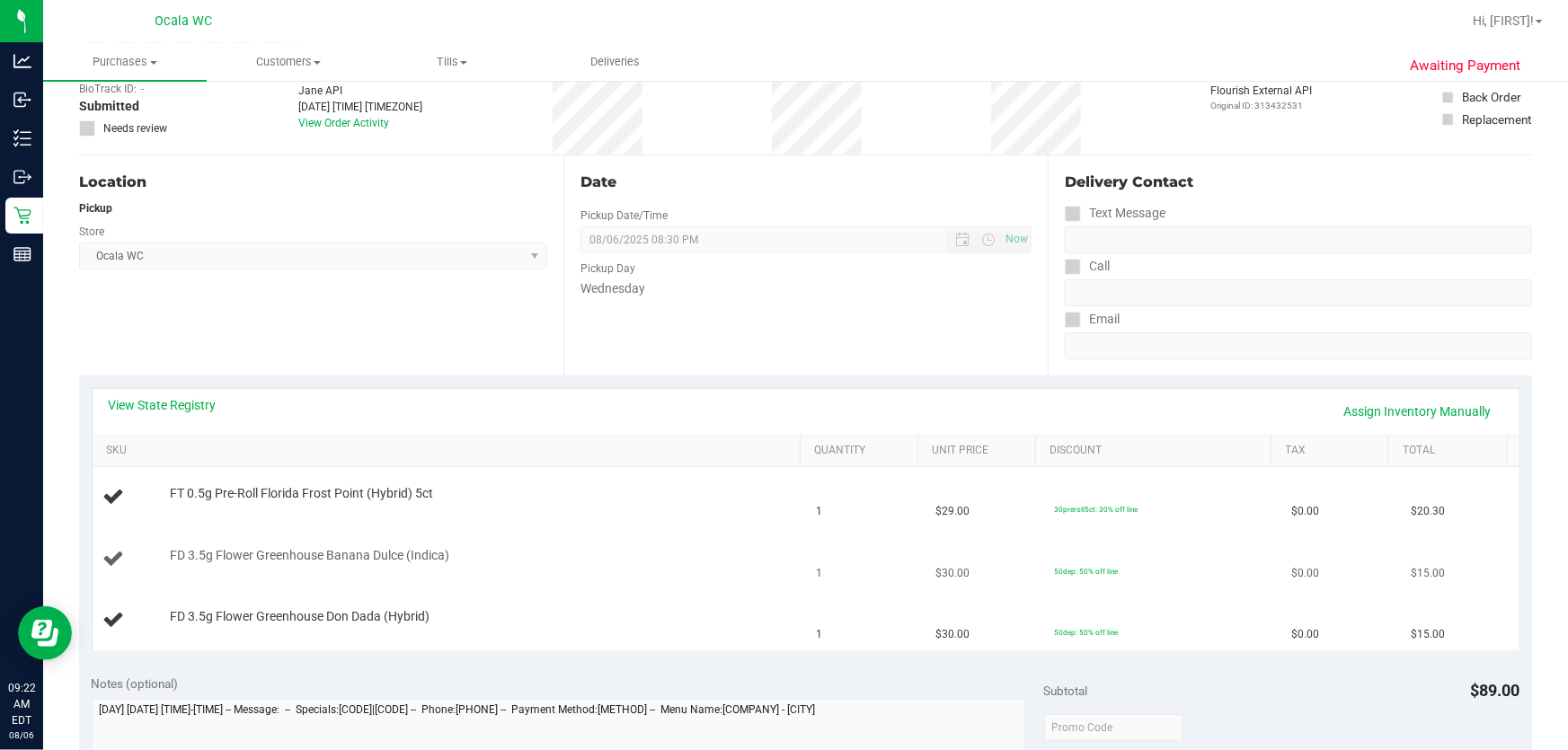 scroll, scrollTop: 259, scrollLeft: 0, axis: vertical 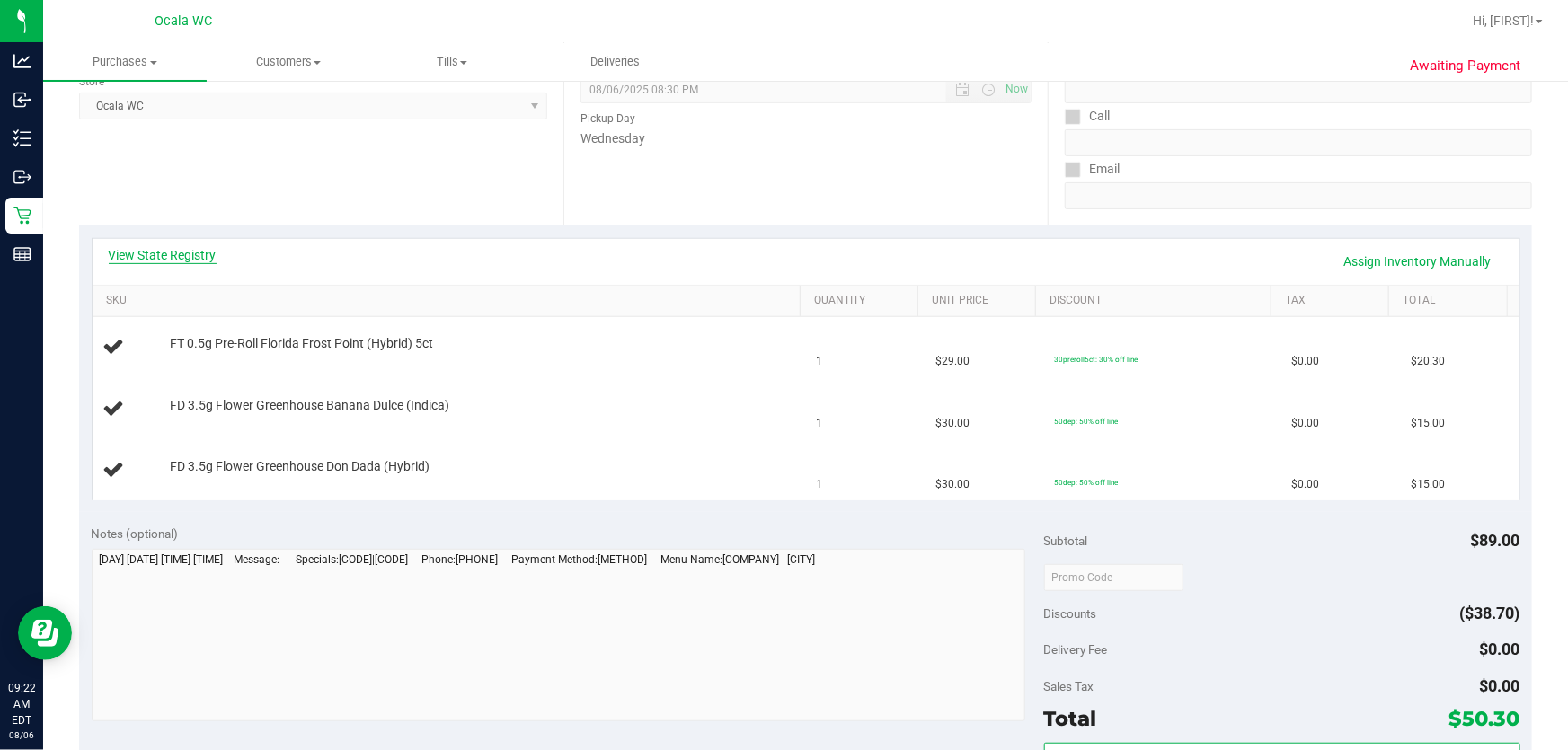 click on "View State Registry" at bounding box center [163, 255] 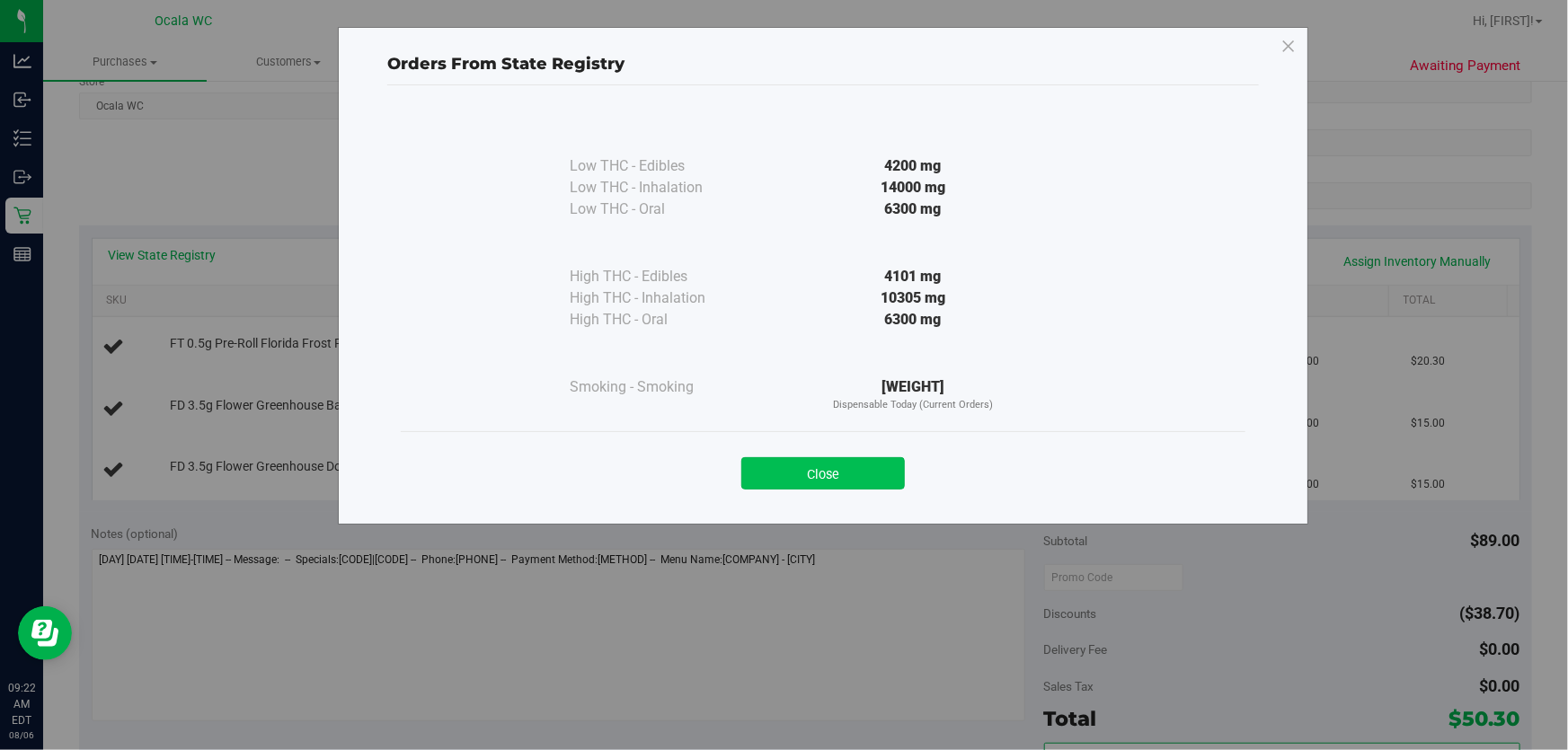 click on "Close" at bounding box center (823, 473) 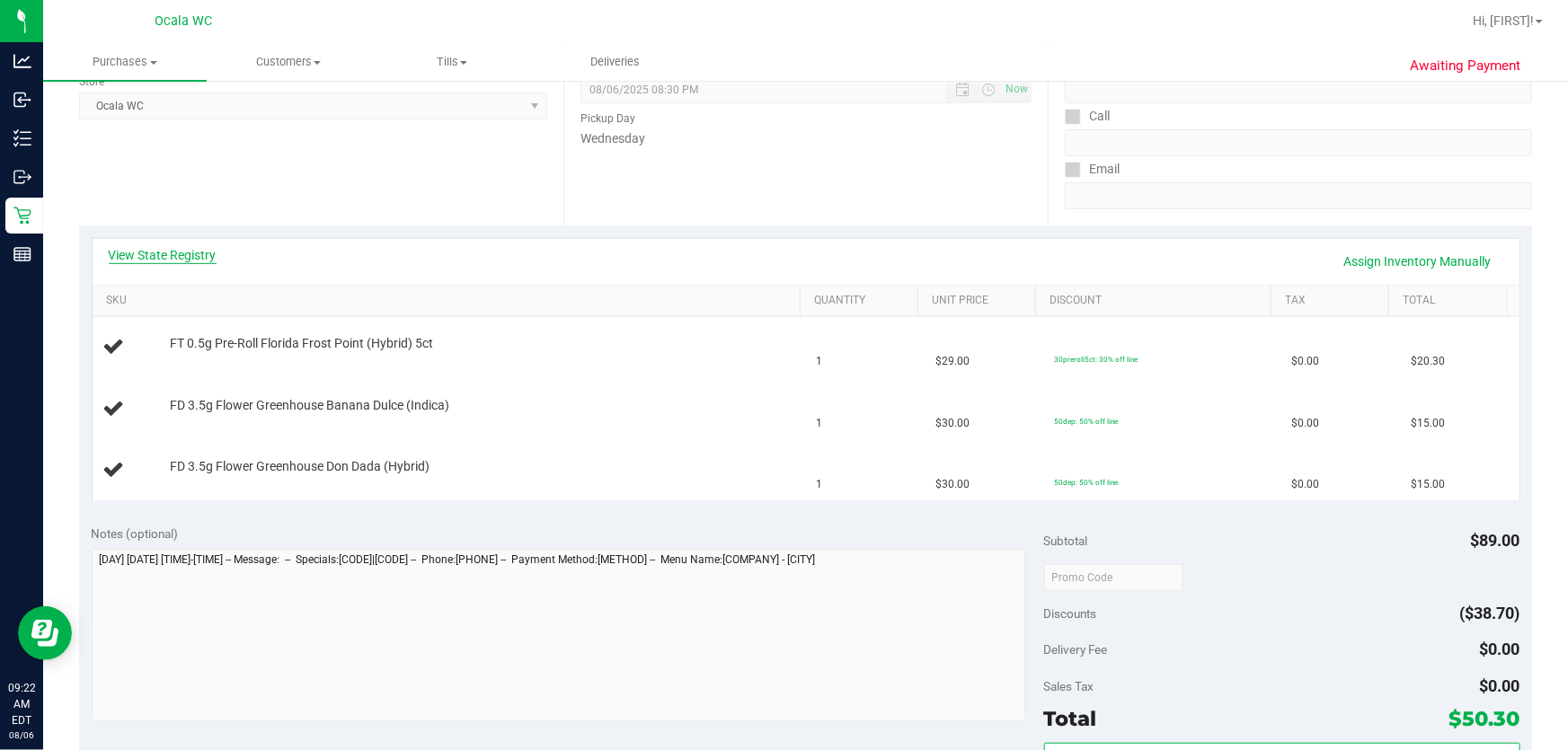 click on "View State Registry" at bounding box center [163, 255] 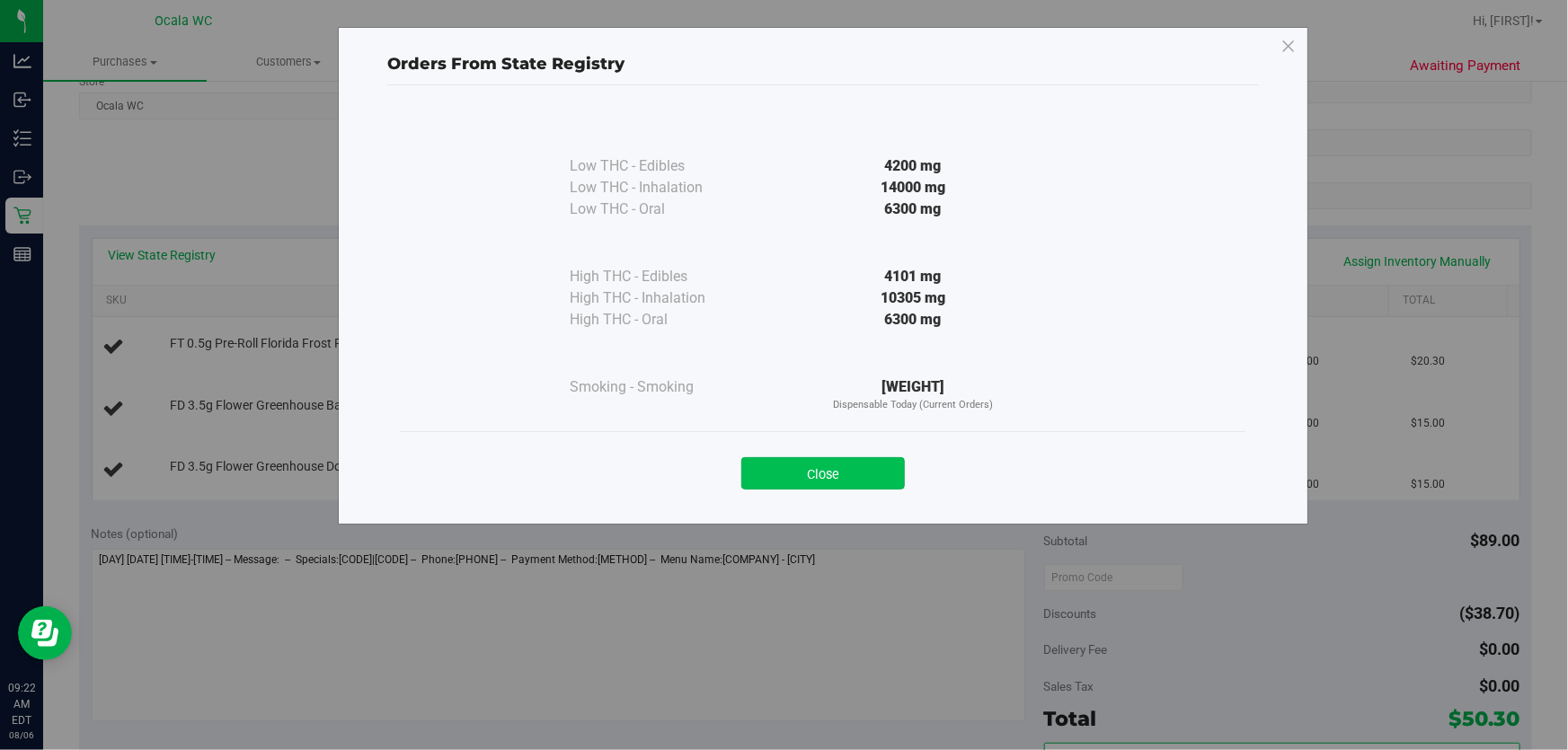 click on "Close" at bounding box center [823, 473] 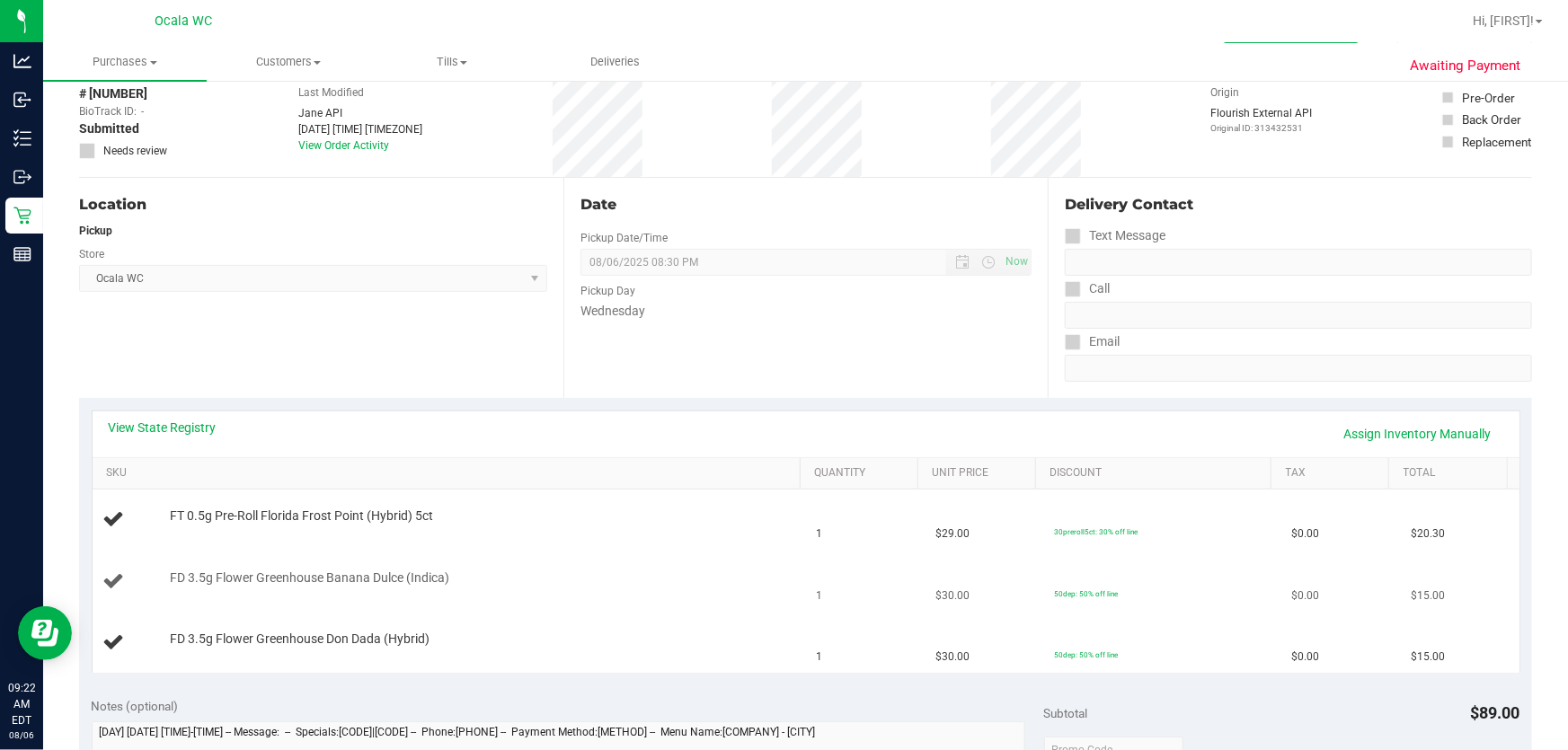 scroll, scrollTop: 244, scrollLeft: 0, axis: vertical 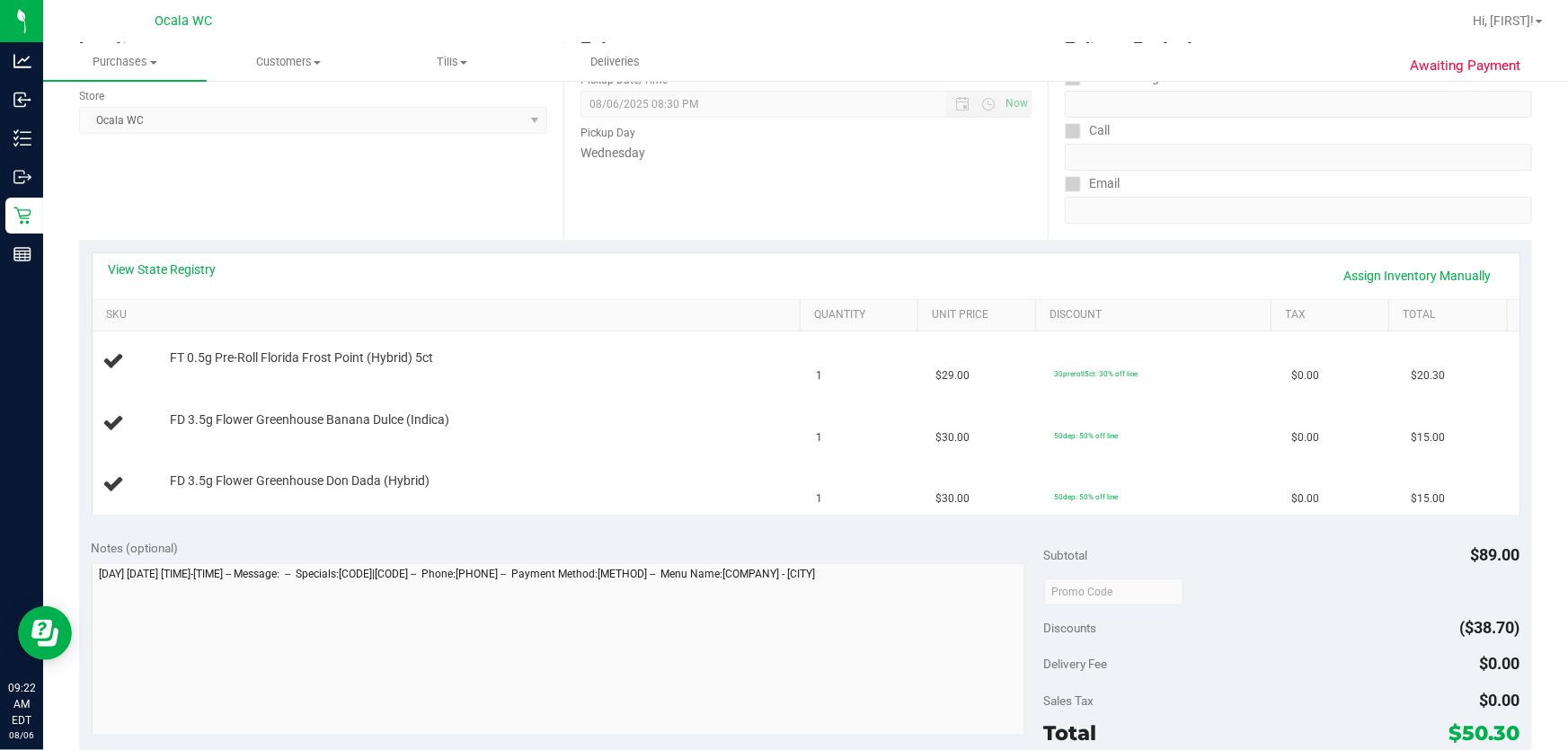 click on "View State Registry
Assign Inventory Manually" at bounding box center (806, 276) 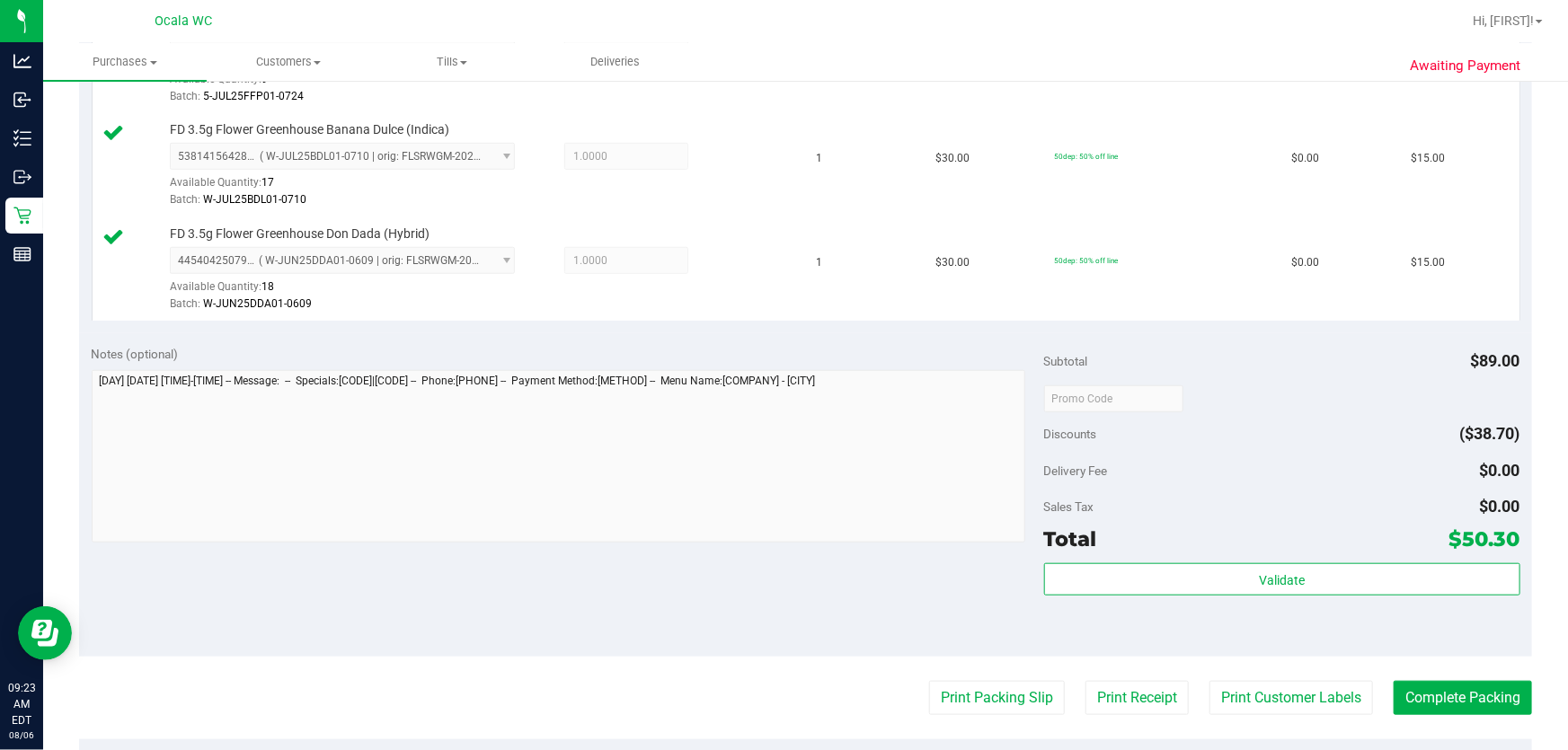 scroll, scrollTop: 571, scrollLeft: 0, axis: vertical 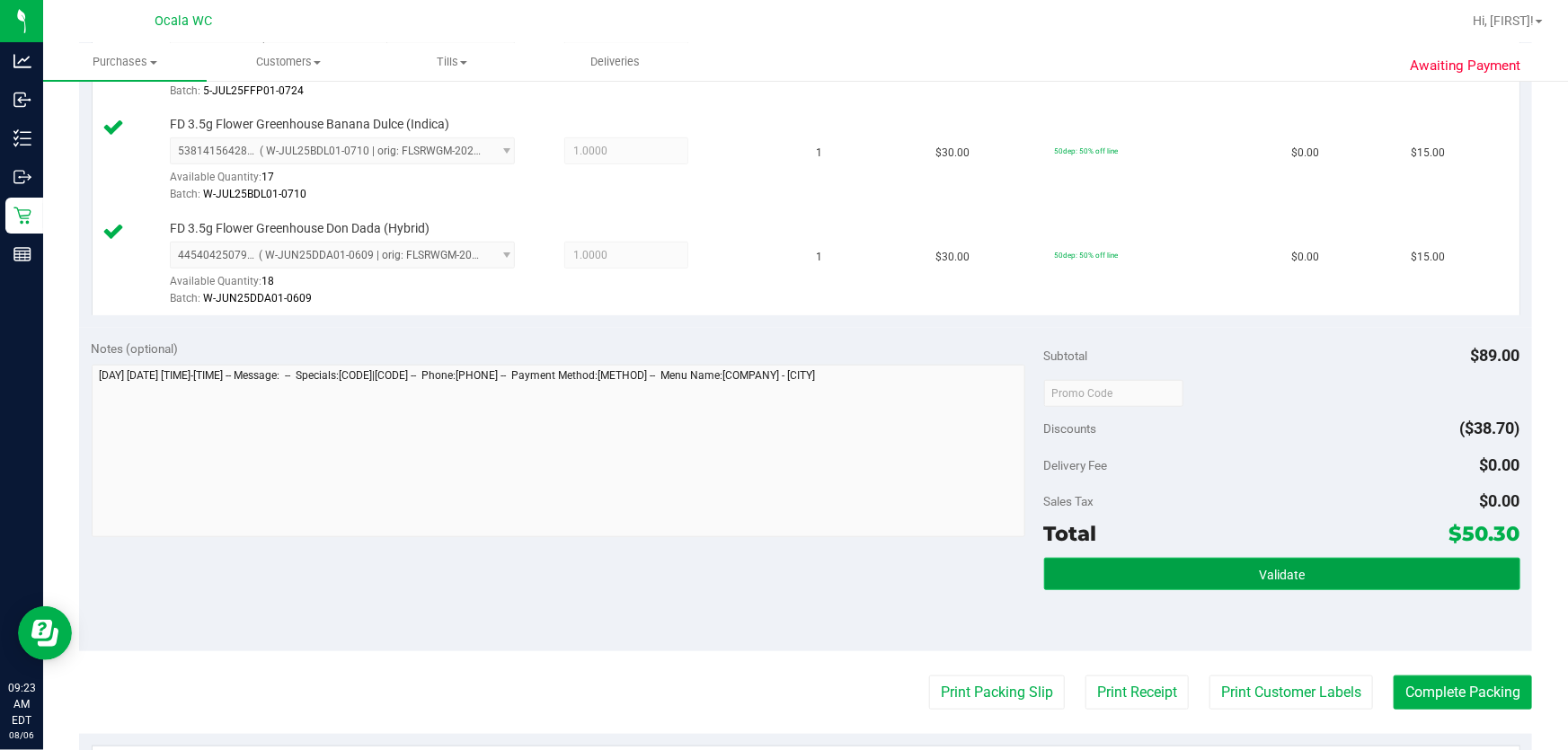click on "Validate" at bounding box center [1282, 574] 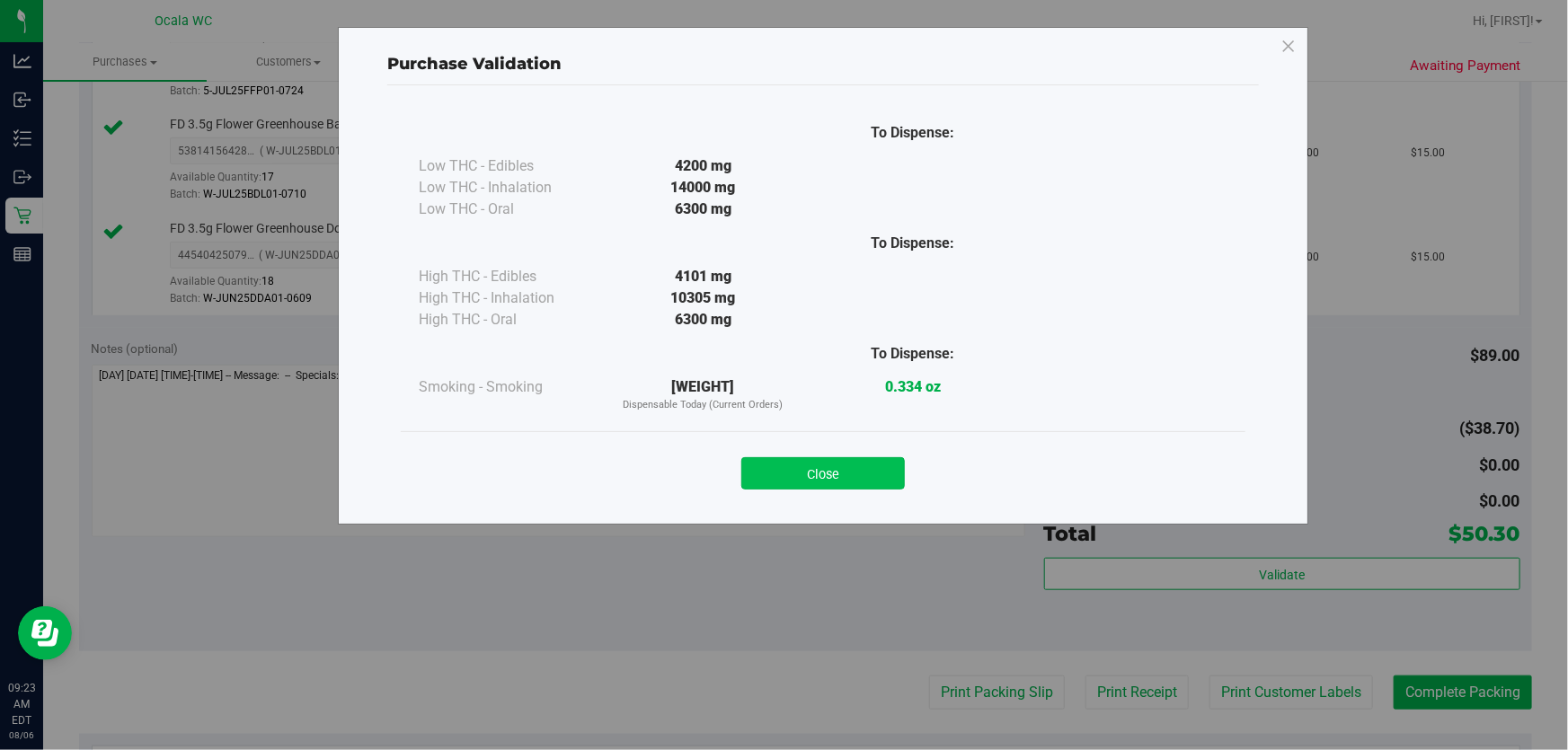 click on "Close" at bounding box center (823, 473) 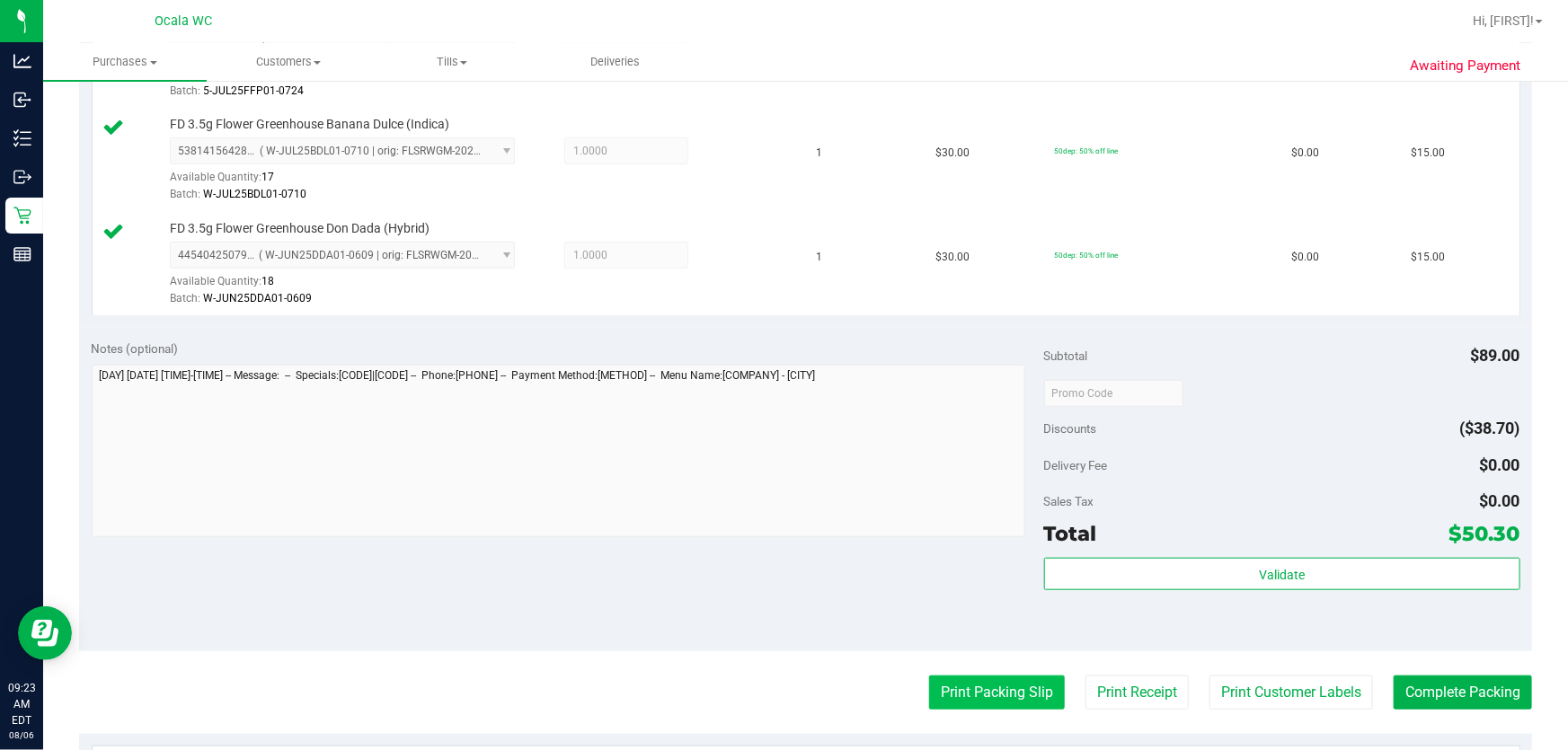 click on "Print Packing Slip" at bounding box center [997, 693] 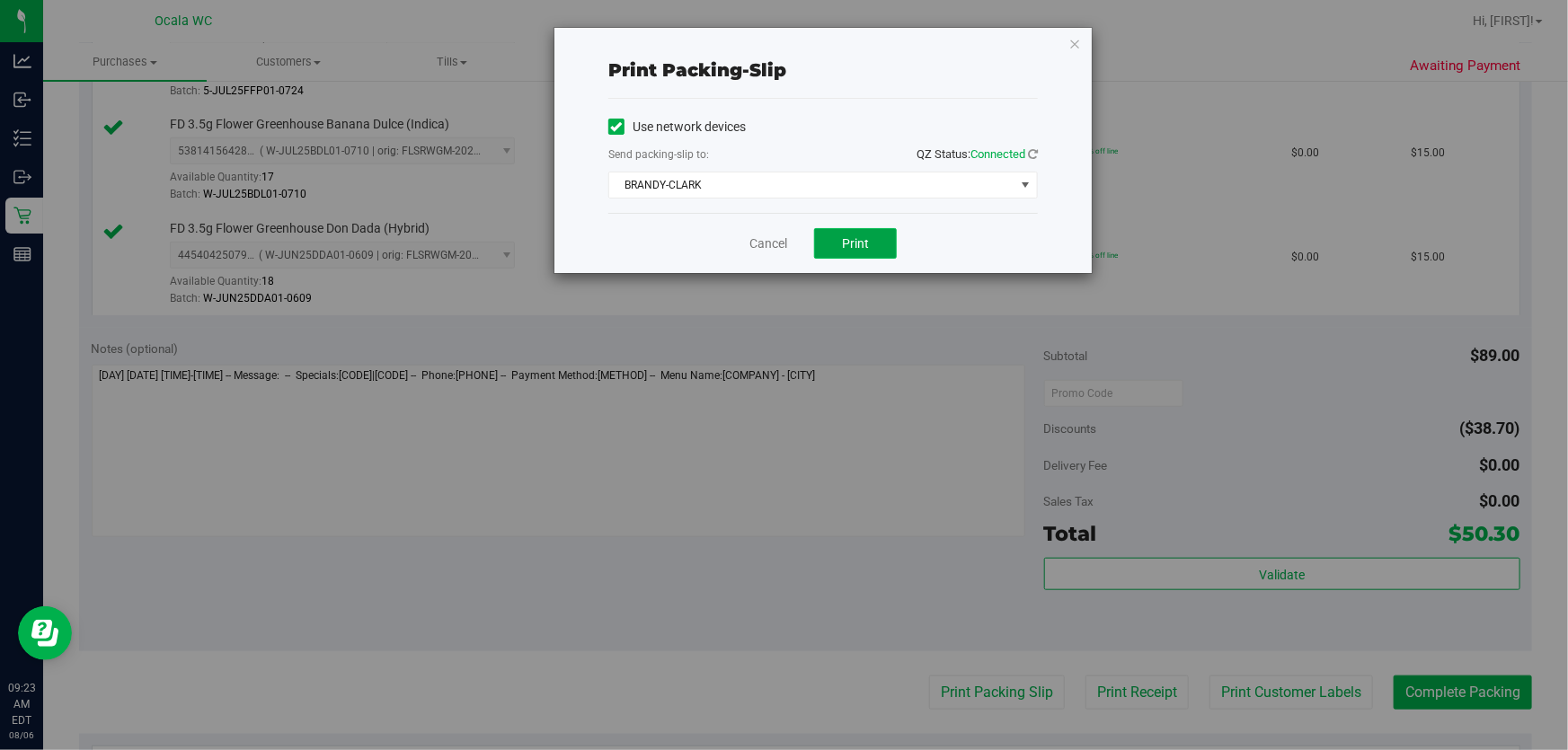 click on "Print" at bounding box center [855, 243] 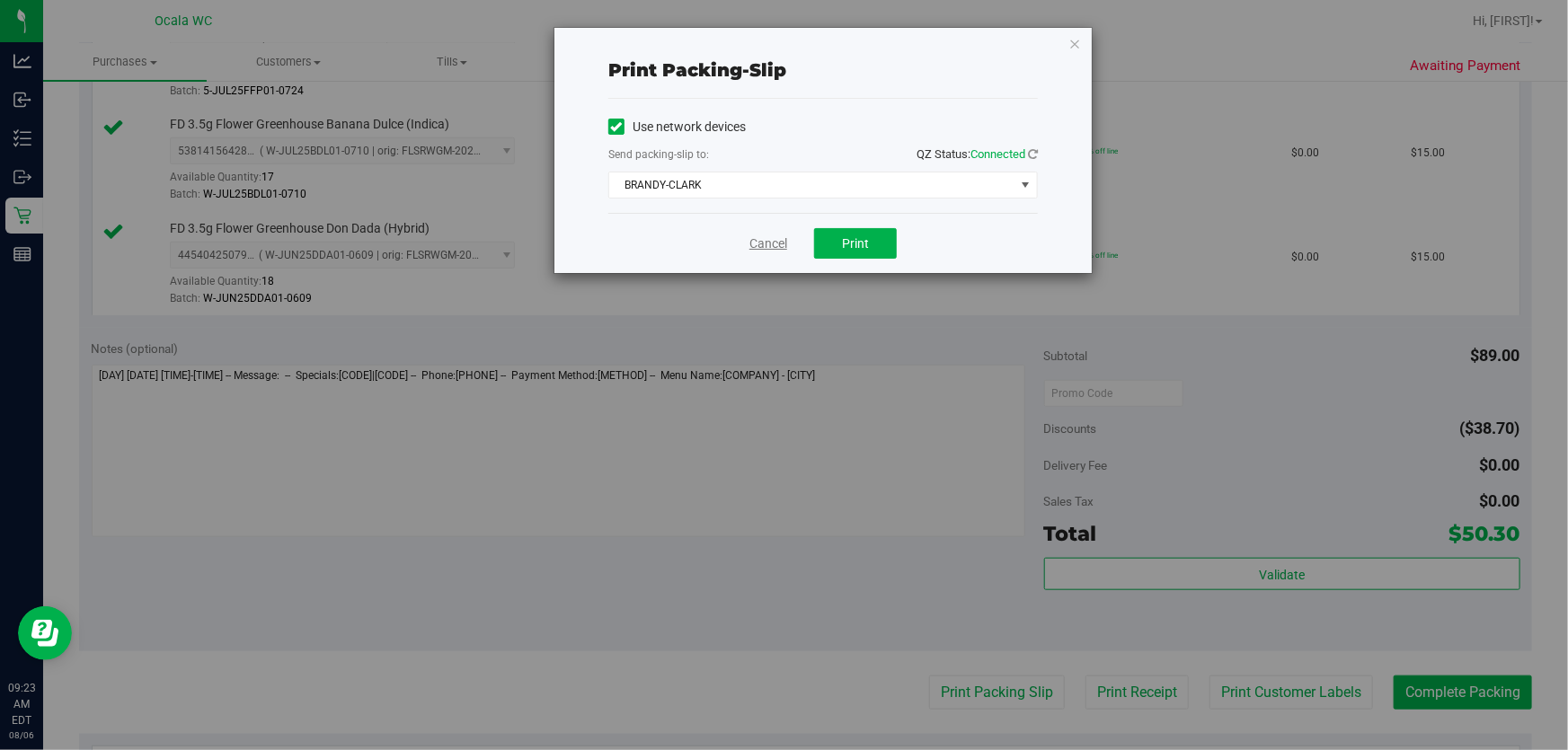 click on "Cancel" at bounding box center [768, 243] 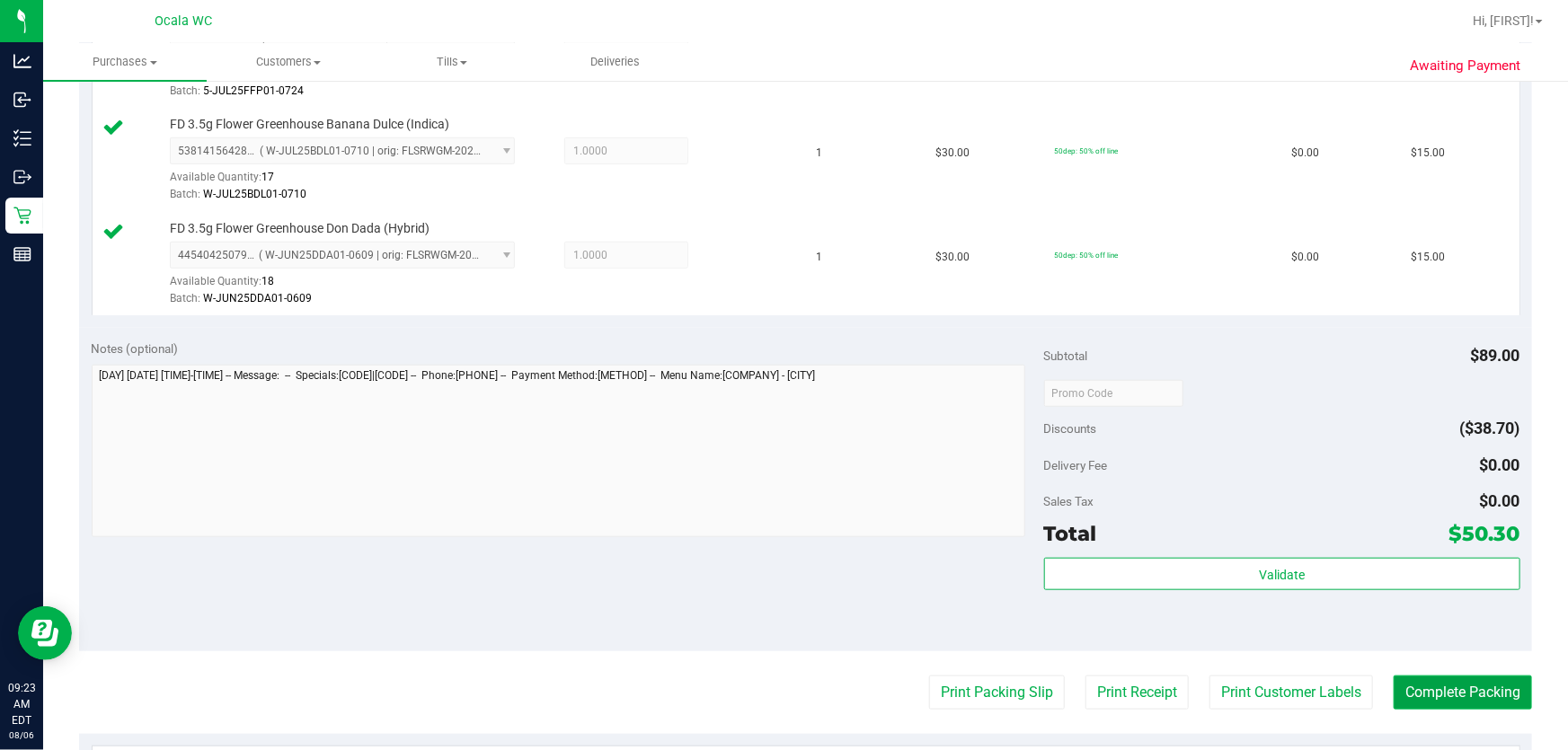 click on "Complete Packing" at bounding box center [1463, 693] 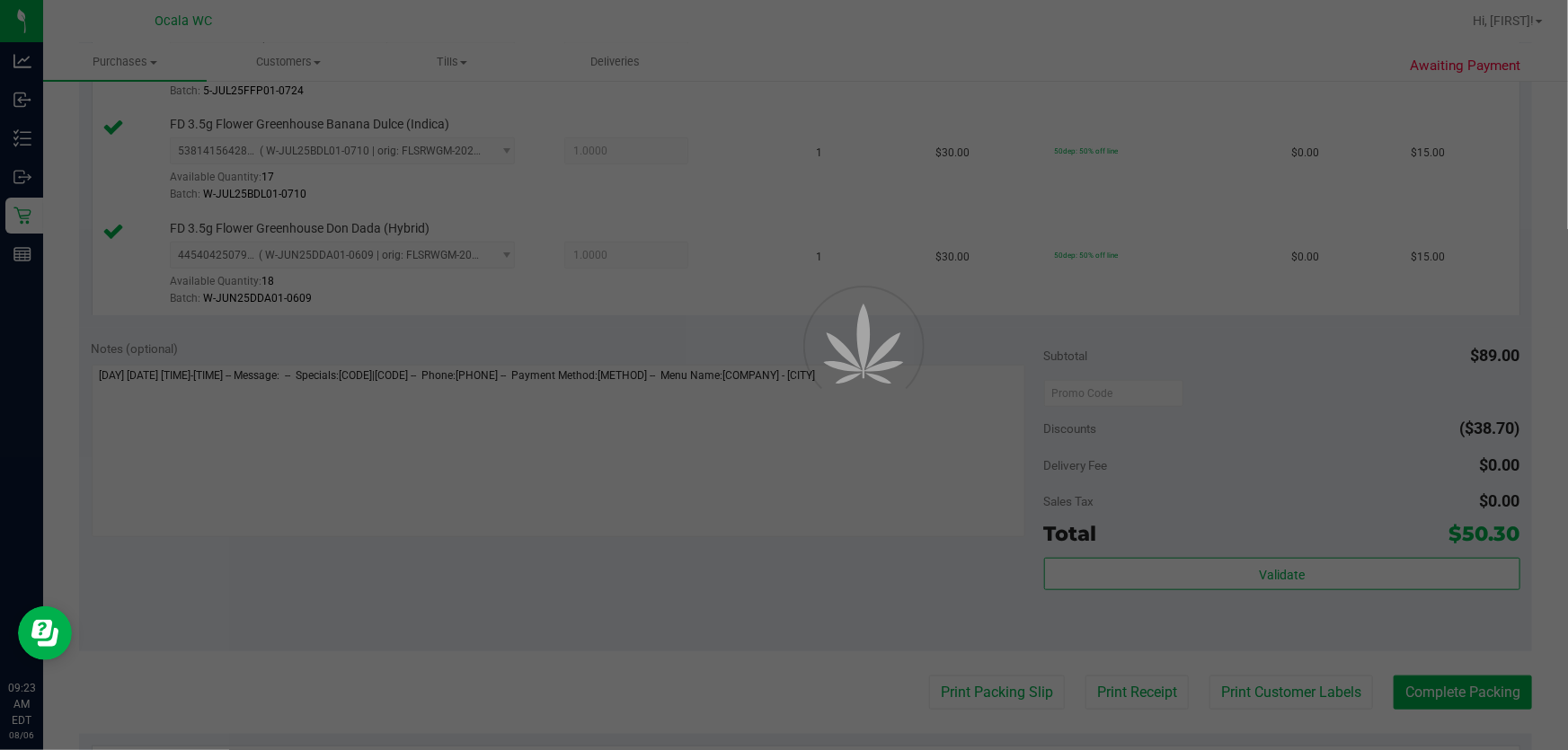 scroll, scrollTop: 0, scrollLeft: 0, axis: both 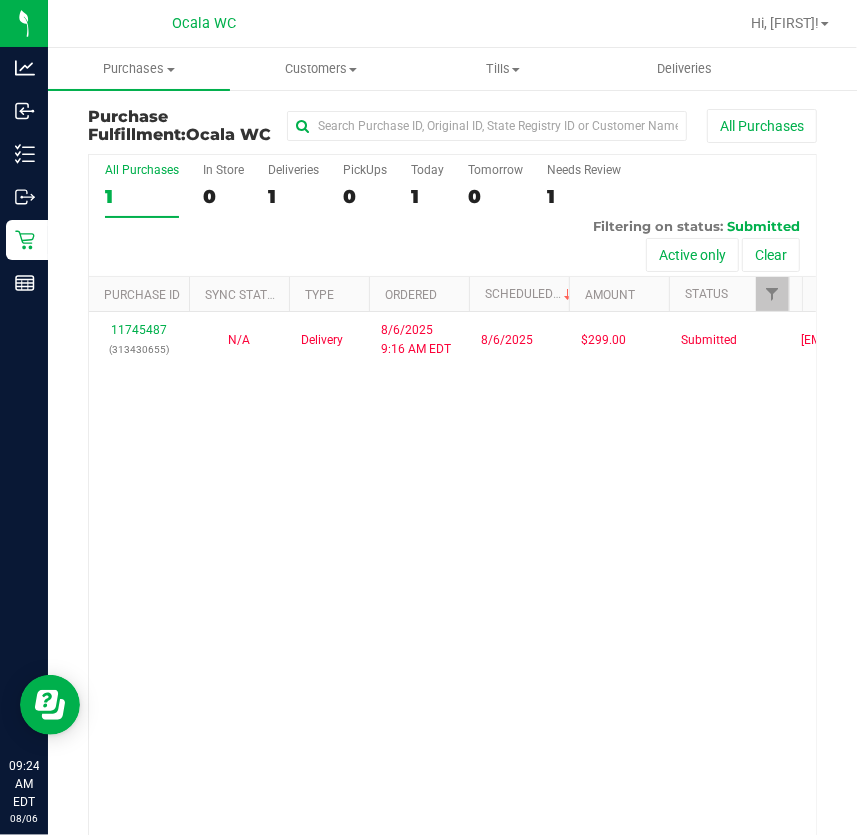 click on "11745487
(313430655)
N/A
Delivery 8/6/2025 9:16 AM EDT 8/6/2025
$299.00
Submitted jlaughlin@liveparallel.com" at bounding box center (452, 575) 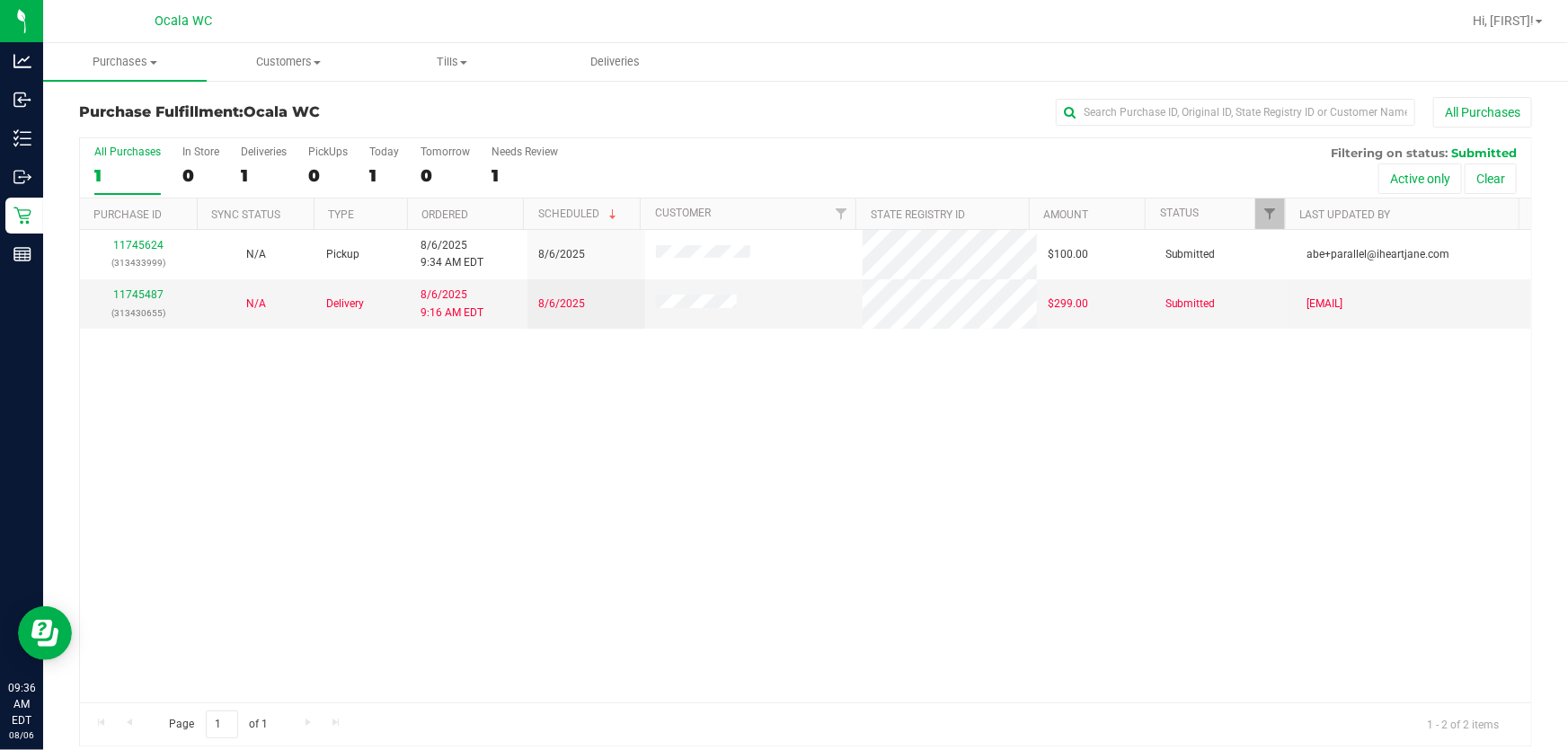click on "11745624
(313433999)
N/A
Pickup 8/6/2025 9:34 AM EDT 8/6/2025
$100.00
Submitted abe+parallel@iheartjane.com
11745487
(313430655)
N/A
Delivery 8/6/2025 9:16 AM EDT 8/6/2025
$299.00
Submitted jlaughlin@liveparallel.com" at bounding box center (805, 466) 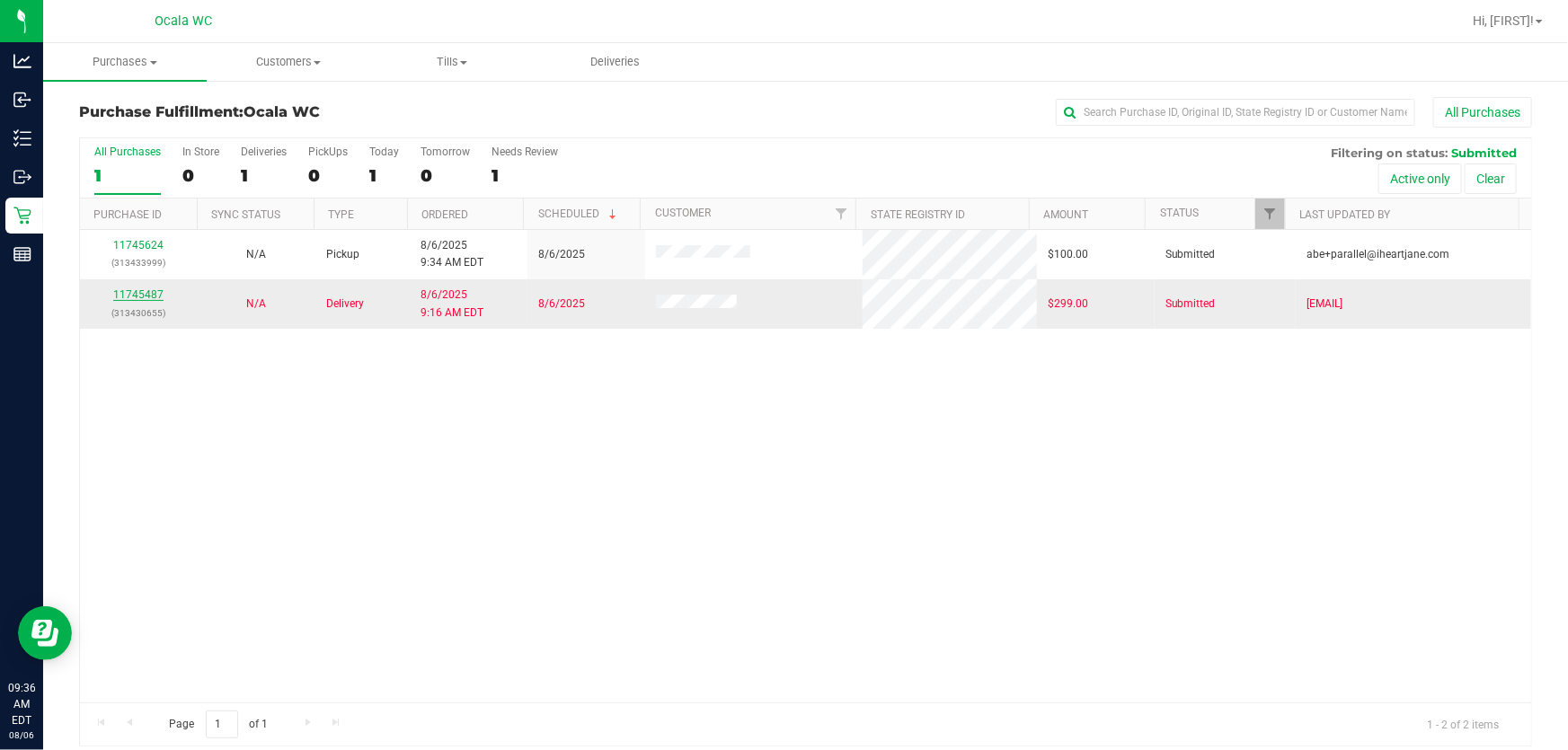click on "11745487" at bounding box center (138, 295) 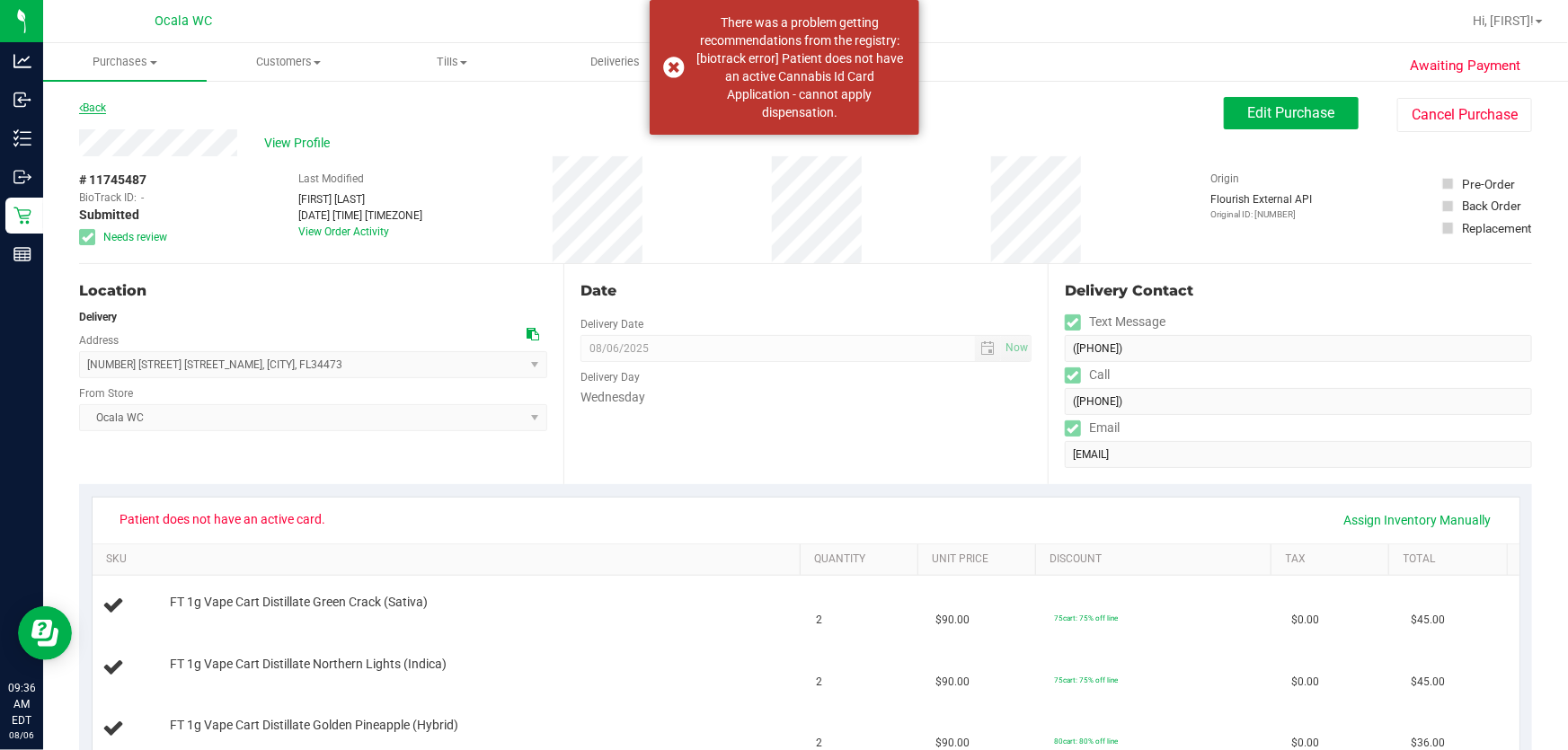 click on "Back" at bounding box center (93, 108) 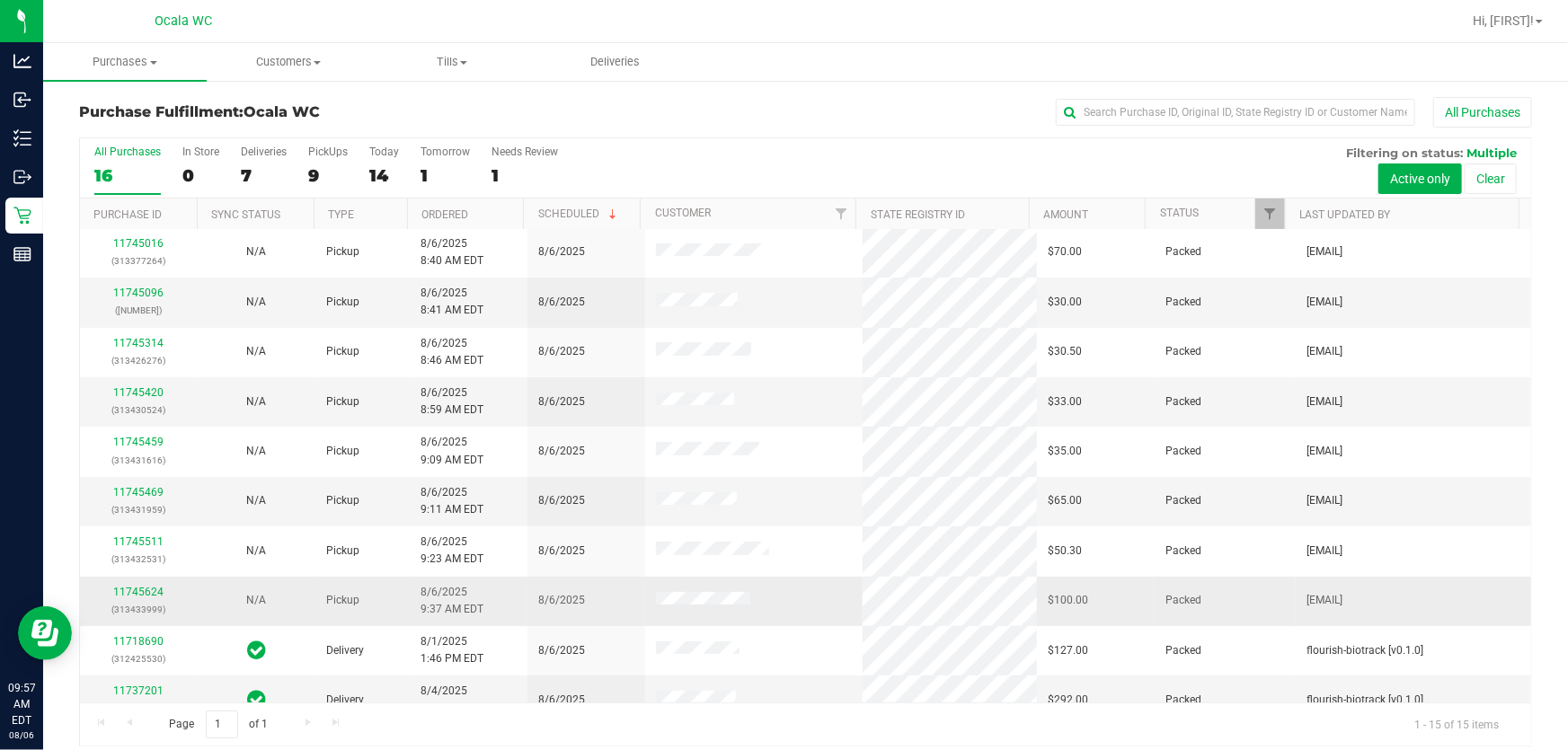 scroll, scrollTop: 271, scrollLeft: 0, axis: vertical 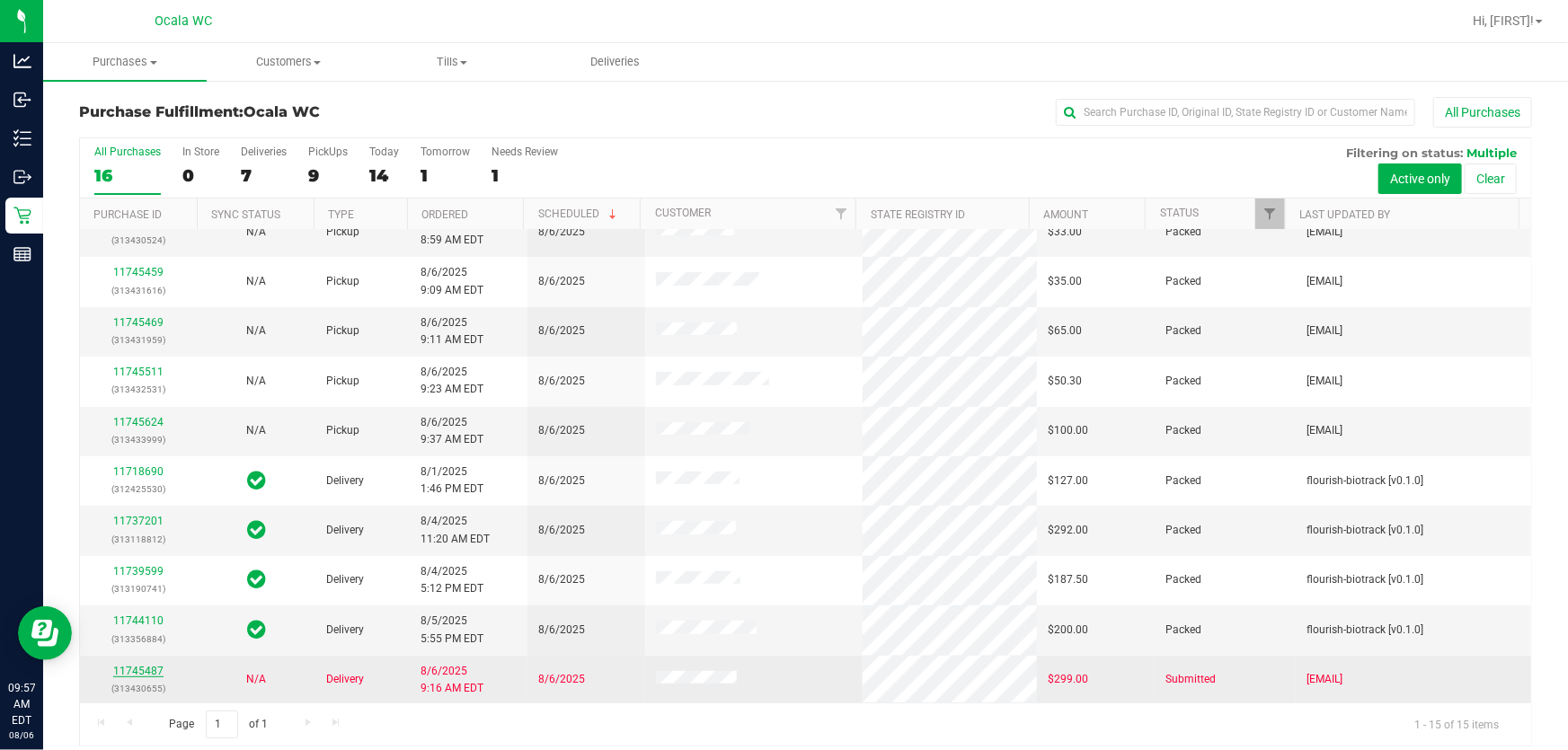 click on "11745487" at bounding box center [138, 671] 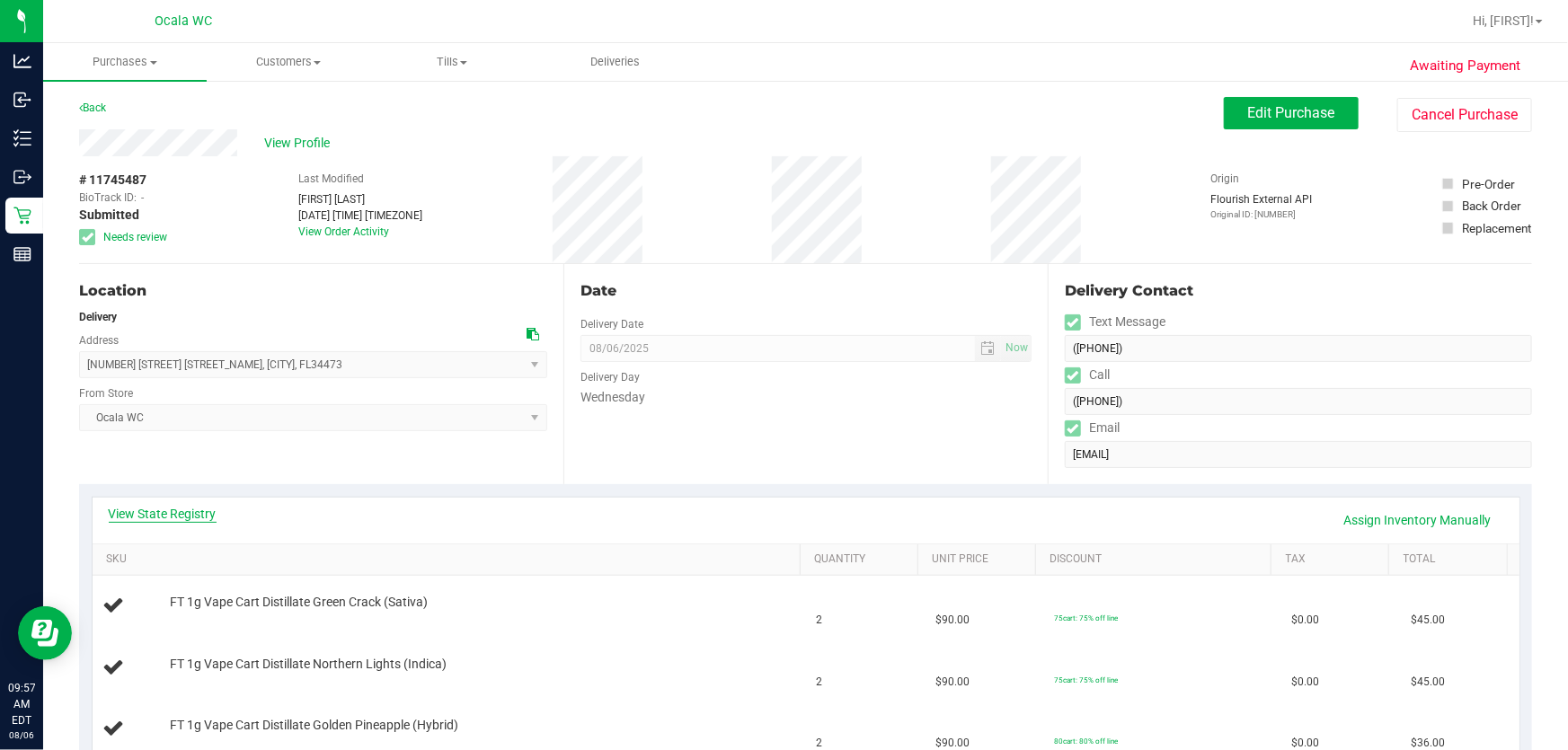 click on "View State Registry" at bounding box center (163, 514) 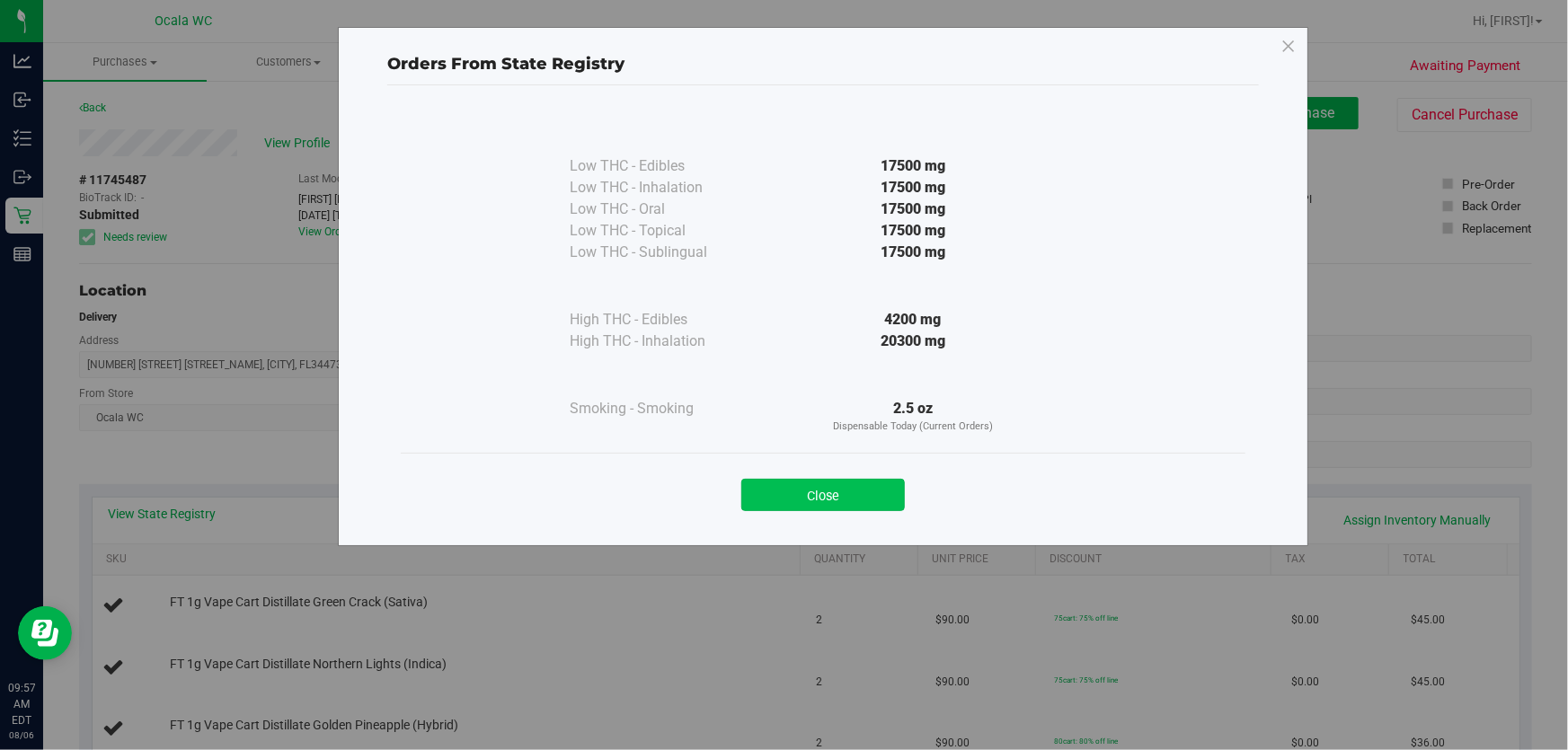 click on "Close" at bounding box center (823, 495) 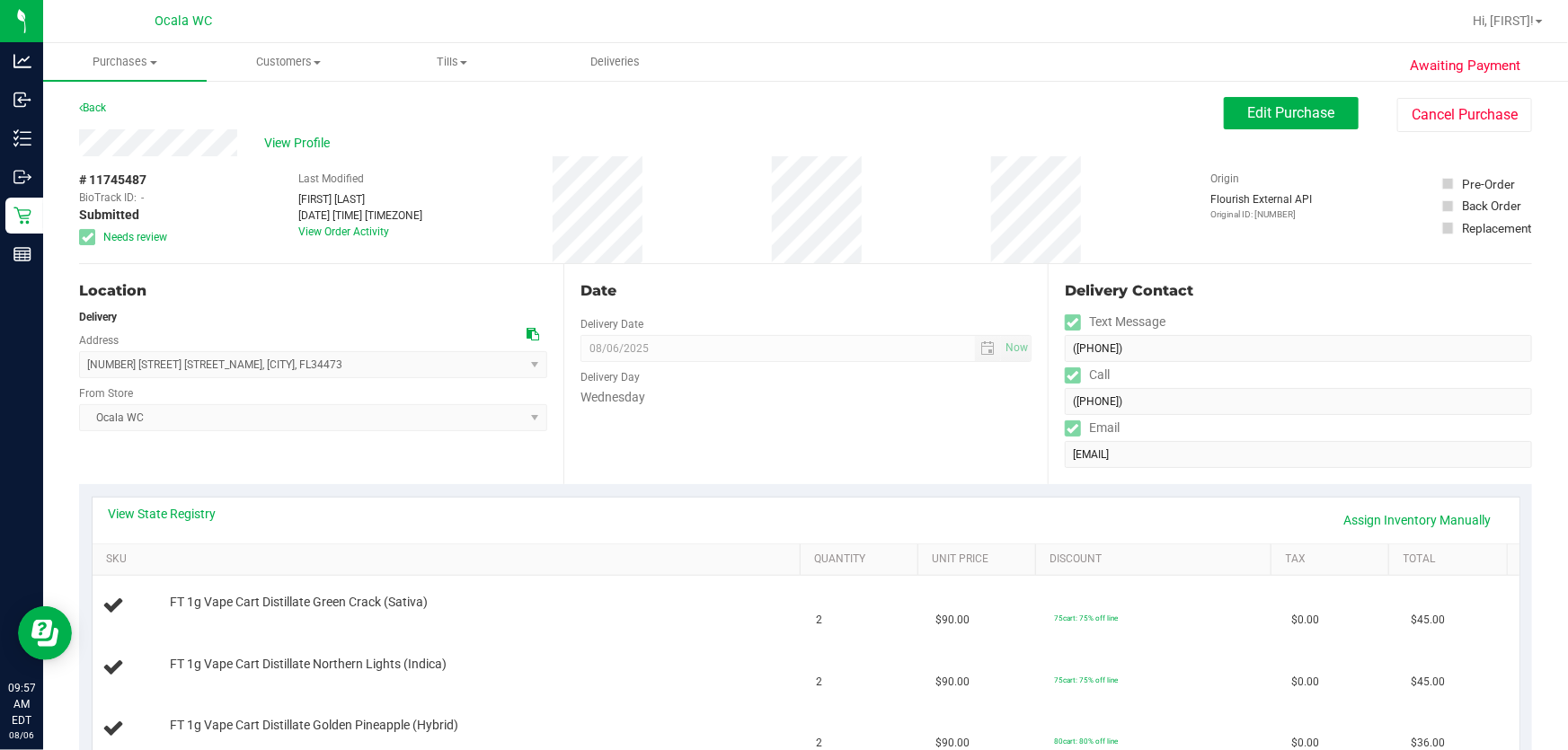 click on "Location
Delivery
Address
15789 SW 16th Avenue Rd
, Ocala
, FL
34473
Select address 15789 SW 16th Avenue Rd
From Store
Ocala WC Select Store Bonita Springs WC Boynton Beach WC Bradenton WC Brandon WC Brooksville WC Call Center Clermont WC Crestview WC Deerfield Beach WC Delray Beach WC Deltona WC Ft Walton Beach WC Ft. Lauderdale WC Ft. Myers WC Gainesville WC Jax Atlantic WC JAX DC REP Jax WC Key West WC Lakeland WC Largo WC Lehigh Acres DC REP Merritt Island WC Miami 72nd WC Miami Beach WC Miami Dadeland WC Miramar DC REP New Port Richey WC Ocala WC" at bounding box center (321, 374) 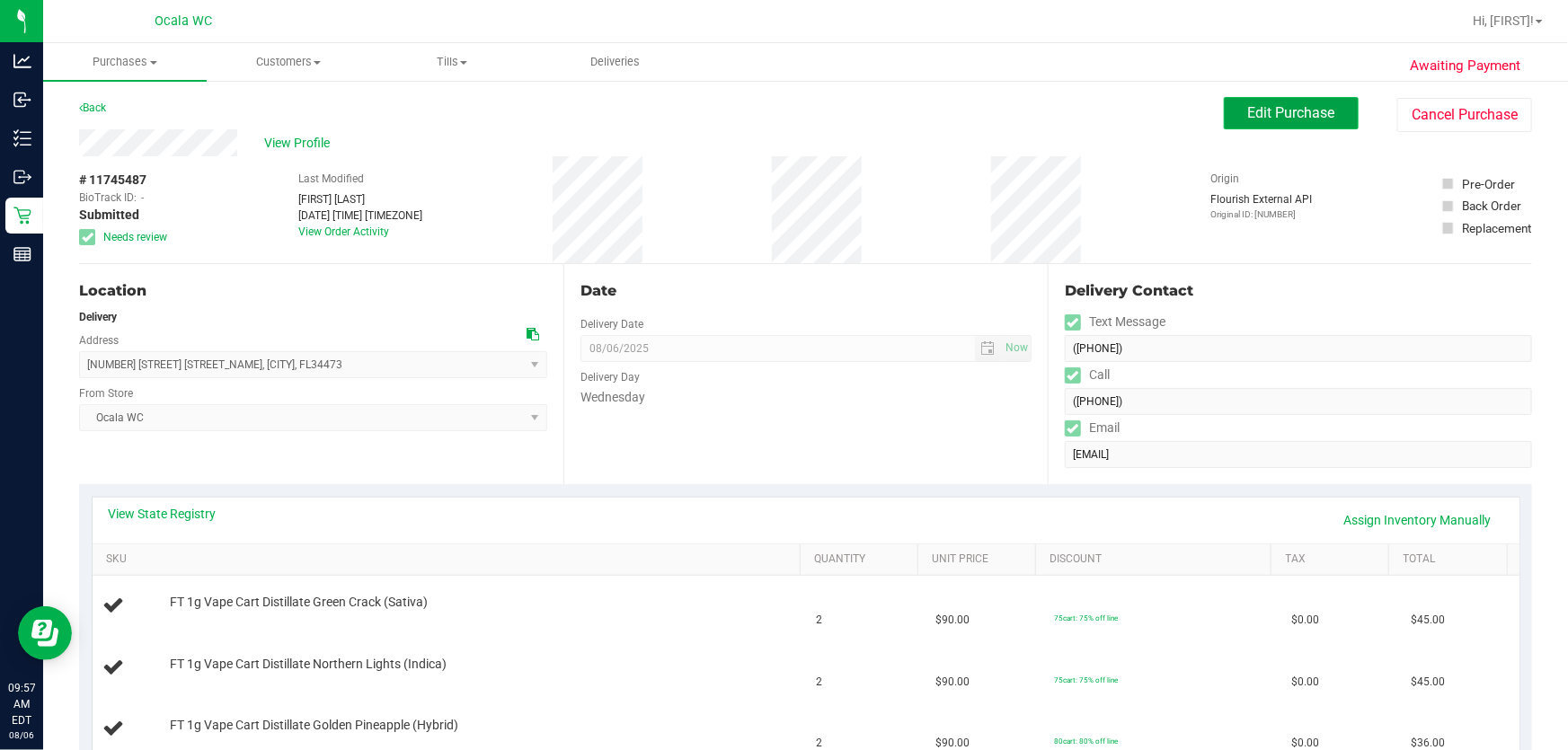 click on "Edit Purchase" at bounding box center (1291, 112) 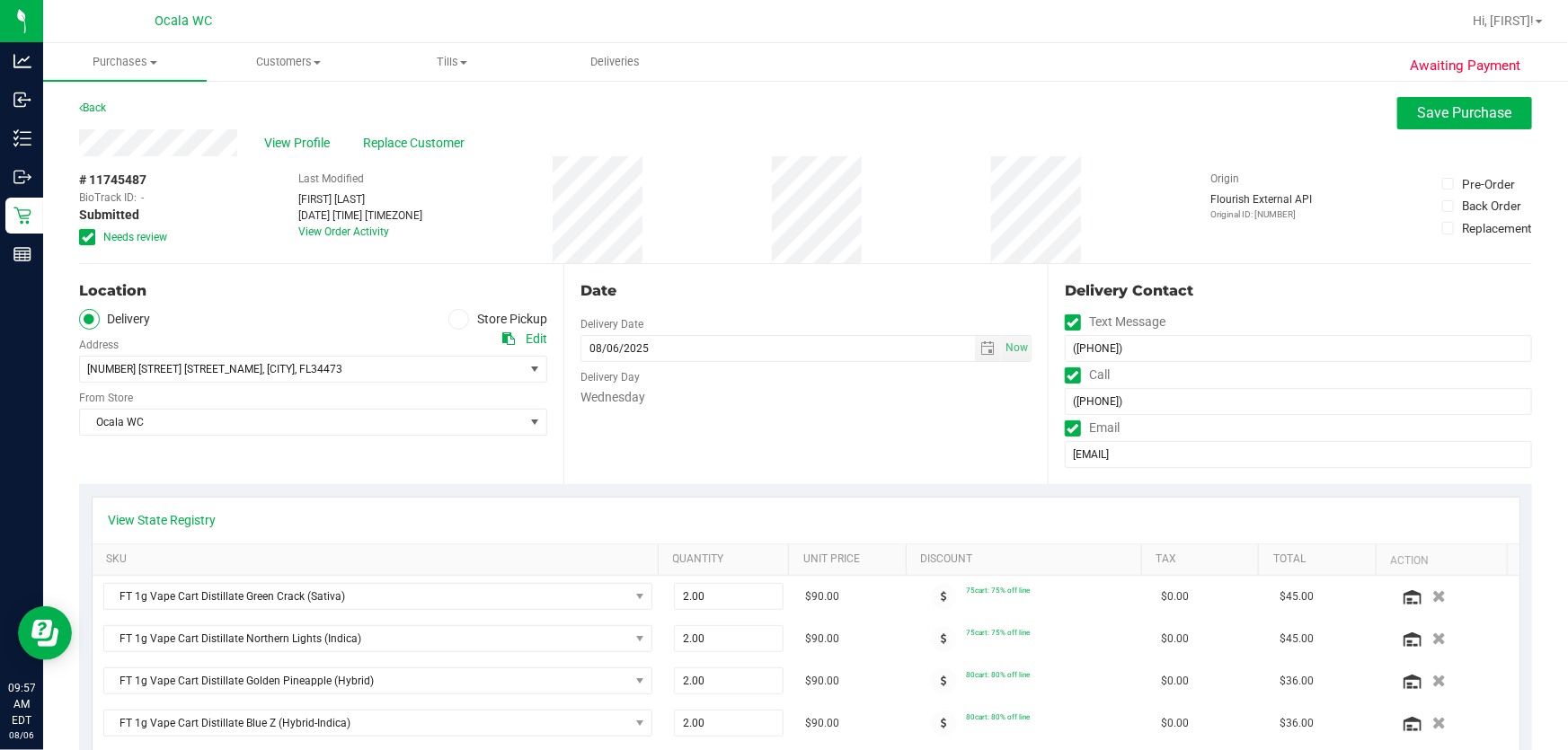 click at bounding box center [87, 237] 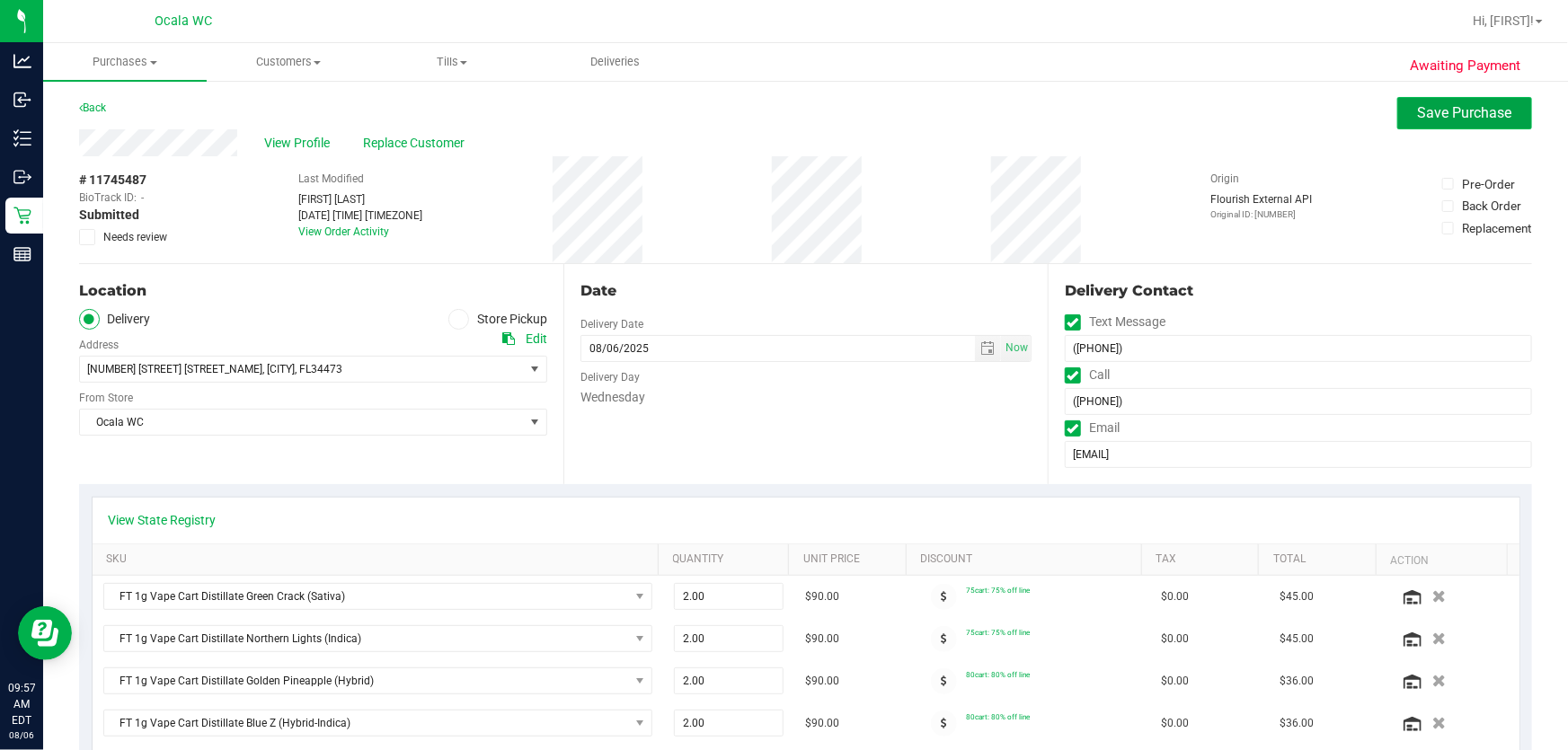 click on "Save Purchase" at bounding box center [1465, 112] 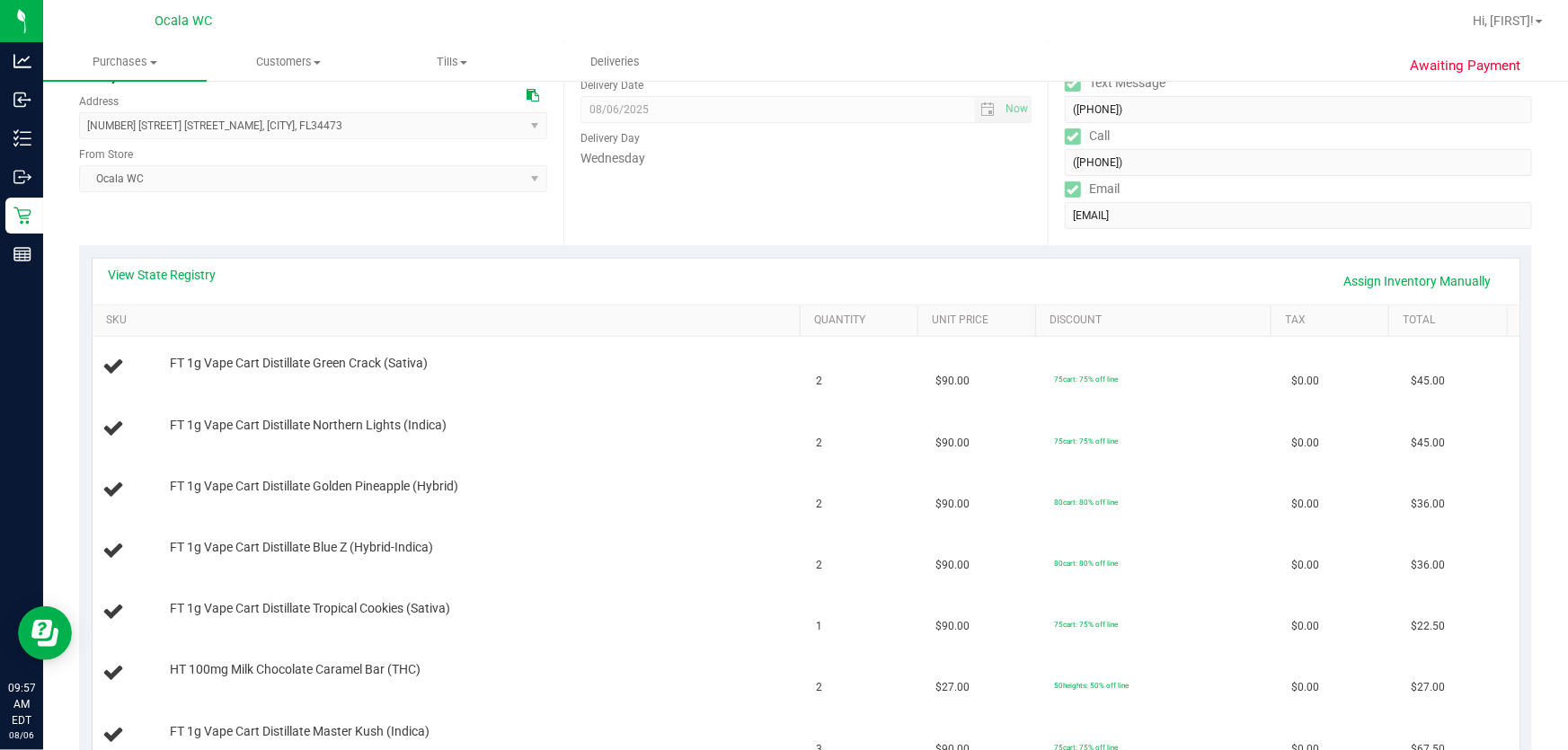 scroll, scrollTop: 244, scrollLeft: 0, axis: vertical 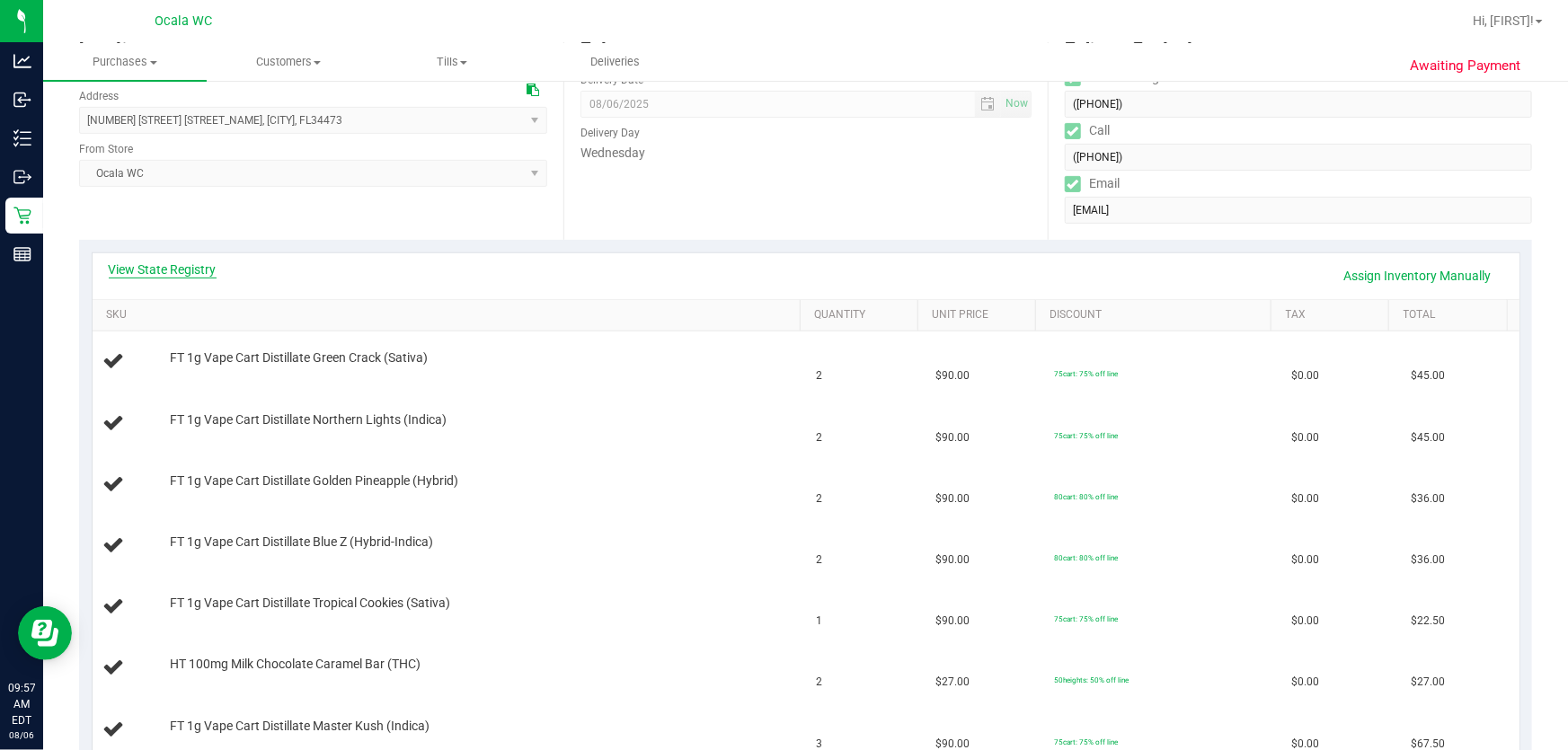 click on "View State Registry" at bounding box center [163, 269] 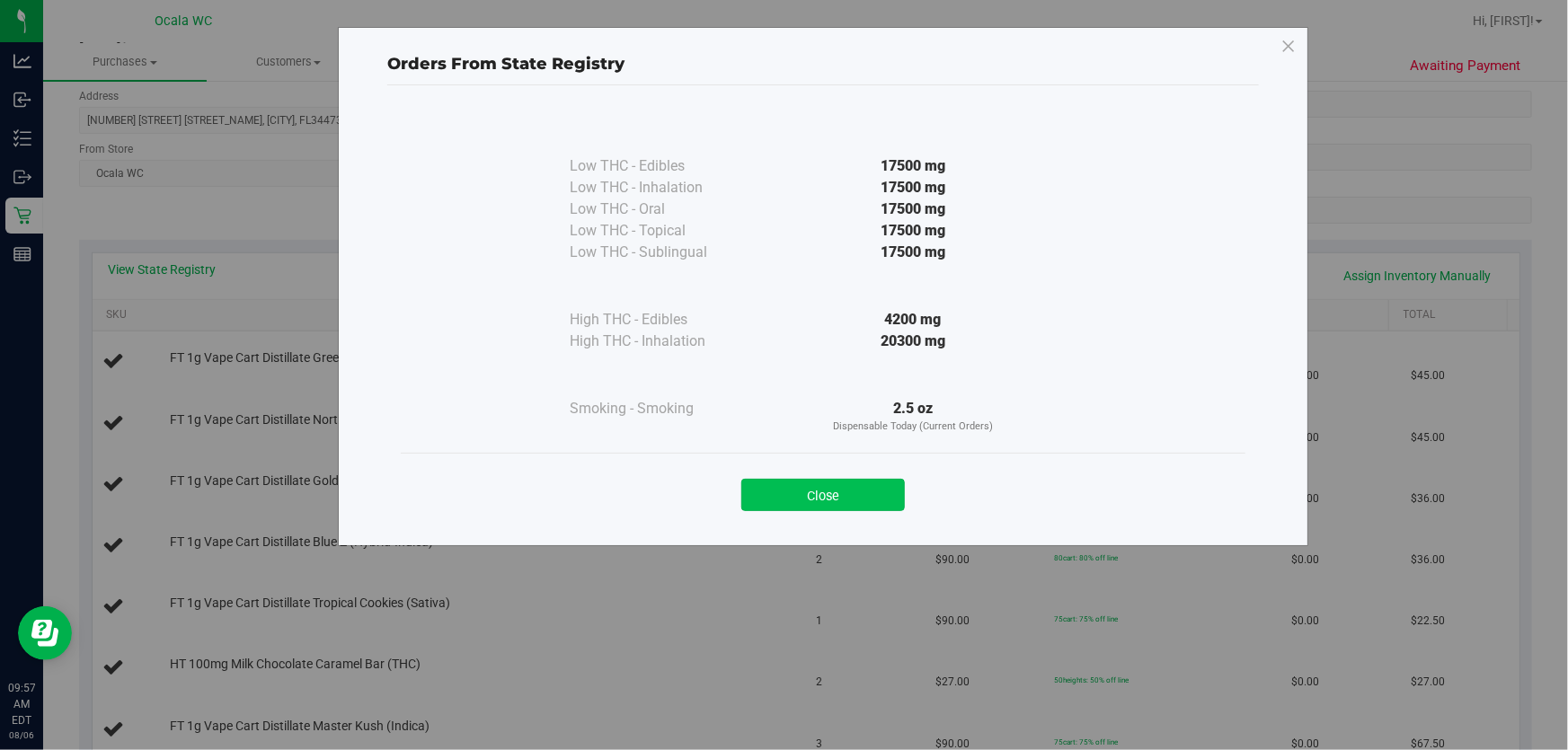 click on "Close" at bounding box center [823, 495] 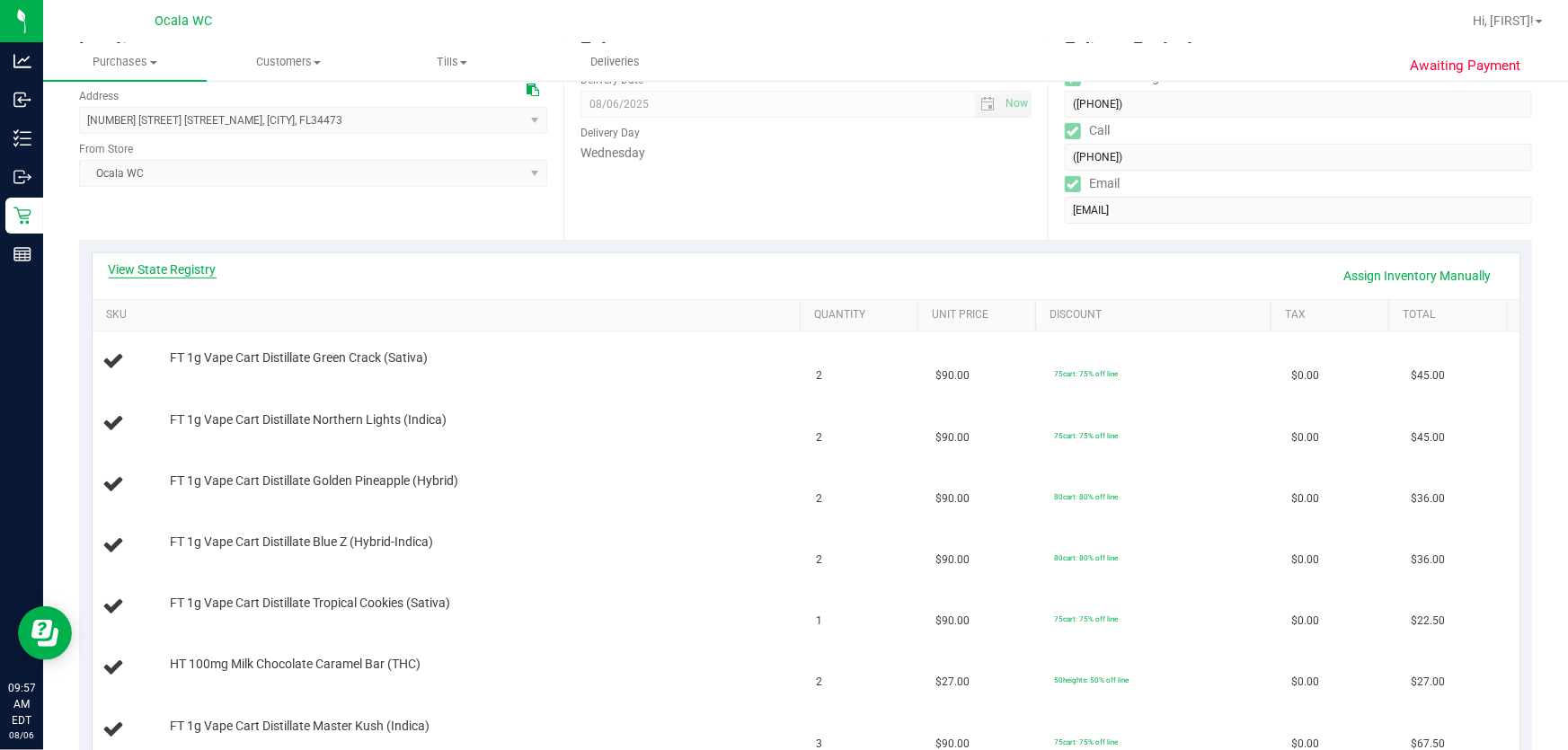 click on "View State Registry" at bounding box center [163, 269] 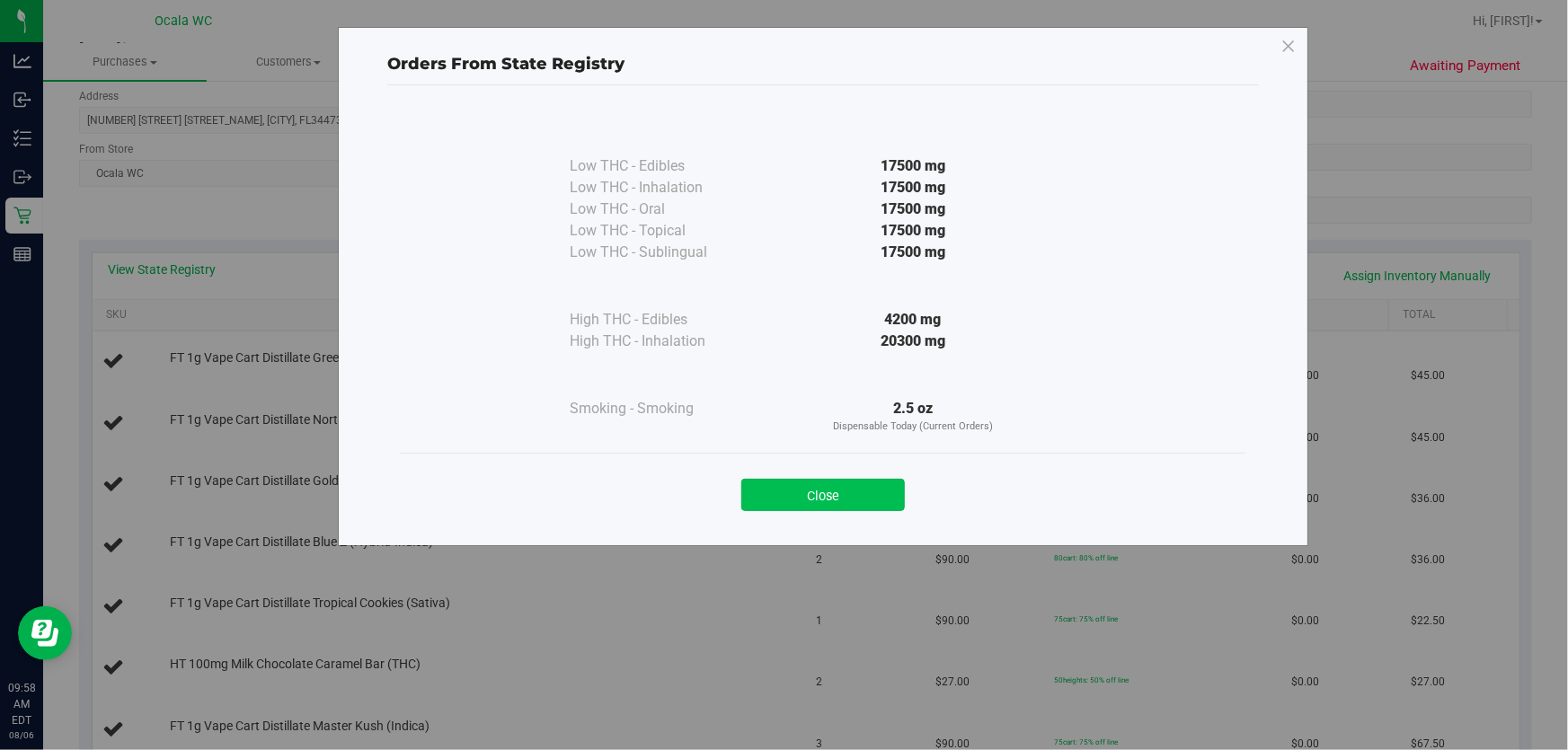 click on "Close" at bounding box center [823, 495] 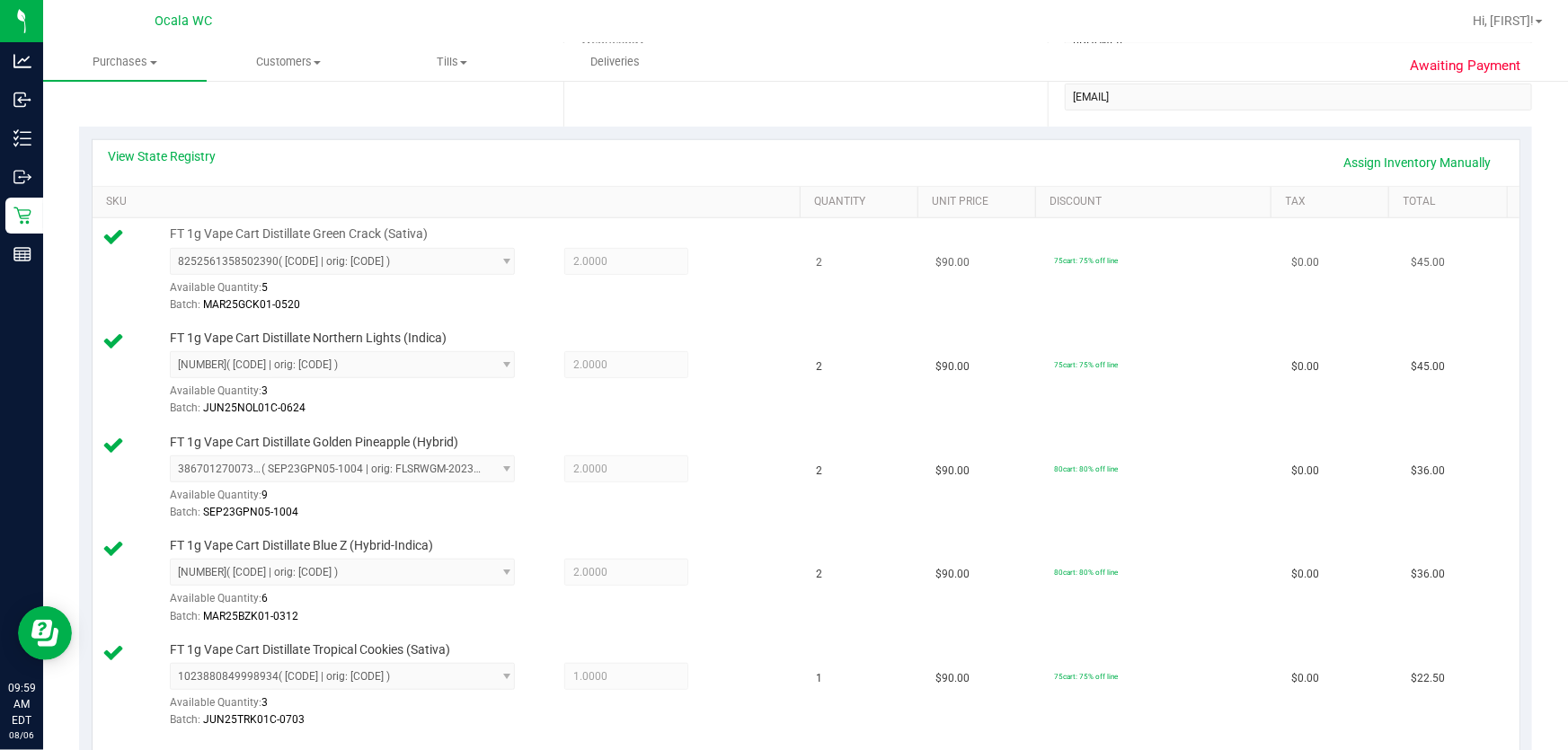 scroll, scrollTop: 326, scrollLeft: 0, axis: vertical 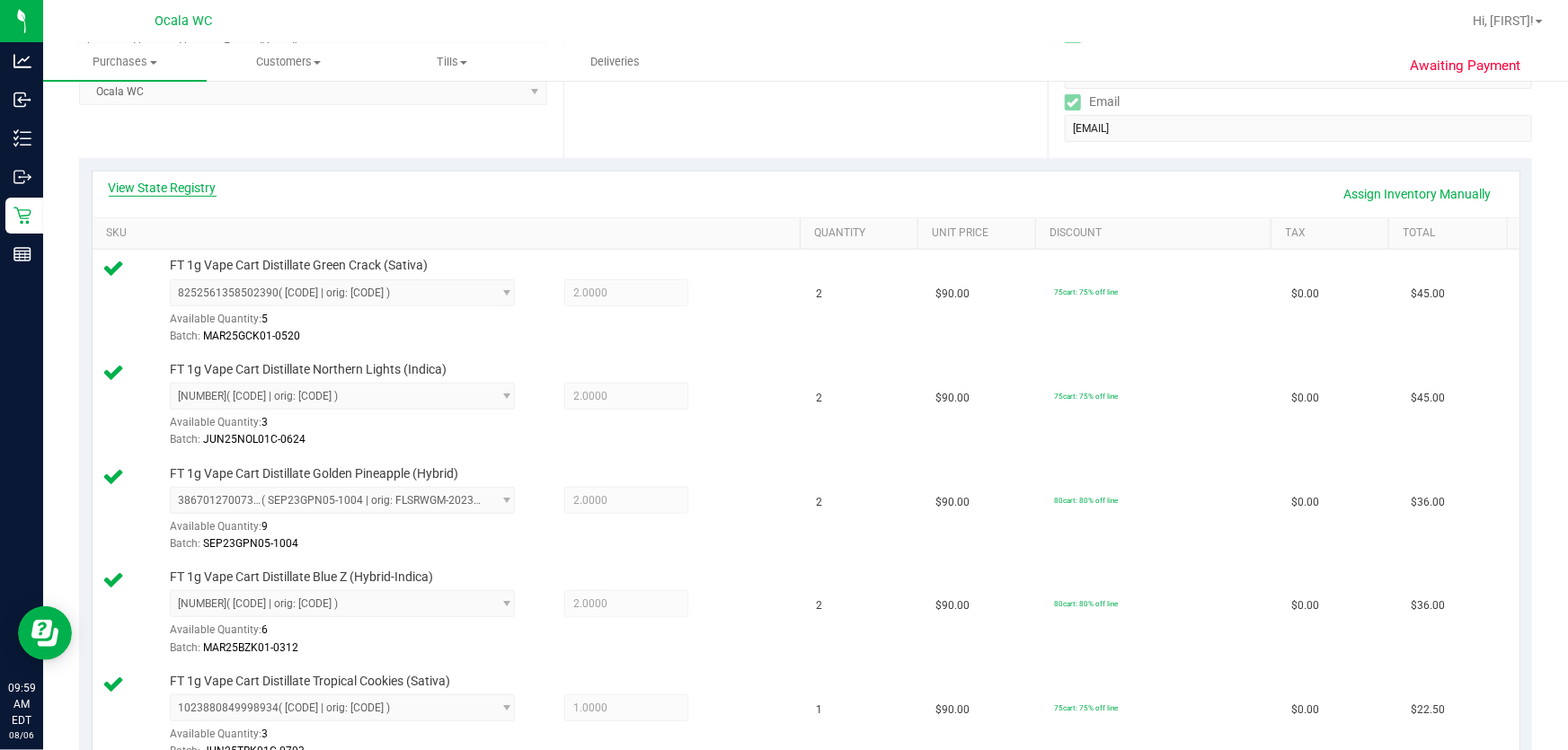 click on "View State Registry" at bounding box center (163, 188) 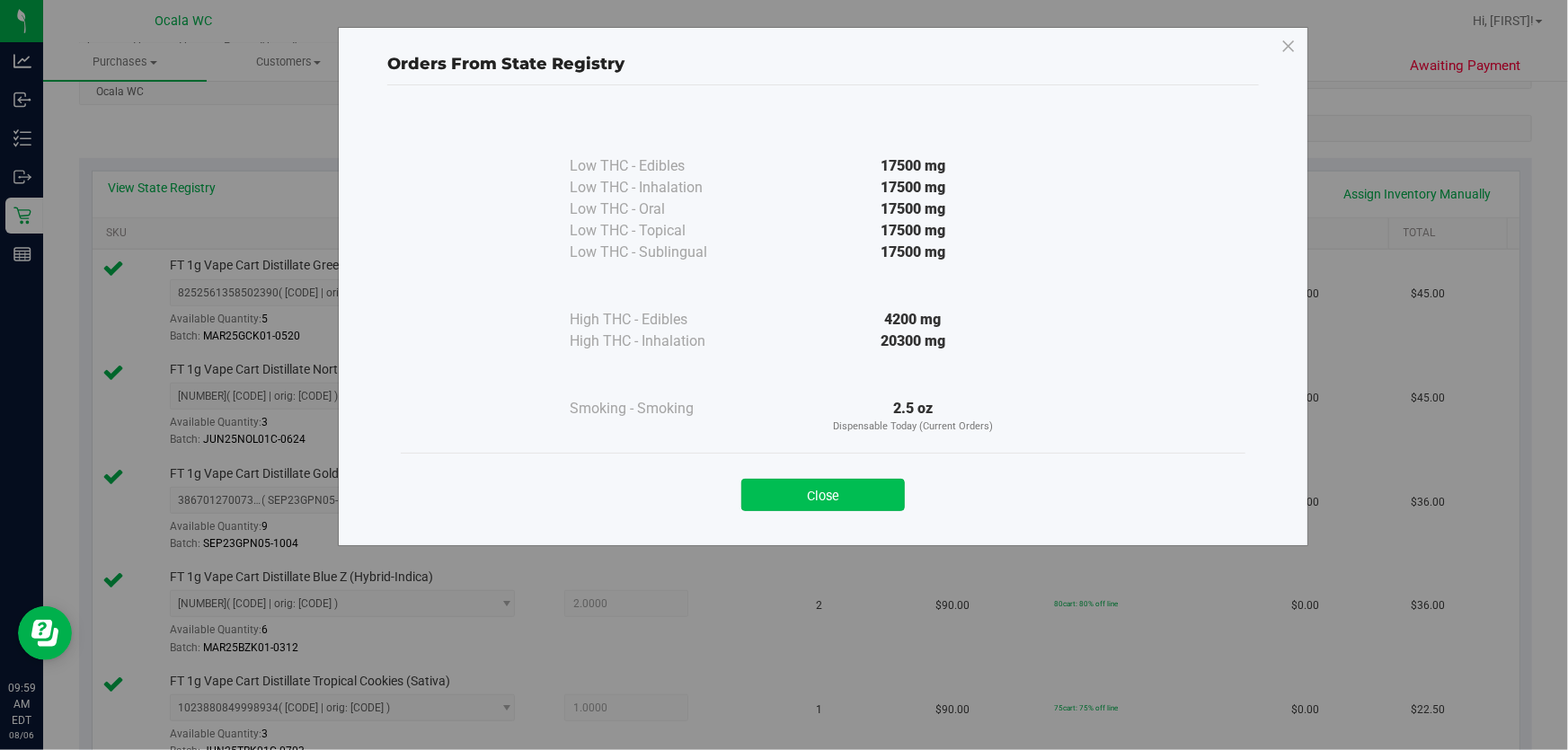 click on "Close" at bounding box center (823, 495) 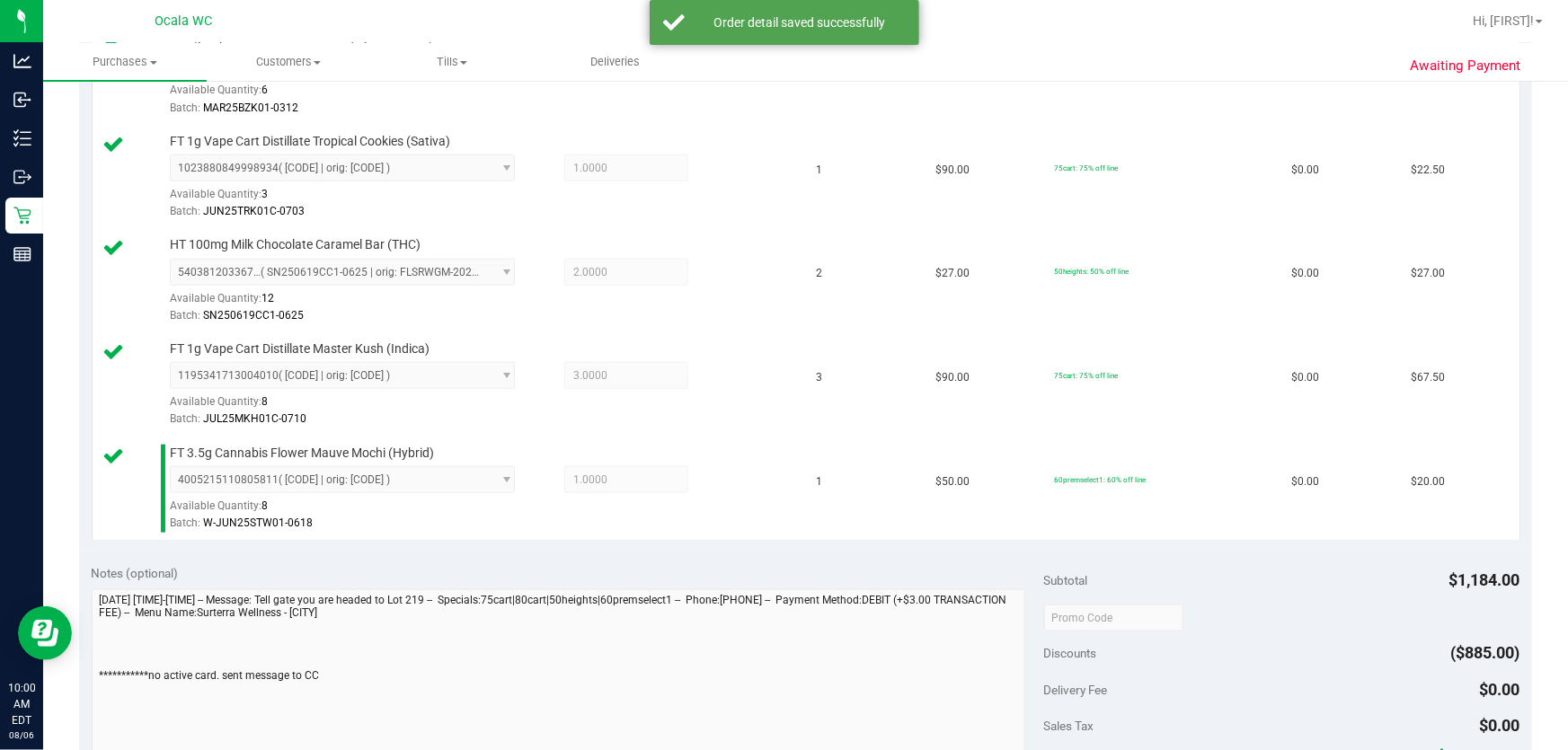 scroll, scrollTop: 1306, scrollLeft: 0, axis: vertical 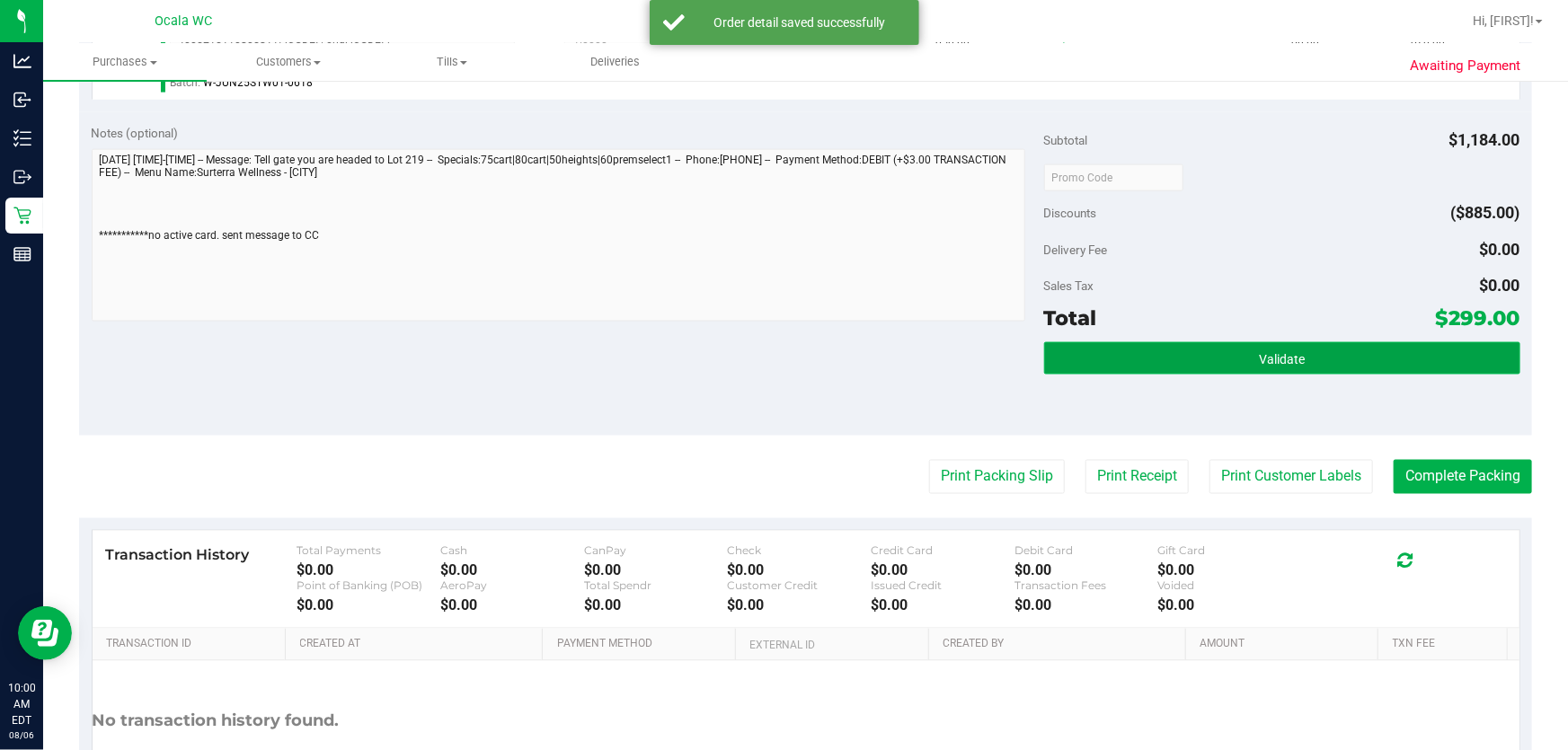 click on "Validate" at bounding box center (1282, 358) 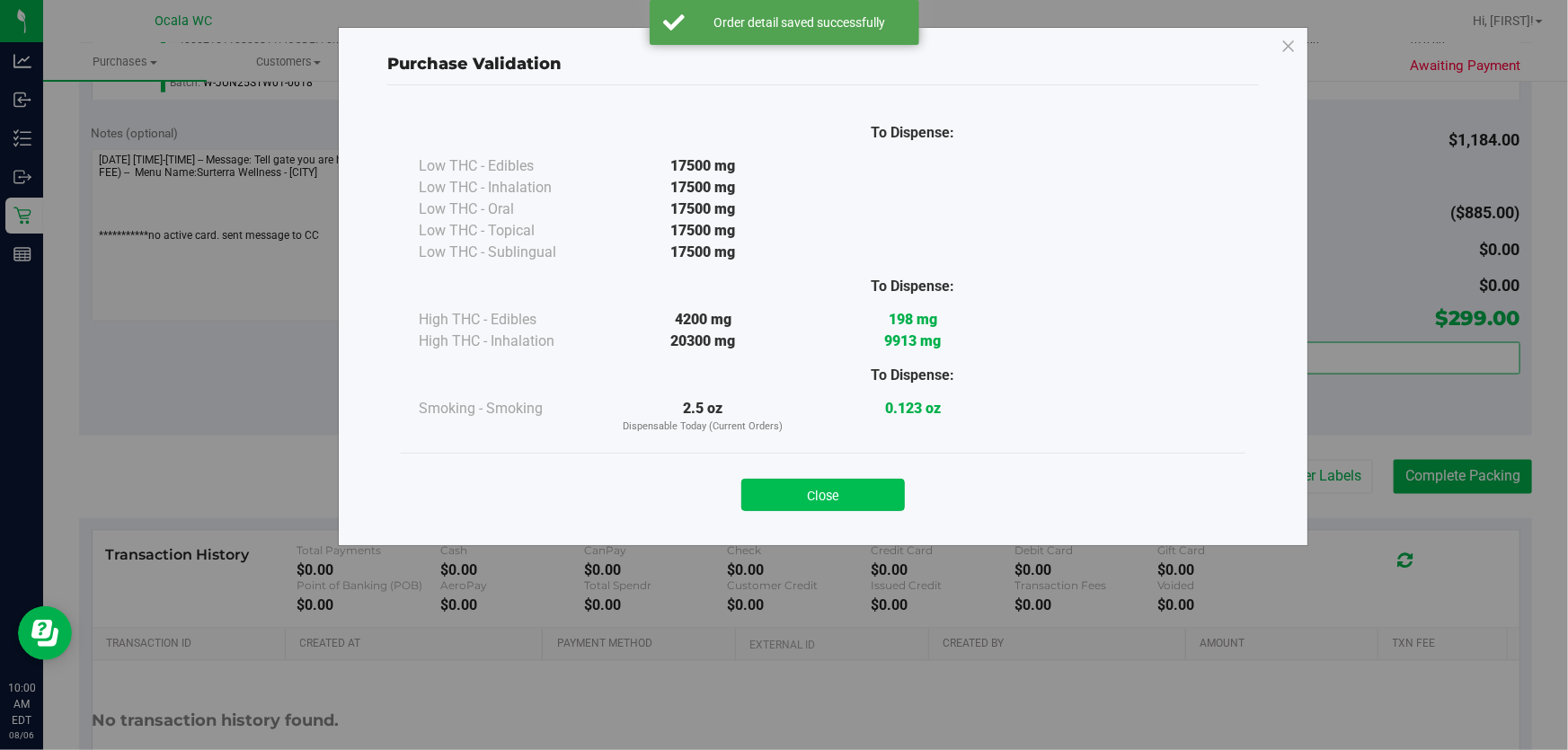 click on "Close" at bounding box center (823, 495) 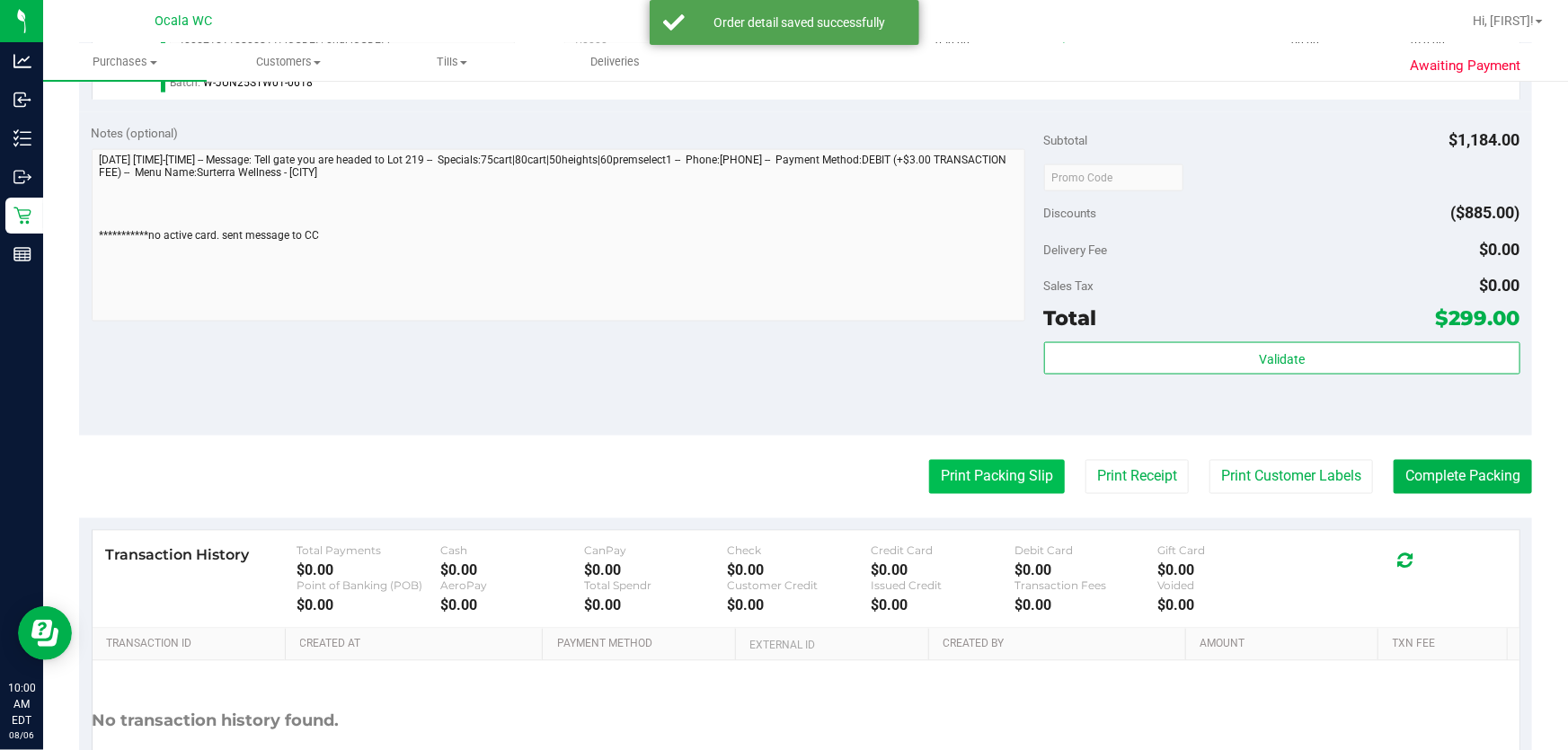 click on "Print Packing Slip" at bounding box center [997, 477] 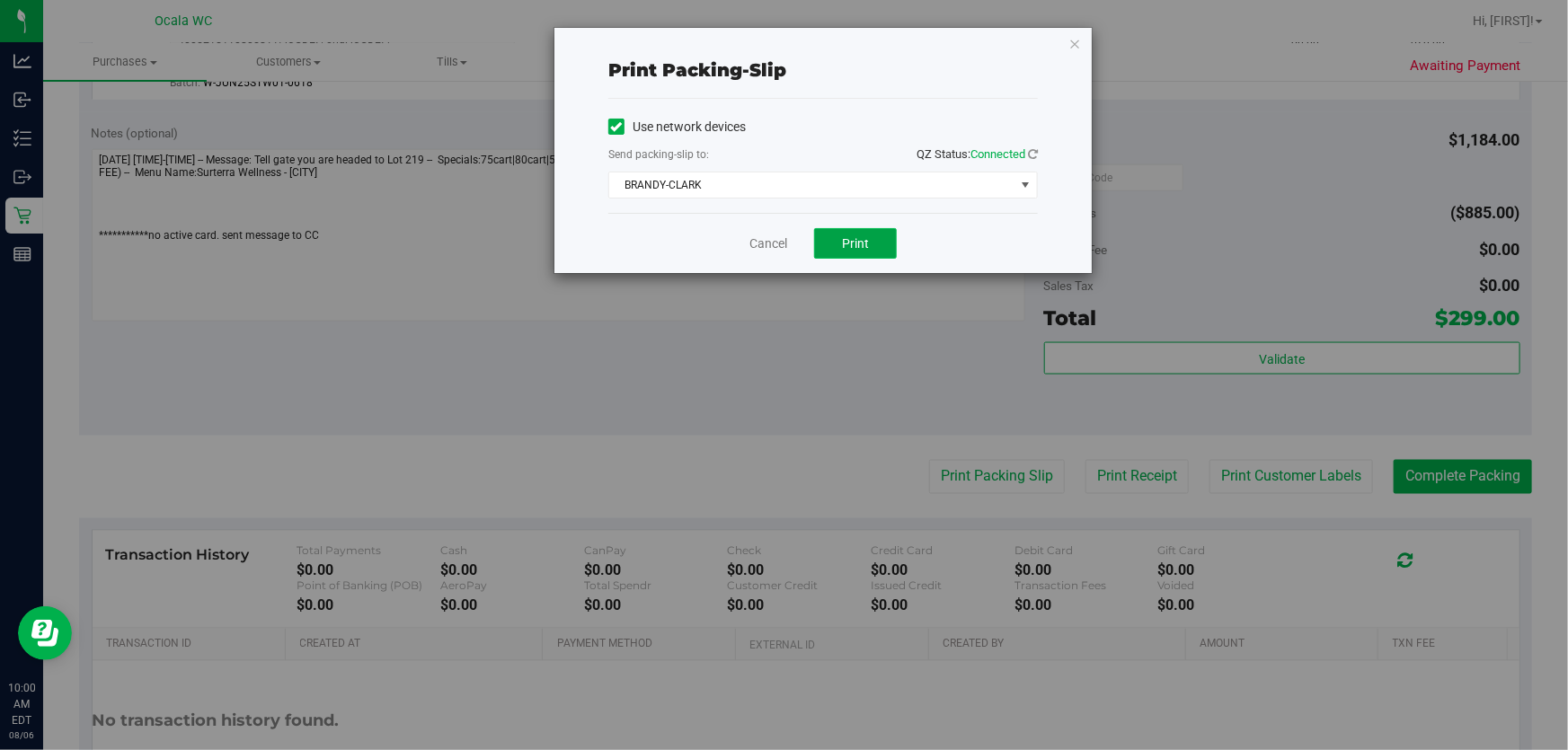 click on "Print" at bounding box center [855, 243] 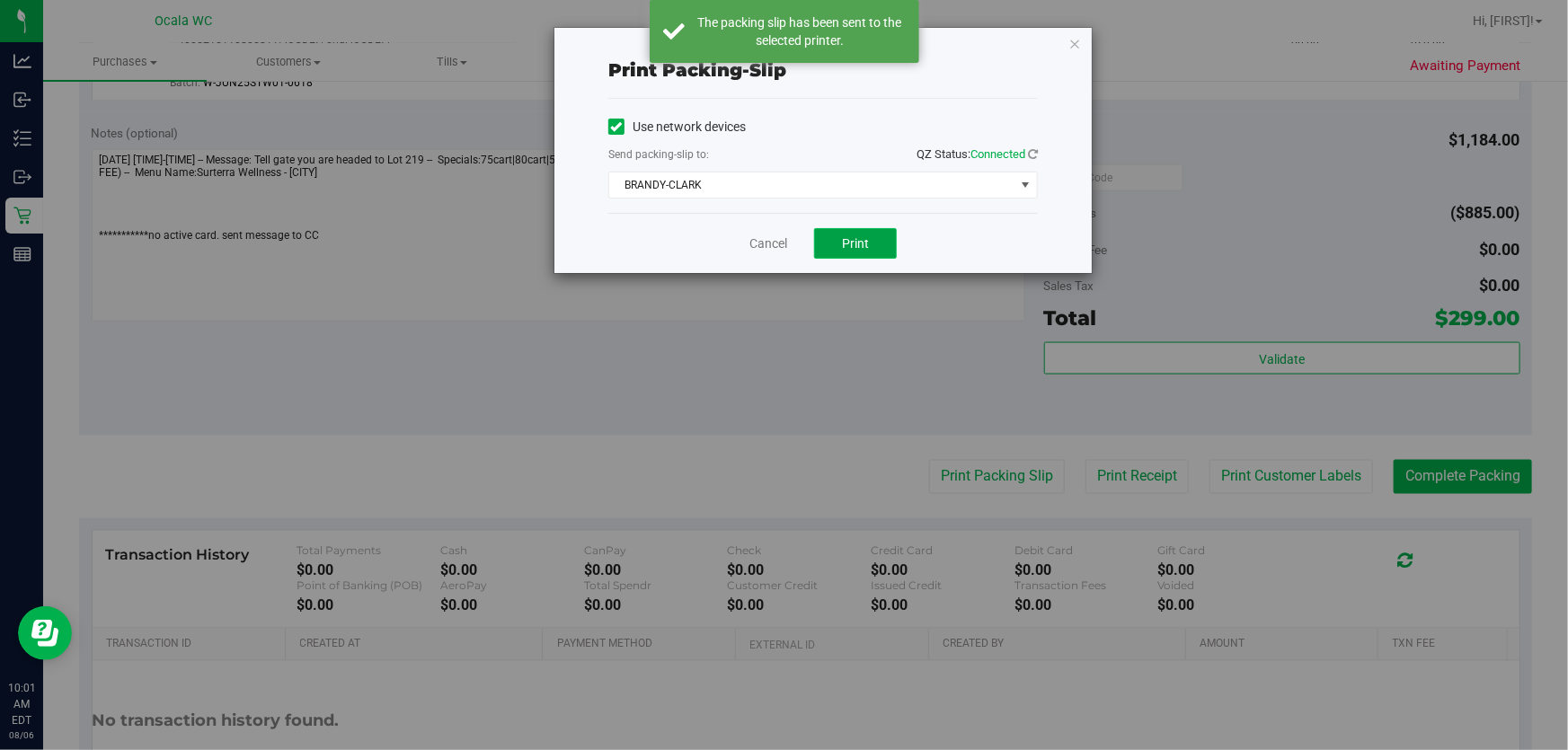 click on "Print" at bounding box center (855, 243) 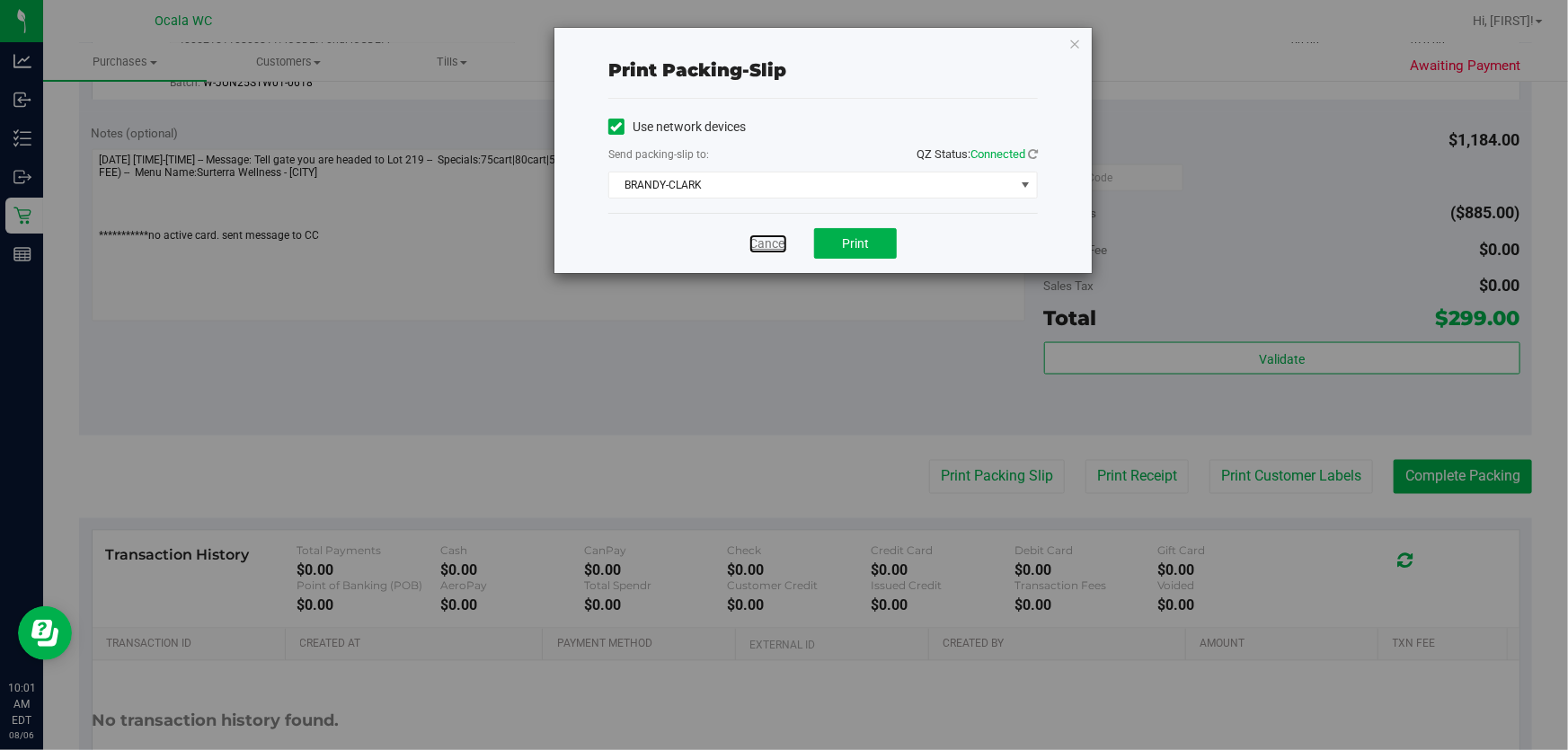 drag, startPoint x: 757, startPoint y: 246, endPoint x: 772, endPoint y: 261, distance: 21.2132 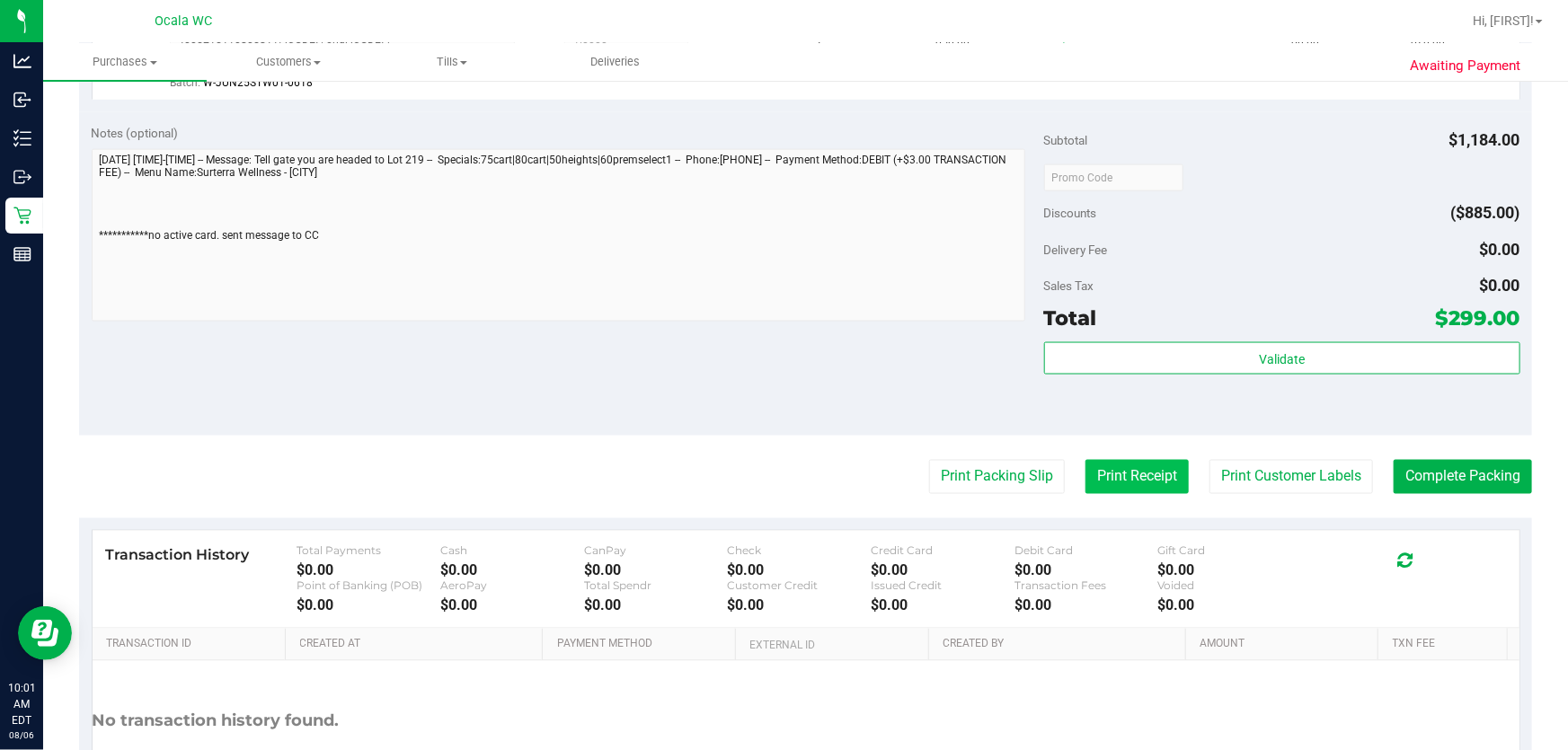 click on "Print Receipt" at bounding box center [1137, 477] 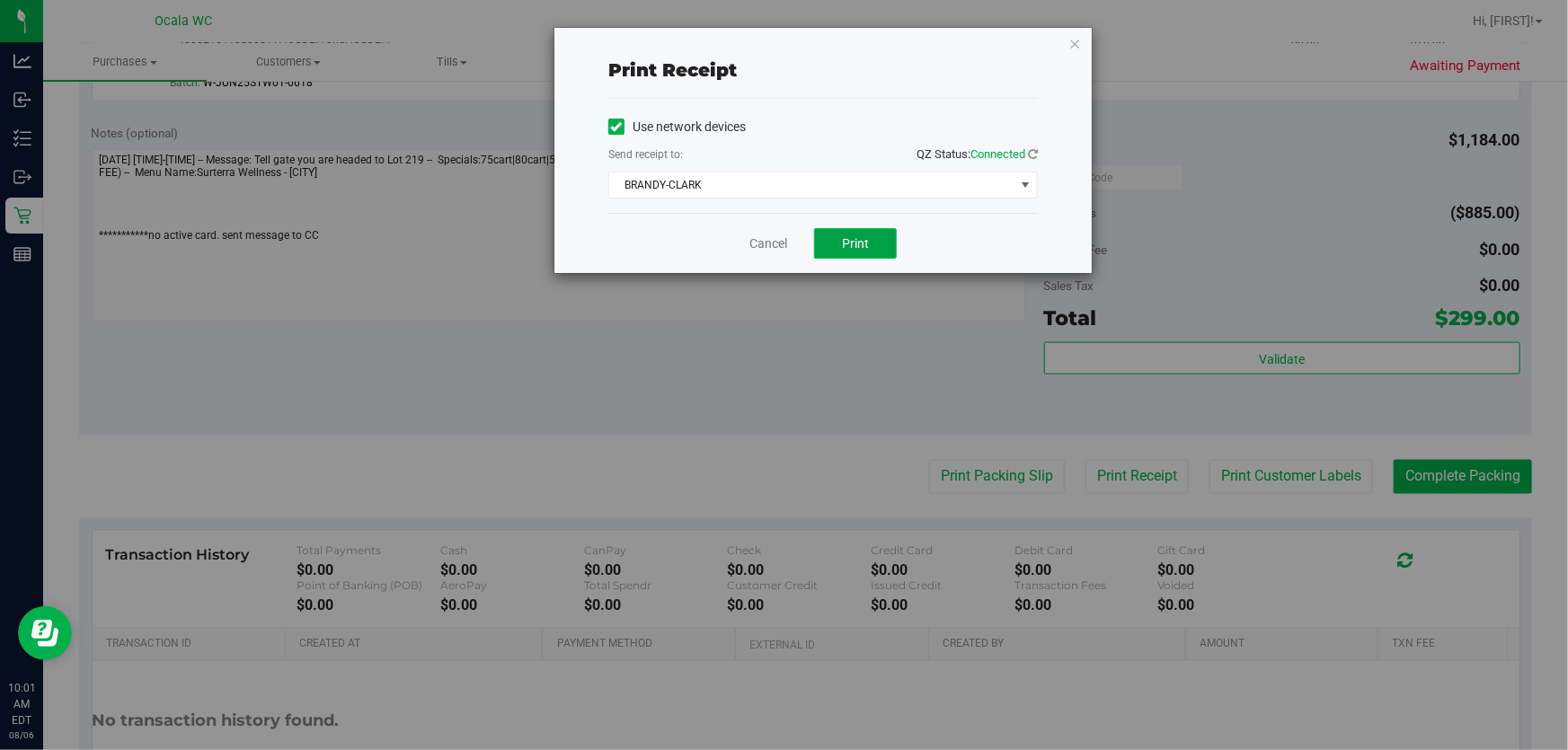 click on "Print" at bounding box center [855, 243] 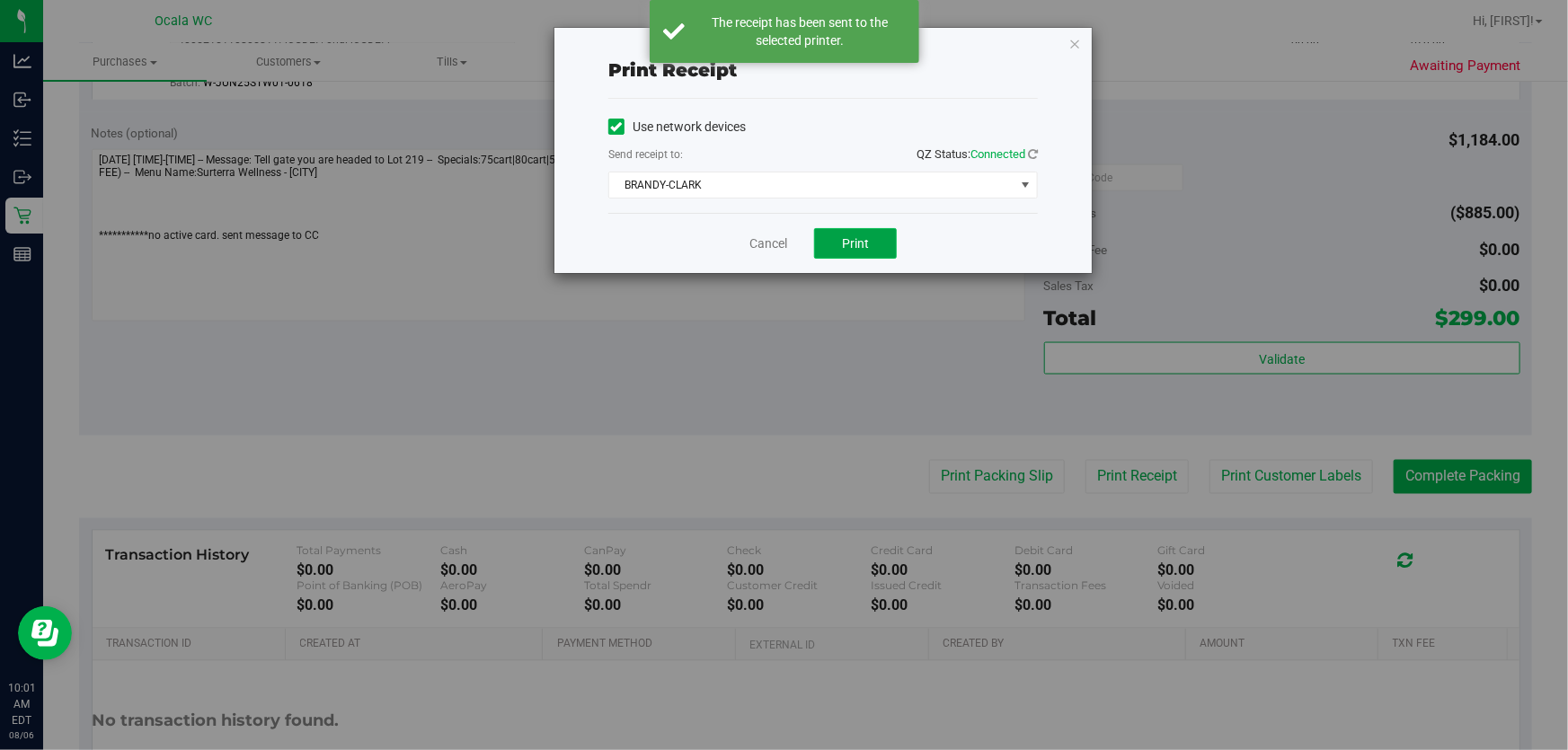 click on "Print" at bounding box center (855, 243) 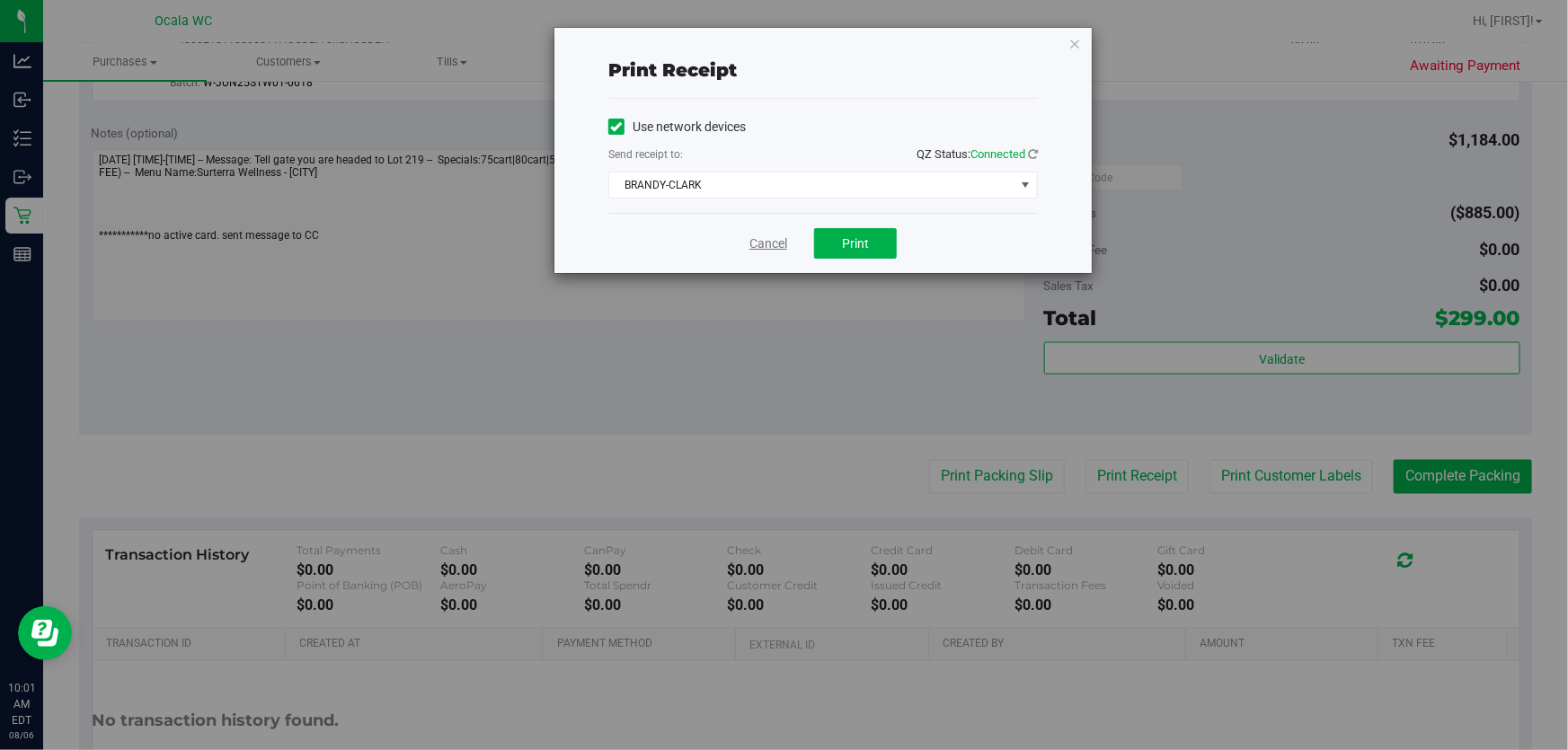 click on "Cancel" at bounding box center [768, 243] 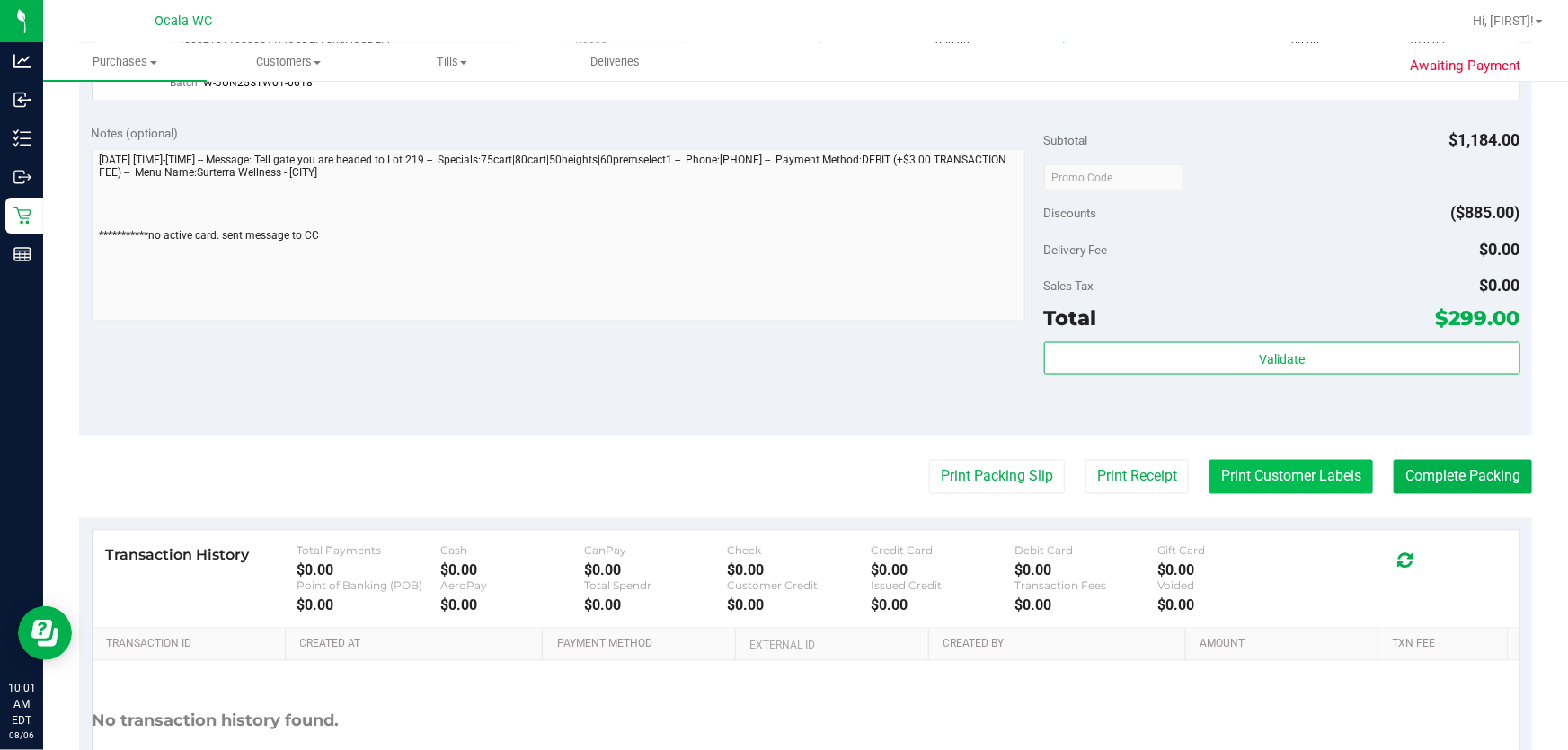 click on "Print Customer Labels" at bounding box center (1291, 477) 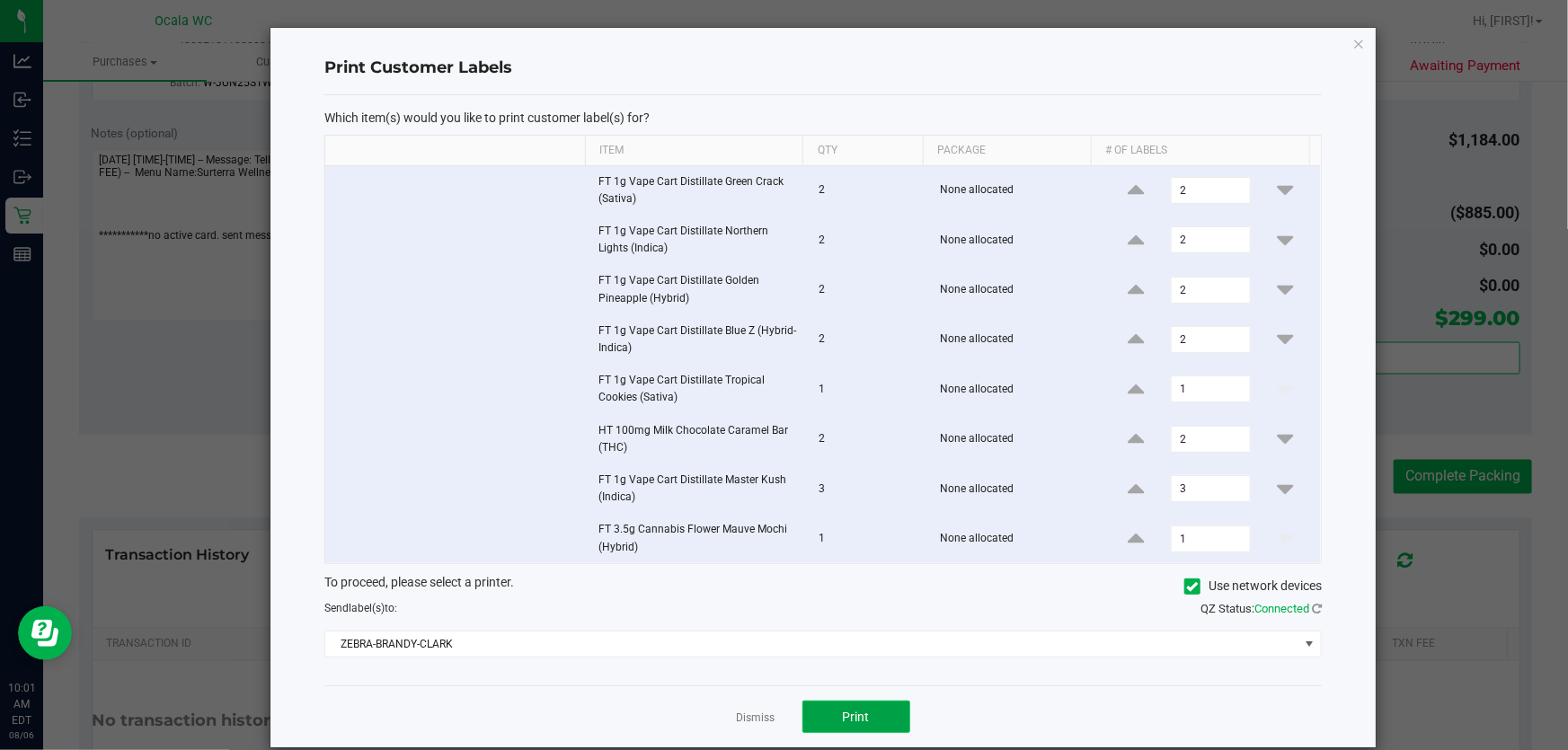 click on "Print" 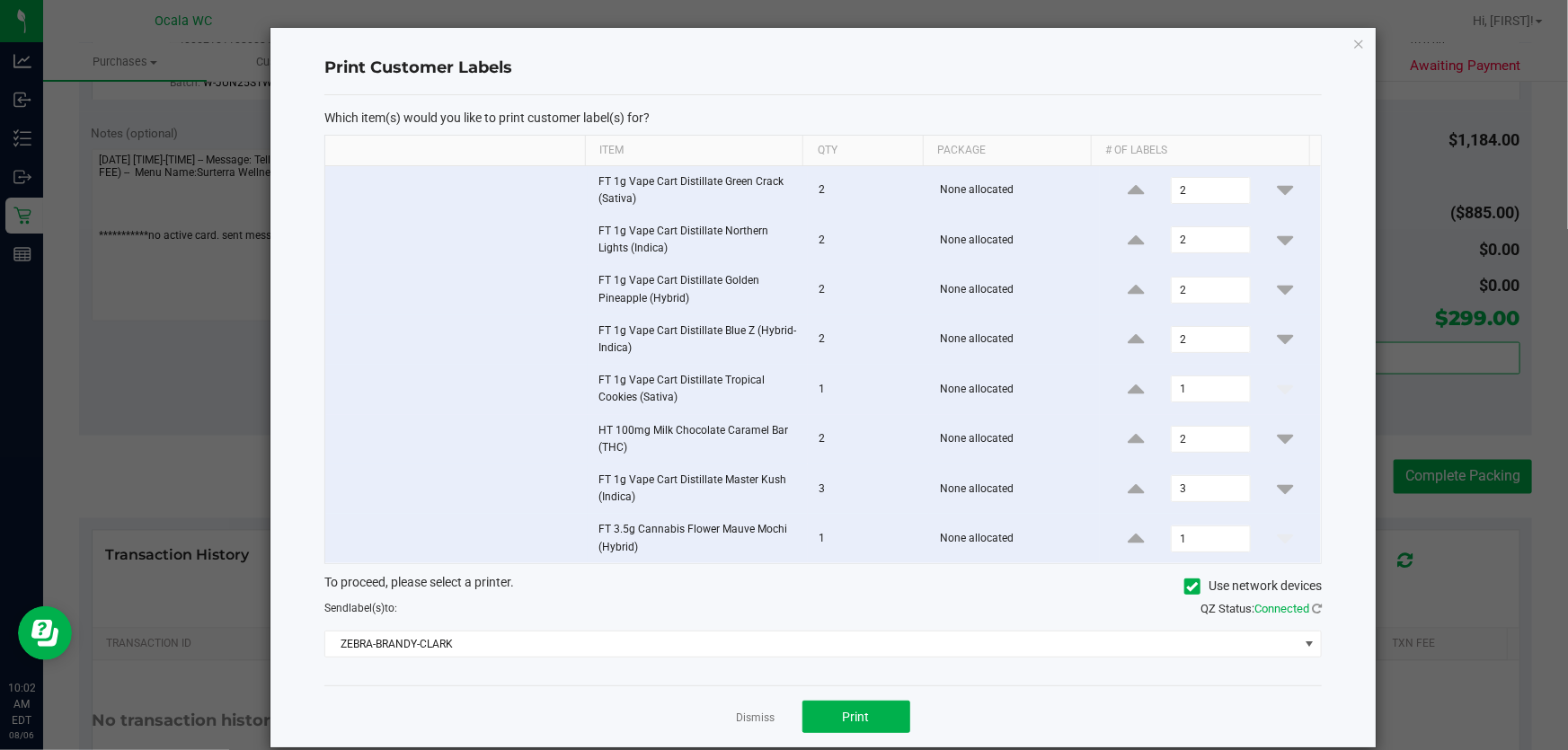 click on "Dismiss" 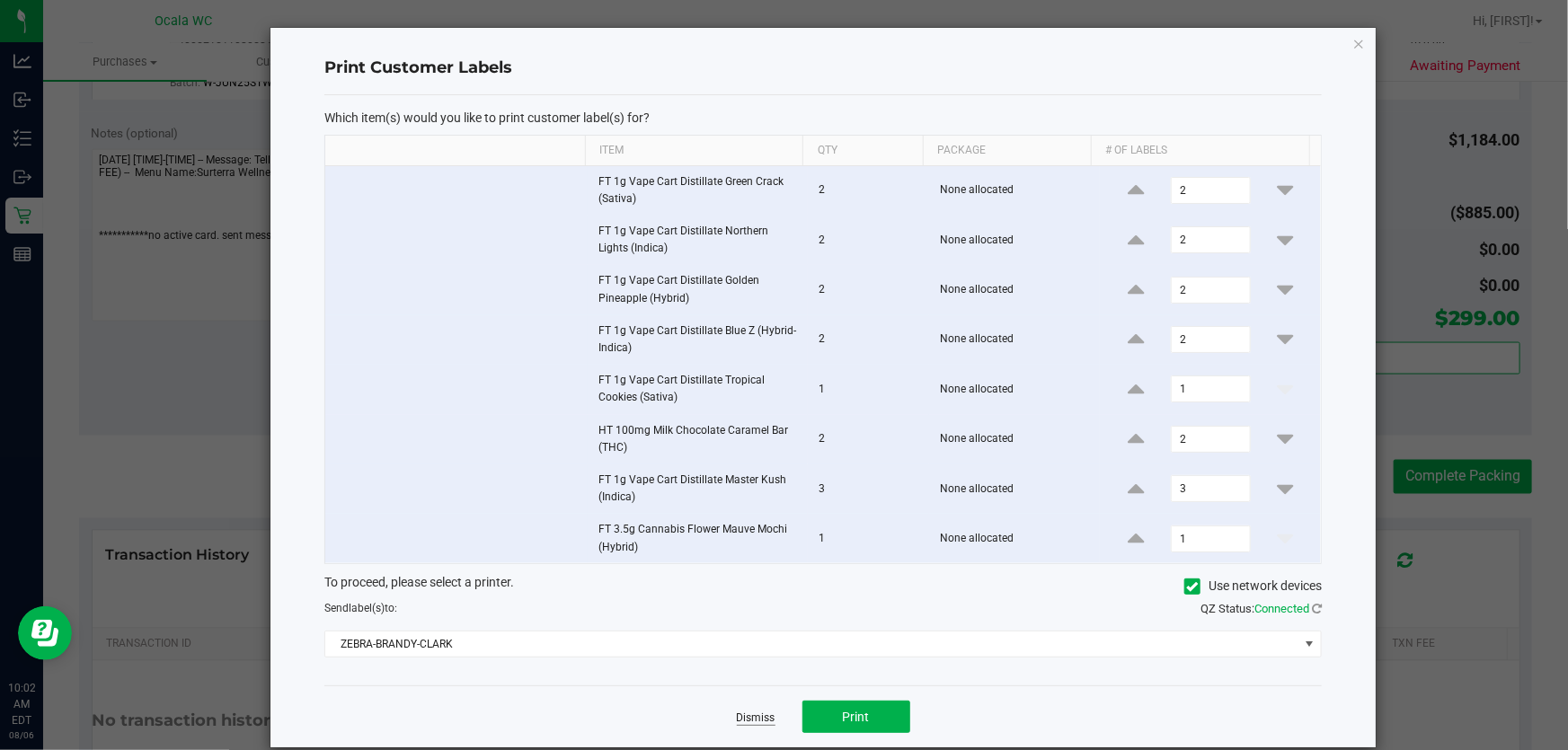 click on "Dismiss" 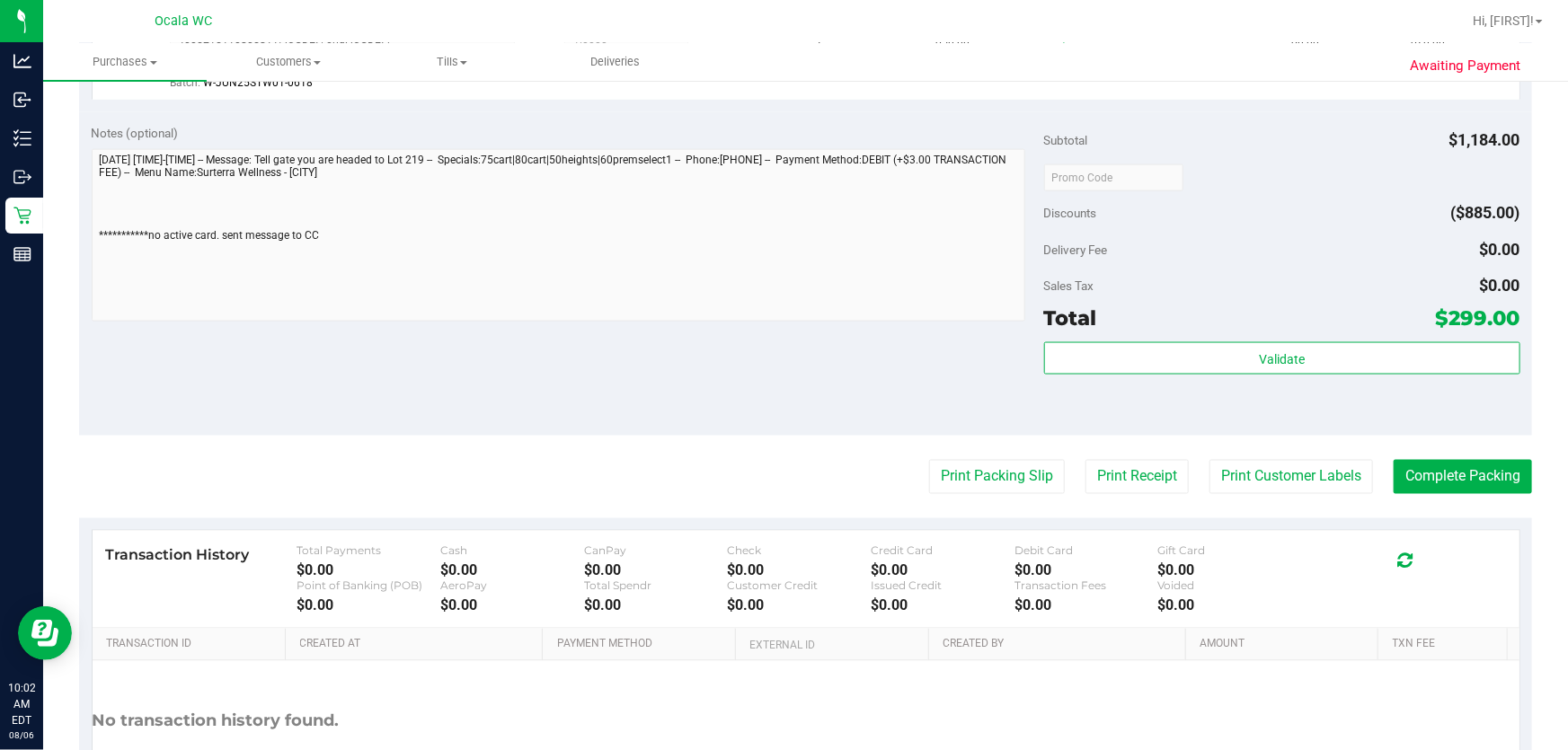 click on "Back
Edit Purchase
Cancel Purchase
View Profile
# 11745487
BioTrack ID:
-
Submitted
Needs review
Last Modified
John Laughlin
Aug 6, 2025 9:16:08 AM EDT" at bounding box center [805, -178] 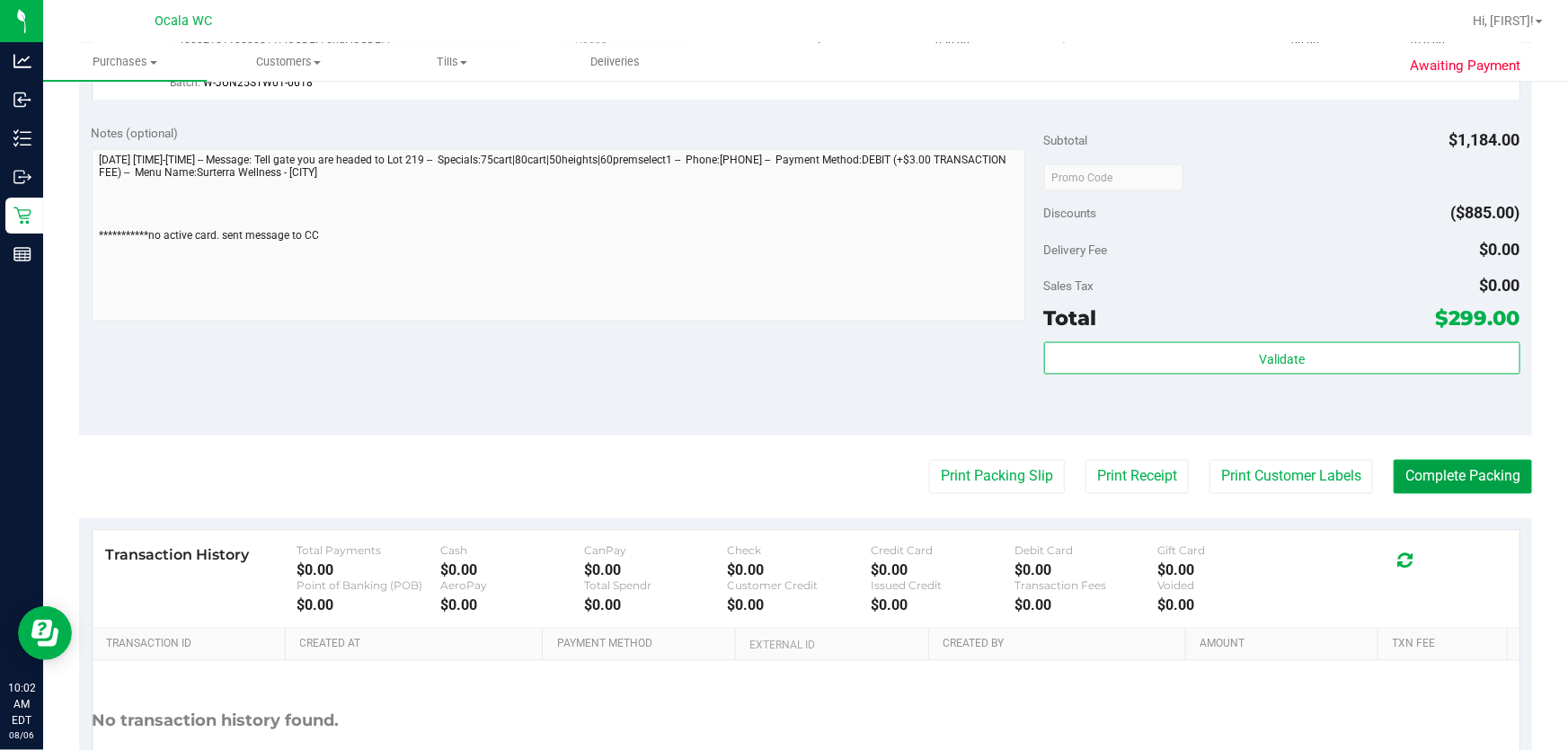 click on "Complete Packing" at bounding box center (1463, 477) 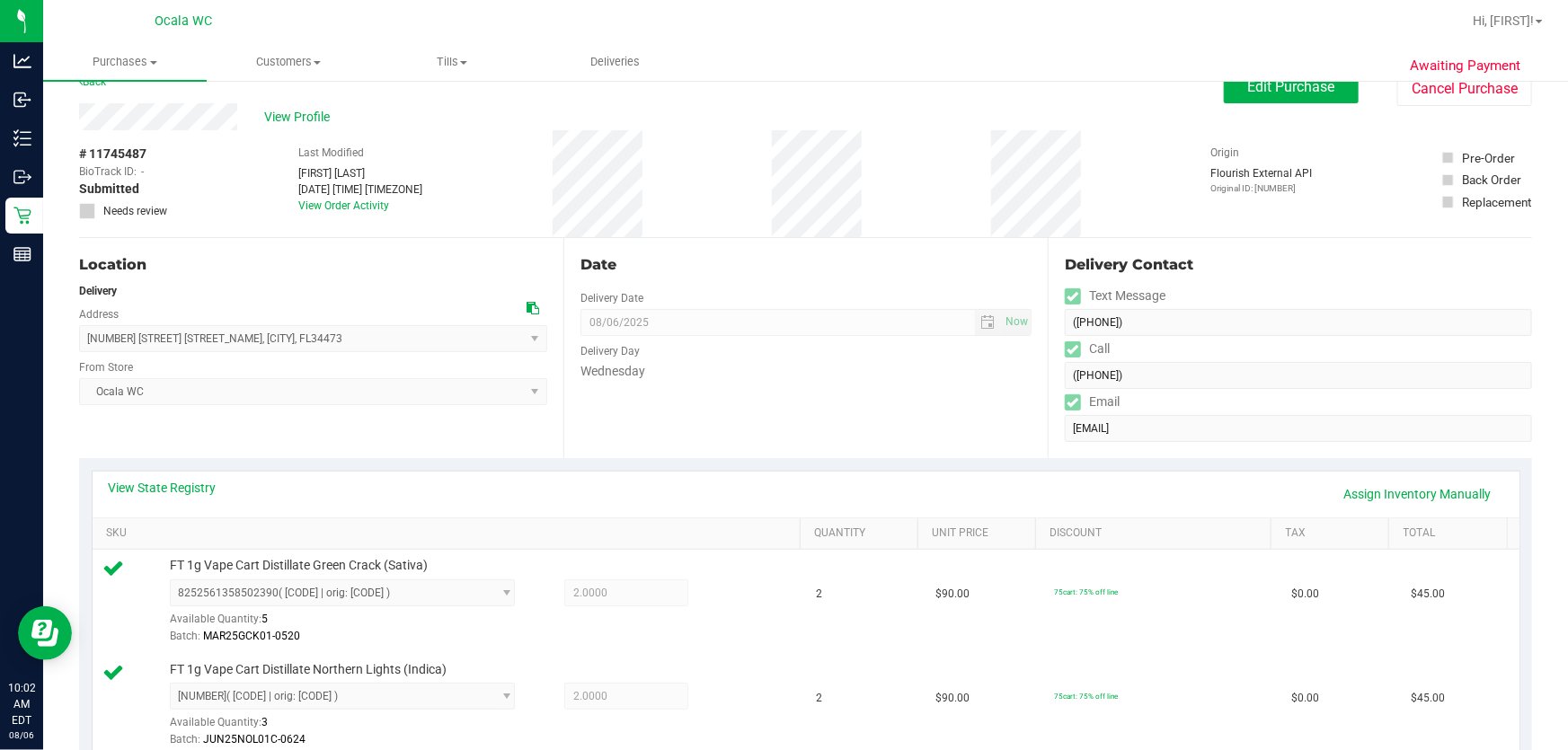 scroll, scrollTop: 0, scrollLeft: 0, axis: both 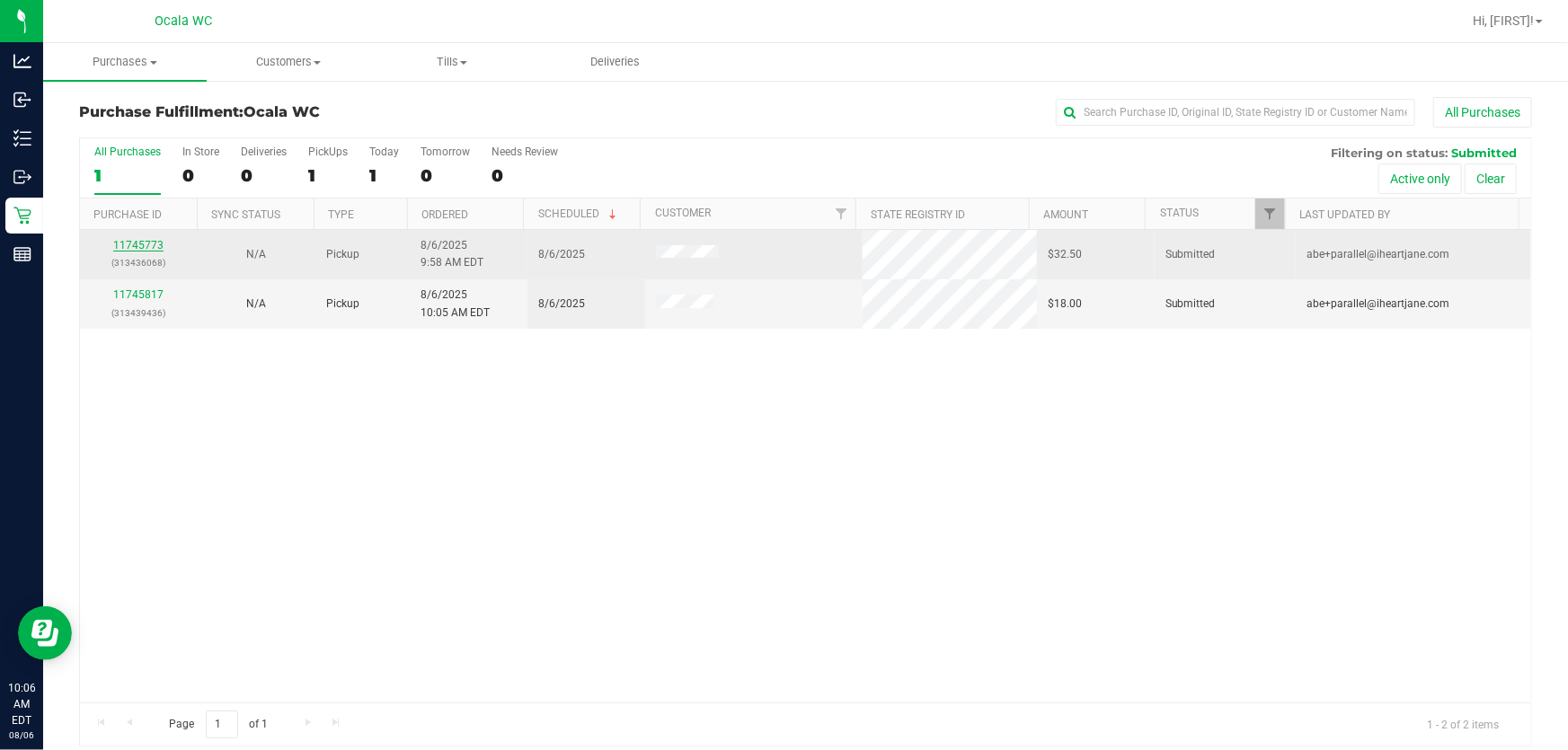 click on "11745773" at bounding box center [138, 245] 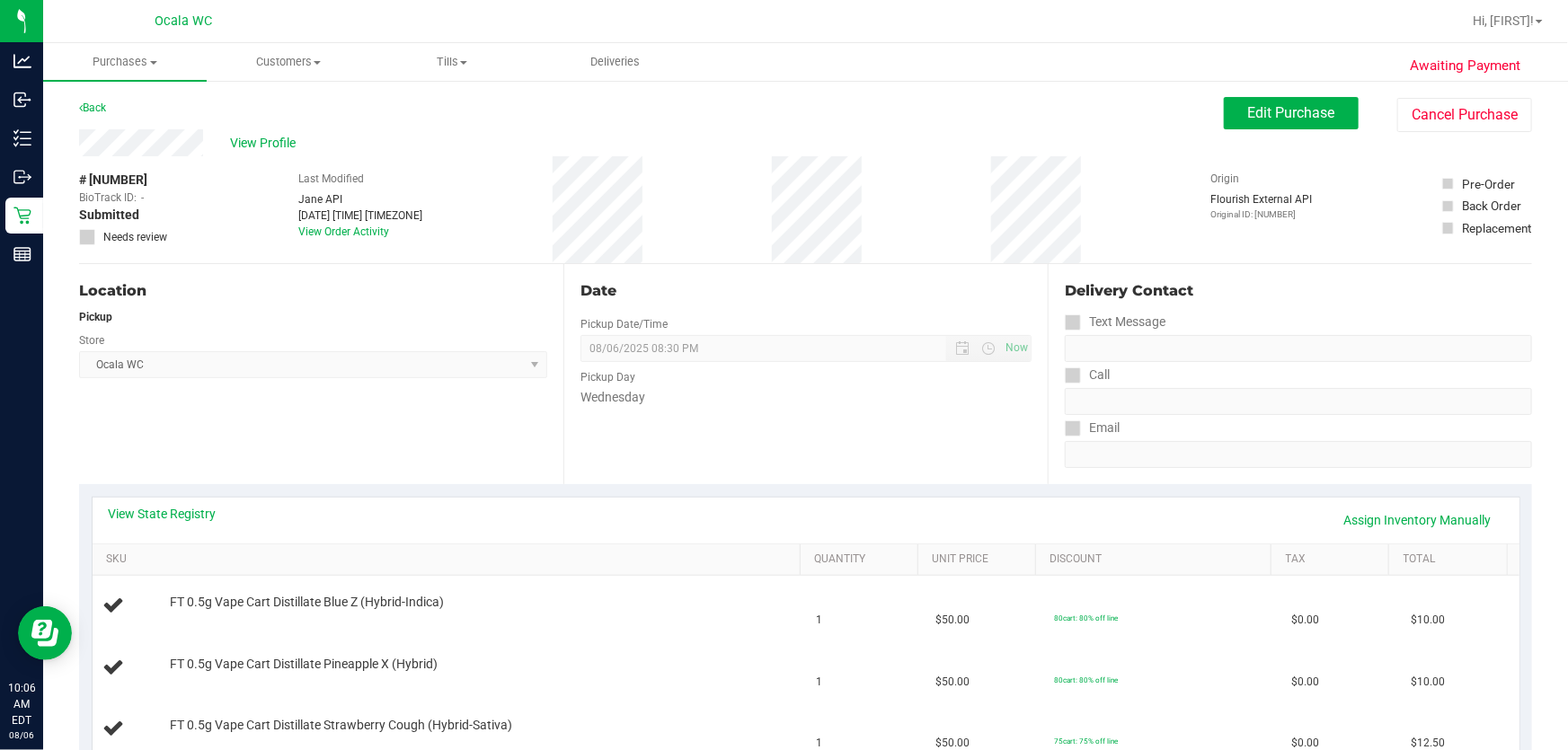 scroll, scrollTop: 244, scrollLeft: 0, axis: vertical 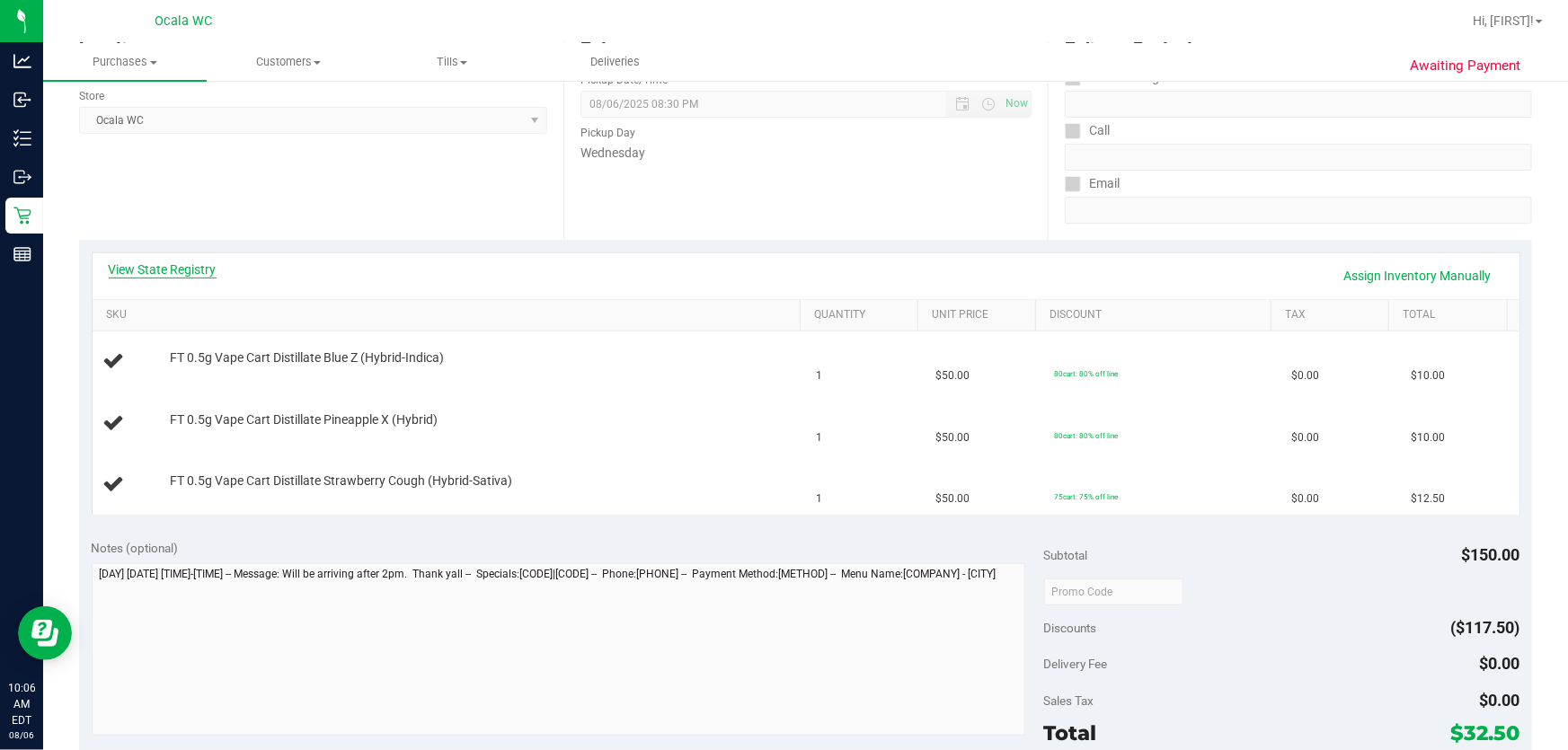 click on "View State Registry" at bounding box center [163, 269] 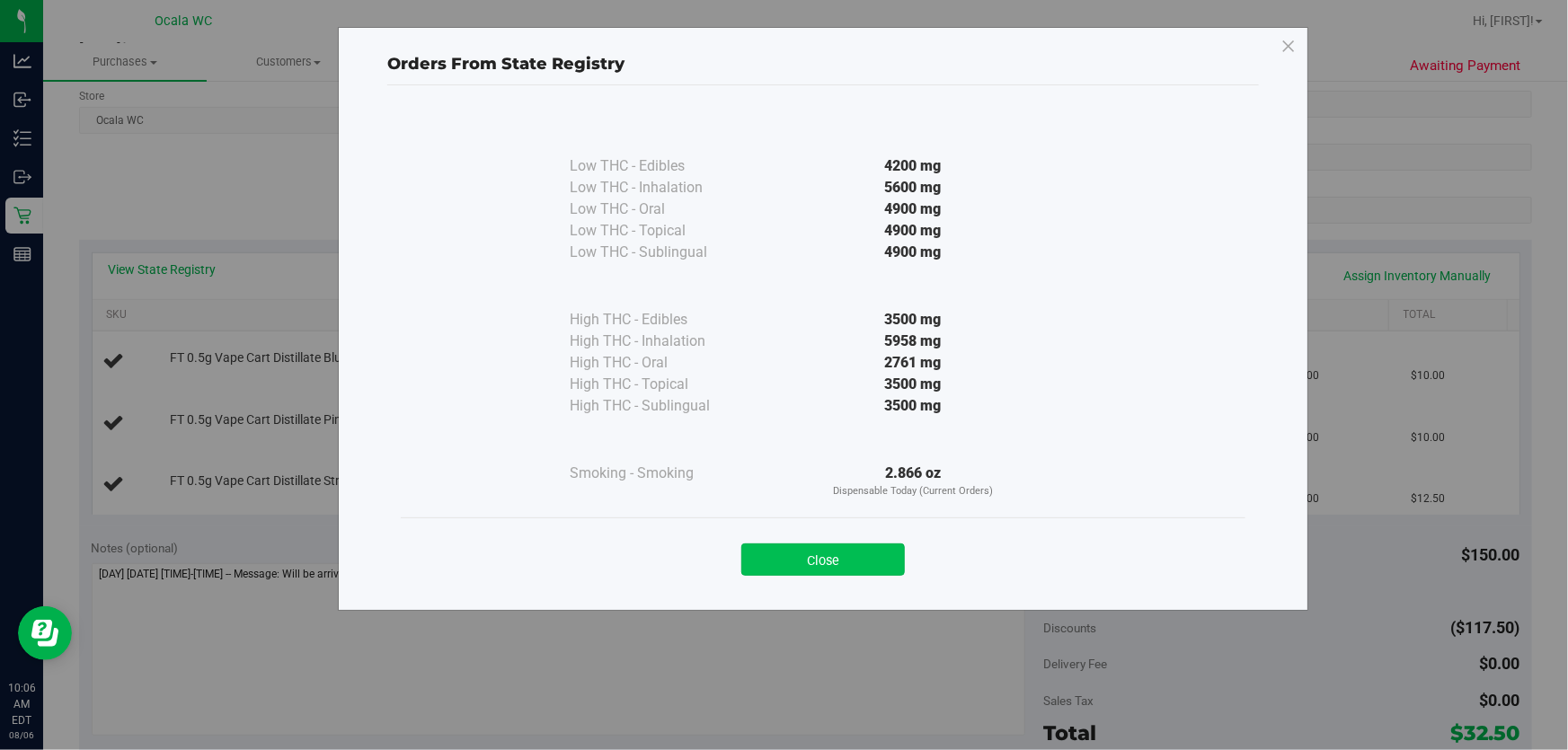 click on "Close" at bounding box center [823, 560] 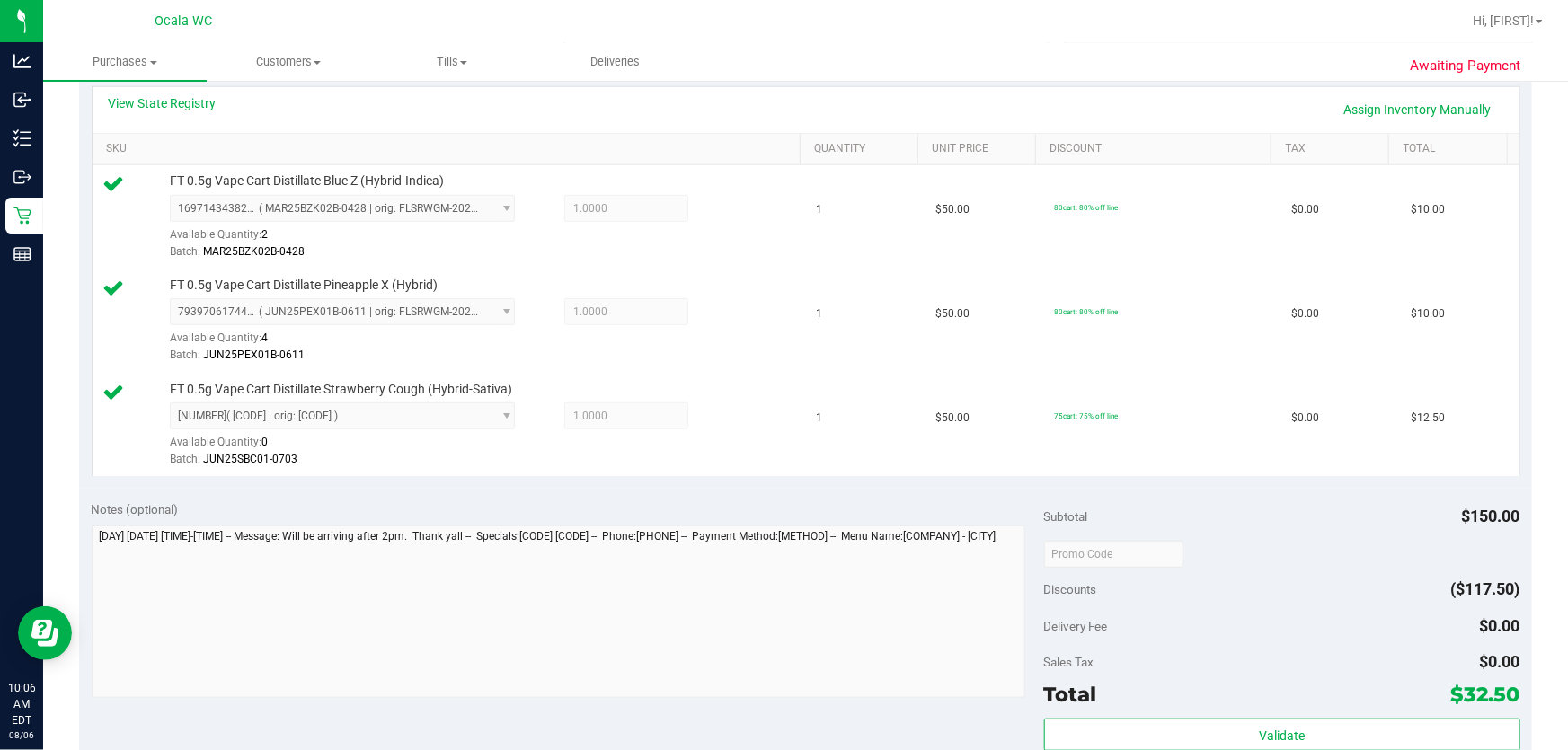 scroll, scrollTop: 653, scrollLeft: 0, axis: vertical 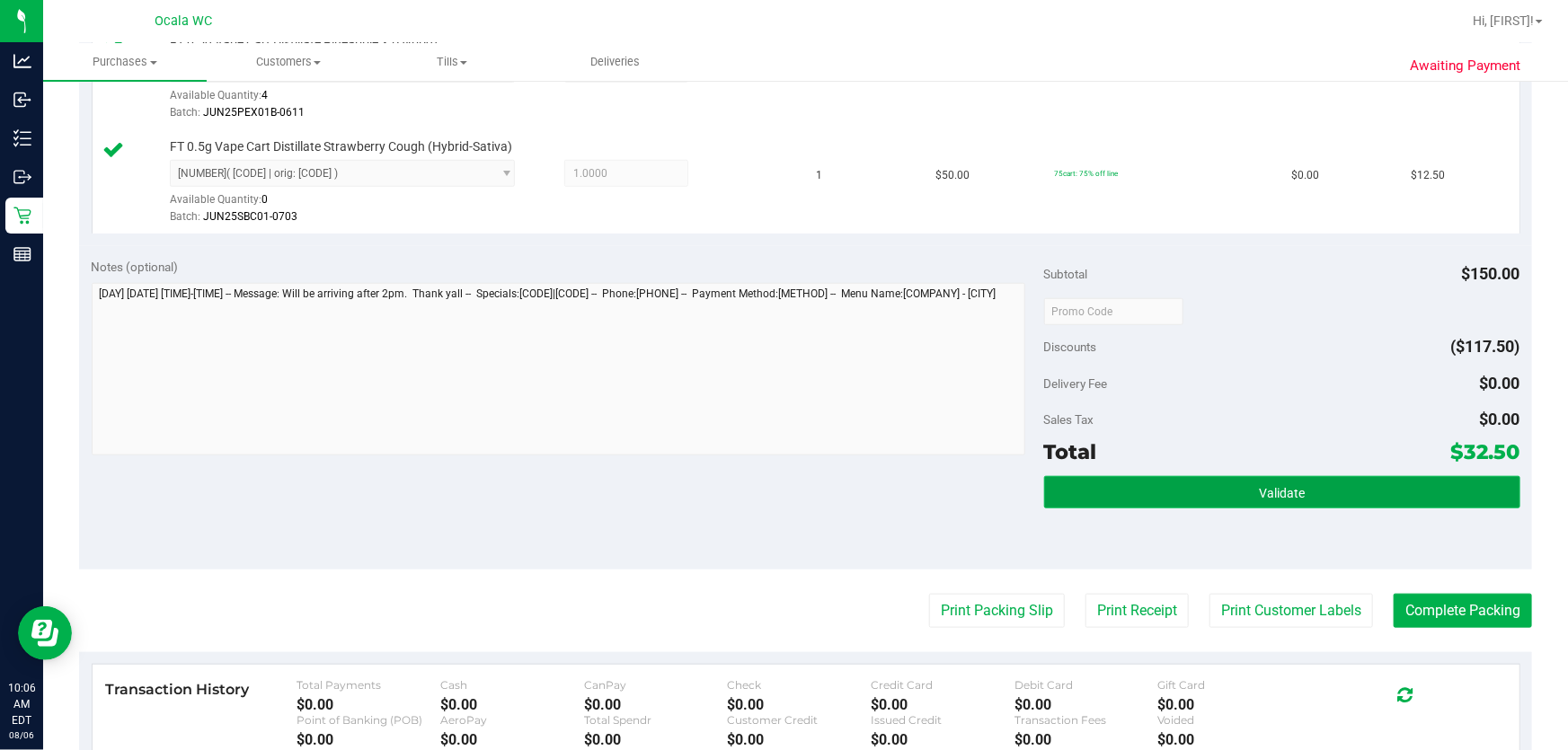drag, startPoint x: 1276, startPoint y: 481, endPoint x: 1255, endPoint y: 484, distance: 21.213203 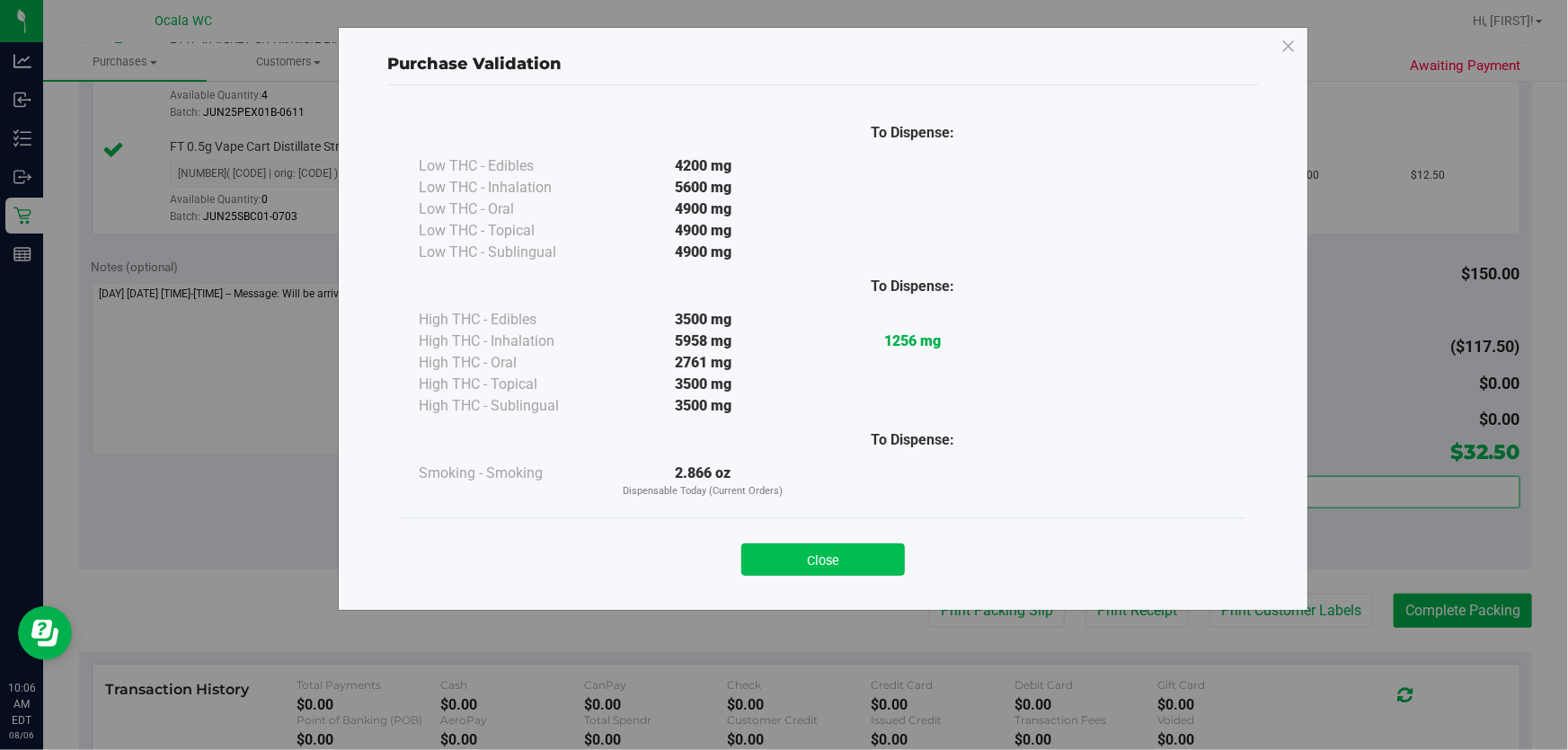 click on "Close" at bounding box center (823, 560) 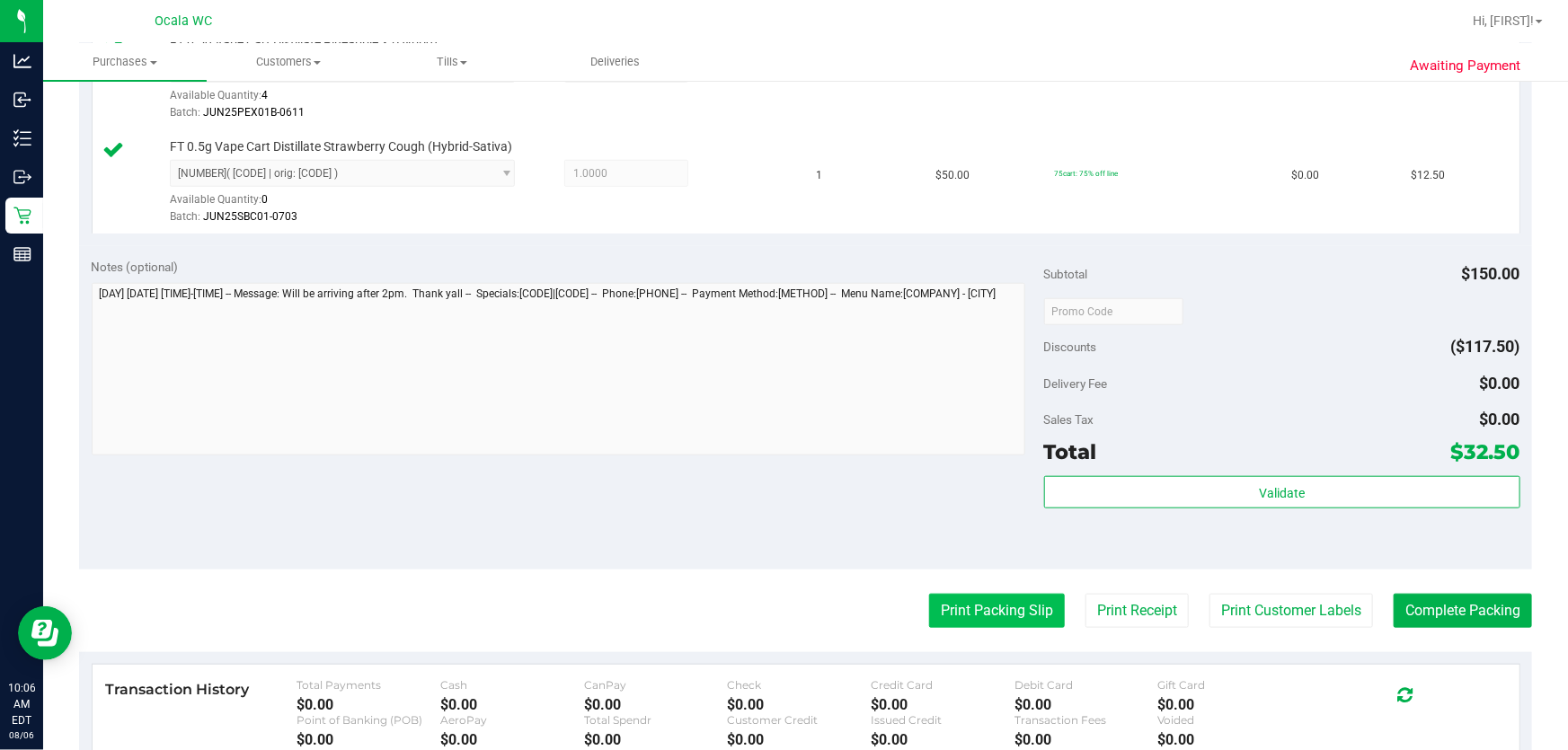 click on "Print Packing Slip" at bounding box center (997, 611) 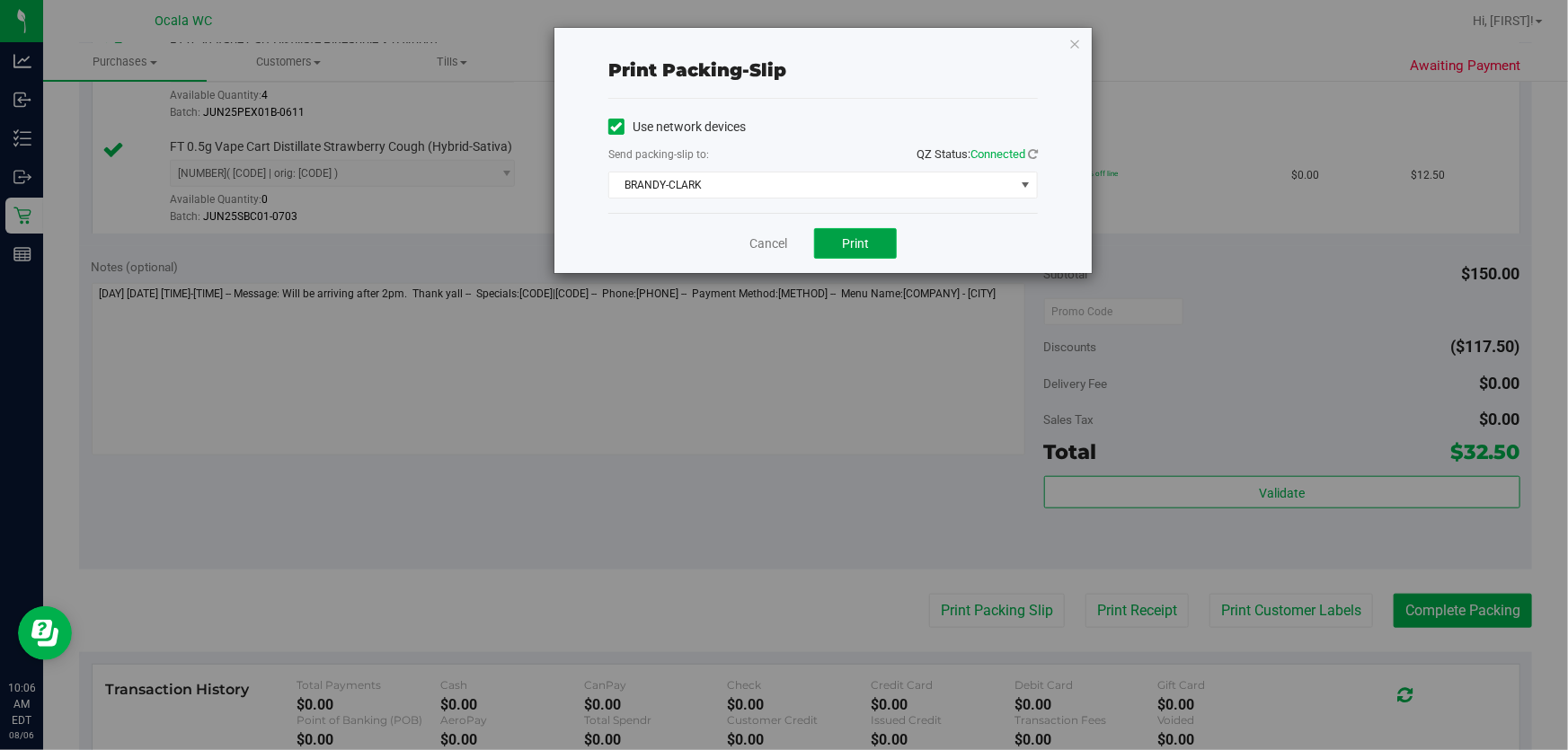 click on "Print" at bounding box center [855, 243] 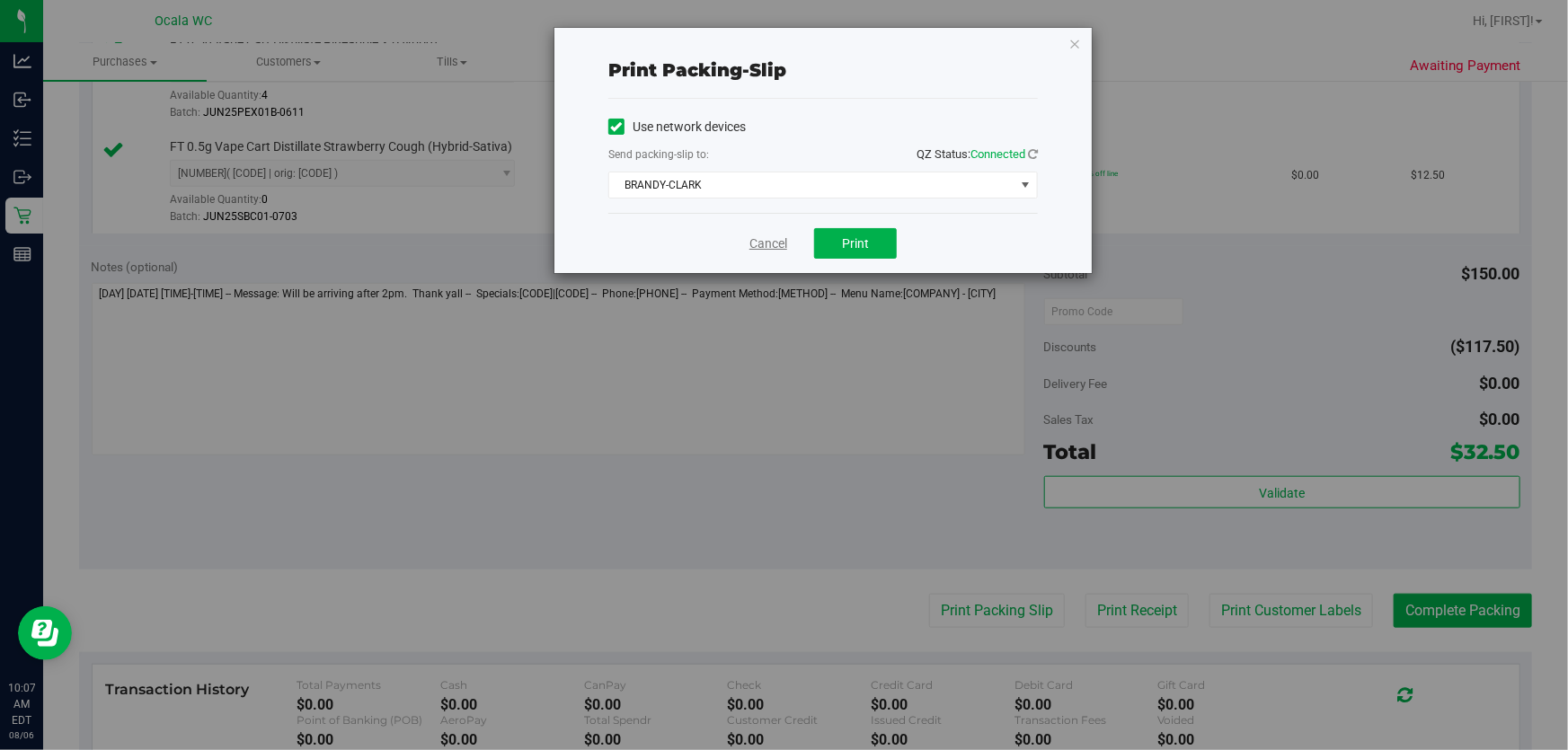 click on "Cancel" at bounding box center (768, 243) 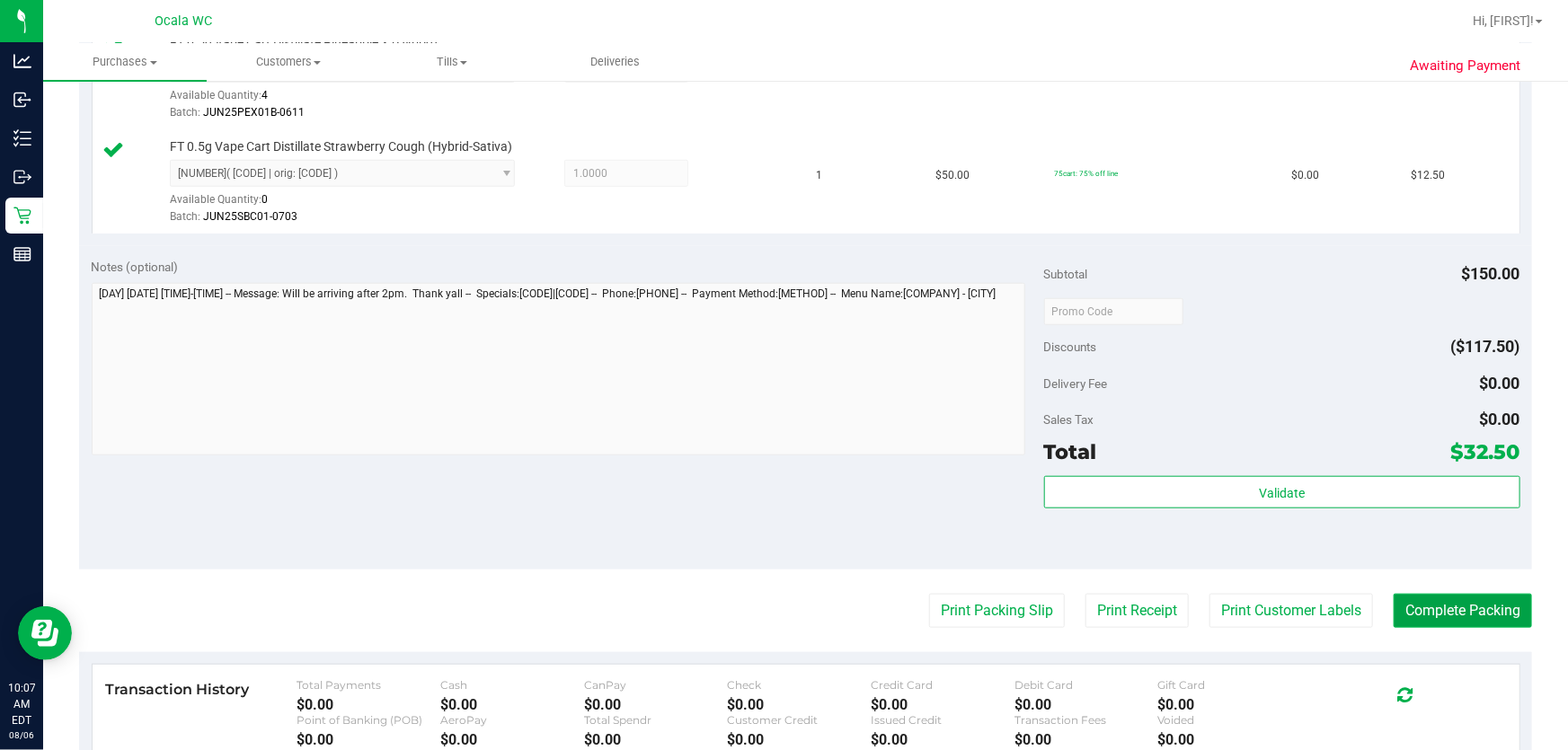 click on "Complete Packing" at bounding box center [1463, 611] 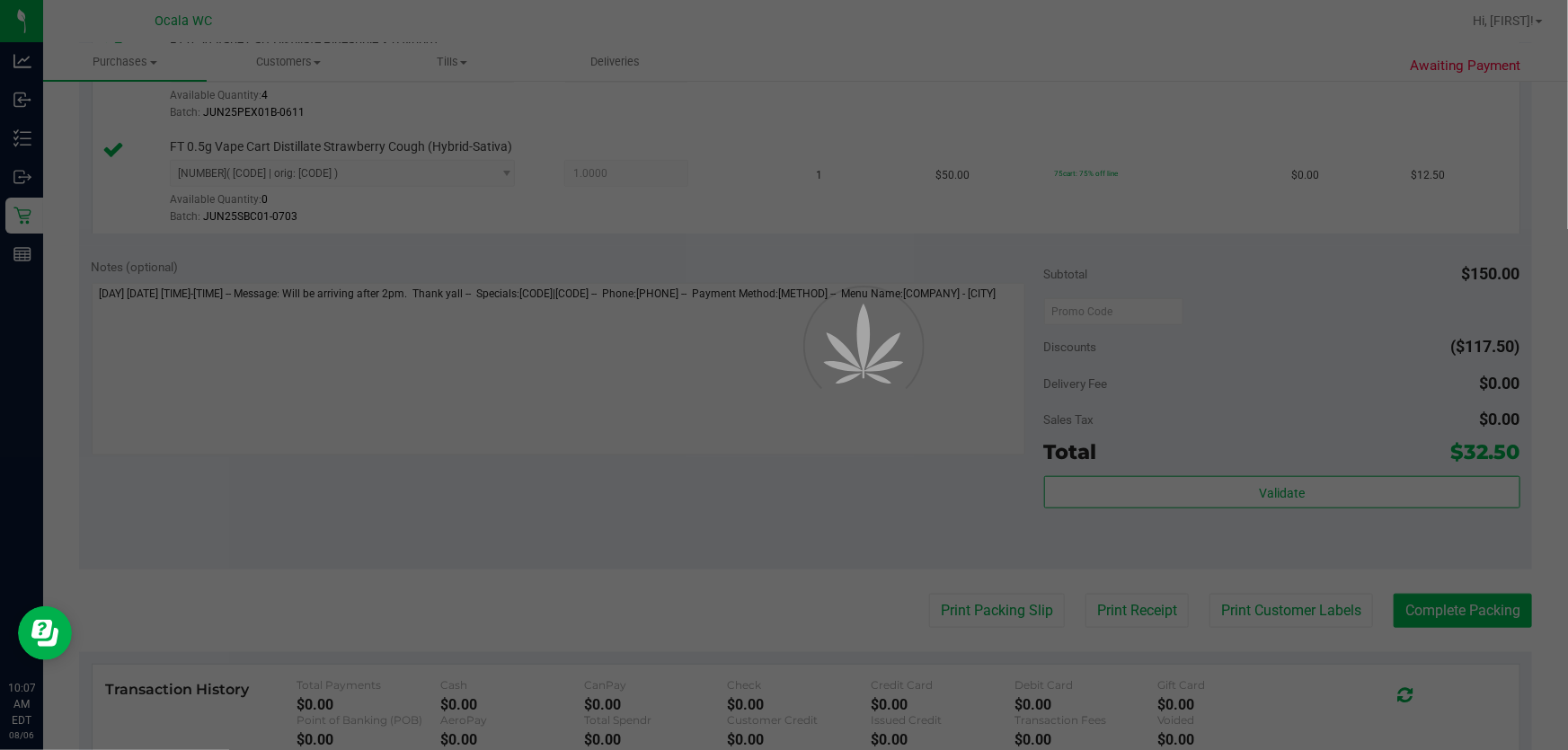 scroll, scrollTop: 0, scrollLeft: 0, axis: both 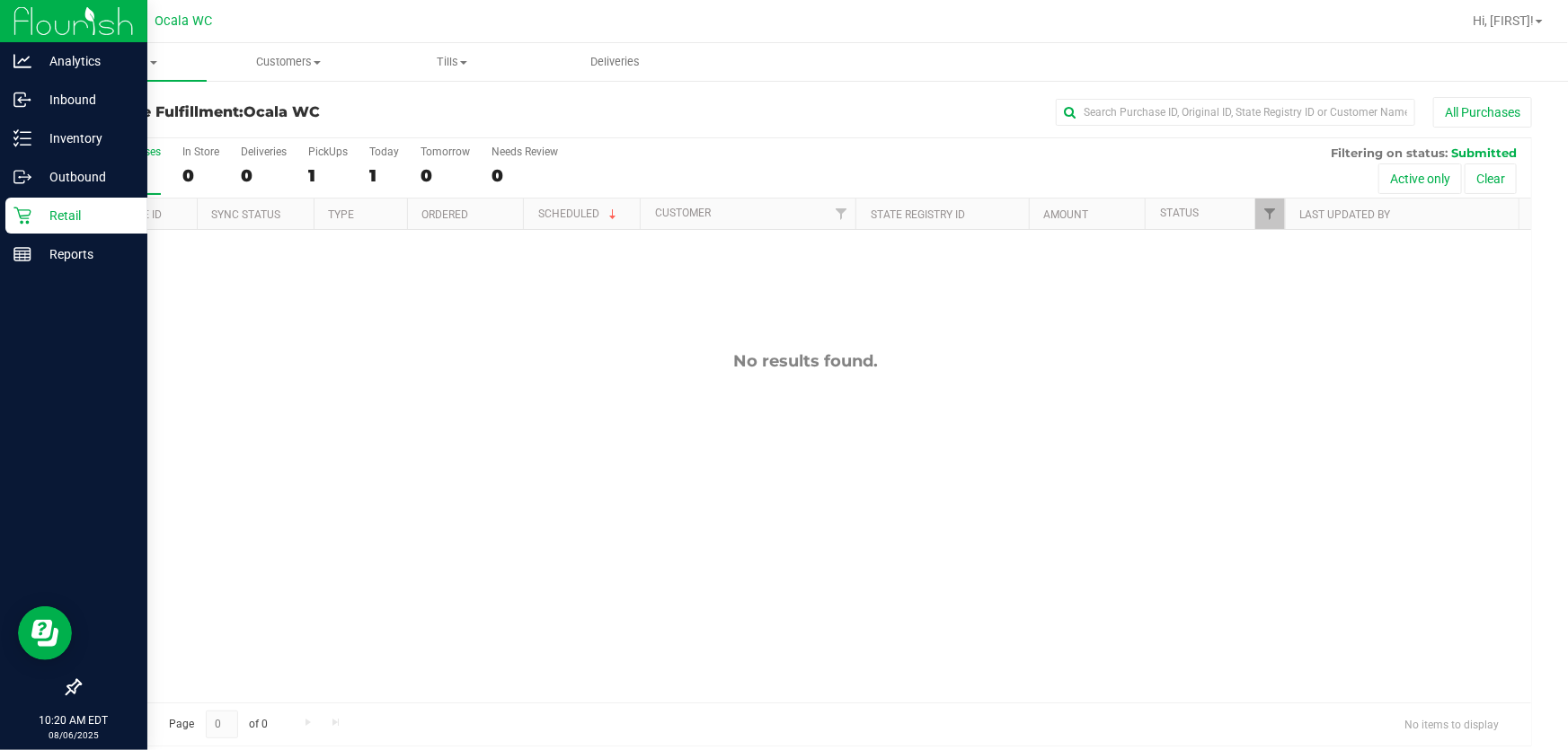 click on "Retail" at bounding box center [85, 216] 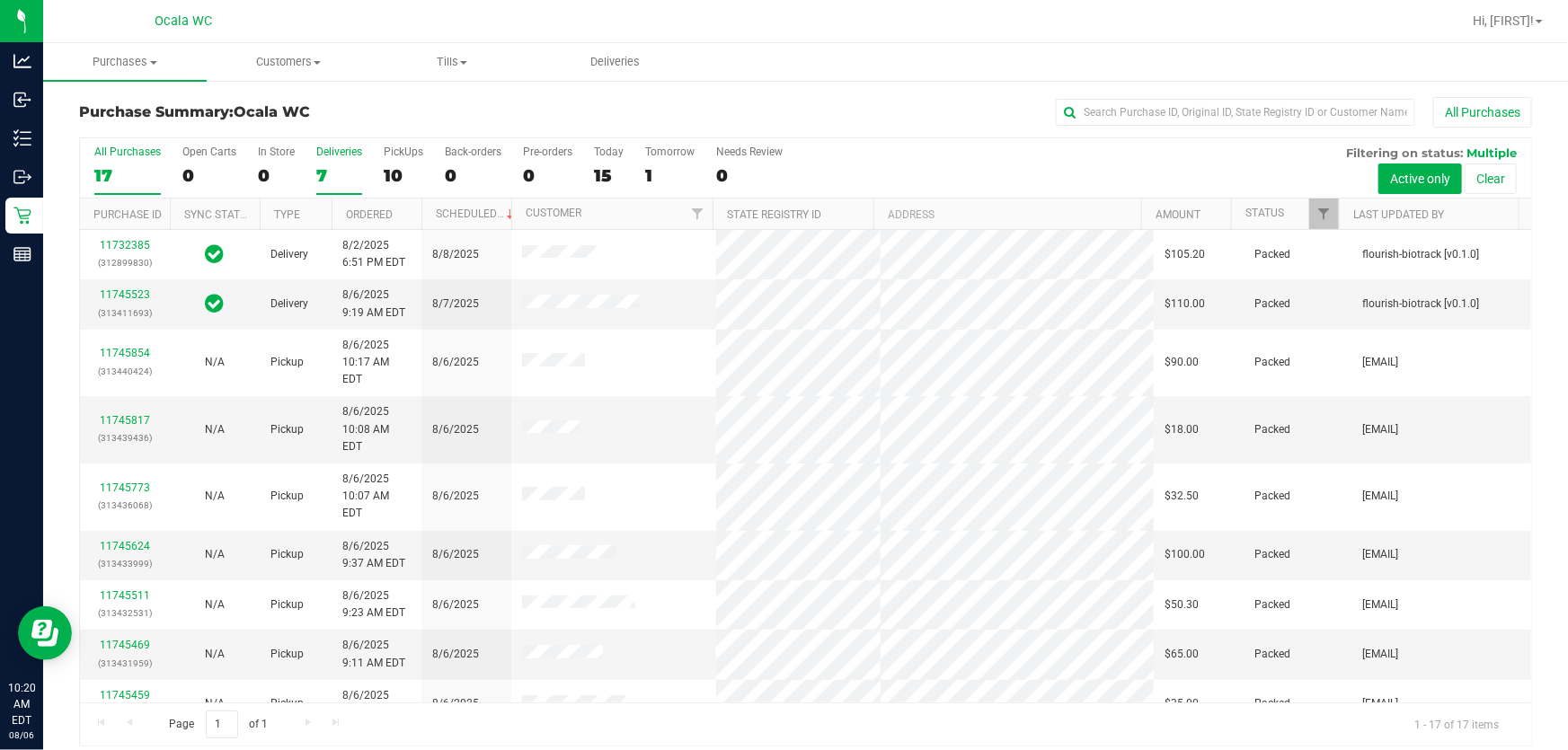 click on "7" at bounding box center [339, 175] 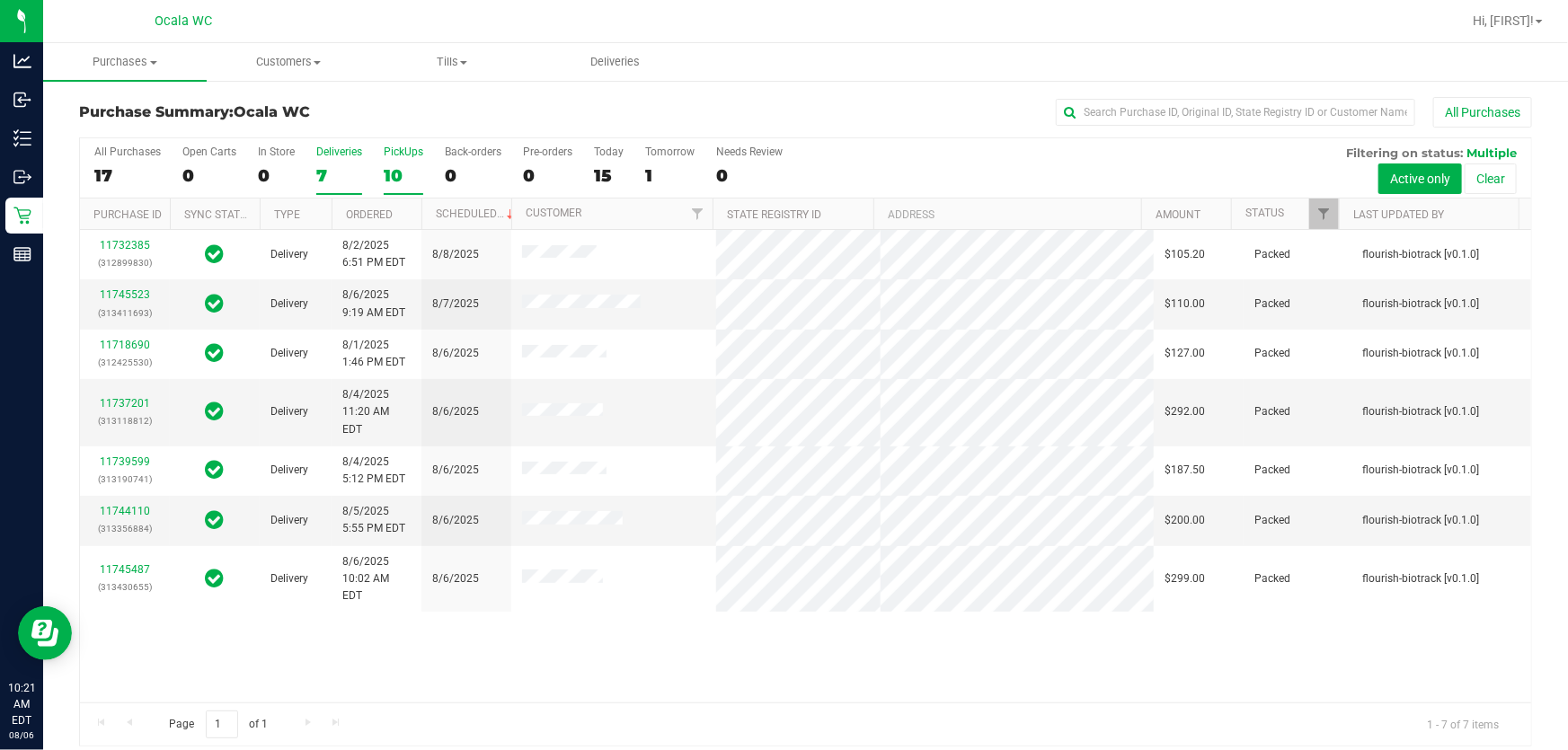 click on "10" at bounding box center (403, 175) 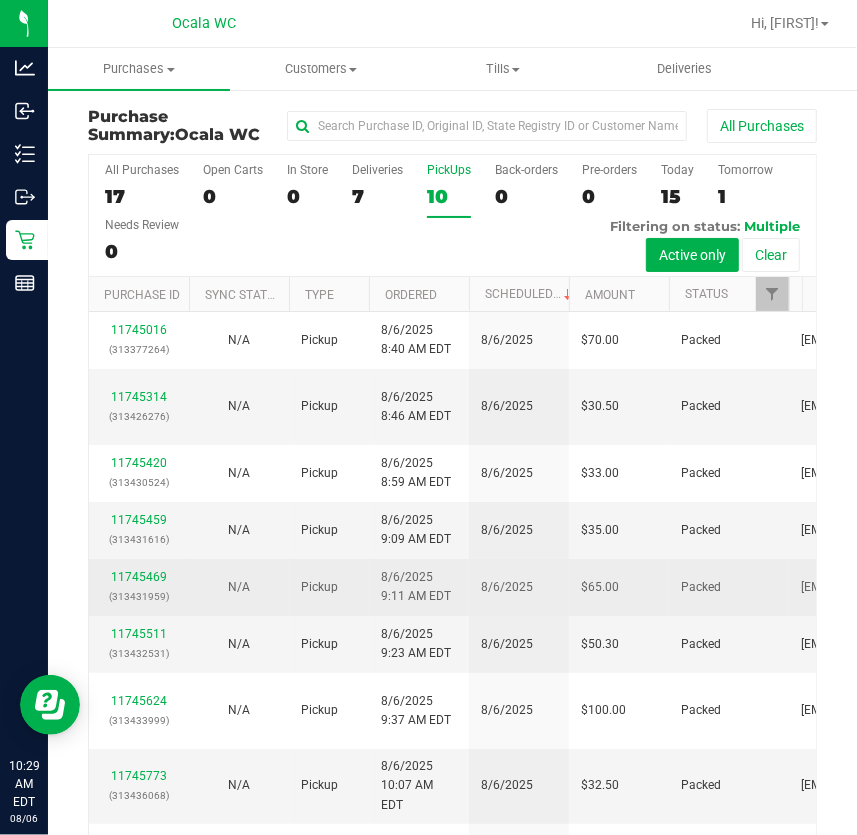 scroll, scrollTop: 133, scrollLeft: 0, axis: vertical 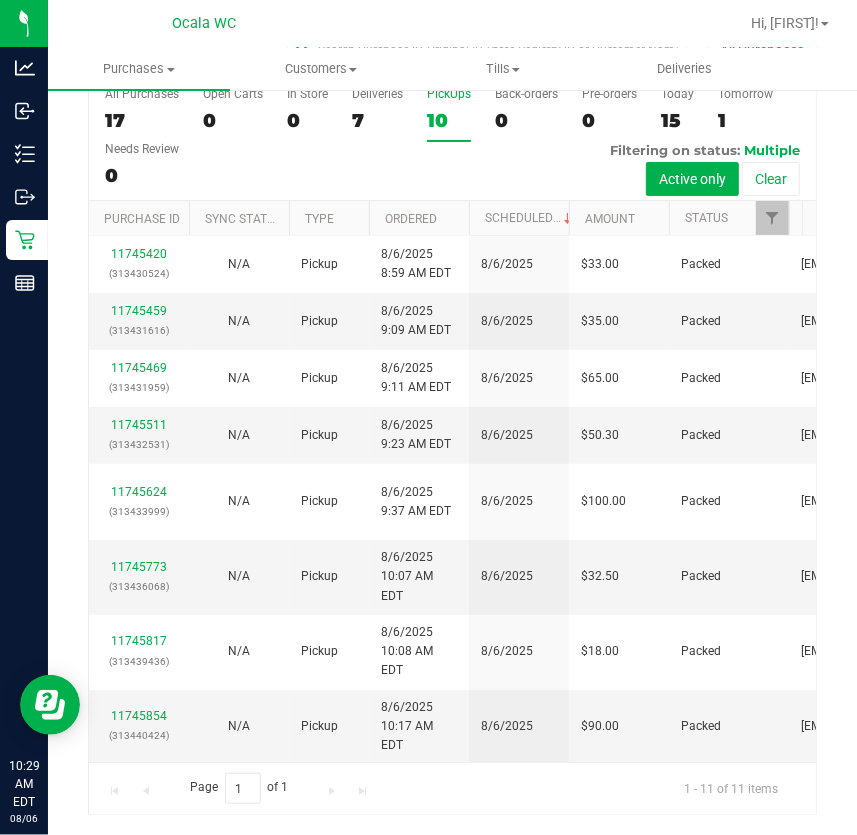 click on "11745969" at bounding box center [139, 791] 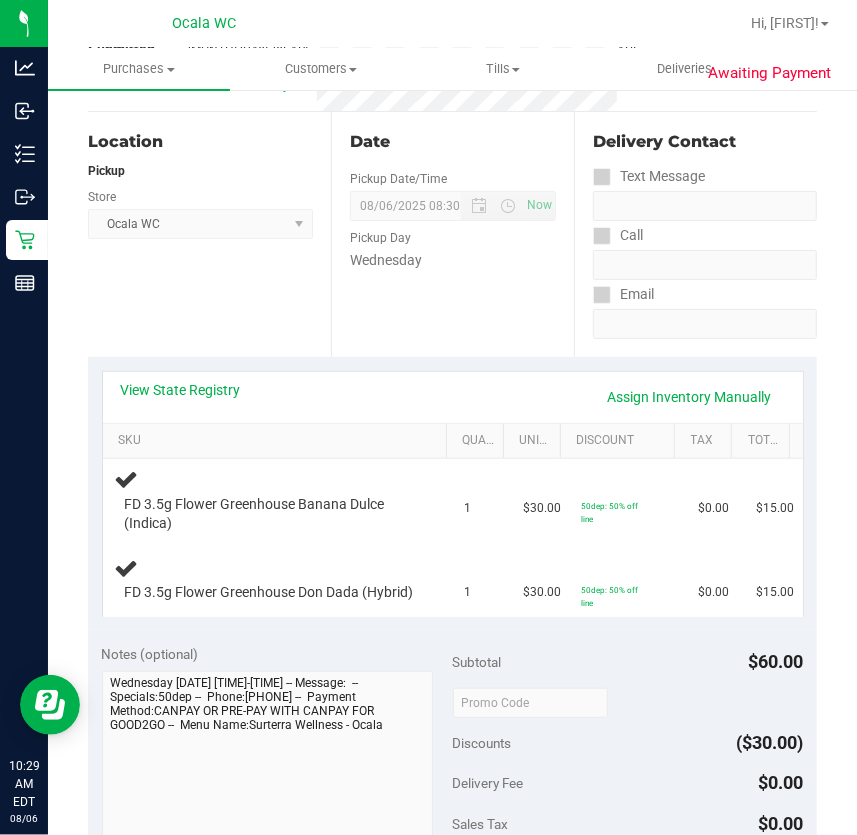 scroll, scrollTop: 349, scrollLeft: 0, axis: vertical 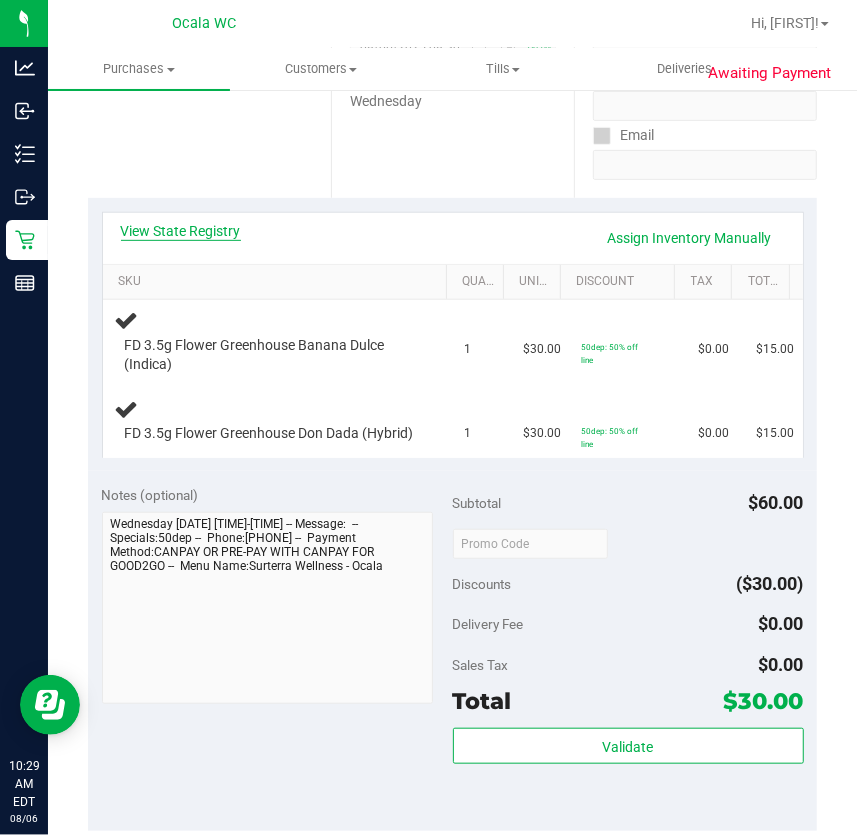 click on "View State Registry" at bounding box center [181, 231] 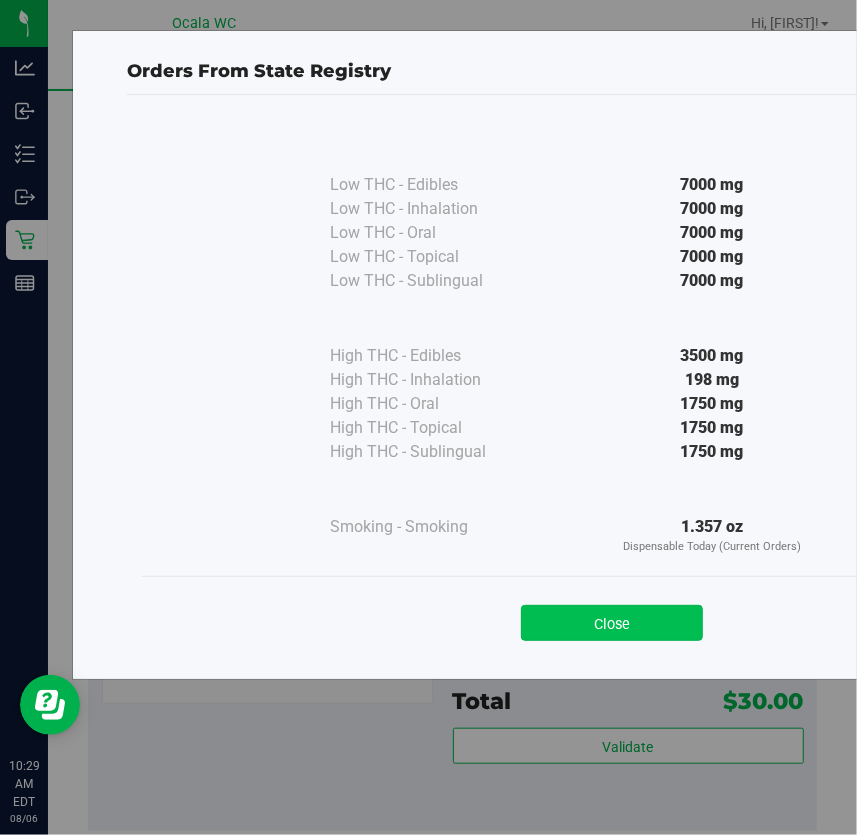 click on "Close" at bounding box center (612, 623) 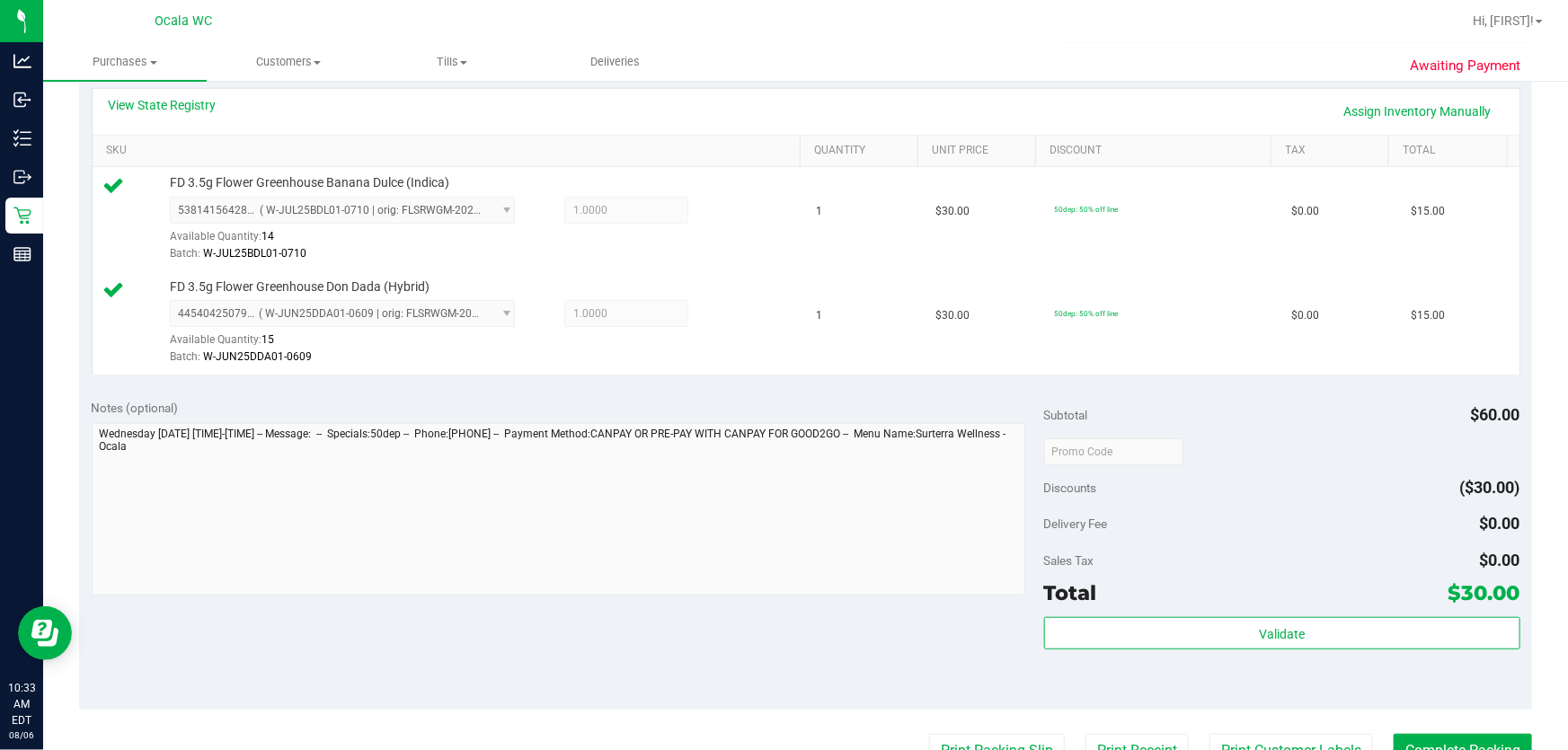 scroll, scrollTop: 653, scrollLeft: 0, axis: vertical 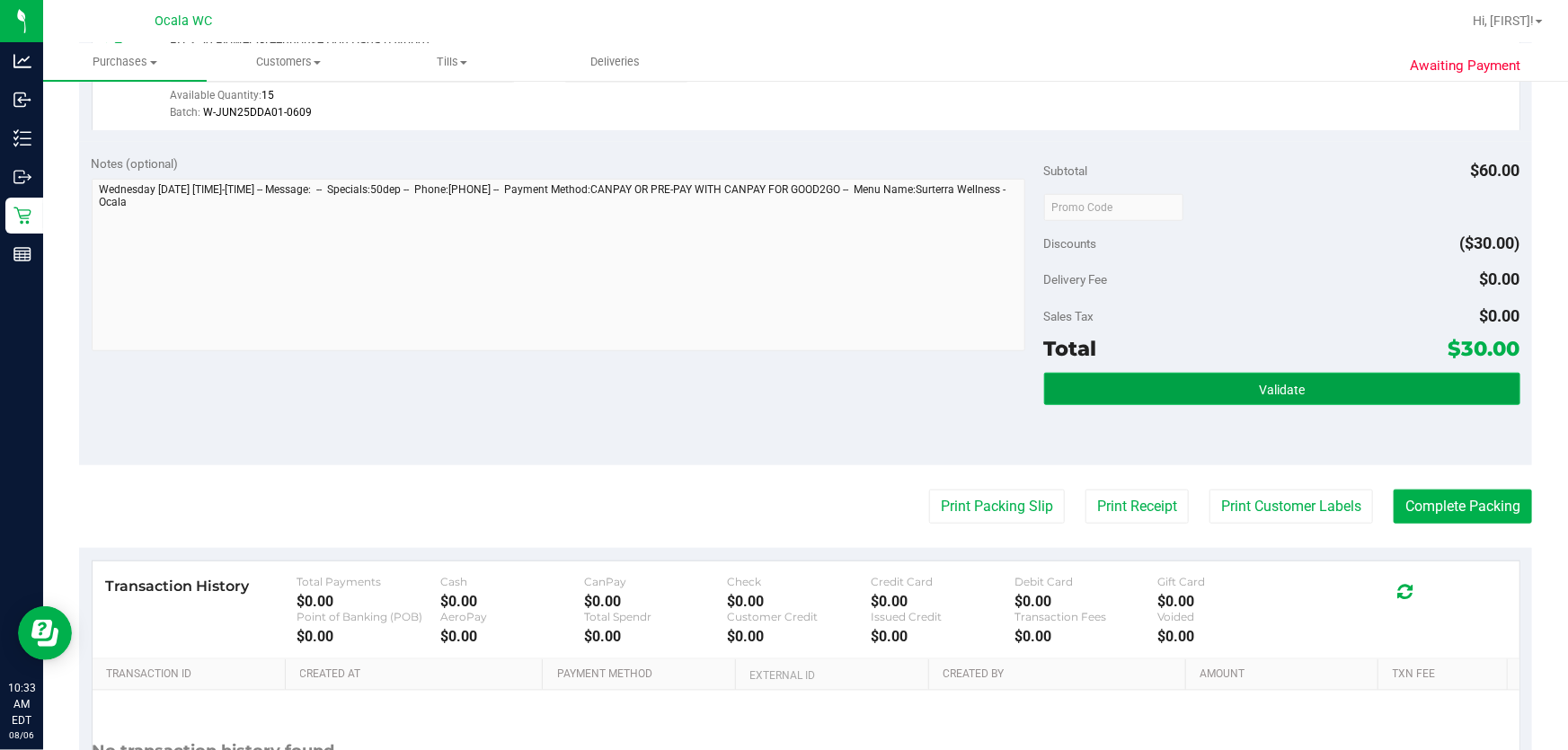 click on "Validate" at bounding box center [1282, 389] 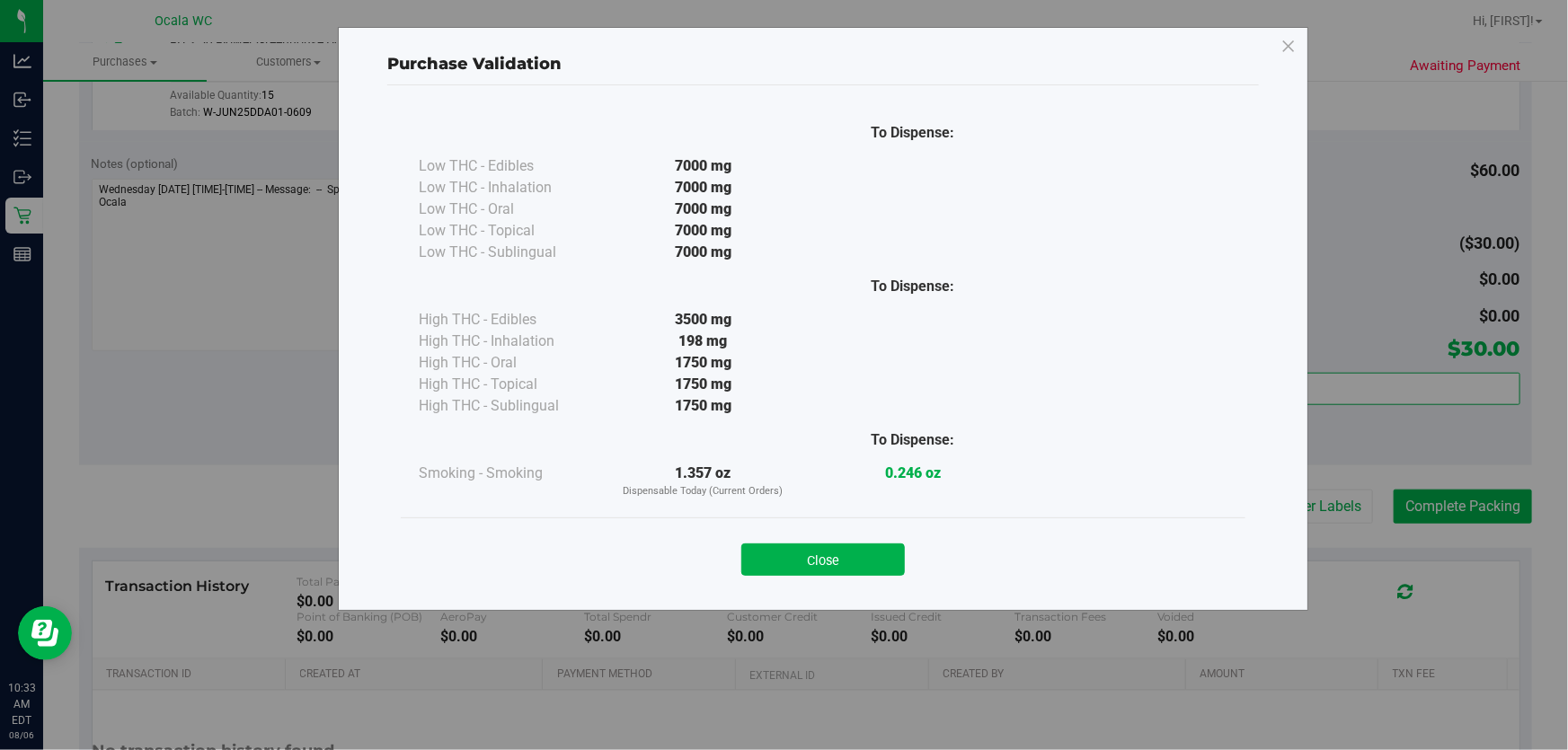 click on "Close" at bounding box center (823, 554) 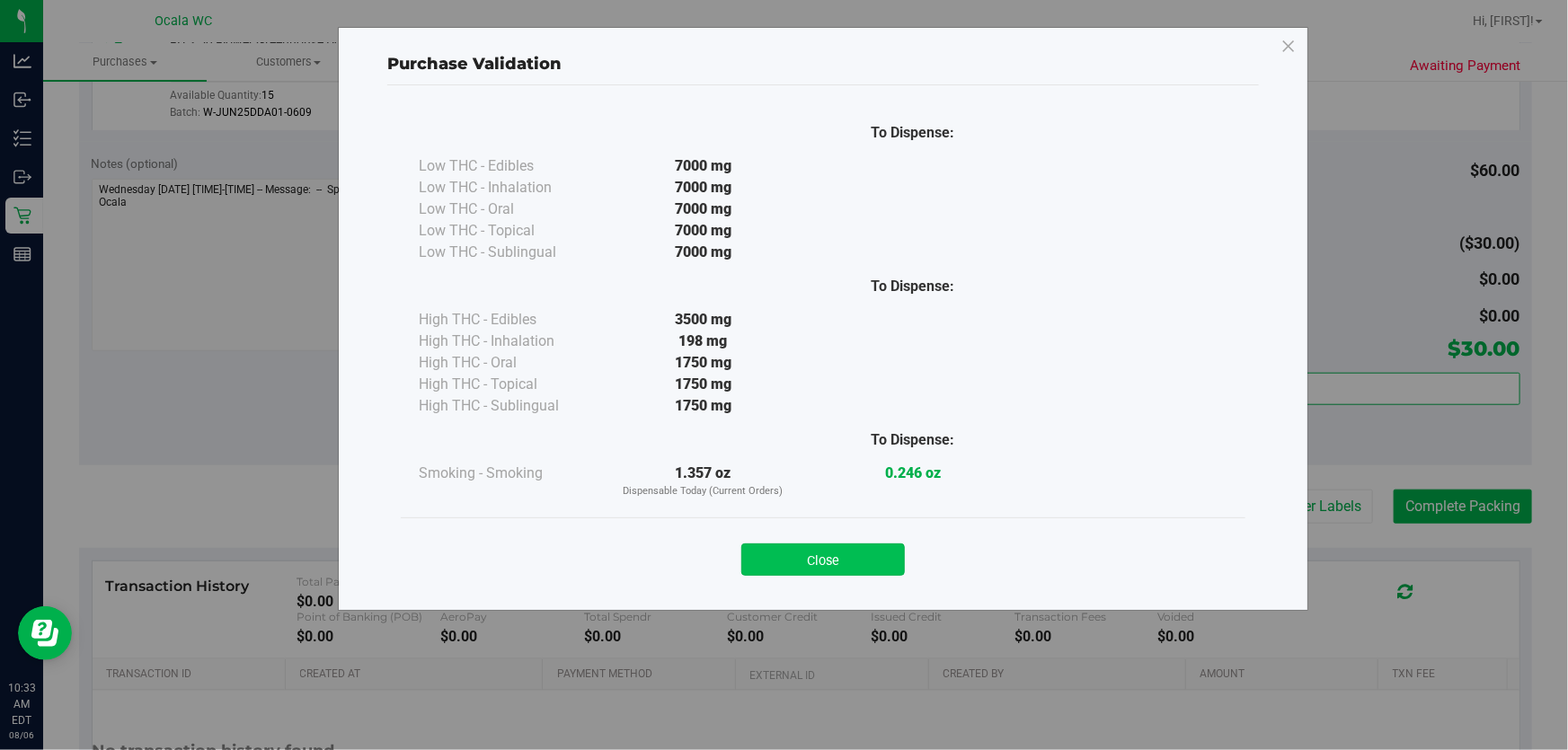 click on "Close" at bounding box center (823, 560) 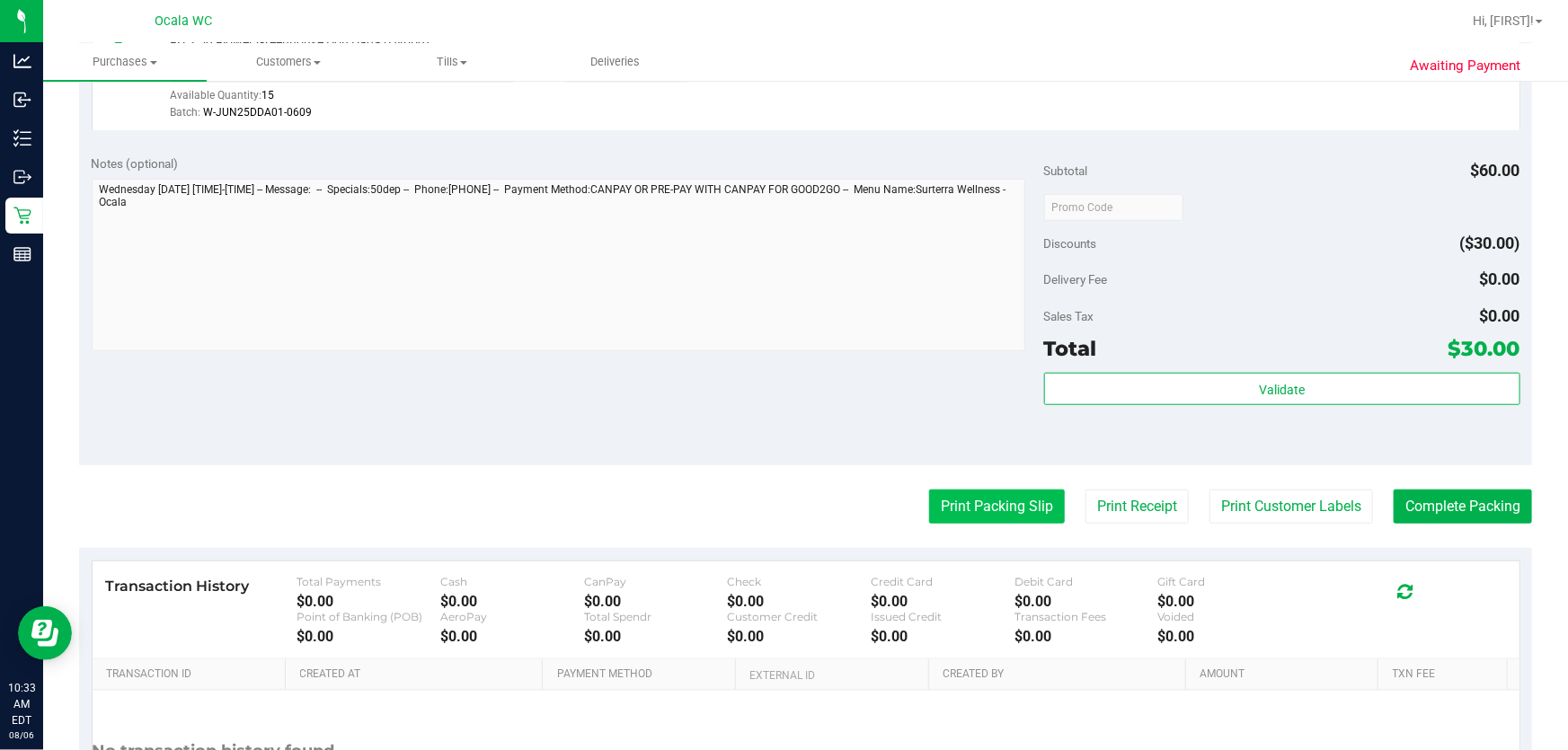 click on "Print Packing Slip" at bounding box center (997, 507) 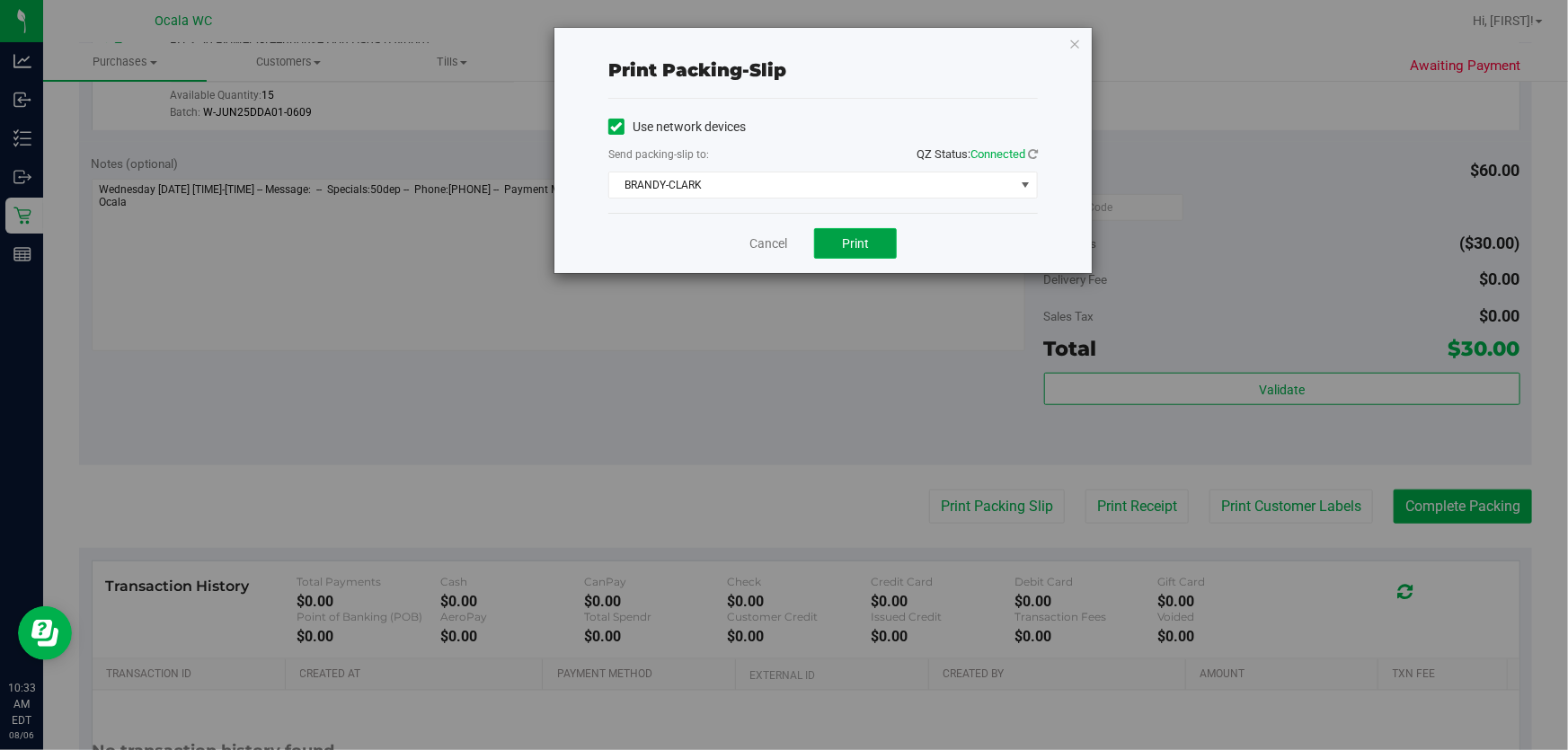 click on "Print" at bounding box center (855, 243) 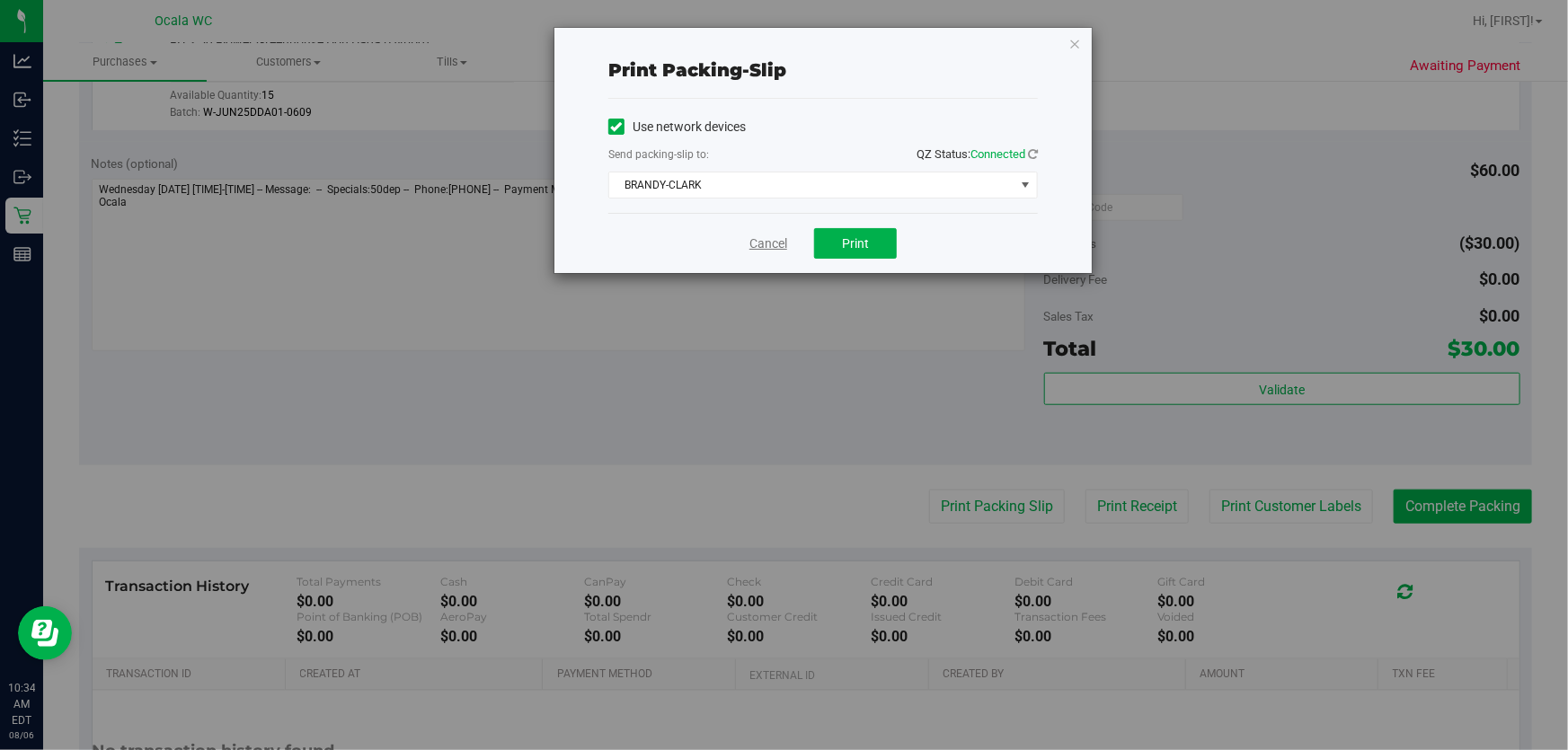 click on "Cancel" at bounding box center (768, 243) 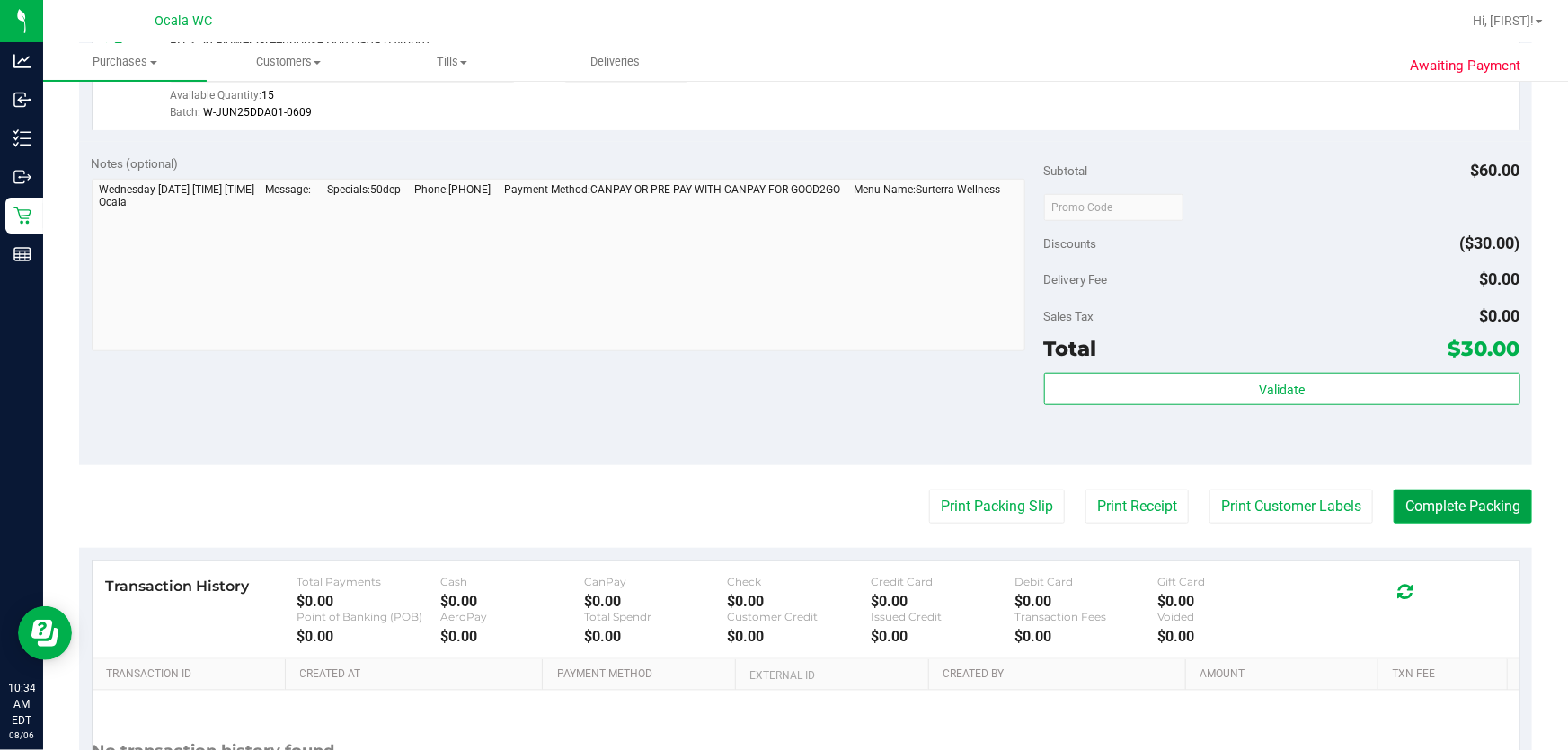 click on "Complete Packing" at bounding box center [1463, 507] 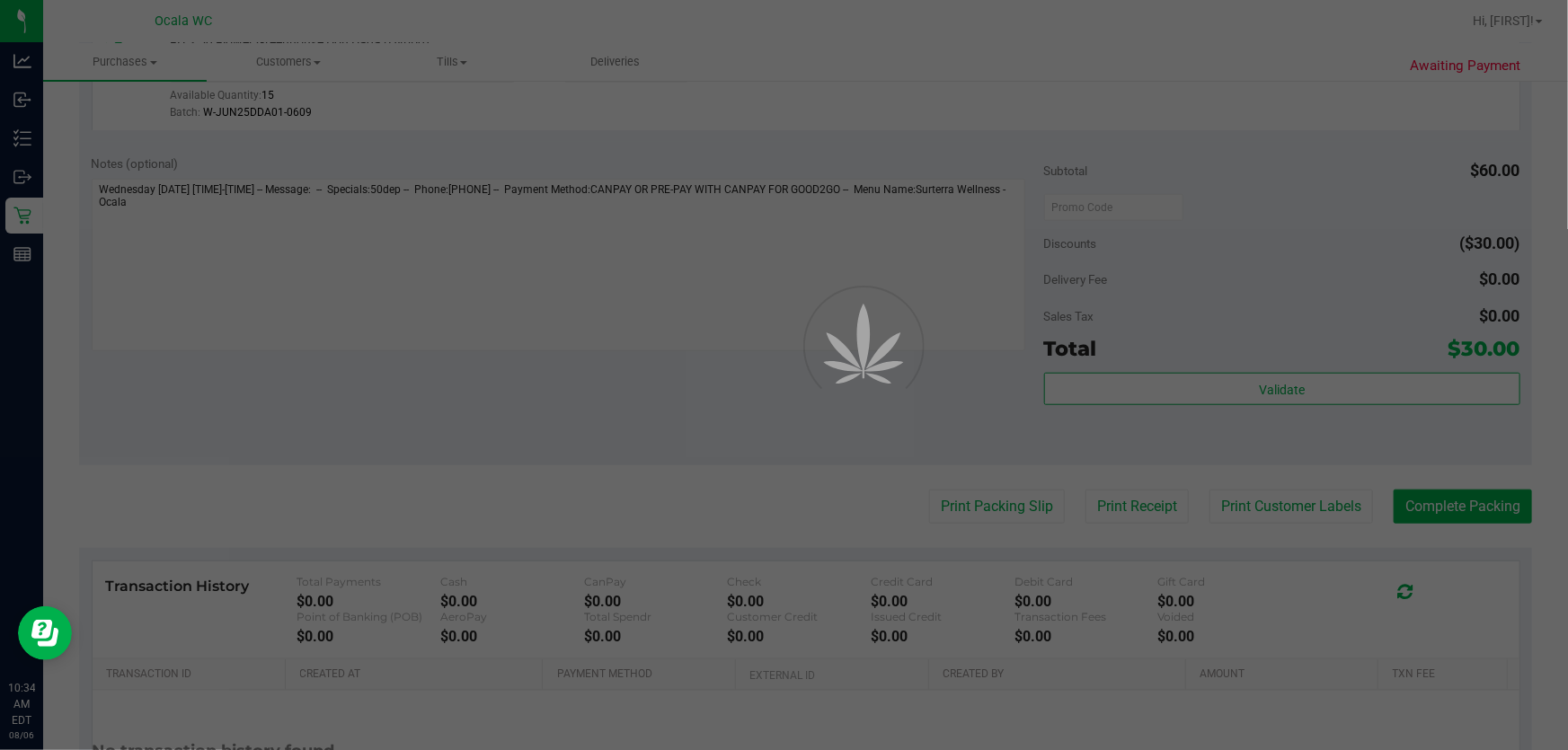 scroll, scrollTop: 0, scrollLeft: 0, axis: both 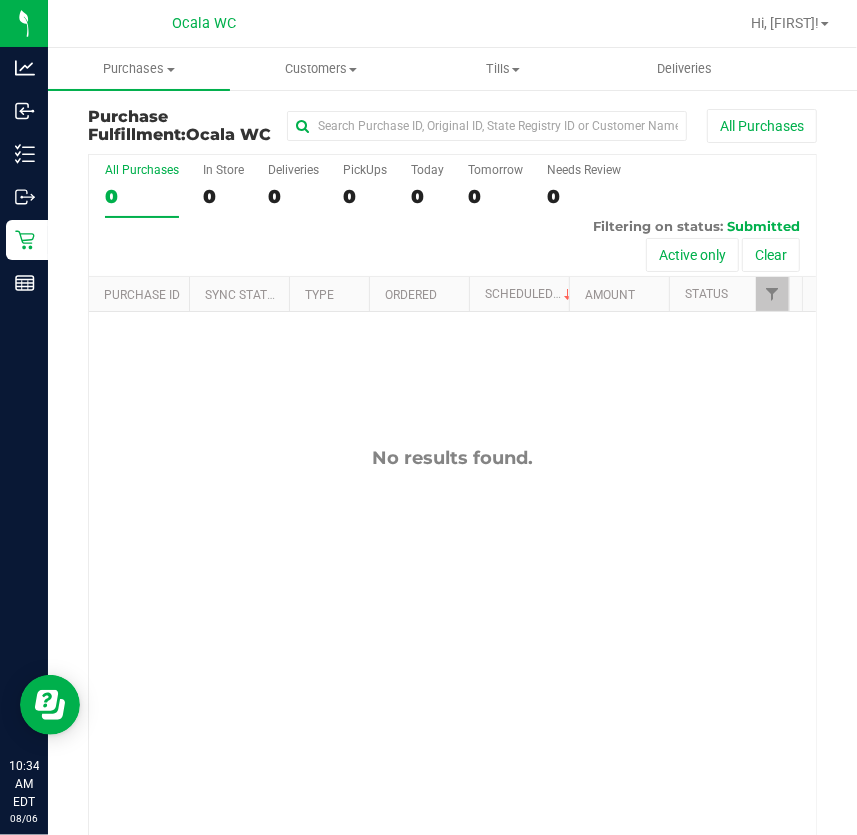 click on "No results found." at bounding box center (452, 642) 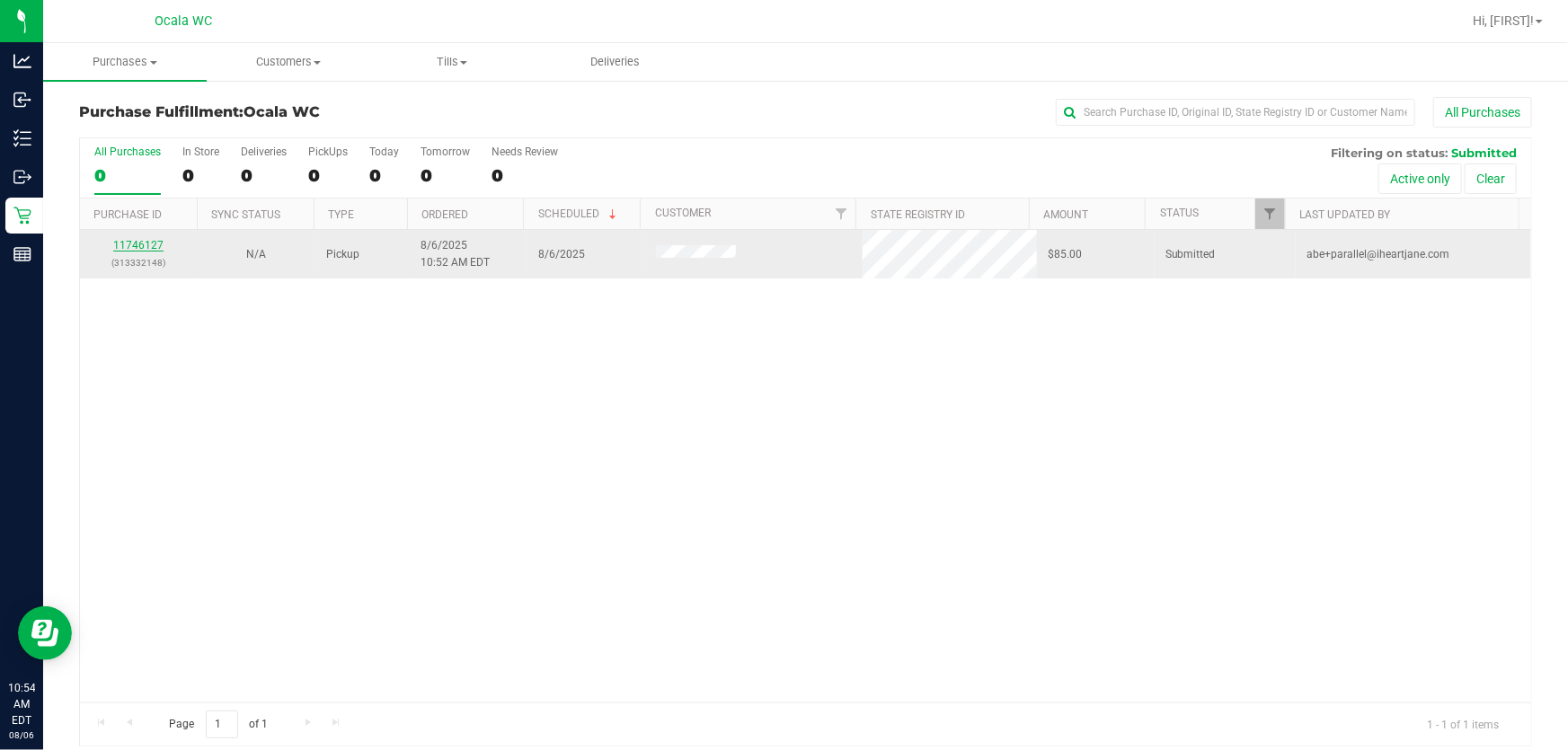 click on "11746127" at bounding box center (138, 245) 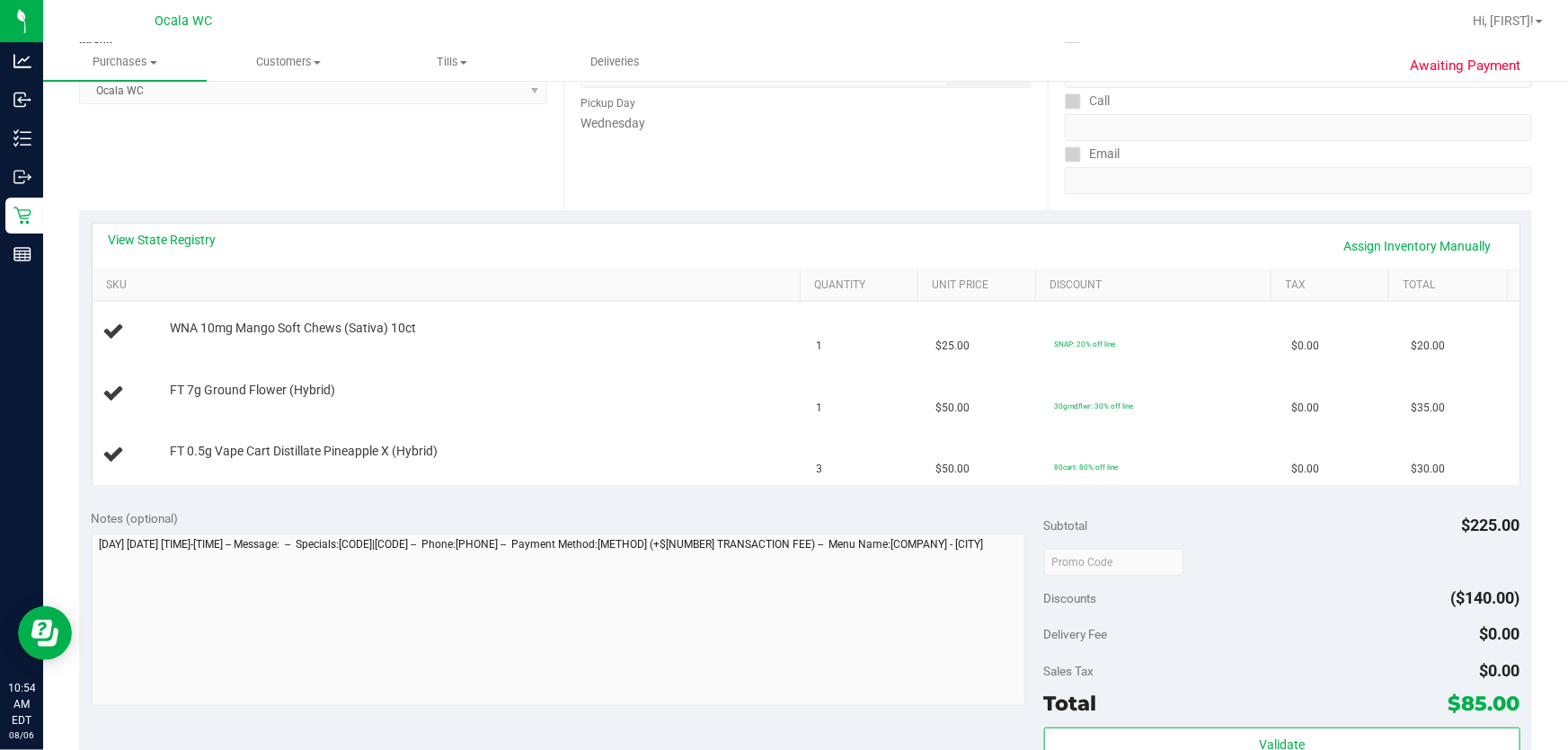 scroll, scrollTop: 244, scrollLeft: 0, axis: vertical 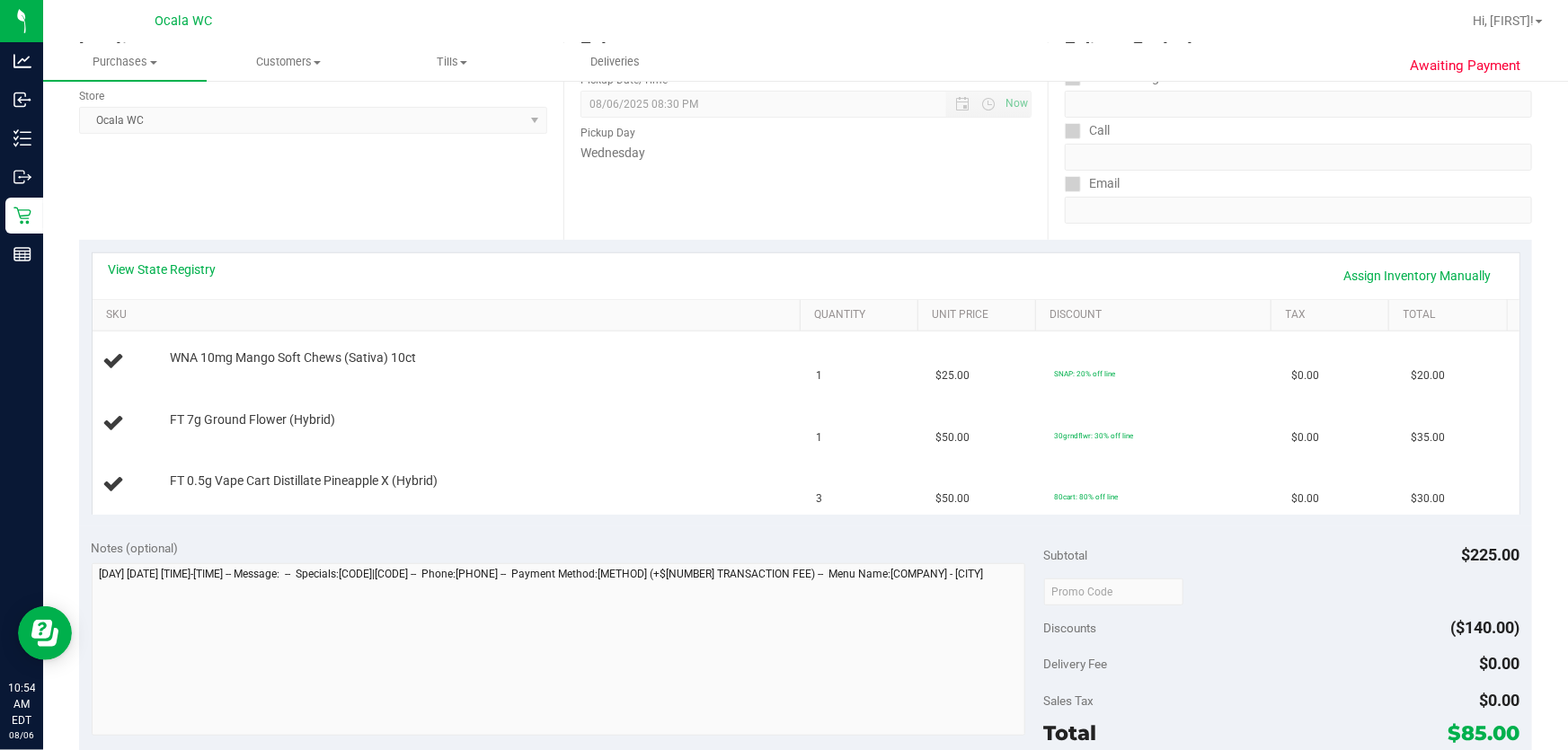 click on "View State Registry
Assign Inventory Manually" at bounding box center (806, 276) 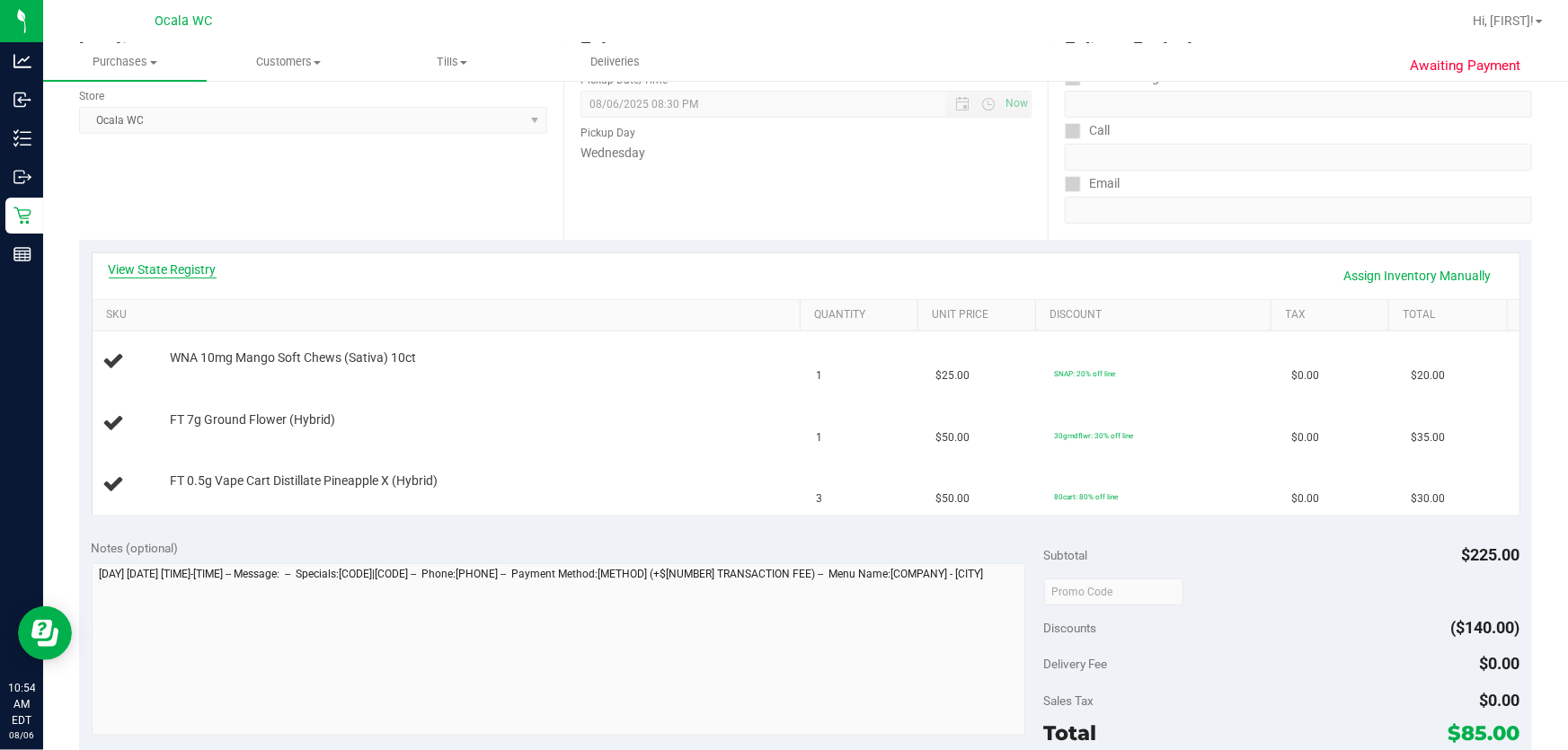 click on "View State Registry" at bounding box center (163, 269) 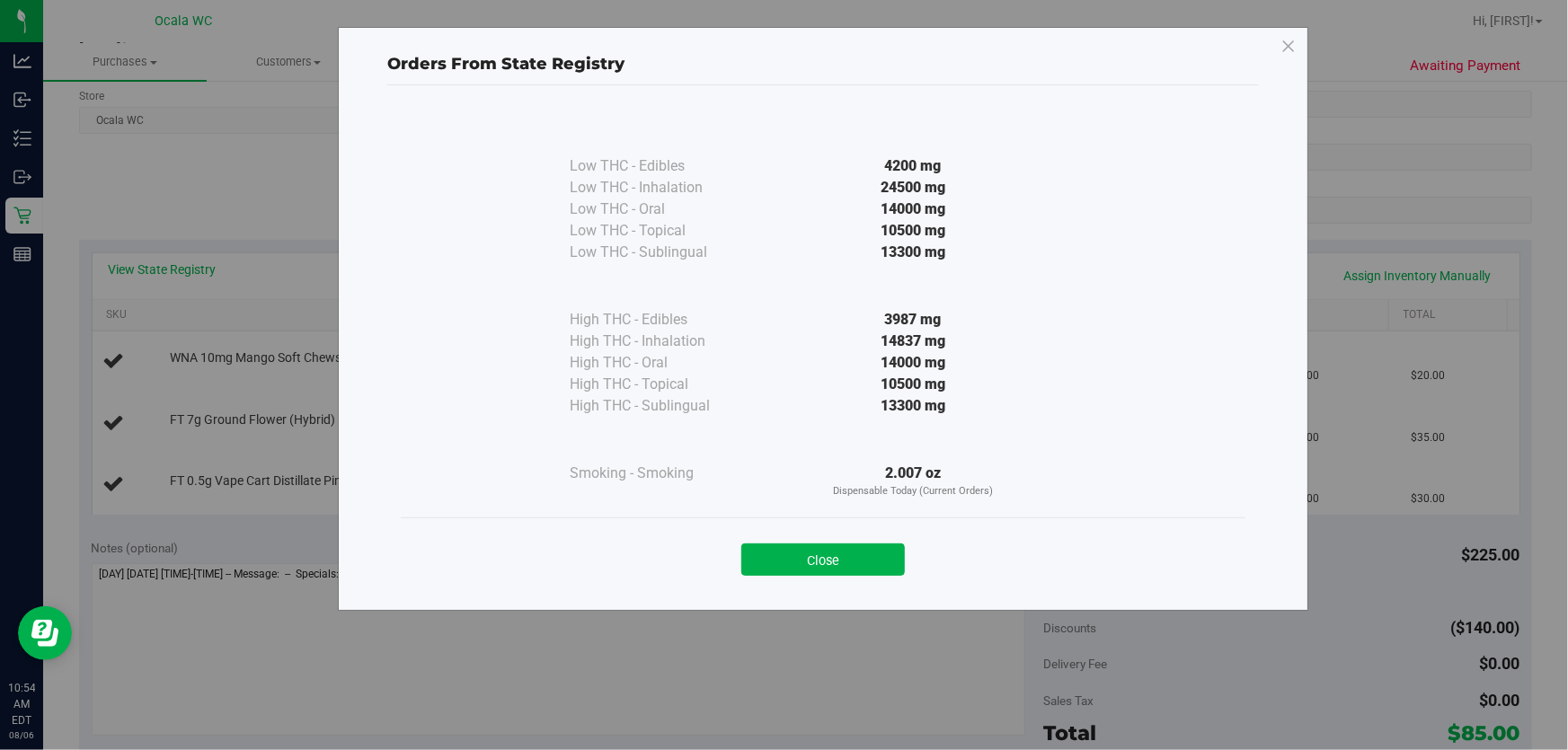 click on "Close" at bounding box center [823, 553] 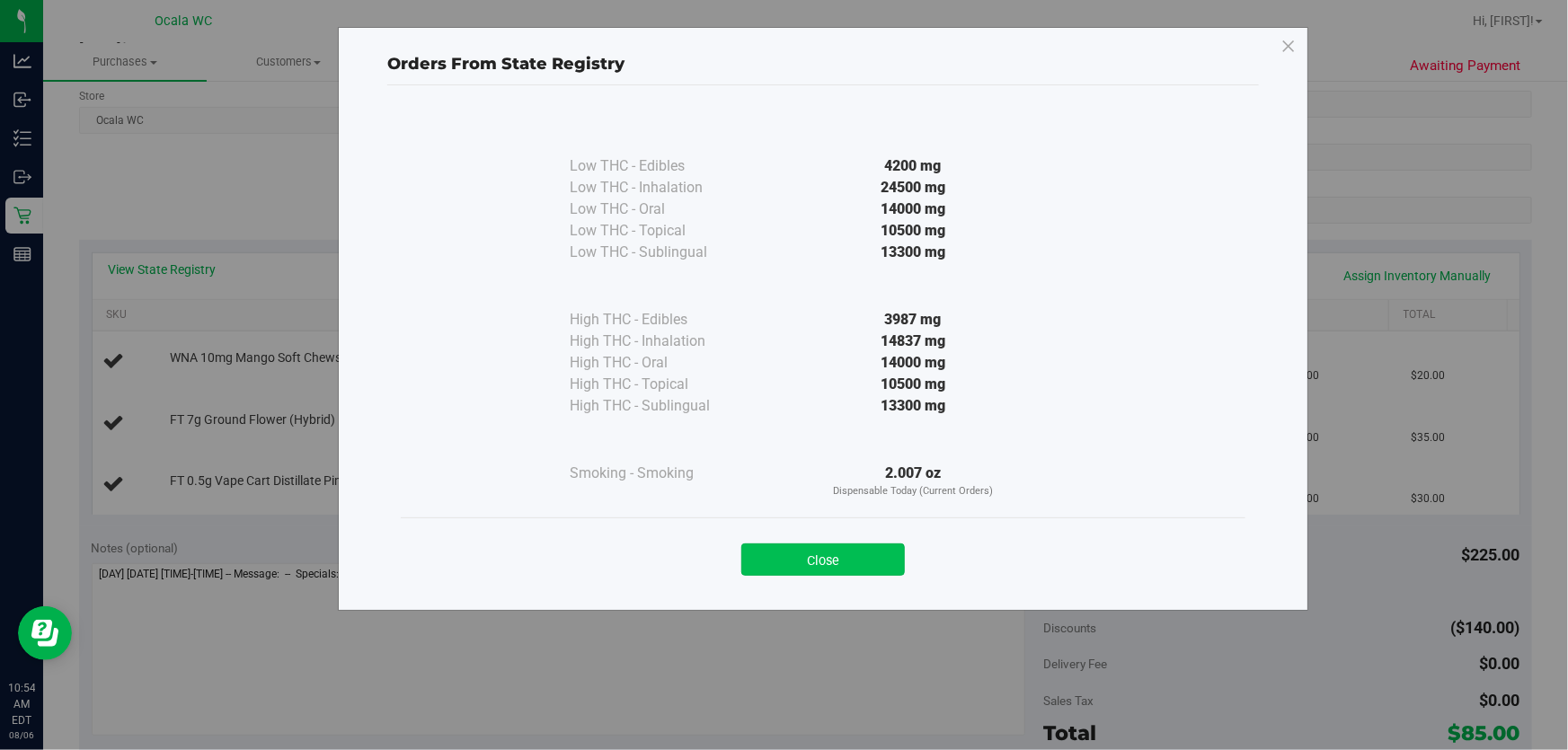 click on "Close" at bounding box center (823, 560) 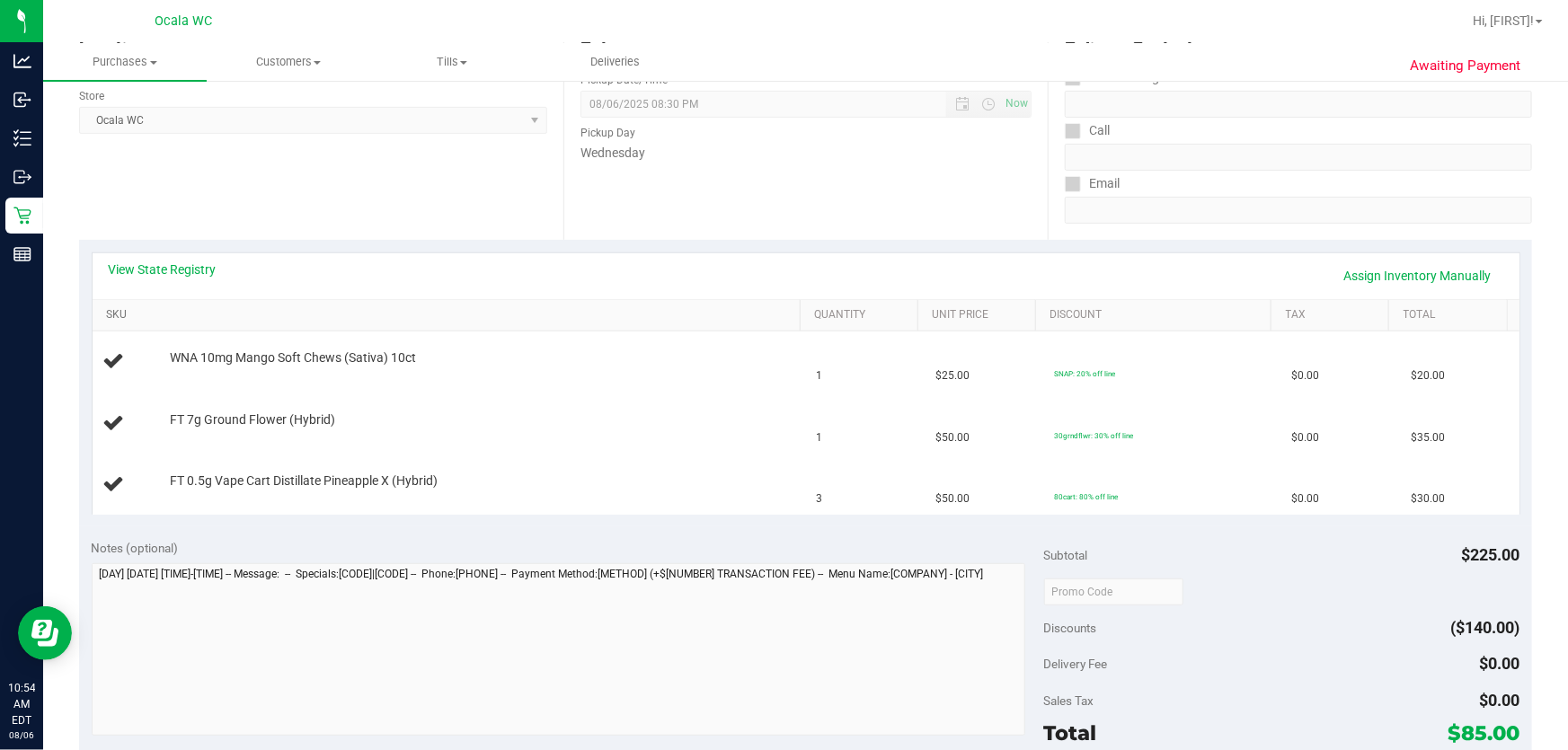 click on "SKU" at bounding box center (449, 315) 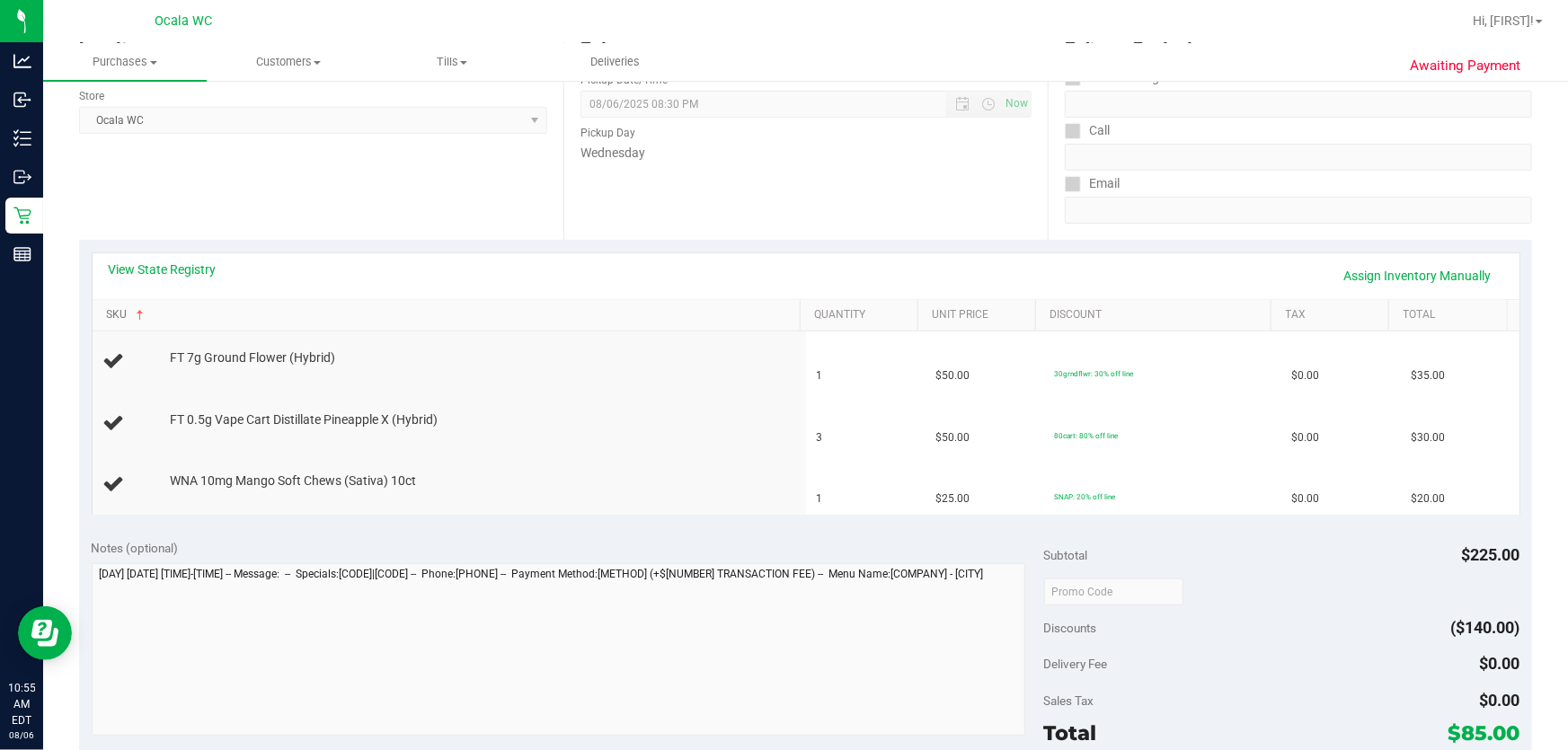 click on "SKU" at bounding box center (449, 315) 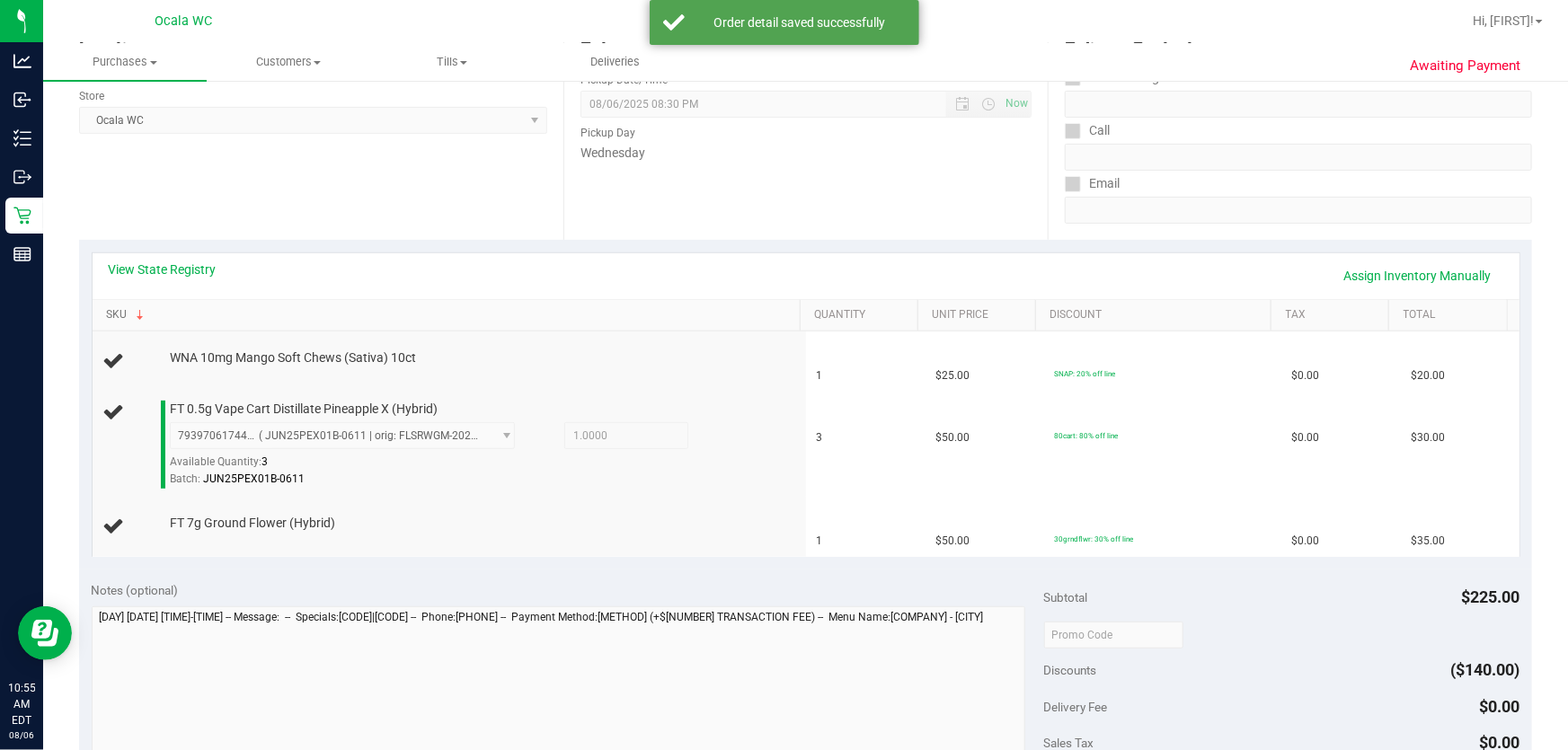 click on "SKU" at bounding box center (449, 315) 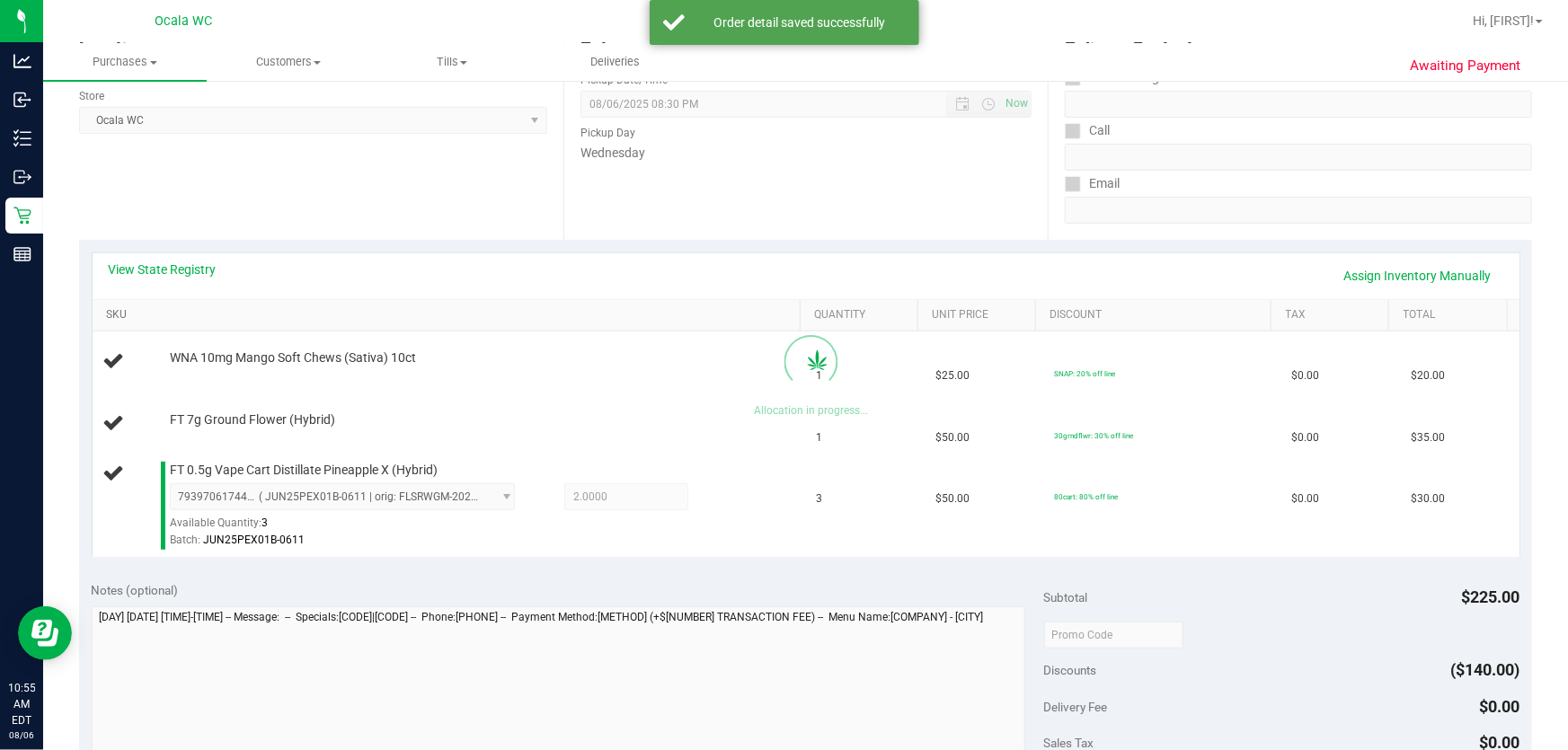 click on "SKU" at bounding box center (449, 315) 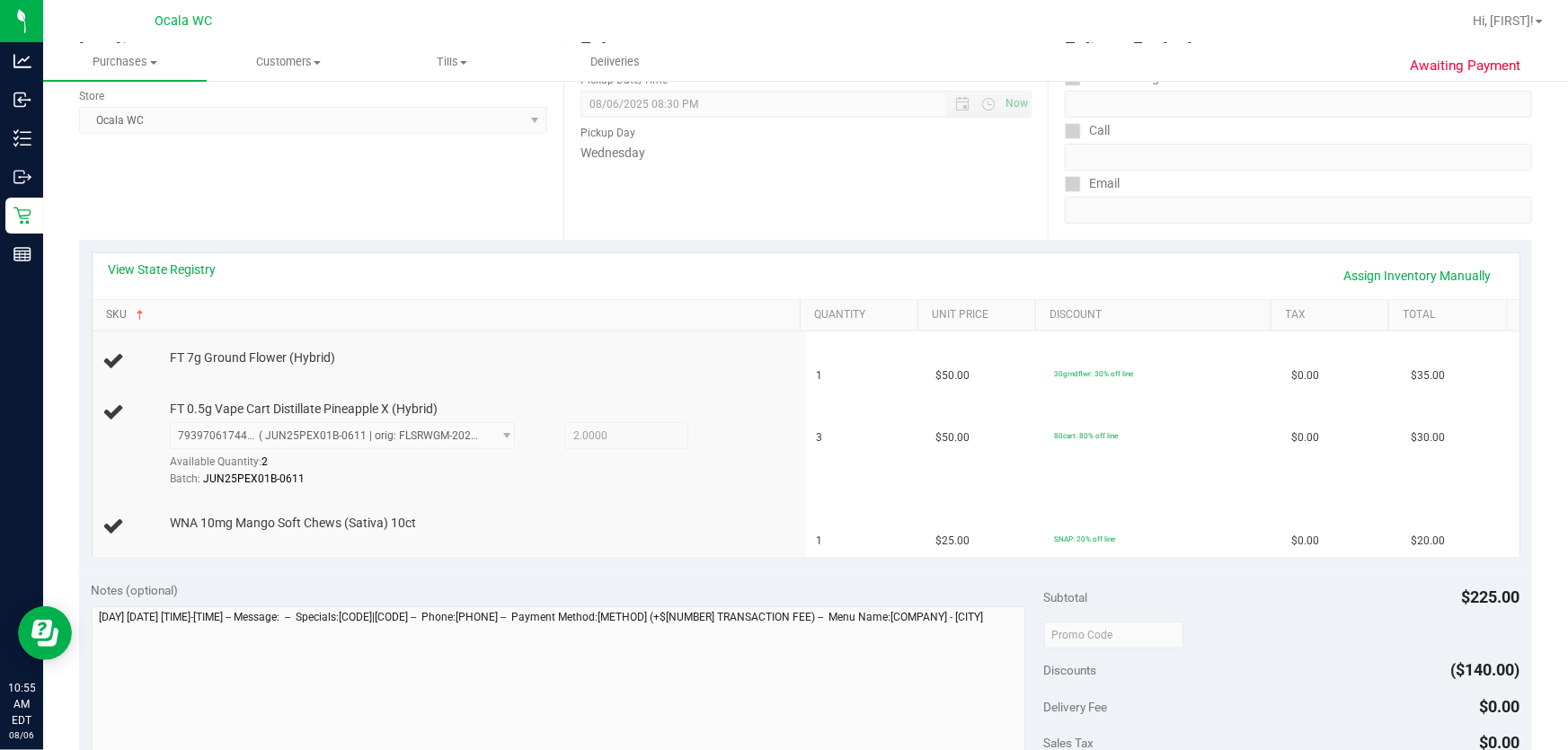 click on "SKU" at bounding box center (449, 315) 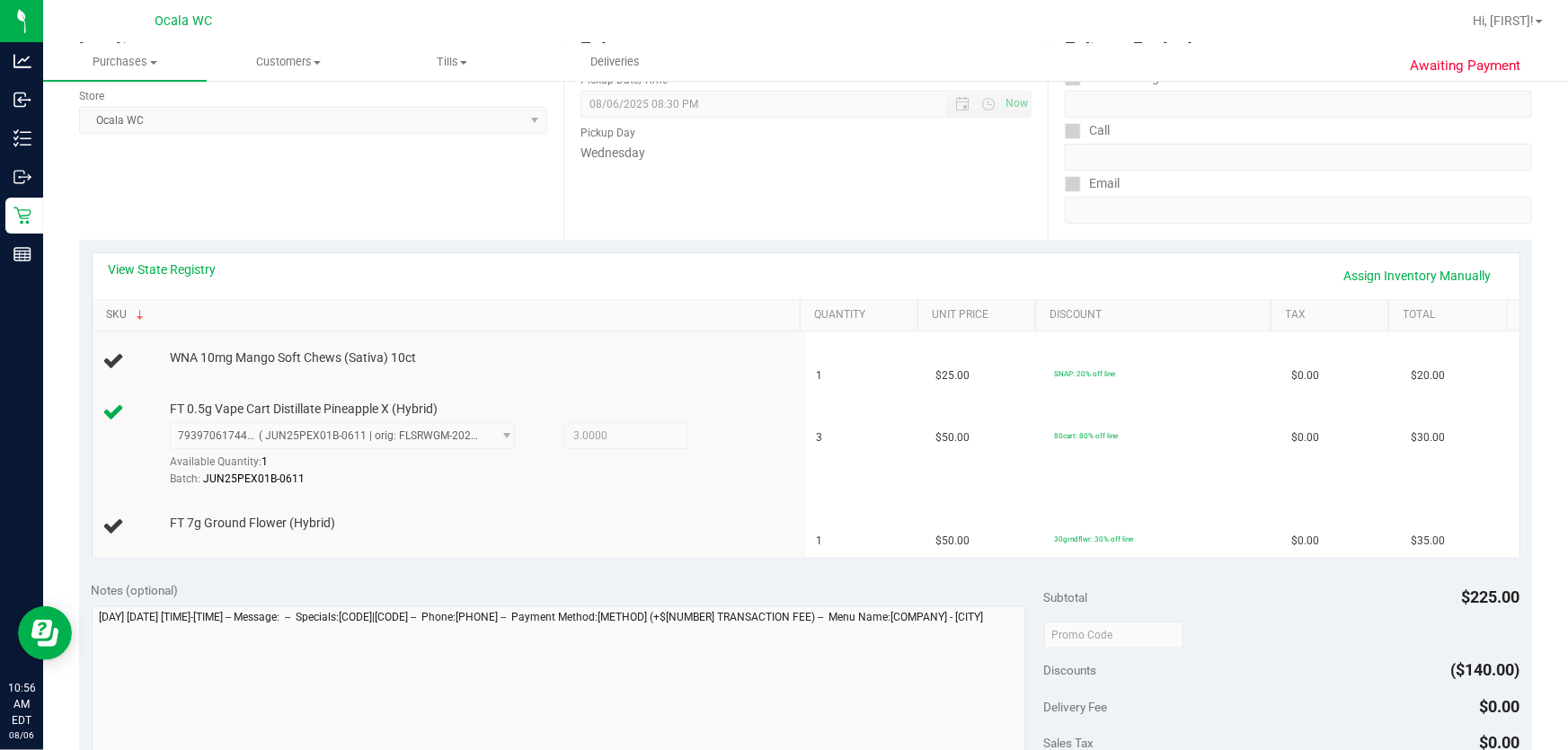 click on "SKU" at bounding box center [449, 315] 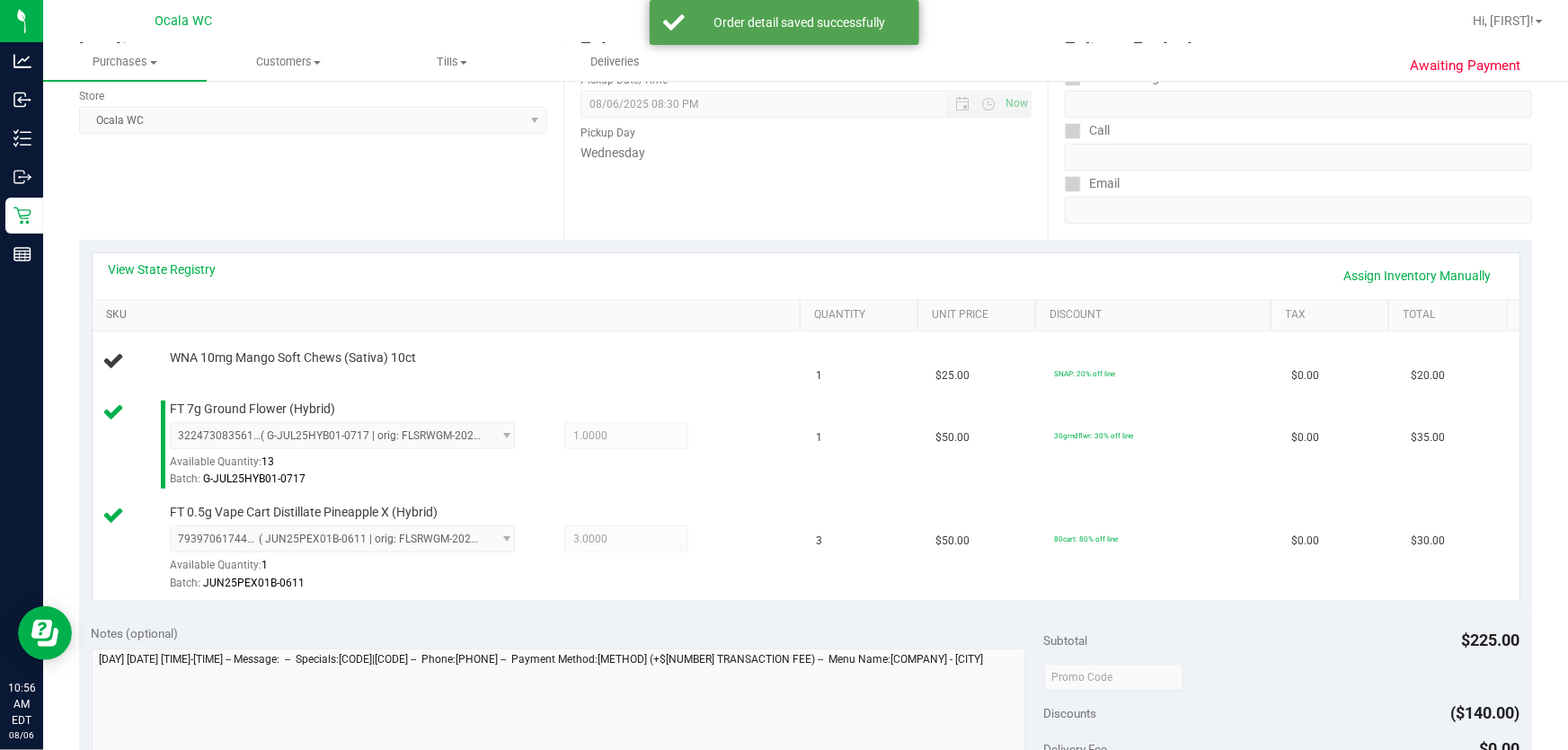 click on "SKU" at bounding box center (449, 315) 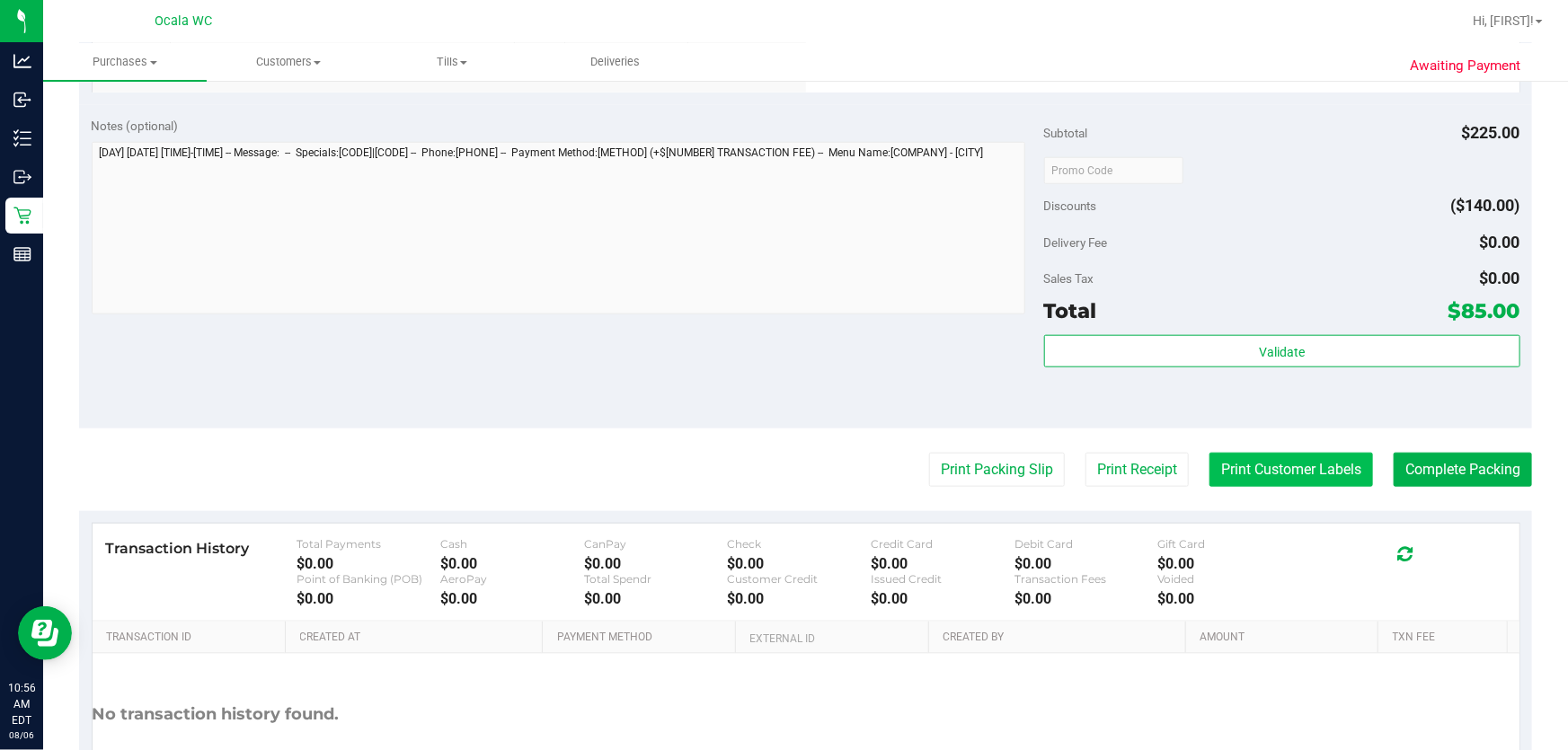 scroll, scrollTop: 816, scrollLeft: 0, axis: vertical 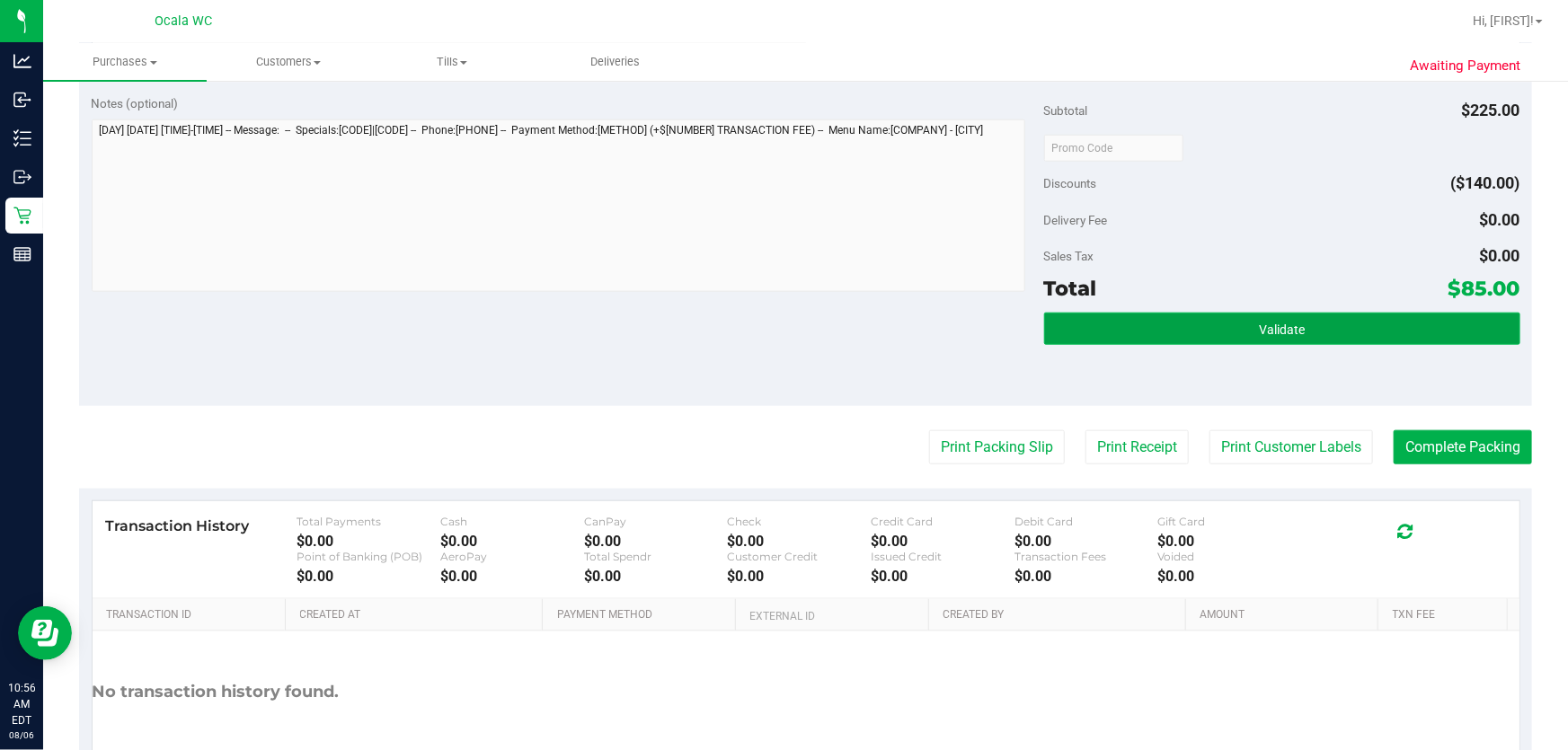 click on "Validate" at bounding box center [1281, 330] 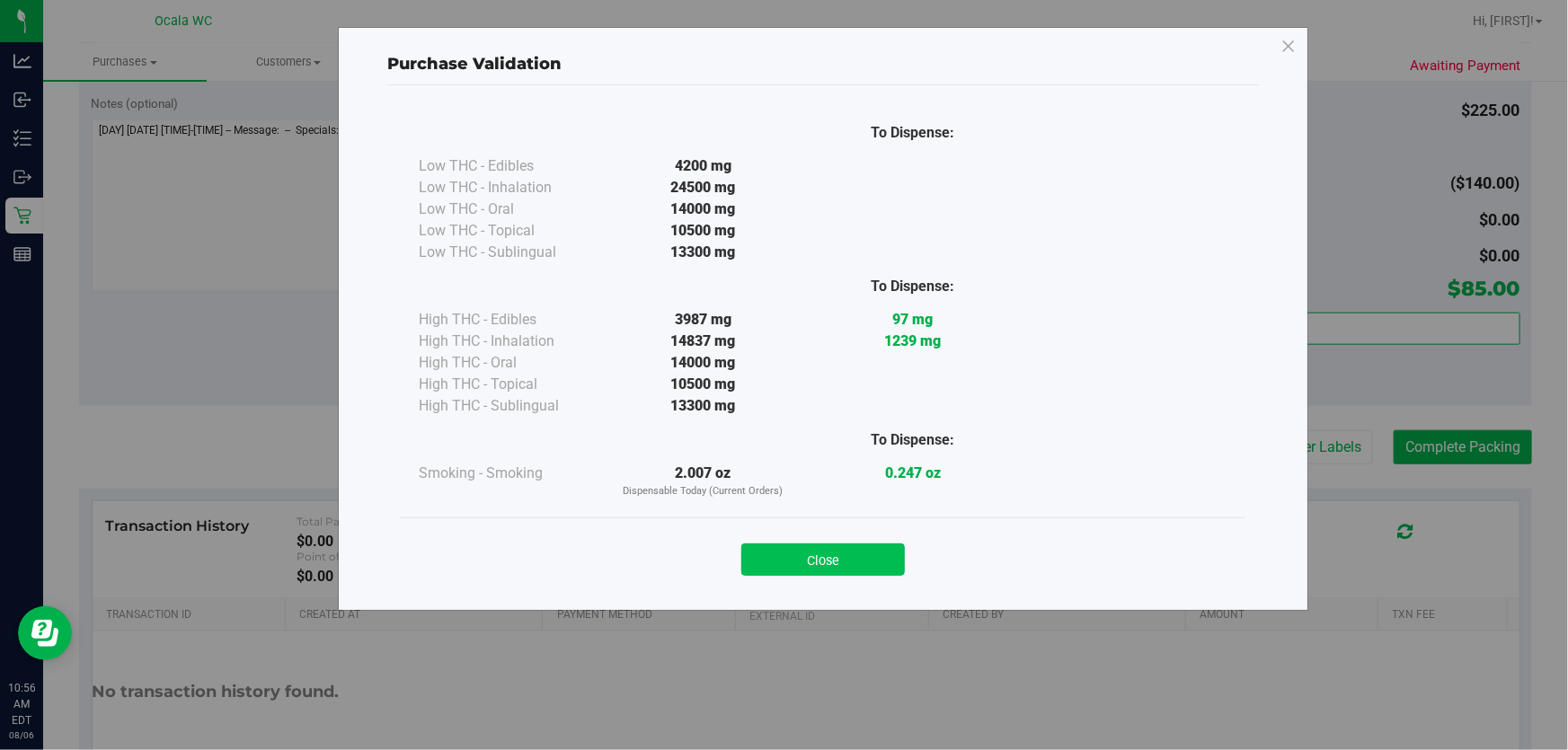 click on "Close" at bounding box center (823, 560) 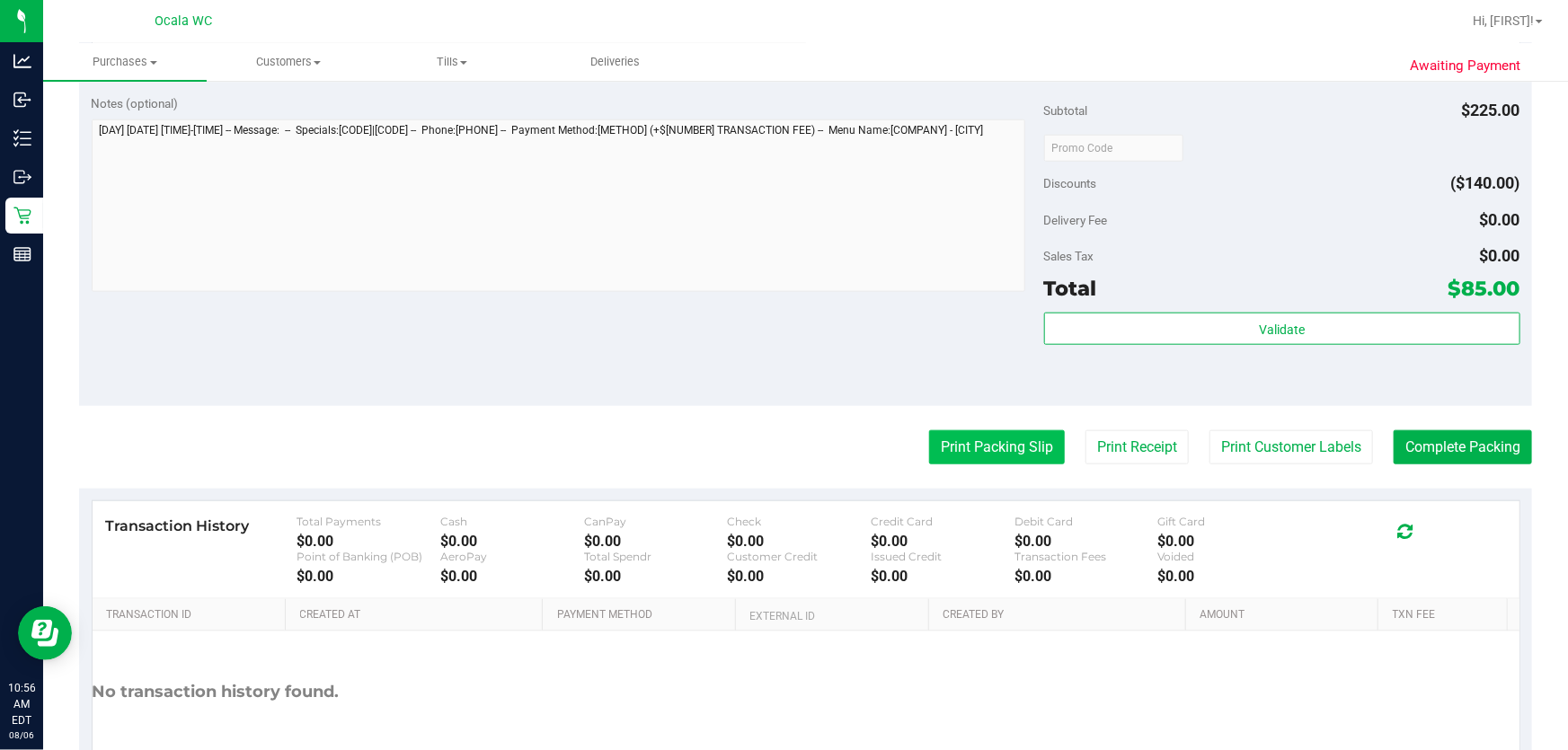 click on "Print Packing Slip" at bounding box center (997, 447) 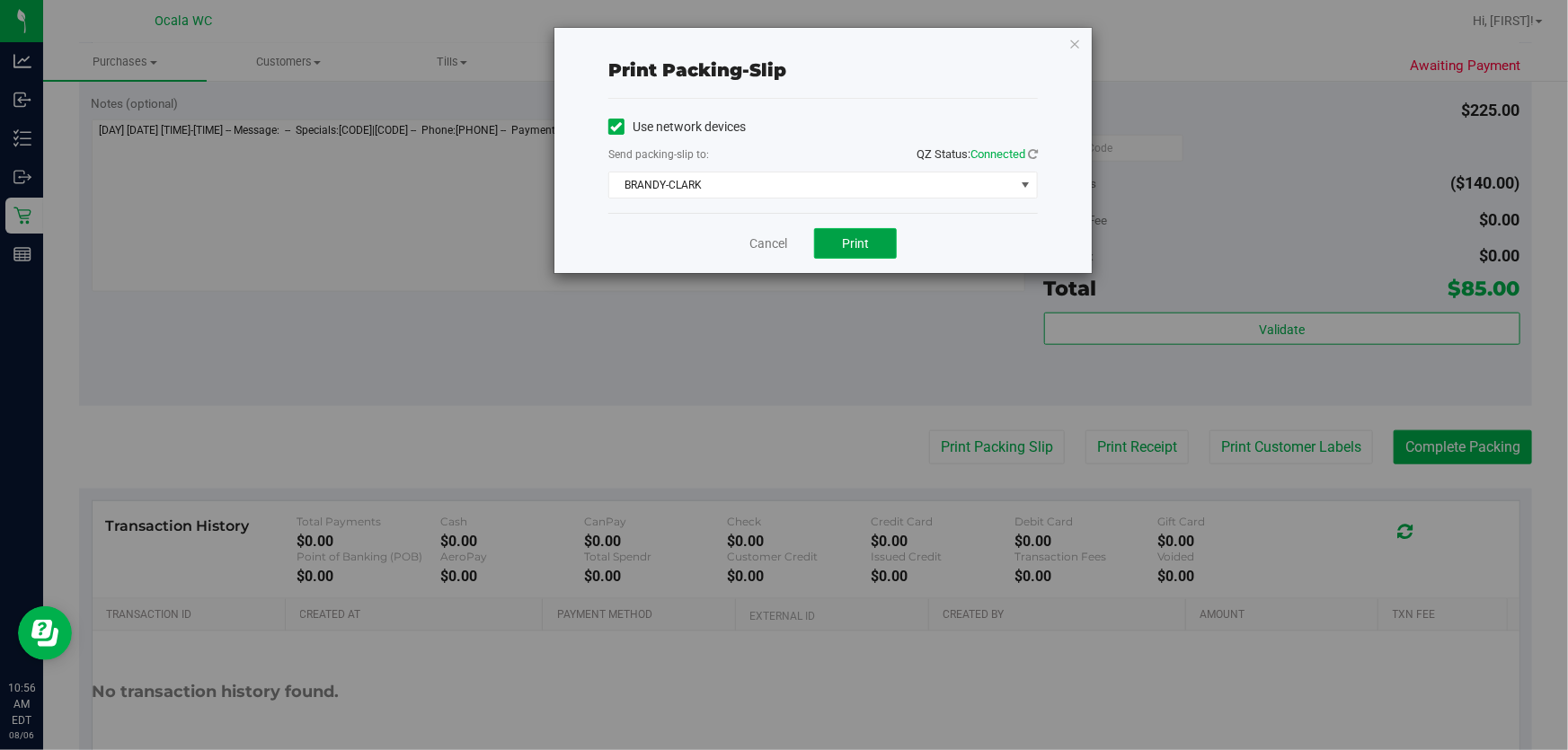 click on "Print" at bounding box center (855, 243) 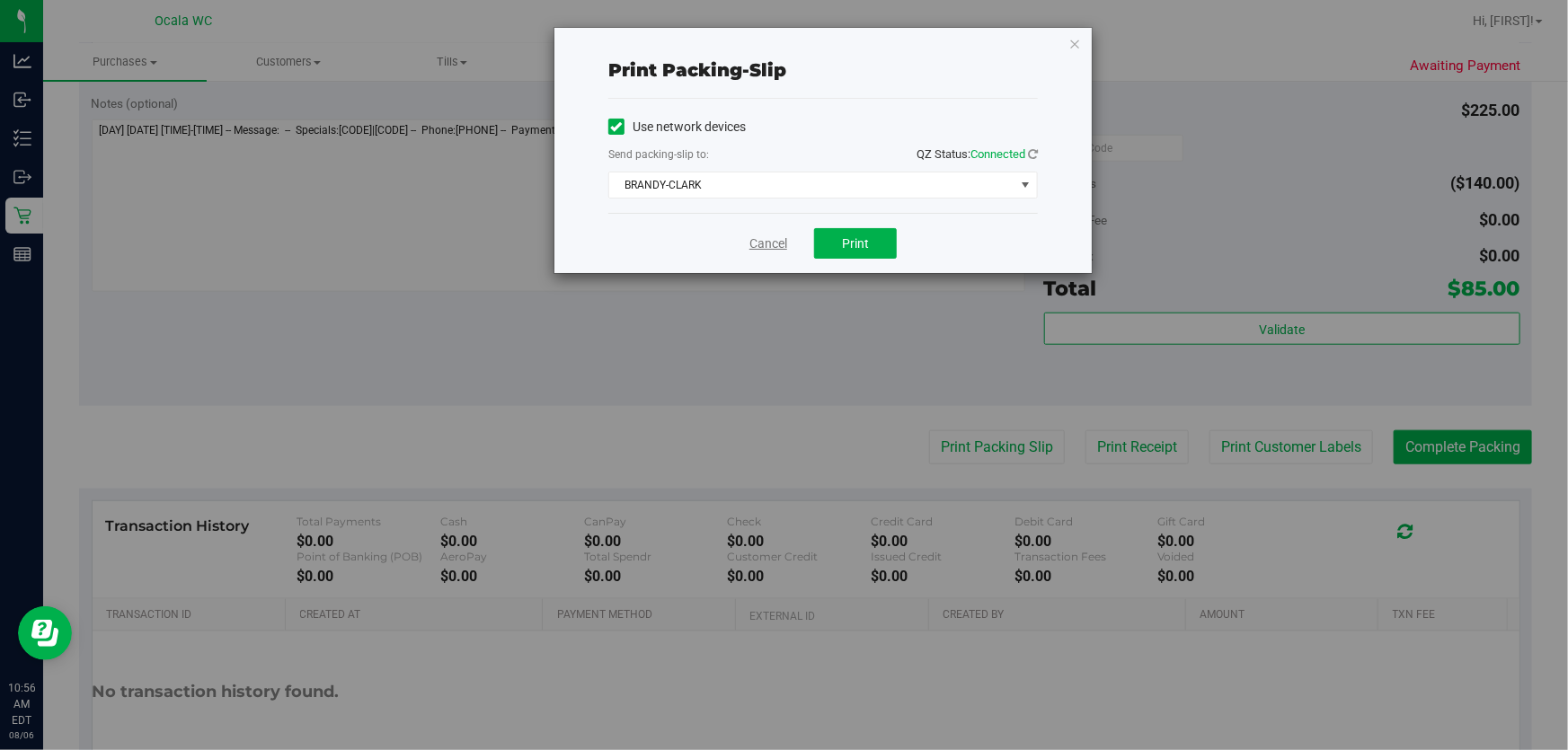 click on "Cancel" at bounding box center (768, 243) 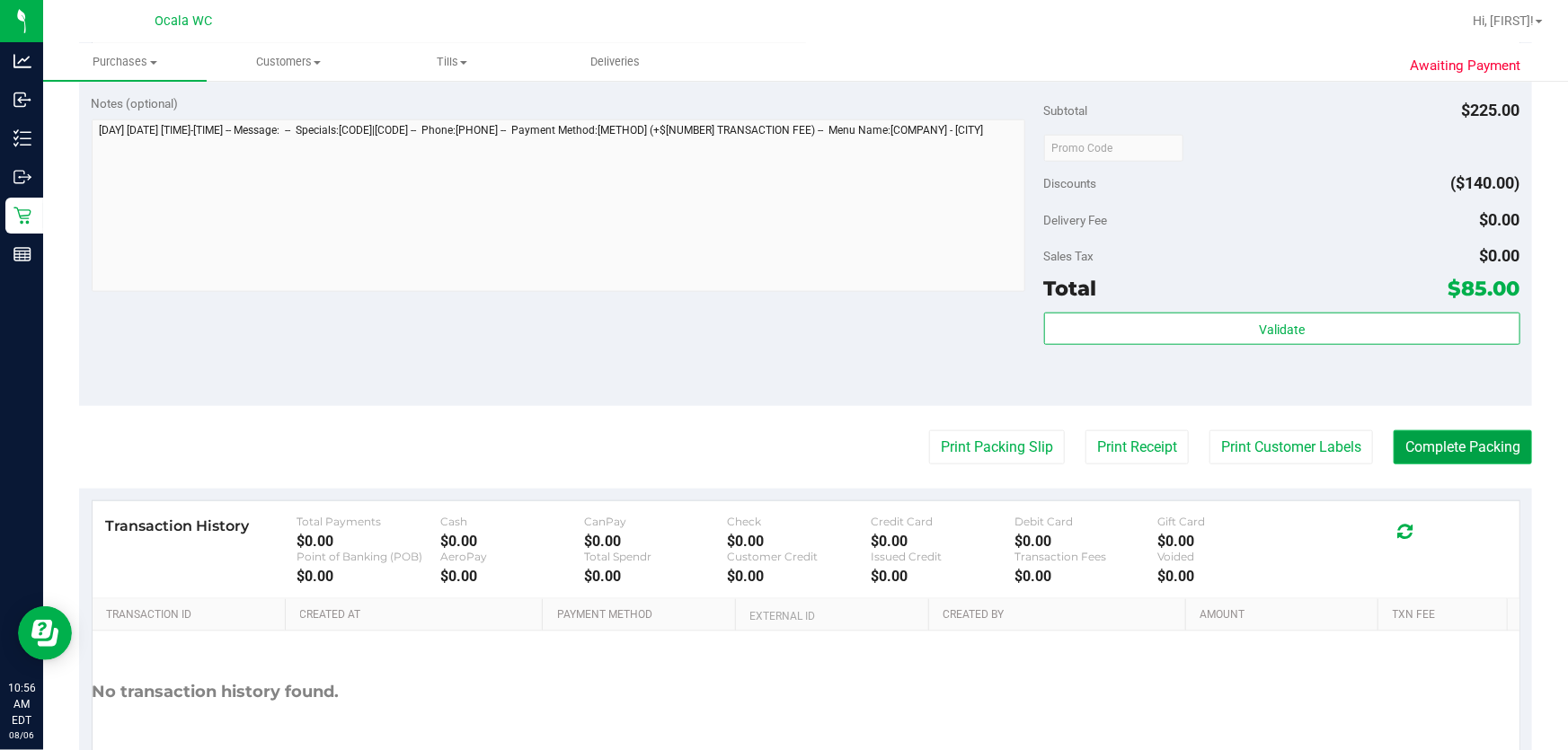 click on "Complete Packing" at bounding box center (1463, 447) 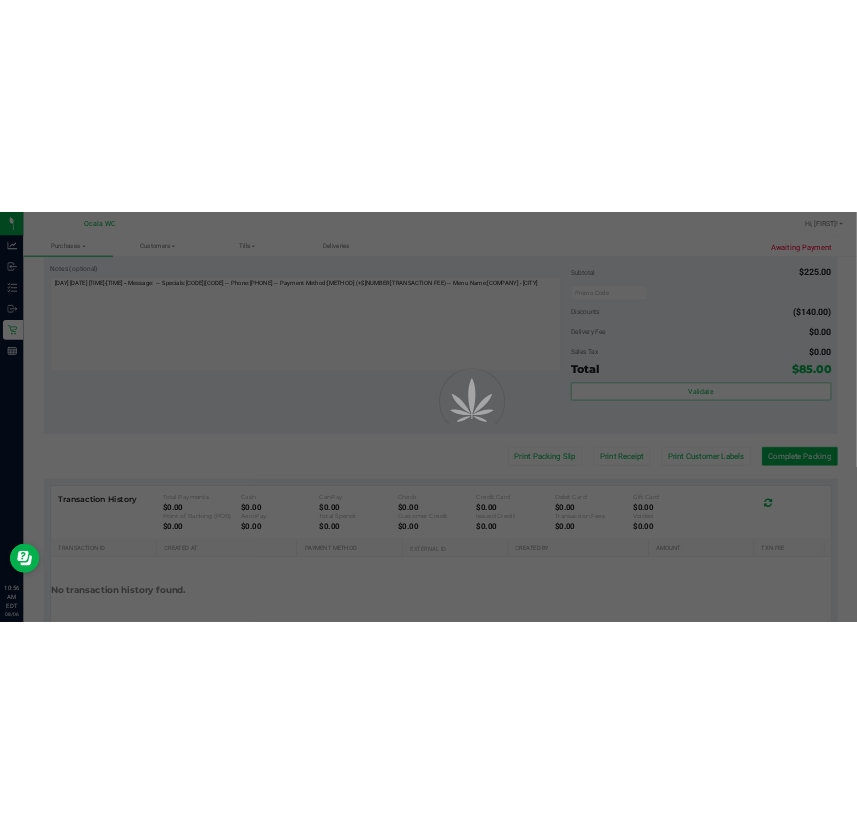 scroll, scrollTop: 0, scrollLeft: 0, axis: both 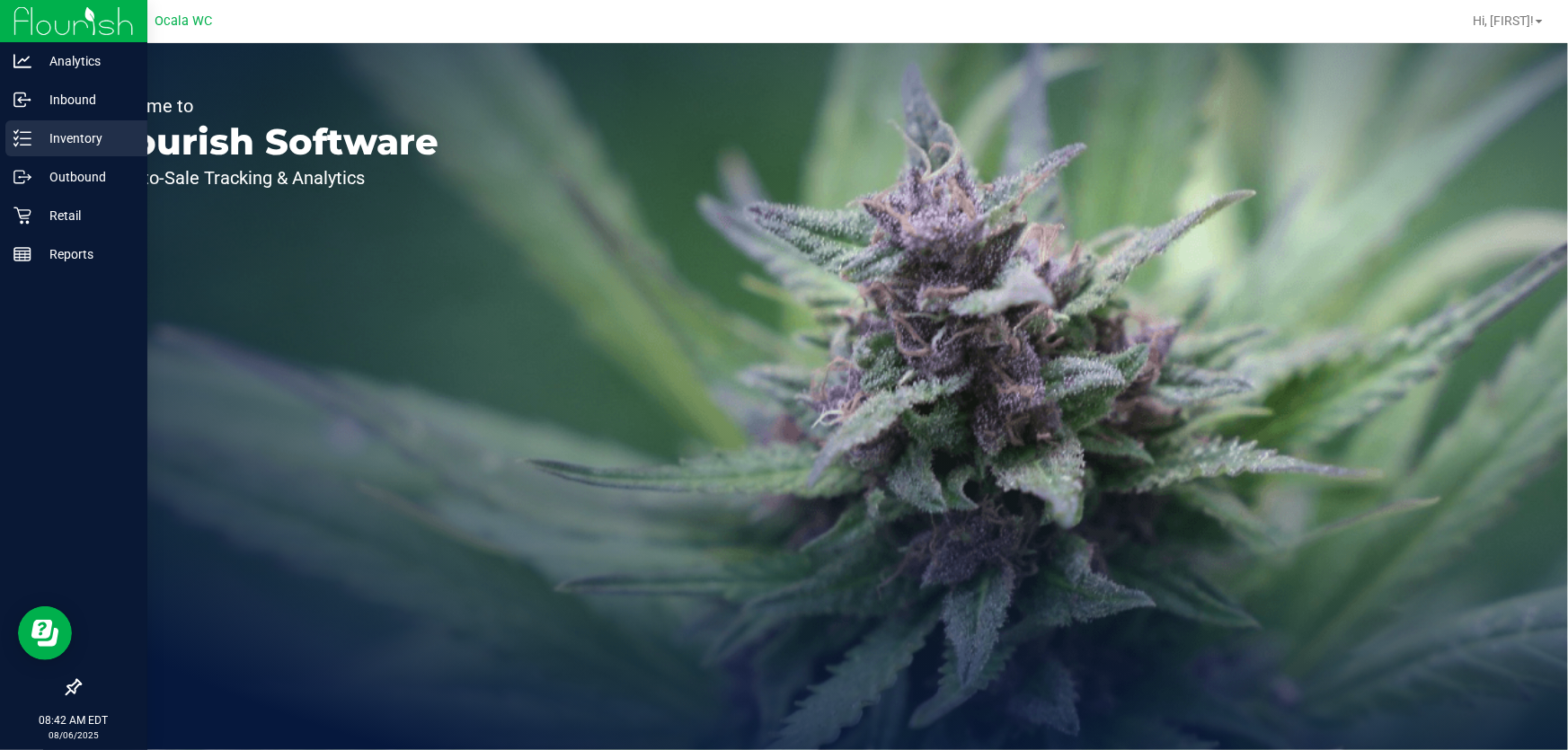 click on "Inventory" at bounding box center (85, 138) 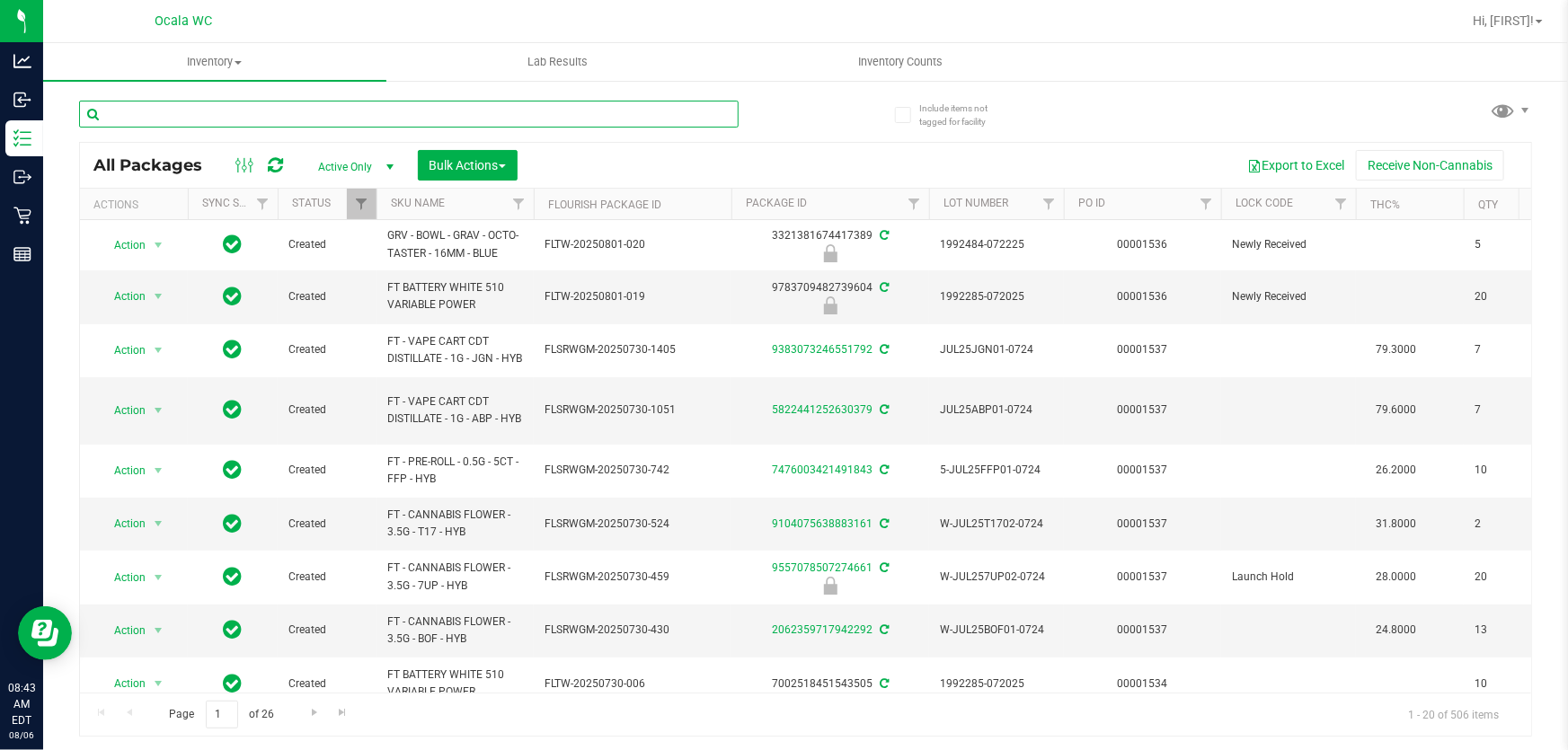 click at bounding box center [409, 114] 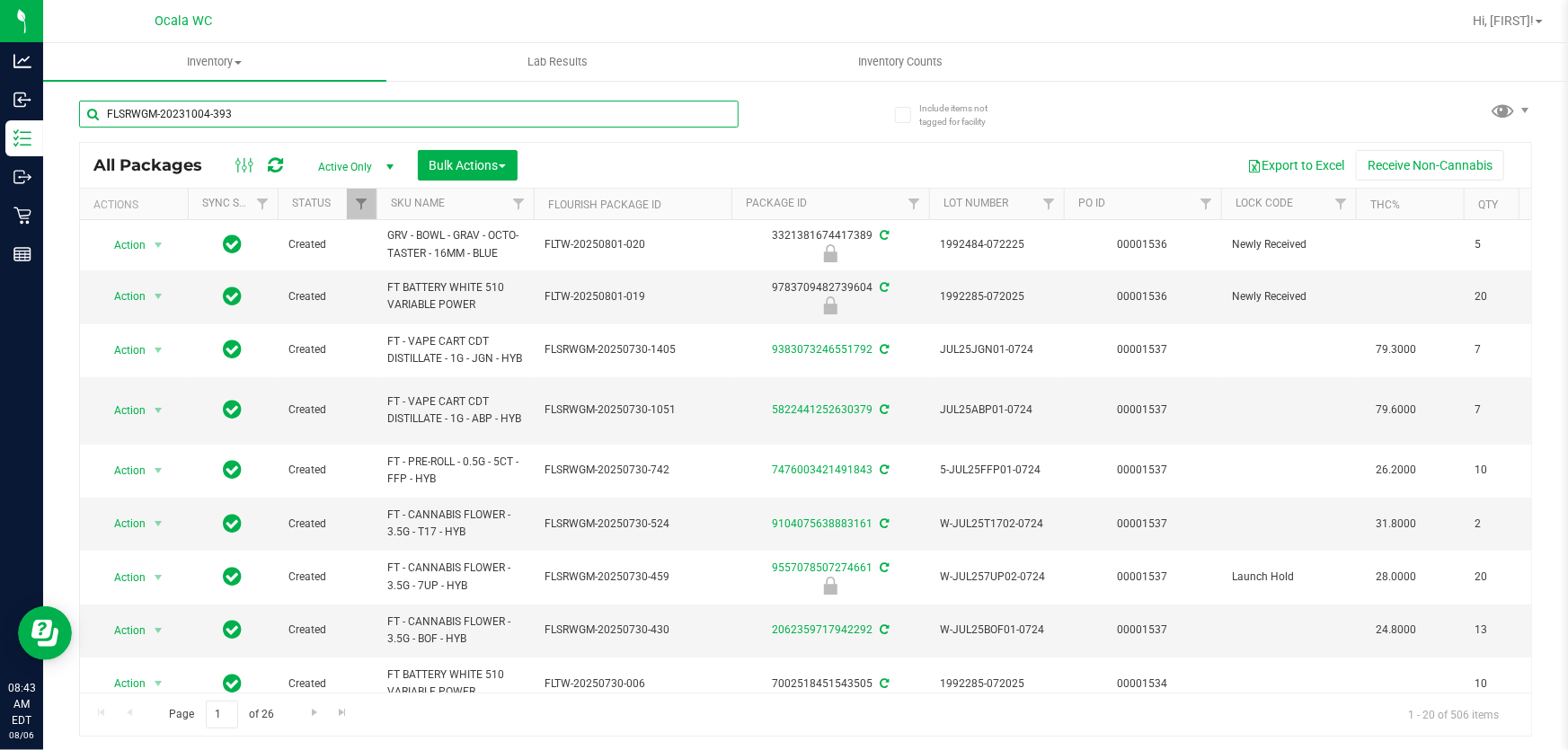 type on "FLSRWGM-20231004-393" 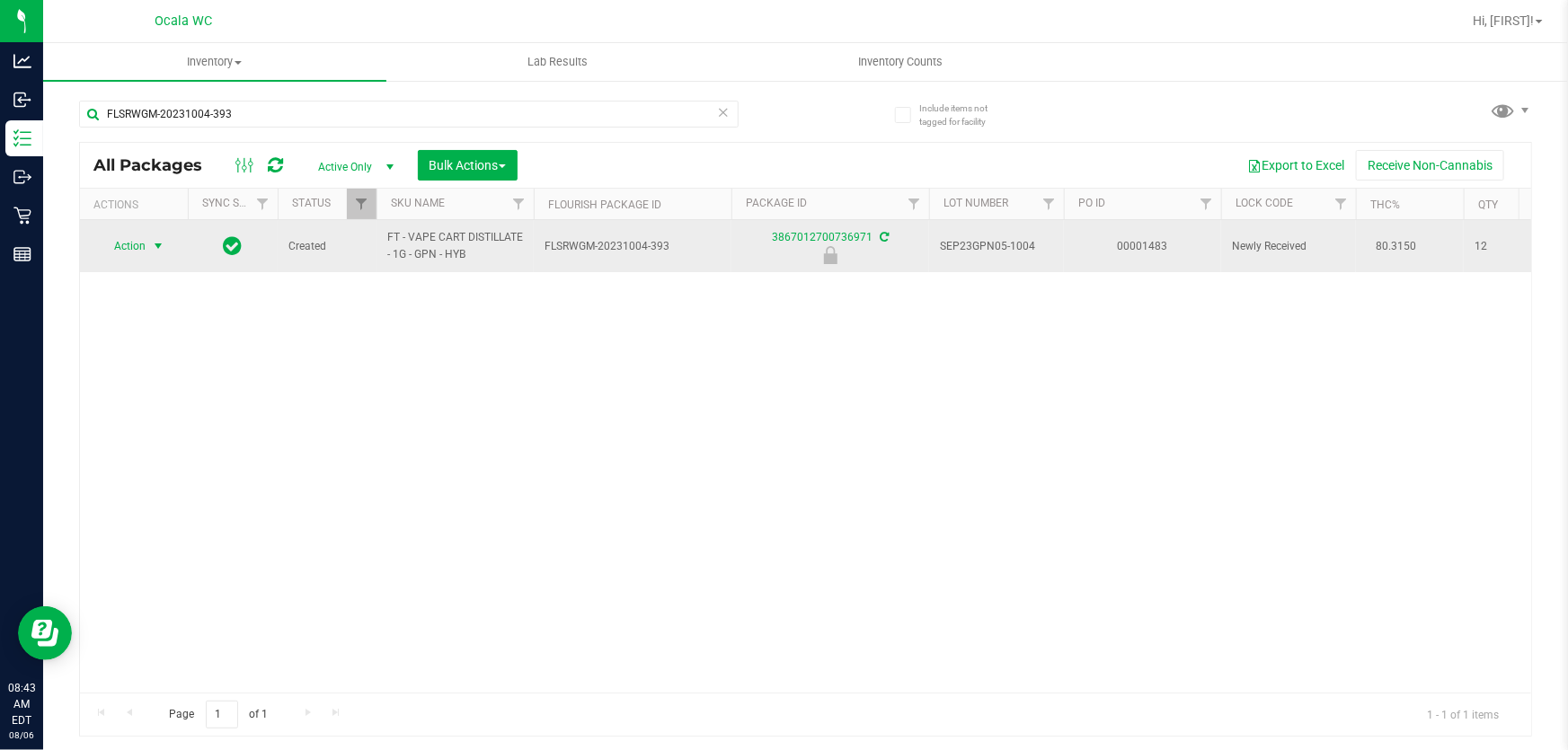 click on "Action" at bounding box center (122, 246) 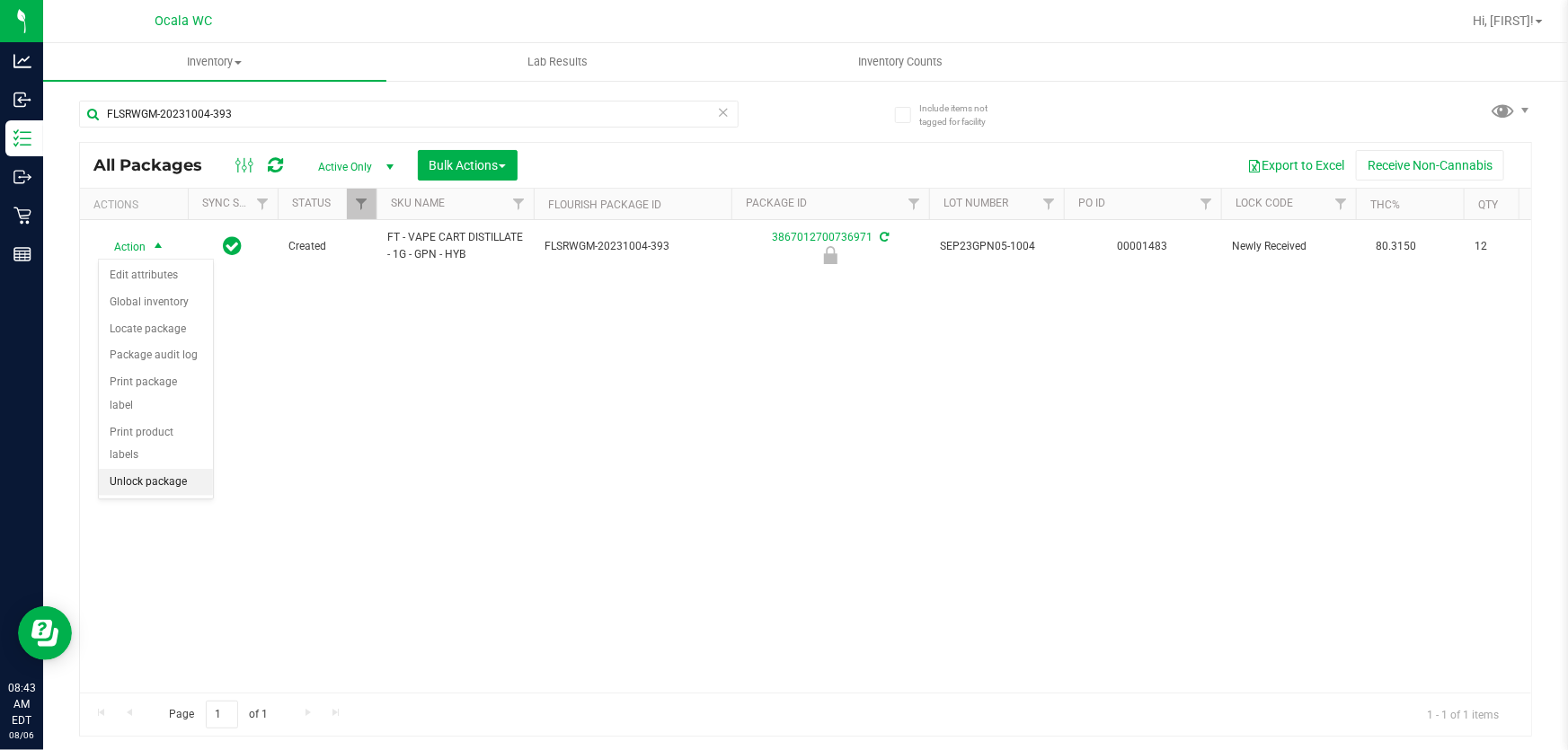 click on "Unlock package" at bounding box center (155, 482) 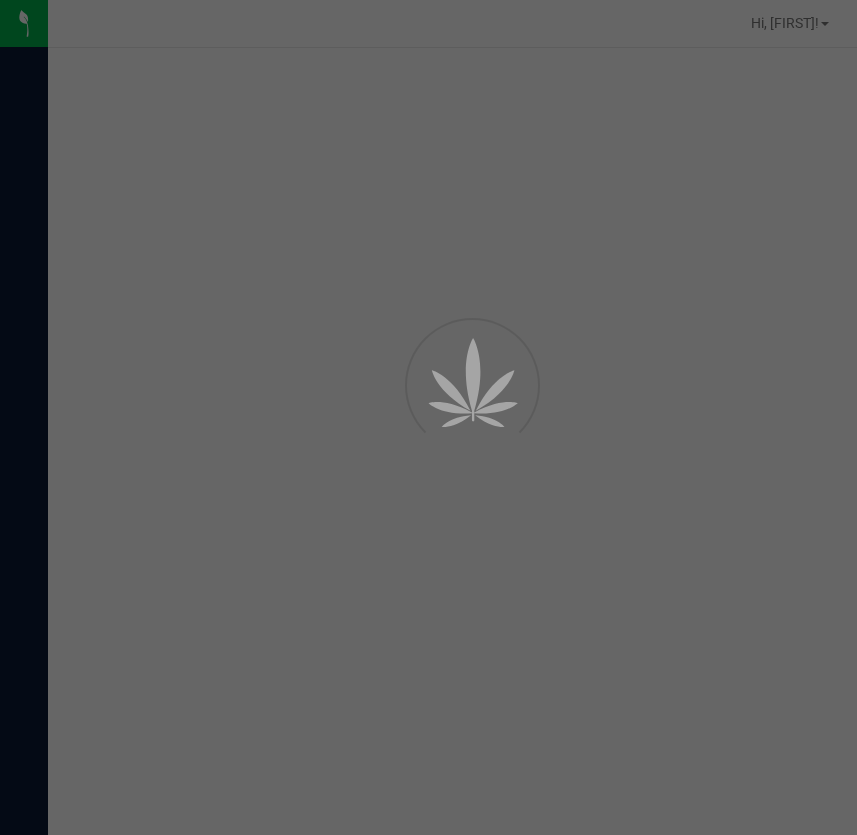 scroll, scrollTop: 0, scrollLeft: 0, axis: both 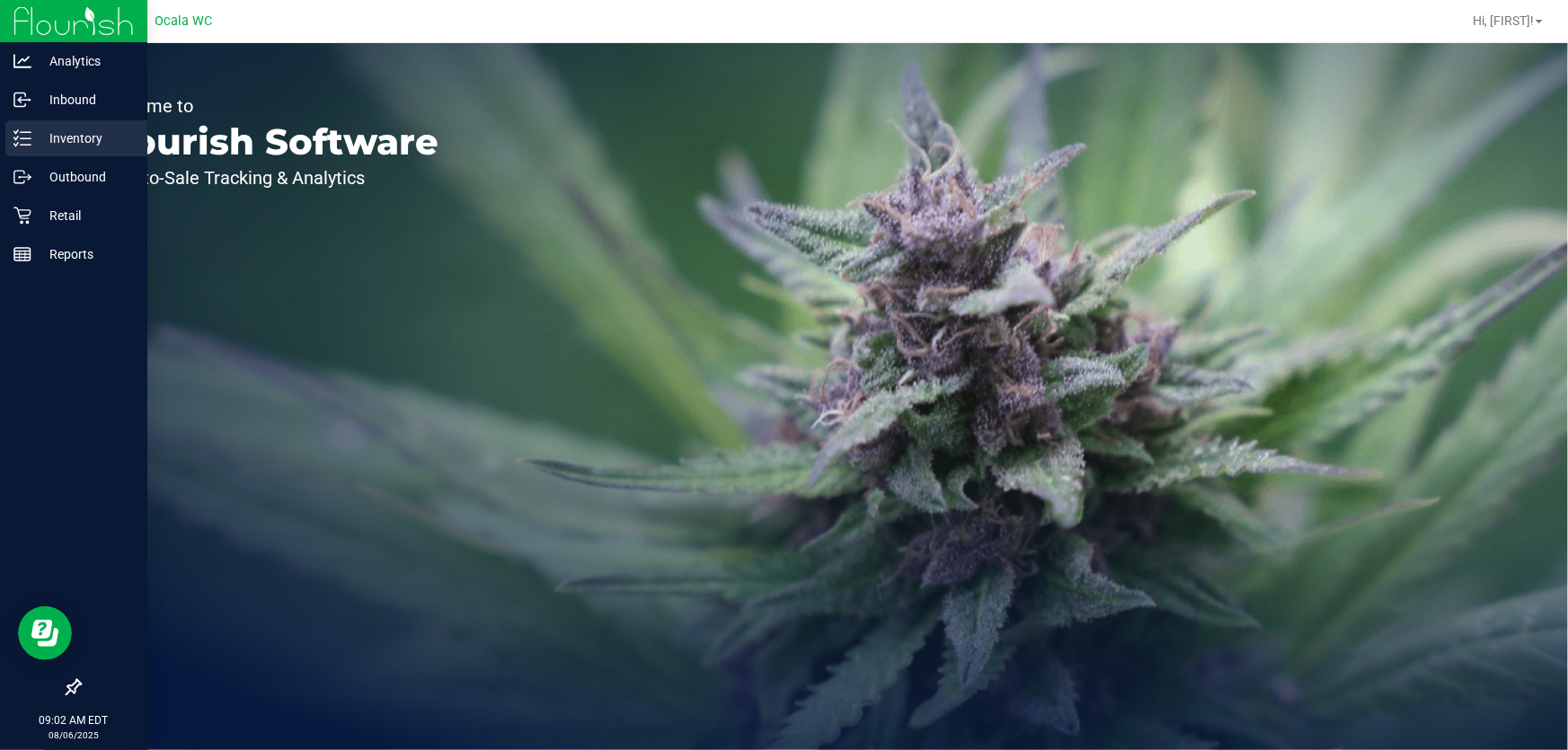 click on "Inventory" at bounding box center (85, 138) 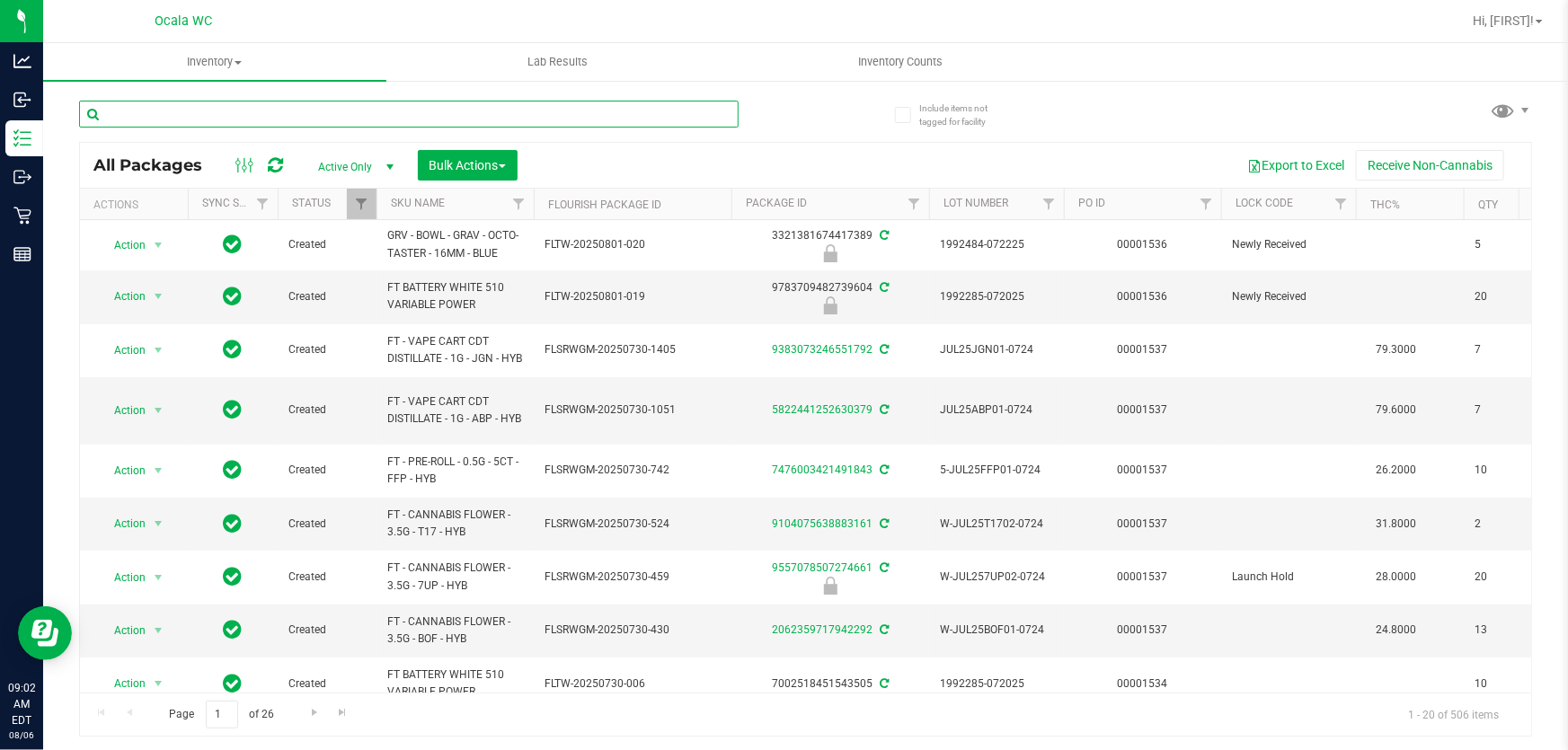 click at bounding box center (409, 114) 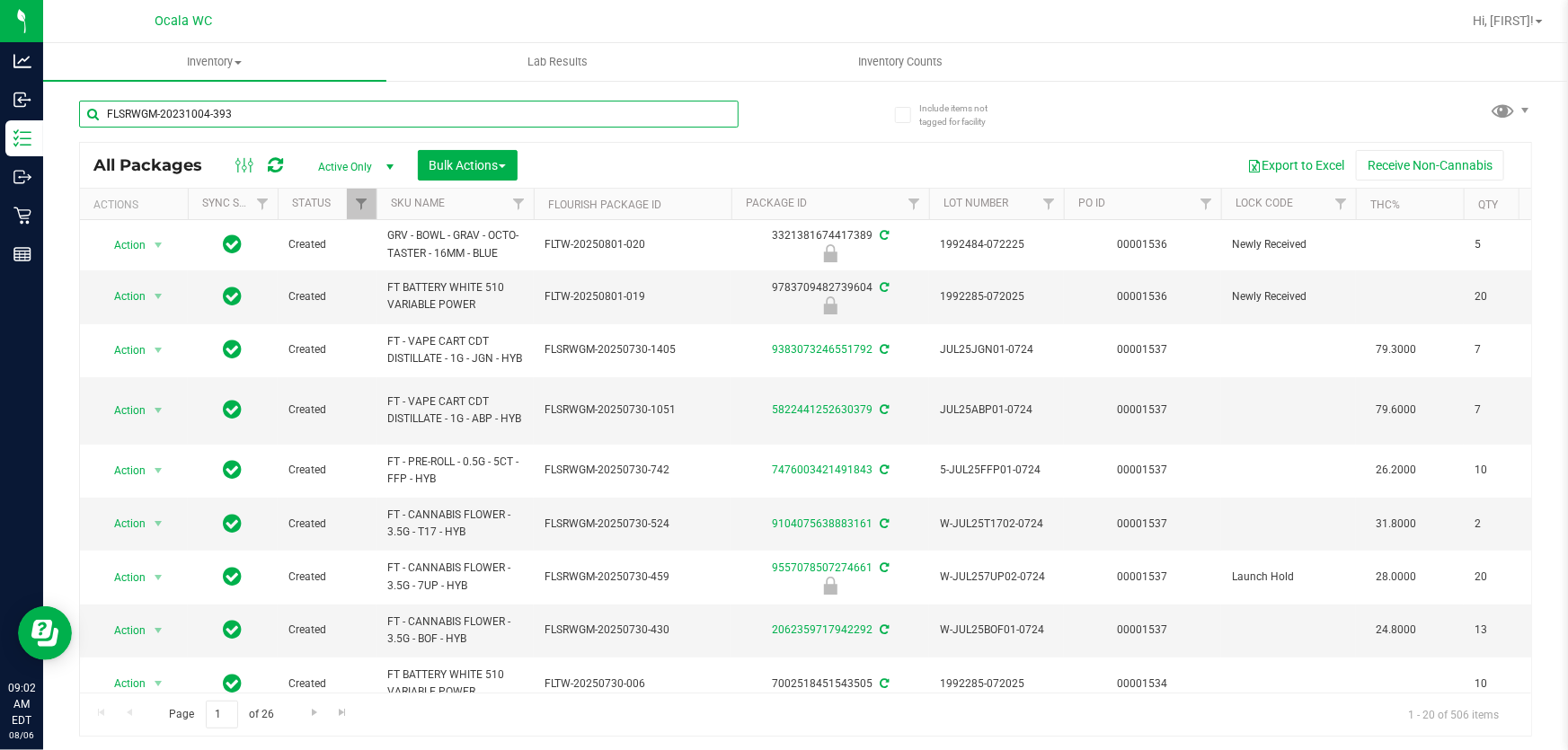 type on "FLSRWGM-20231004-393" 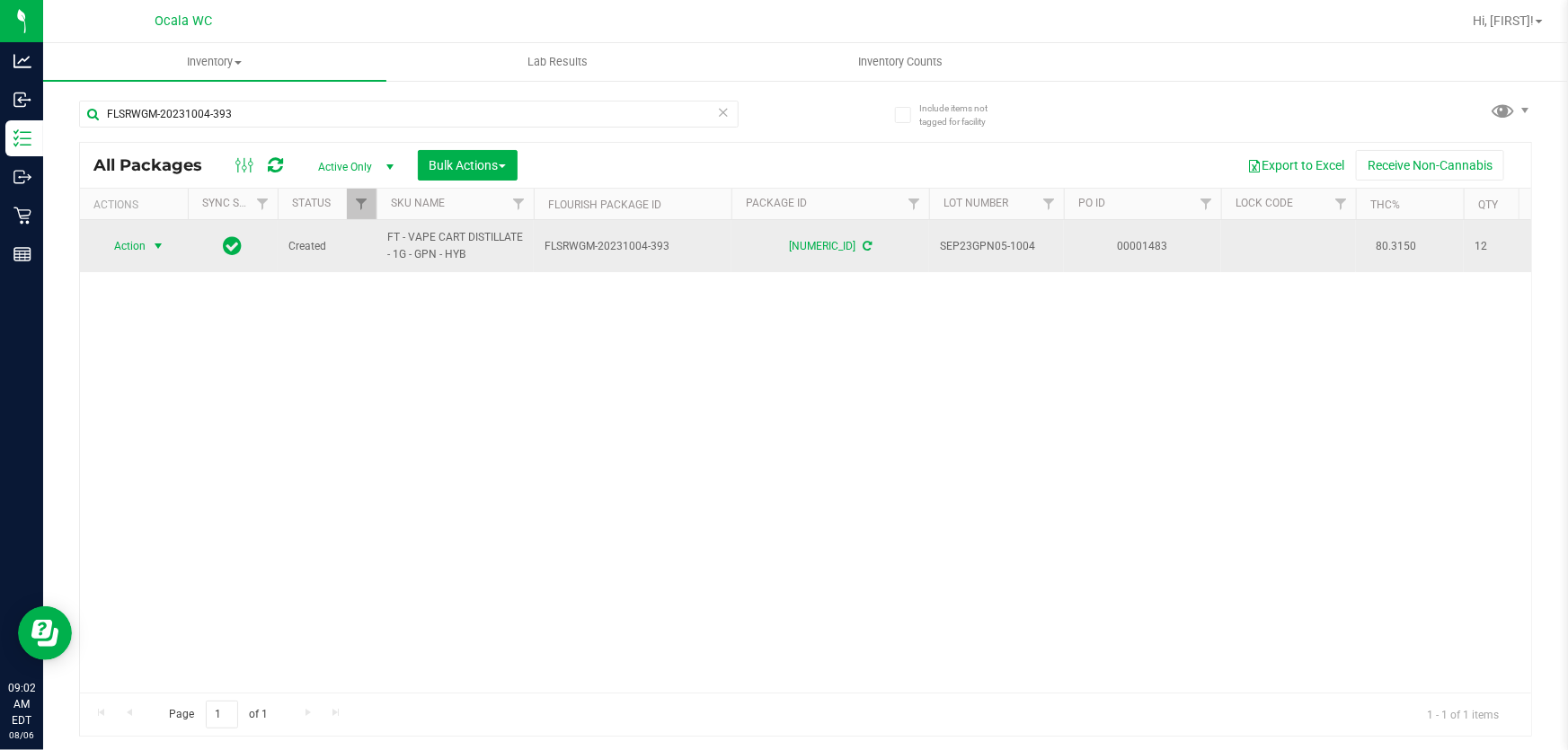 click on "Action" at bounding box center (122, 246) 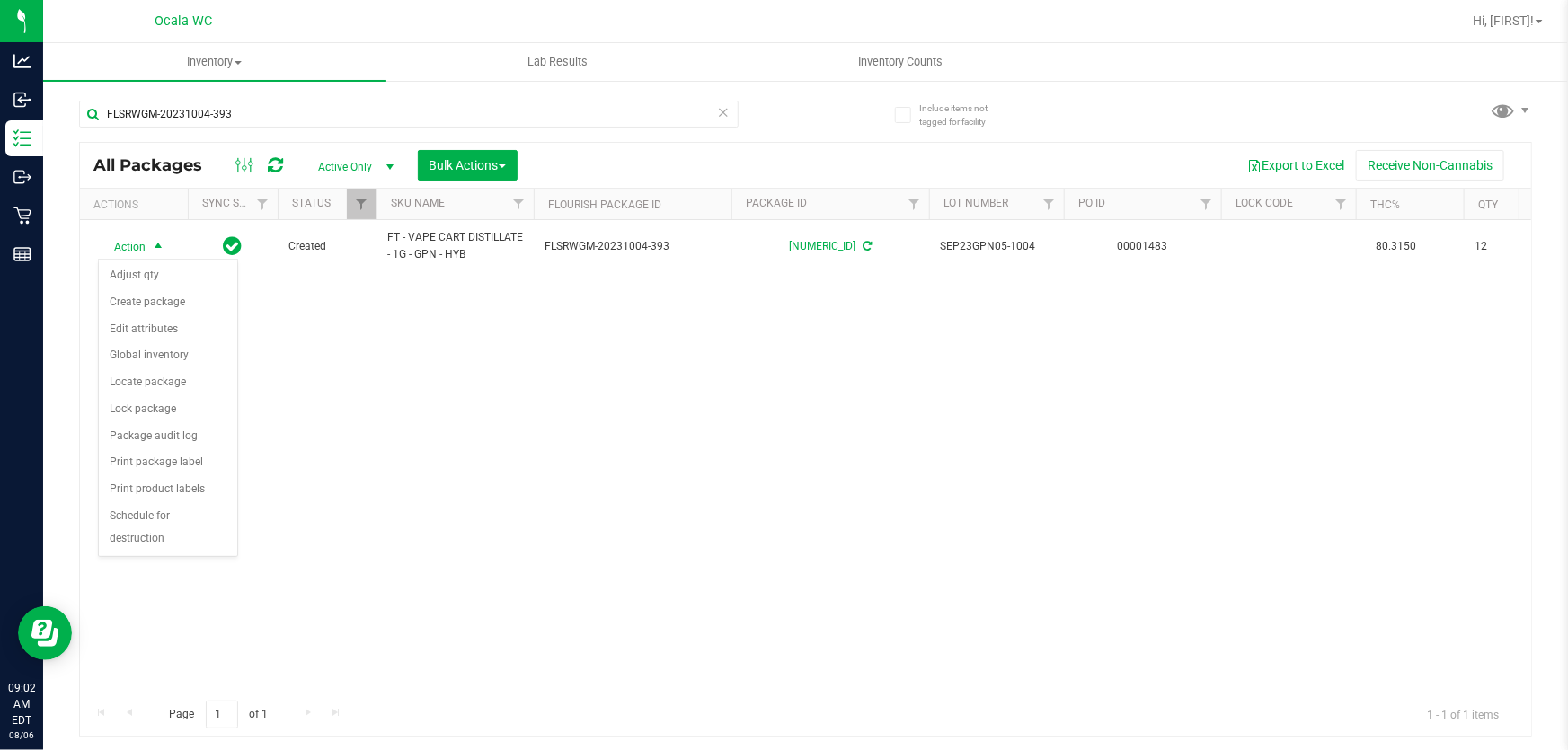 click on "Action Action Adjust qty Create package Edit attributes Global inventory Locate package Lock package Package audit log Print package label Print product labels Schedule for destruction
Created
FT - VAPE CART DISTILLATE - 1G - GPN - HYB
FLSRWGM-20231004-393
3867012700736971
SEP23GPN05-1004
00001483
80.3150
12
BAP-CAR-FT-BDT-GPN1M
Golden Pineapple
FT 1g Vape Cart Distillate Golden Pineapple (Hybrid)
12
Vape Cart Distillate
$90.00000" at bounding box center (805, 456) 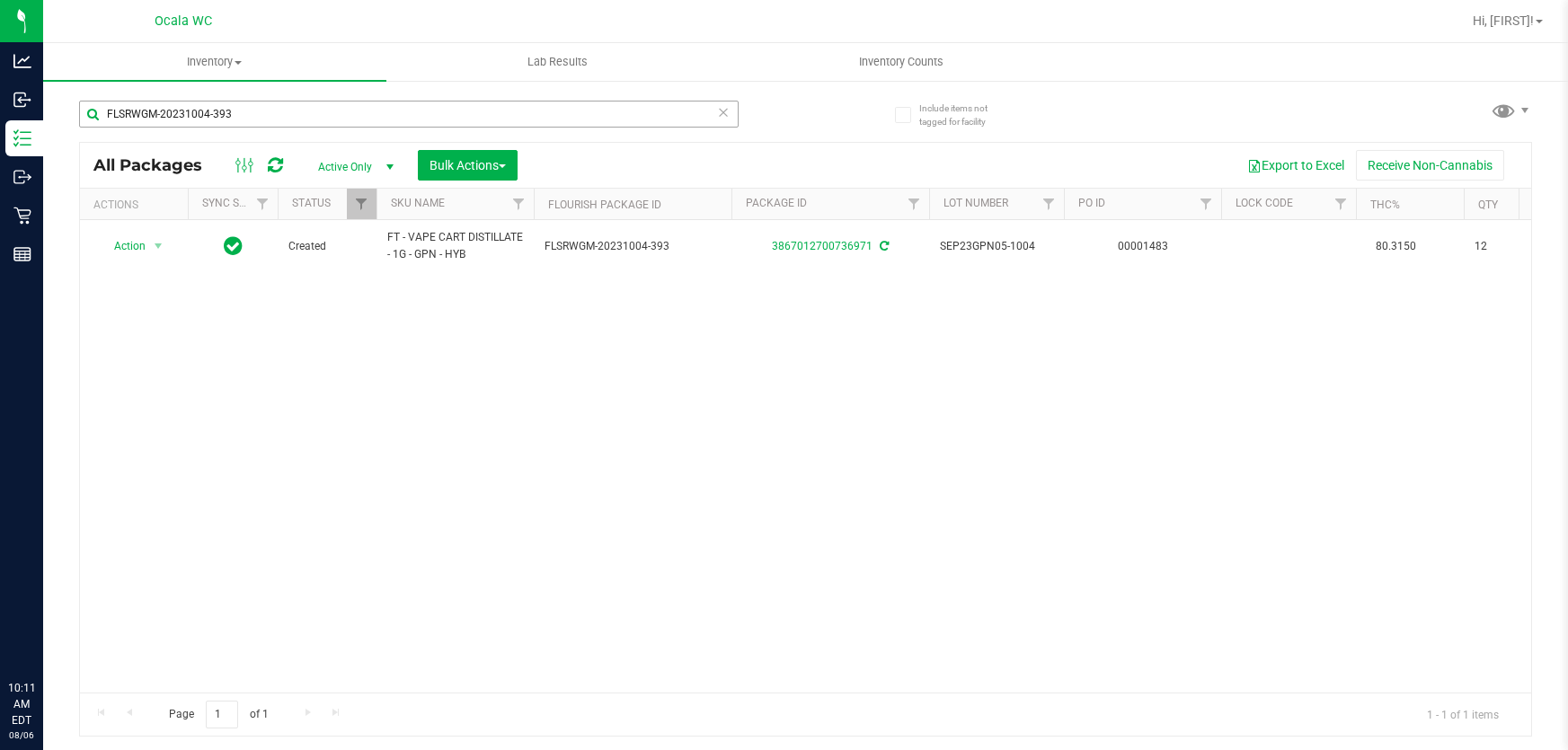 scroll, scrollTop: 0, scrollLeft: 0, axis: both 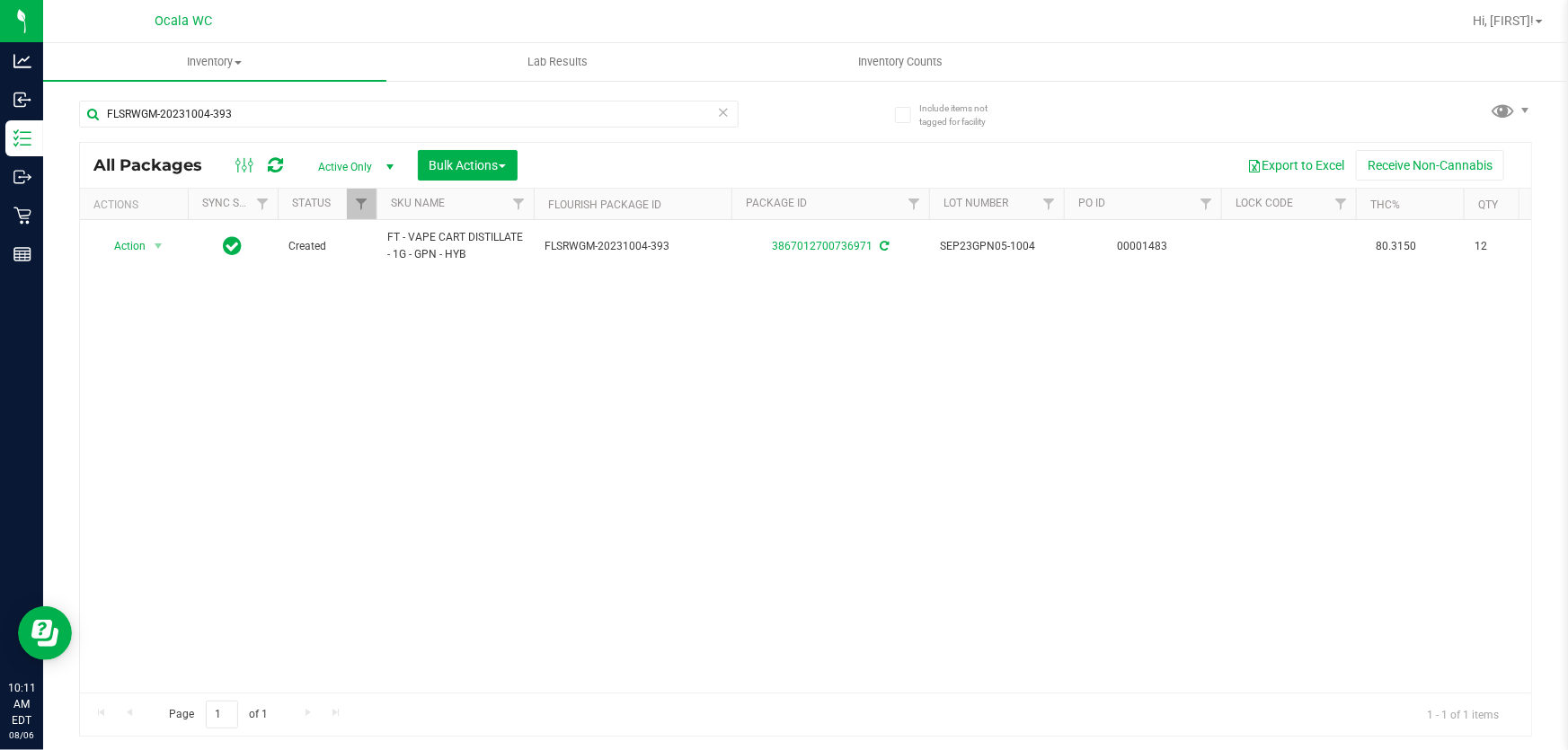 click on "FLSRWGM-20231004-393" at bounding box center (442, 113) 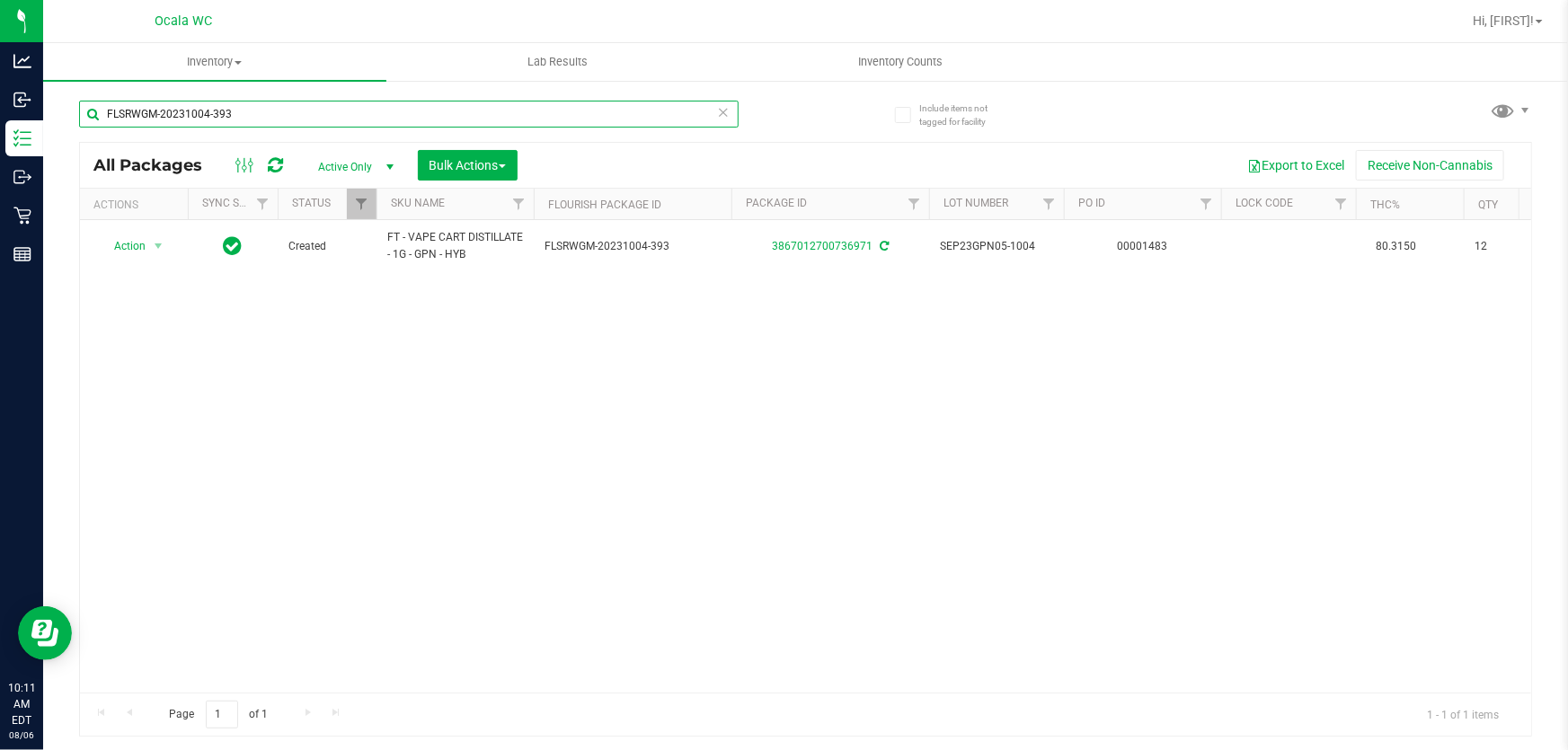 click on "FLSRWGM-20231004-393" at bounding box center (409, 114) 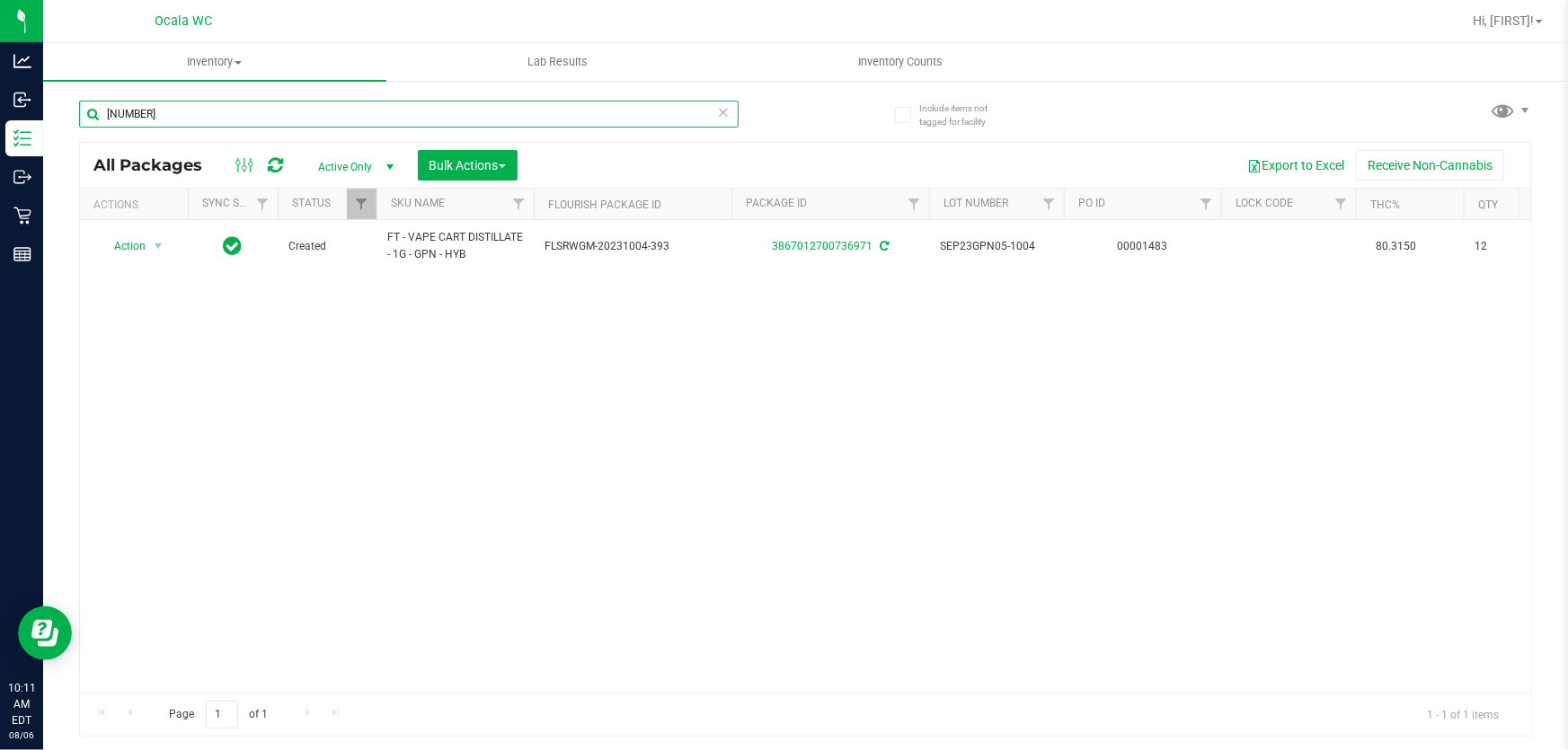 type on "8353295354615187" 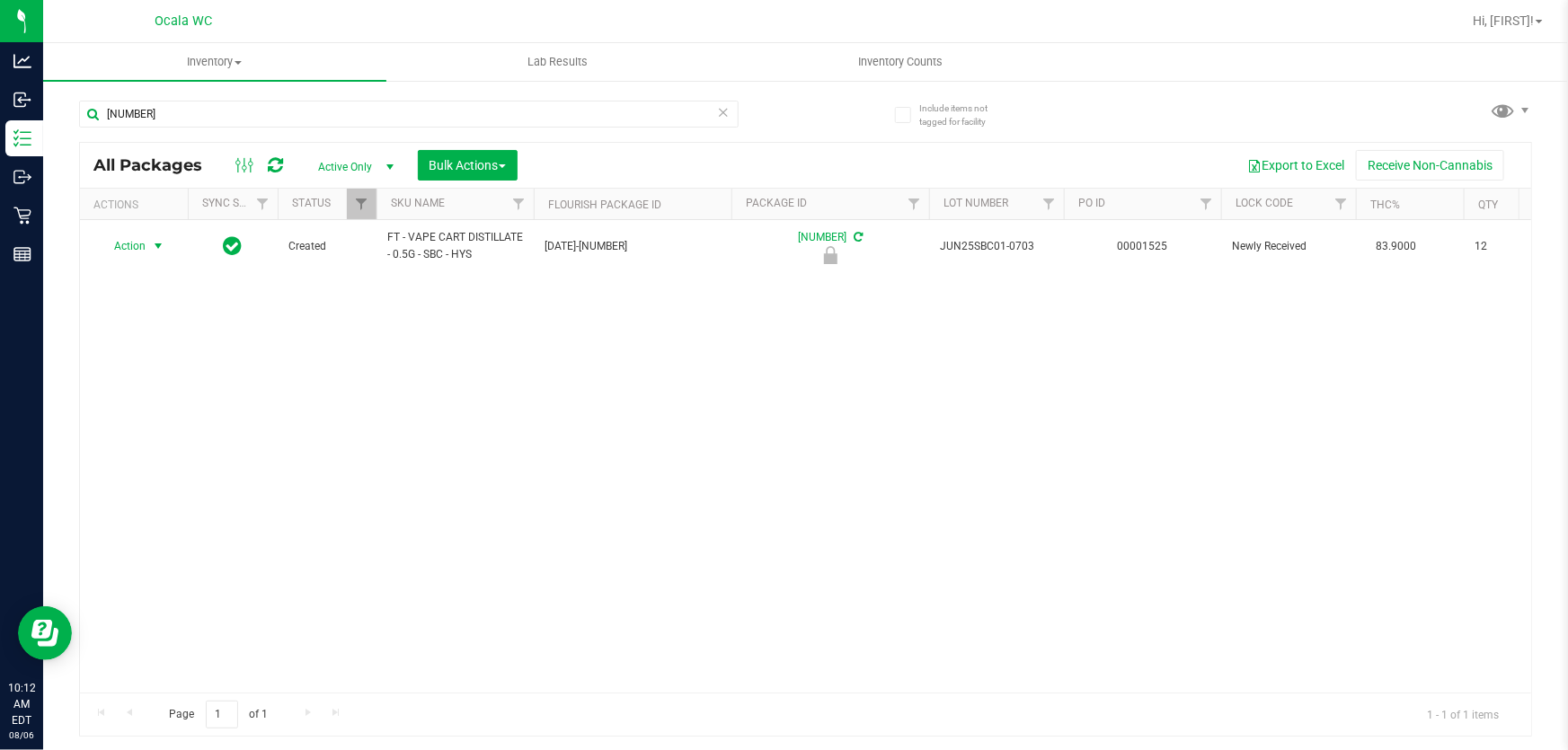 click on "Action" at bounding box center [122, 246] 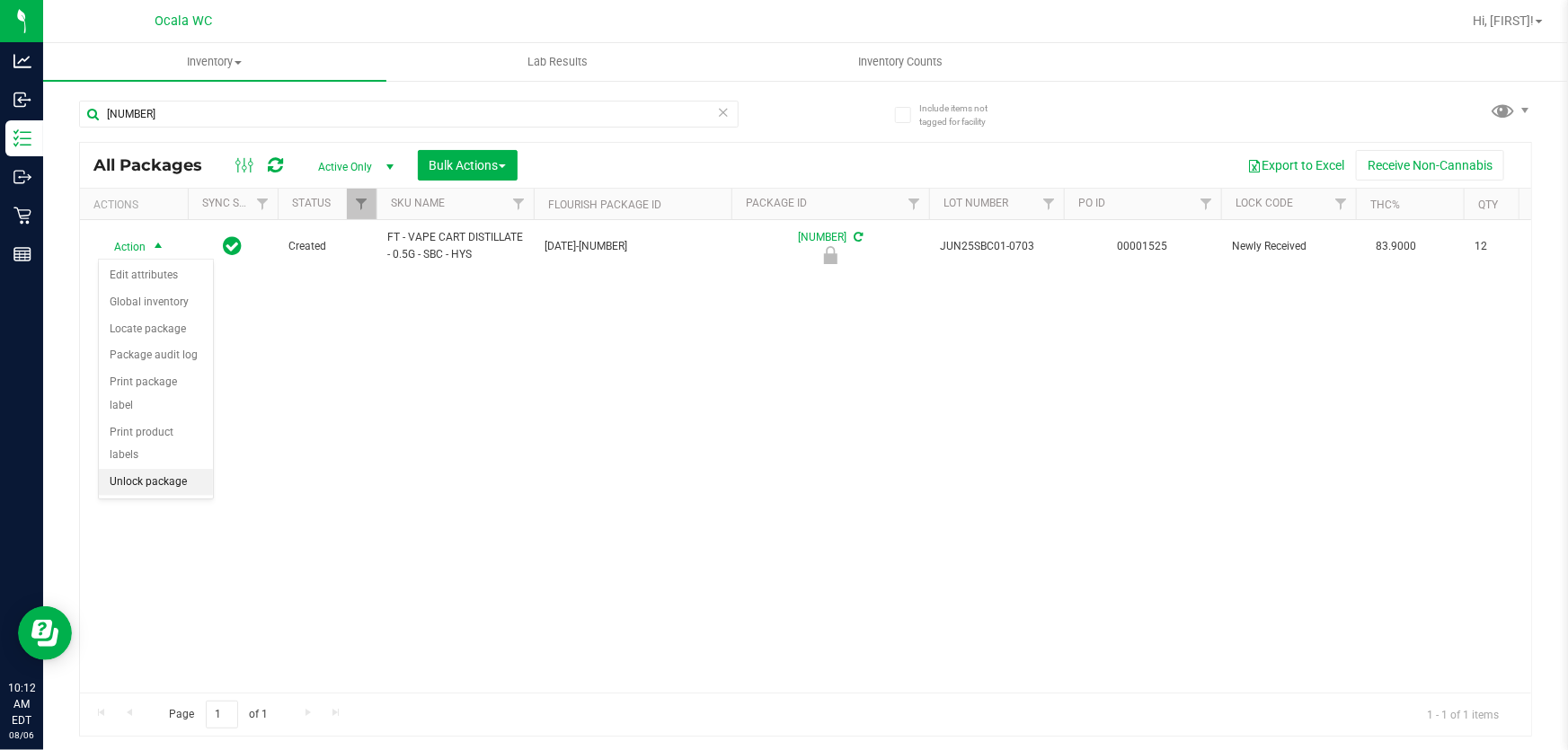 click on "Unlock package" at bounding box center [155, 482] 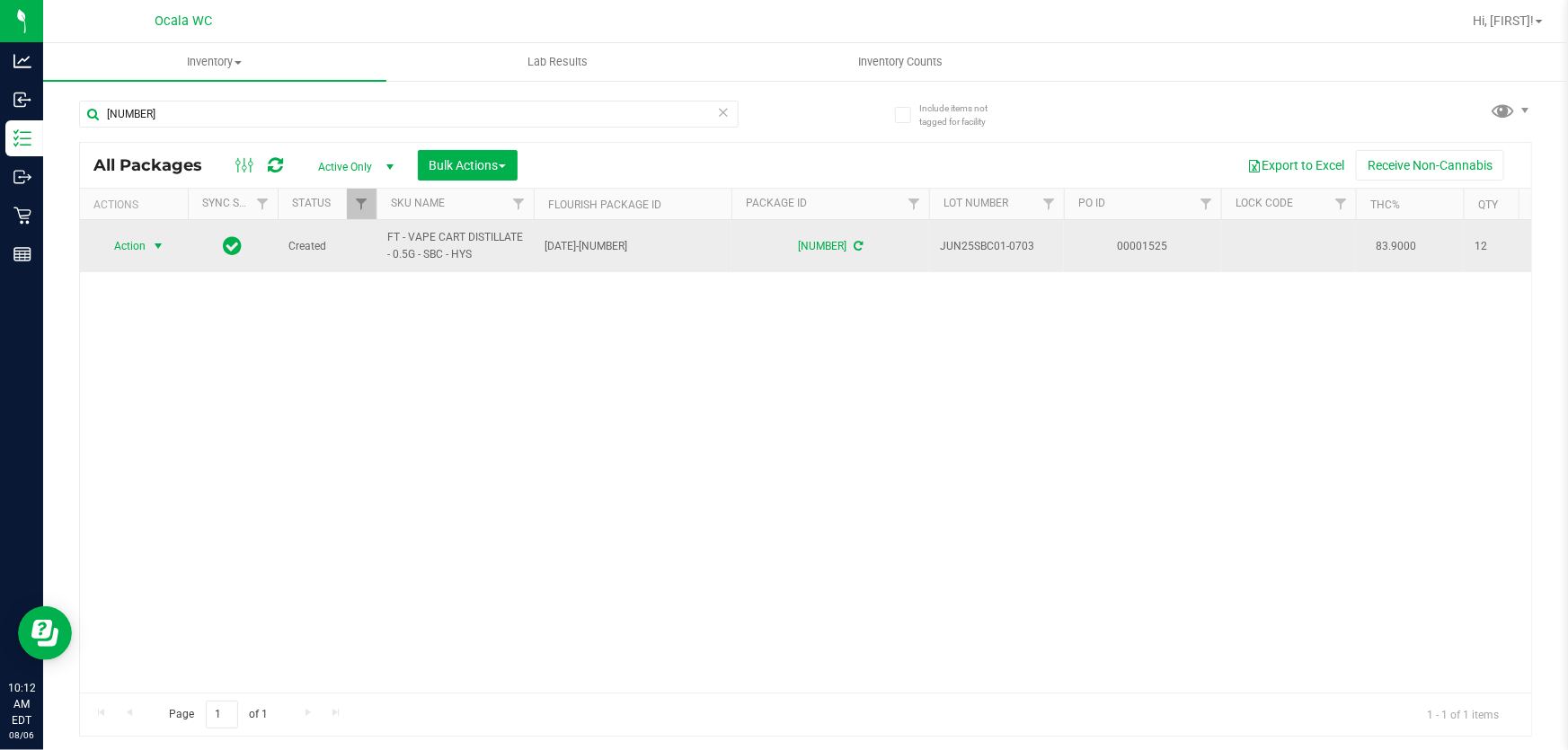 click on "Action" at bounding box center (122, 246) 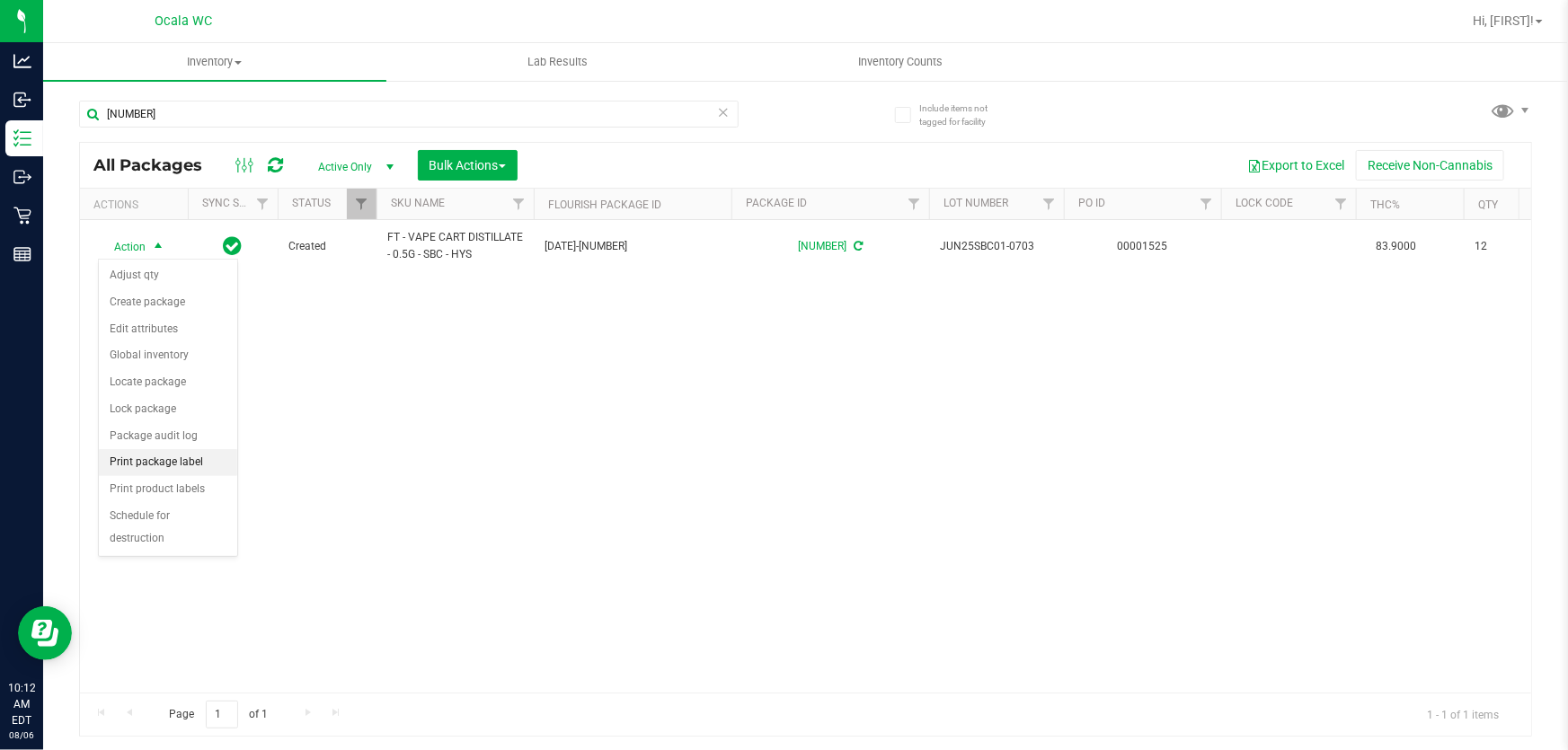 click on "Print package label" at bounding box center (168, 463) 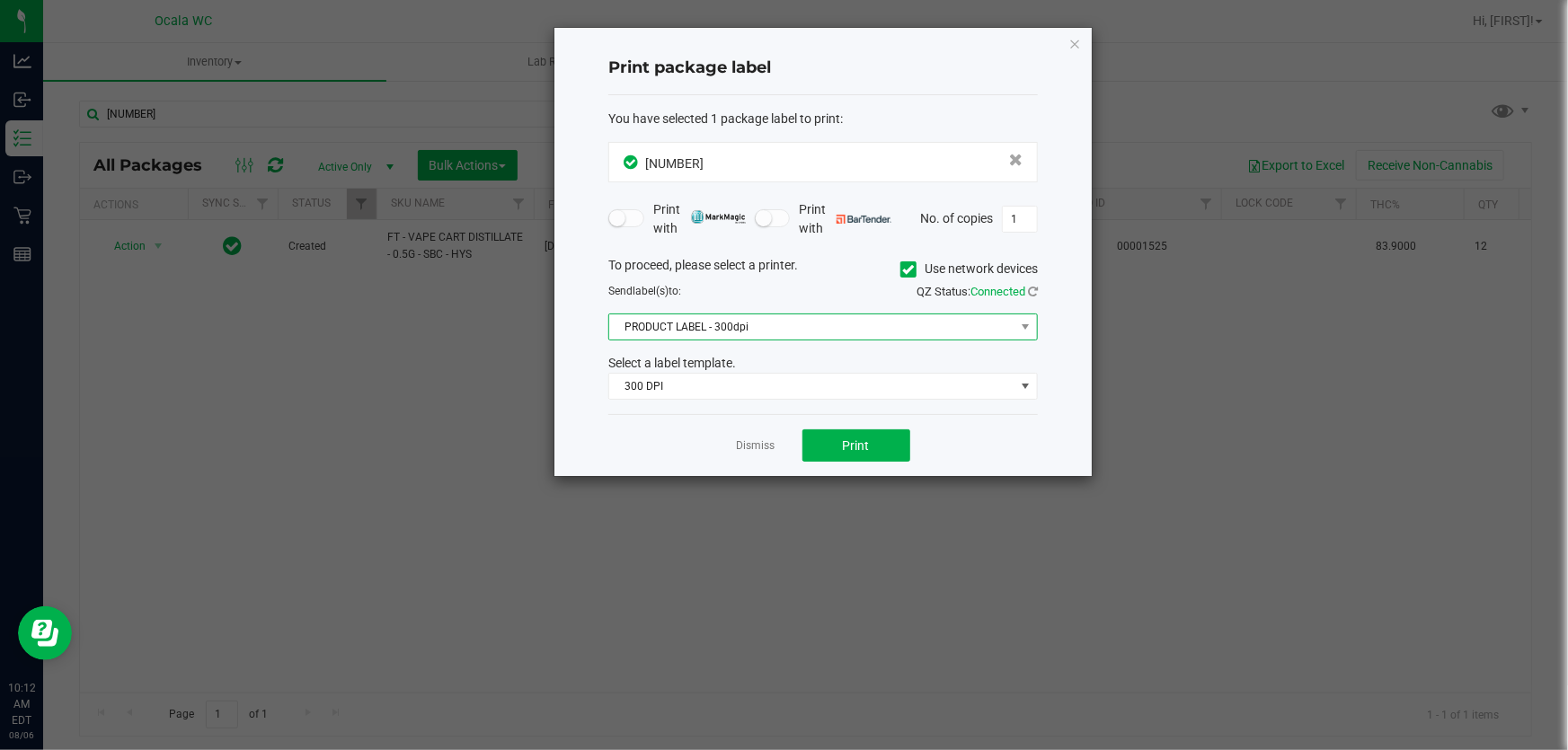 click on "PRODUCT LABEL - 300dpi" at bounding box center [811, 327] 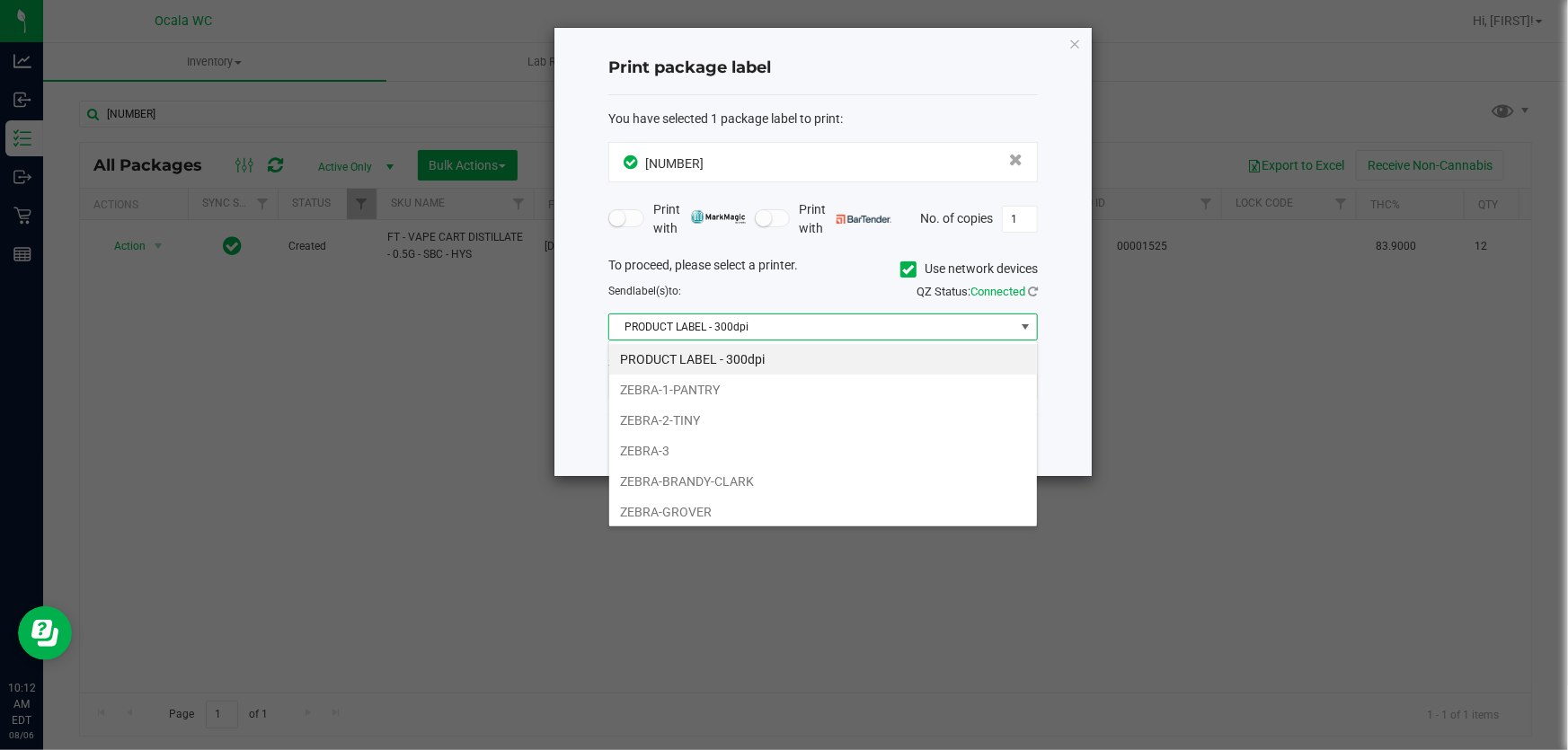 scroll, scrollTop: 89793, scrollLeft: 89426, axis: both 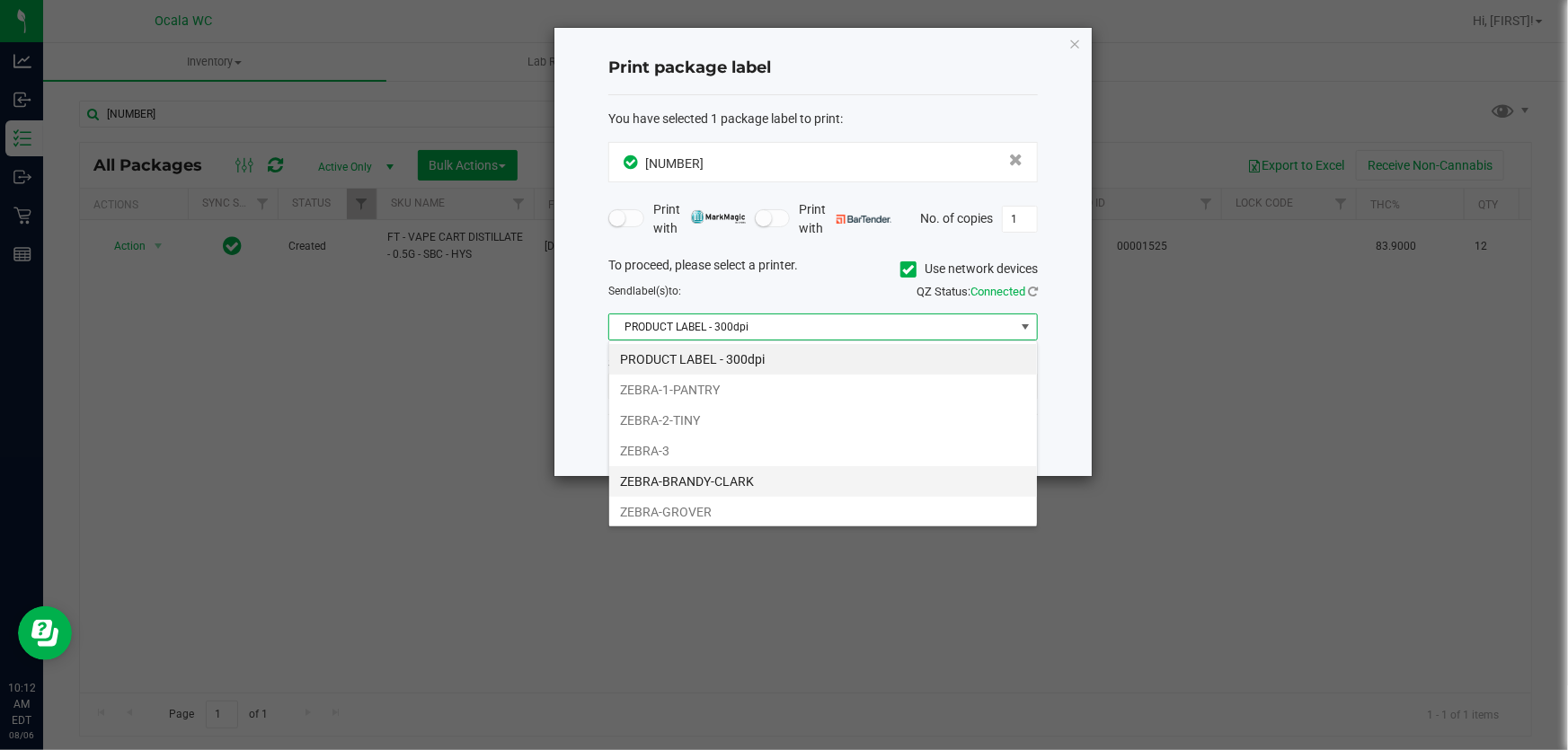 click on "ZEBRA-BRANDY-CLARK" at bounding box center (823, 481) 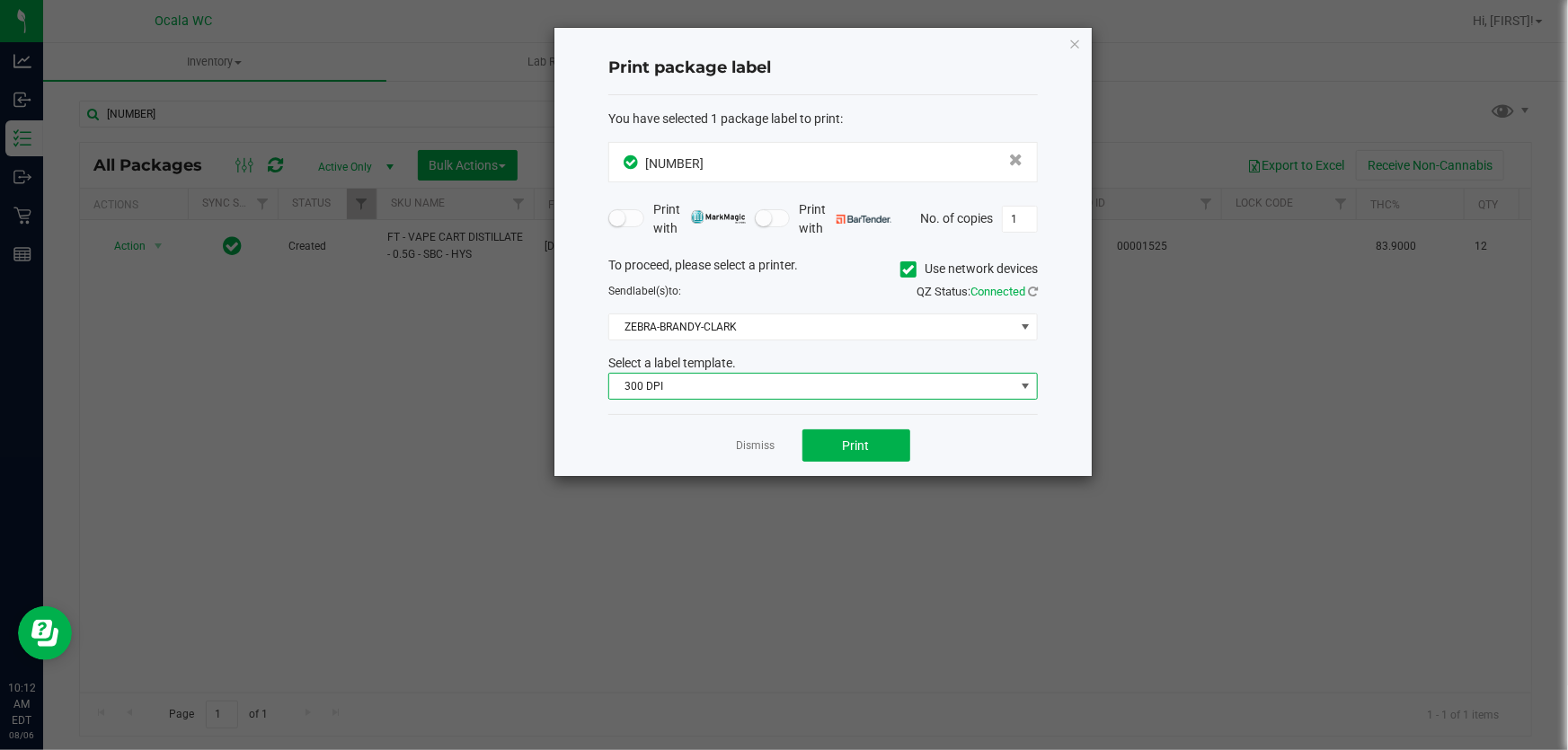 click on "300 DPI" at bounding box center (811, 386) 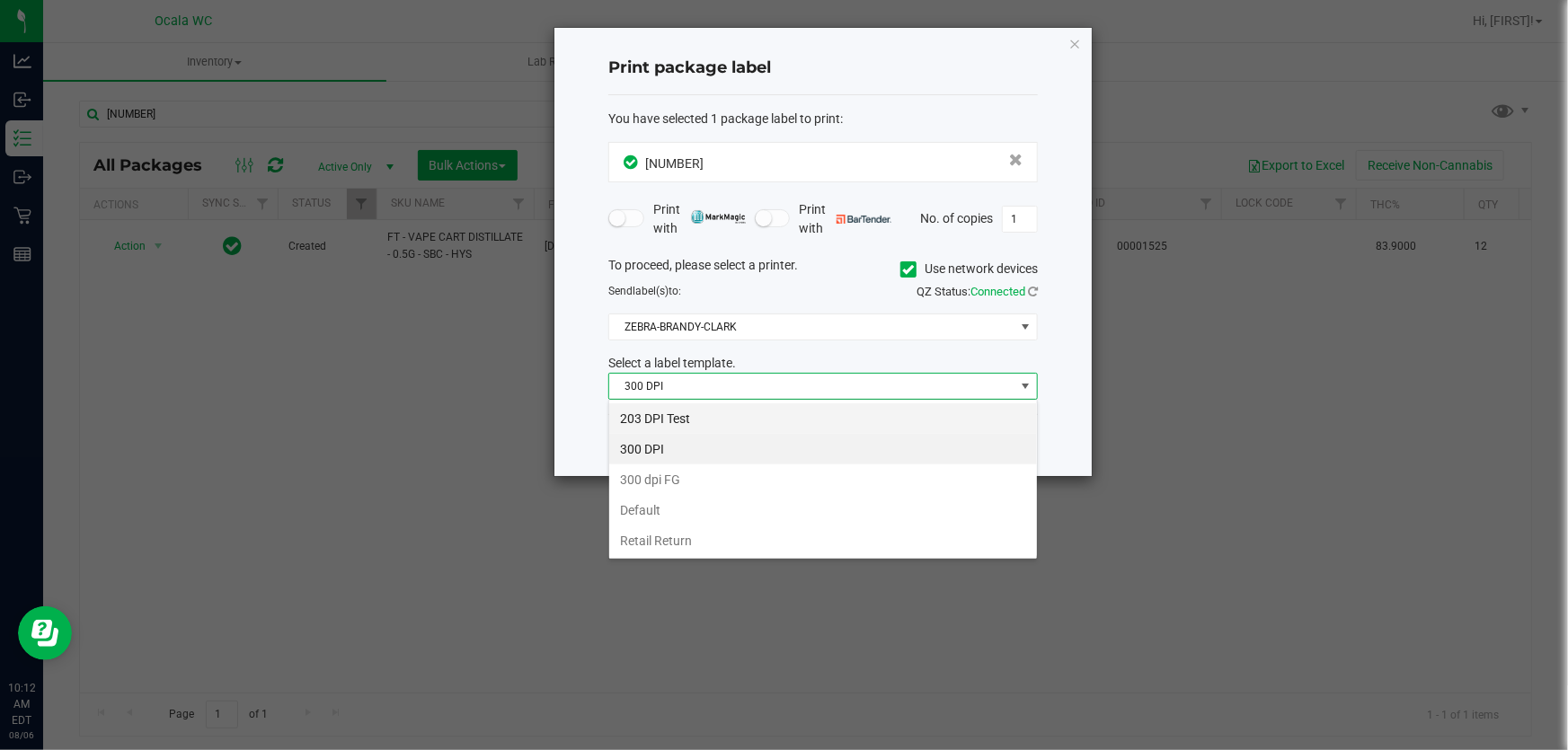 scroll, scrollTop: 89793, scrollLeft: 89426, axis: both 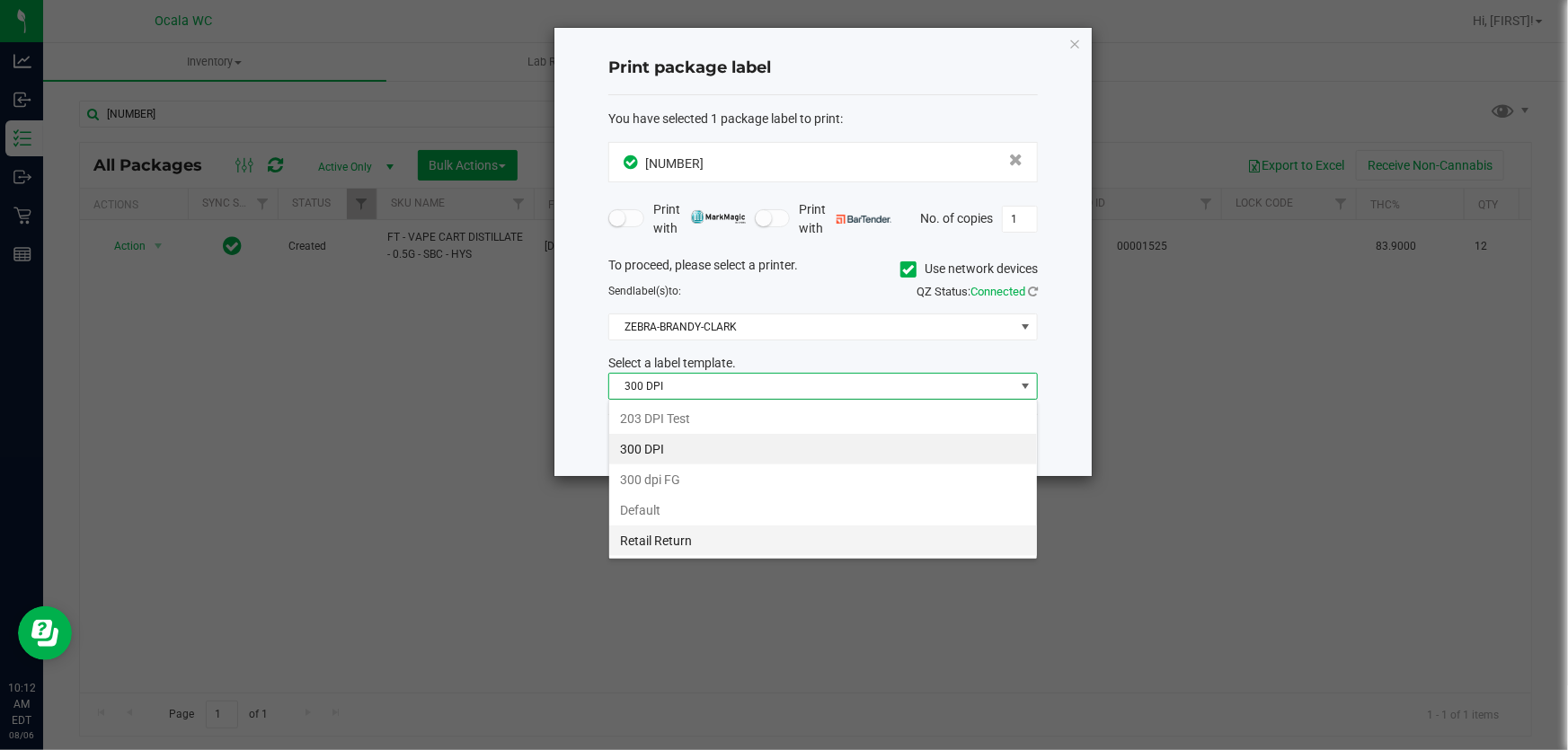 click on "Retail Return" at bounding box center [823, 541] 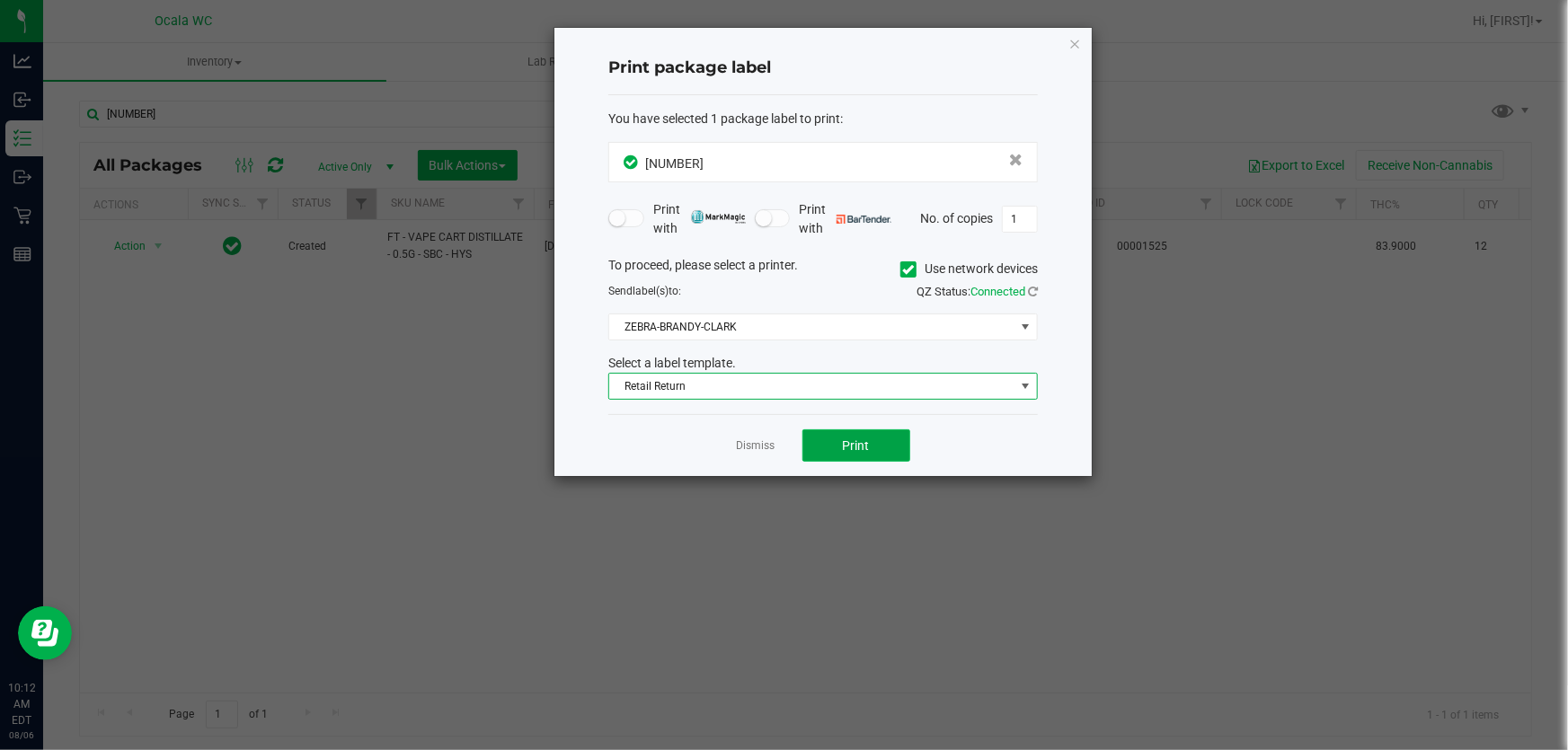 click on "Print" 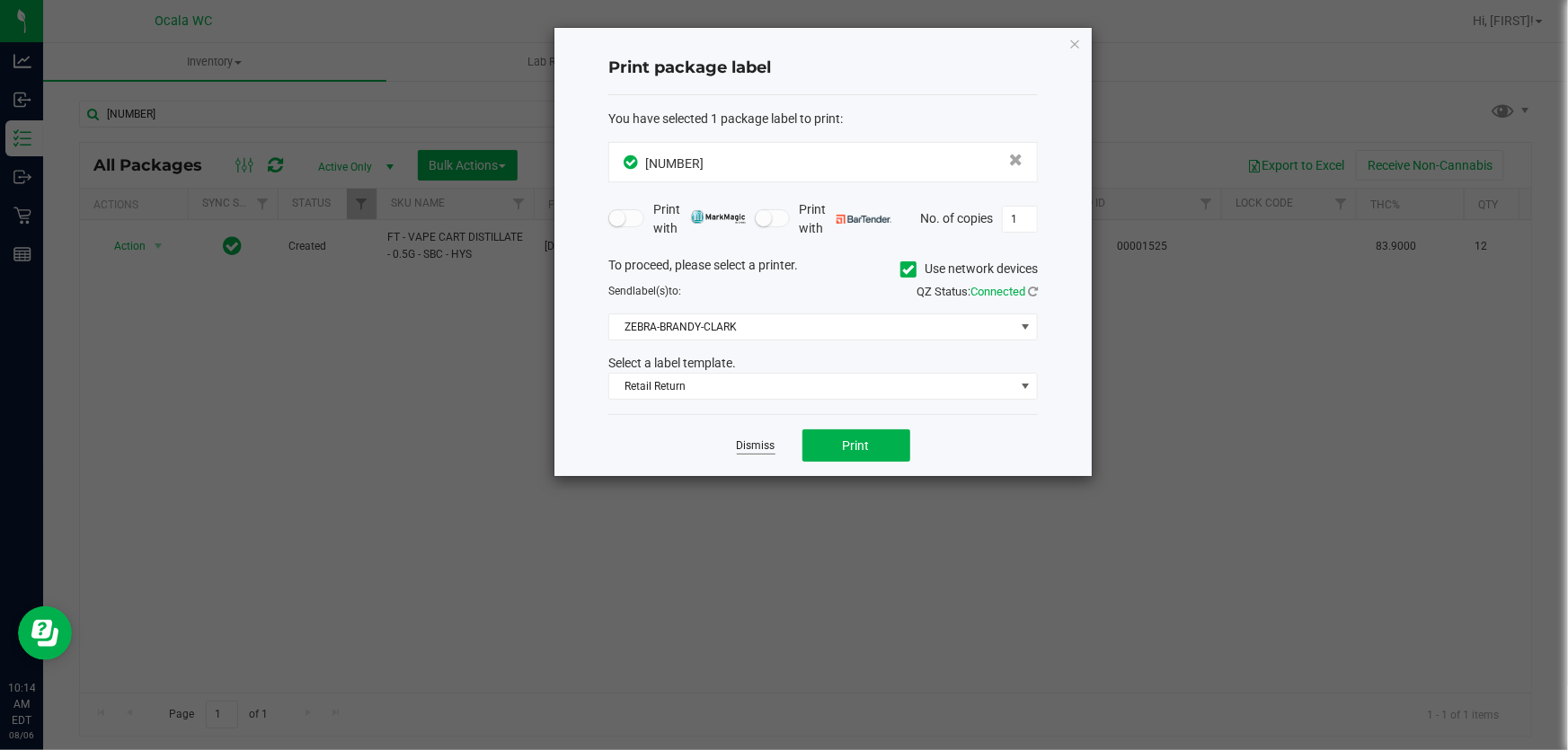 click on "Dismiss" 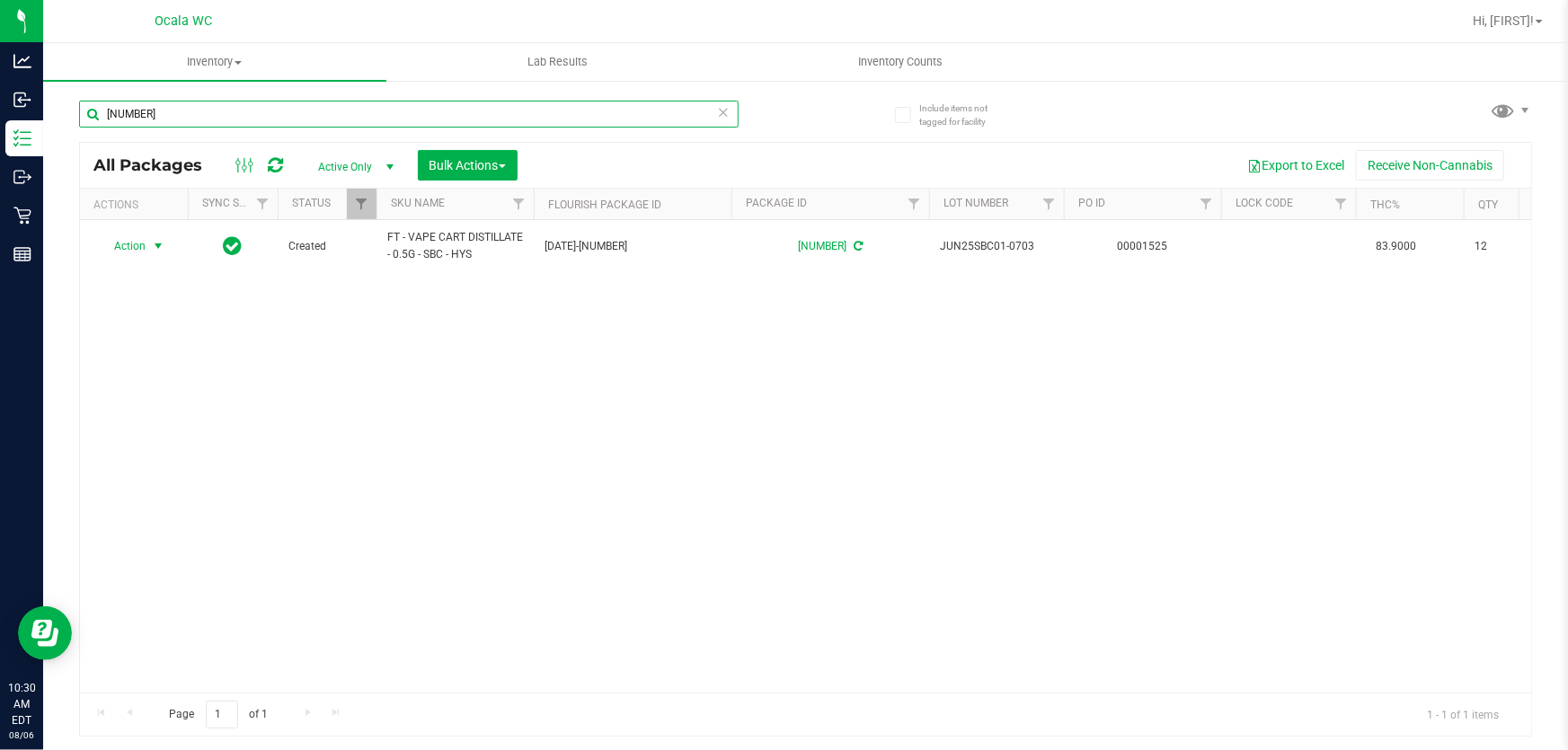 click on "8353295354615187" at bounding box center [409, 114] 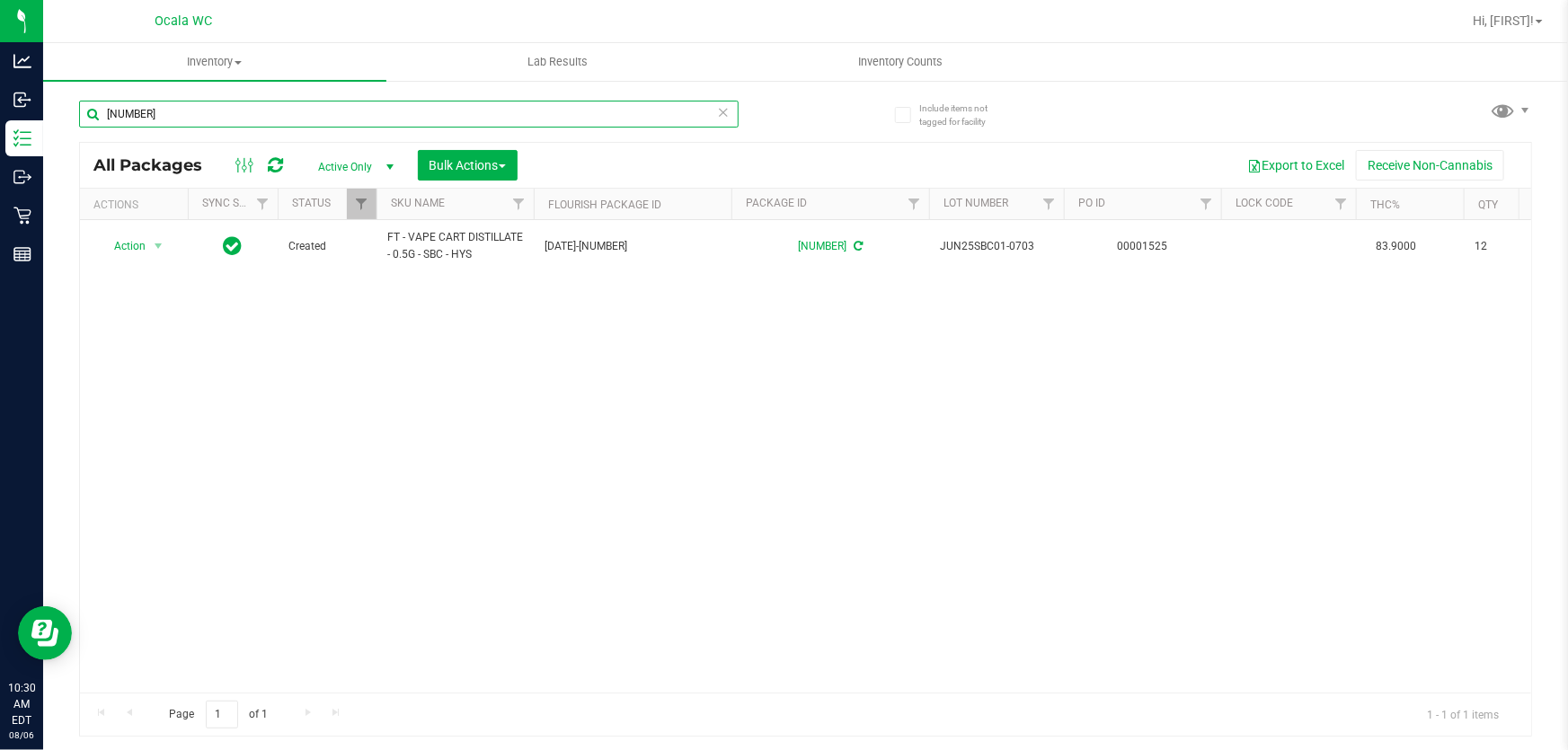 click on "8353295354615187" at bounding box center (409, 114) 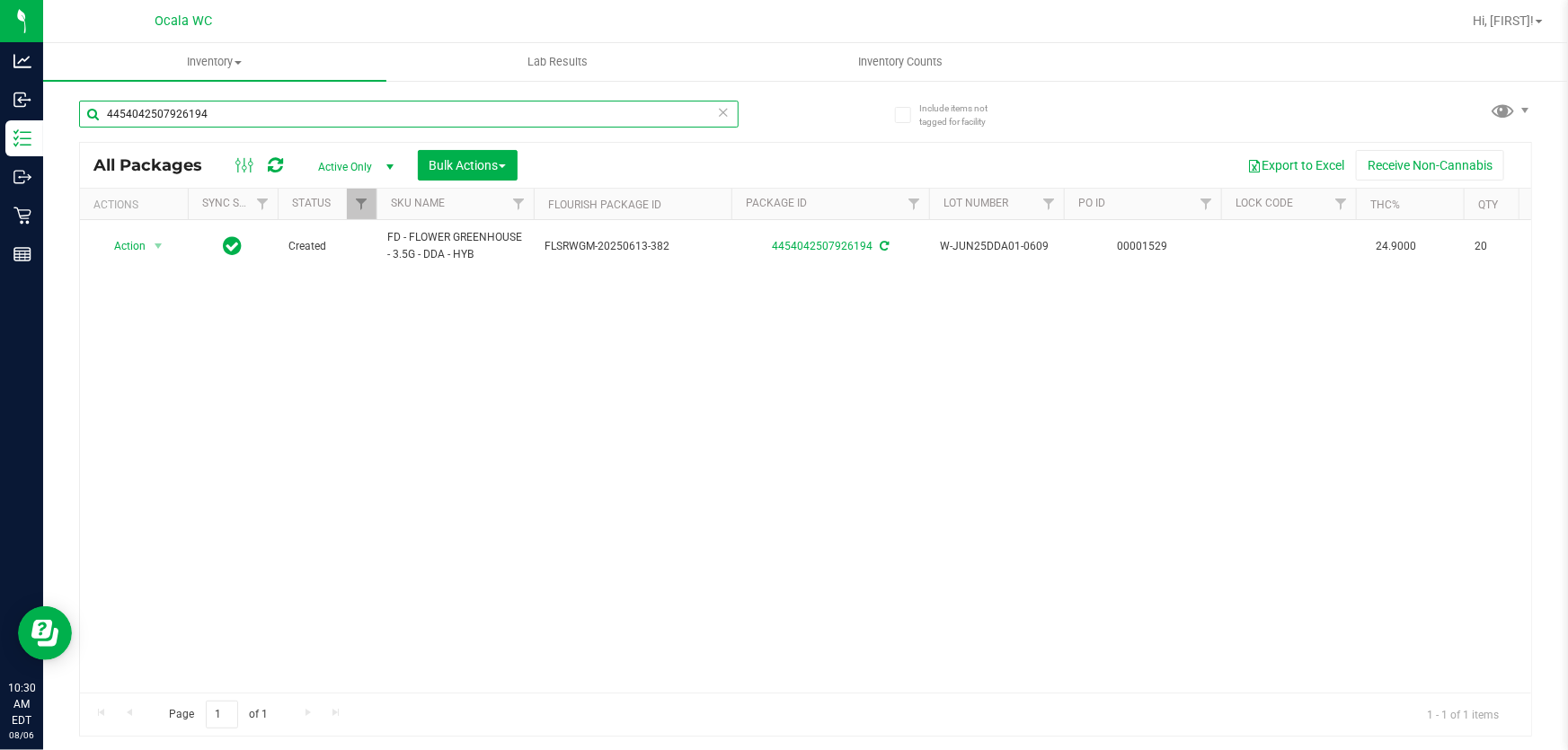 scroll, scrollTop: 0, scrollLeft: 77, axis: horizontal 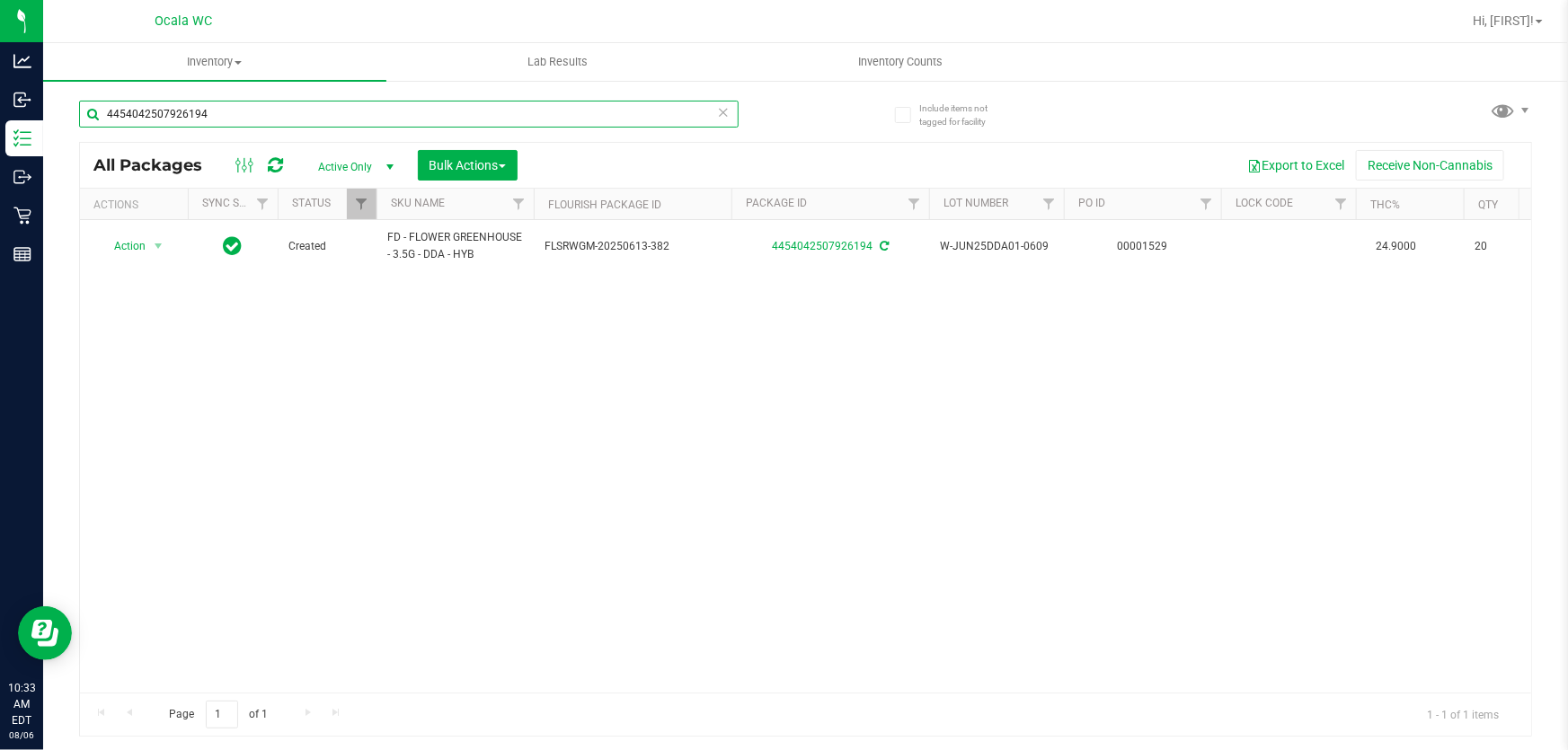 click on "4454042507926194" at bounding box center (409, 114) 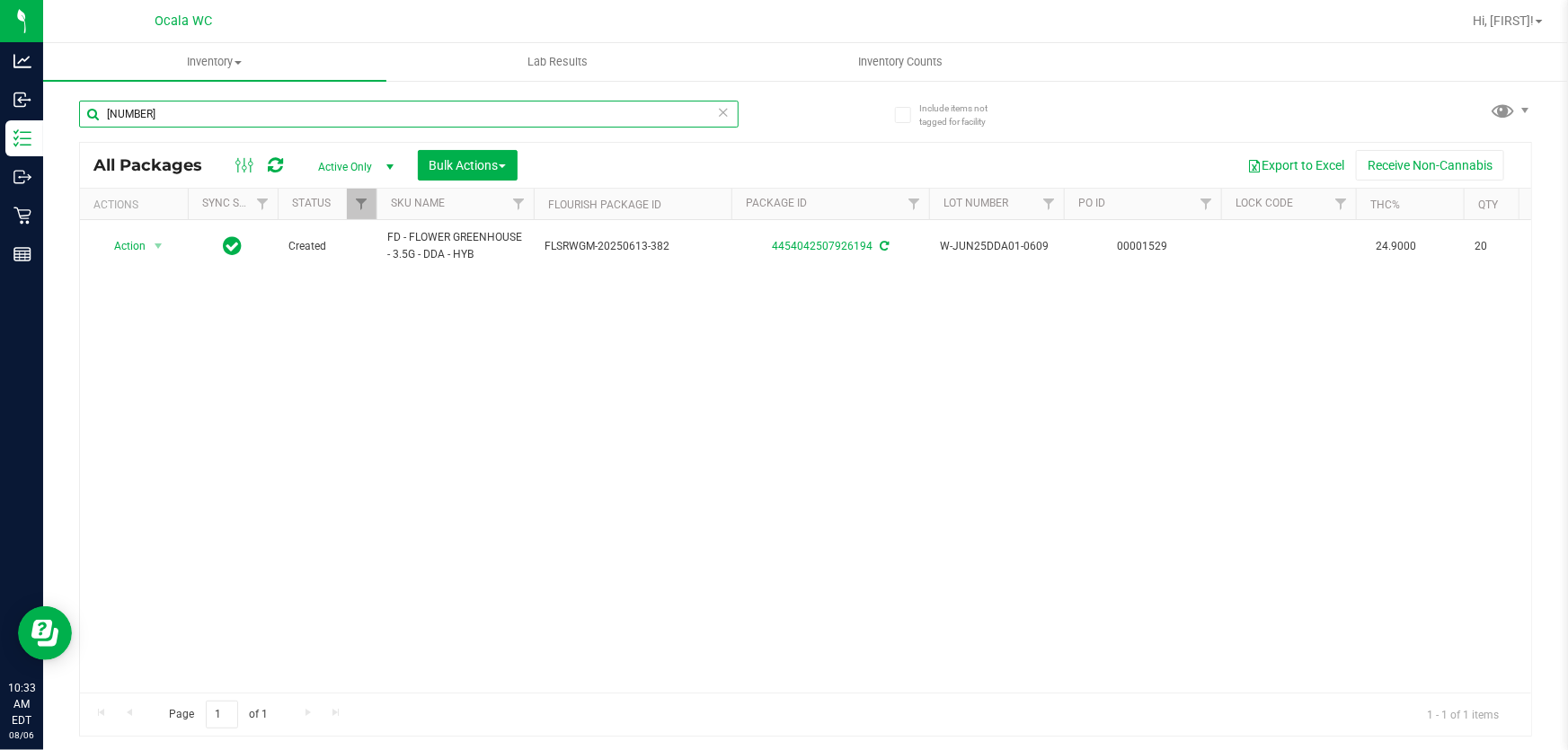 type on "9788503548817248" 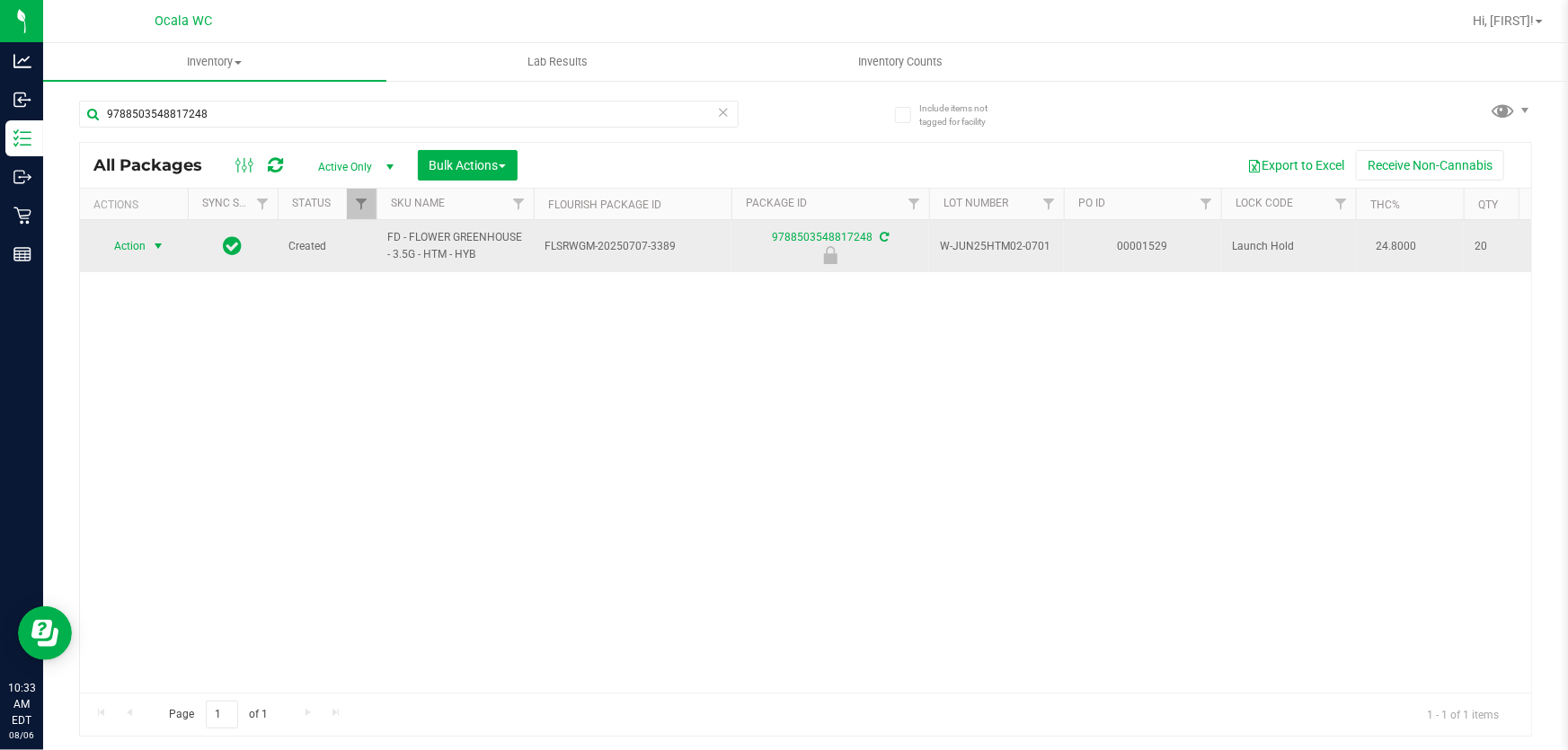 click on "Action" at bounding box center (122, 246) 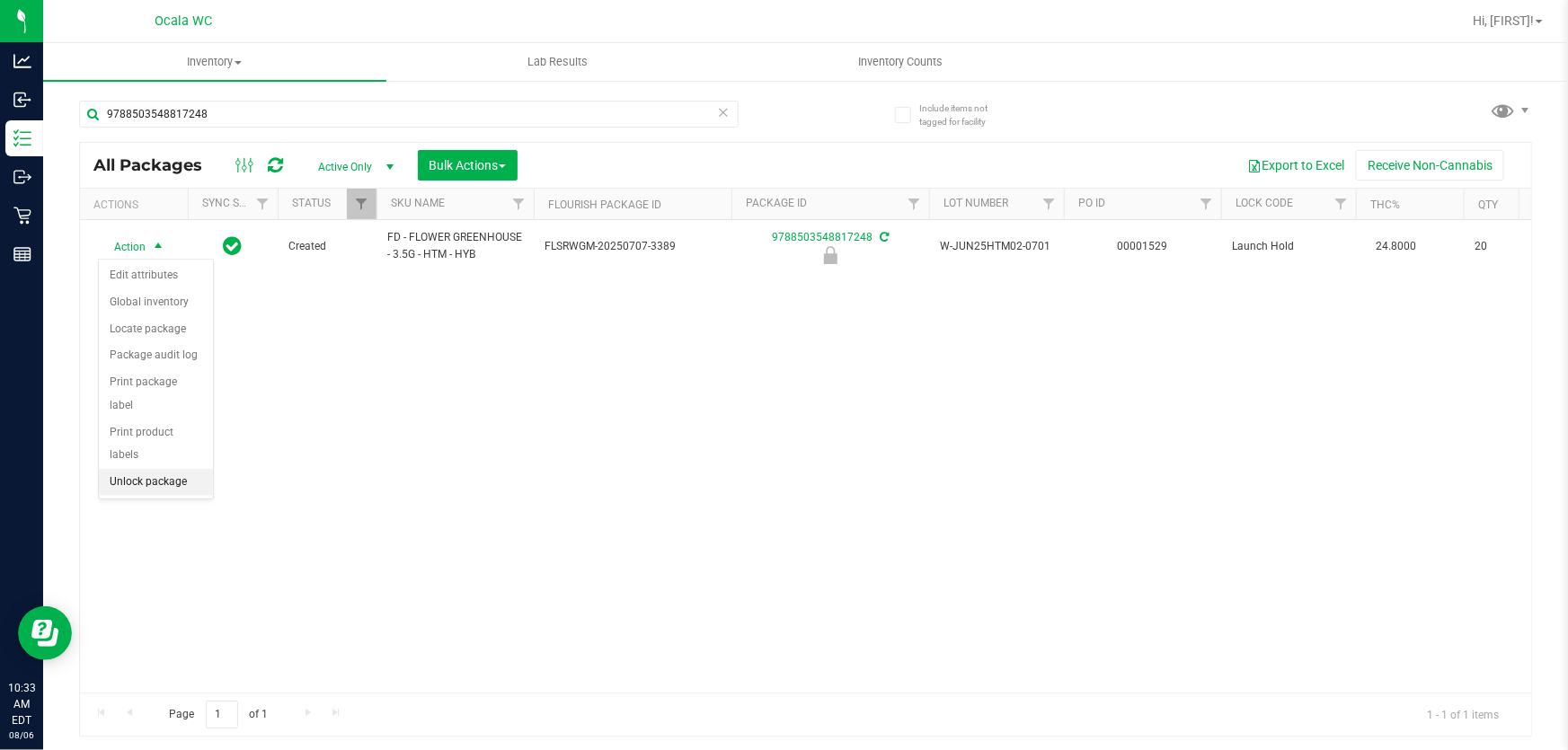 click on "Unlock package" at bounding box center [155, 482] 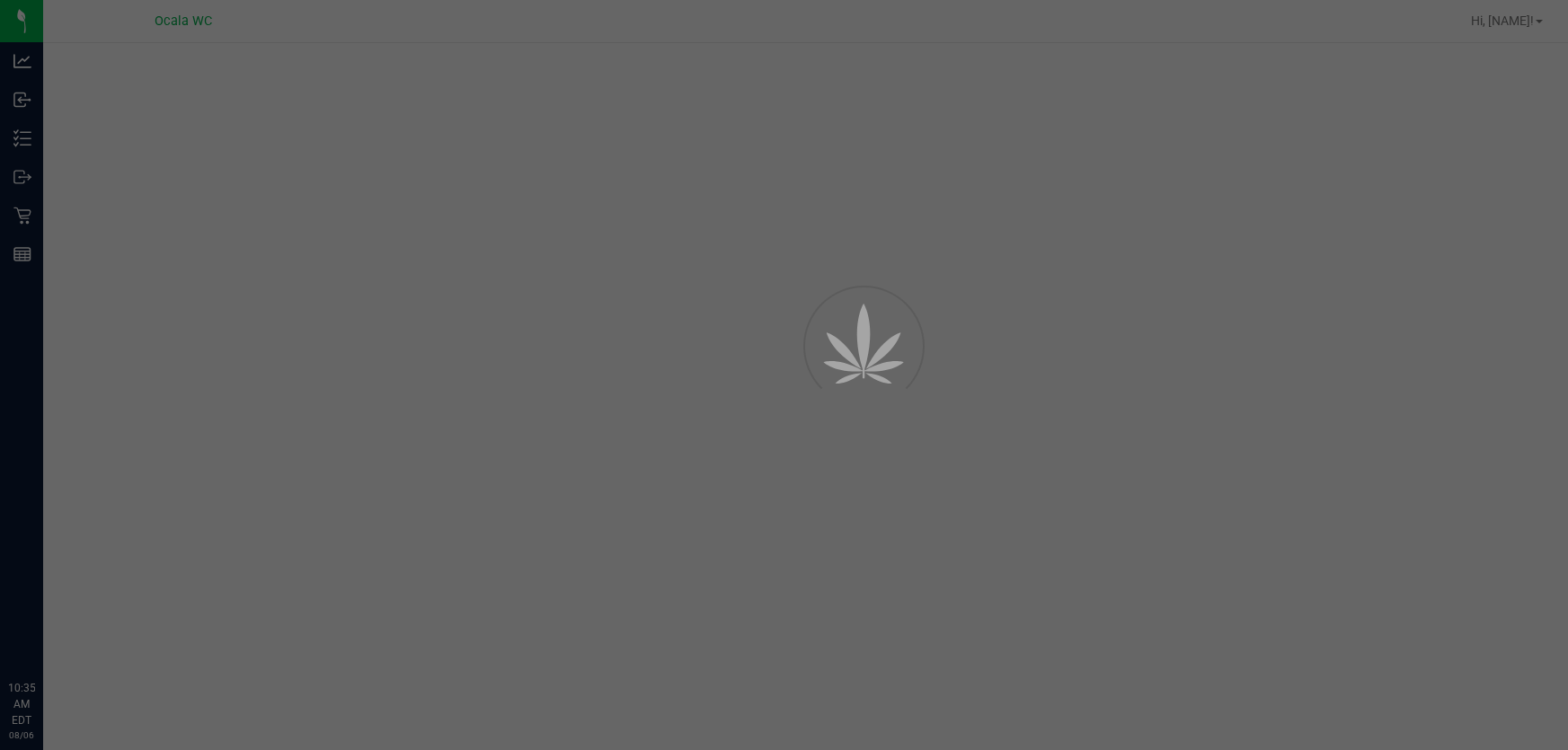 scroll, scrollTop: 0, scrollLeft: 0, axis: both 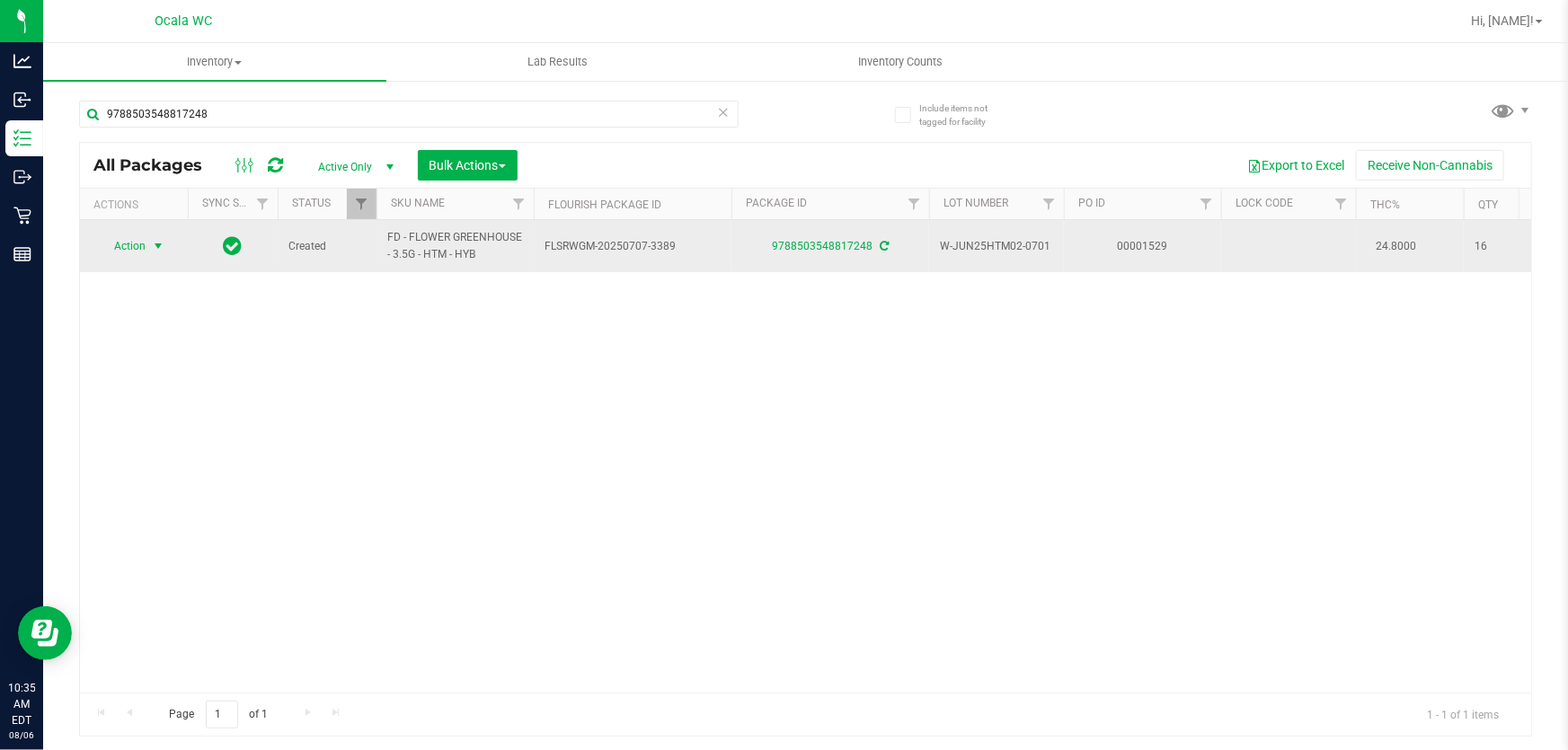 click on "Action" at bounding box center [122, 246] 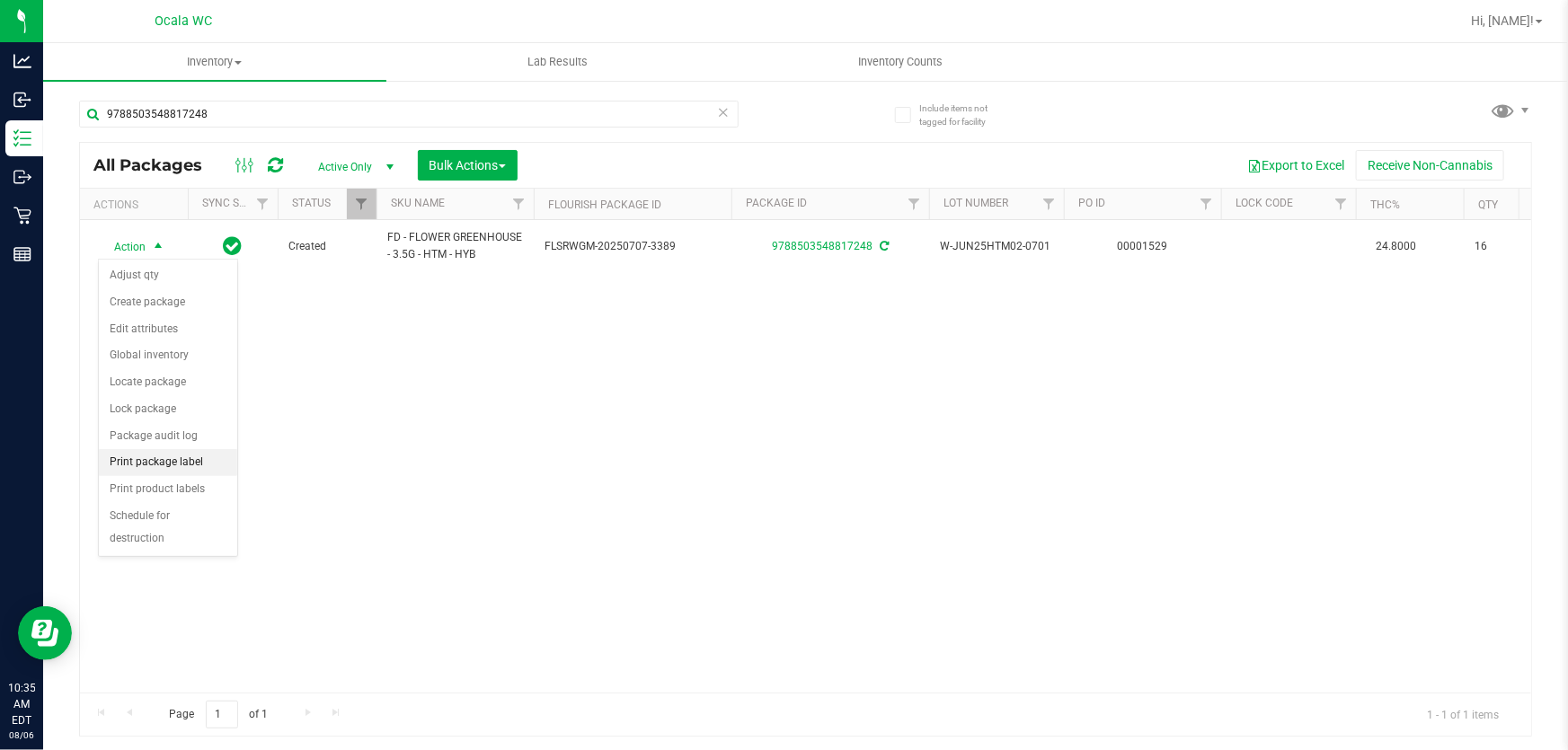 click on "Print package label" at bounding box center [168, 463] 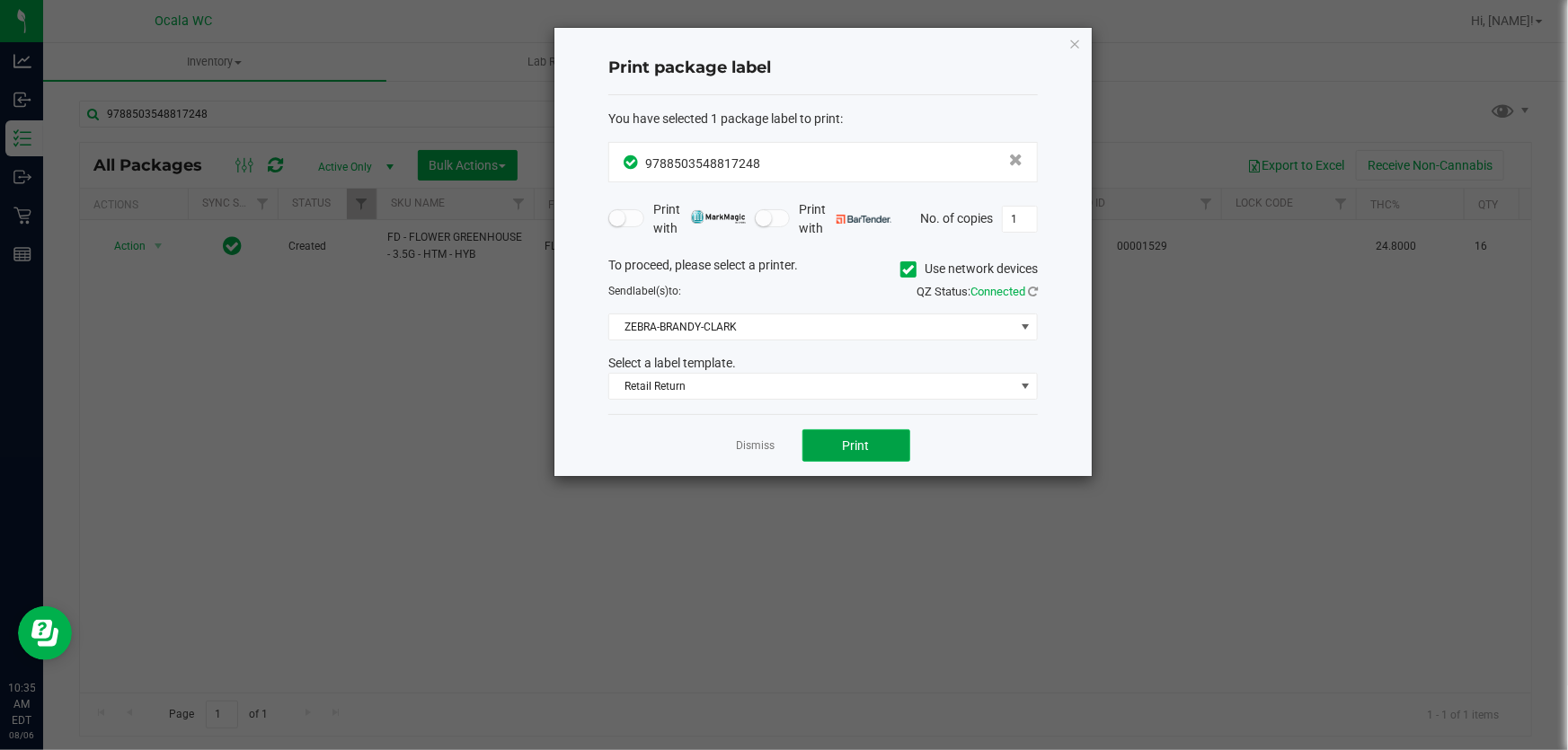 click on "Print" 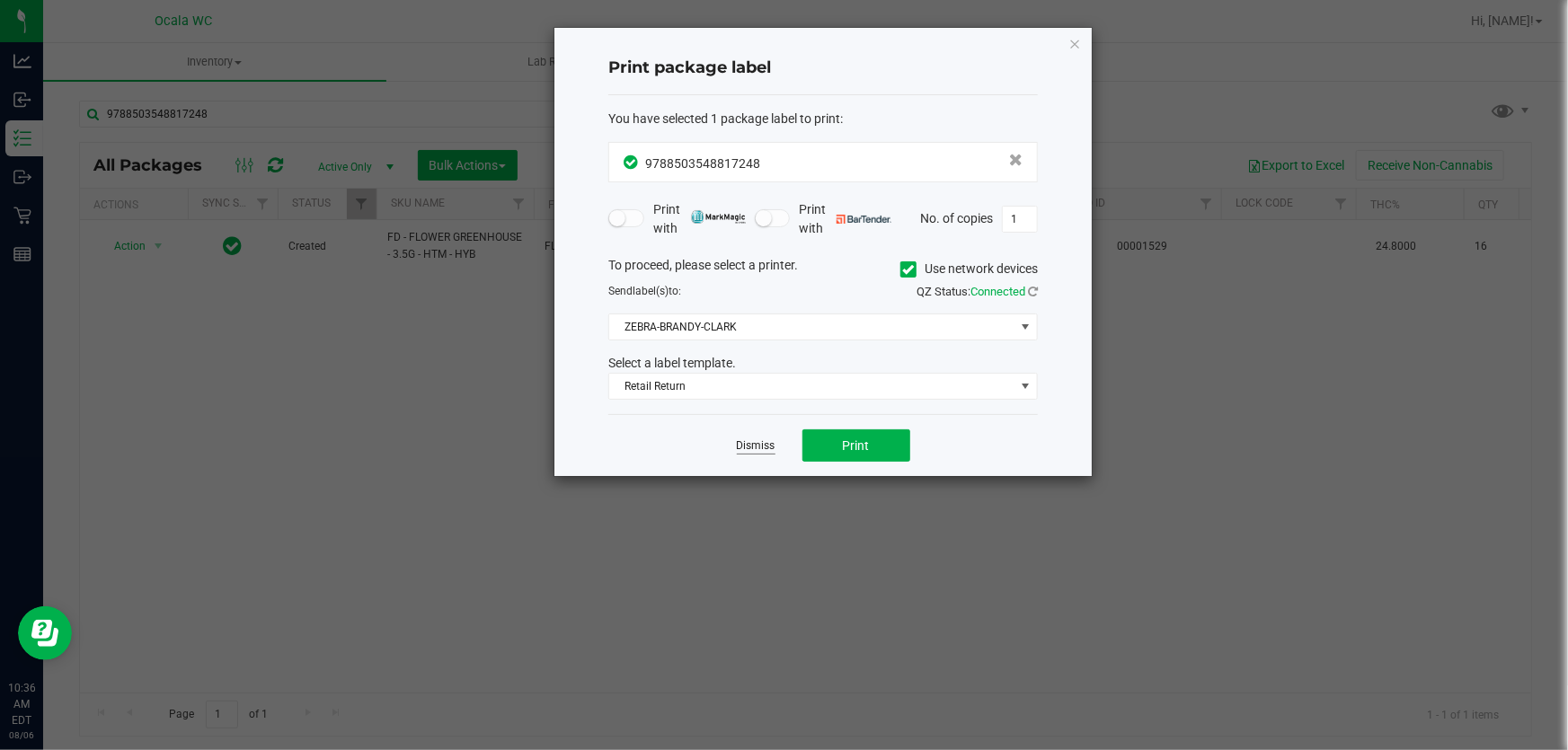 click on "Dismiss" 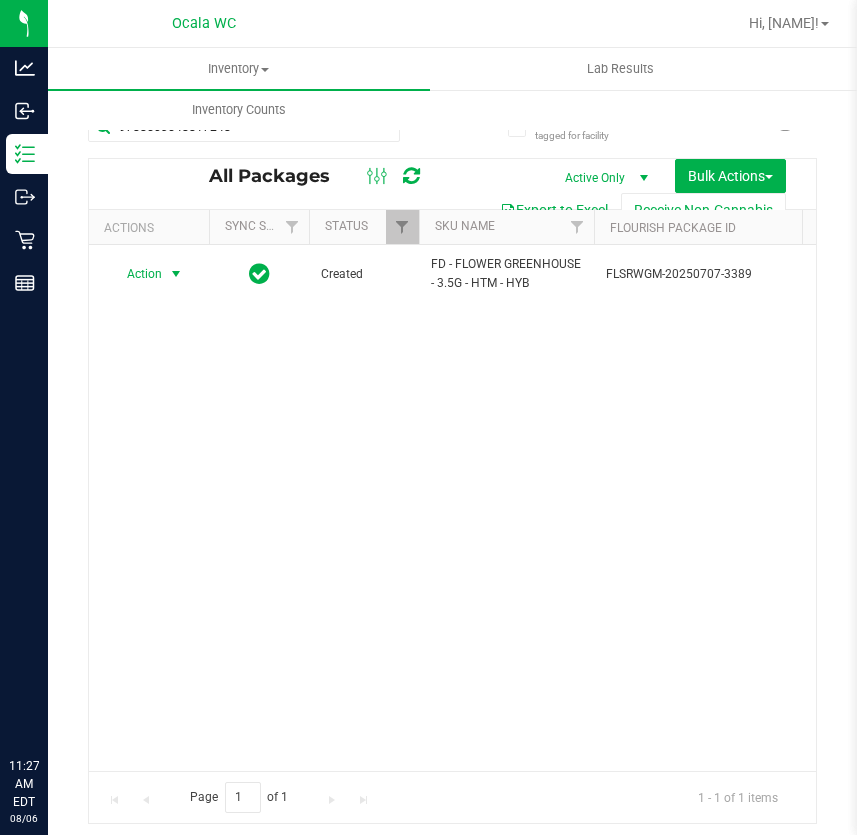 scroll, scrollTop: 0, scrollLeft: 0, axis: both 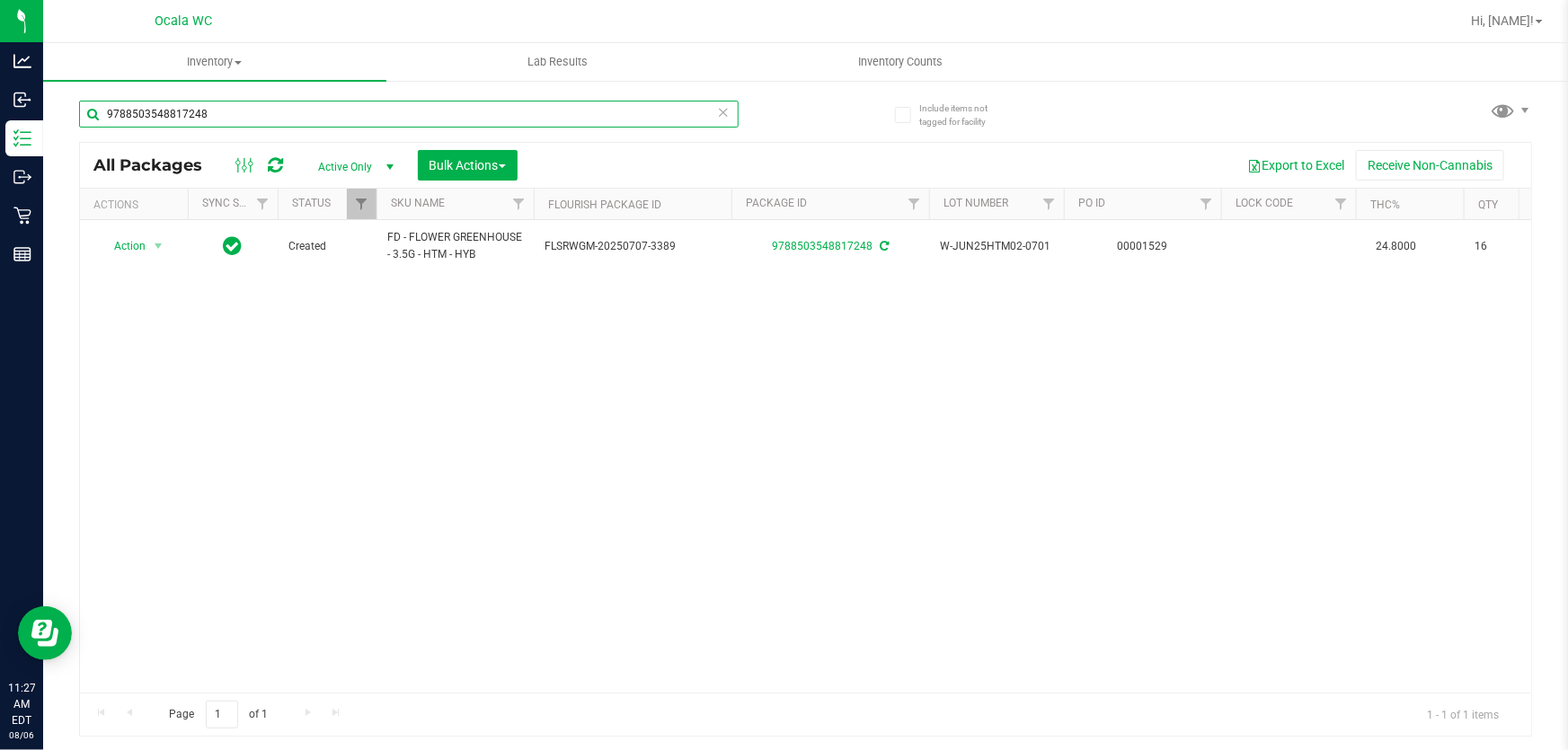 click on "9788503548817248" at bounding box center (409, 114) 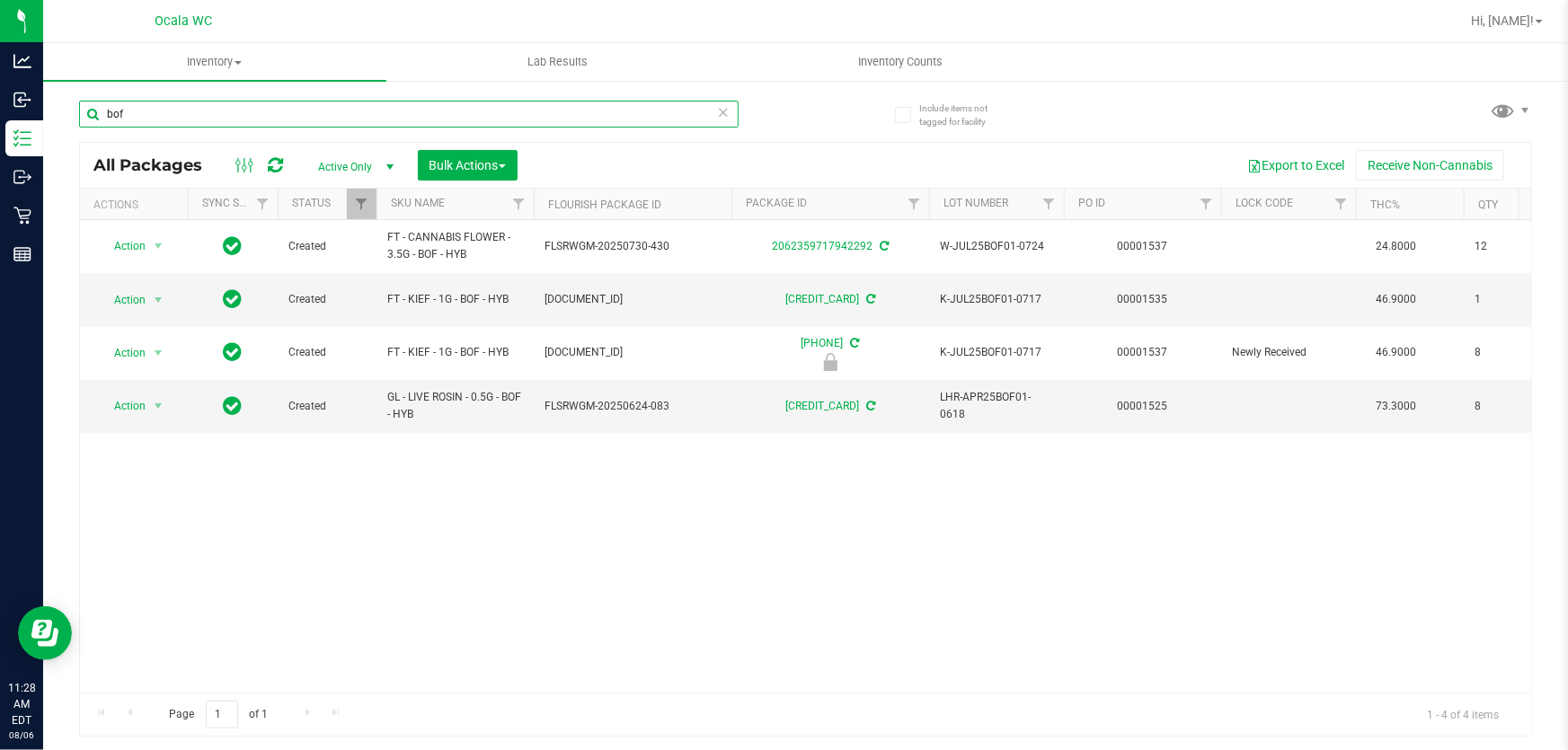 click on "bof" at bounding box center (409, 114) 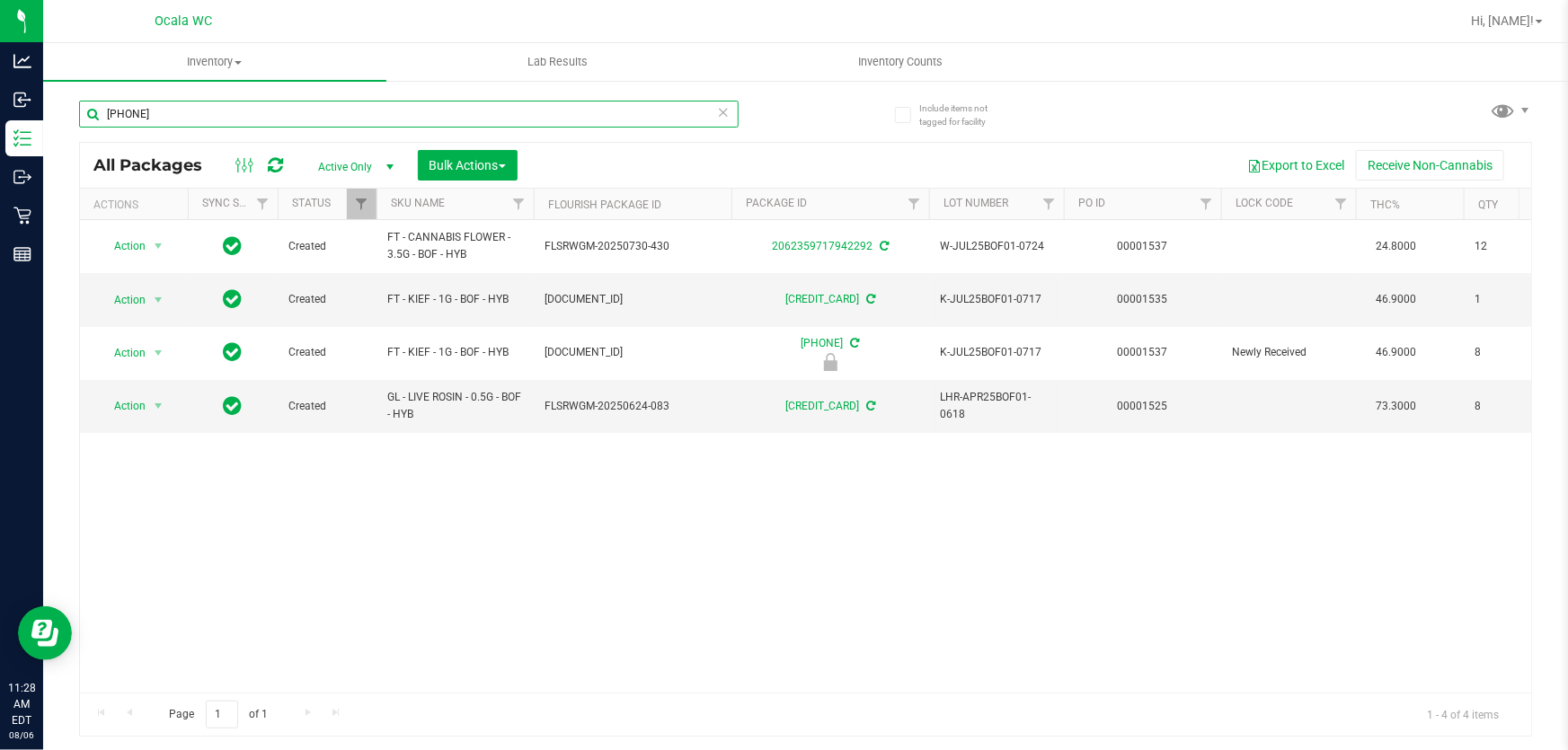 type on "4477183986192147" 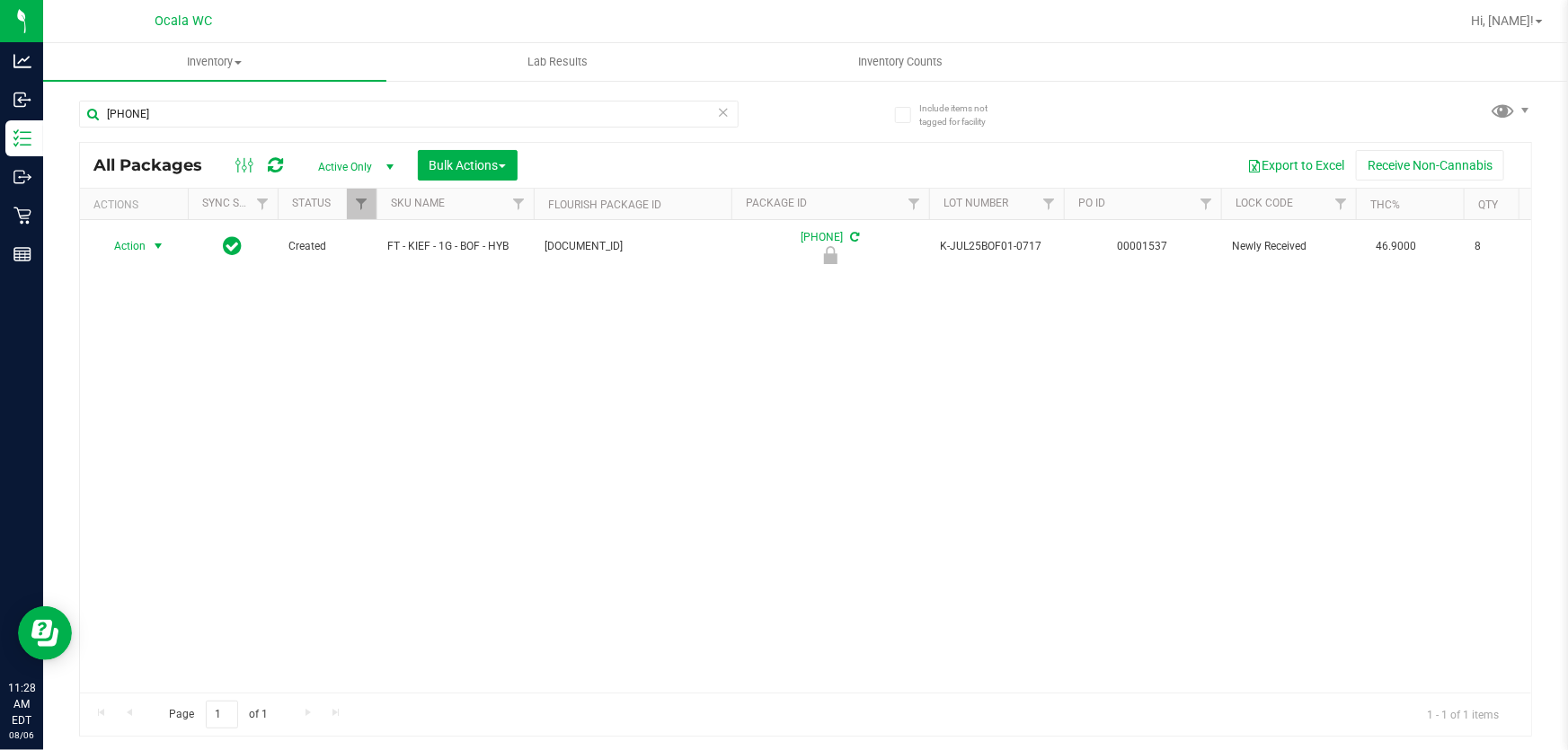 click on "Action" at bounding box center (122, 246) 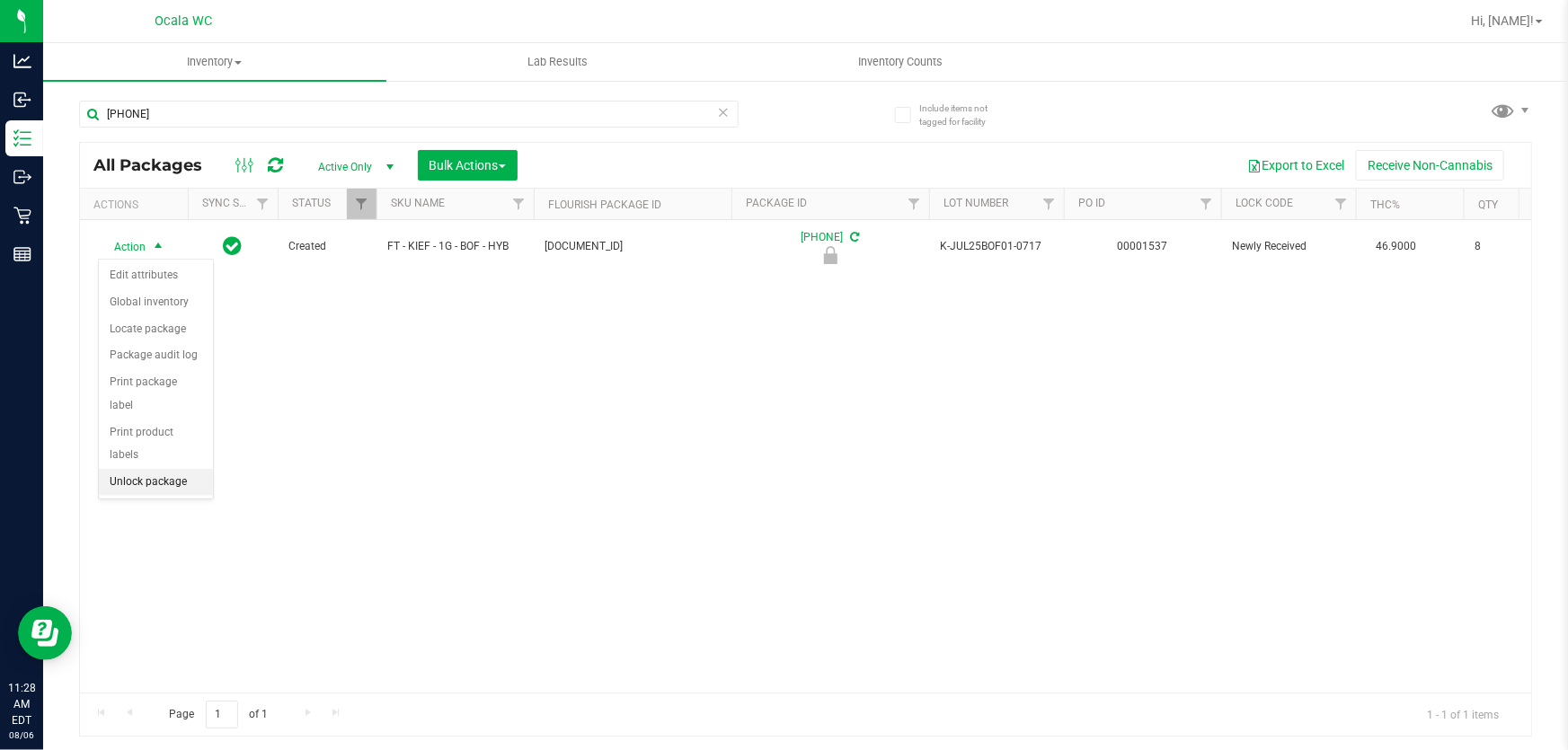 click on "Unlock package" at bounding box center [155, 482] 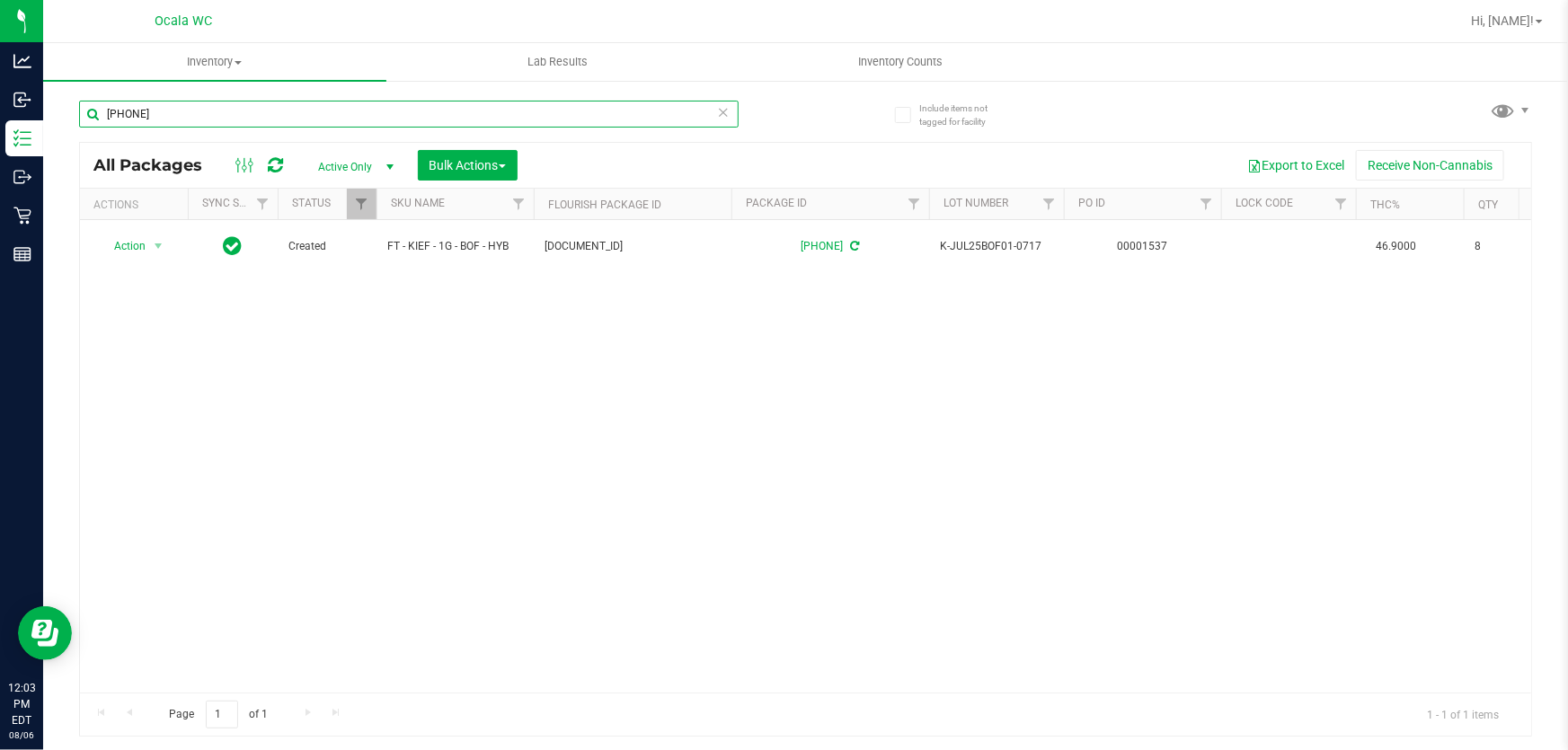 click on "4477183986192147" at bounding box center [409, 114] 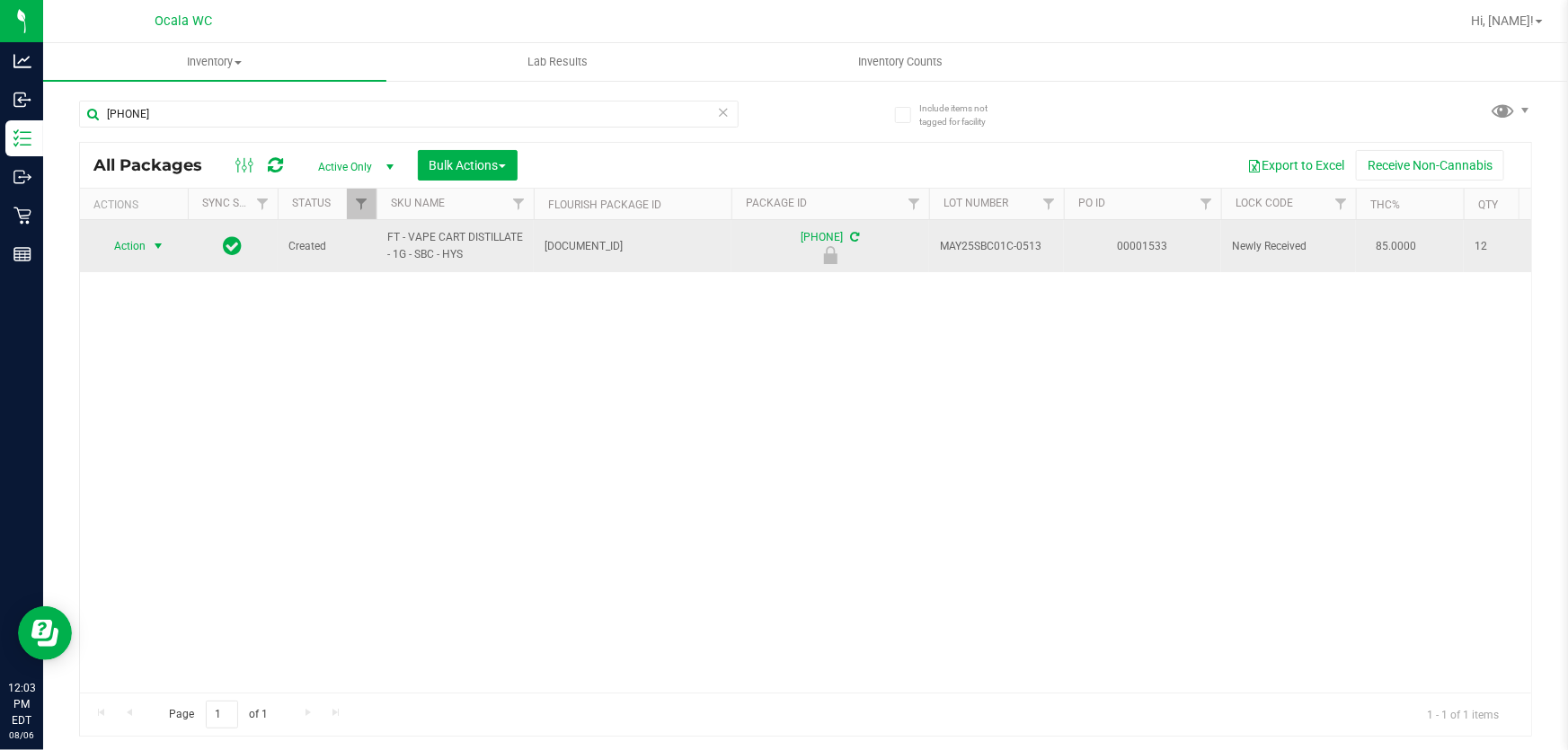 click on "Action" at bounding box center [122, 246] 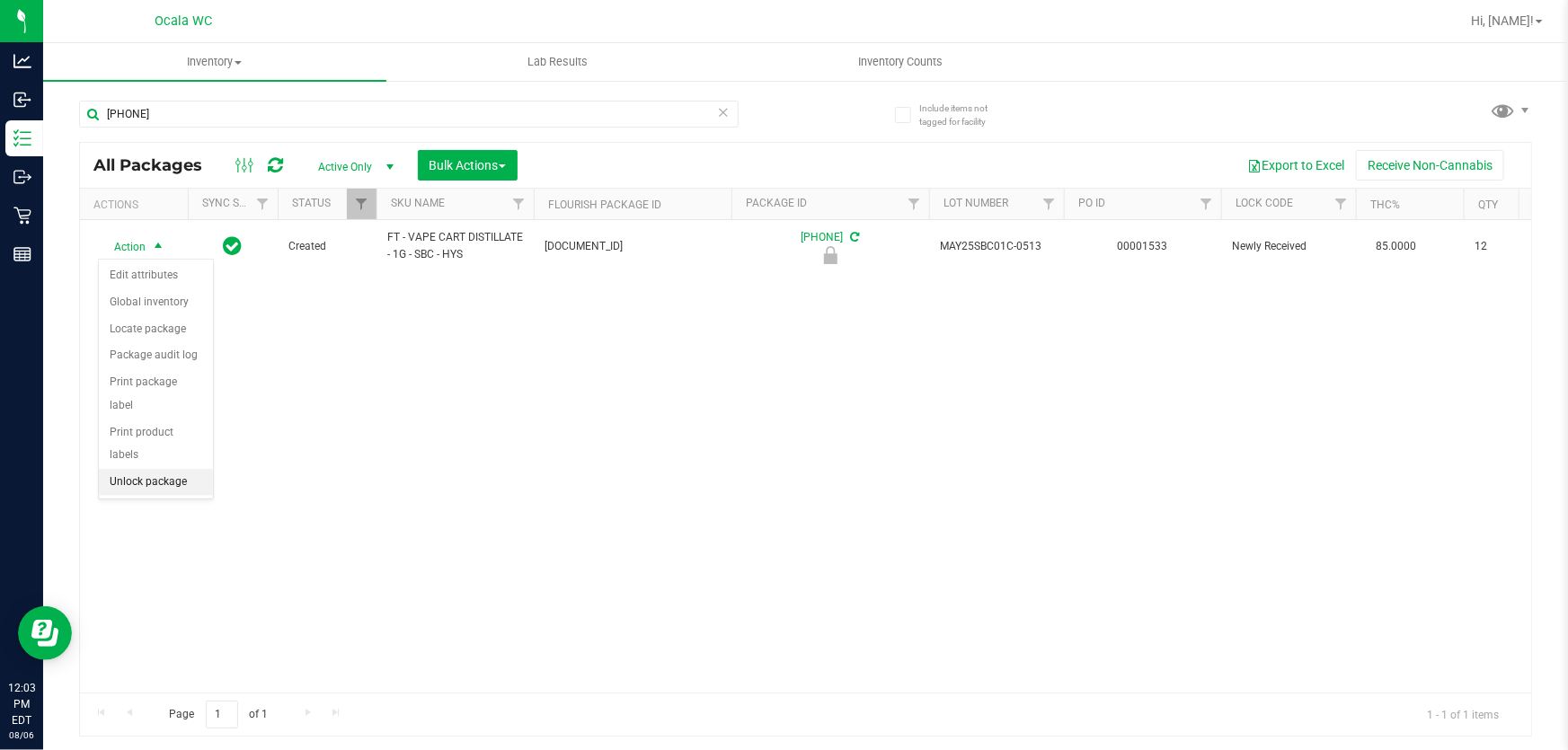 click on "Unlock package" at bounding box center [155, 482] 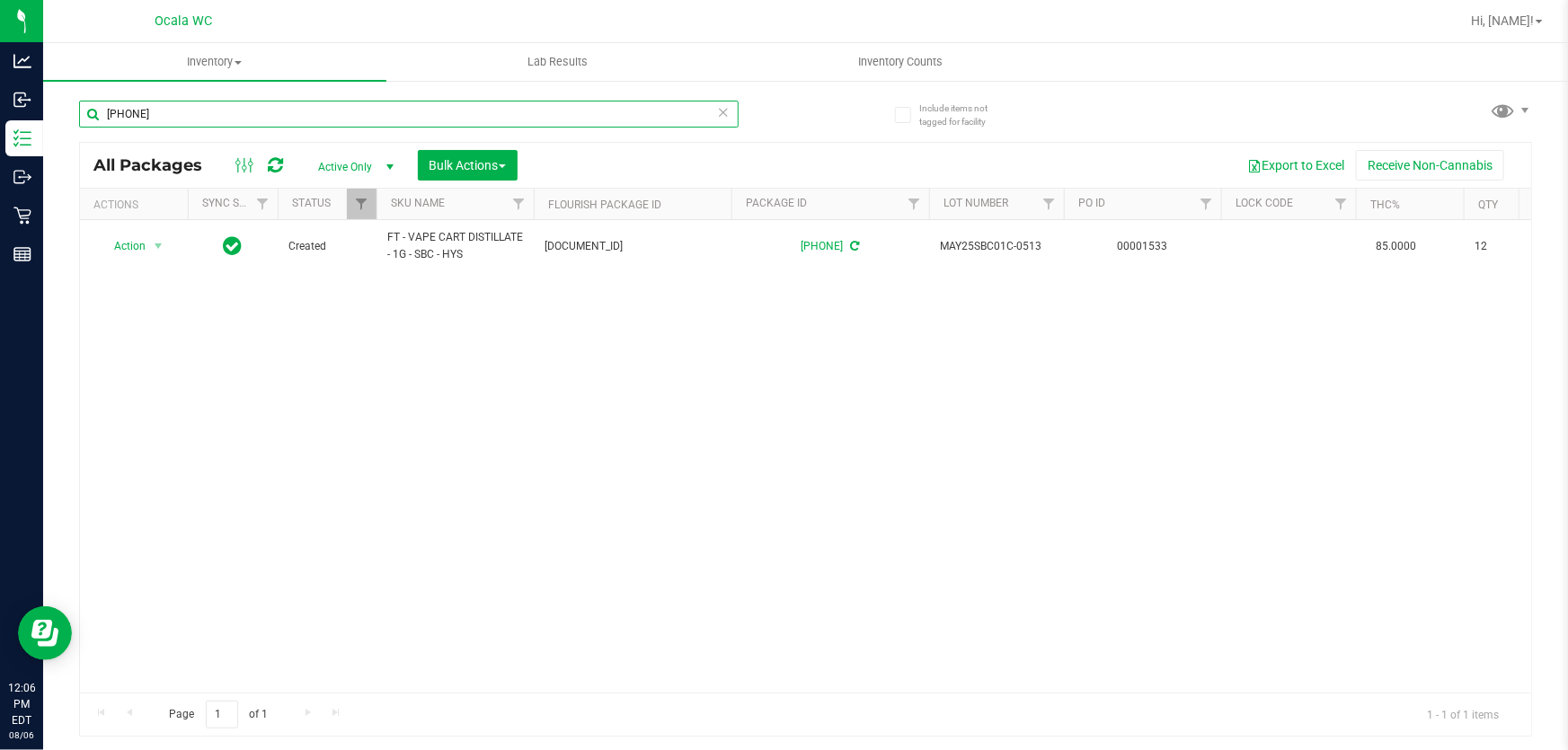 click on "8047132110992473" at bounding box center (409, 114) 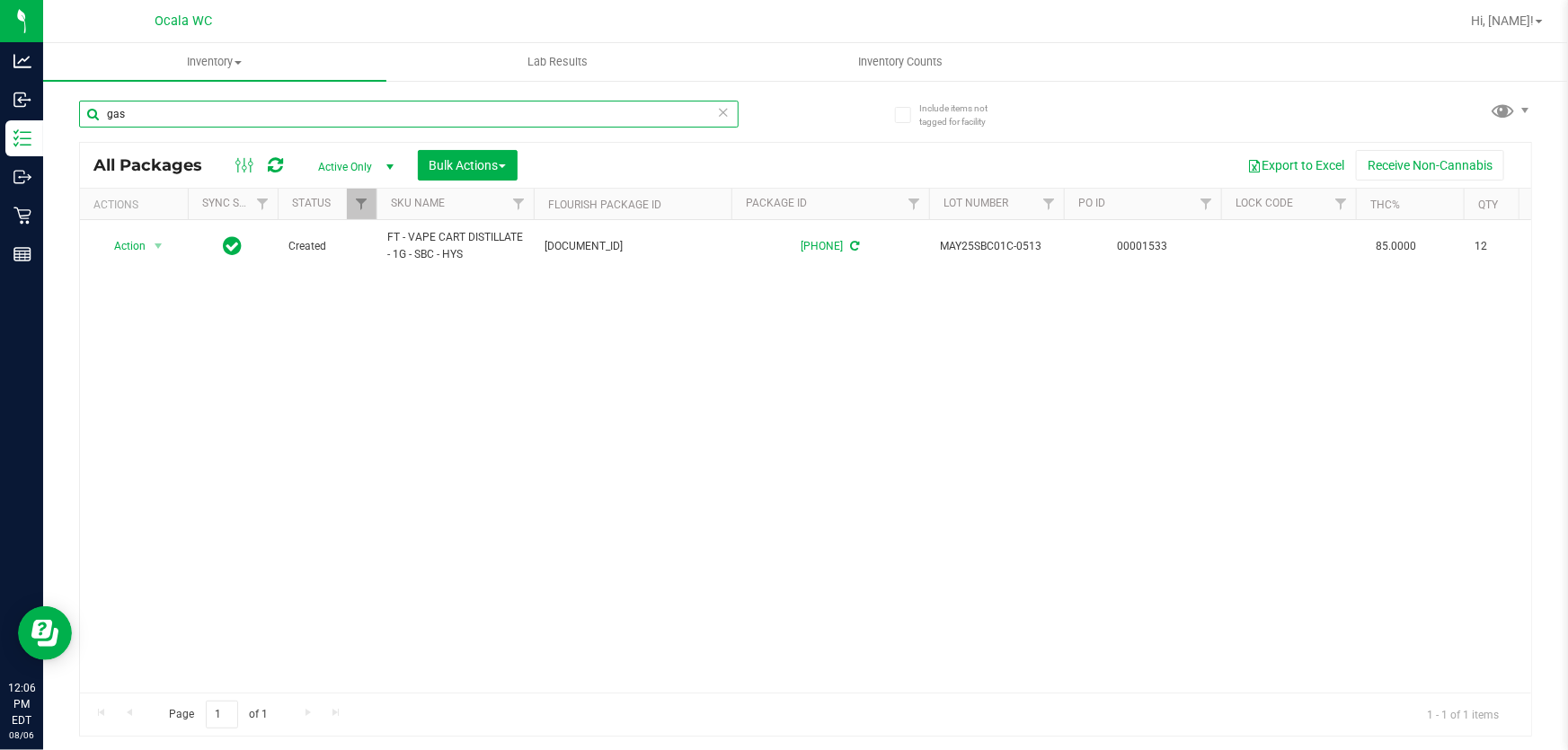 type on "gasp" 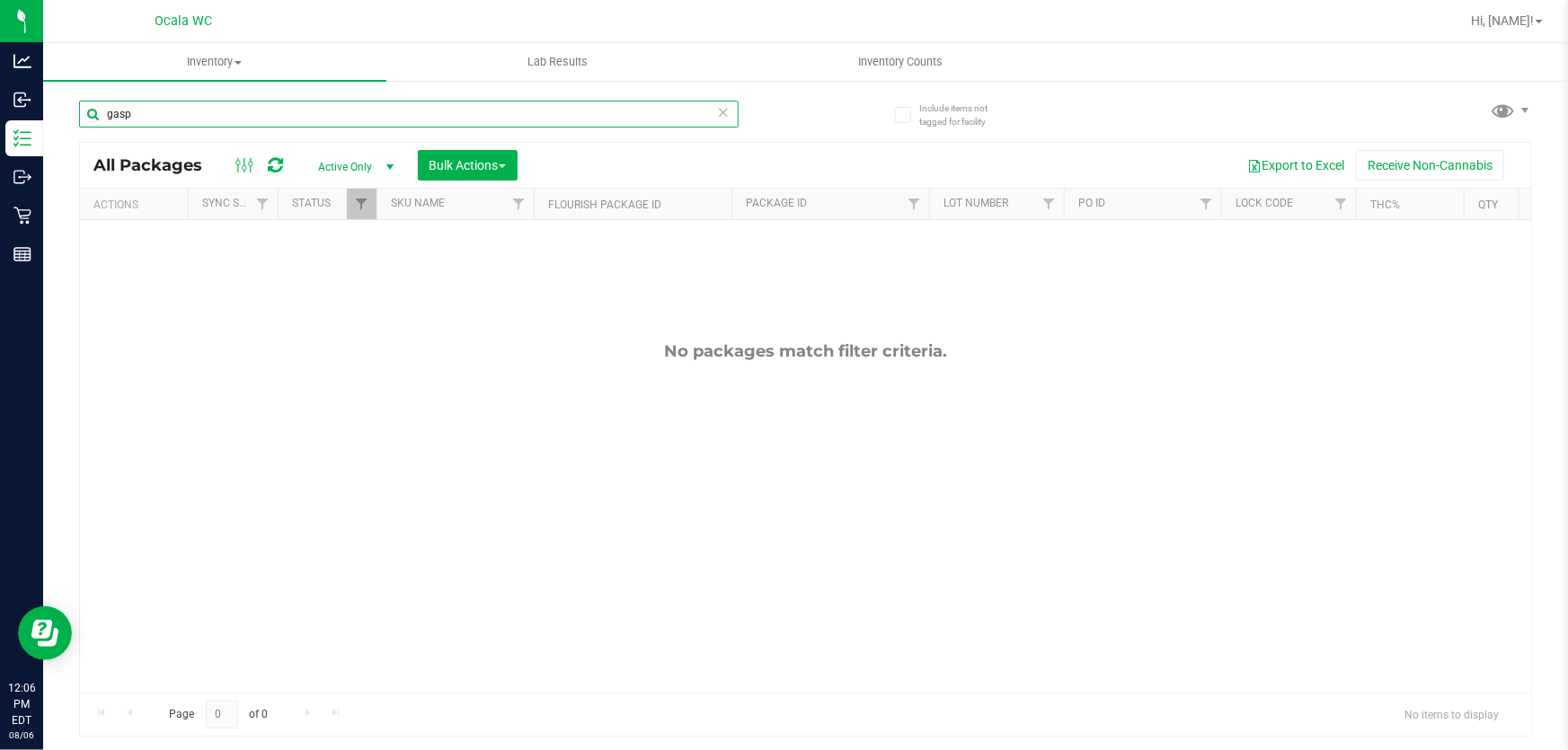 click on "gasp" at bounding box center (409, 114) 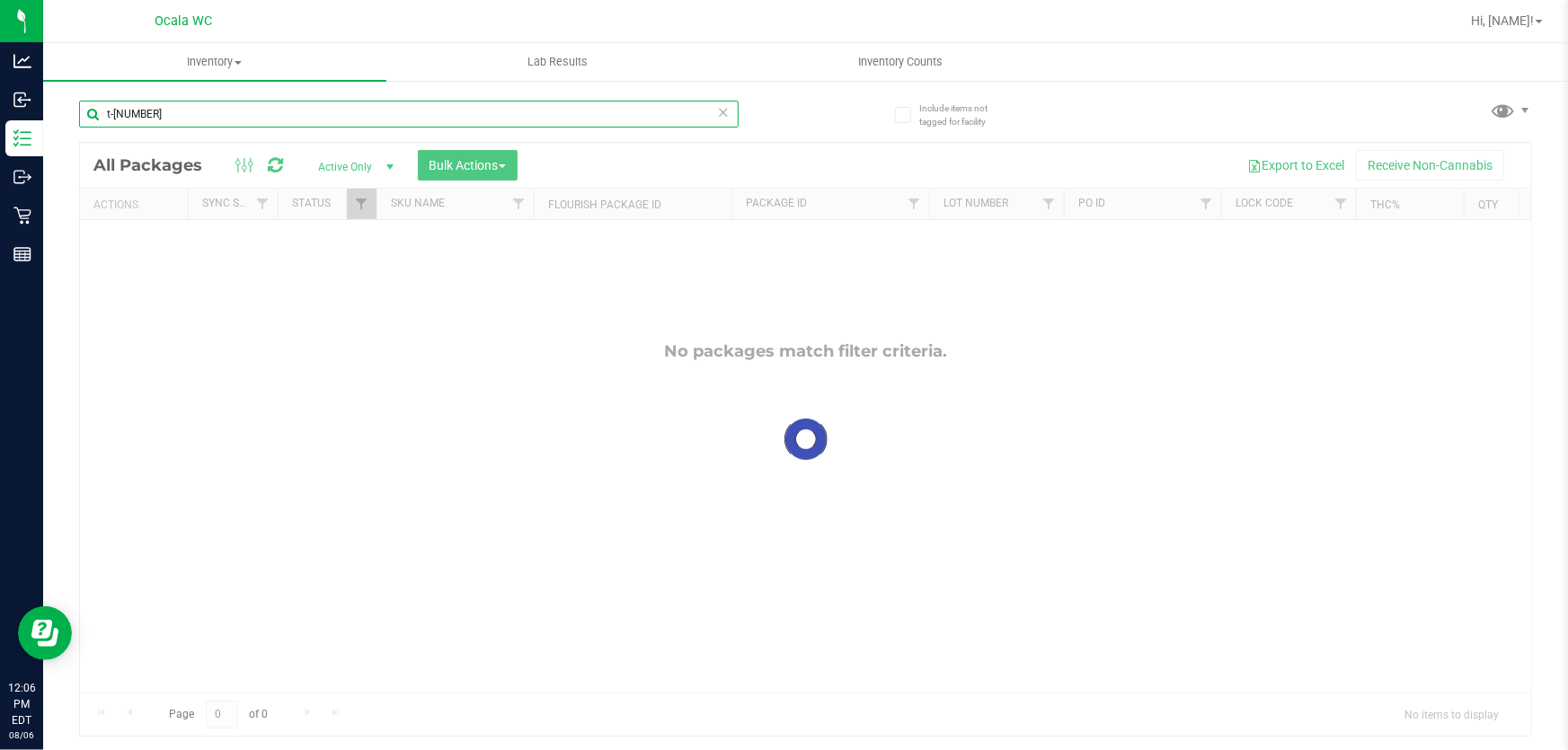 click on "t-17" at bounding box center (409, 114) 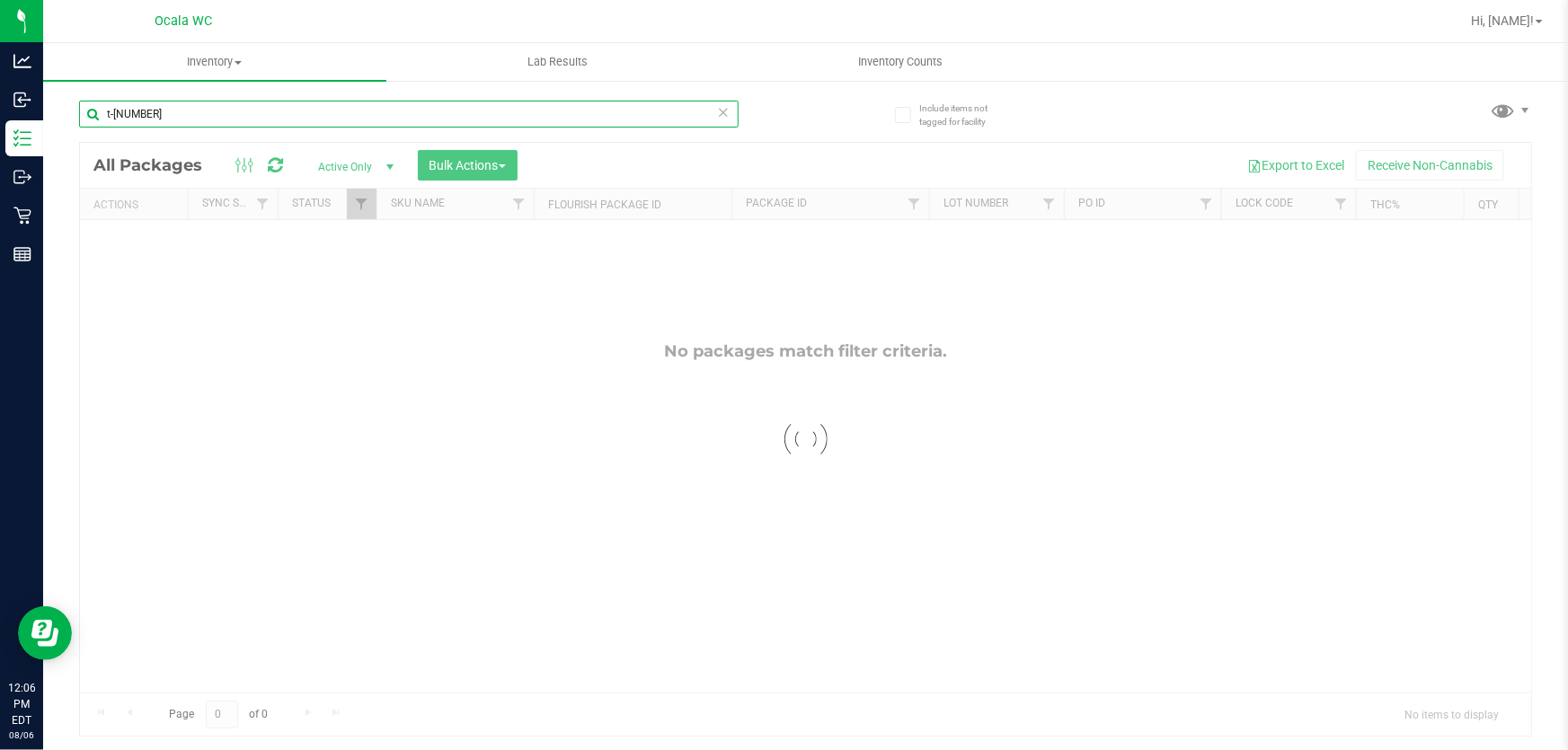 click on "t-17" at bounding box center [409, 114] 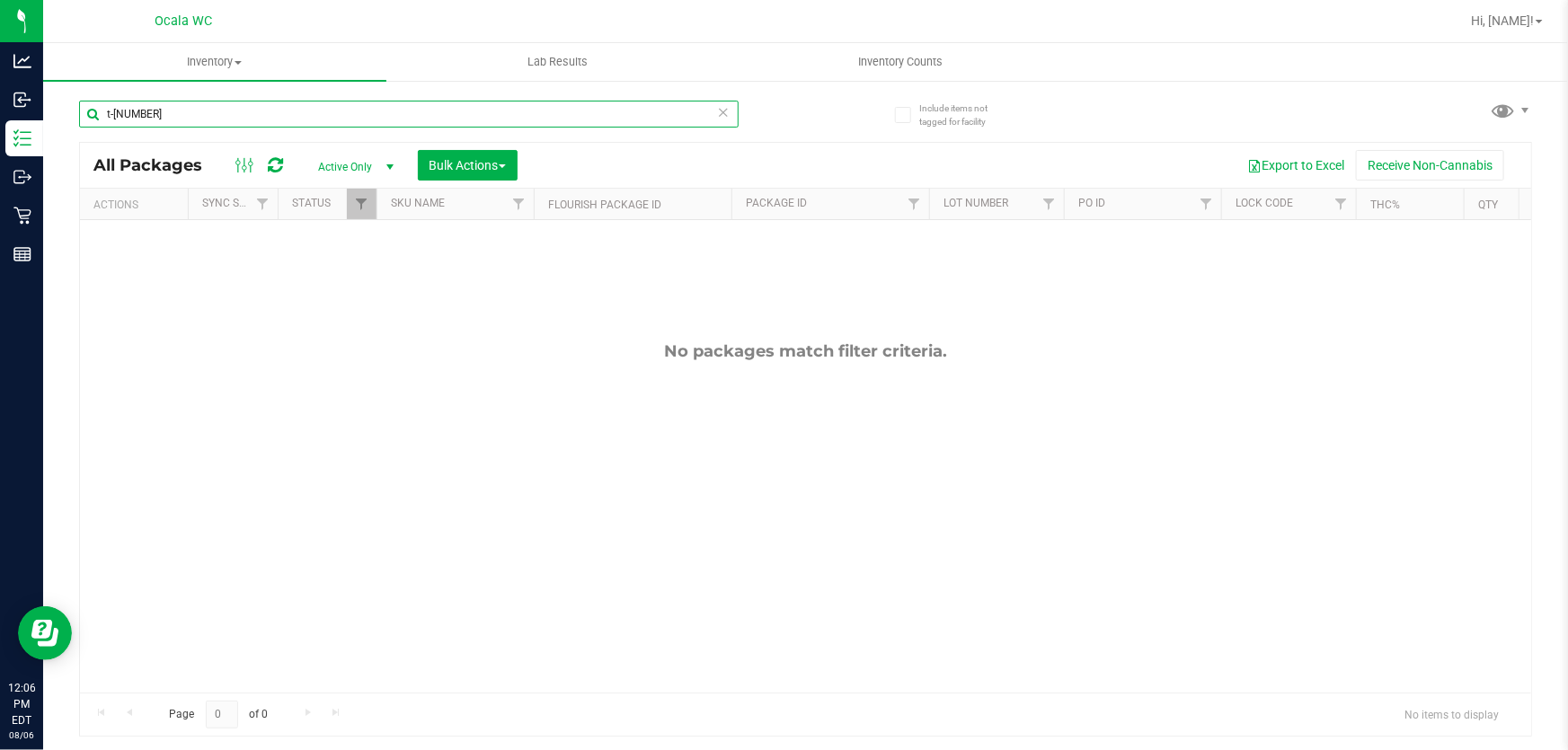 click on "t-17" at bounding box center (409, 114) 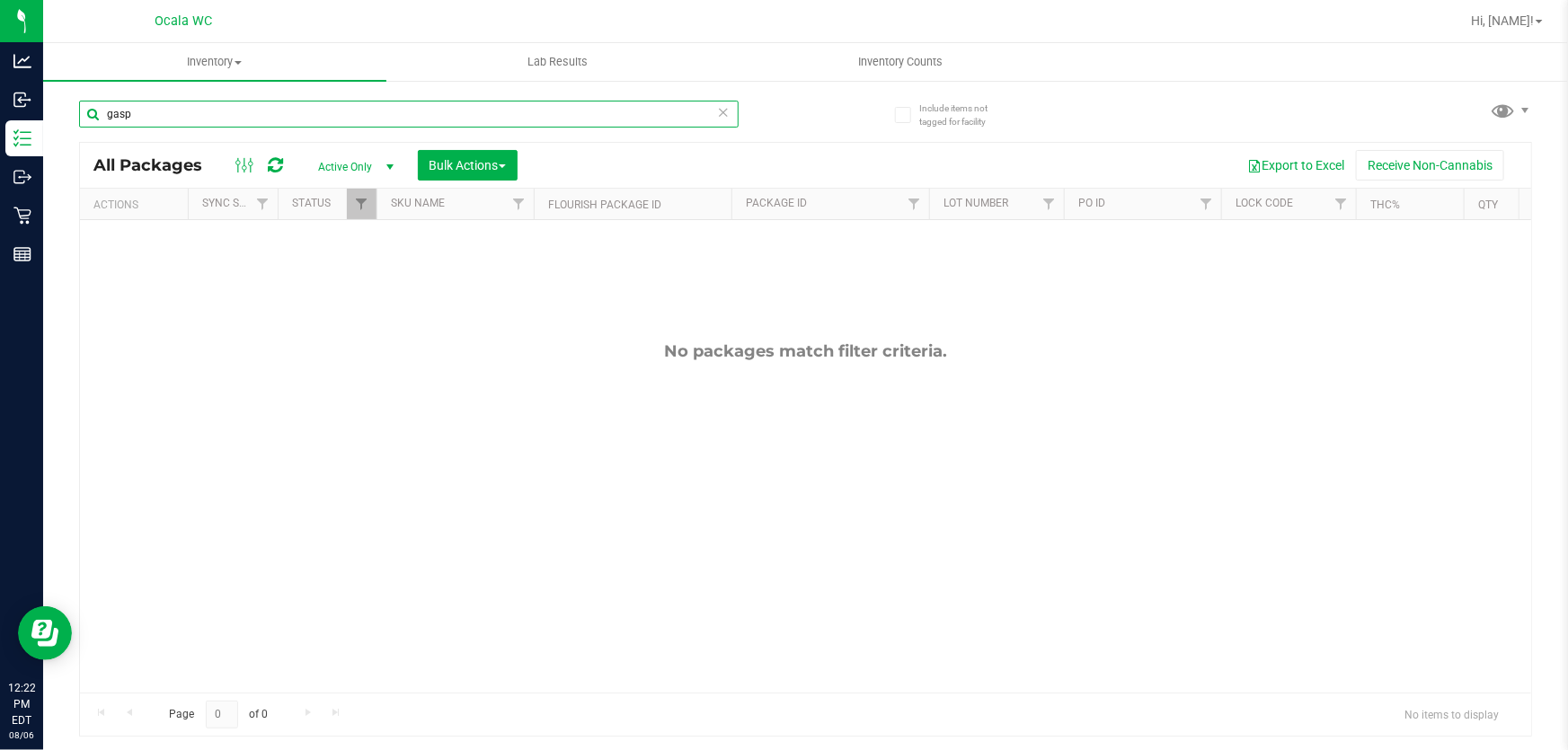 click on "gasp" at bounding box center [409, 114] 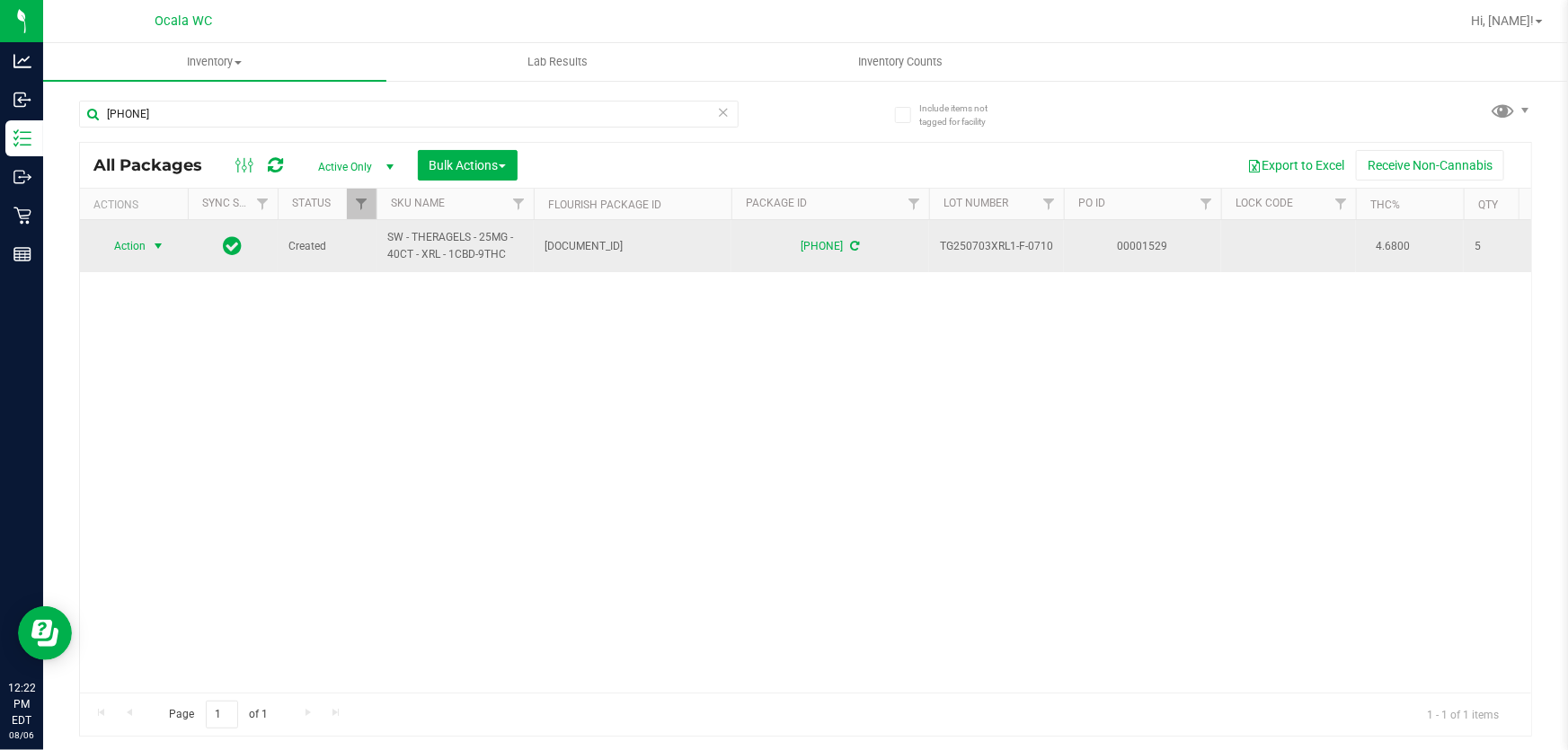 click on "Action" at bounding box center (122, 246) 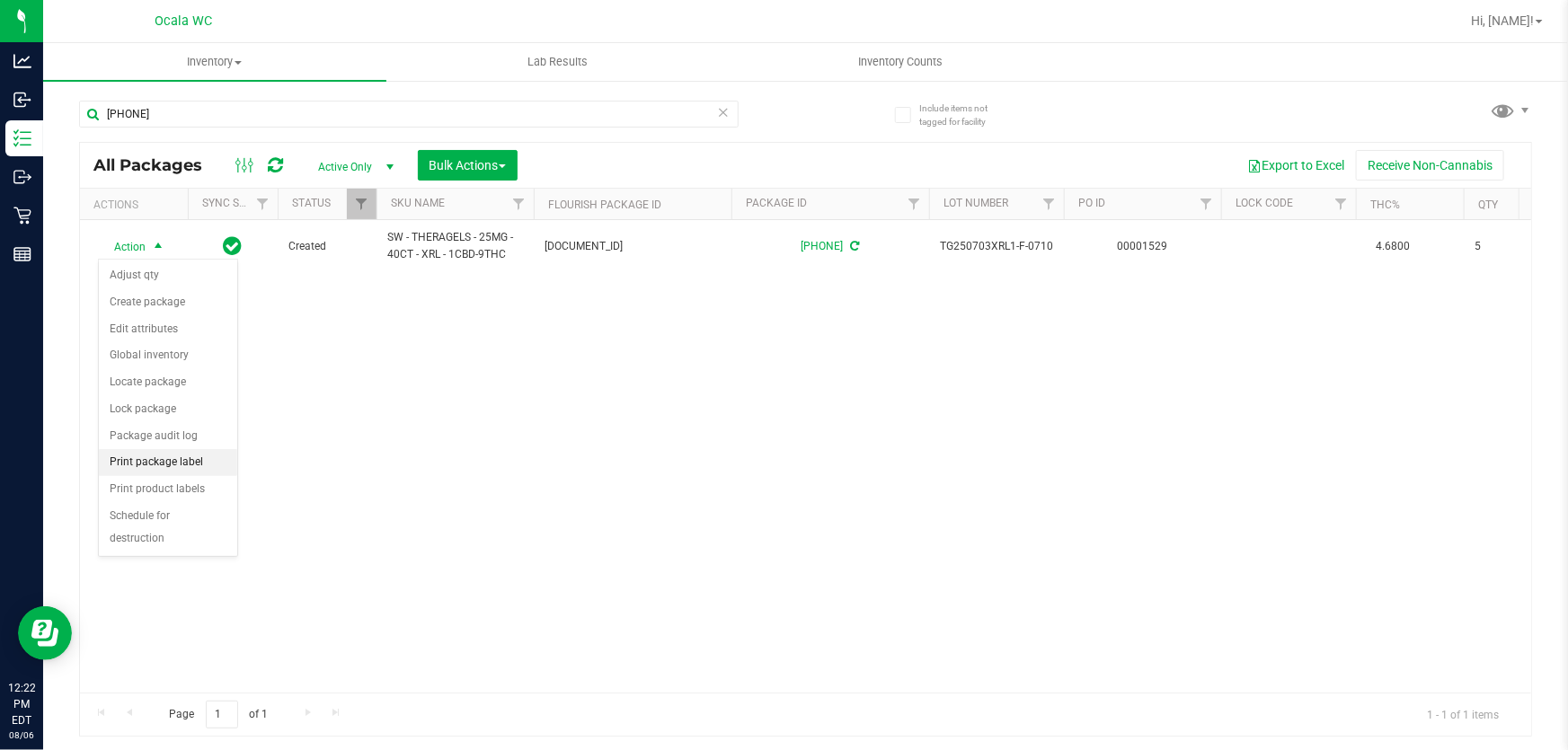 click on "Print package label" at bounding box center [168, 463] 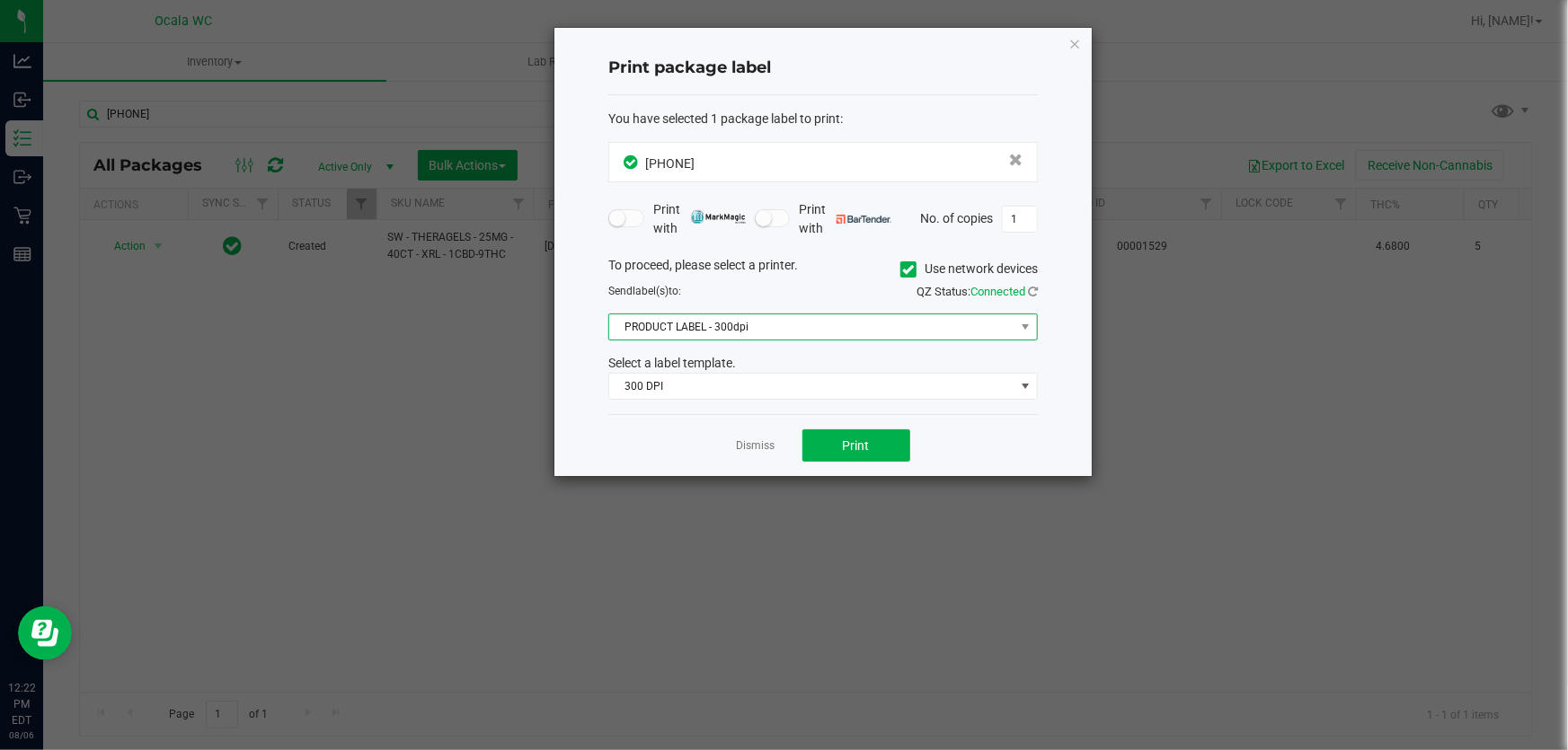 click on "PRODUCT LABEL - 300dpi" at bounding box center [811, 327] 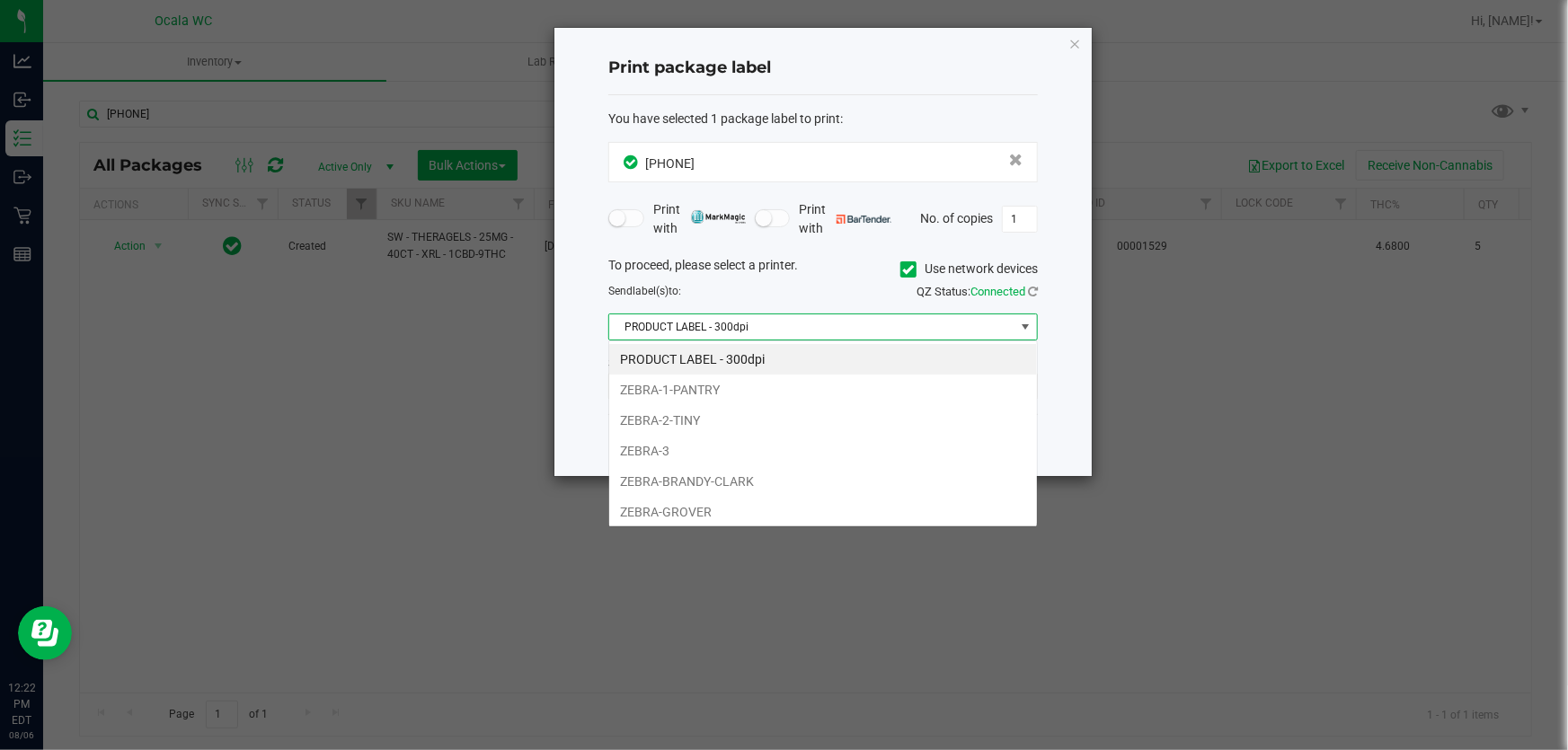 scroll, scrollTop: 89793, scrollLeft: 89426, axis: both 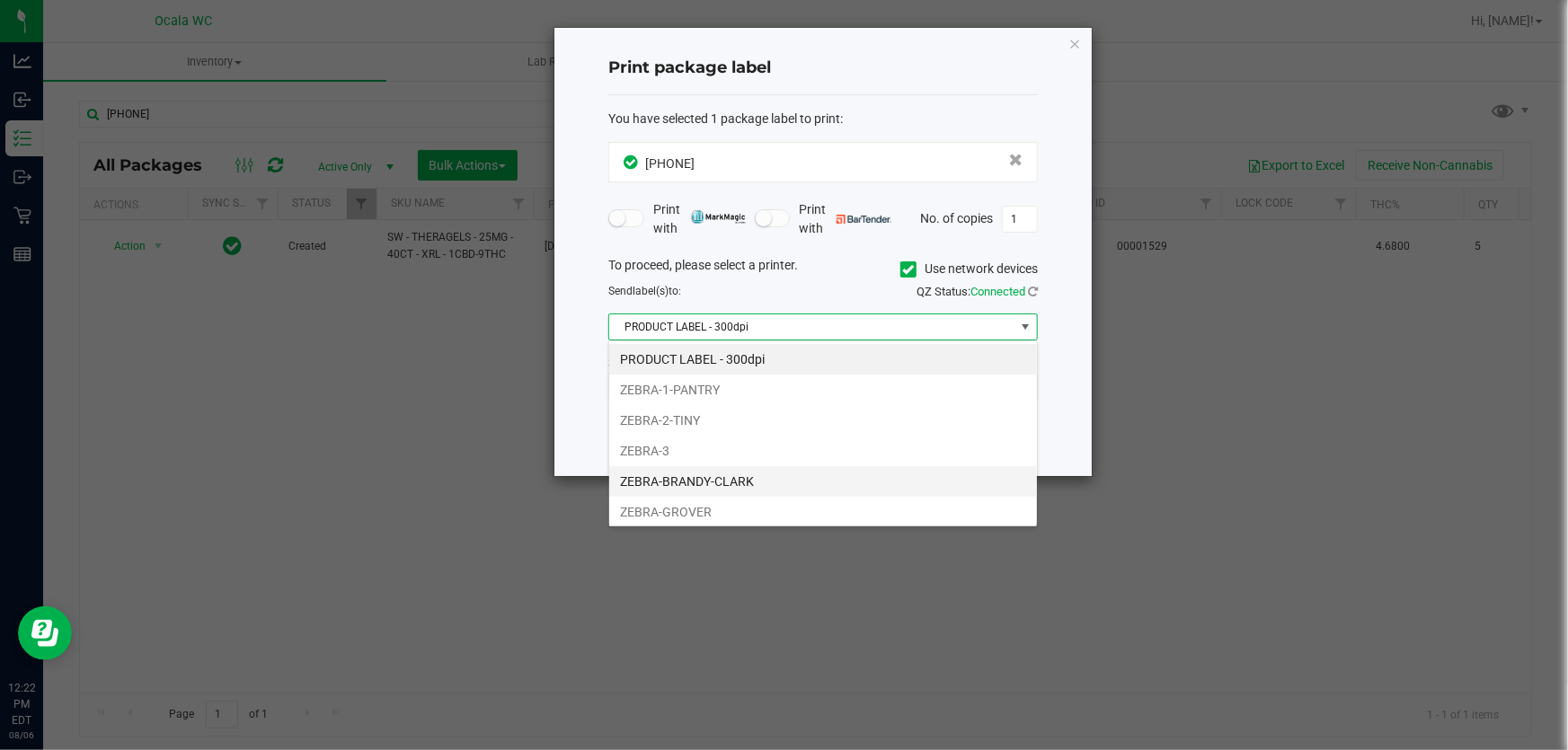 click on "ZEBRA-BRANDY-CLARK" at bounding box center (823, 481) 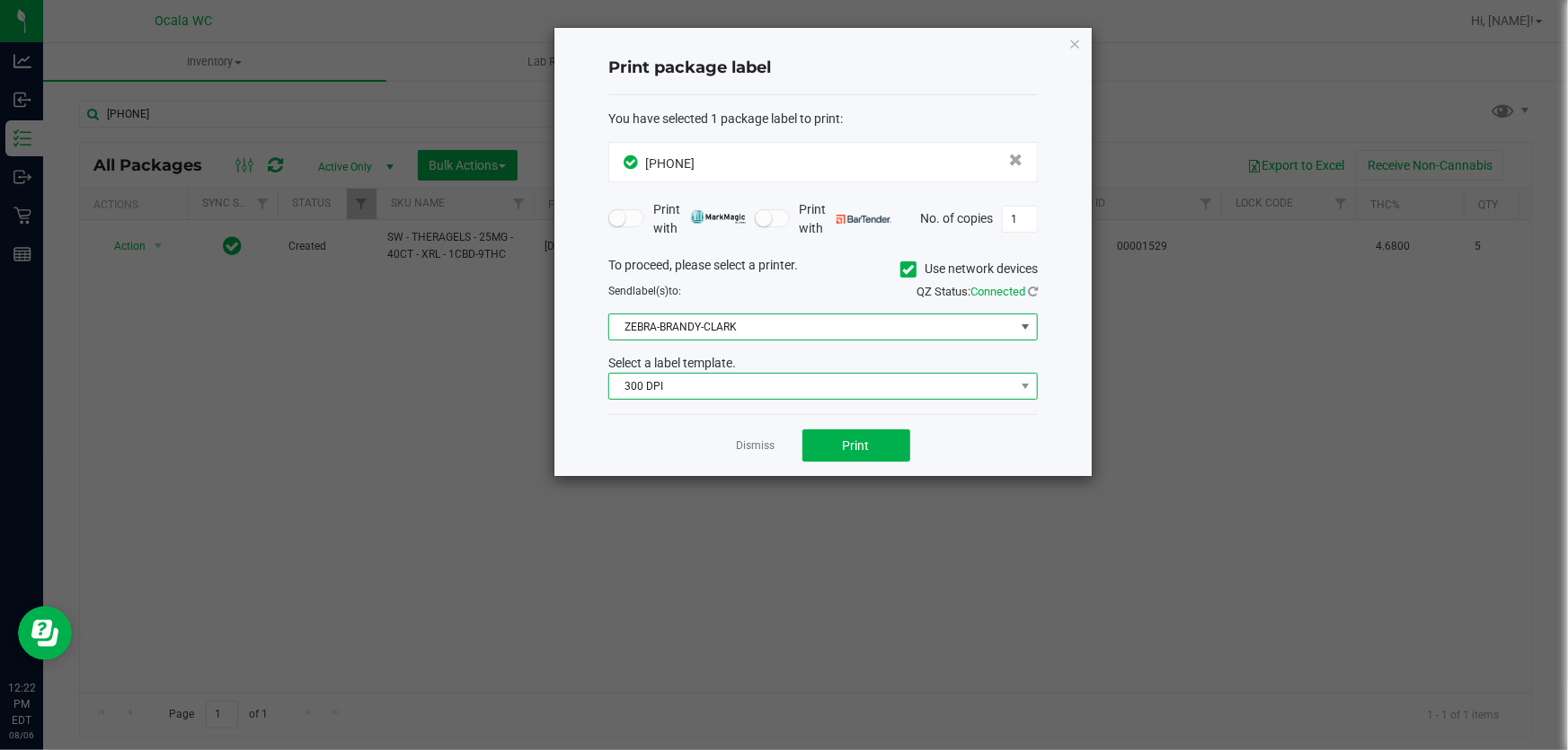 click on "300 DPI" at bounding box center [811, 386] 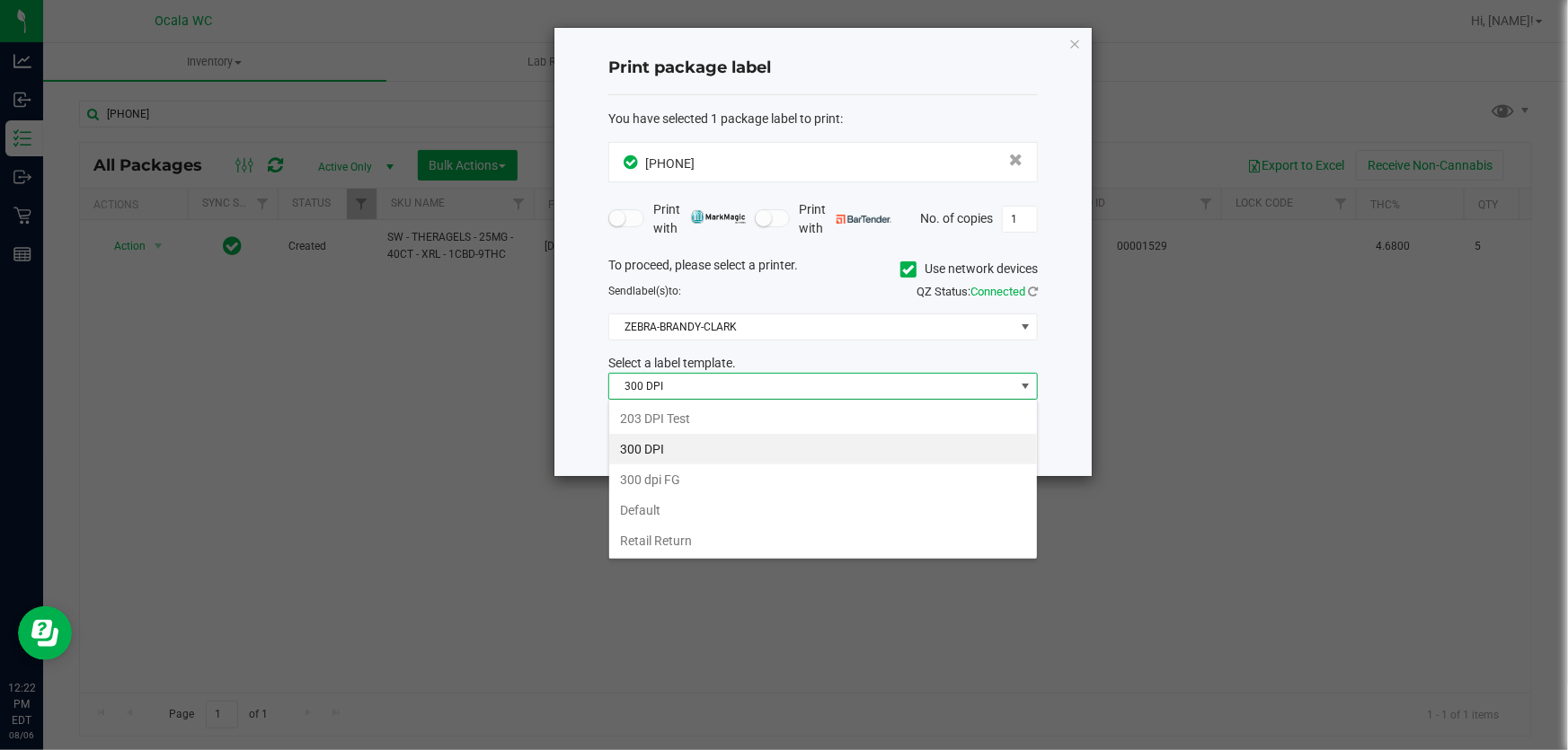 scroll, scrollTop: 89793, scrollLeft: 89426, axis: both 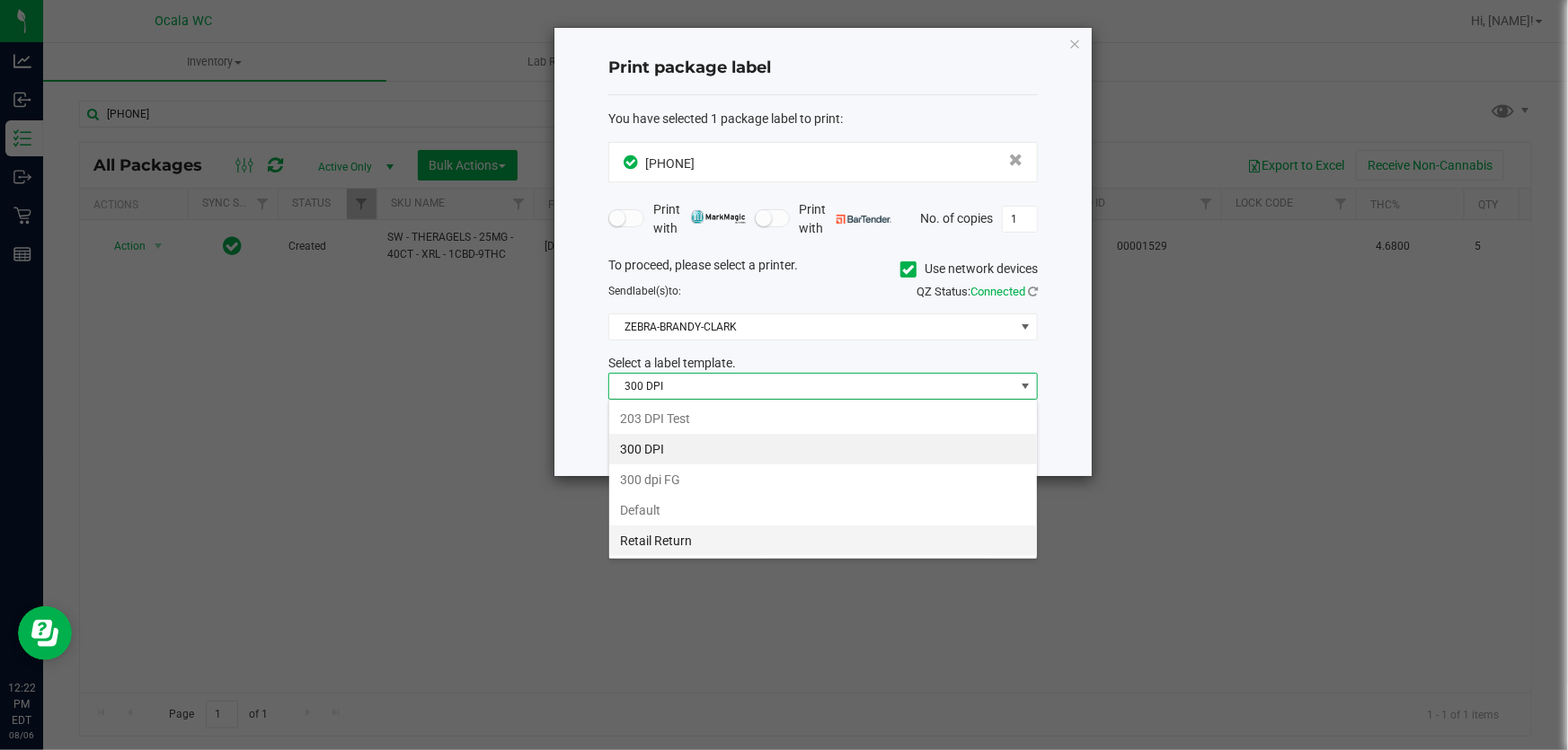 click on "Retail Return" at bounding box center (823, 541) 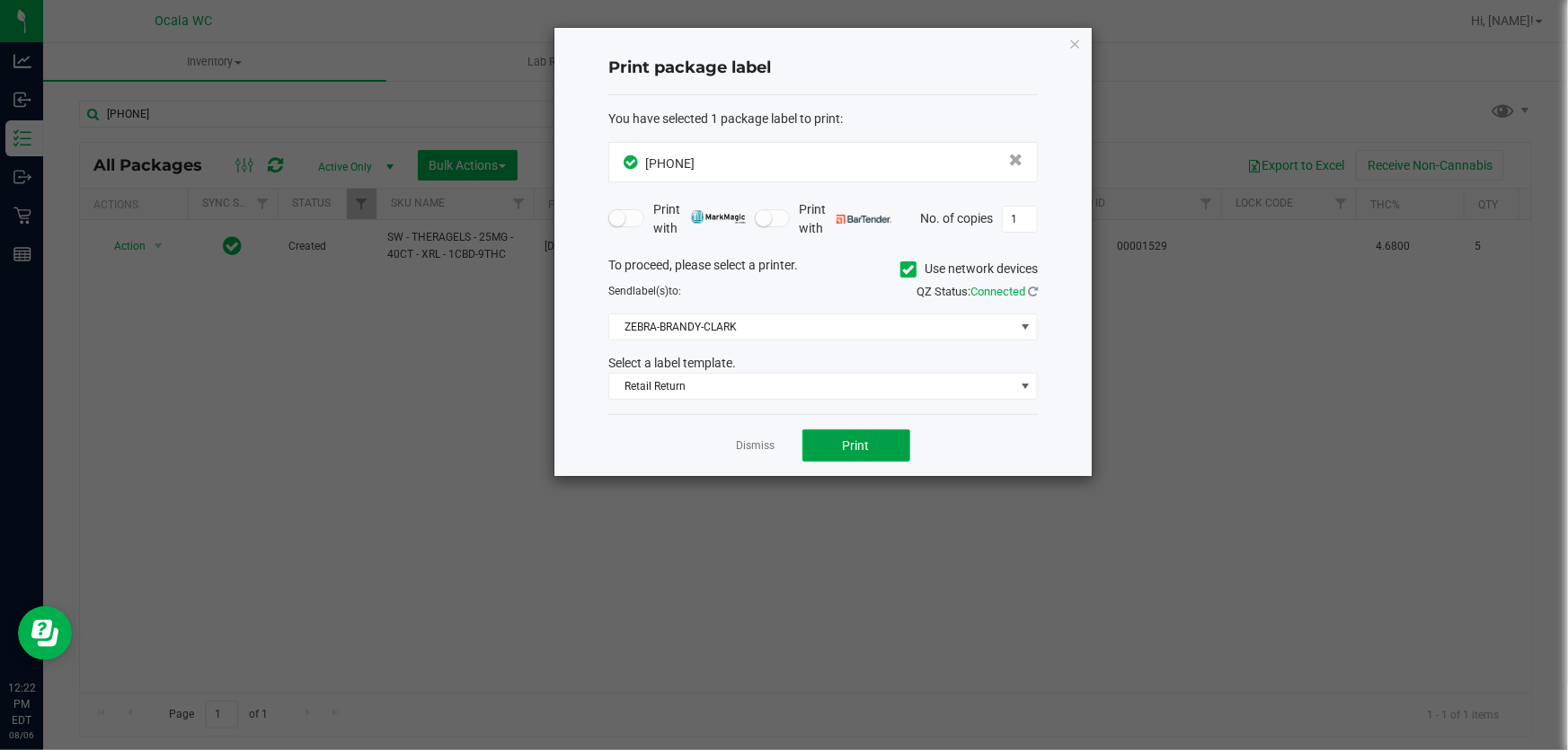 click on "Print" 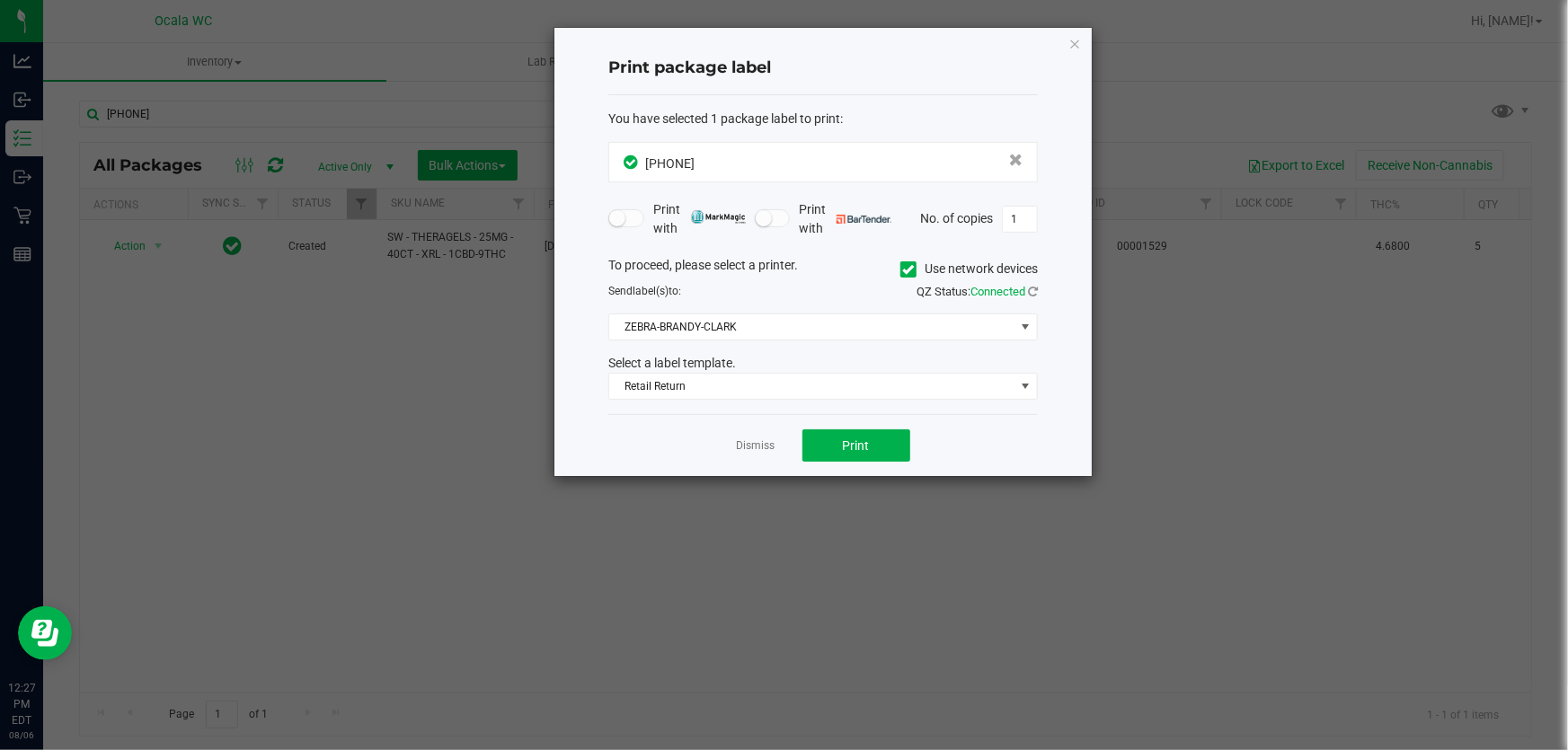 drag, startPoint x: 750, startPoint y: 439, endPoint x: 988, endPoint y: 409, distance: 239.8833 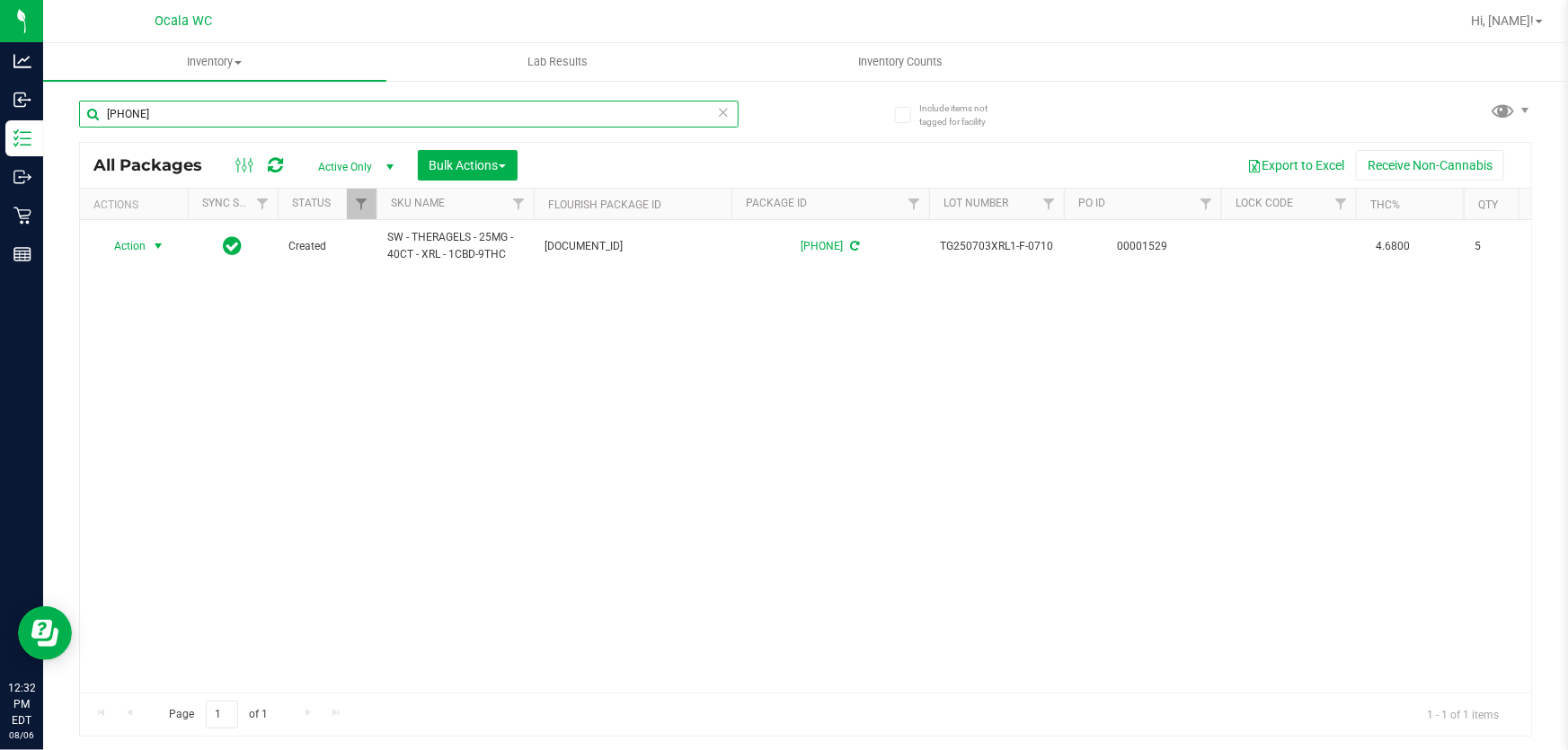click on "[NUMBER]" at bounding box center [409, 114] 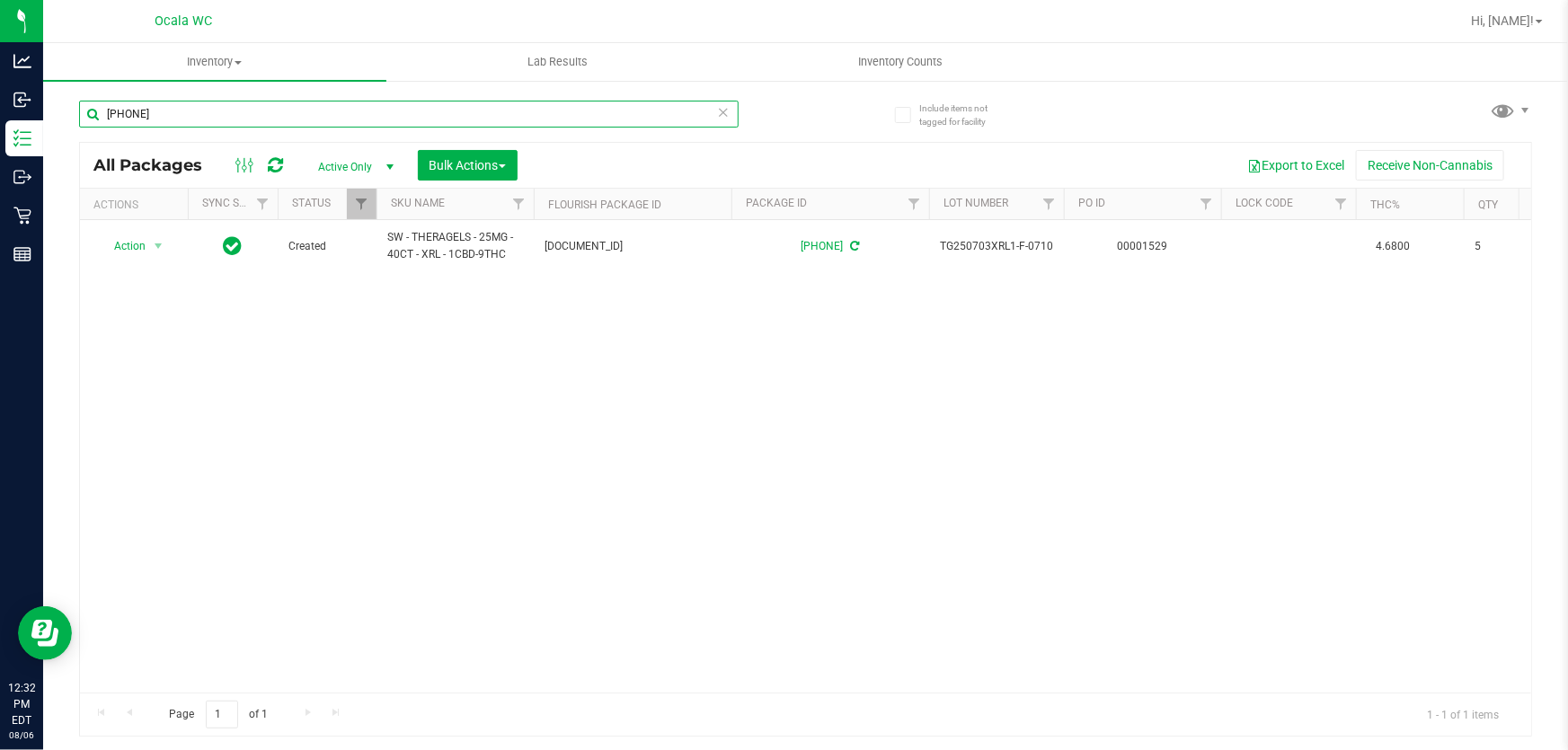 click on "[NUMBER]" at bounding box center (409, 114) 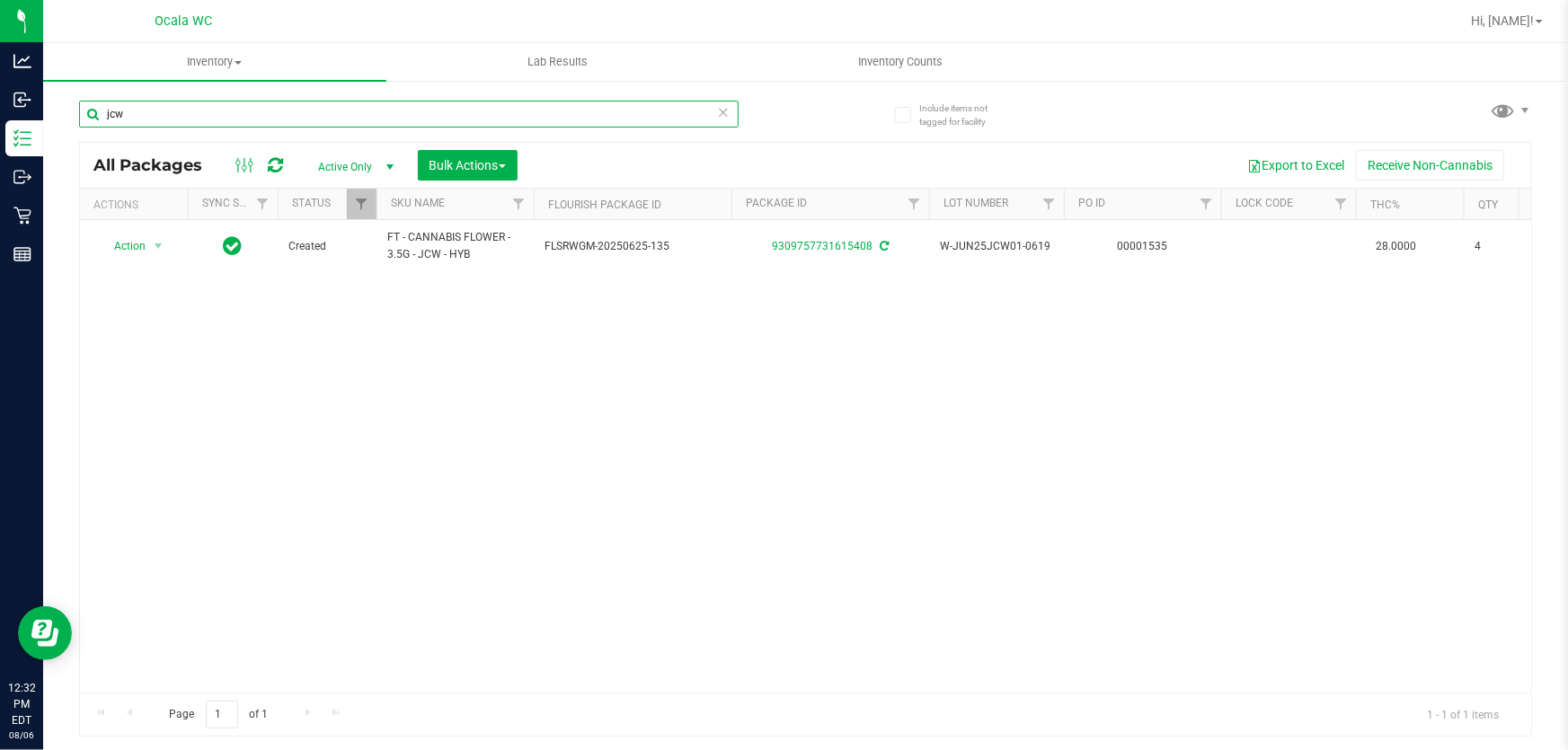 scroll, scrollTop: 0, scrollLeft: 215, axis: horizontal 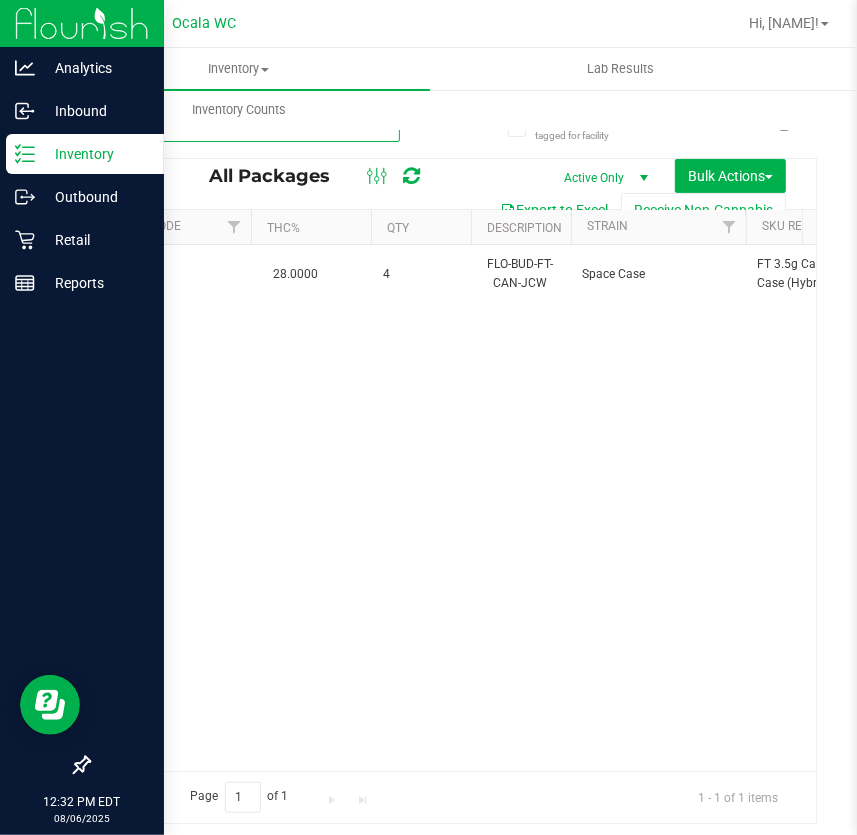type on "jcw" 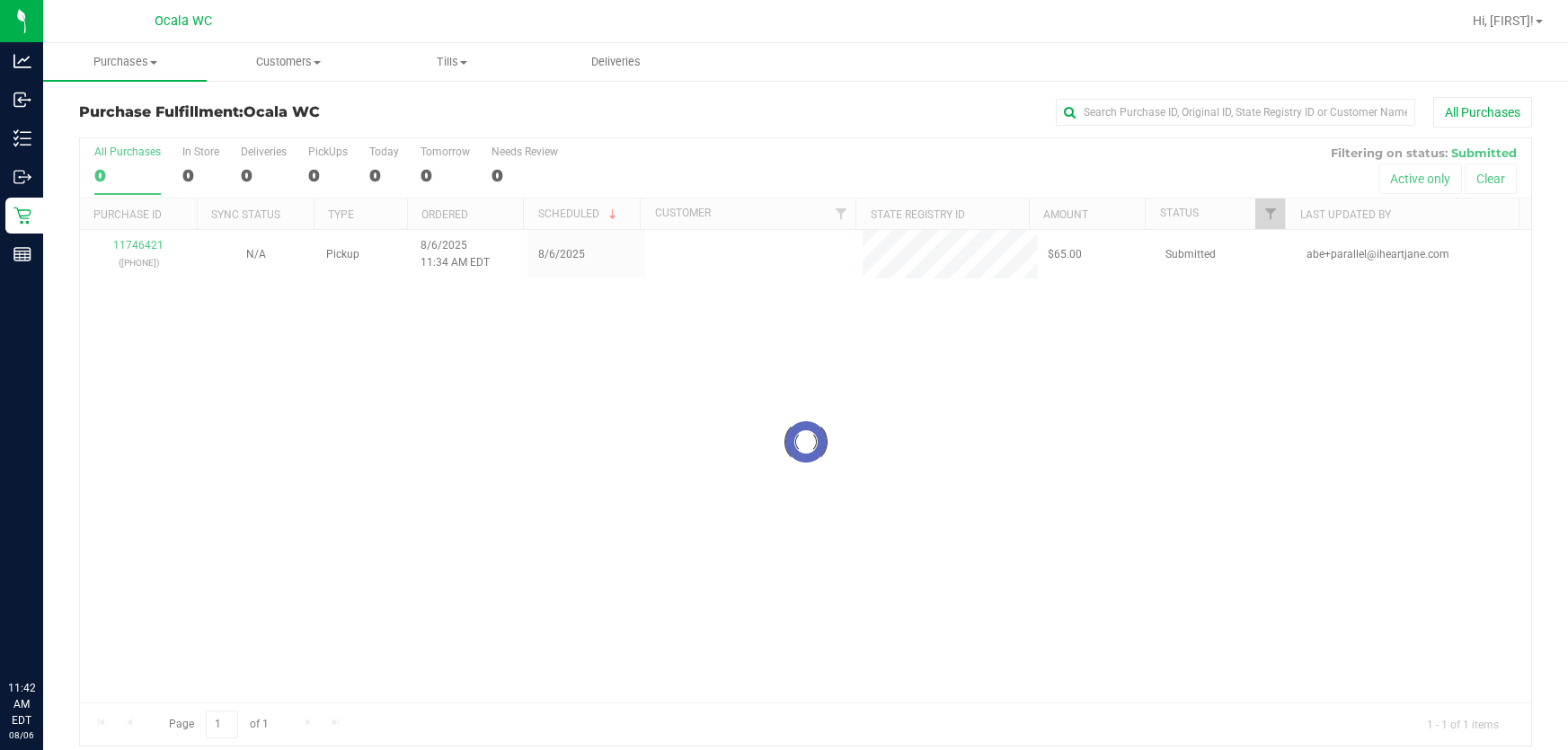 scroll, scrollTop: 0, scrollLeft: 0, axis: both 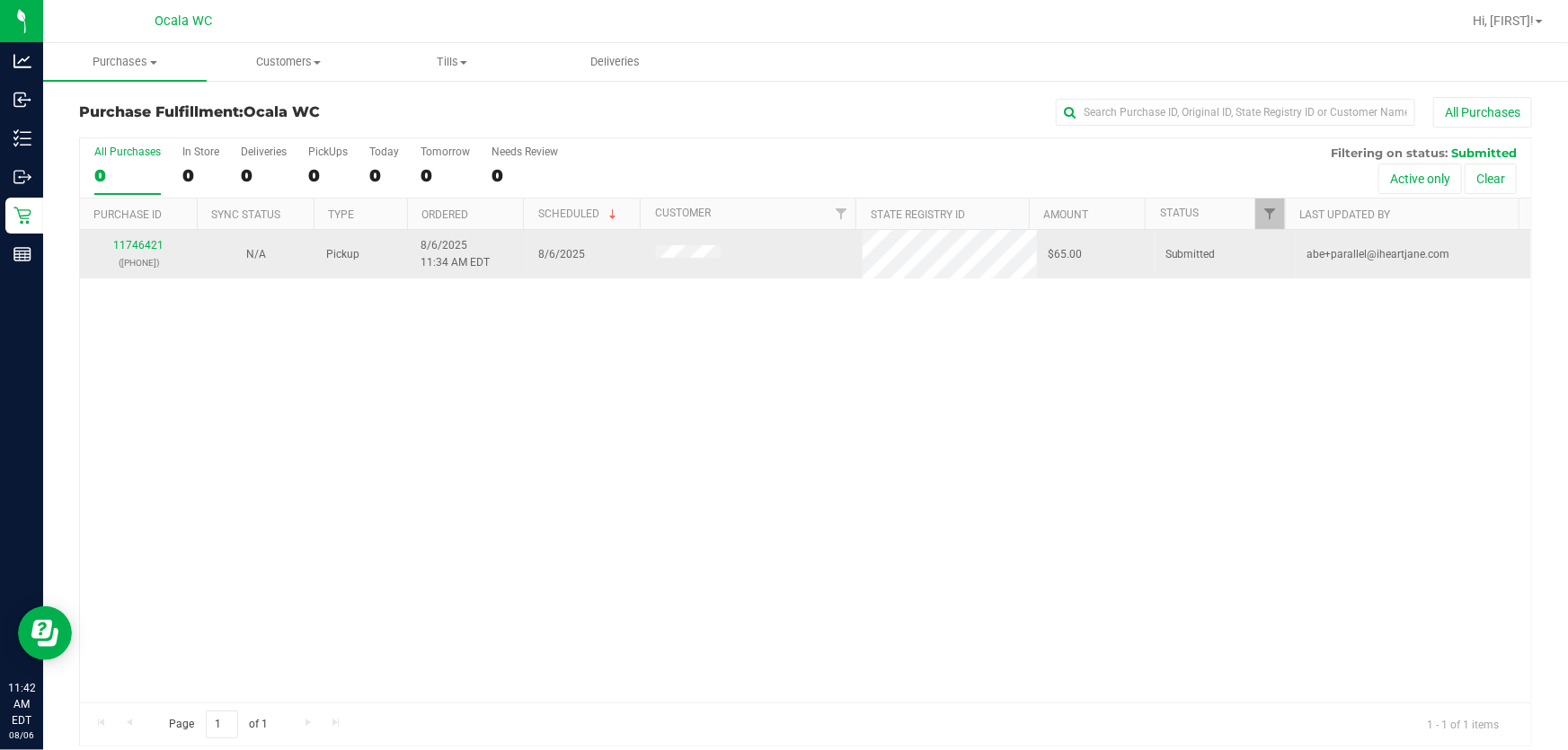 click on "[NUMBER]
([PHONE])" at bounding box center (138, 254) 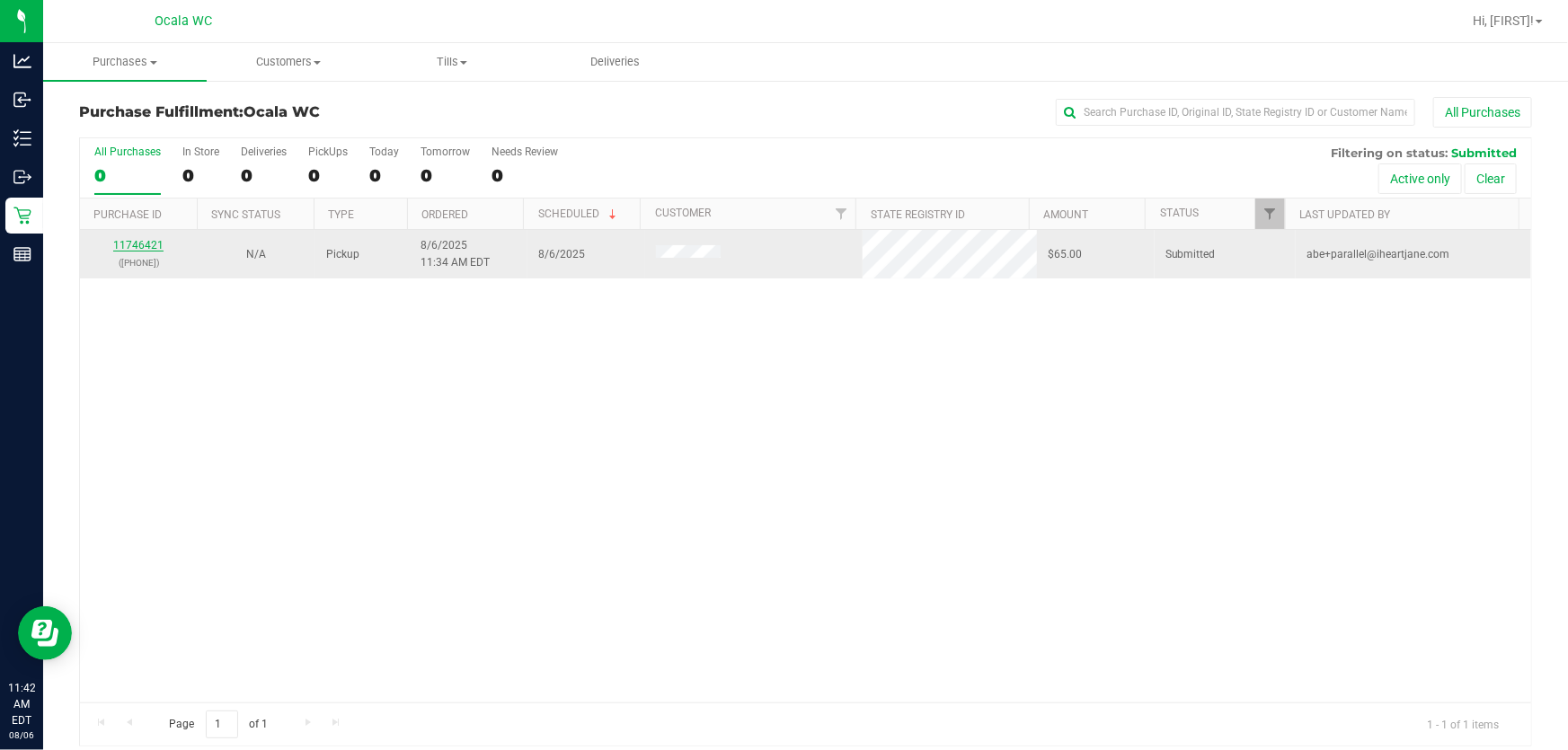 click on "11746421" at bounding box center [138, 245] 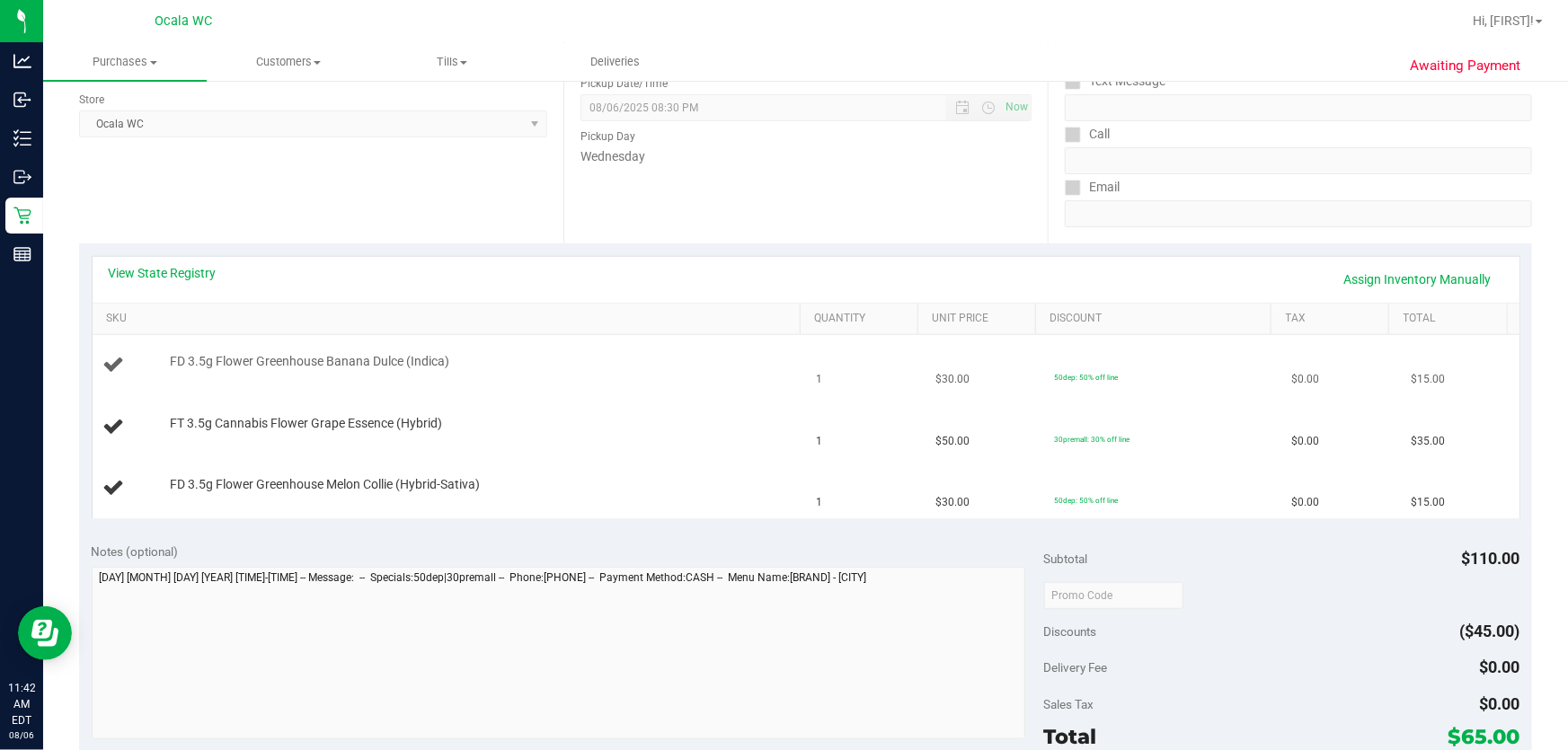 scroll, scrollTop: 244, scrollLeft: 0, axis: vertical 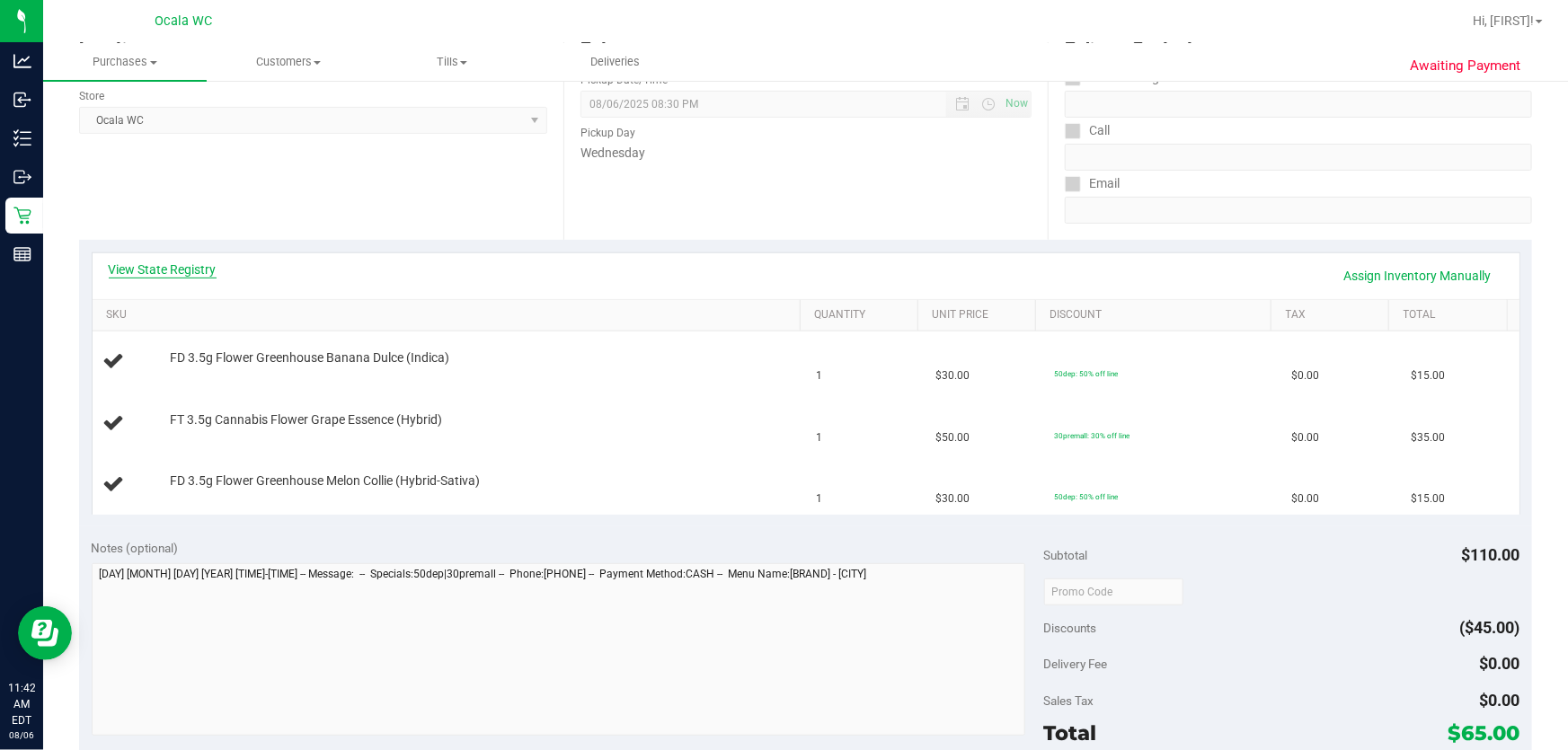 click on "View State Registry" at bounding box center (163, 269) 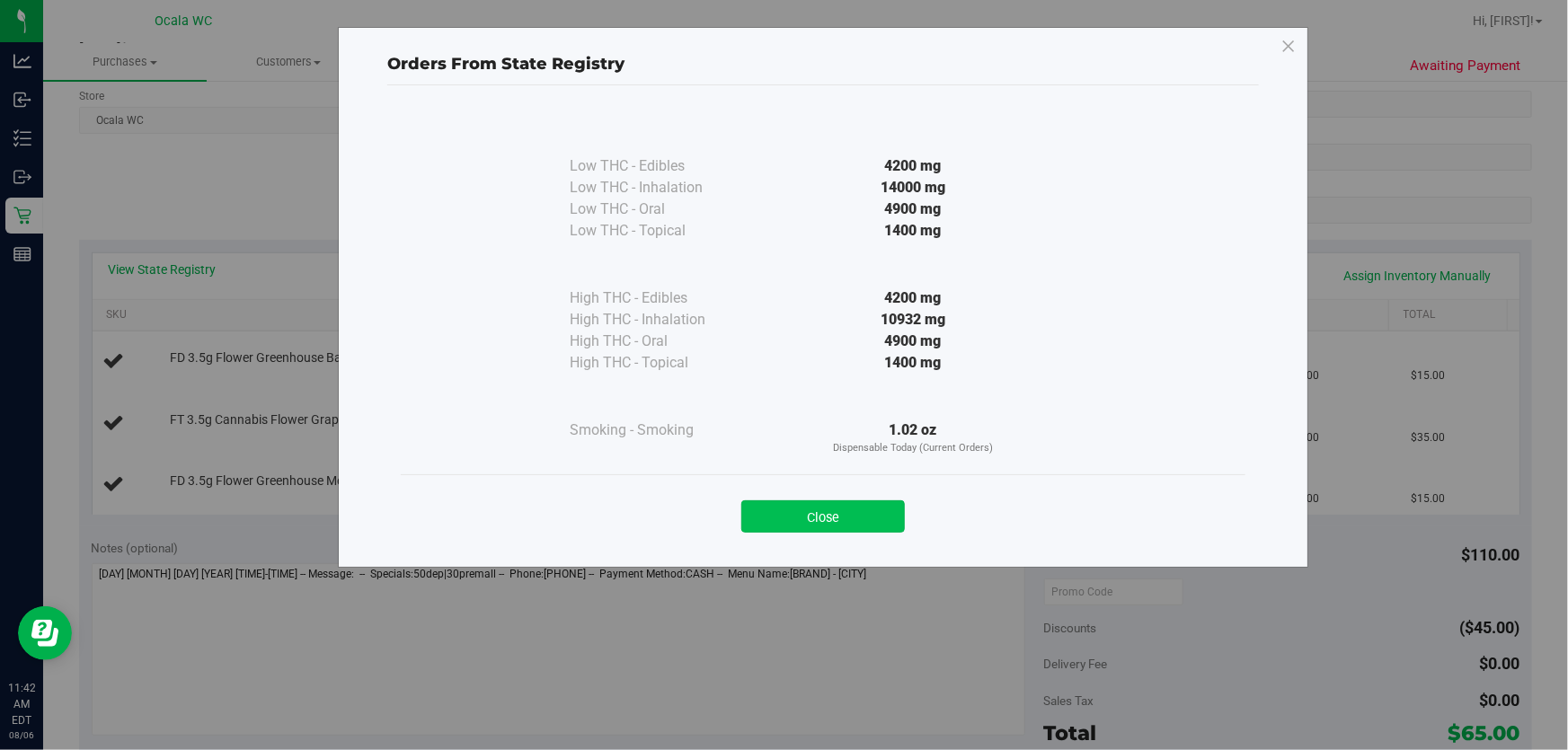 click on "Close" at bounding box center [823, 516] 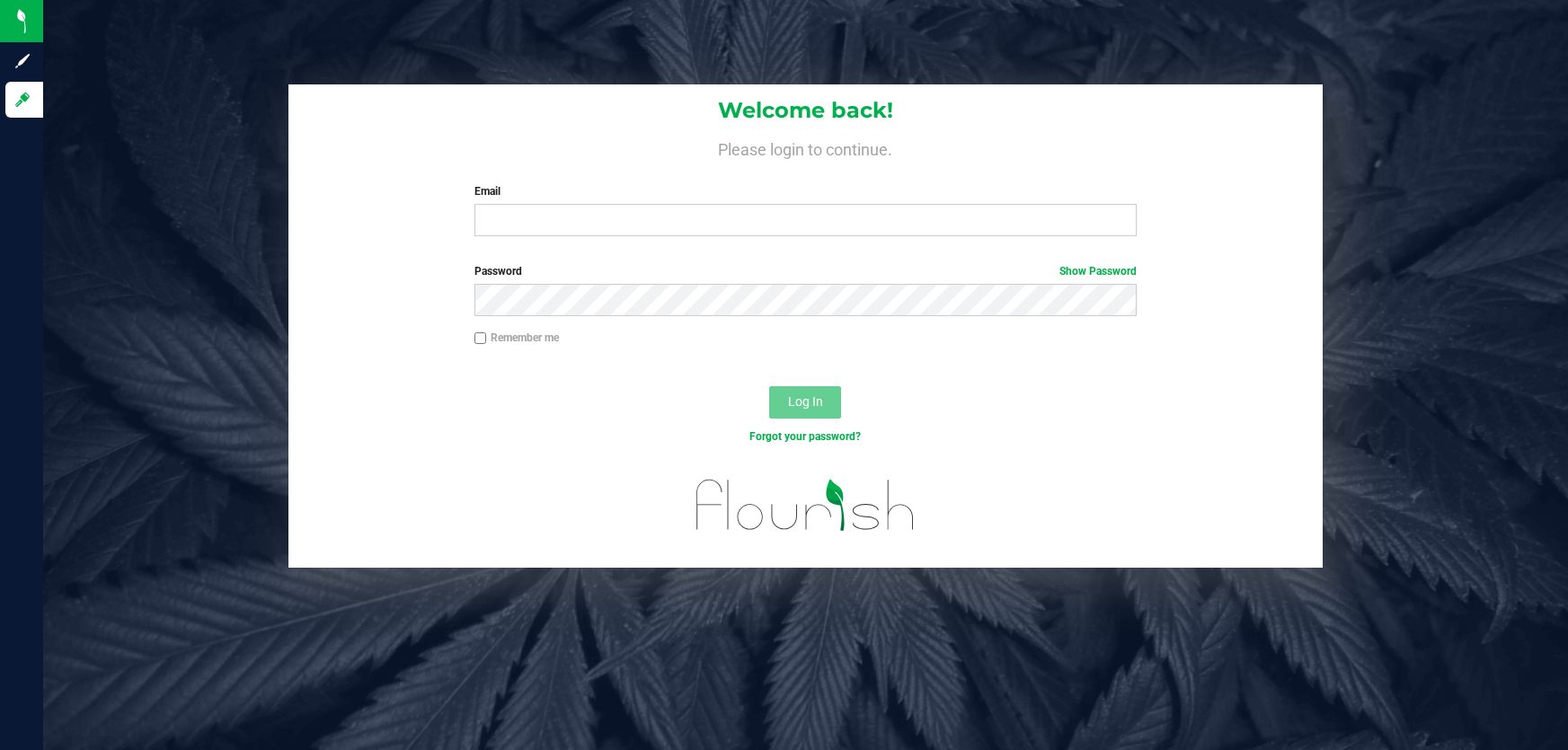 scroll, scrollTop: 0, scrollLeft: 0, axis: both 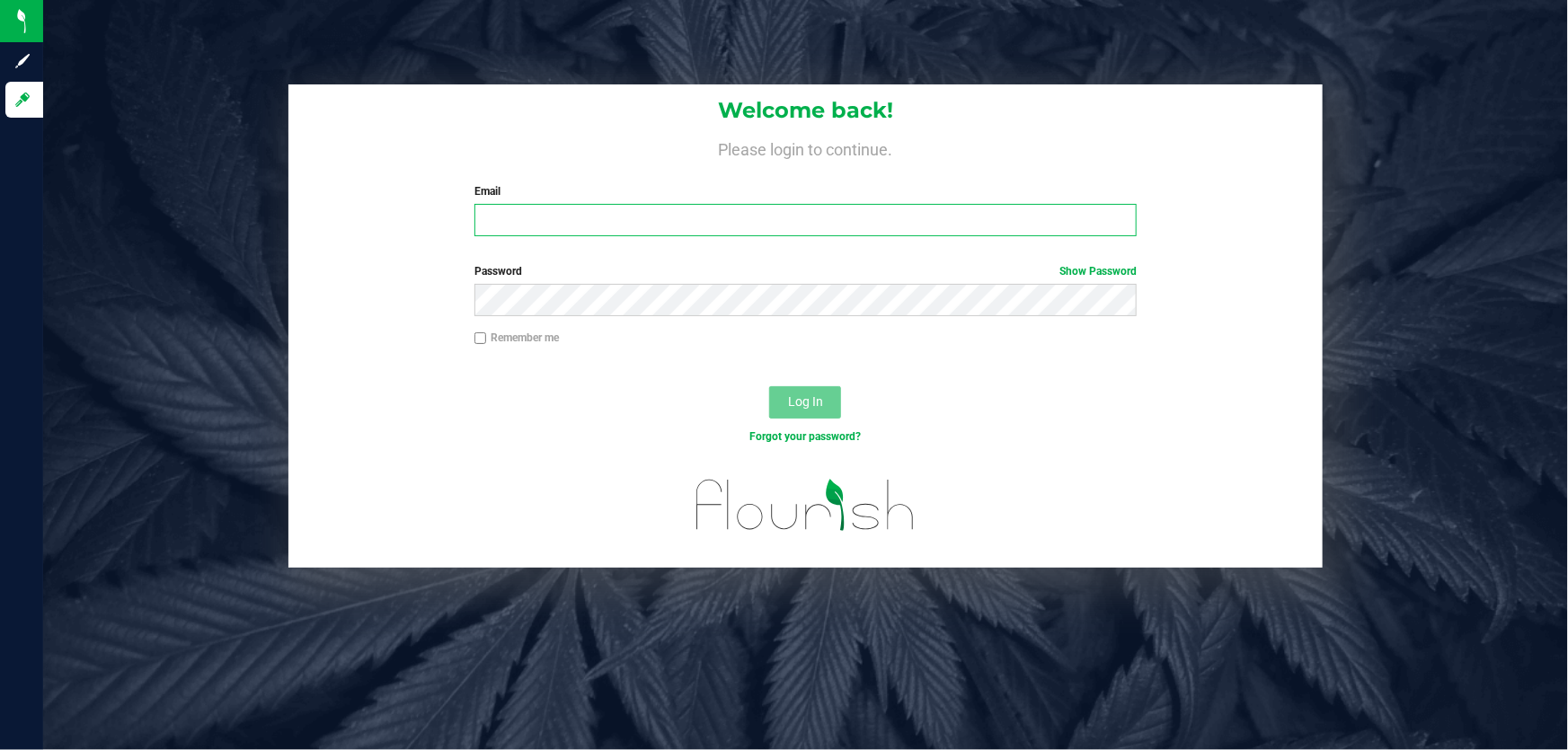 click on "Email" at bounding box center (806, 220) 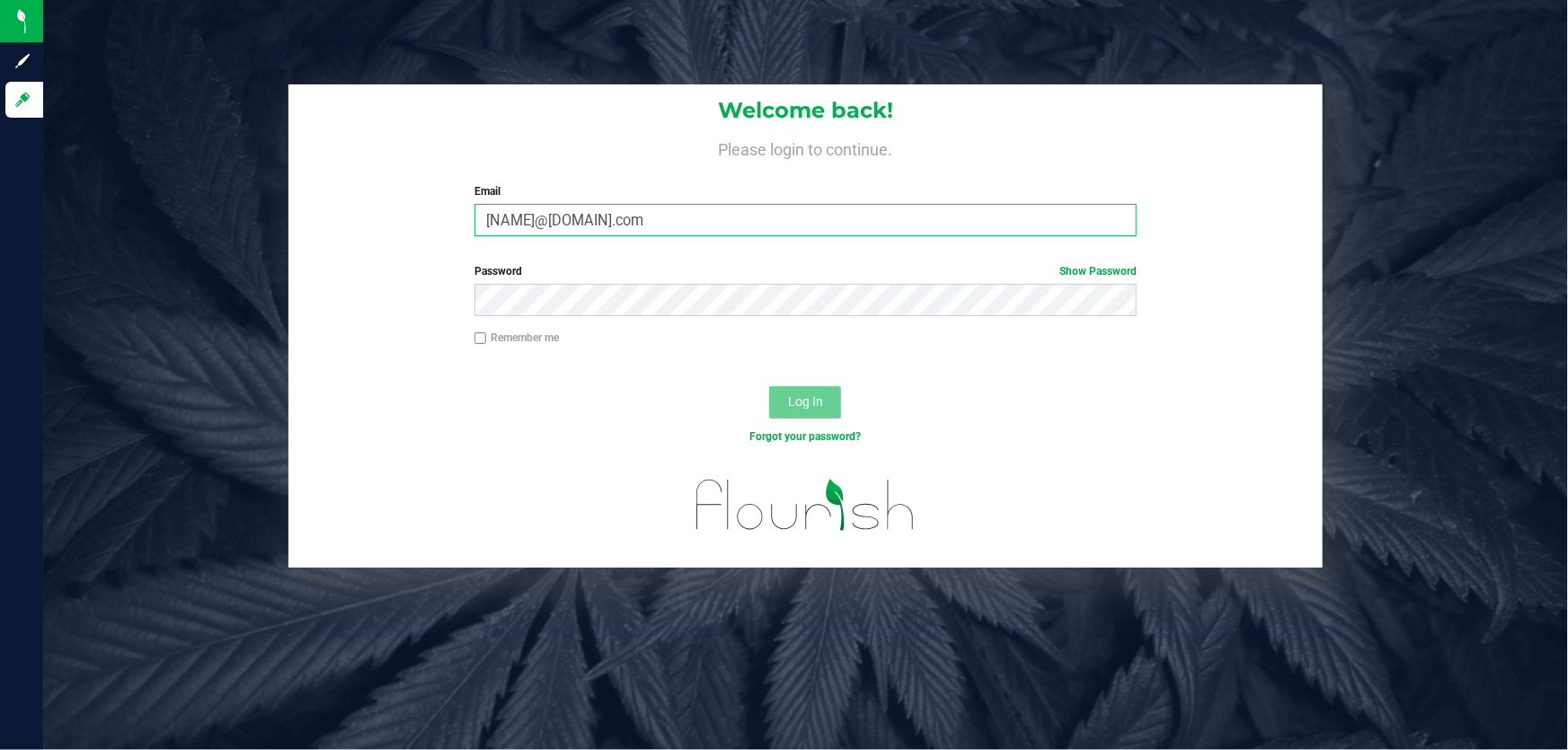 type on "Jlaughlin@liveparallel.com" 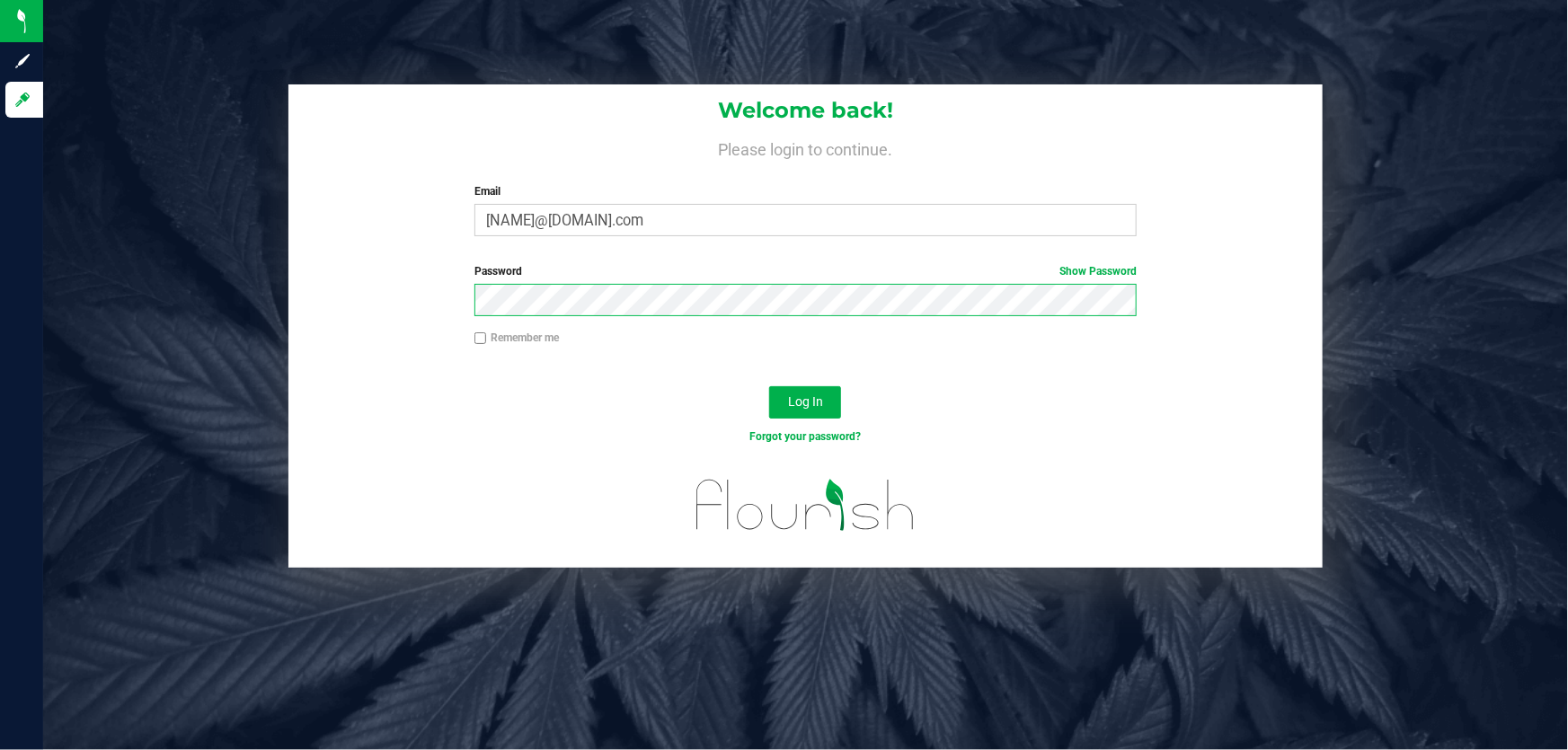 click on "Log In" at bounding box center (805, 402) 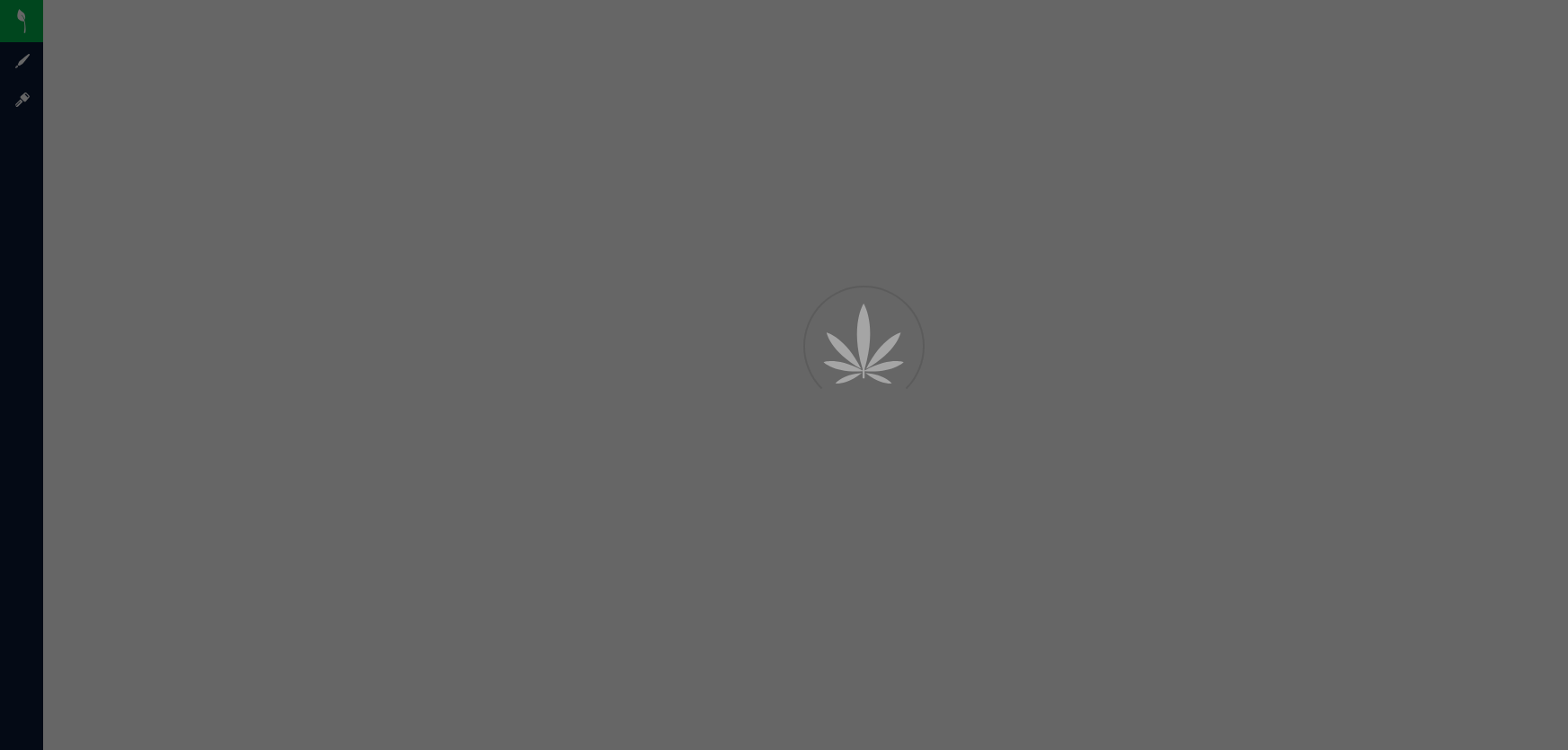 scroll, scrollTop: 0, scrollLeft: 0, axis: both 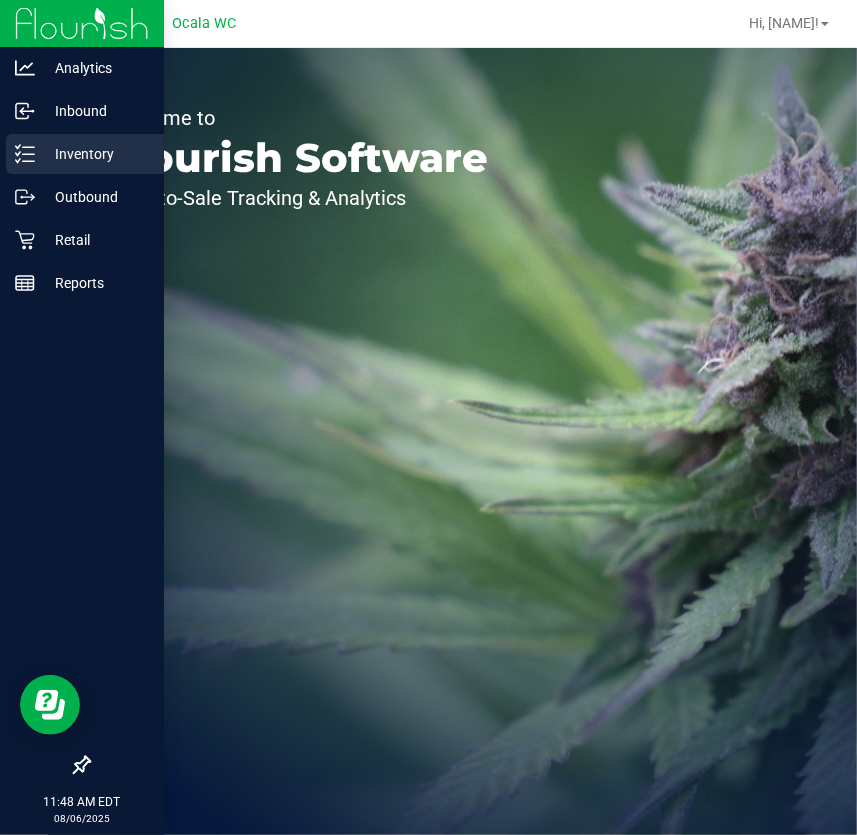 click on "Inventory" at bounding box center (85, 154) 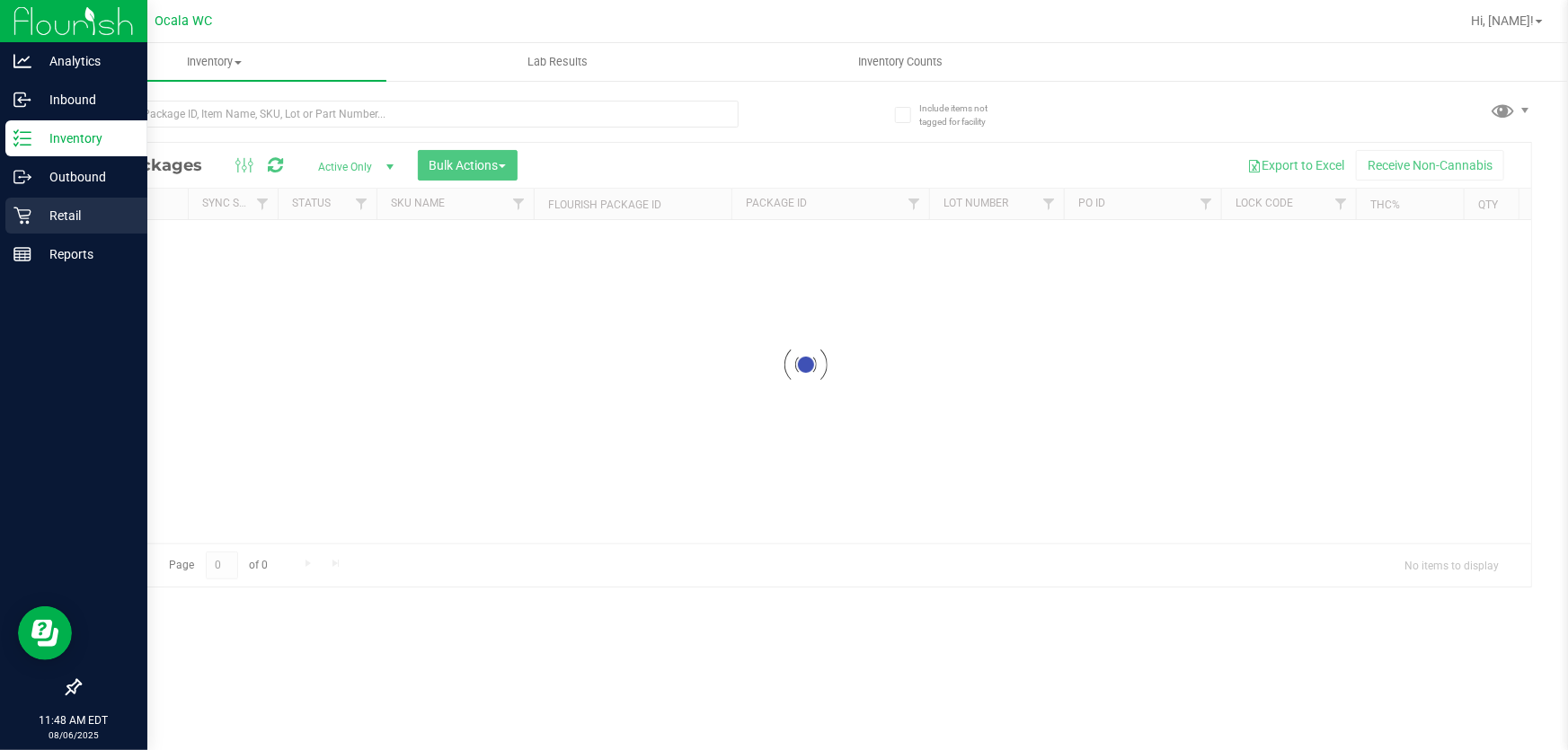 click on "Retail" at bounding box center (85, 216) 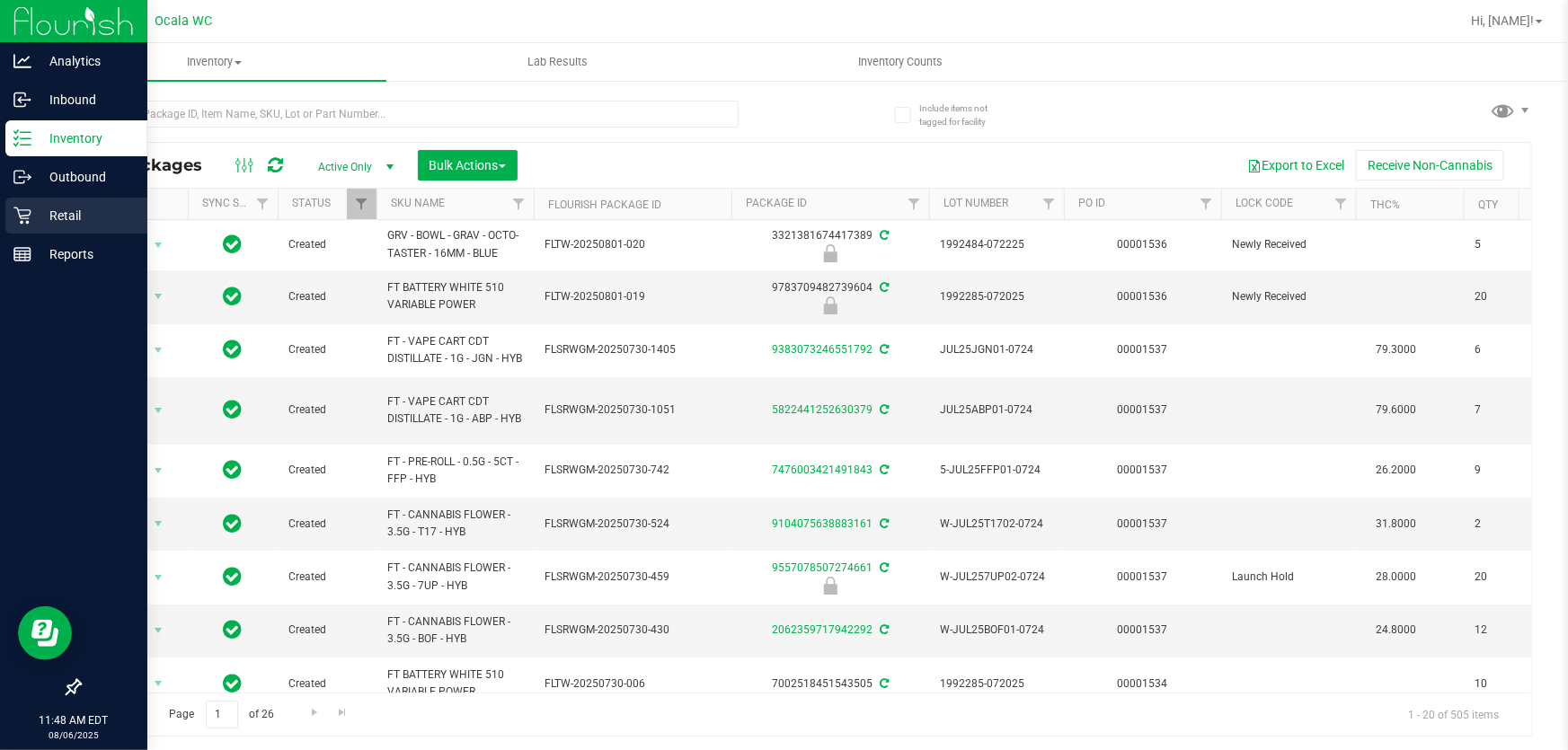 click on "Retail" at bounding box center [85, 216] 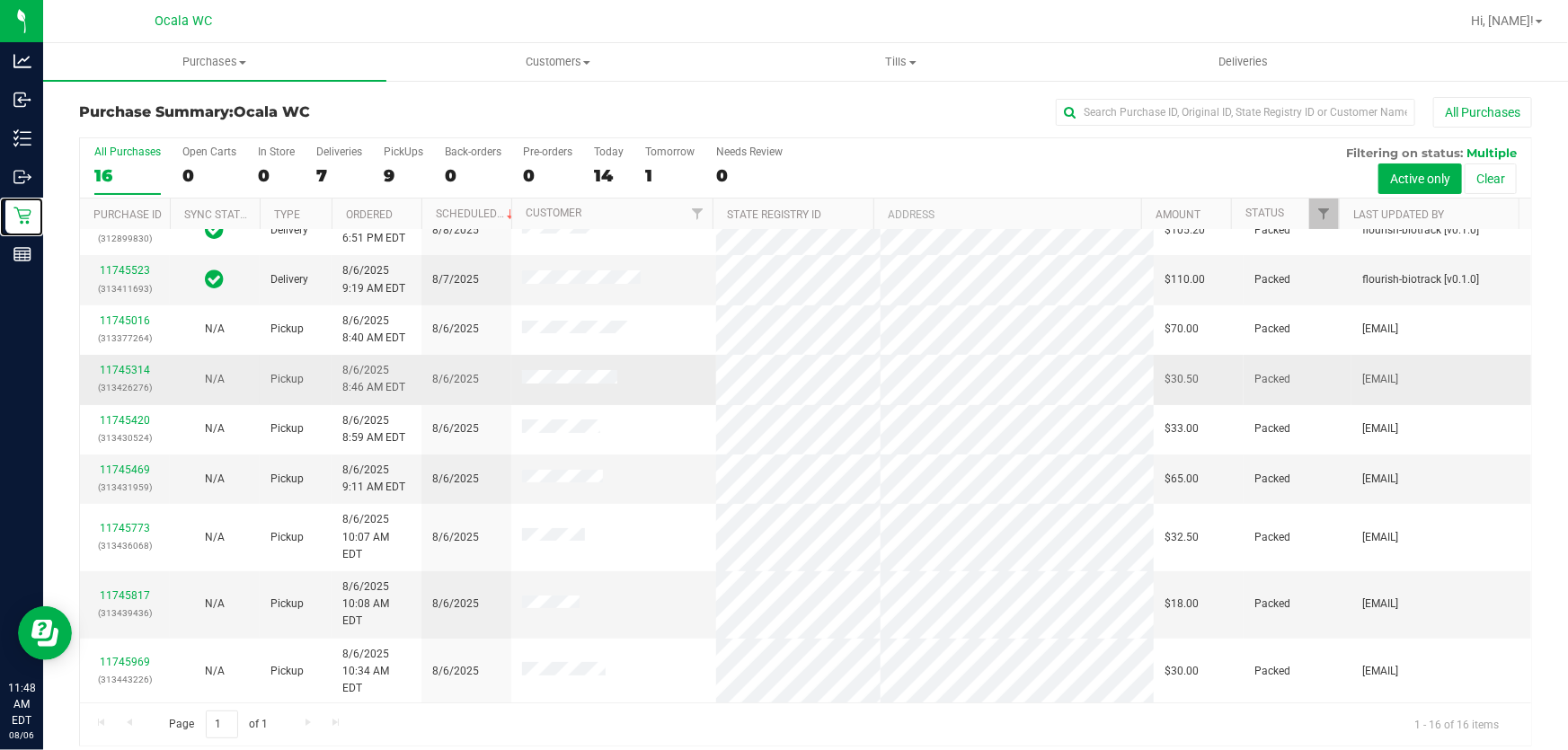 scroll, scrollTop: 0, scrollLeft: 0, axis: both 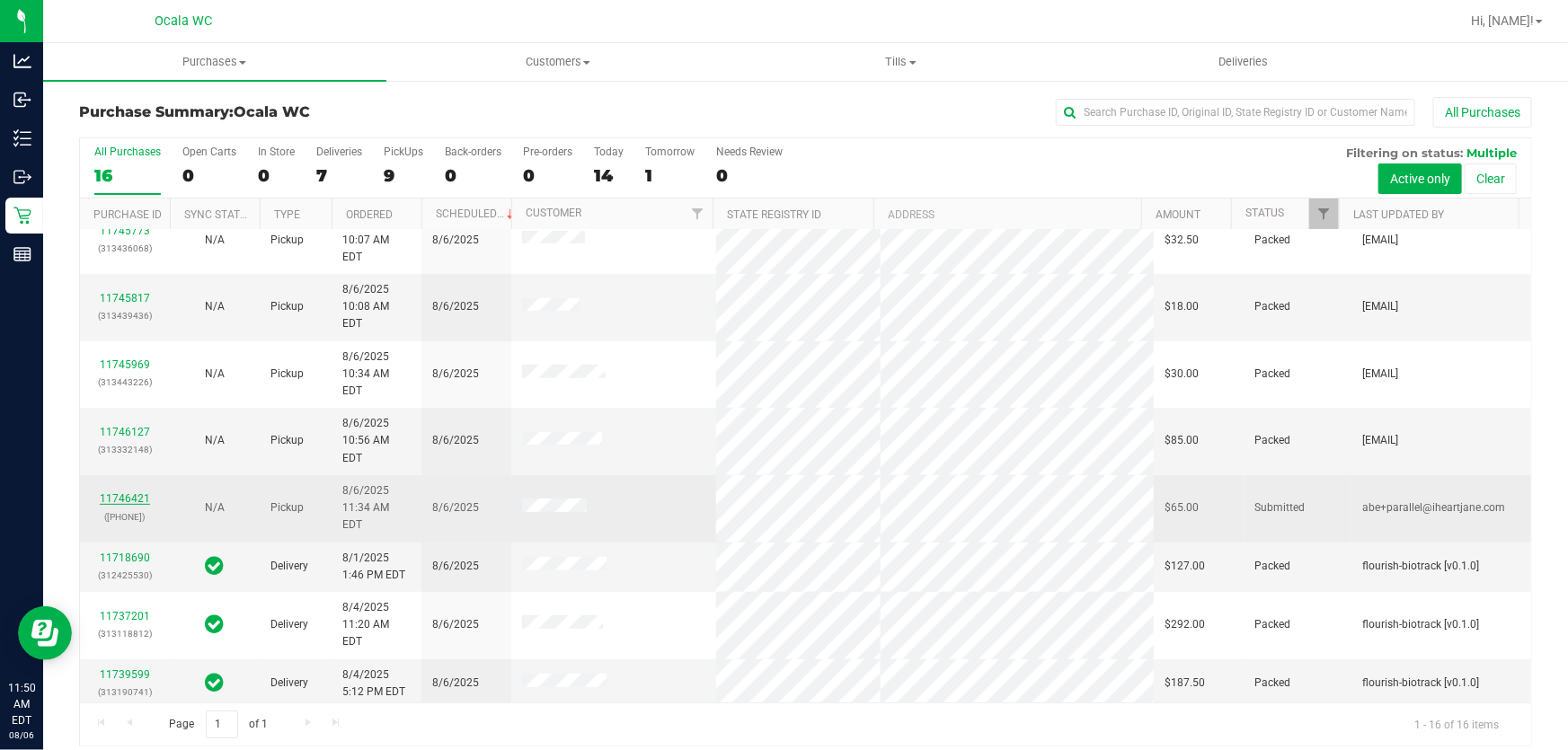 click on "11746421" at bounding box center [125, 499] 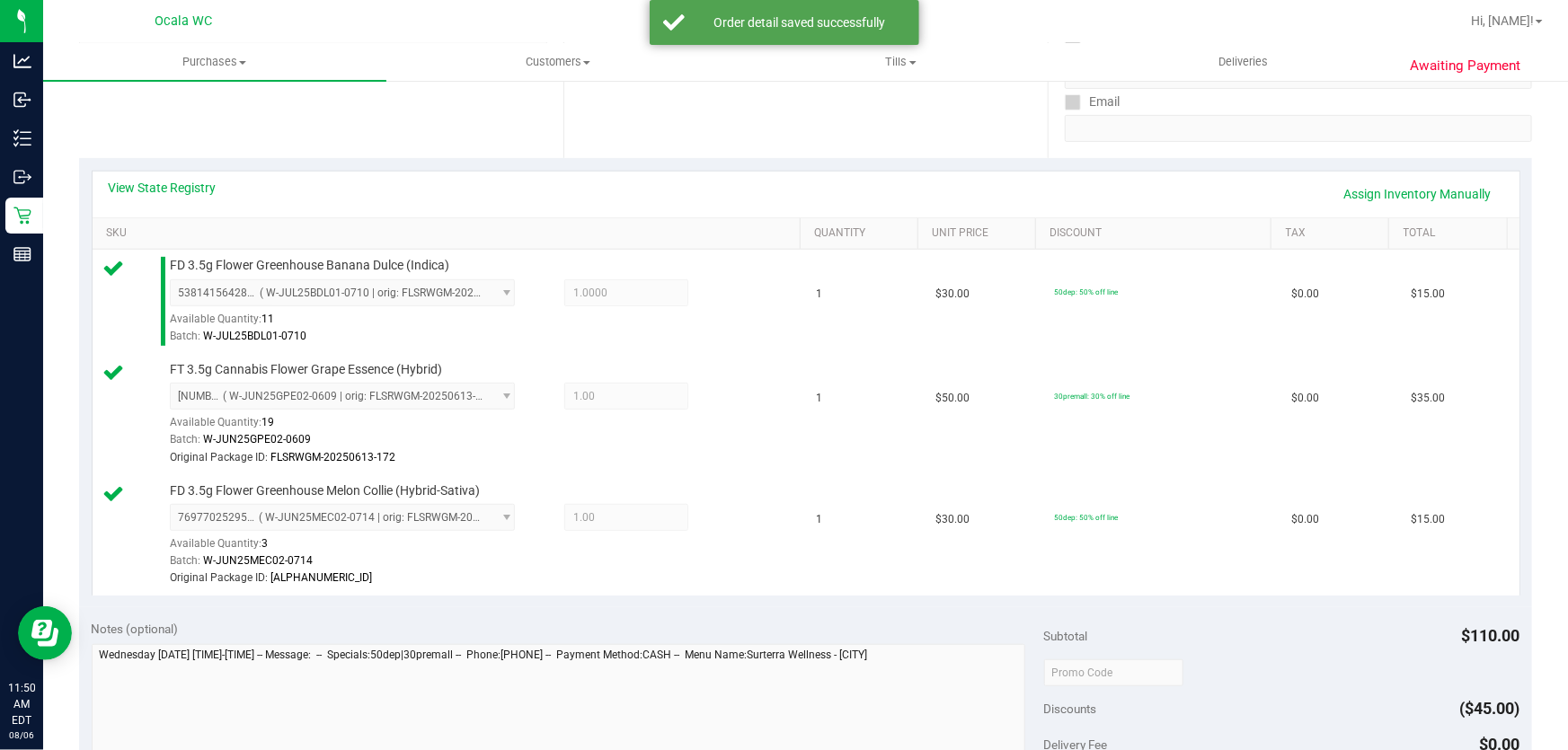 scroll, scrollTop: 735, scrollLeft: 0, axis: vertical 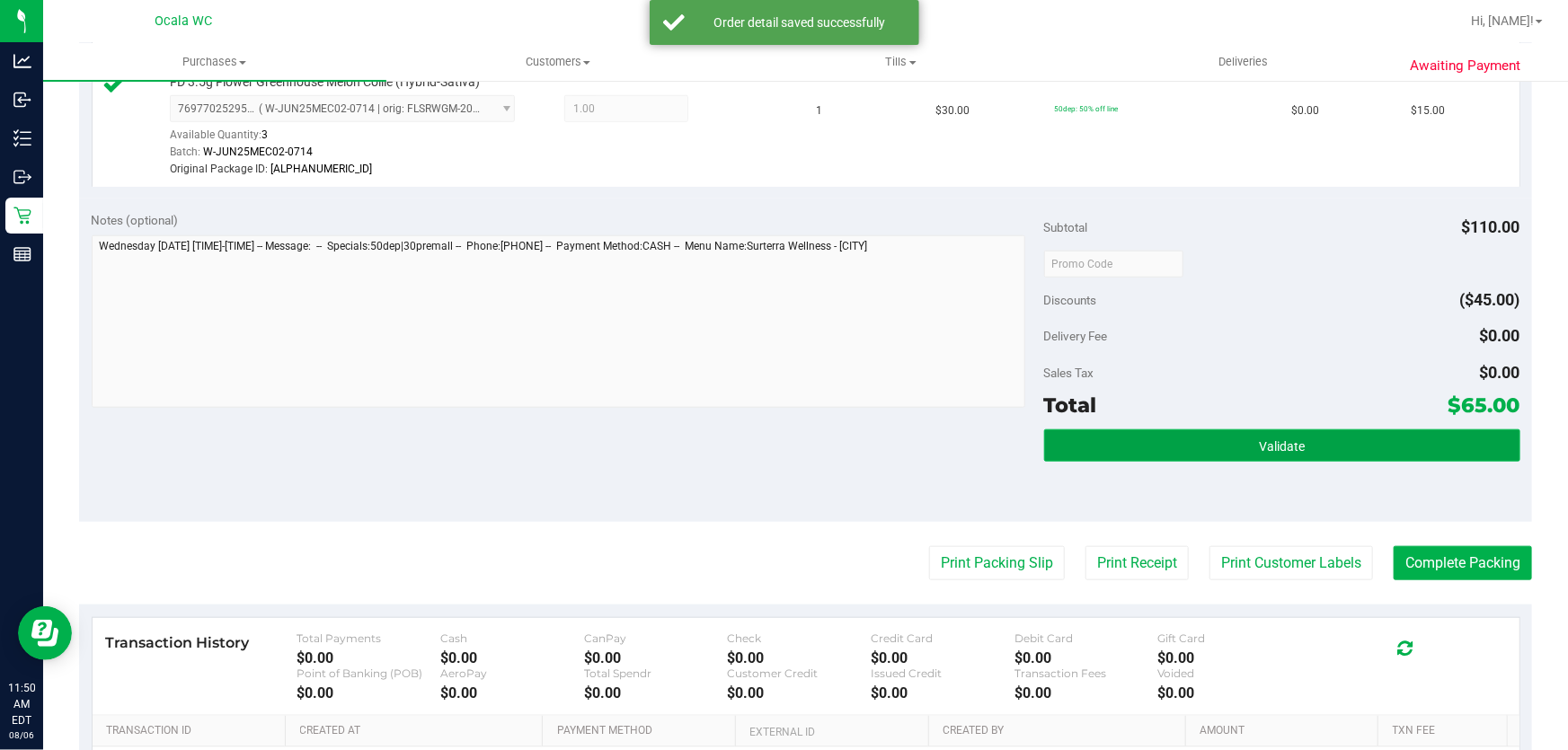 click on "Validate" at bounding box center [1282, 446] 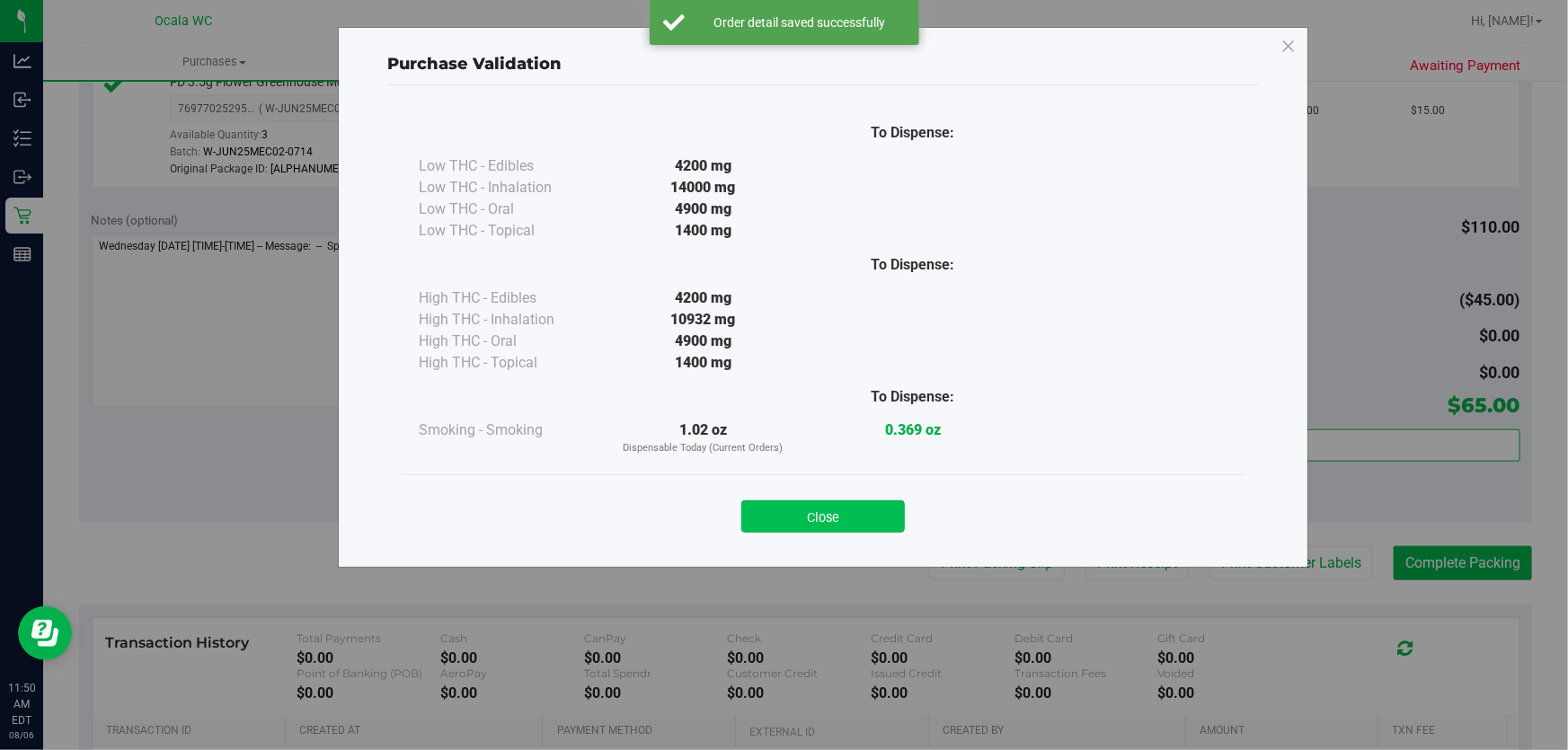 click on "Close" at bounding box center (823, 516) 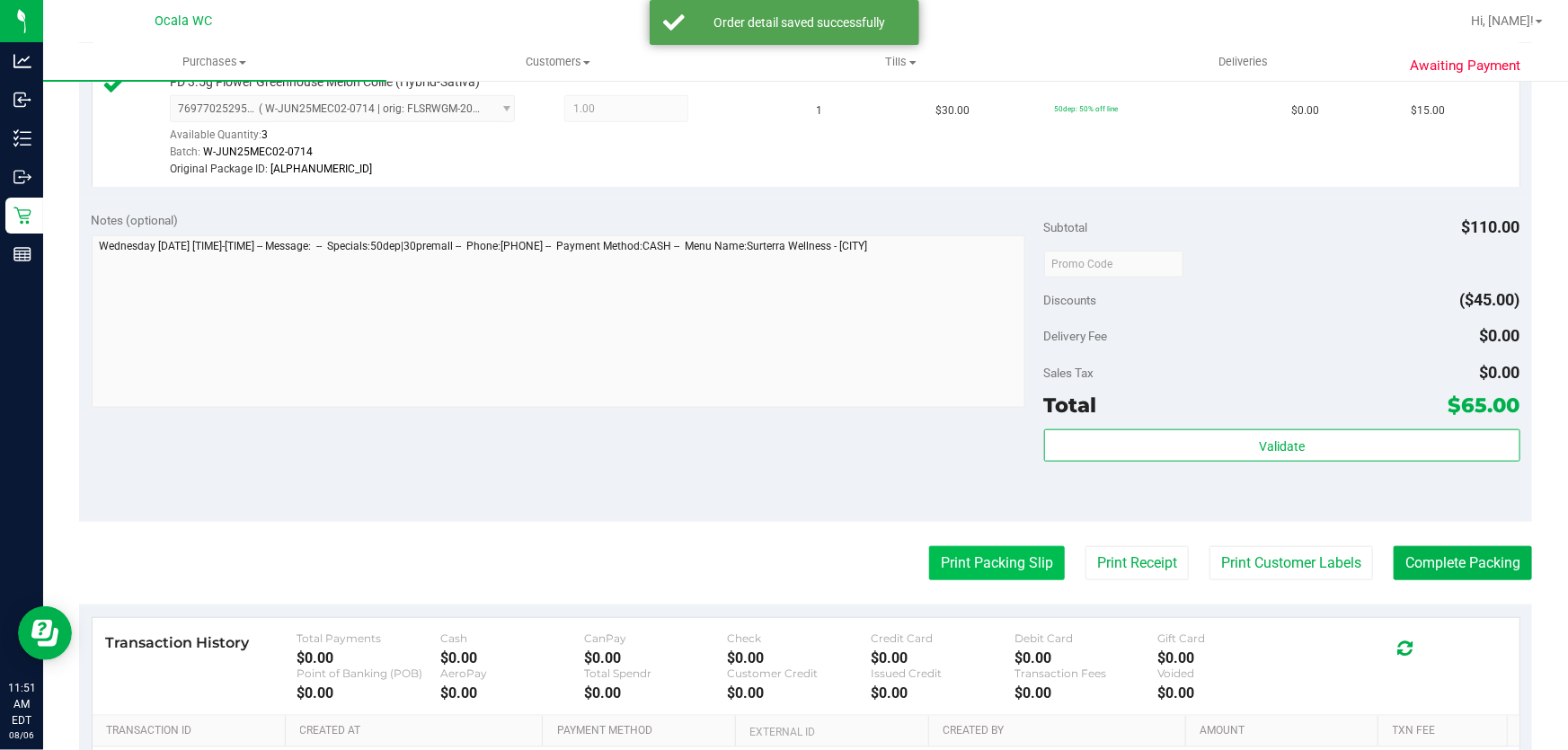 click on "Print Packing Slip" at bounding box center (997, 563) 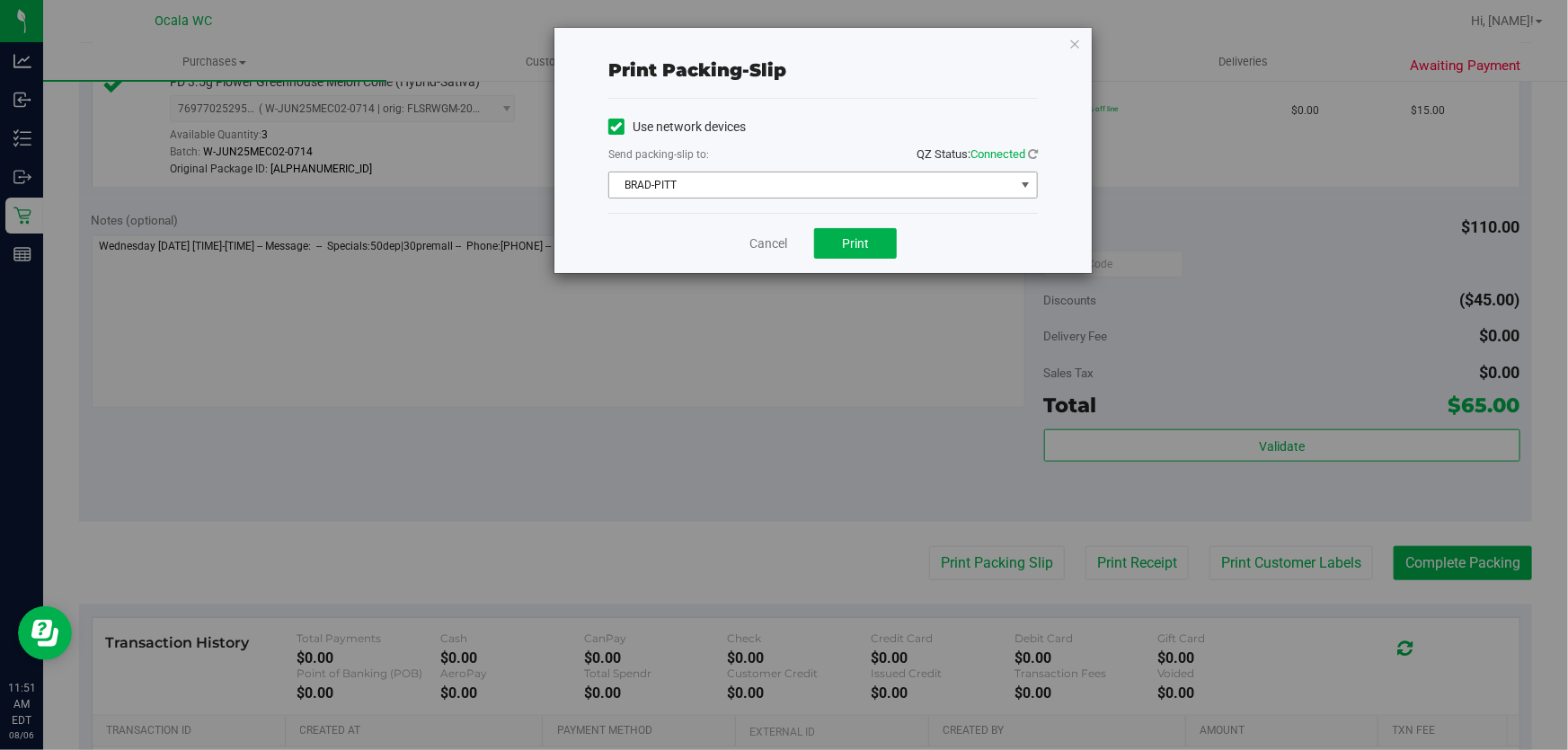 click on "BRAD-PITT" at bounding box center [811, 185] 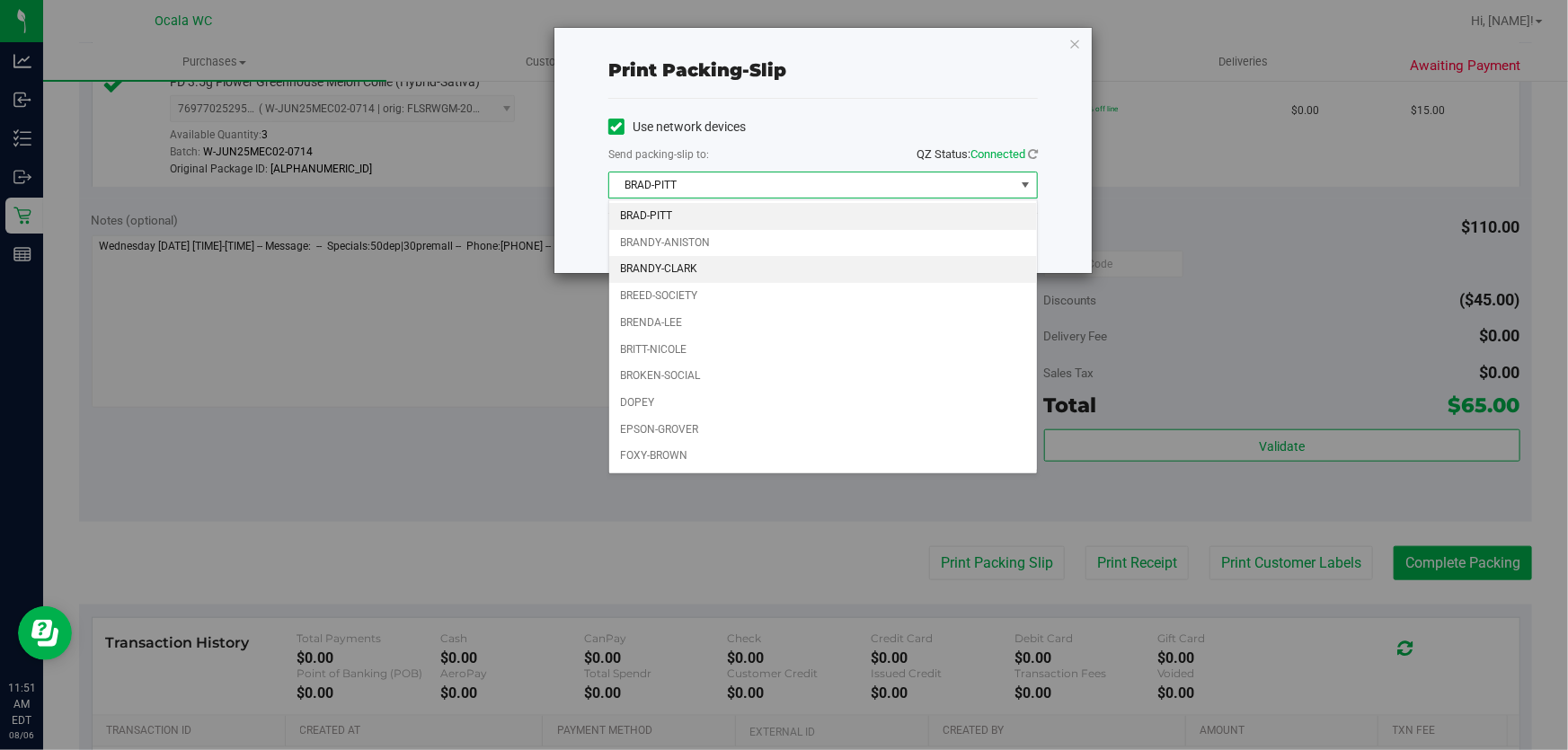 click on "BRANDY-CLARK" at bounding box center (823, 269) 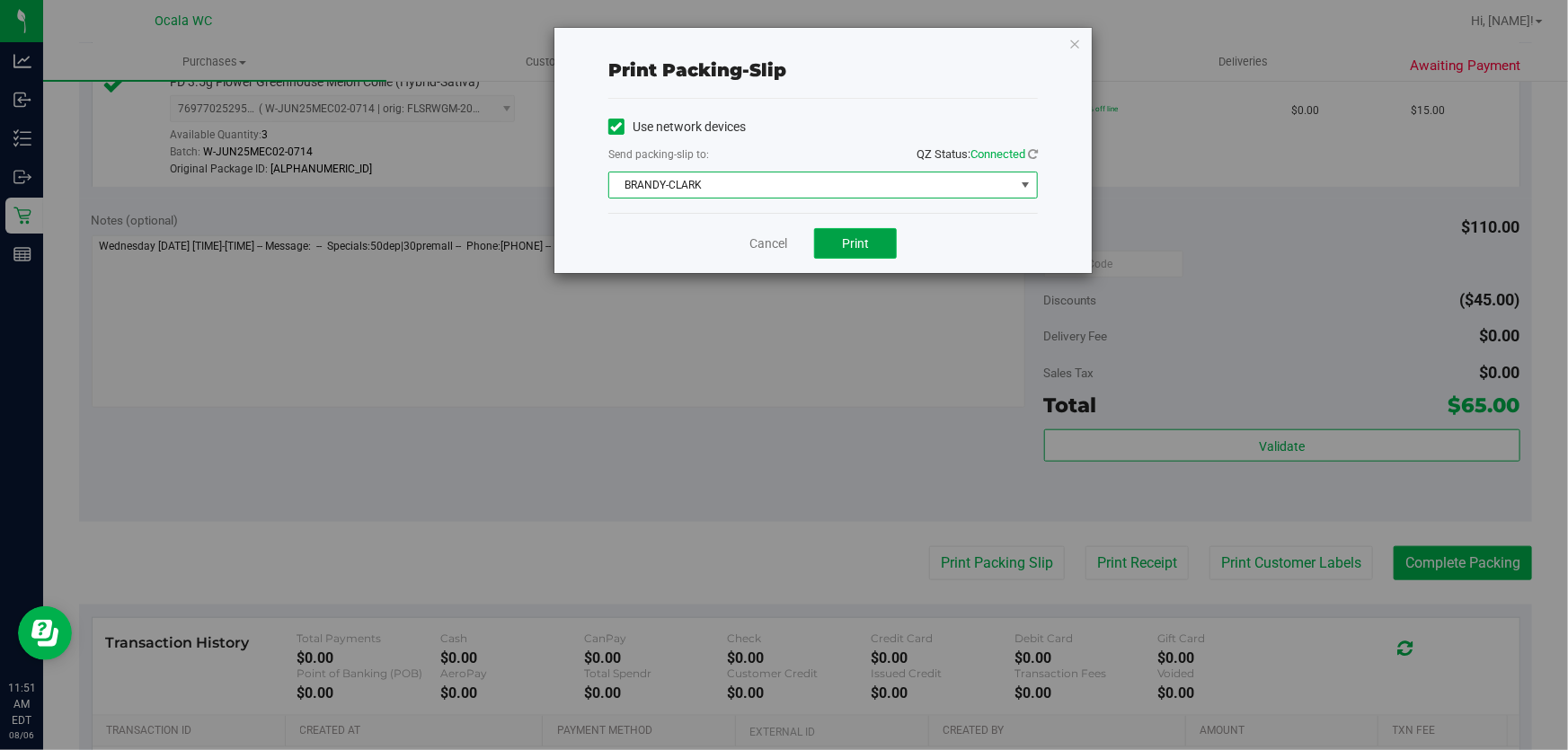click on "Print" at bounding box center (855, 243) 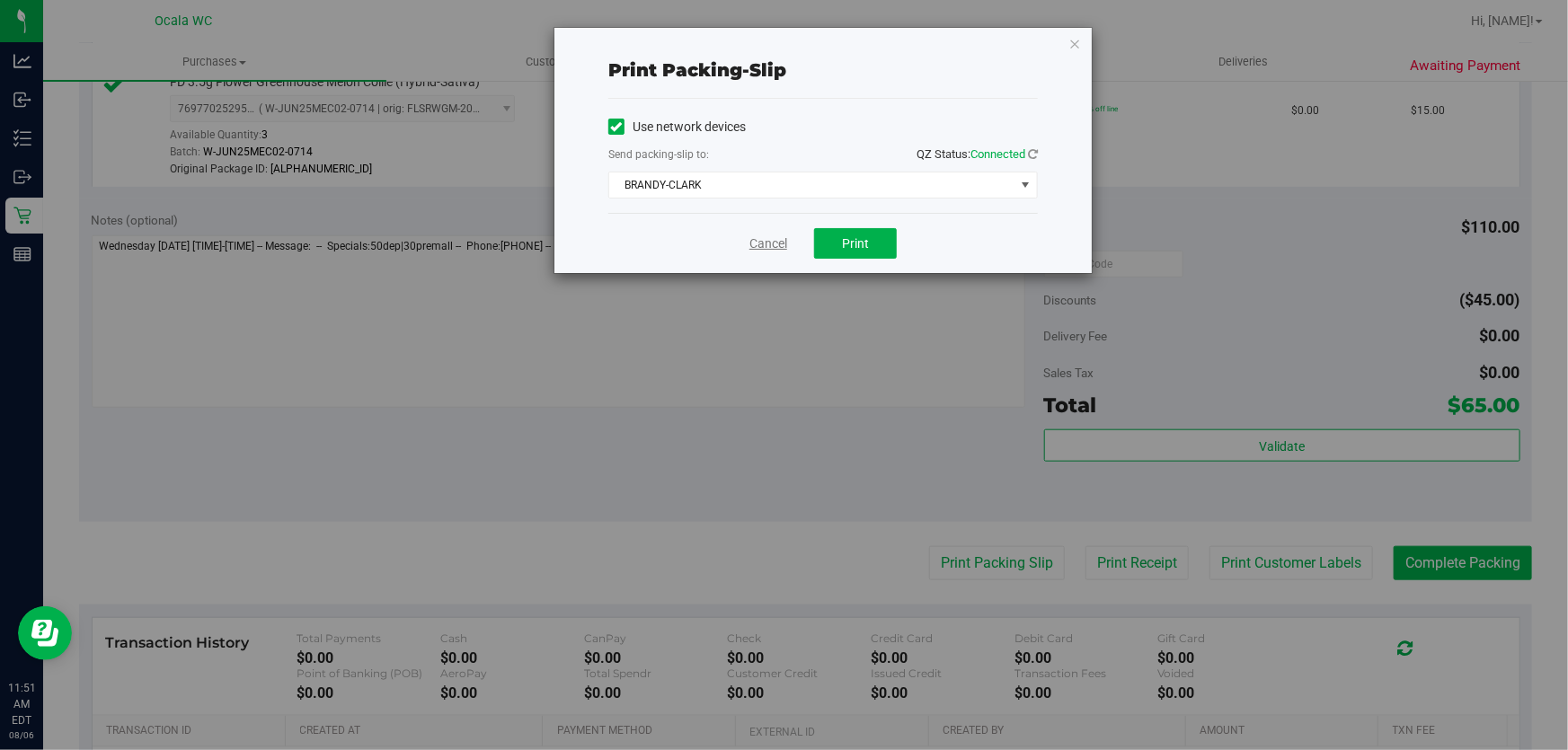click on "Cancel" at bounding box center (768, 243) 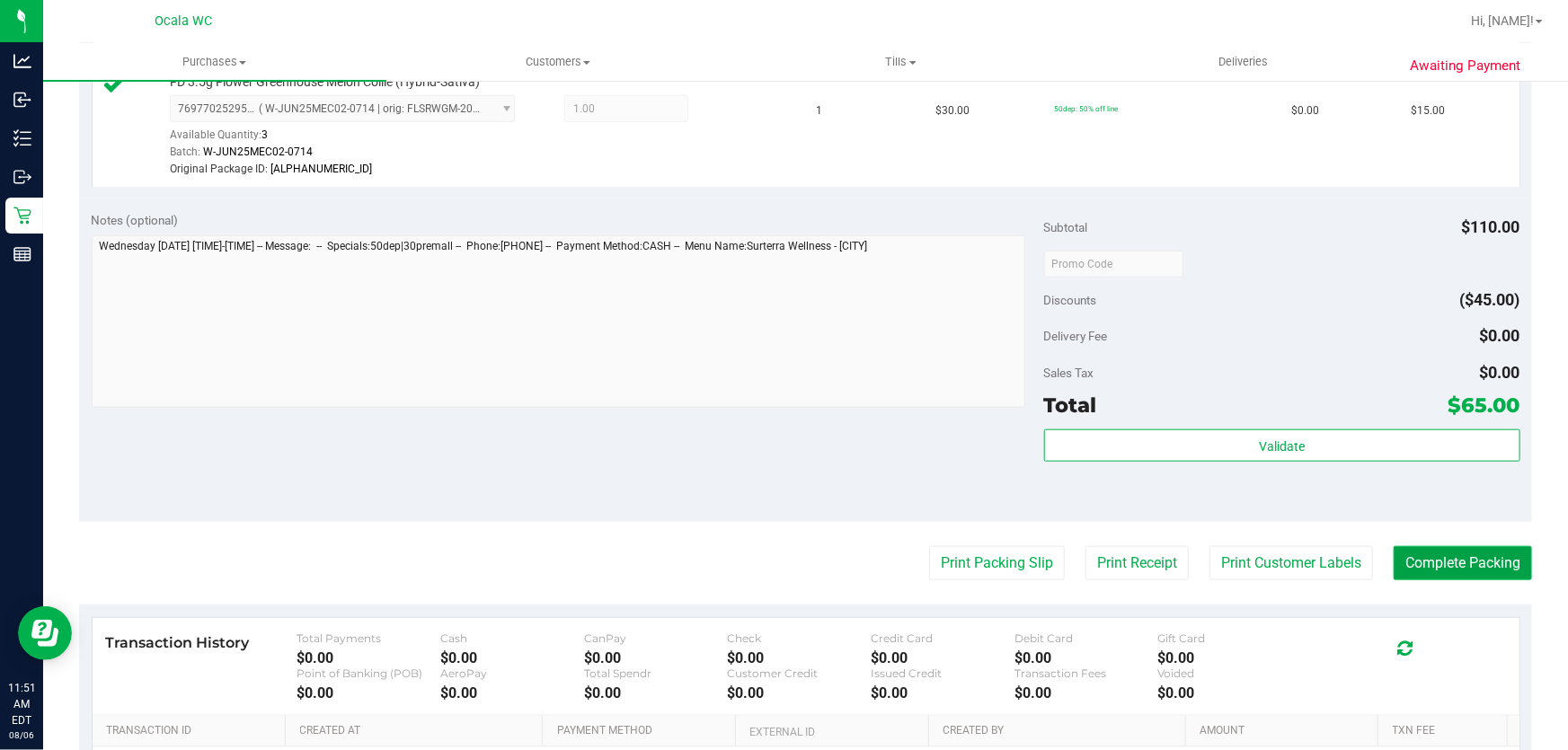 click on "Complete Packing" at bounding box center (1463, 563) 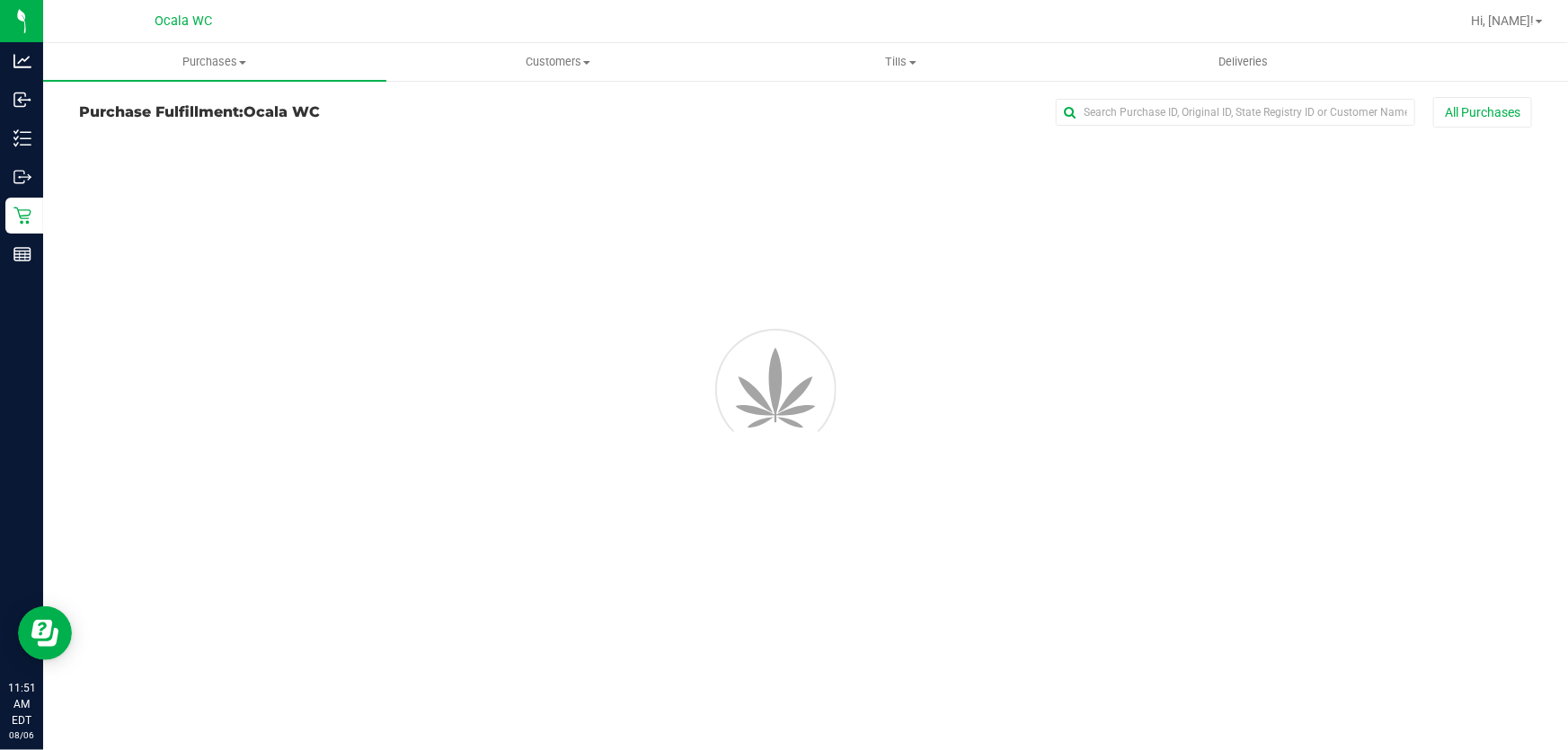 scroll, scrollTop: 0, scrollLeft: 0, axis: both 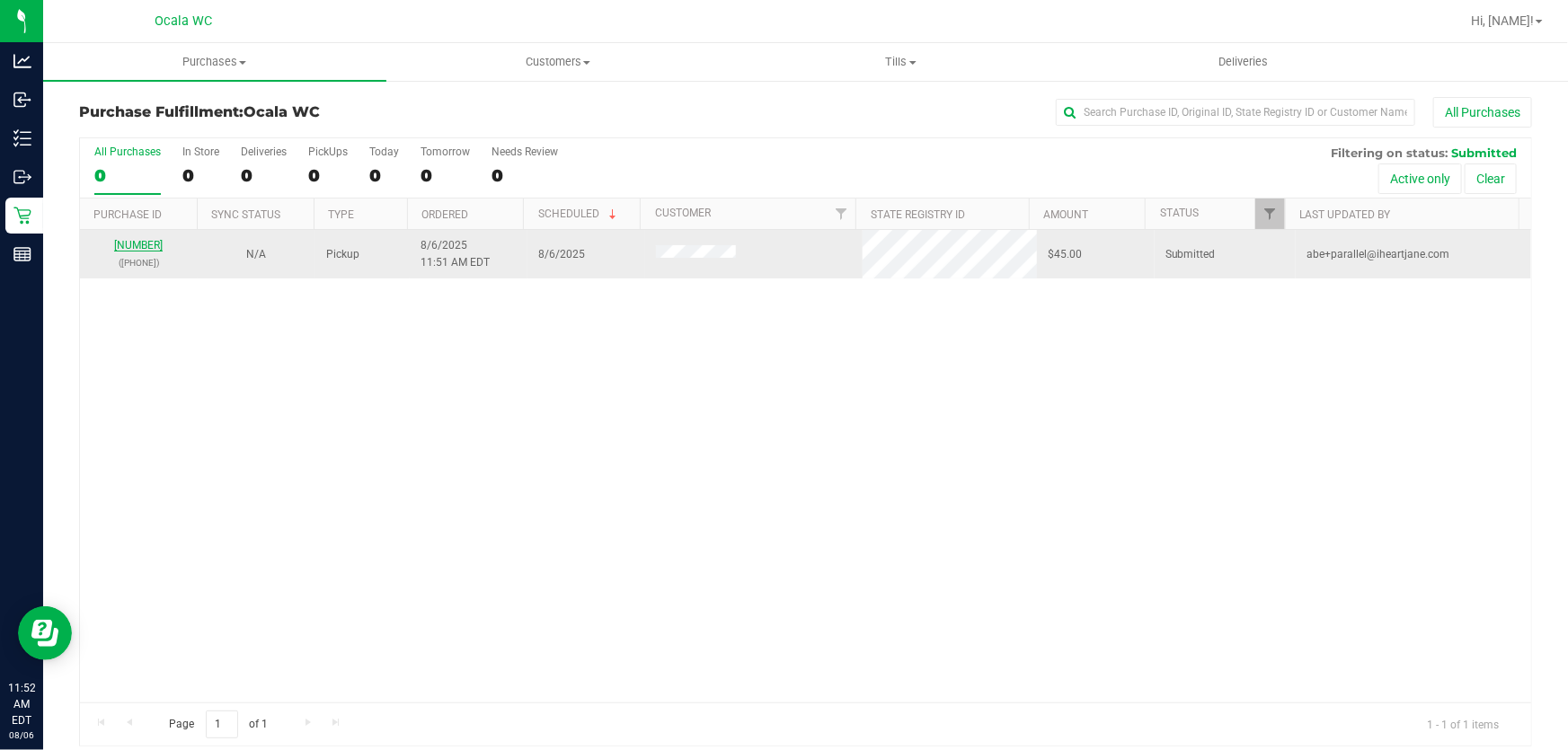 click on "11746572" at bounding box center (138, 245) 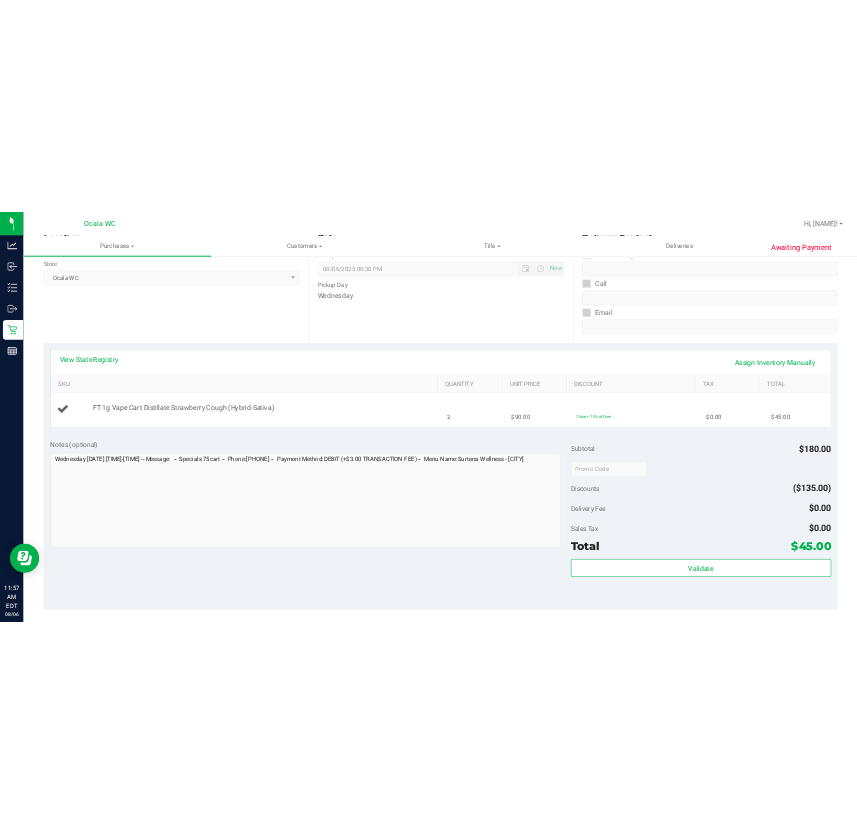 scroll, scrollTop: 0, scrollLeft: 0, axis: both 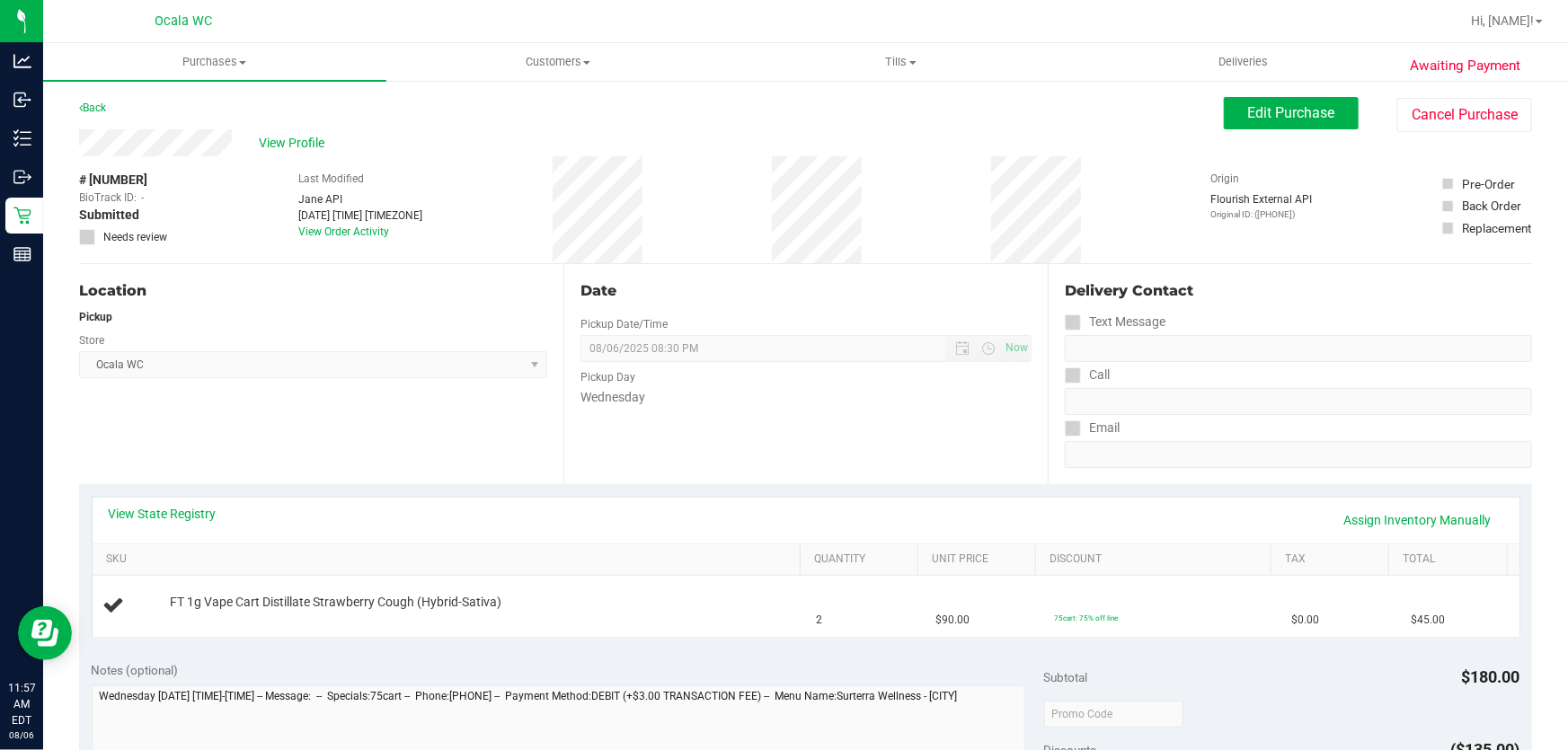click on "Location
Pickup
Store
Ocala WC Select Store Bonita Springs WC Boynton Beach WC Bradenton WC Brandon WC Brooksville WC Call Center Clermont WC Crestview WC Deerfield Beach WC Delray Beach WC Deltona WC Ft Walton Beach WC Ft. Lauderdale WC Ft. Myers WC Gainesville WC Jax Atlantic WC JAX DC REP Jax WC Key West WC Lakeland WC Largo WC Lehigh Acres DC REP Merritt Island WC Miami 72nd WC Miami Beach WC Miami Dadeland WC Miramar DC REP New Port Richey WC North Palm Beach WC North Port WC Ocala WC Orange Park WC Orlando Colonial WC Orlando DC REP Orlando WC Oviedo WC Palm Bay WC Palm Coast WC Panama City WC Pensacola WC Port Orange WC Port St. Lucie WC Sebring WC South Tampa WC St. Pete WC Summerfield WC Tallahassee DC REP Tallahassee WC Tampa DC Testing Tampa Warehouse Tampa WC TX Austin DC TX Plano Retail Winter Haven WC" at bounding box center (321, 374) 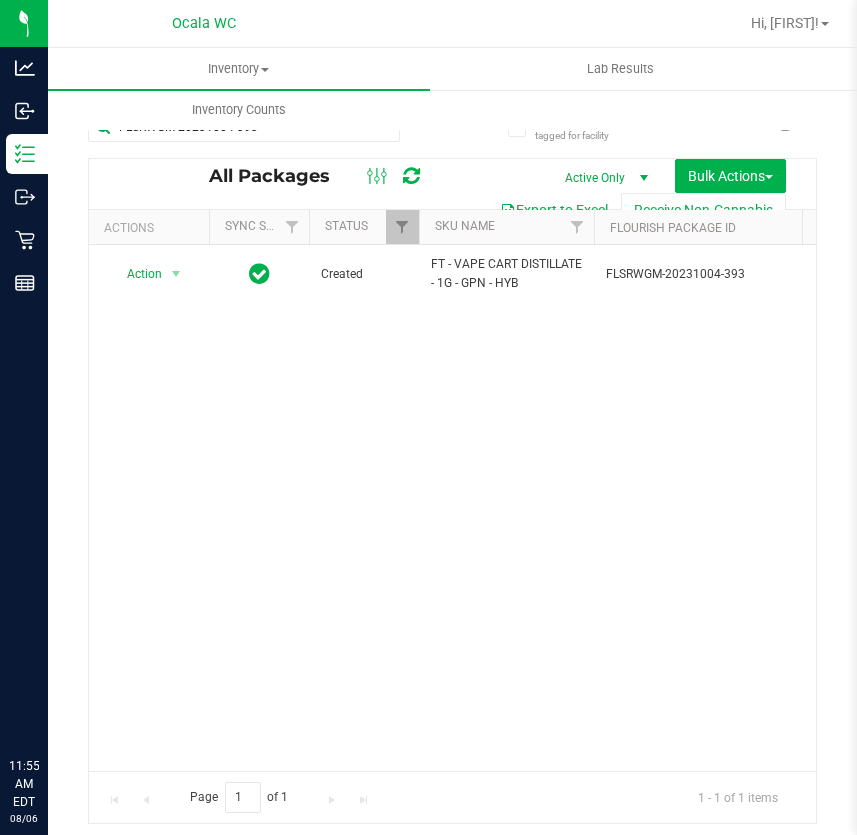 scroll, scrollTop: 0, scrollLeft: 0, axis: both 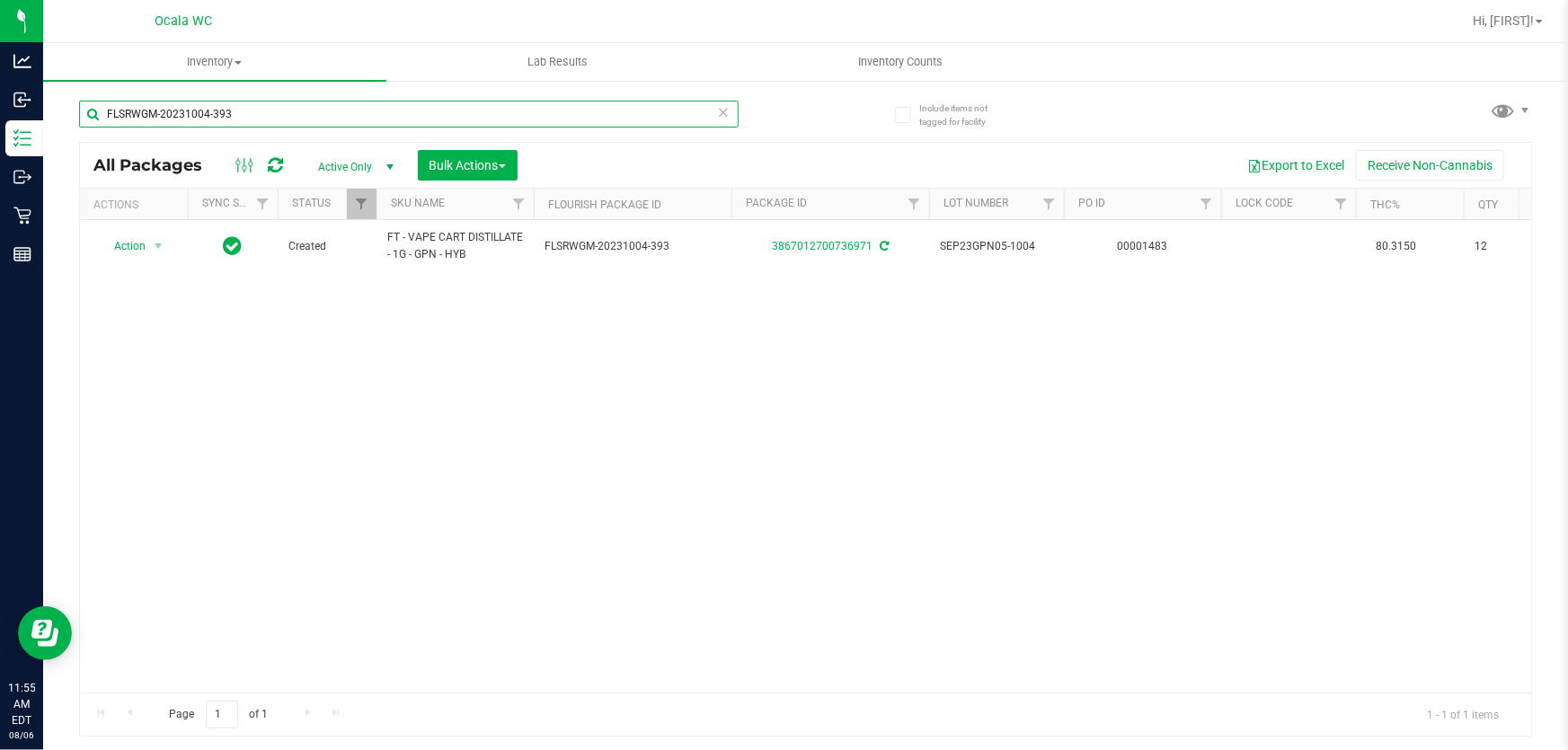 click on "FLSRWGM-20231004-393" at bounding box center (409, 114) 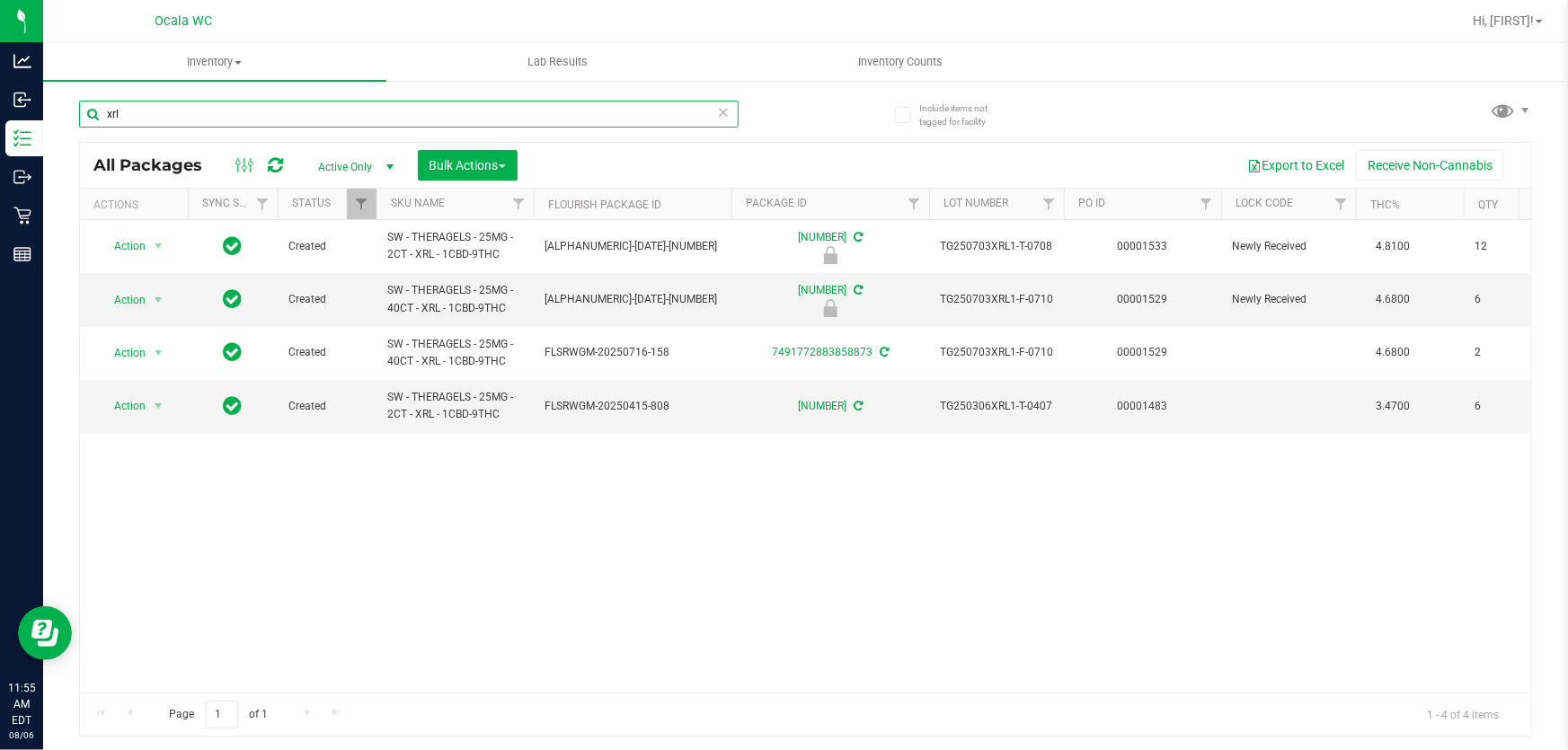scroll, scrollTop: 0, scrollLeft: 707, axis: horizontal 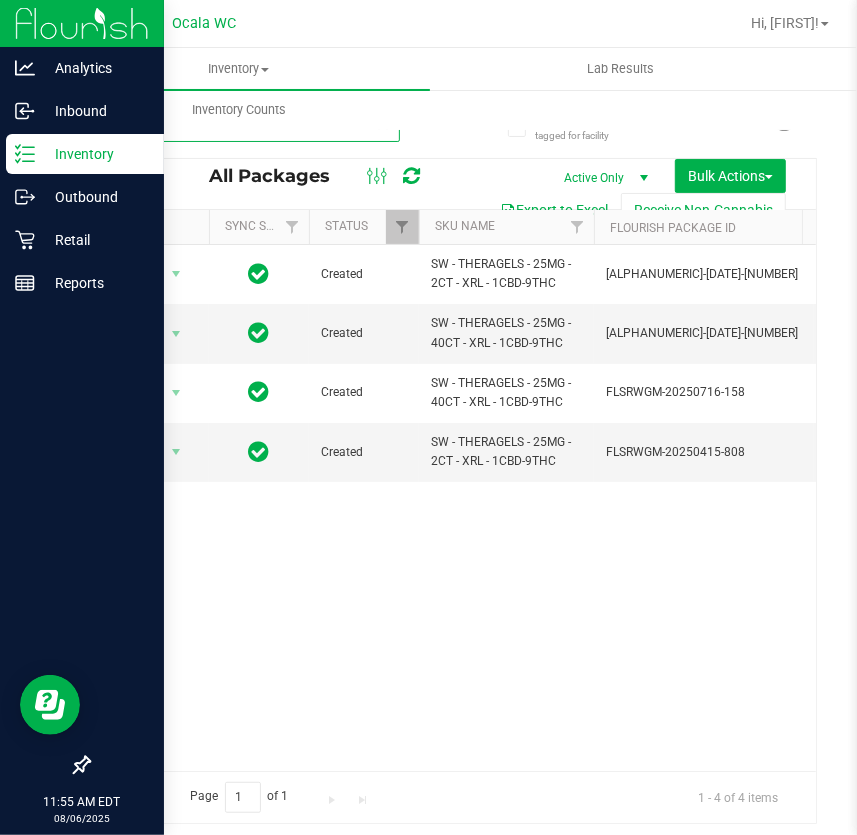 type on "xrl" 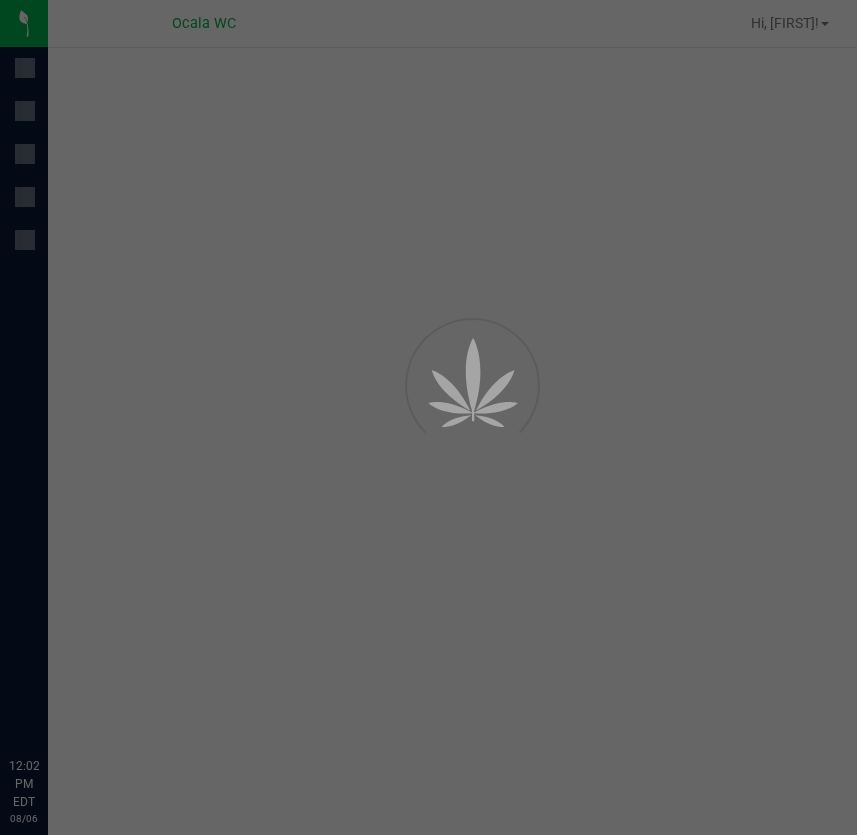 scroll, scrollTop: 0, scrollLeft: 0, axis: both 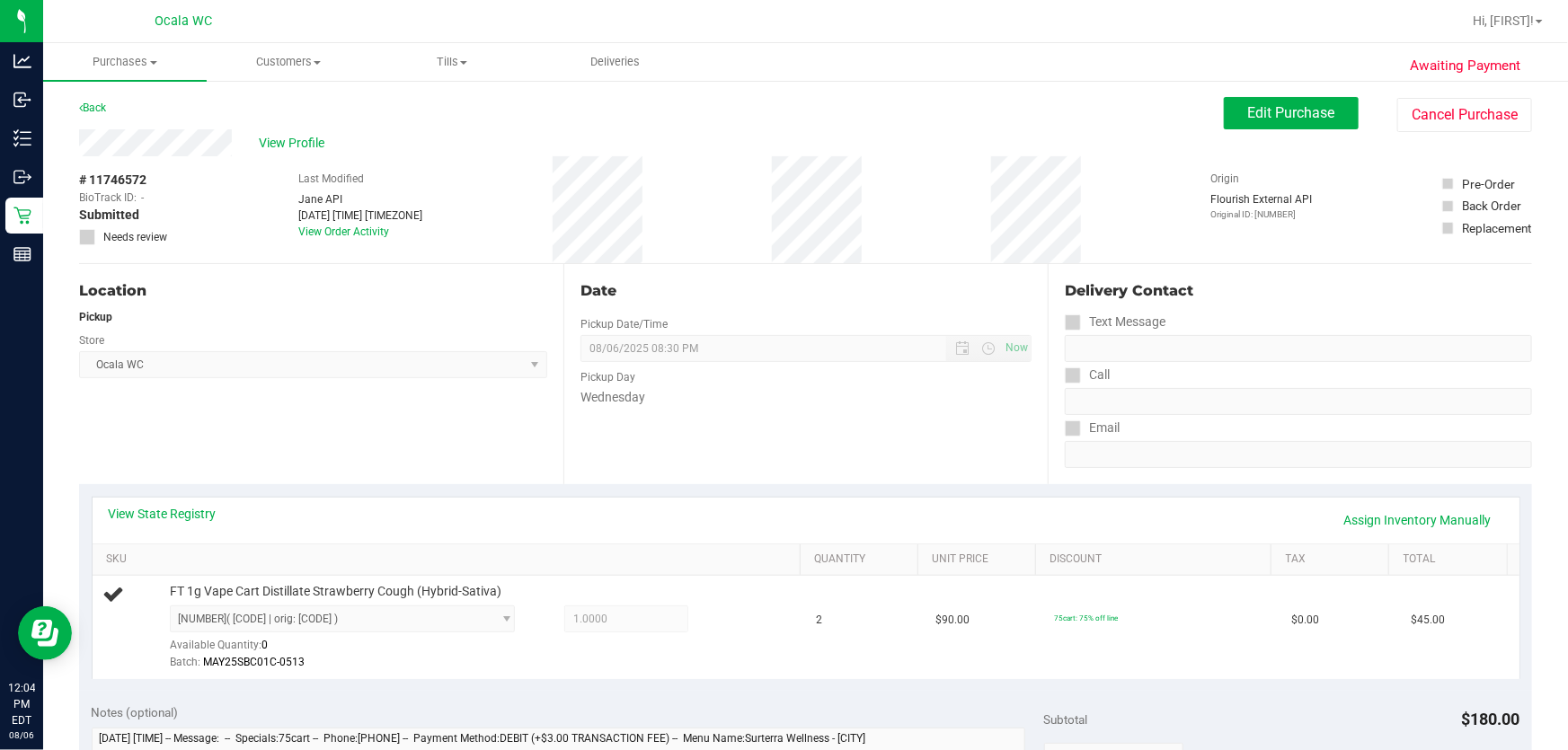 click on "Location
Pickup
Store
Ocala WC Select Store Bonita Springs WC Boynton Beach WC Bradenton WC Brandon WC Brooksville WC Call Center Clermont WC Crestview WC Deerfield Beach WC Delray Beach WC Deltona WC Ft Walton Beach WC Ft. Lauderdale WC Ft. Myers WC Gainesville WC Jax Atlantic WC JAX DC REP Jax WC Key West WC Lakeland WC Largo WC Lehigh Acres DC REP Merritt Island WC Miami 72nd WC Miami Beach WC Miami Dadeland WC Miramar DC REP New Port Richey WC North Palm Beach WC North Port WC Ocala WC Orange Park WC Orlando Colonial WC Orlando DC REP Orlando WC Oviedo WC Palm Bay WC Palm Coast WC Panama City WC Pensacola WC Port Orange WC Port St. Lucie WC Sebring WC South Tampa WC St. Pete WC Summerfield WC Tallahassee DC REP Tallahassee WC Tampa DC Testing Tampa Warehouse Tampa WC TX Austin DC TX Plano Retail Winter Haven WC" at bounding box center (321, 374) 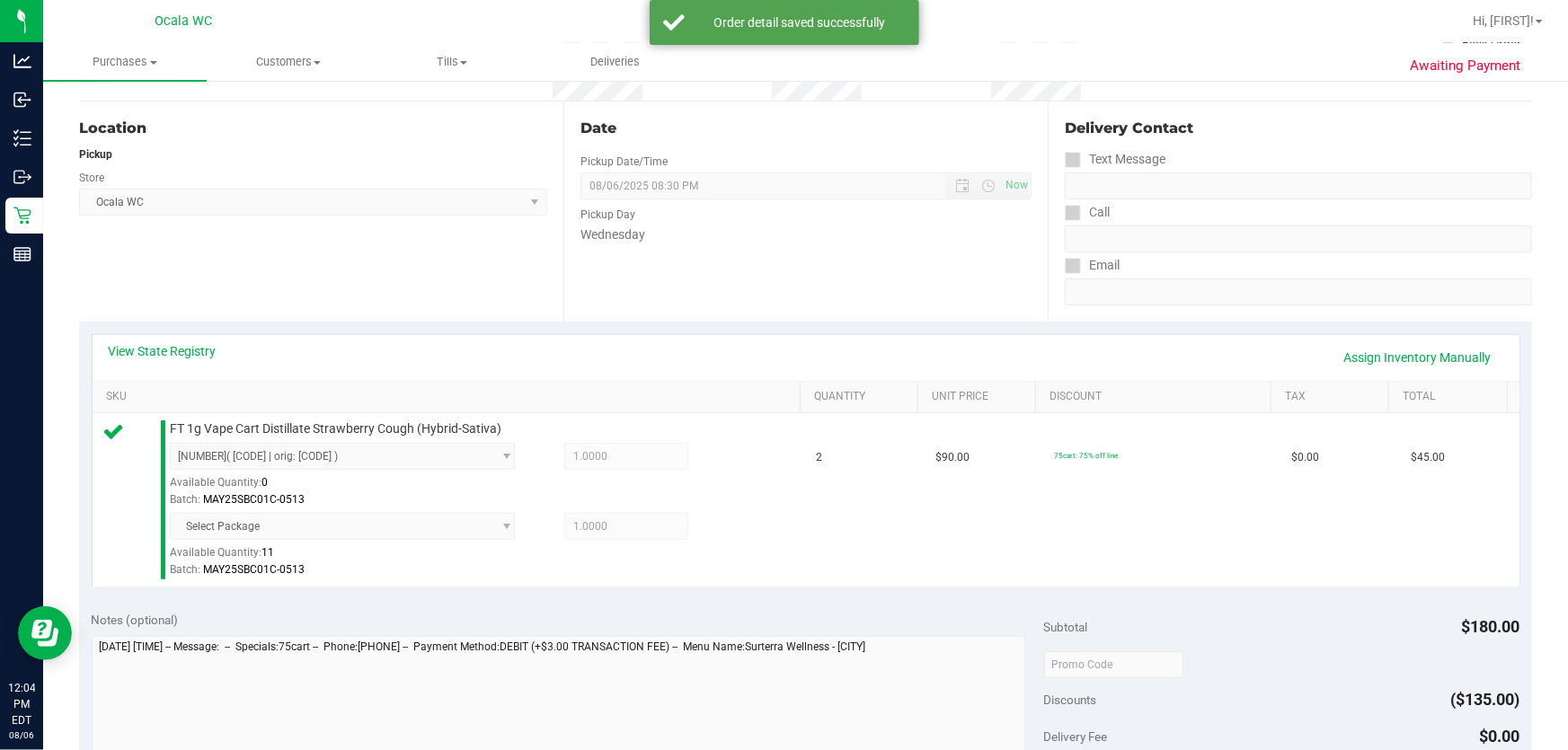 scroll, scrollTop: 408, scrollLeft: 0, axis: vertical 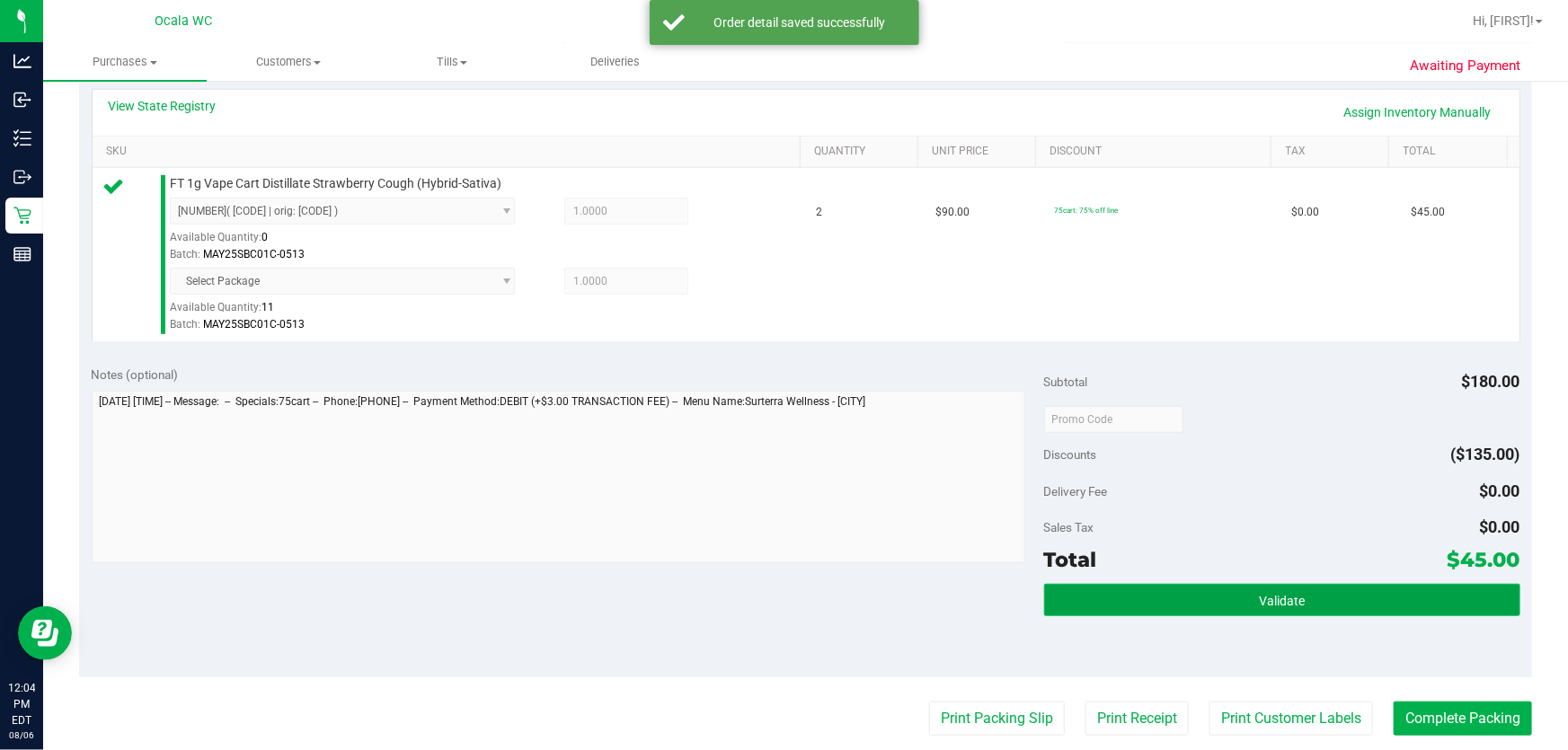 click on "Validate" at bounding box center [1282, 600] 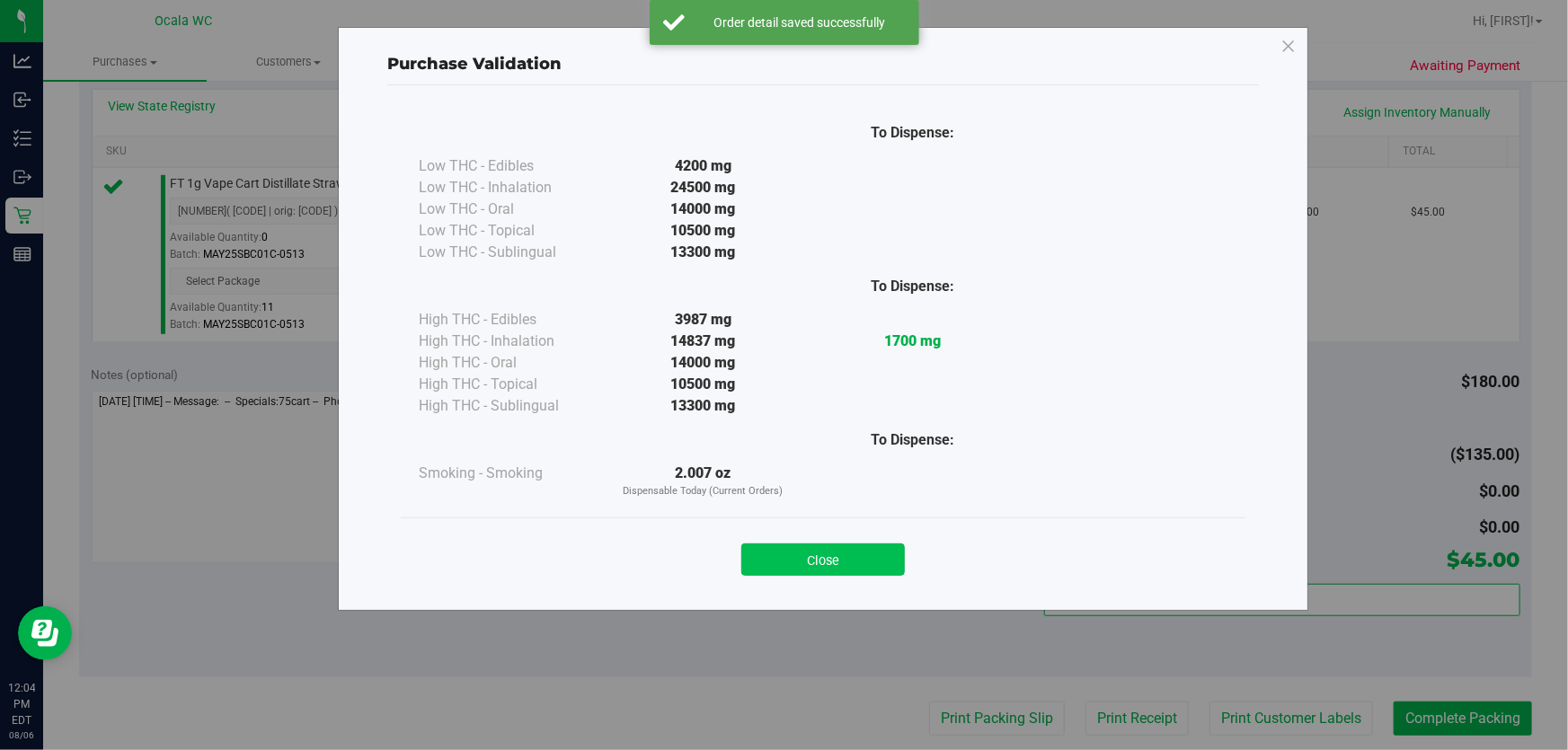click on "Close" at bounding box center (823, 560) 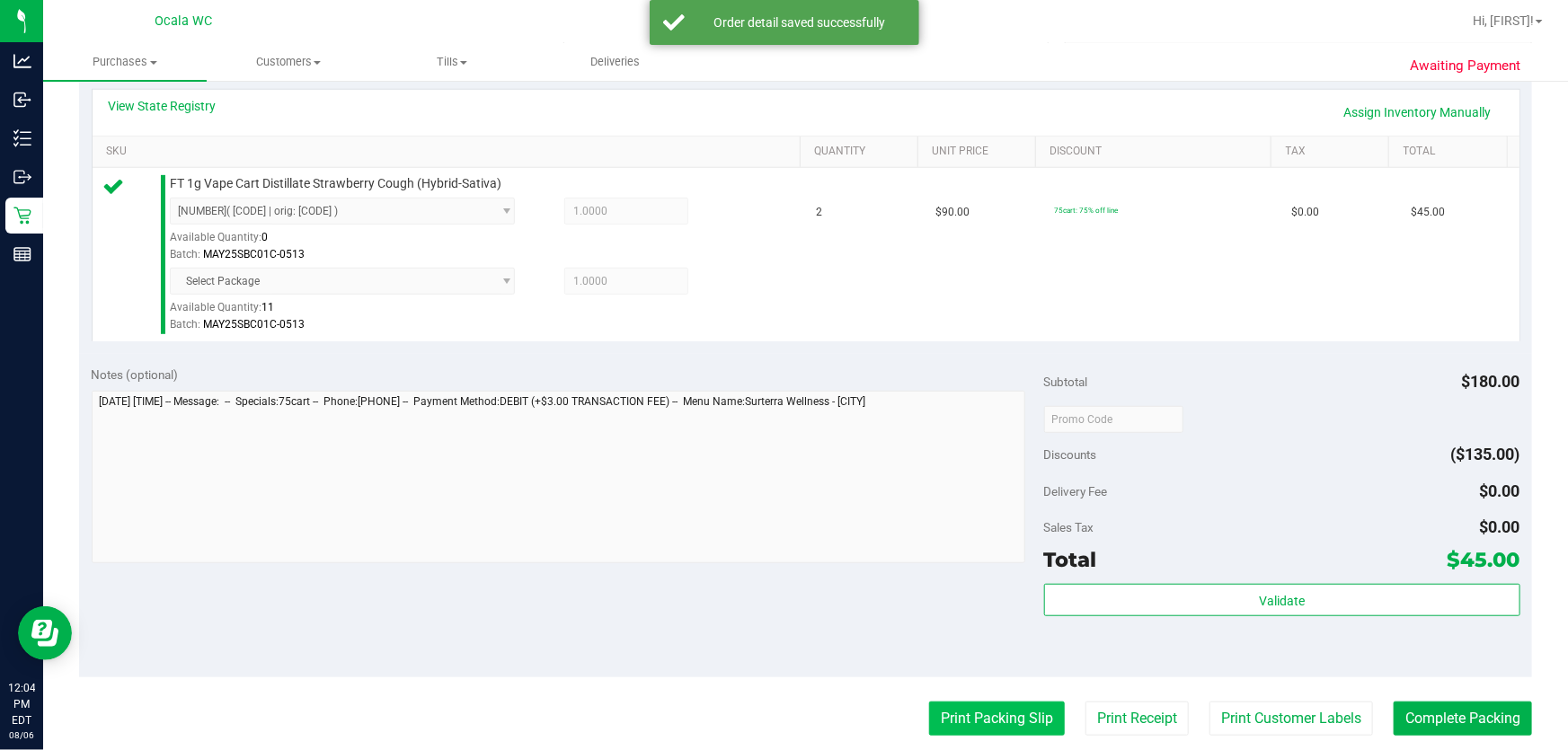 click on "Print Packing Slip" at bounding box center [997, 719] 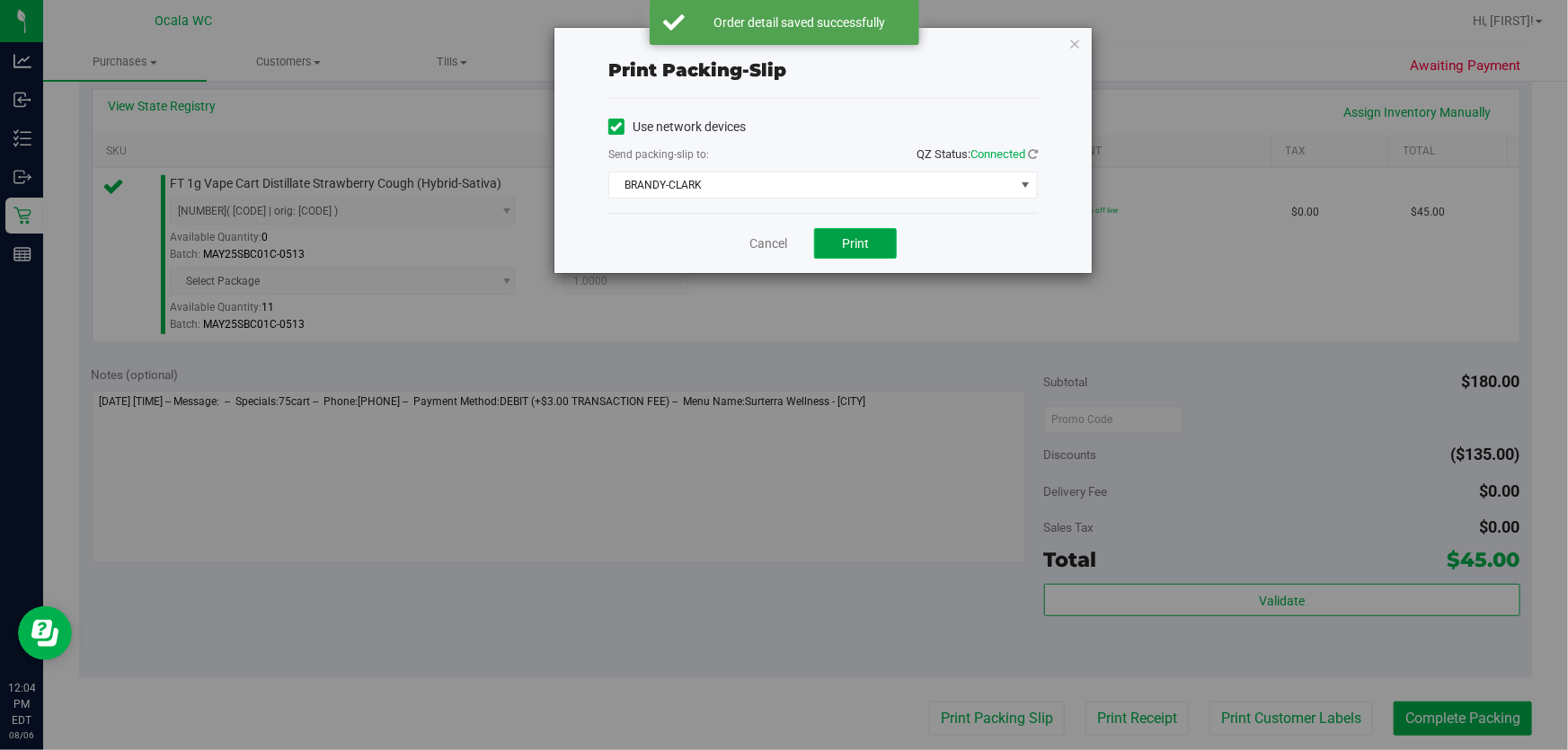 click on "Print" at bounding box center [855, 243] 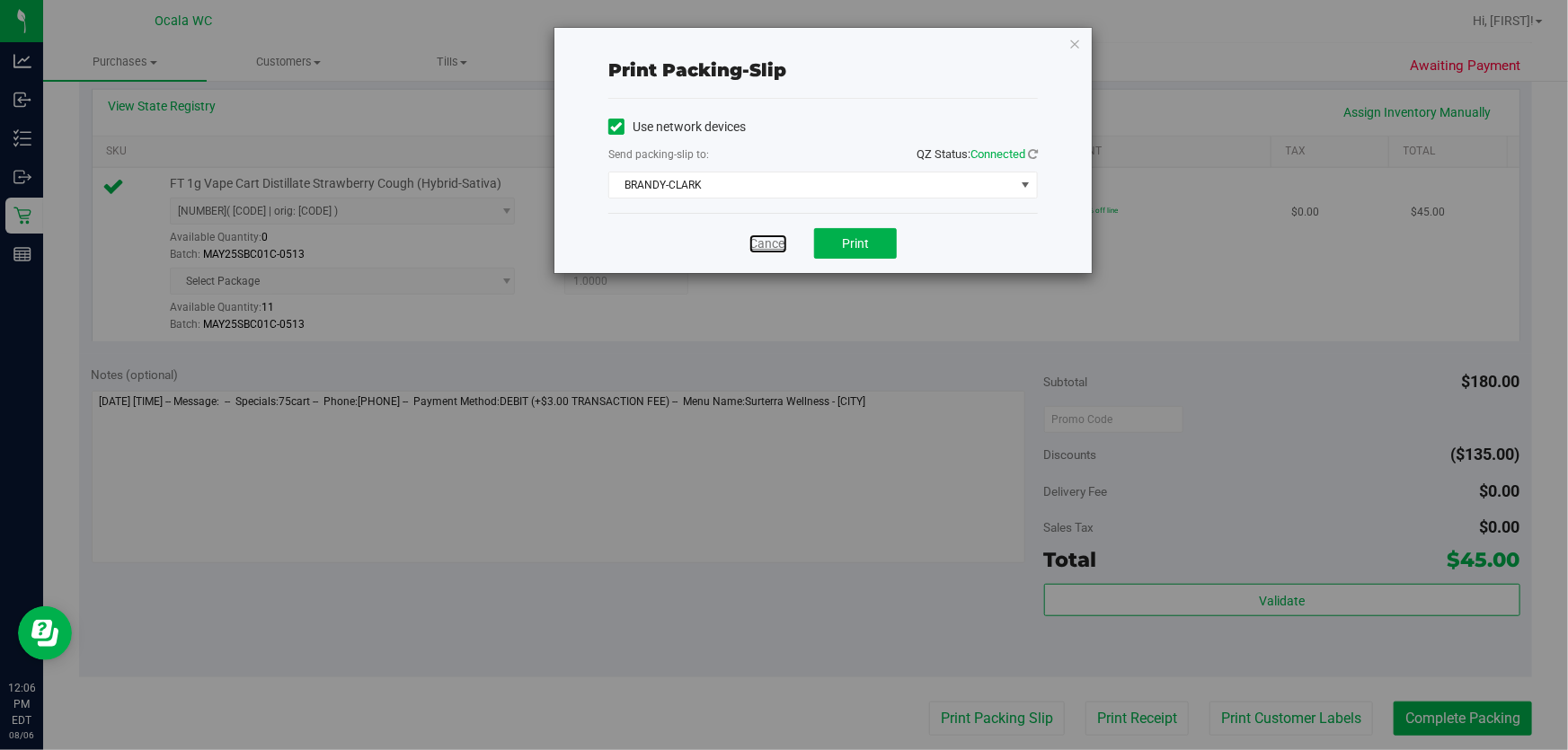 click on "Cancel" at bounding box center [768, 243] 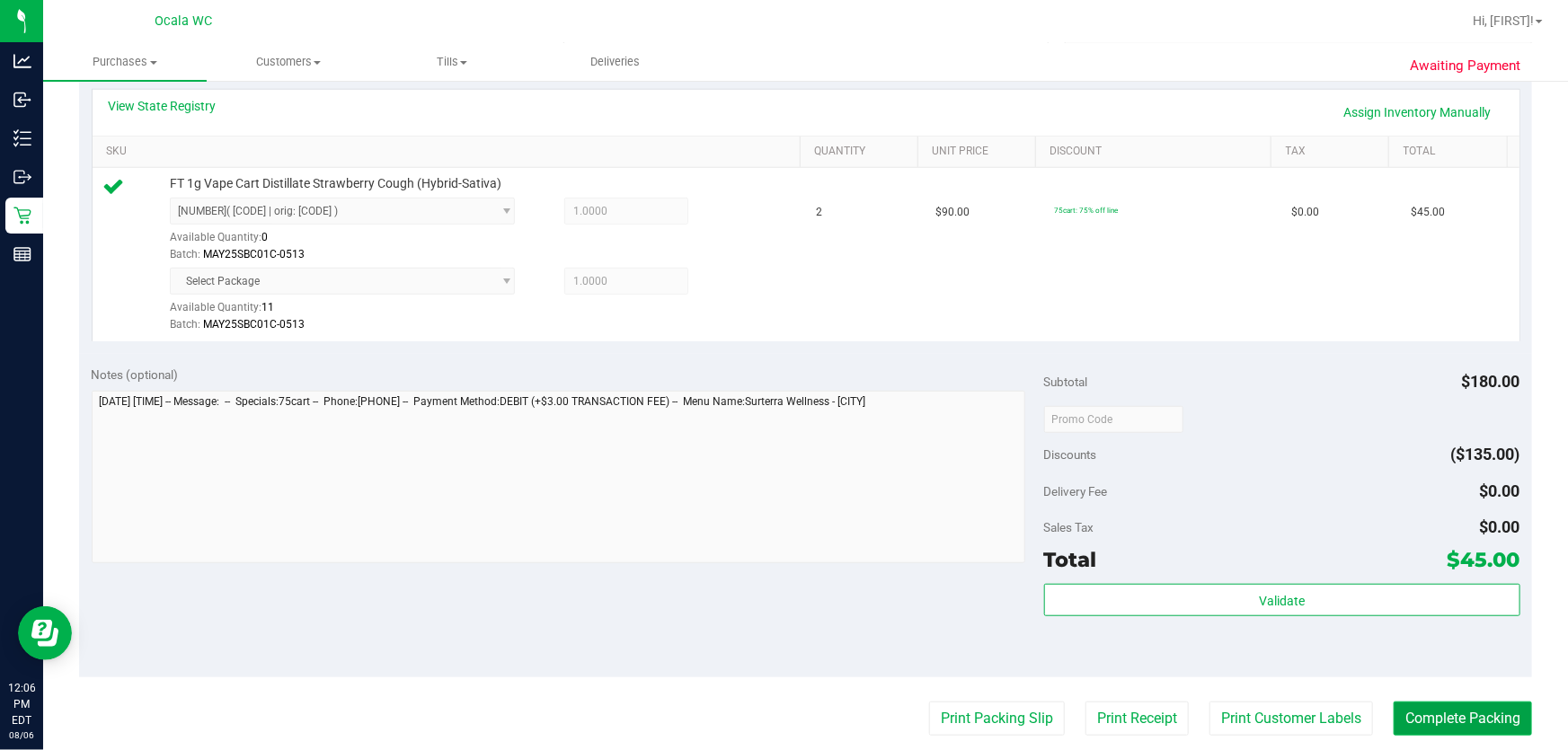 click on "Complete Packing" at bounding box center (1463, 719) 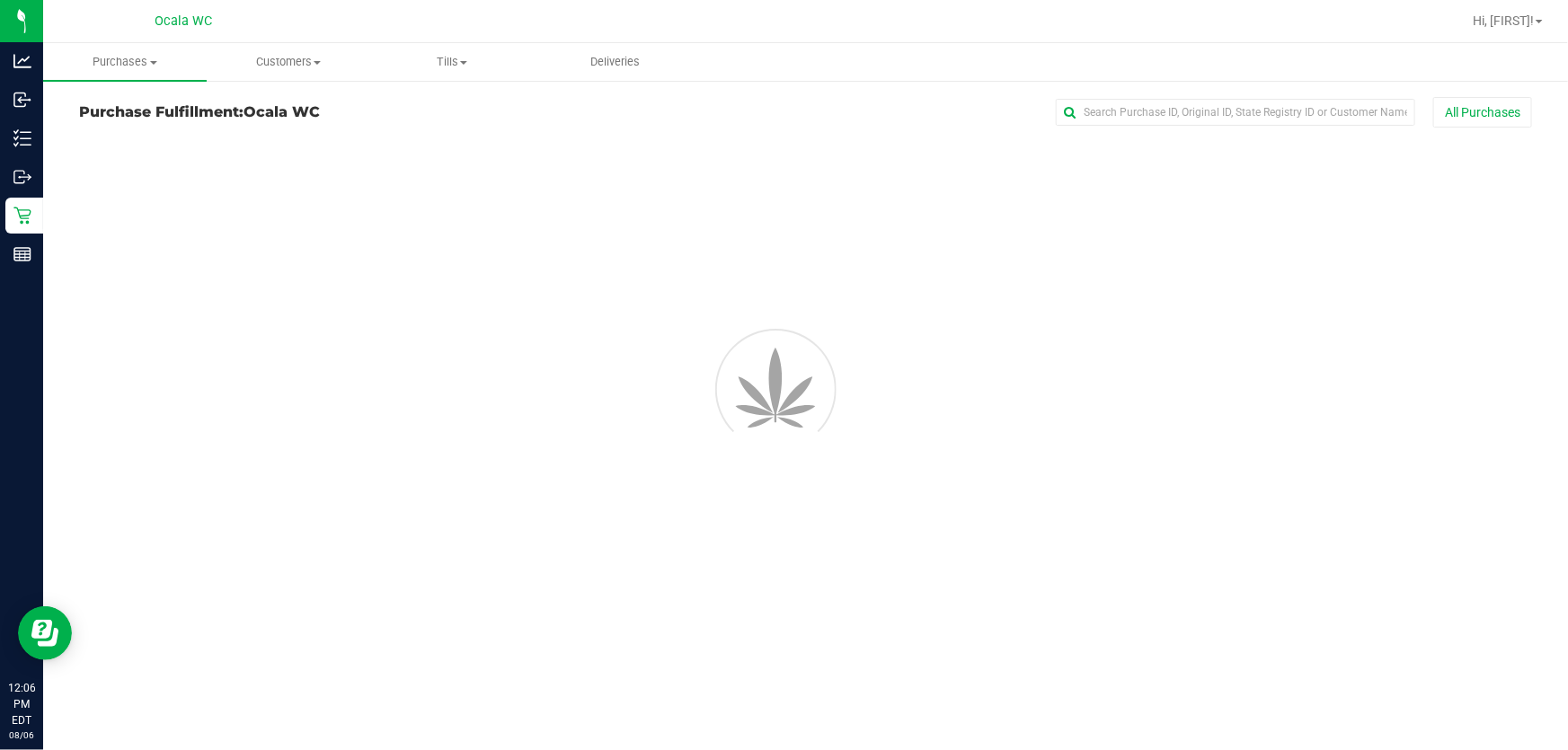 scroll, scrollTop: 0, scrollLeft: 0, axis: both 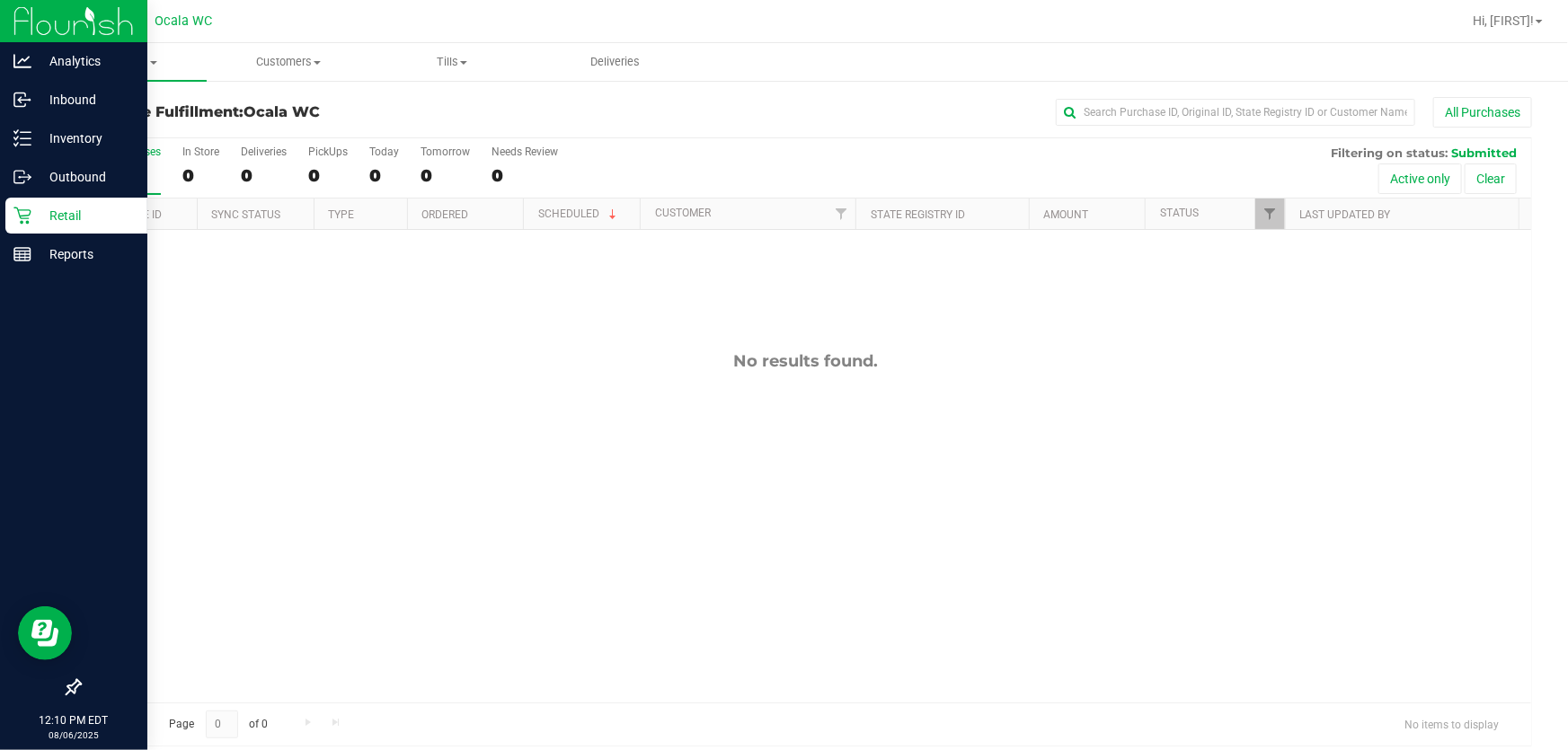 click on "Retail" at bounding box center [85, 216] 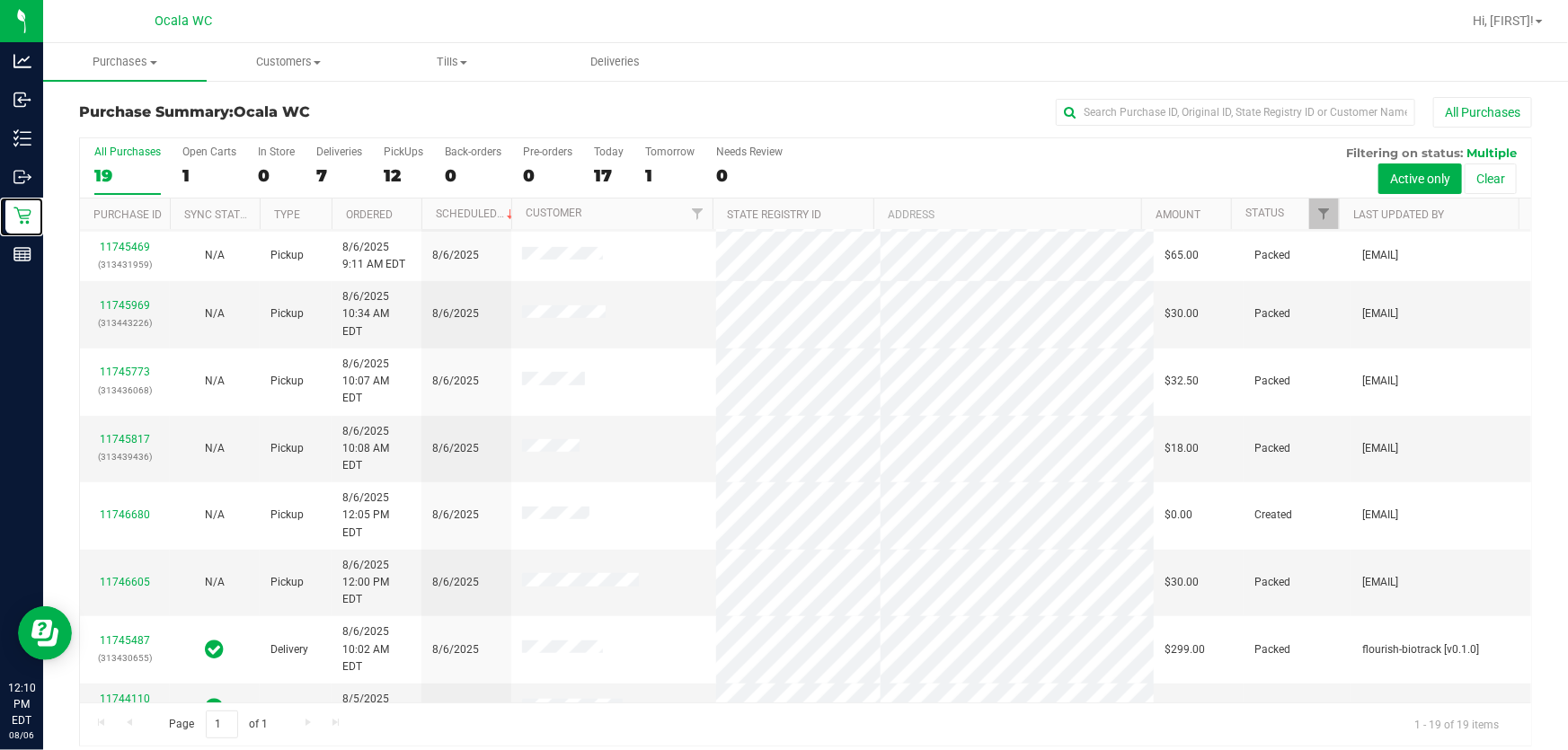 scroll, scrollTop: 470, scrollLeft: 0, axis: vertical 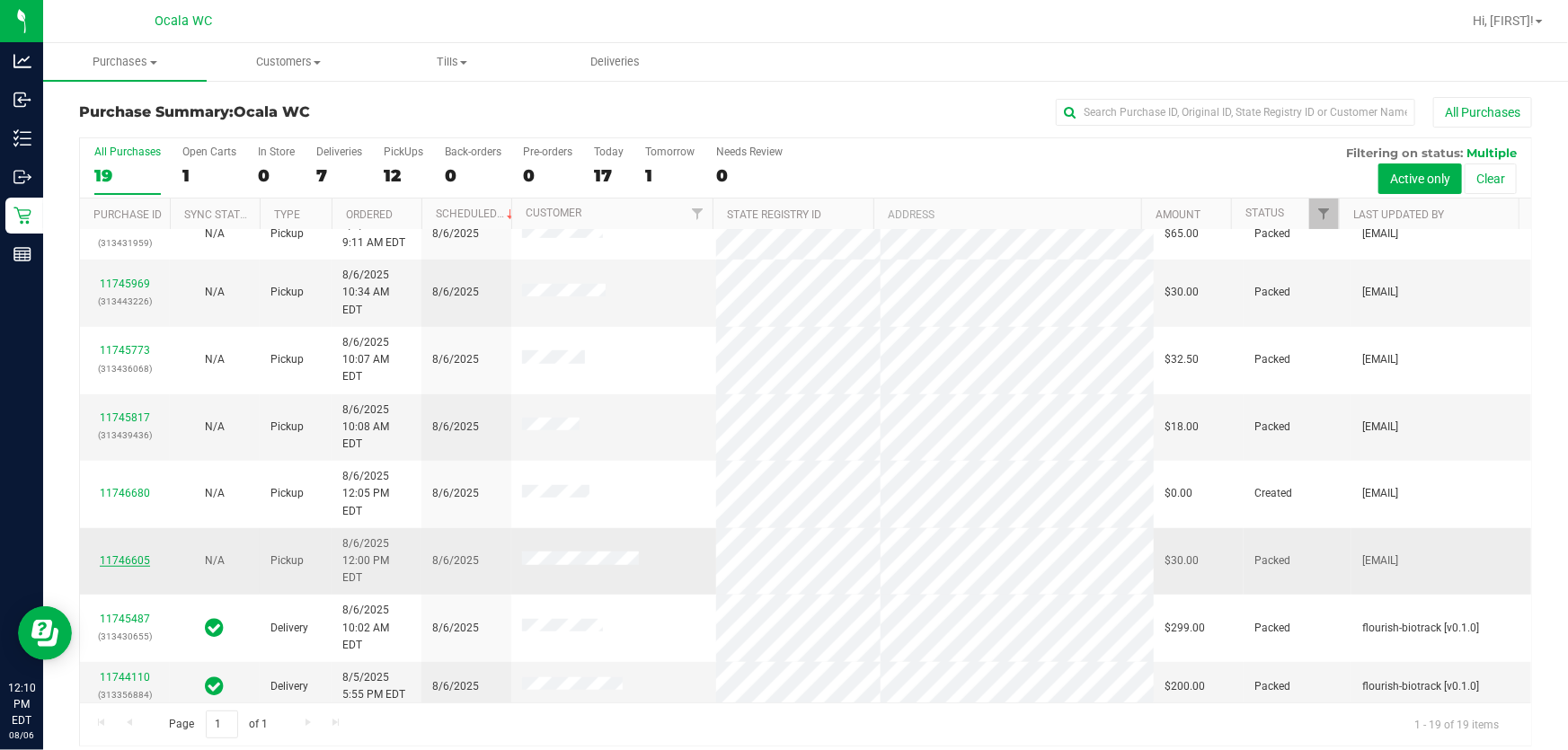 click on "11746605" at bounding box center (125, 560) 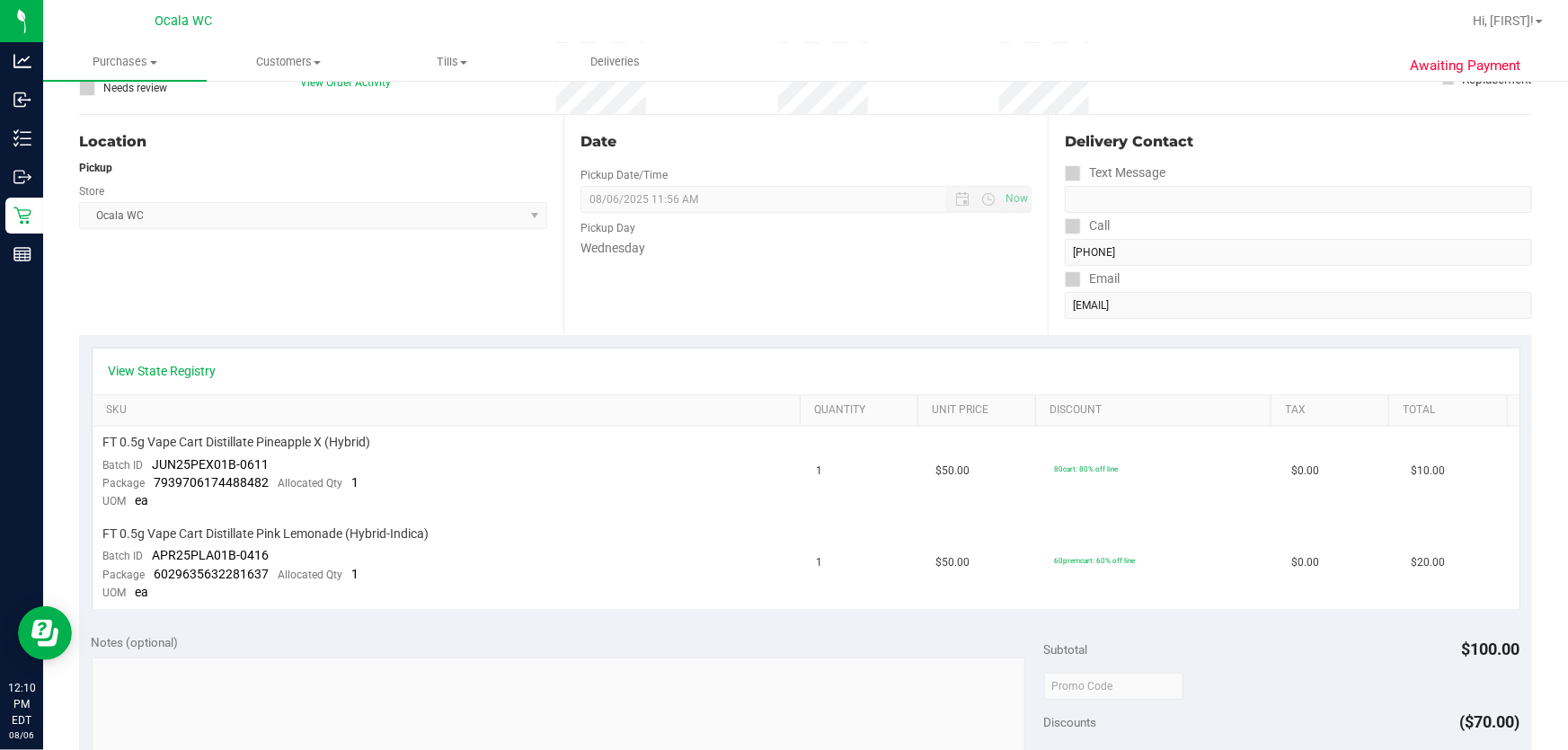scroll, scrollTop: 0, scrollLeft: 0, axis: both 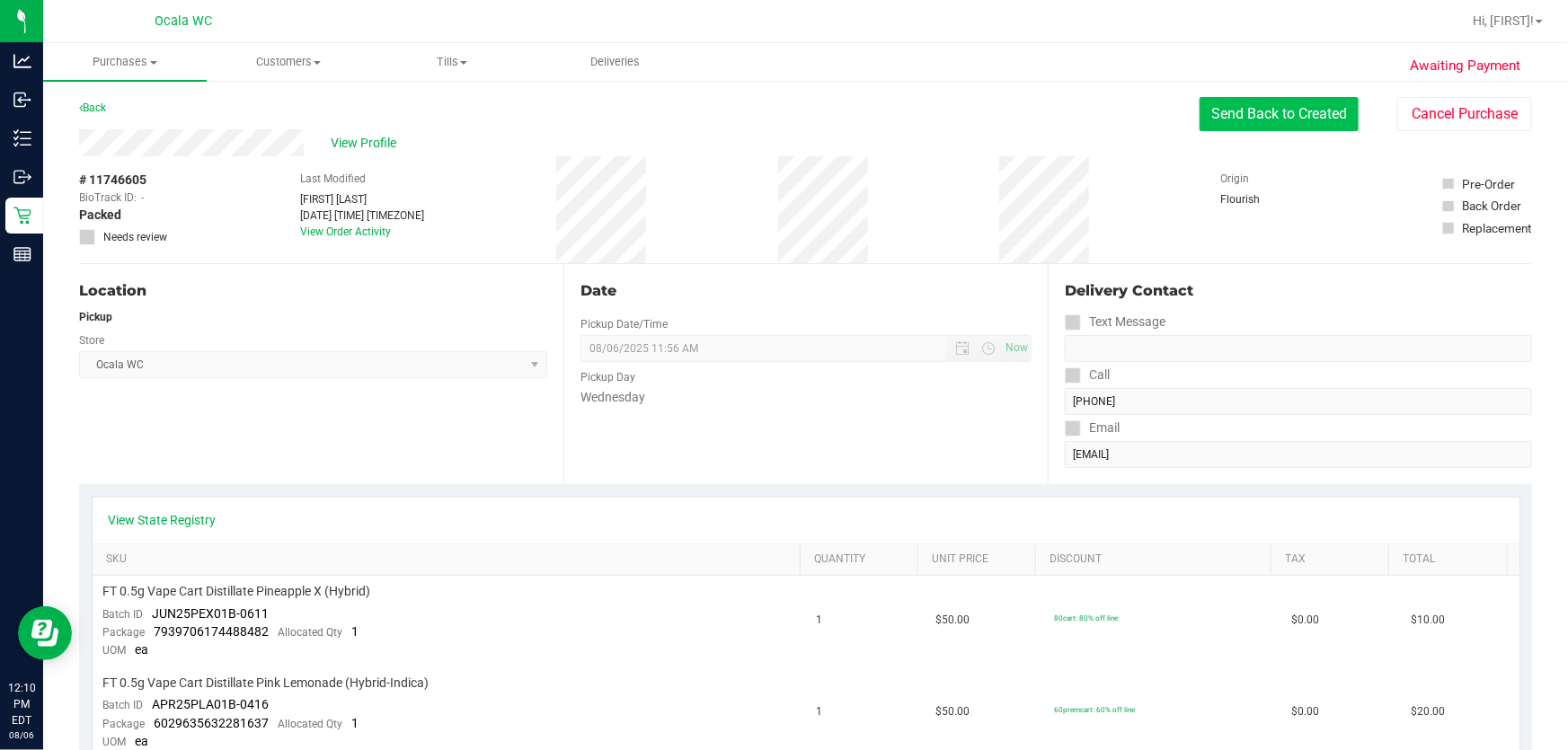 click on "Send Back to Created" at bounding box center (1279, 114) 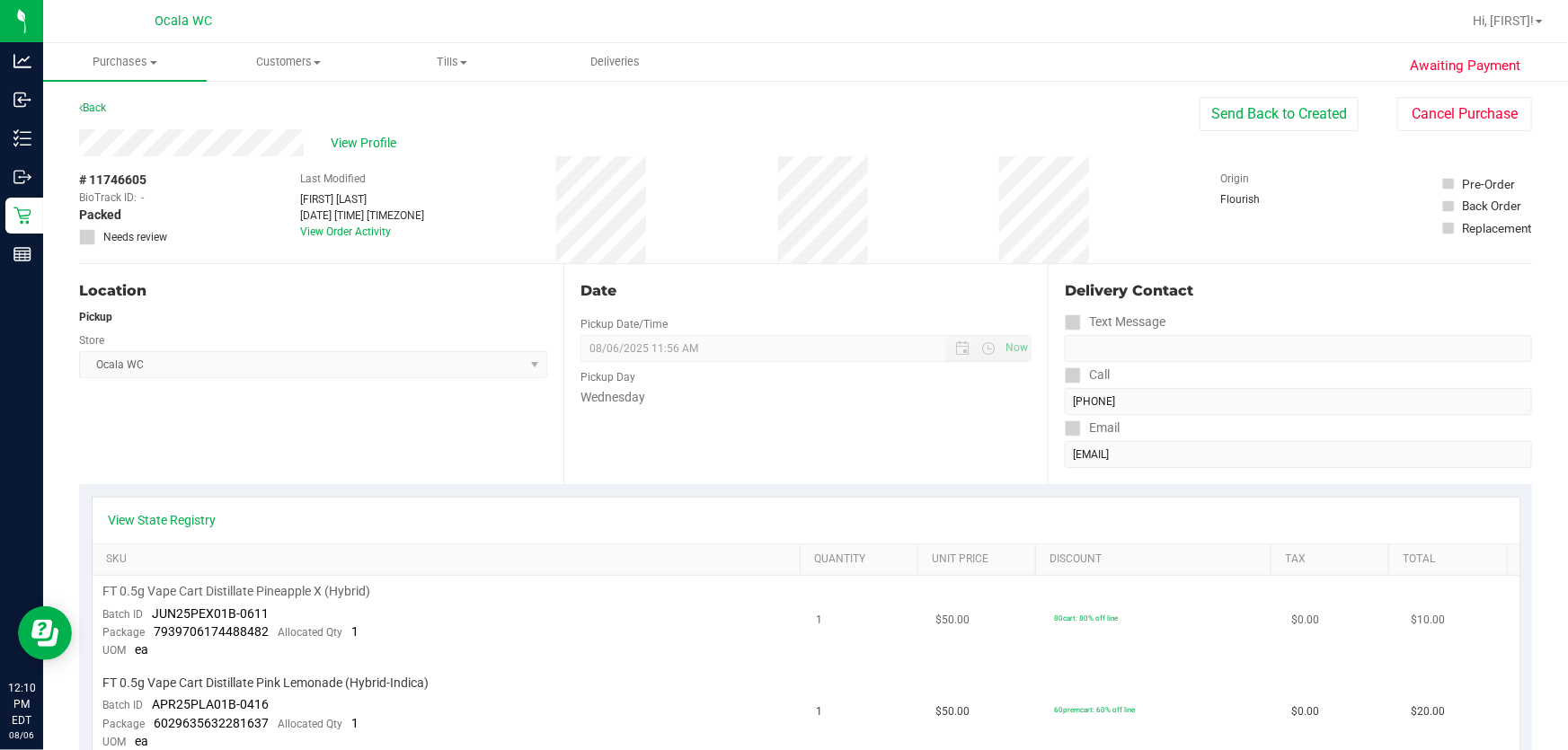 scroll, scrollTop: 244, scrollLeft: 0, axis: vertical 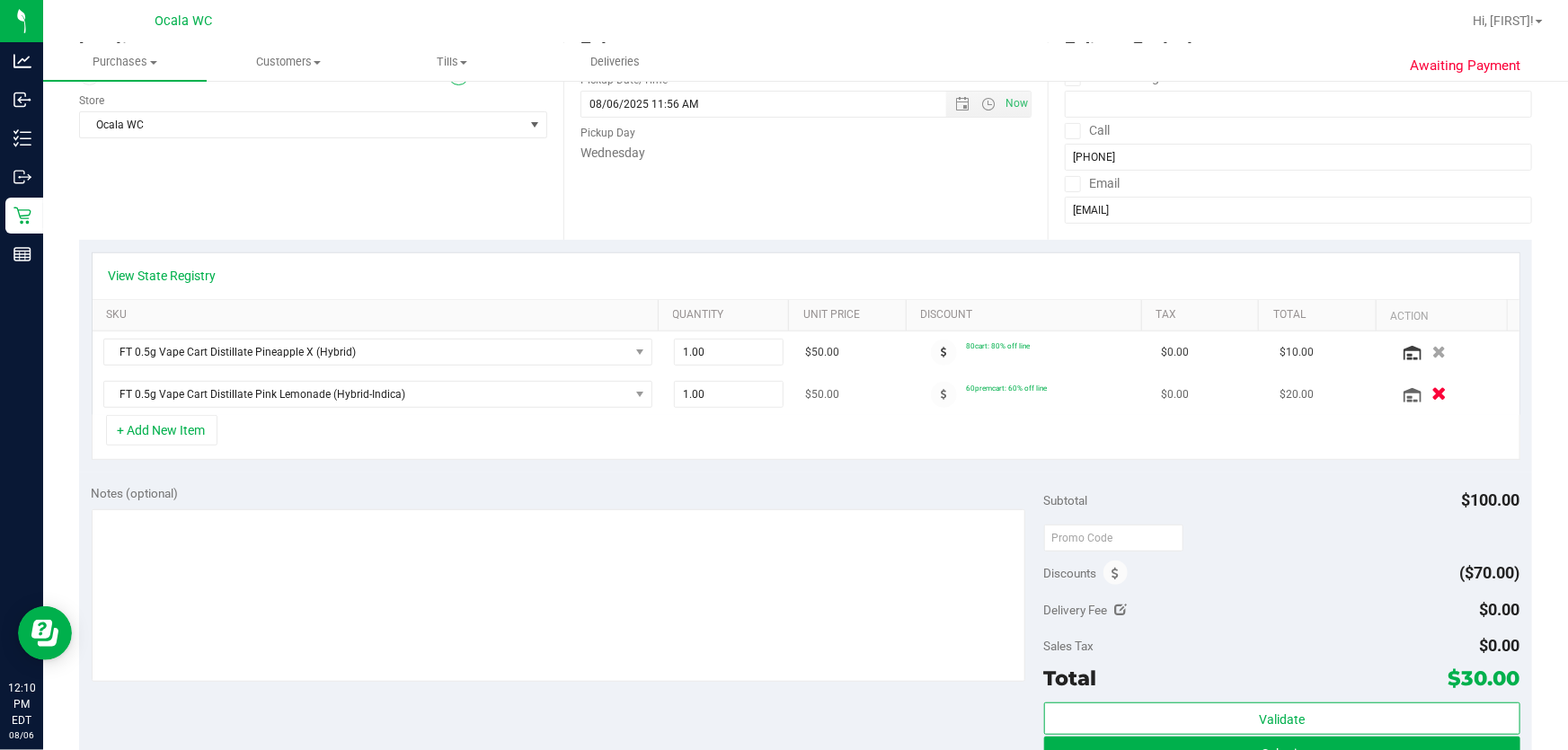 click at bounding box center (1439, 394) 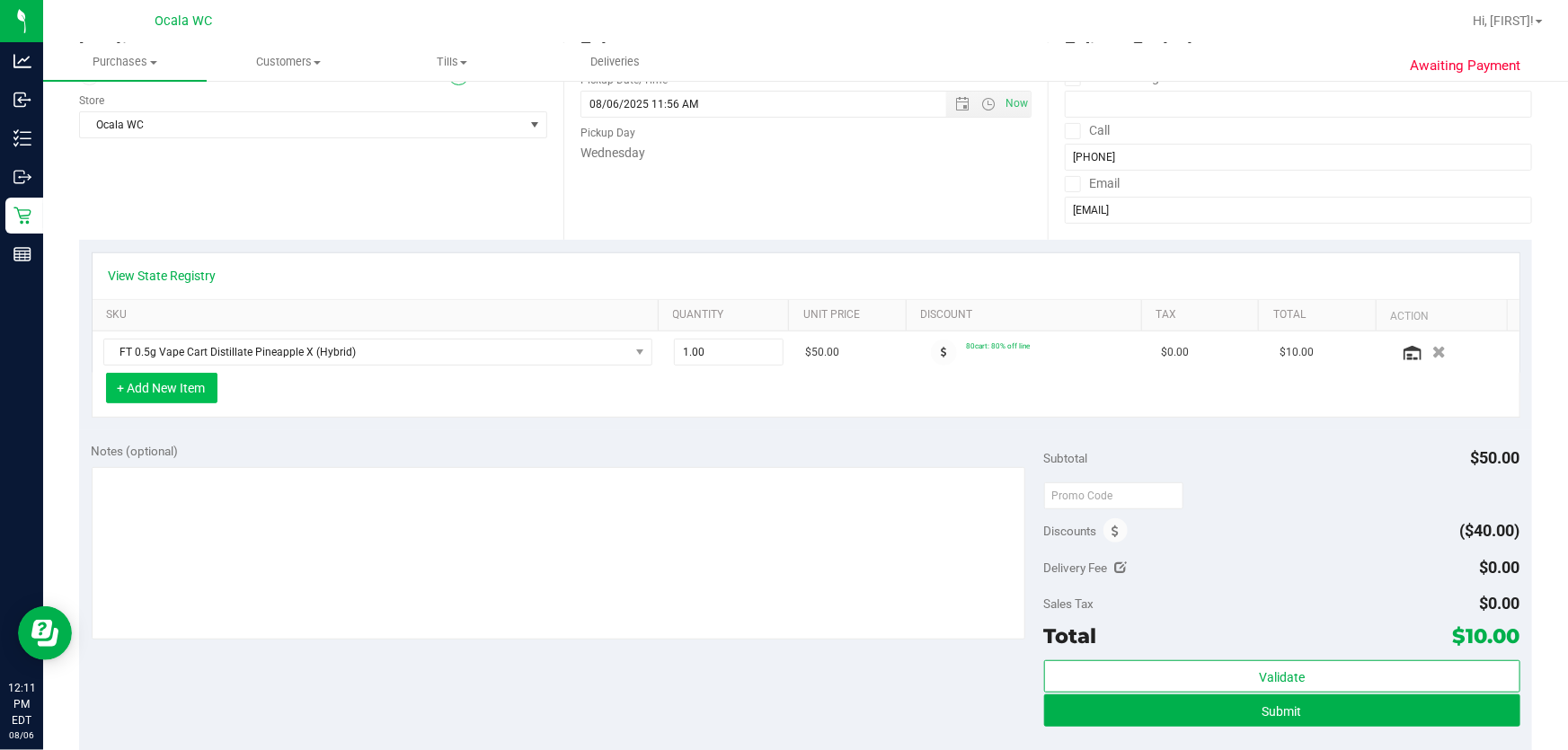 click on "+ Add New Item" at bounding box center [162, 388] 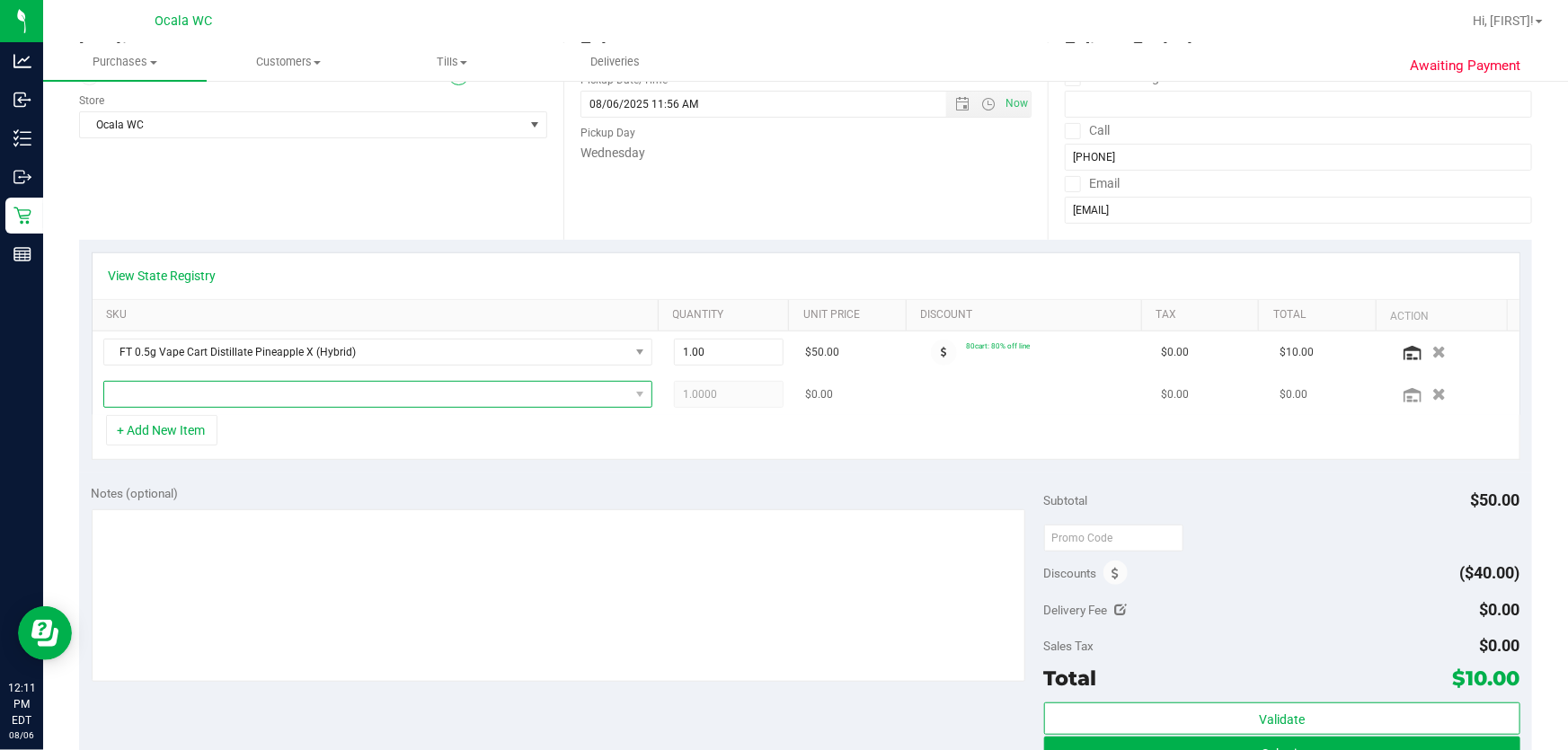 click at bounding box center (367, 394) 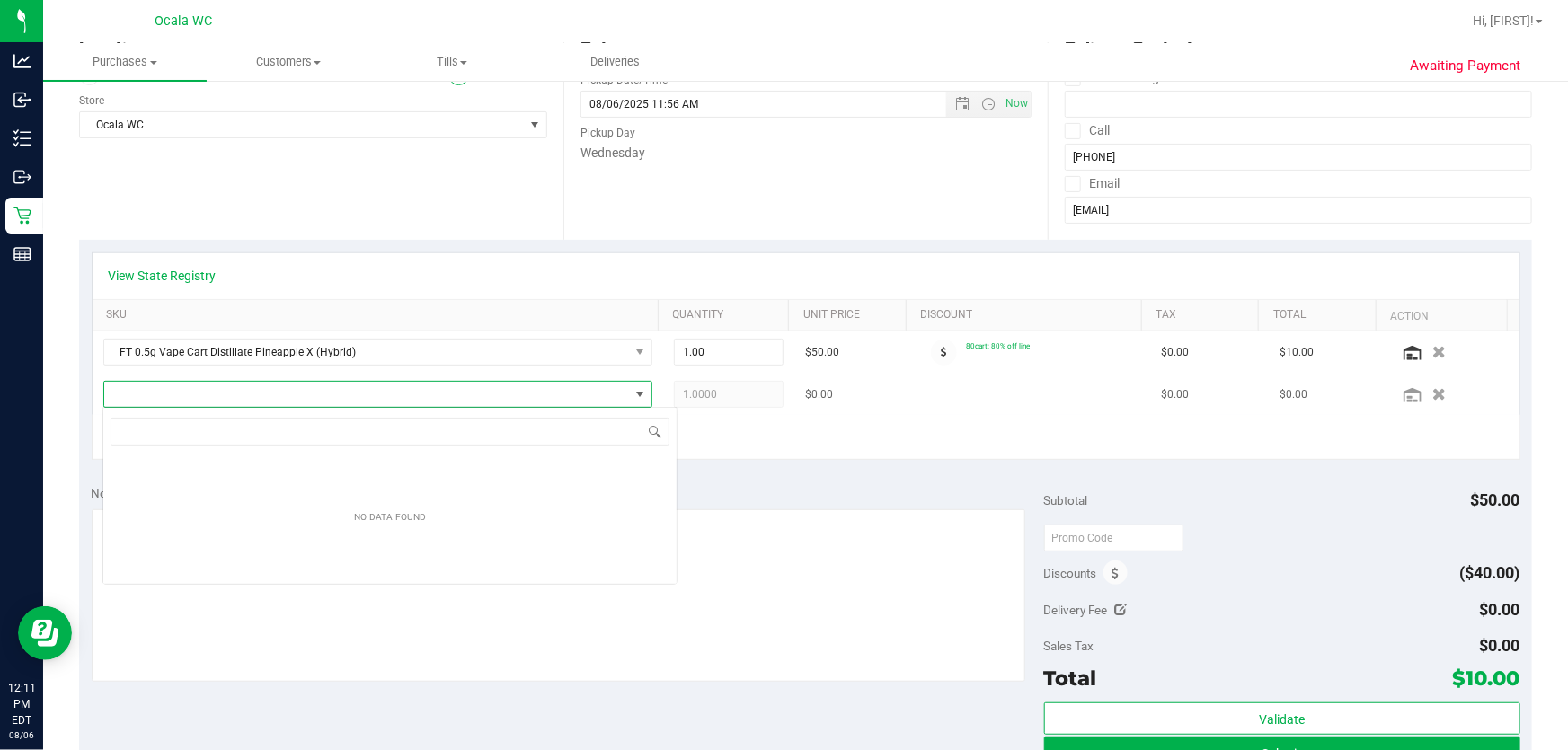 scroll, scrollTop: 89793, scrollLeft: 89317, axis: both 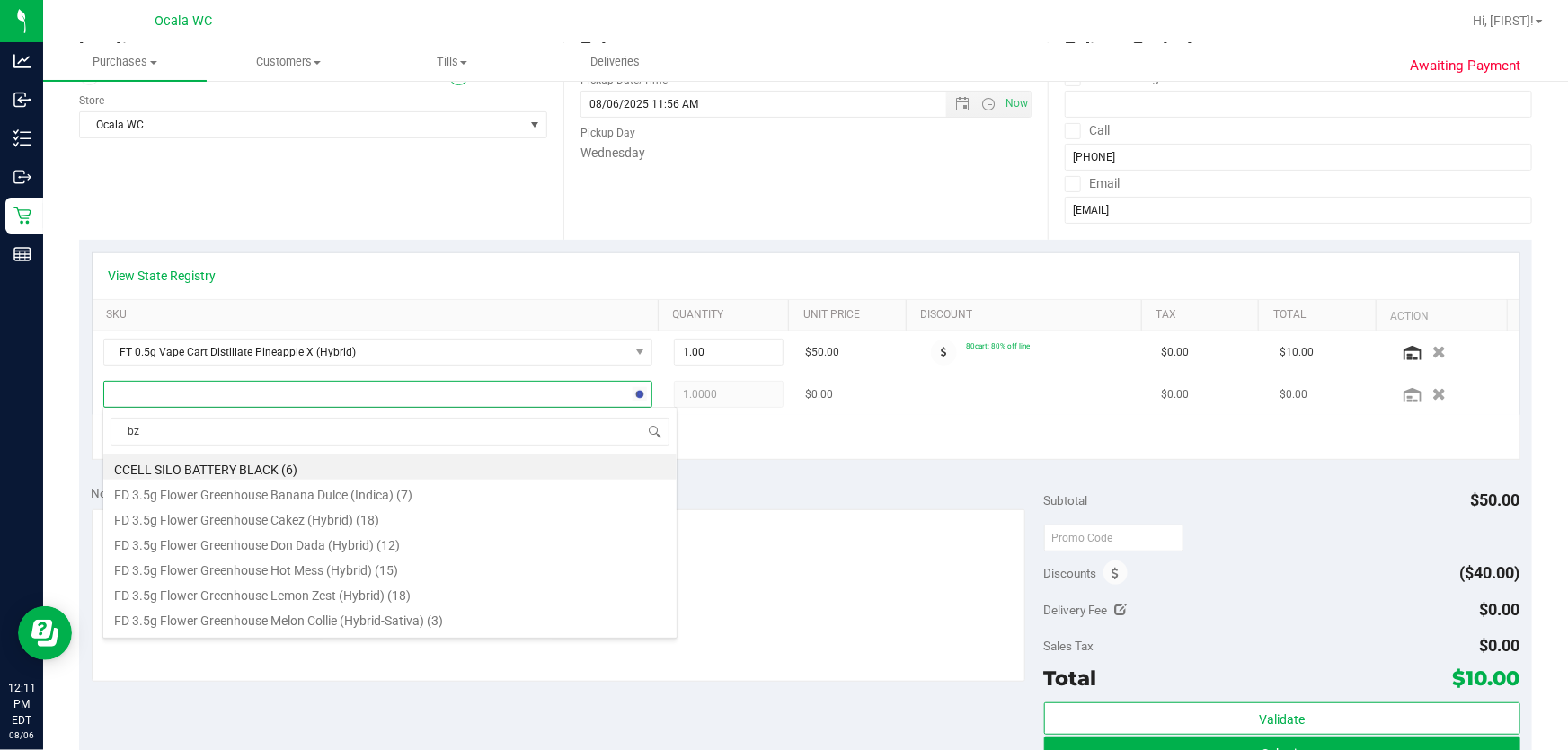 type on "bzk" 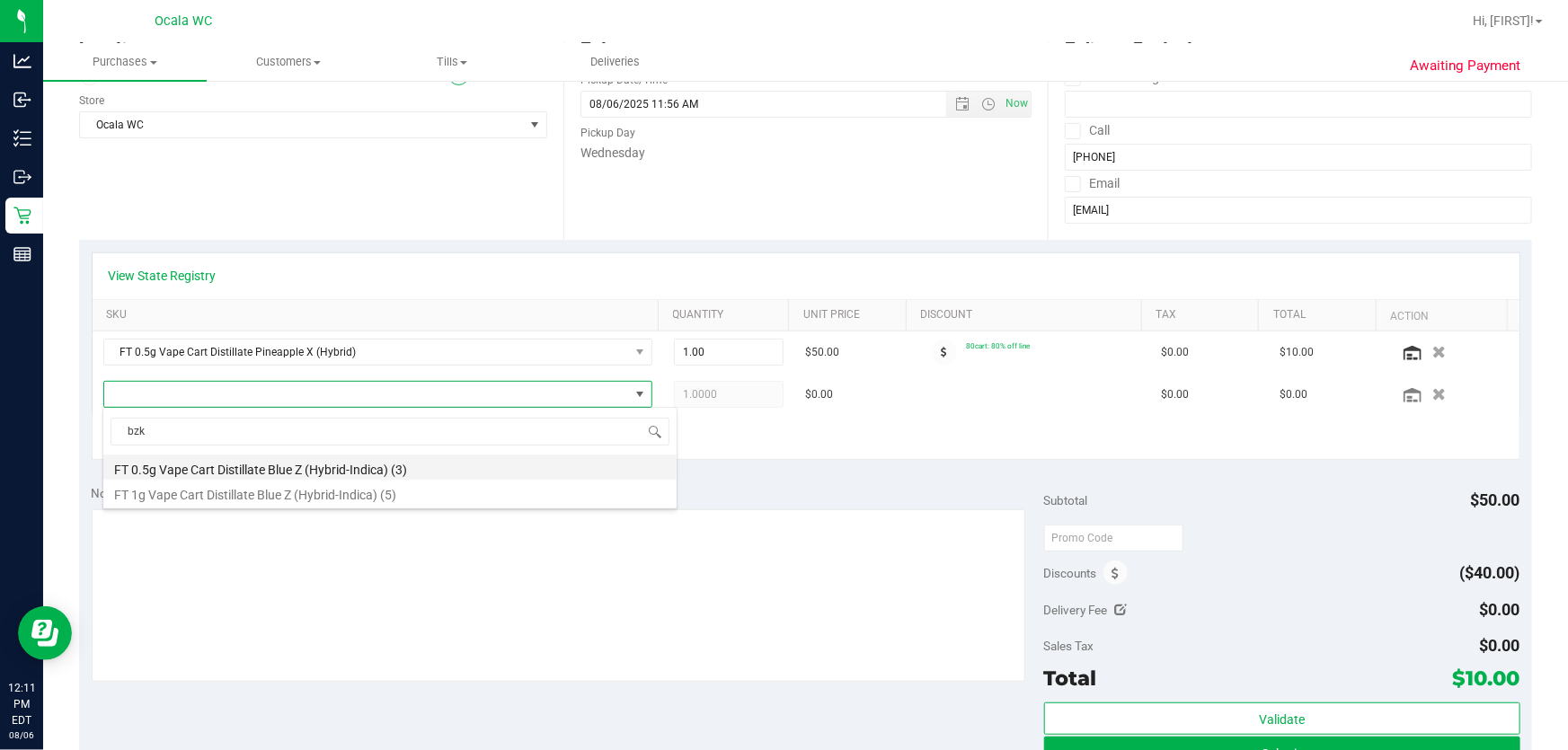 click on "FT 0.5g Vape Cart Distillate Blue Z (Hybrid-Indica) (3)" at bounding box center (390, 467) 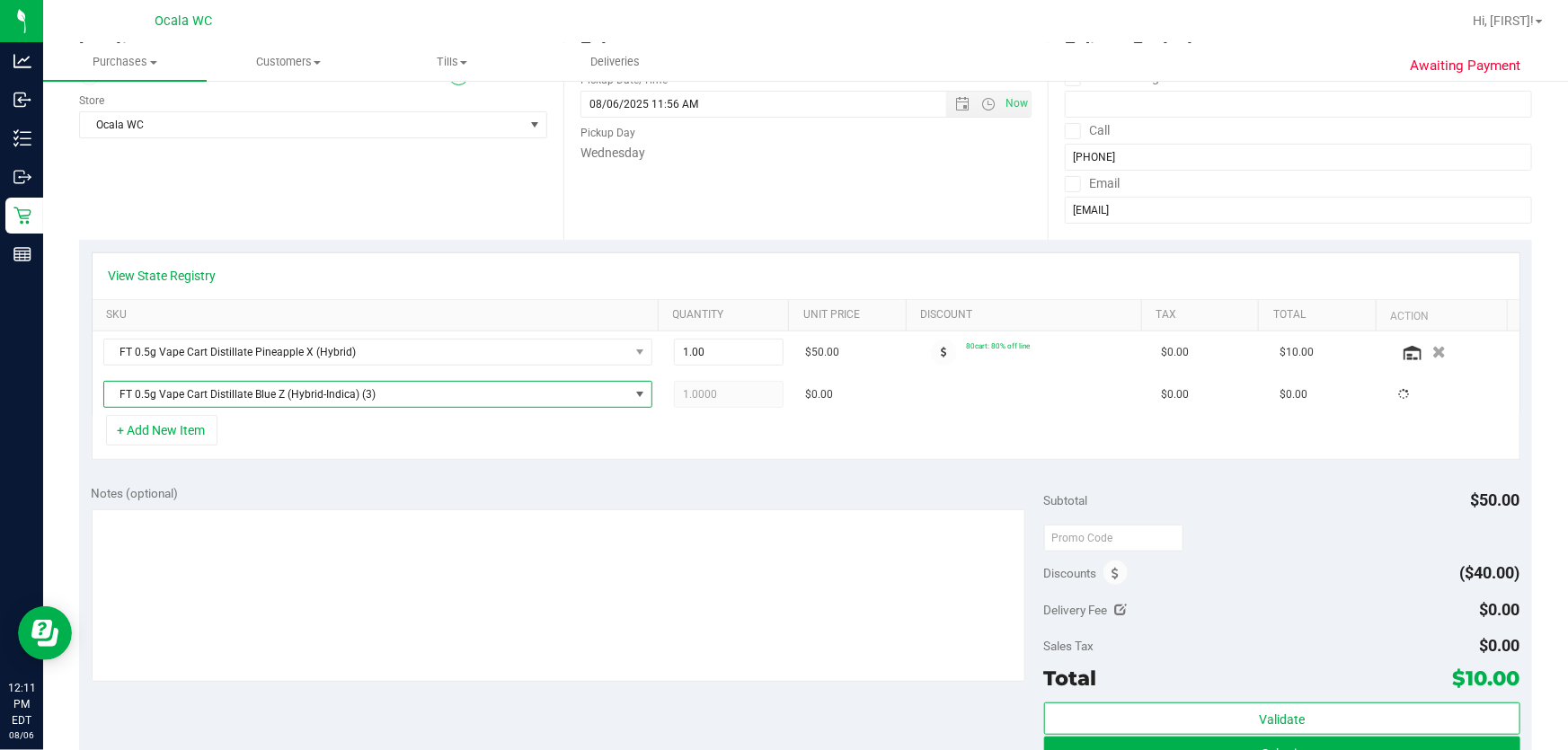 click on "+ Add New Item" at bounding box center [806, 437] 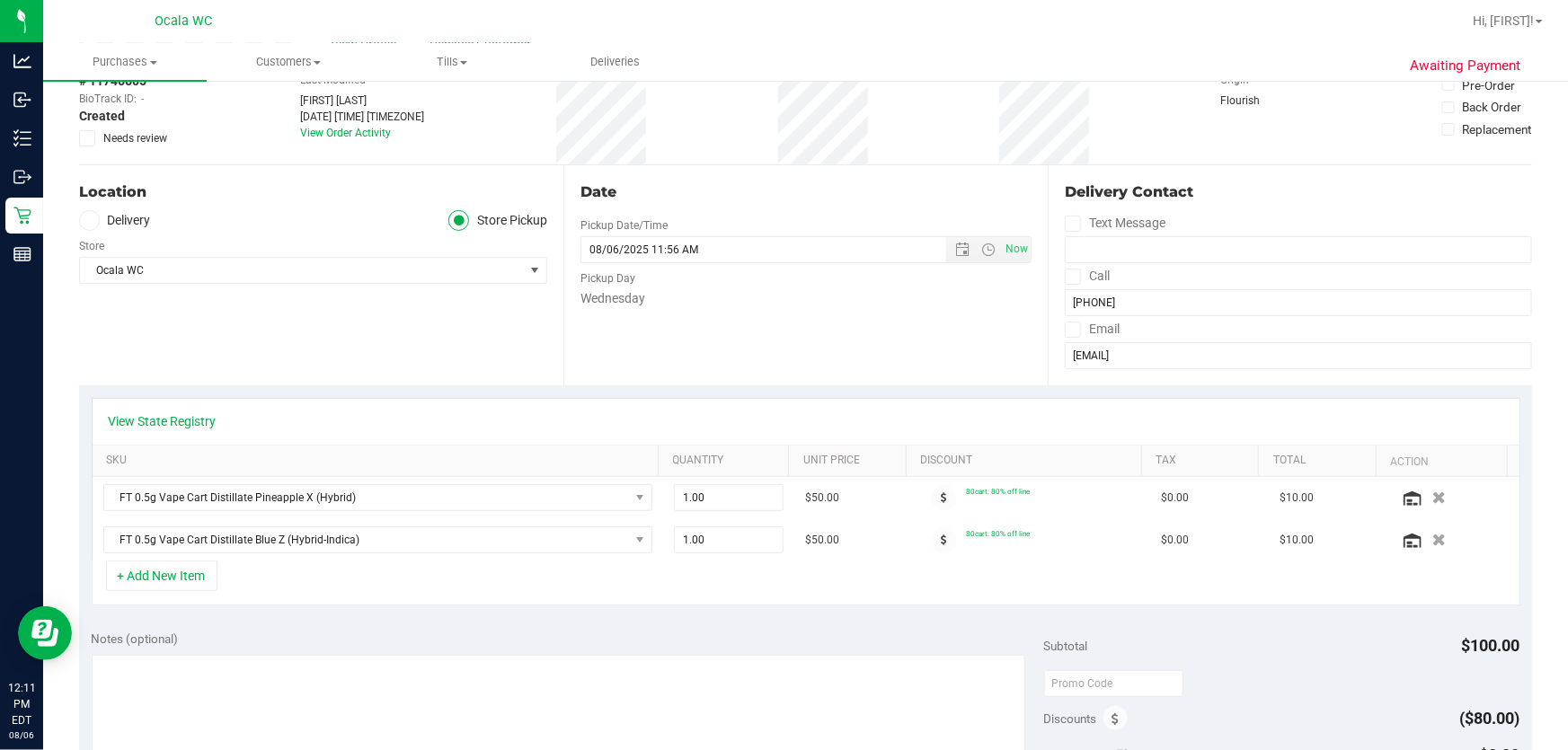 scroll, scrollTop: 0, scrollLeft: 0, axis: both 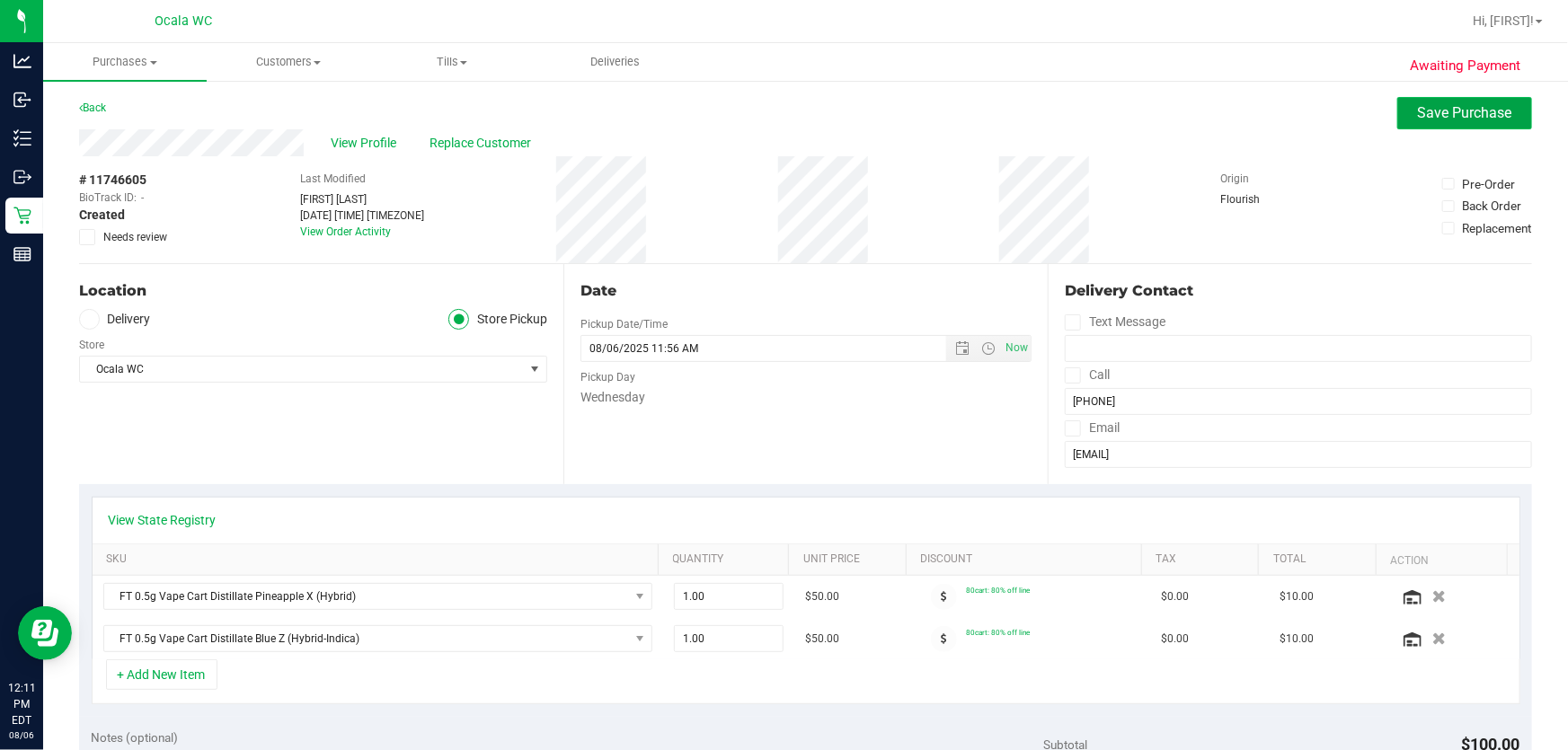 click on "Save Purchase" at bounding box center [1465, 112] 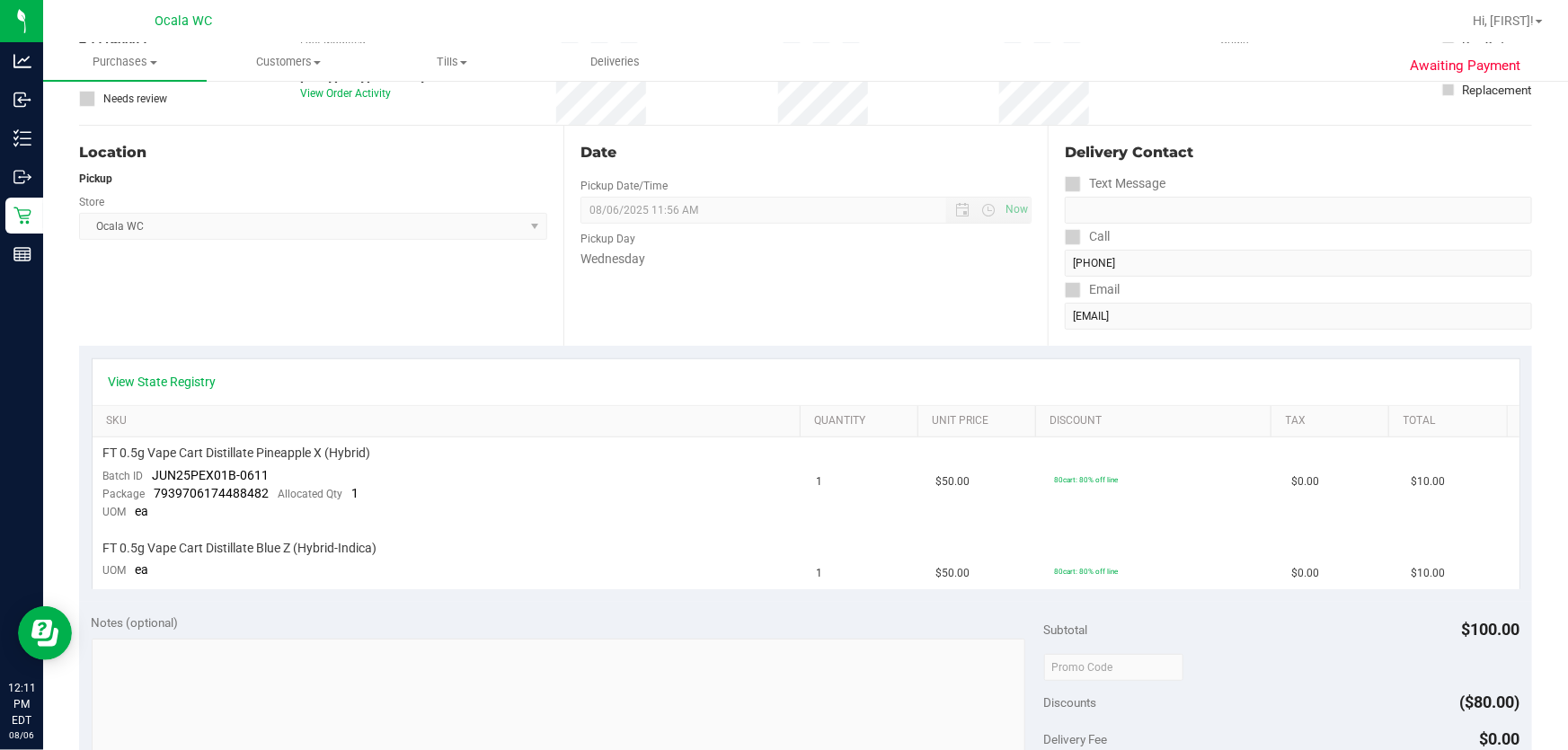 scroll, scrollTop: 408, scrollLeft: 0, axis: vertical 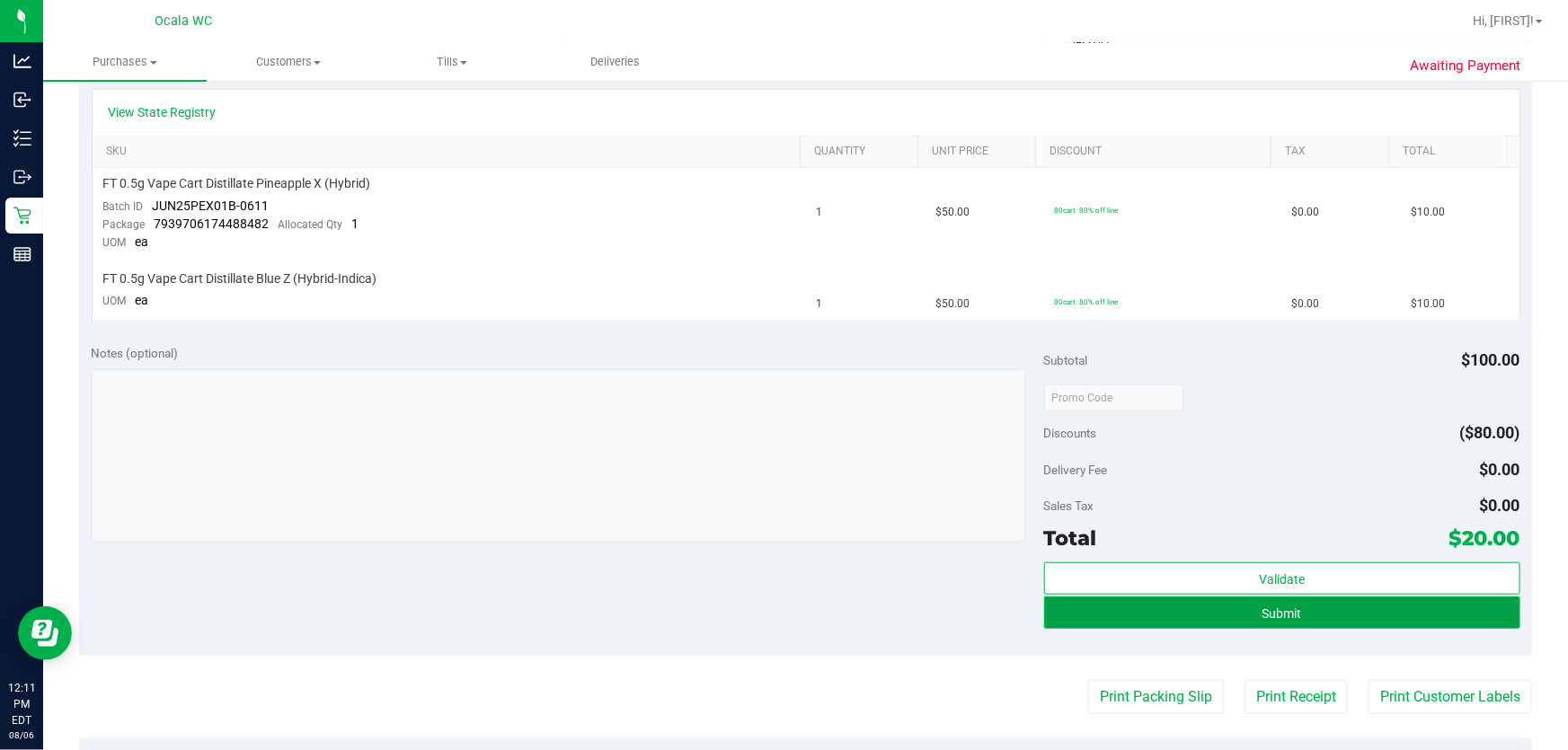 click on "Submit" at bounding box center [1282, 613] 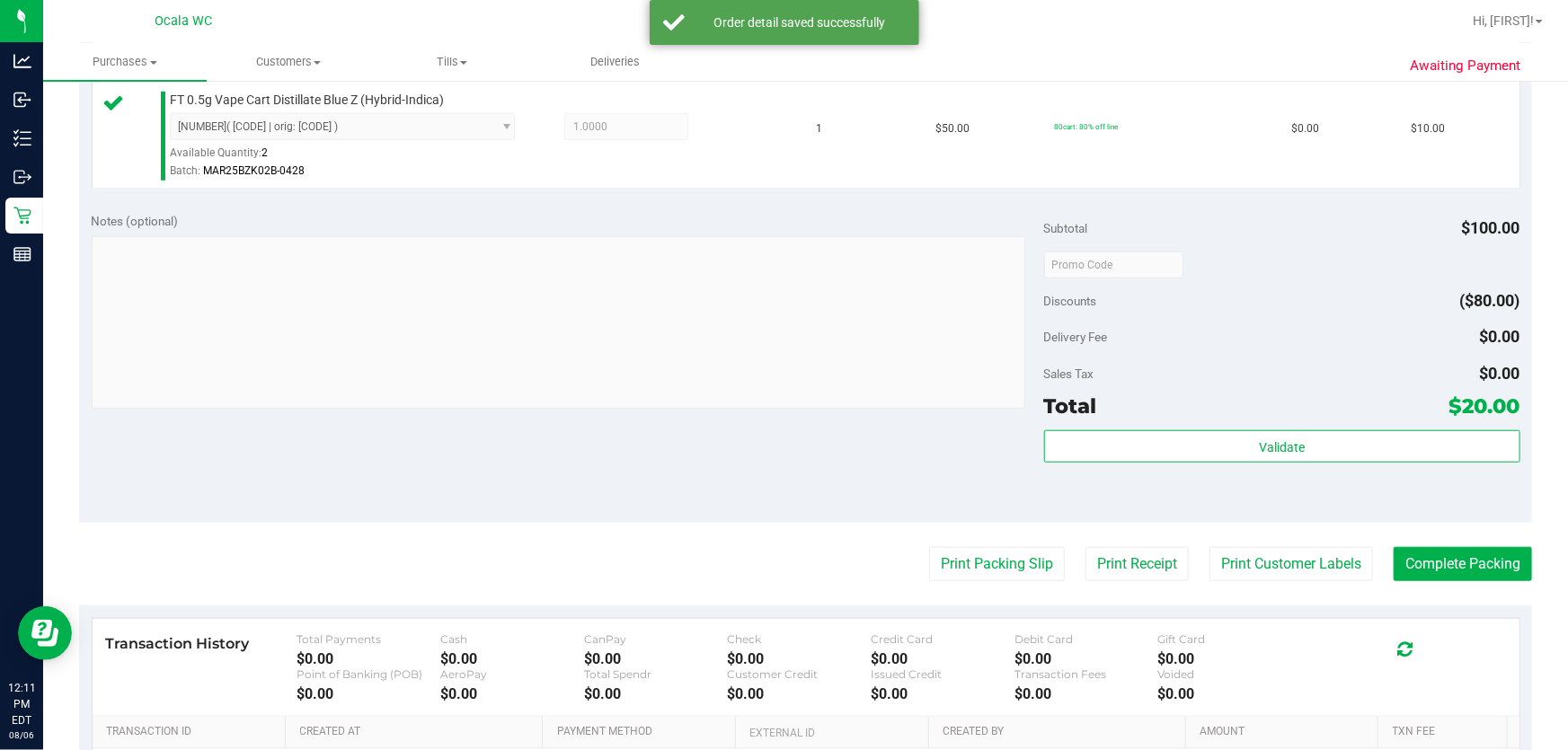 scroll, scrollTop: 735, scrollLeft: 0, axis: vertical 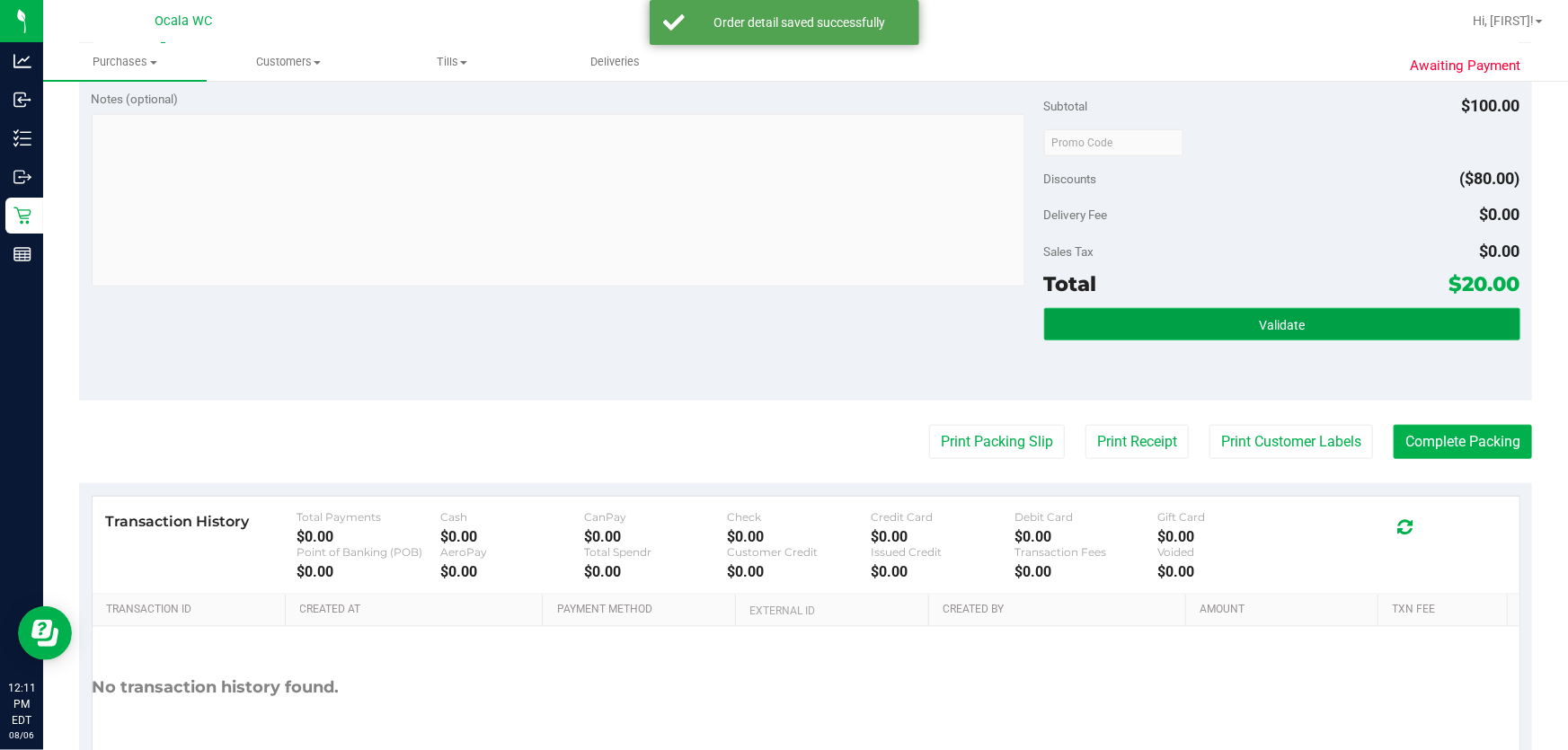 click on "Validate" at bounding box center (1282, 324) 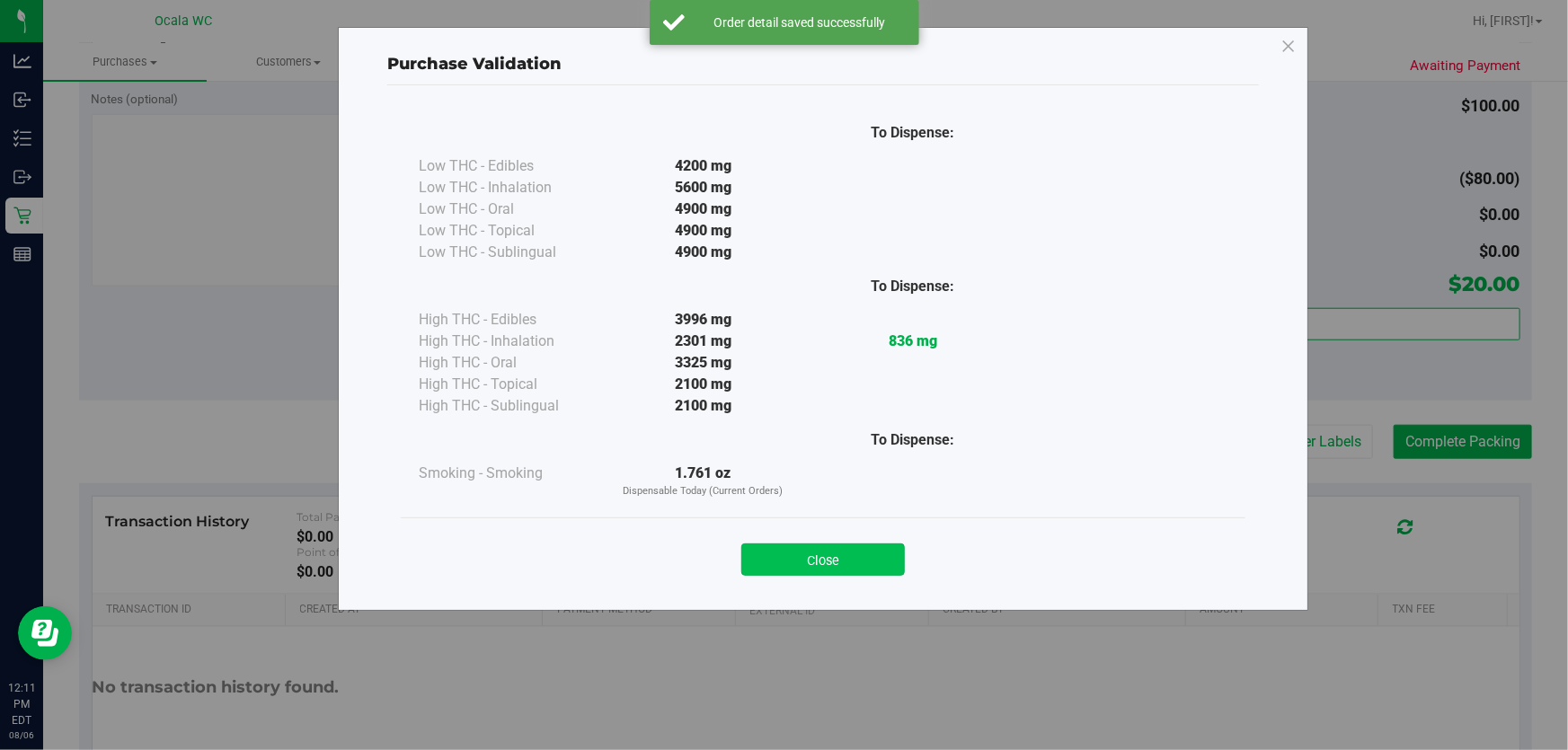 click on "Close" at bounding box center [823, 560] 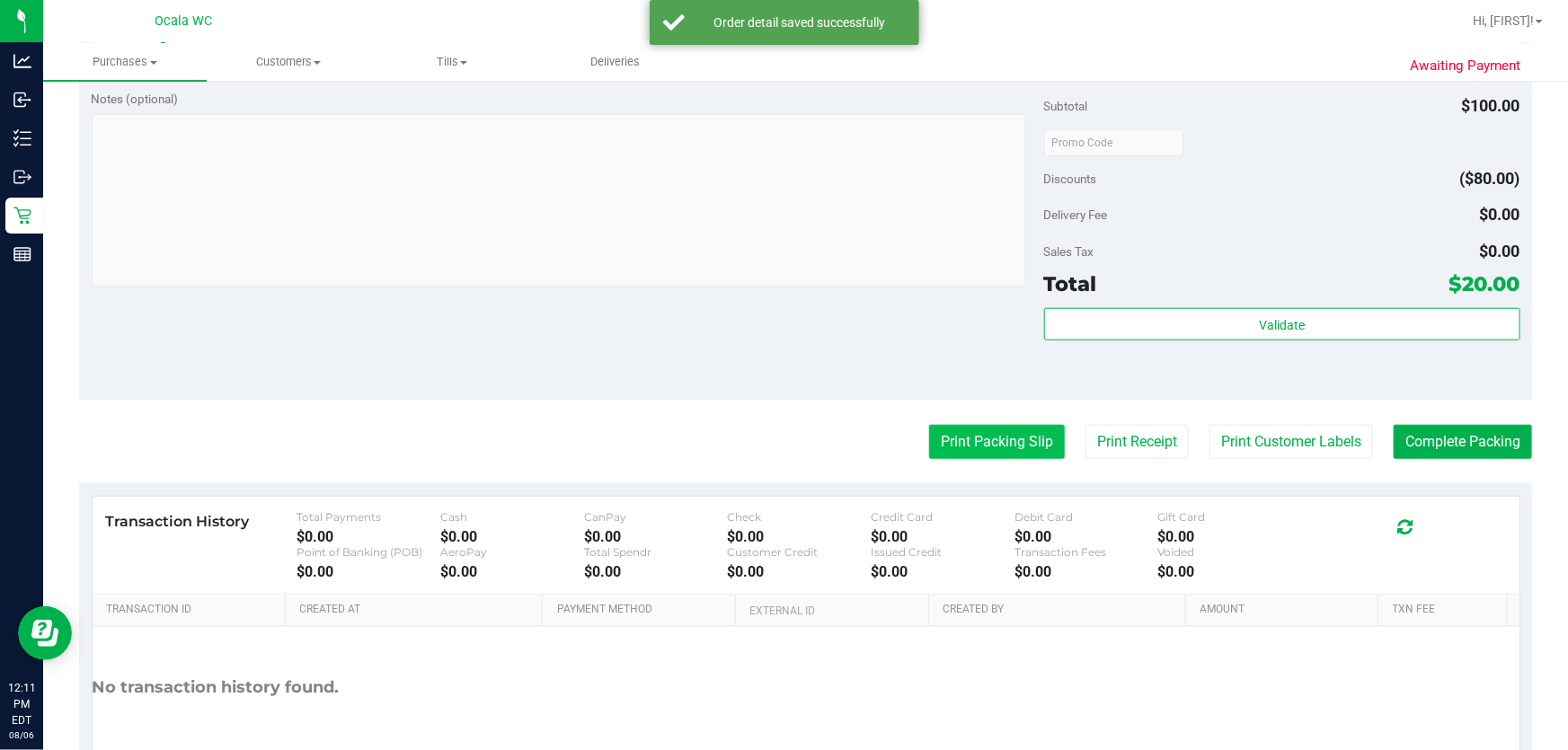 click on "Print Packing Slip" at bounding box center (997, 442) 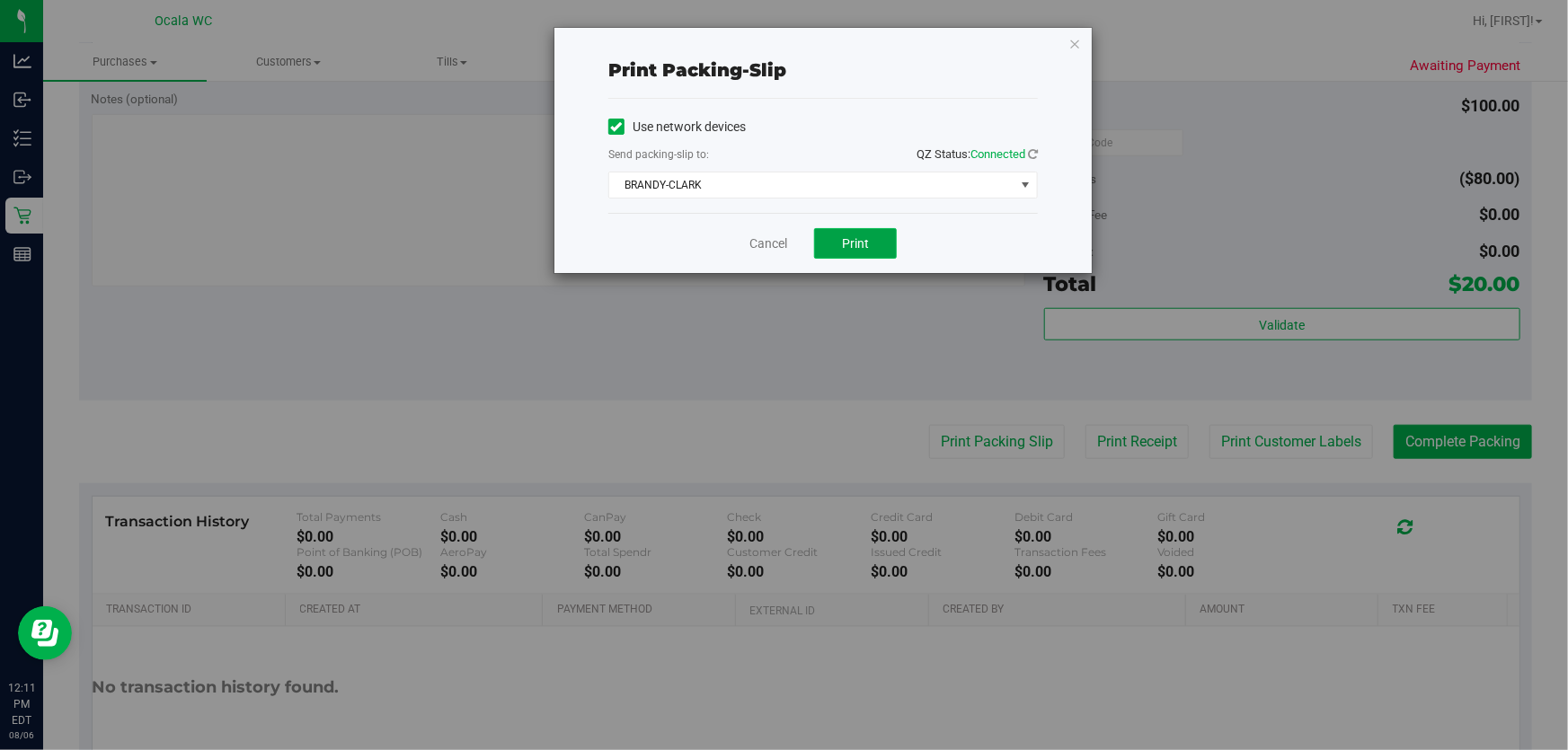click on "Print" at bounding box center [855, 243] 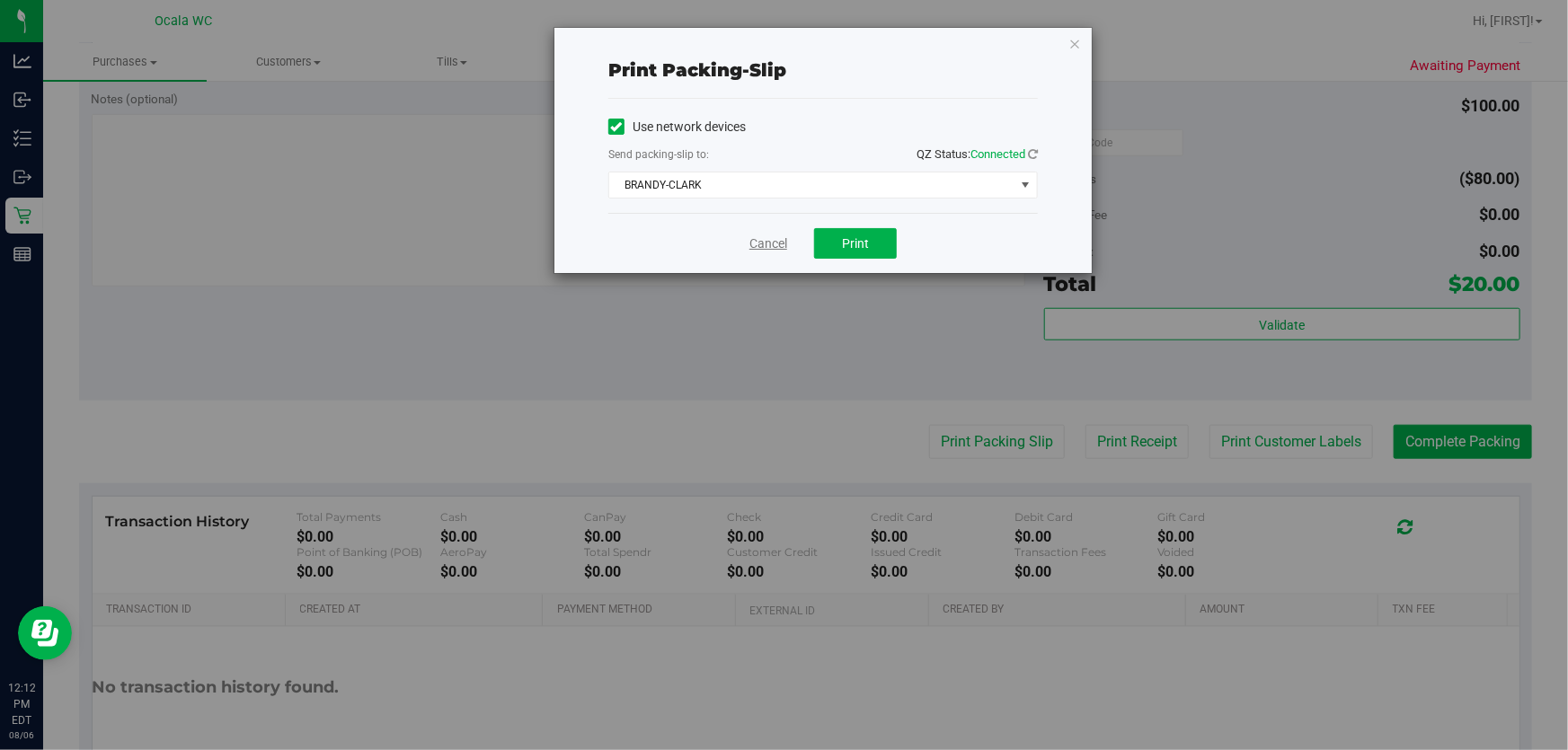 click on "Cancel" at bounding box center (768, 243) 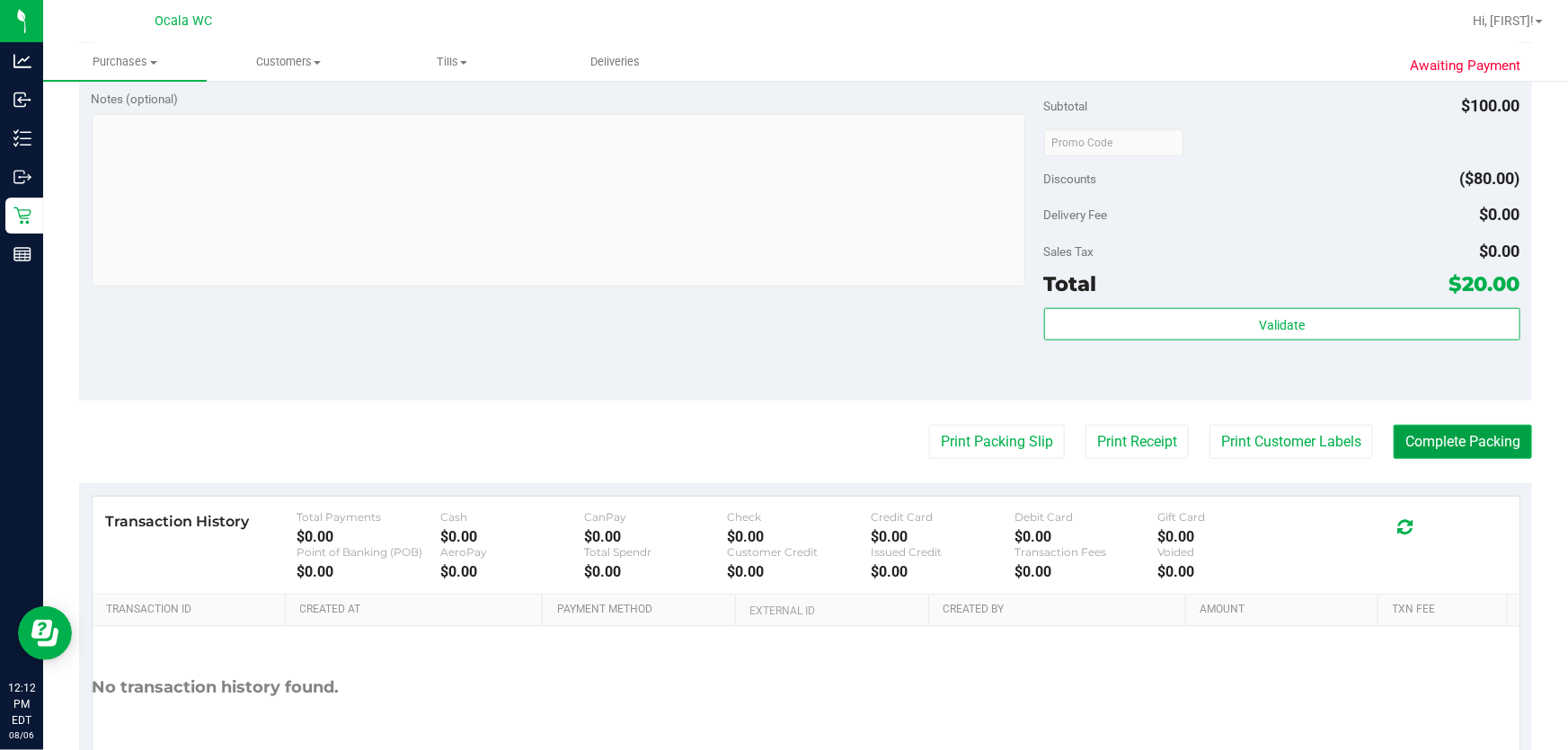 click on "Complete Packing" at bounding box center (1463, 442) 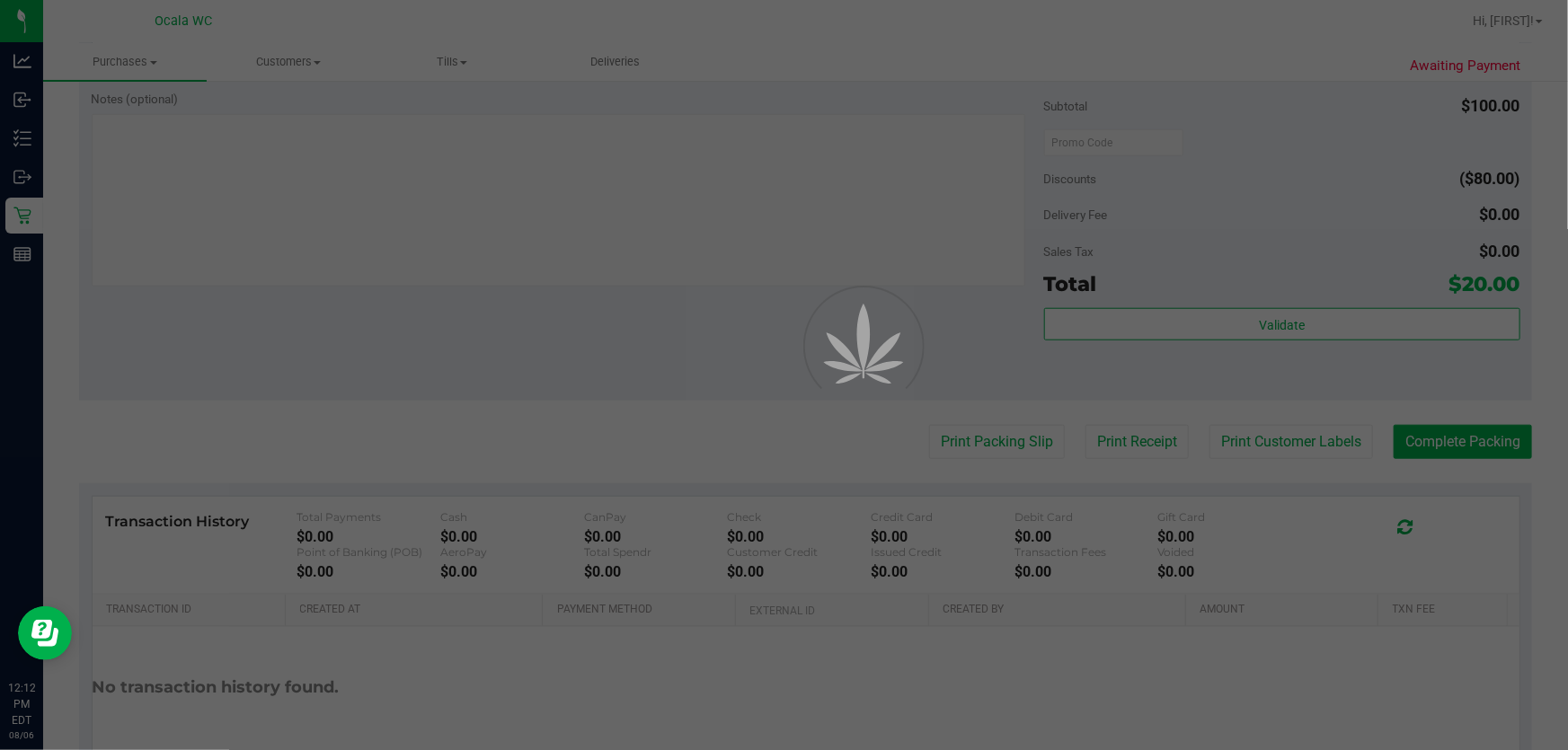 scroll, scrollTop: 0, scrollLeft: 0, axis: both 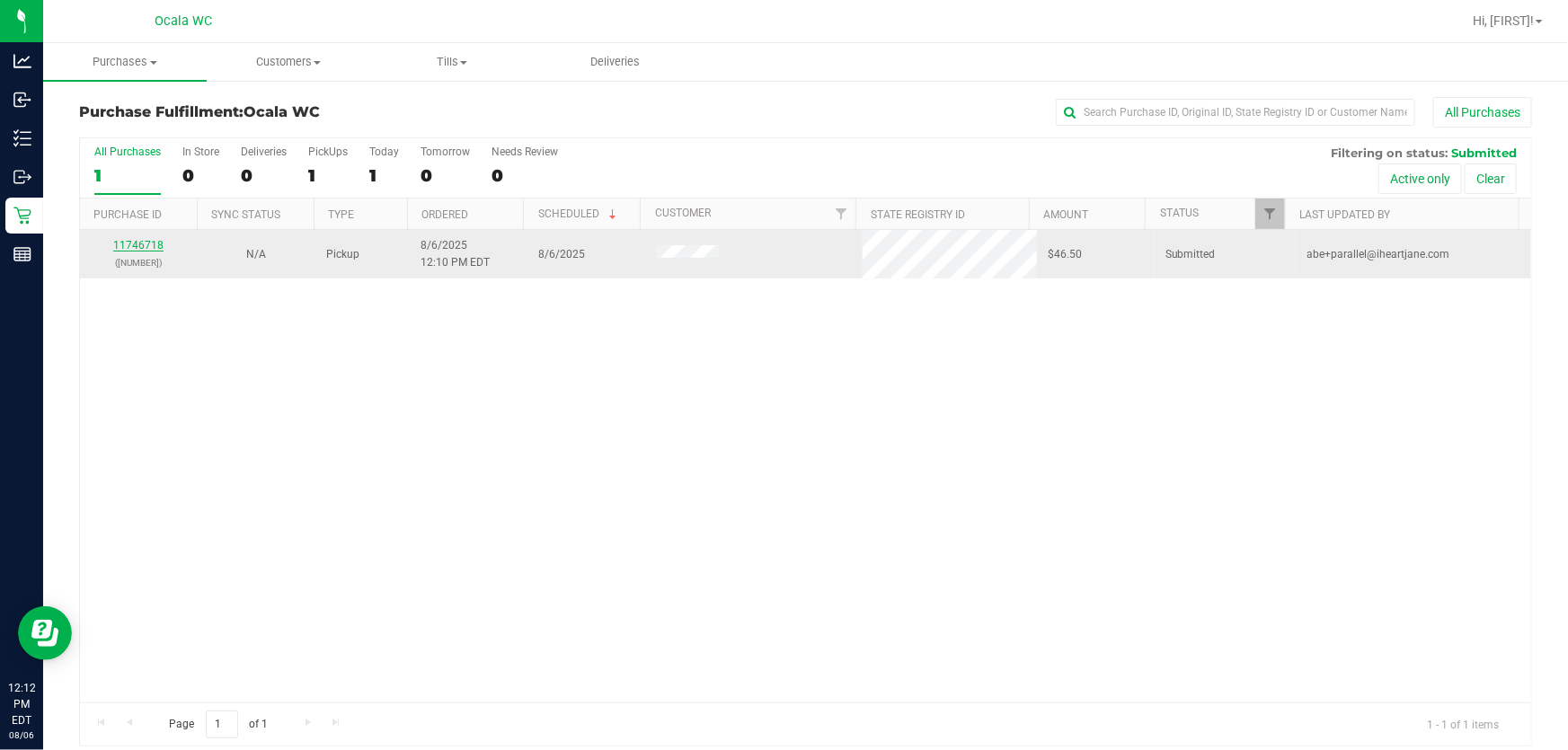 click on "11746718" at bounding box center [138, 245] 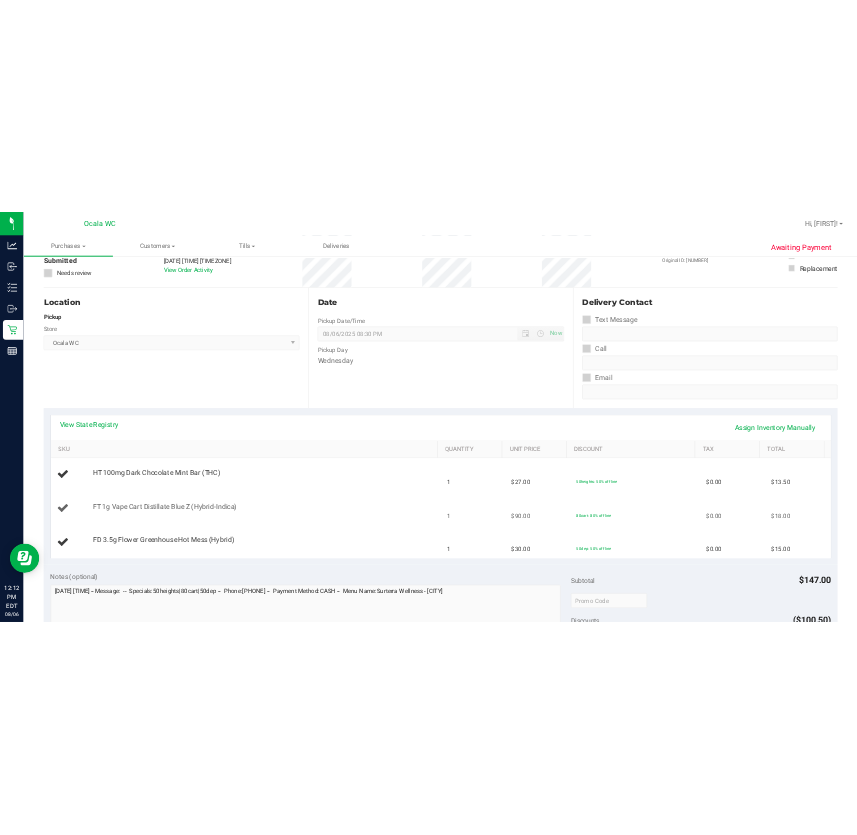 scroll, scrollTop: 272, scrollLeft: 0, axis: vertical 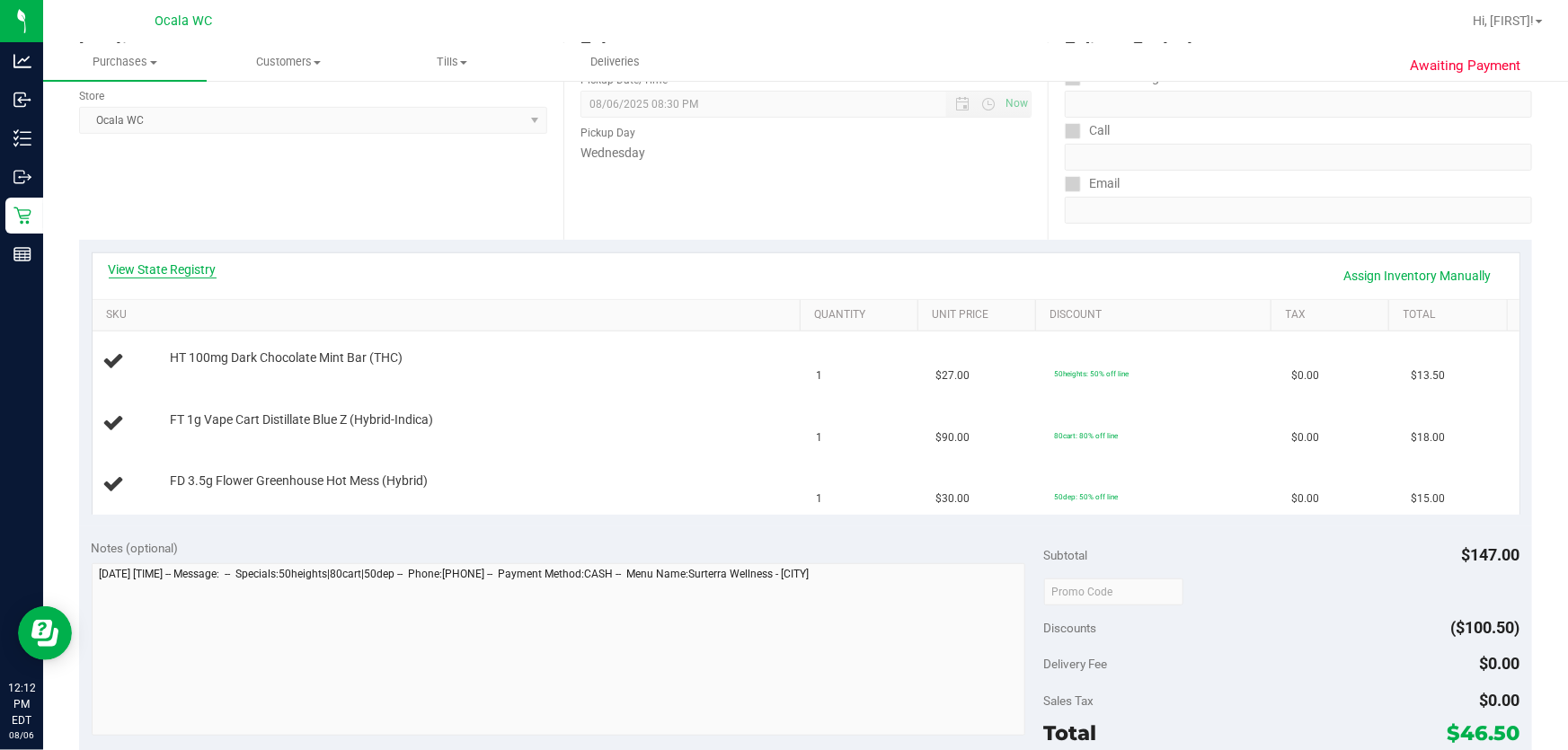 click on "View State Registry" at bounding box center [163, 269] 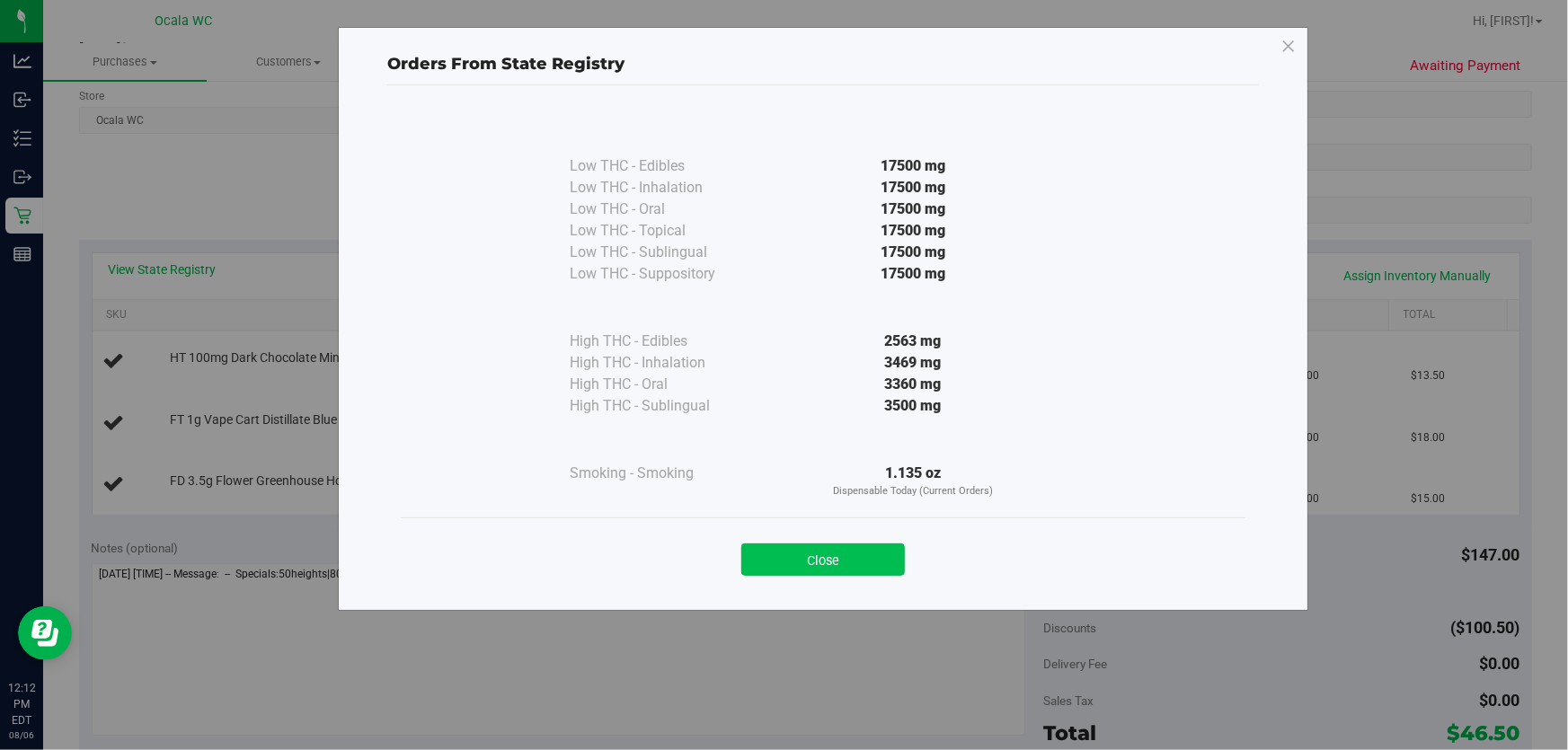 click on "Close" at bounding box center [823, 560] 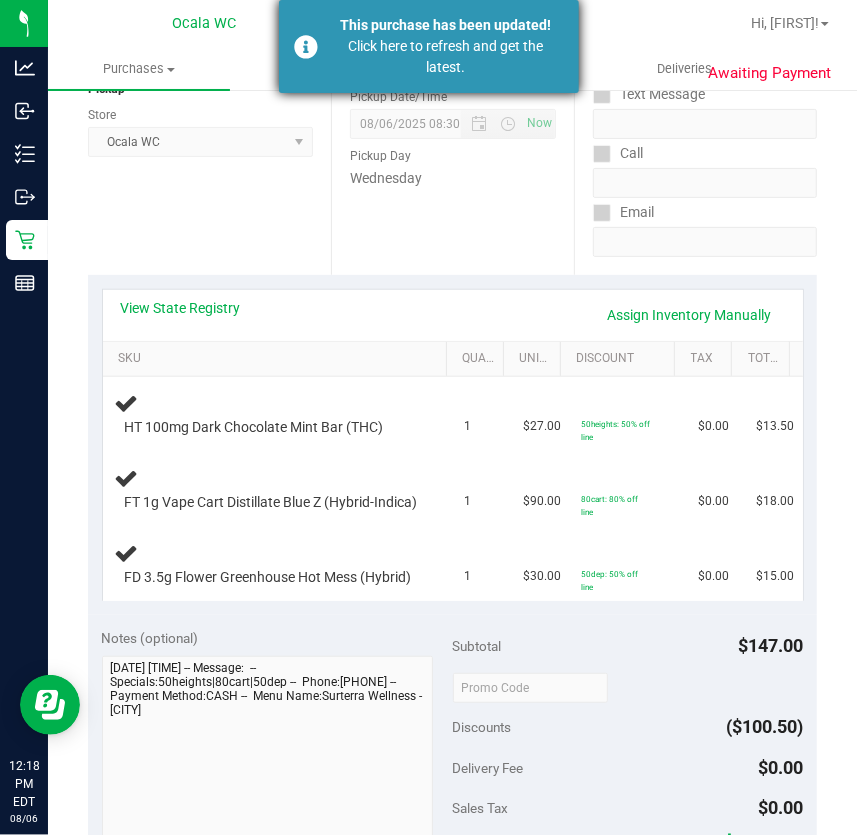 click on "Click here to refresh and get the latest." at bounding box center [446, 57] 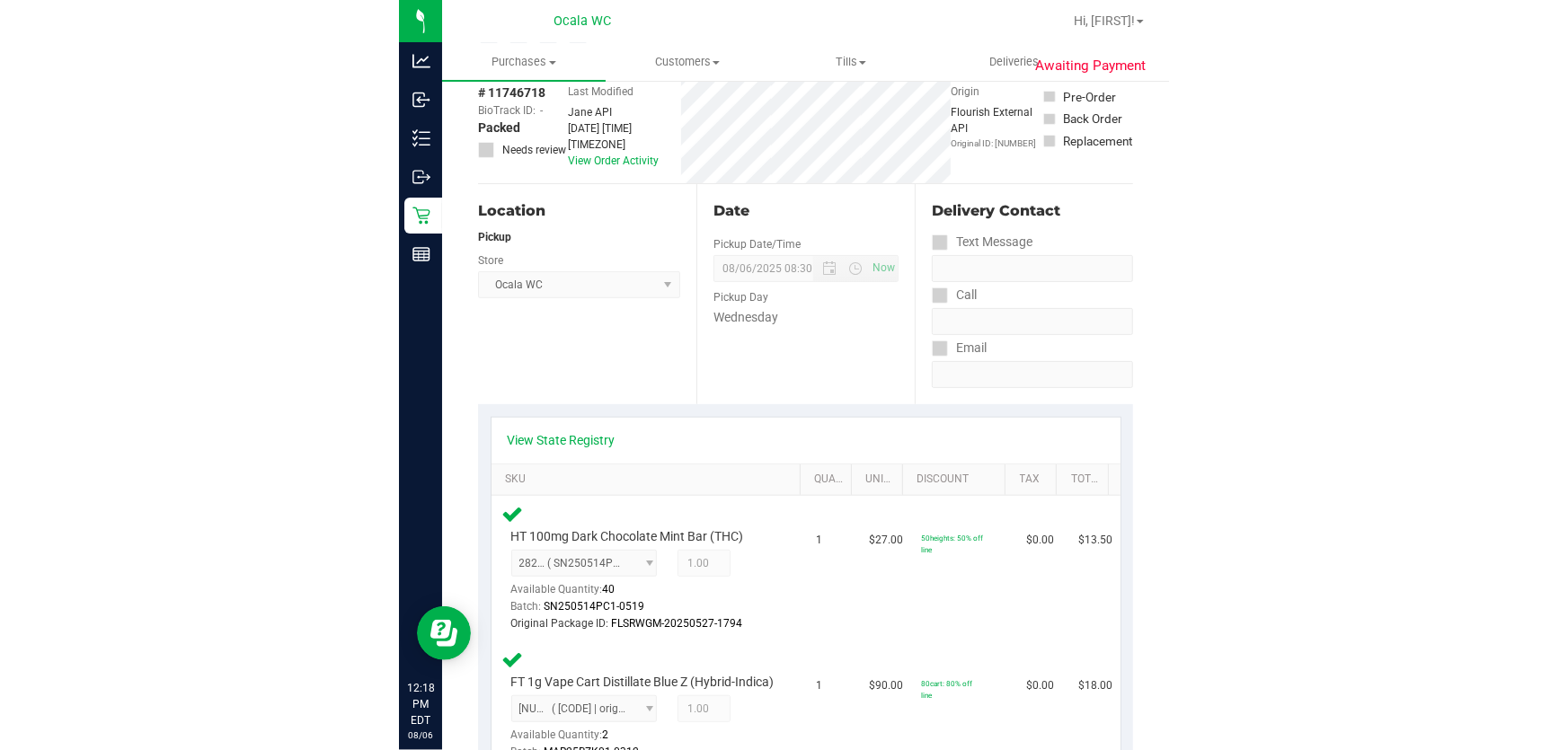 scroll, scrollTop: 0, scrollLeft: 0, axis: both 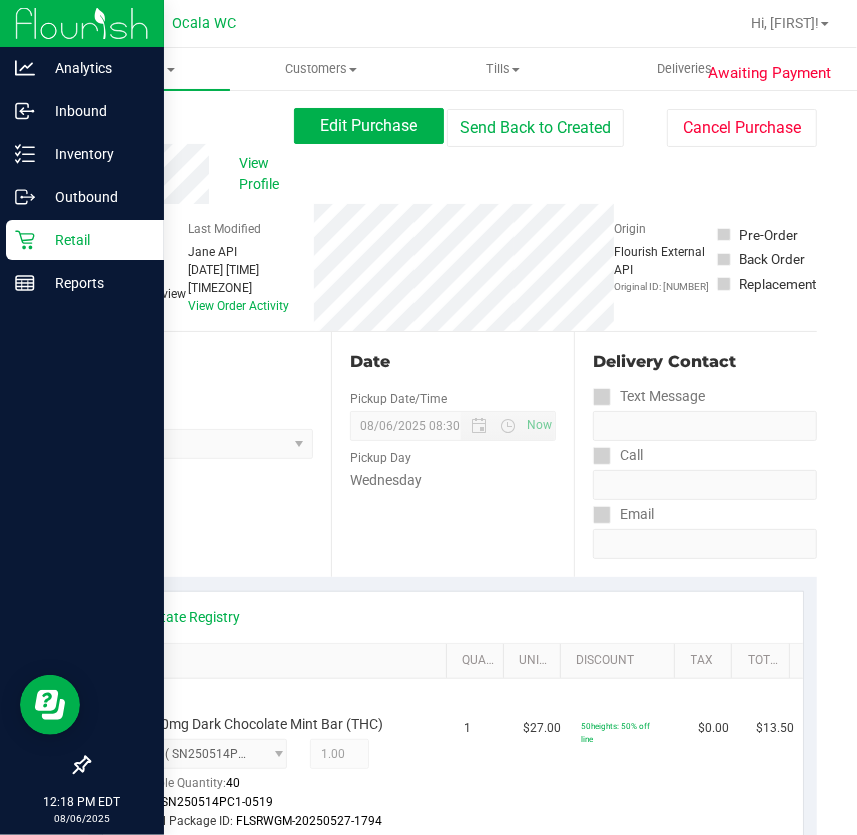 click on "Retail" at bounding box center [95, 240] 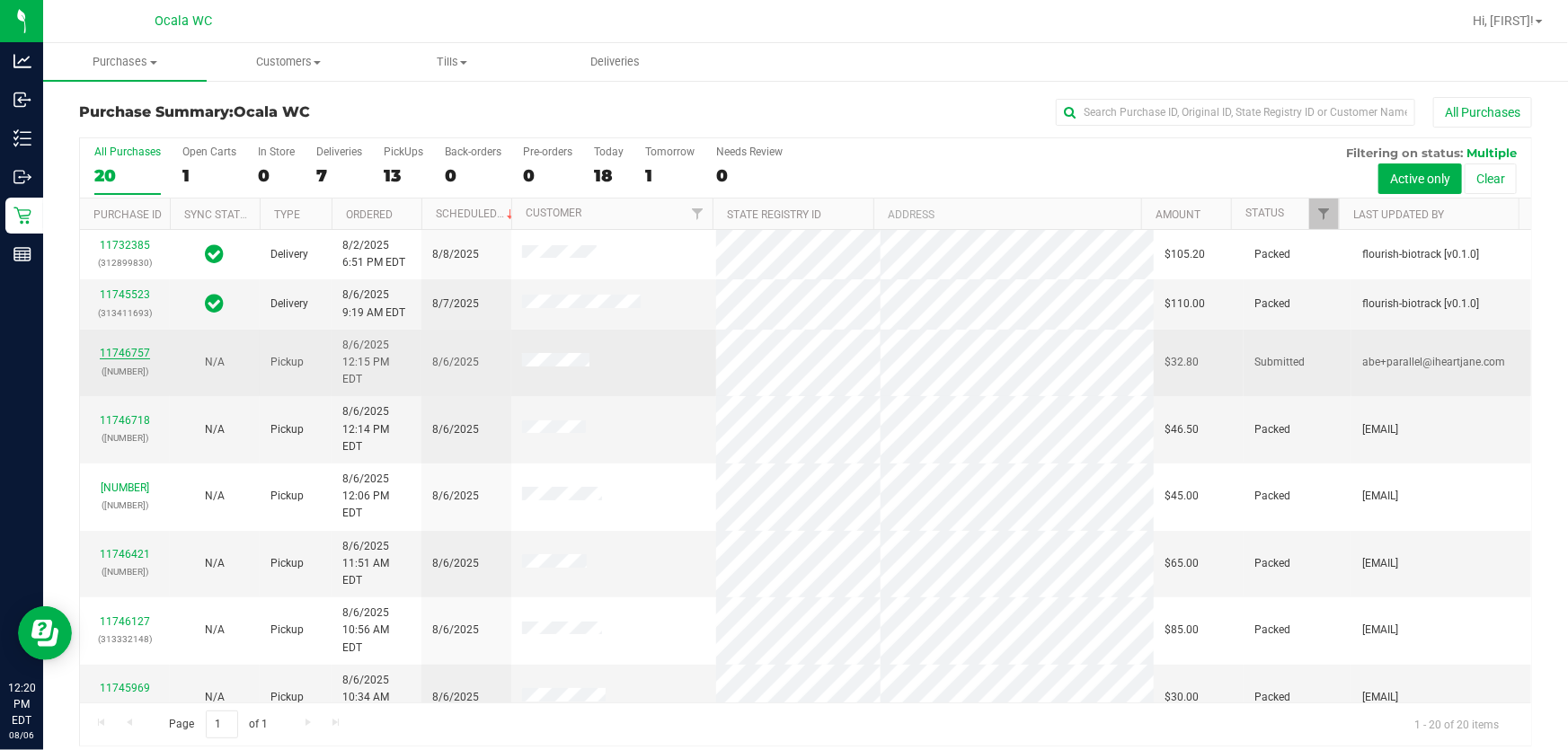 click on "11746757" at bounding box center (125, 353) 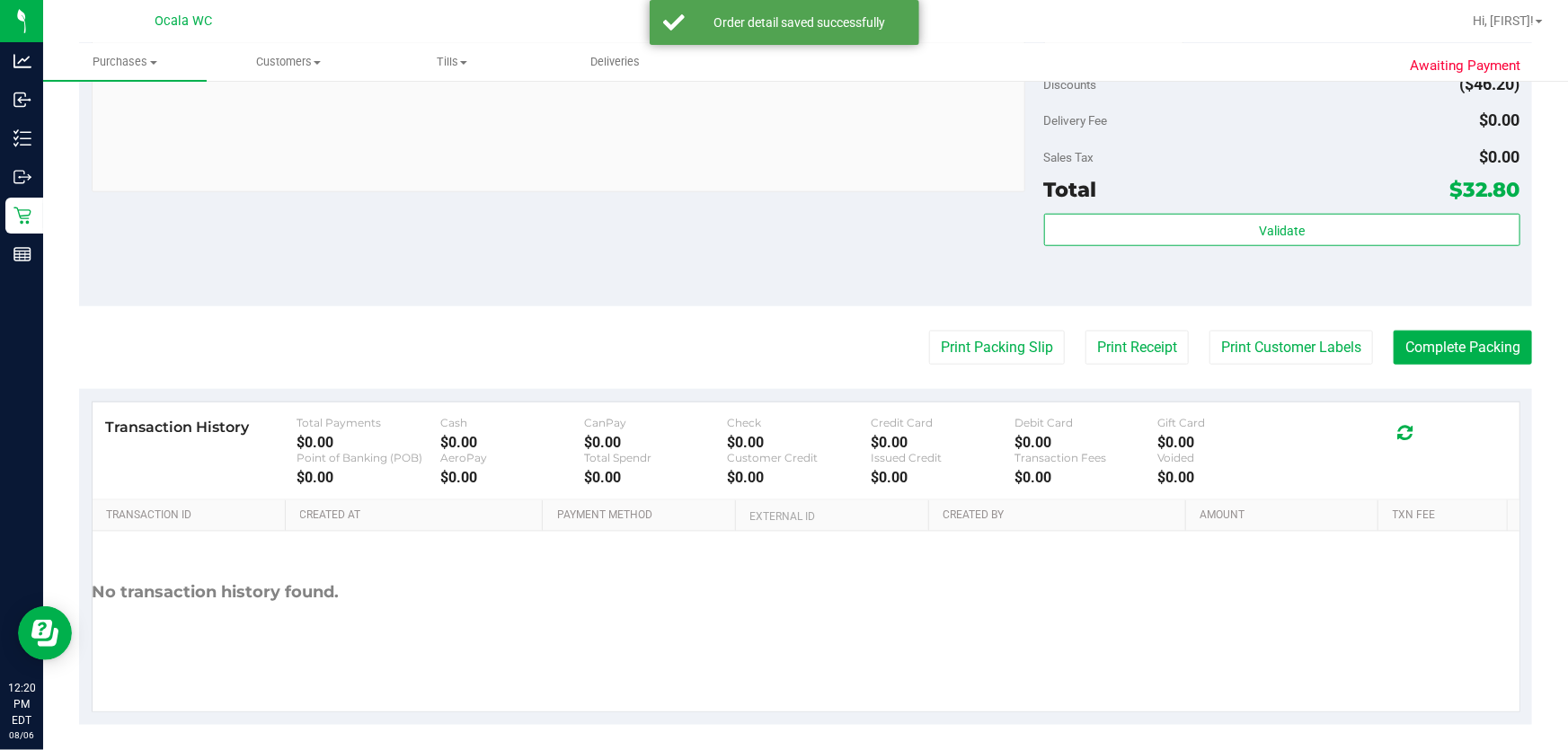 scroll, scrollTop: 816, scrollLeft: 0, axis: vertical 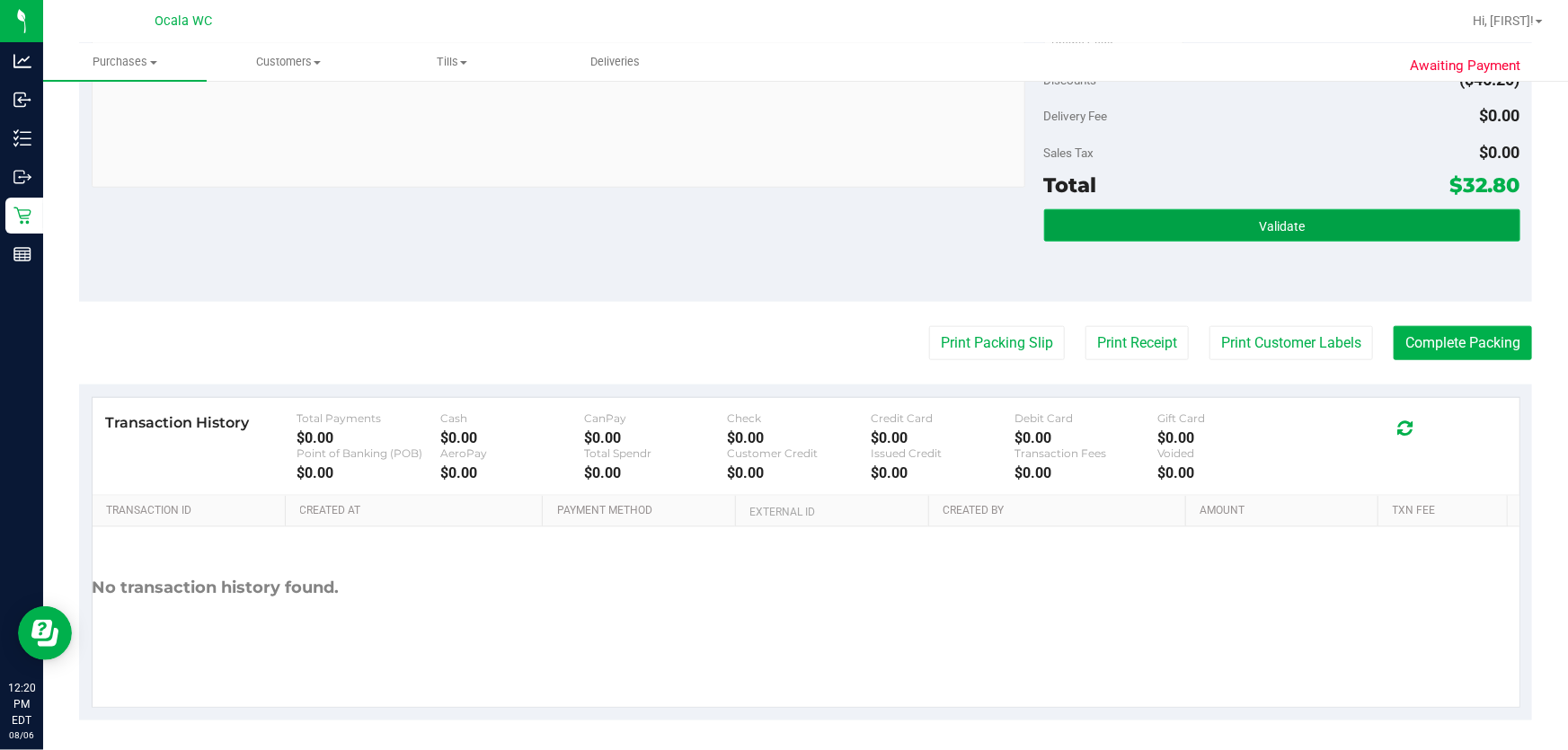click on "Validate" at bounding box center (1282, 225) 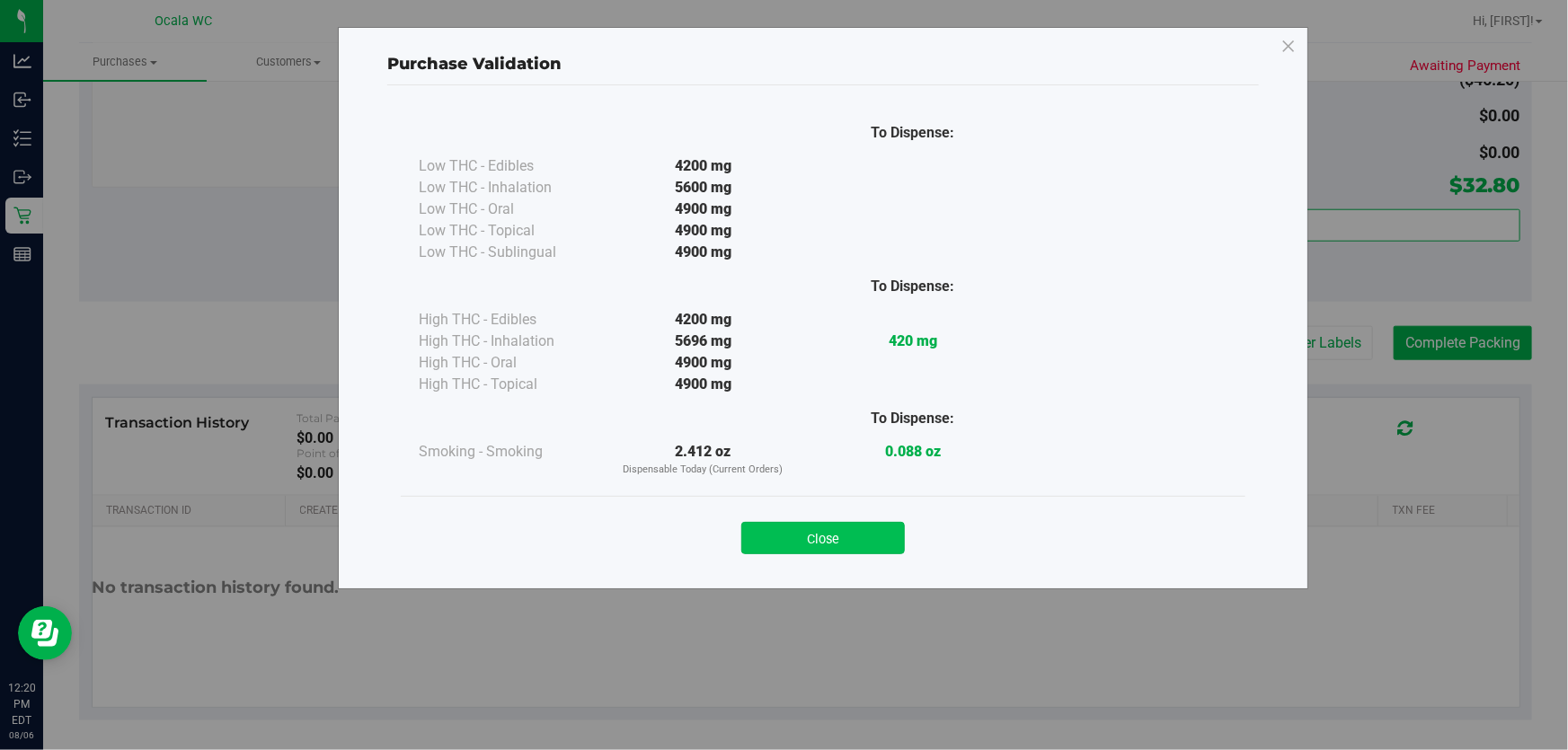 click on "Close" at bounding box center (823, 538) 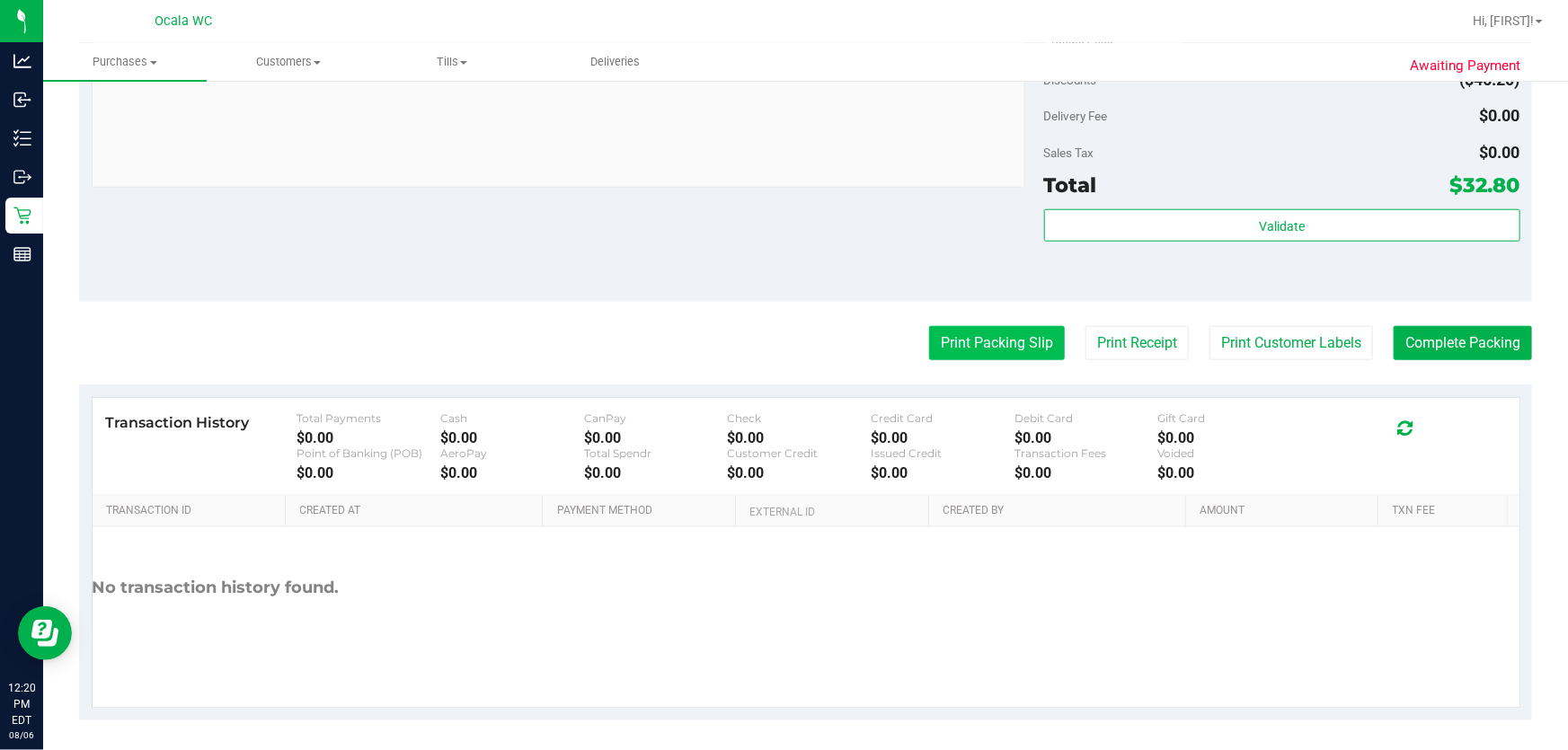 click on "Print Packing Slip" at bounding box center [997, 343] 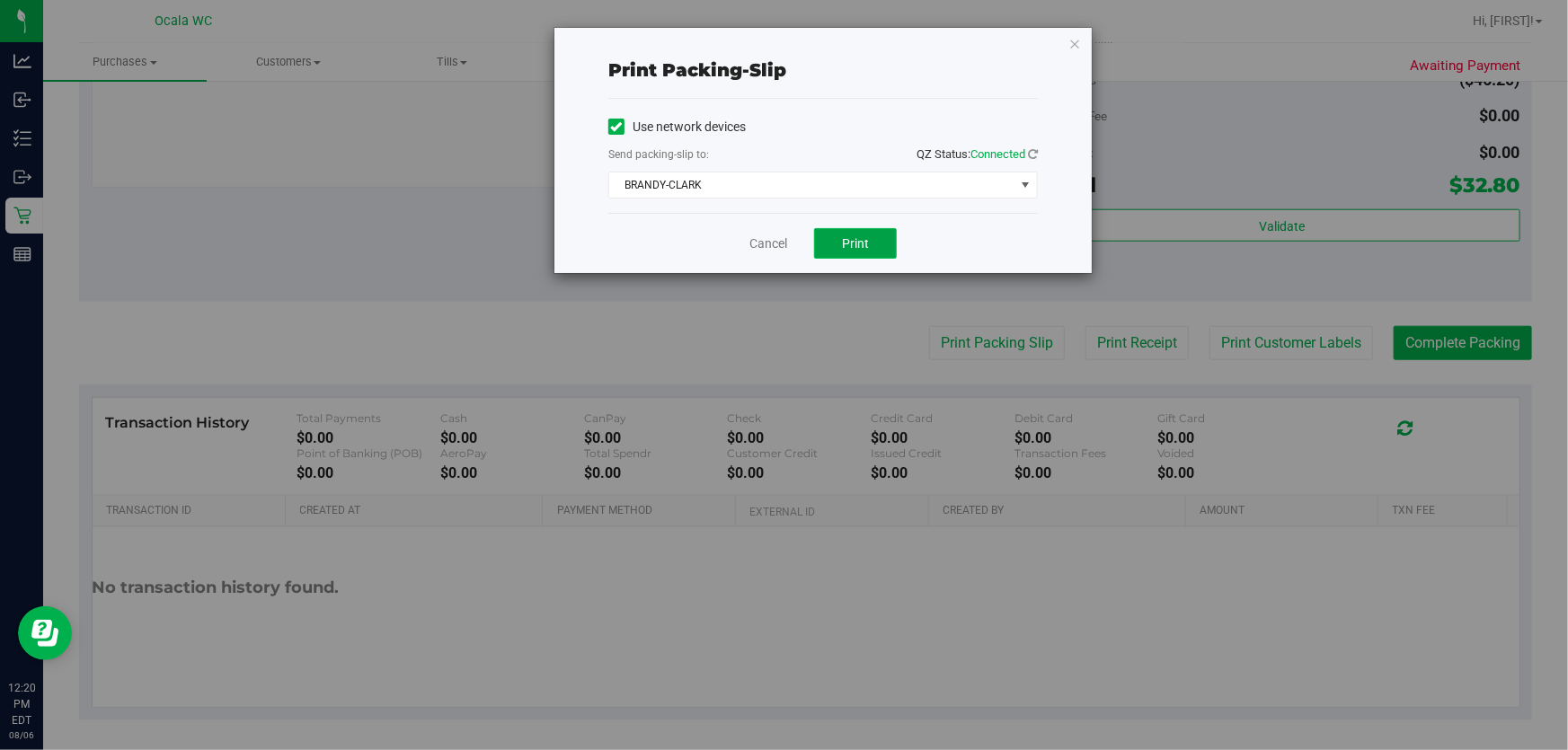 click on "Print" at bounding box center [855, 243] 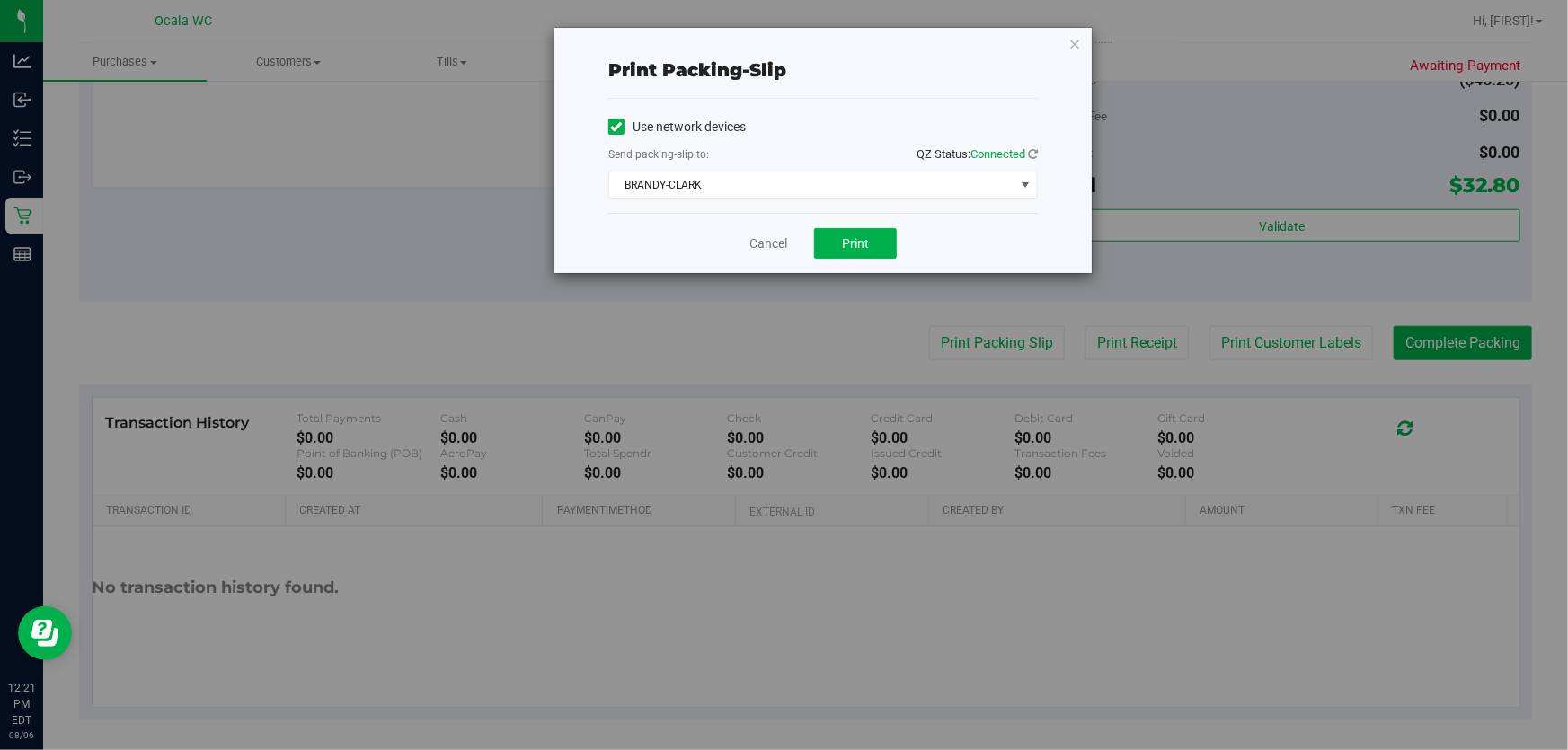 click on "Cancel
Print" at bounding box center (823, 243) 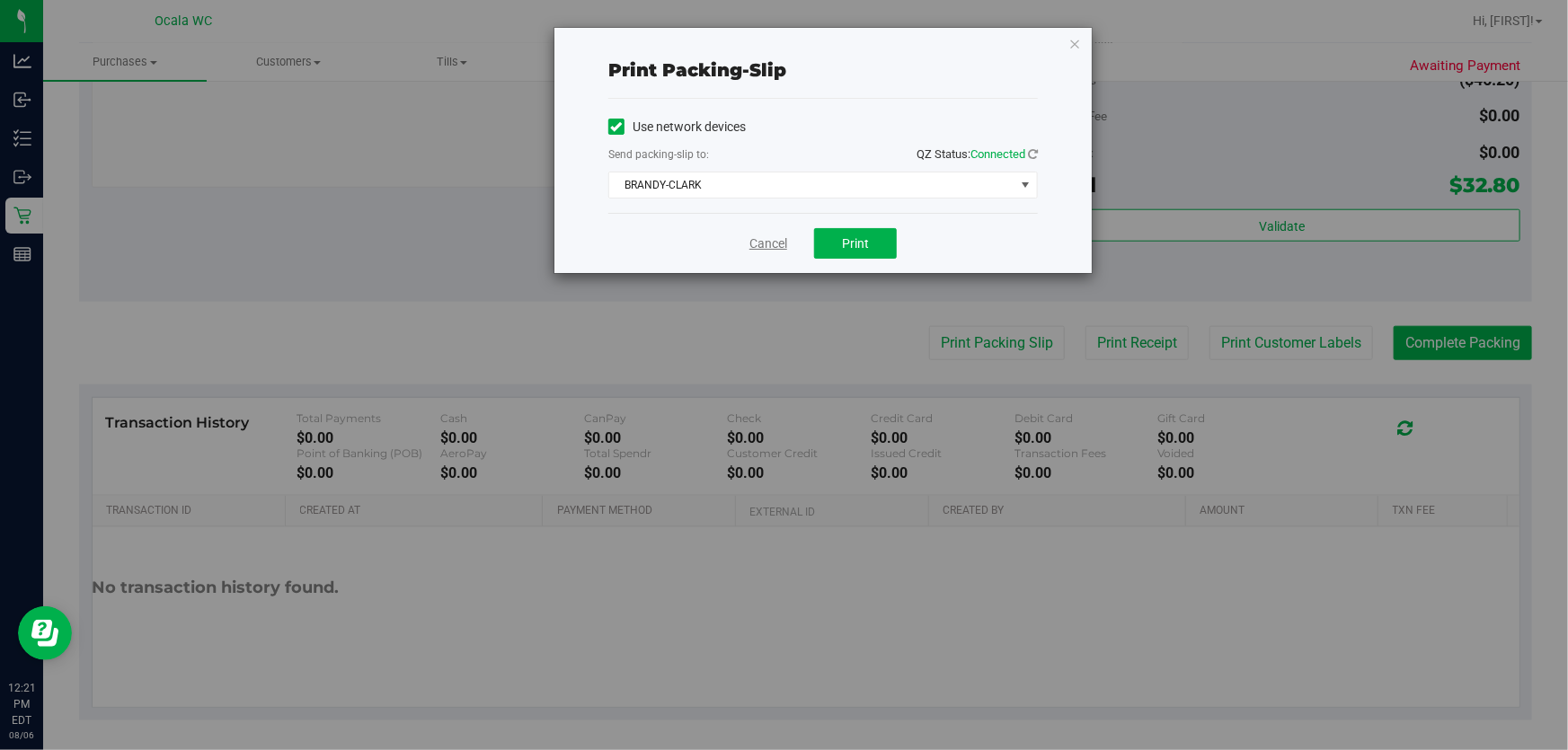click on "Cancel" at bounding box center (768, 243) 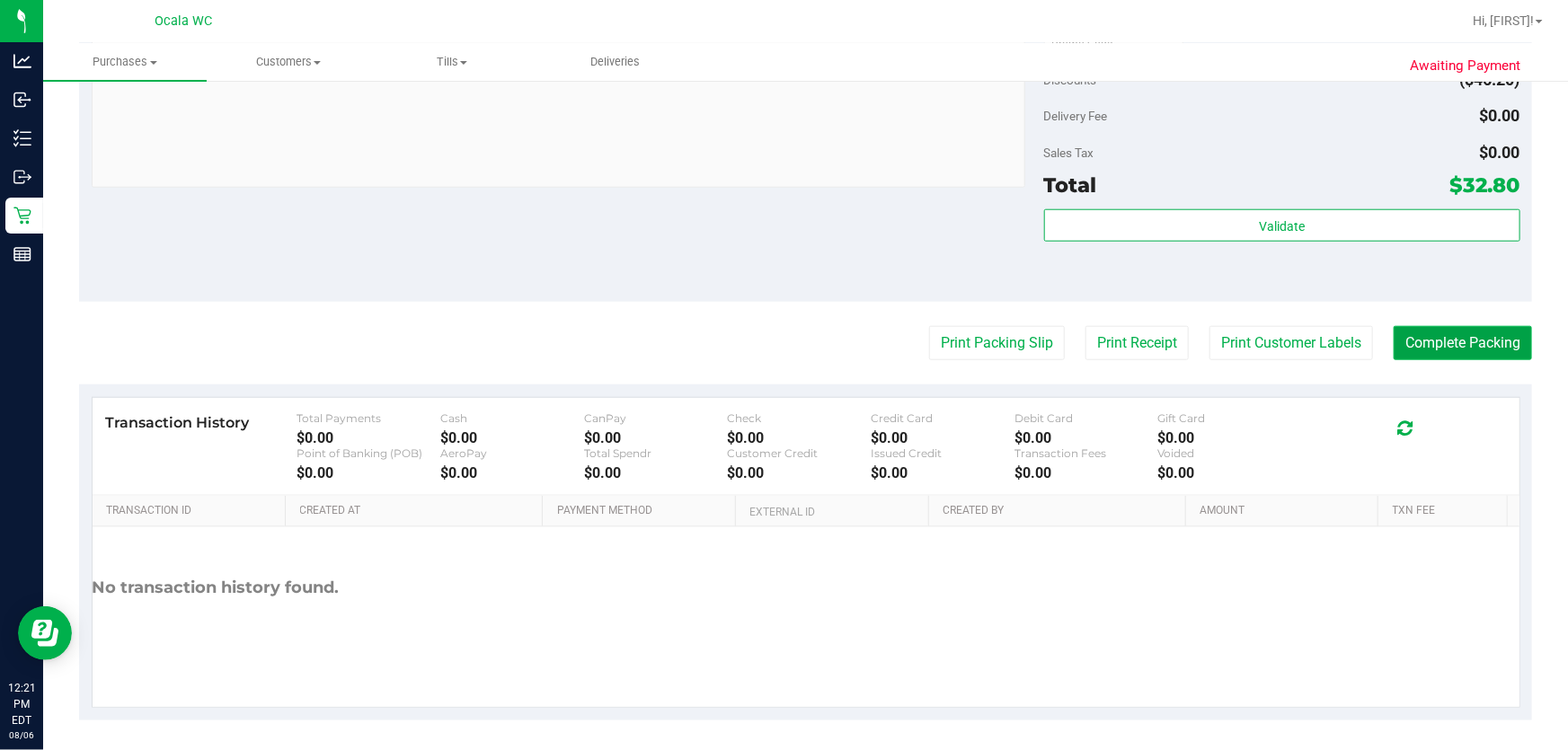 click on "Complete Packing" at bounding box center (1463, 343) 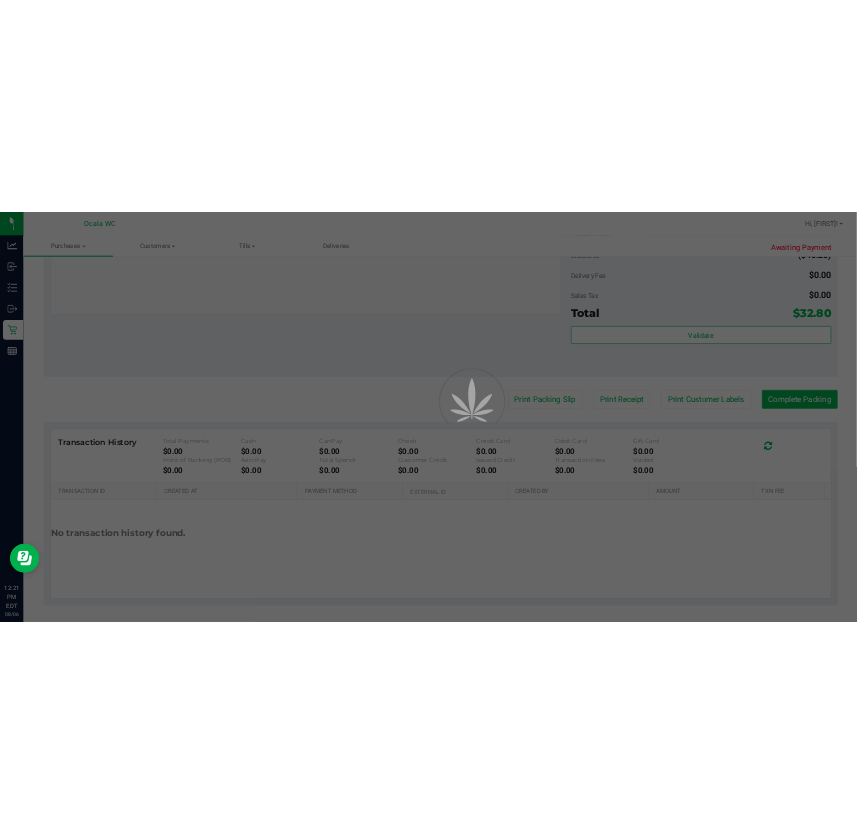 scroll, scrollTop: 0, scrollLeft: 0, axis: both 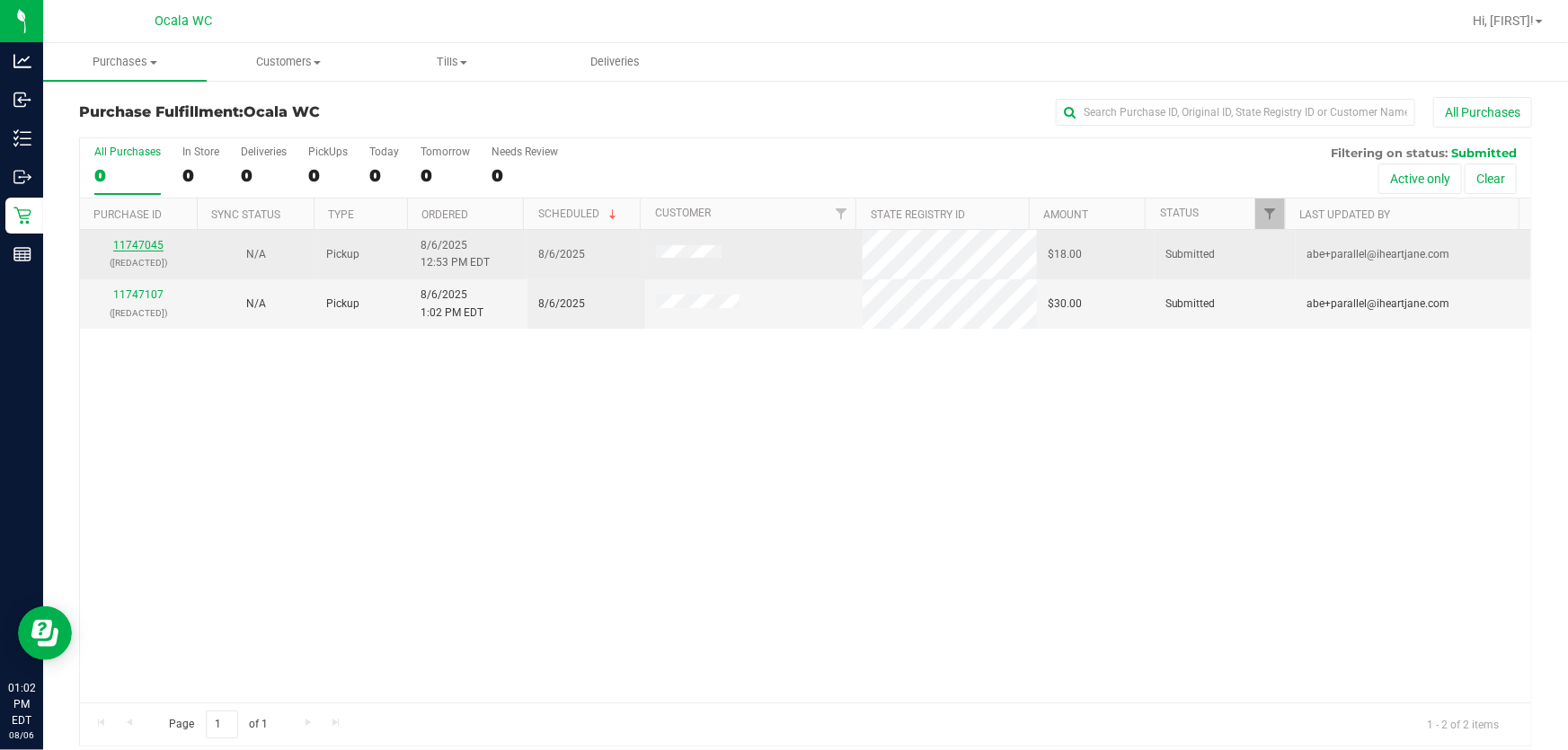 click on "11747045" at bounding box center (138, 245) 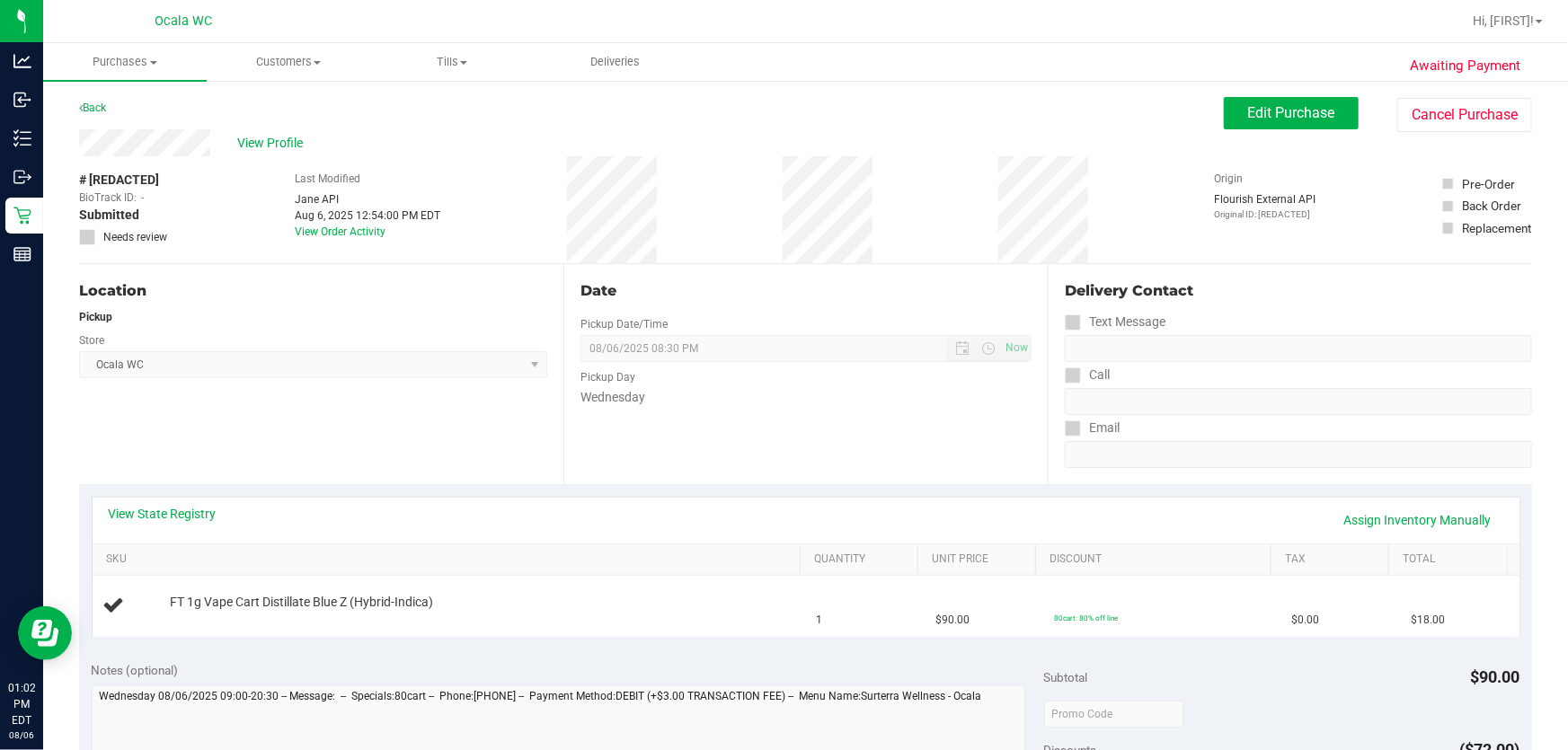 scroll, scrollTop: 163, scrollLeft: 0, axis: vertical 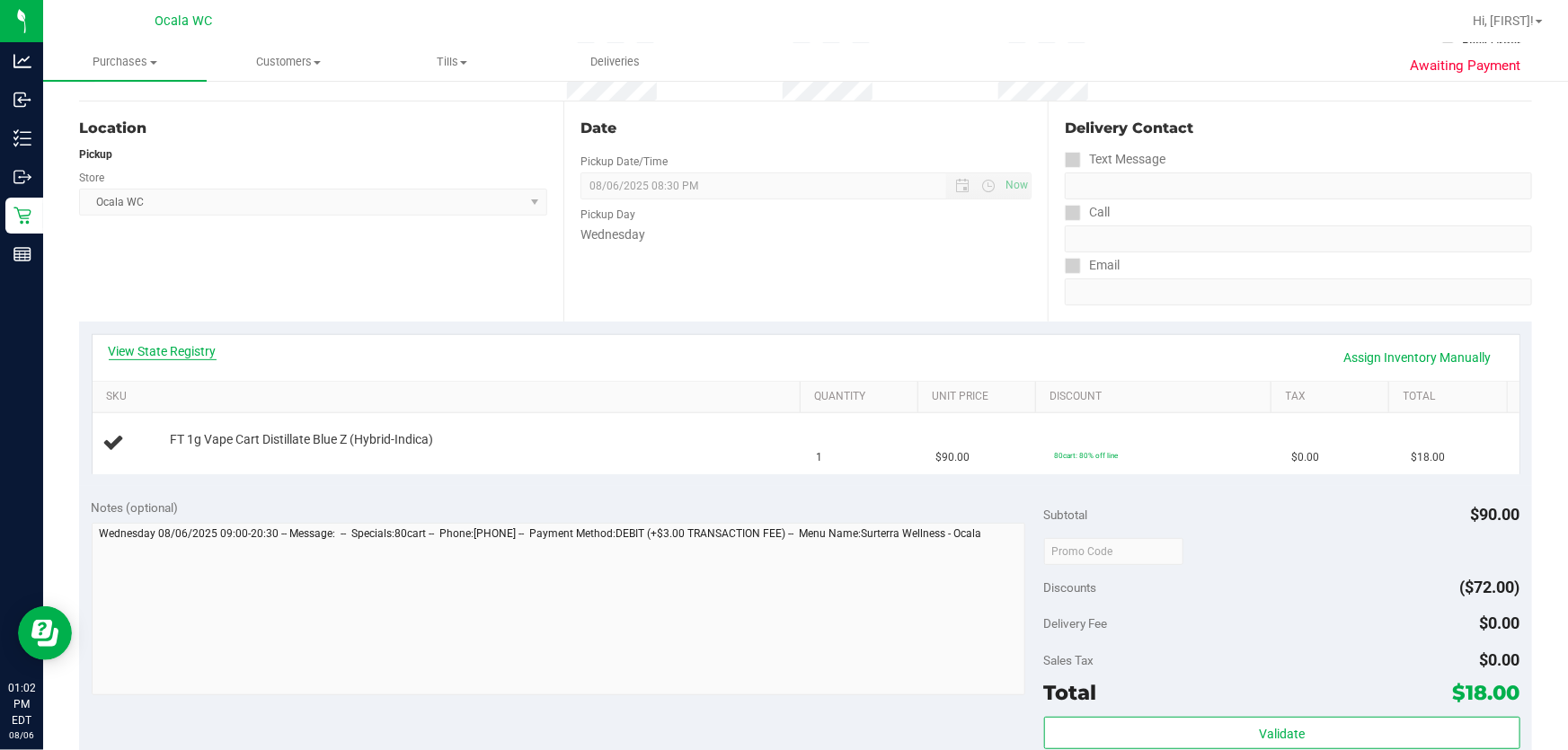 click on "View State Registry" at bounding box center [163, 351] 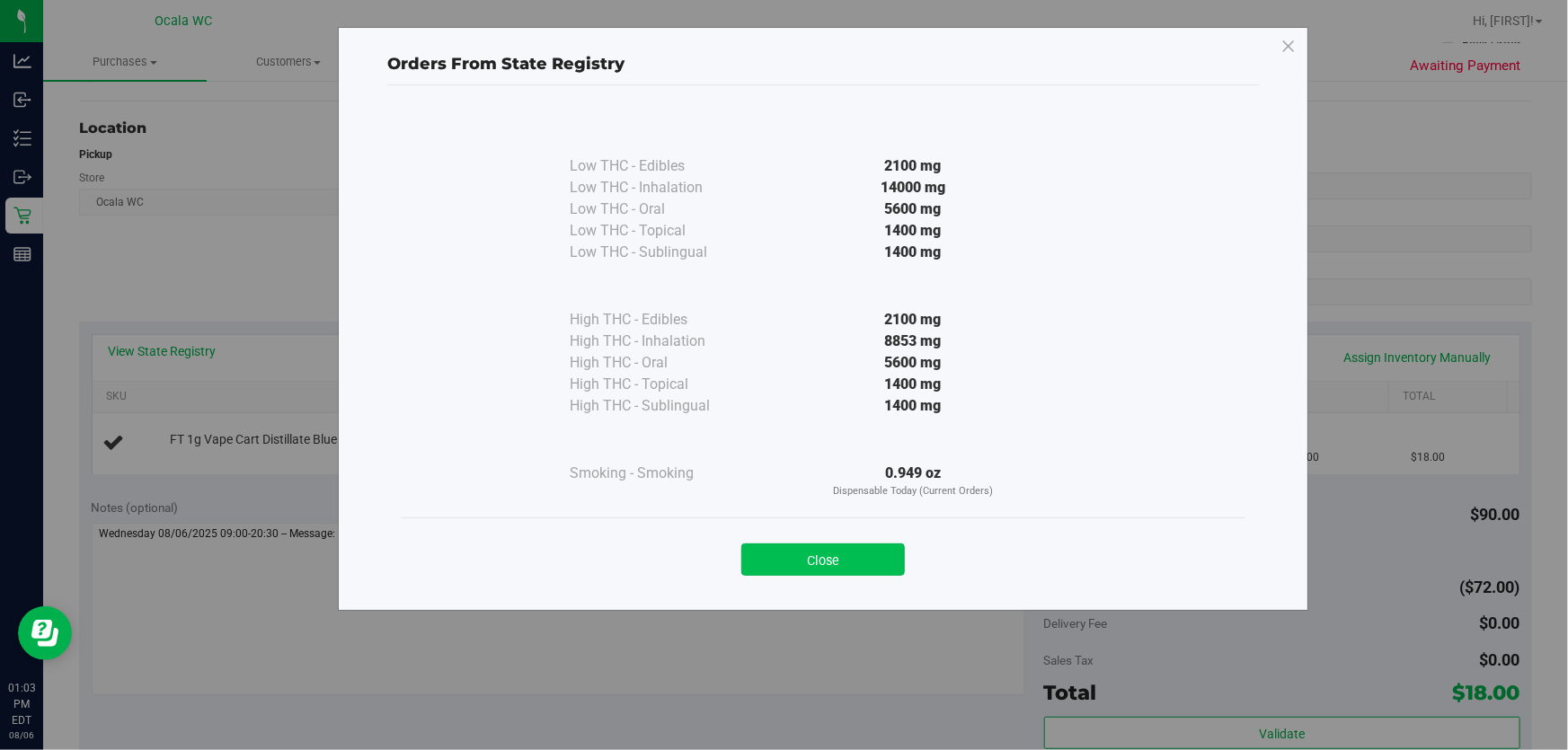 click on "Close" at bounding box center (823, 560) 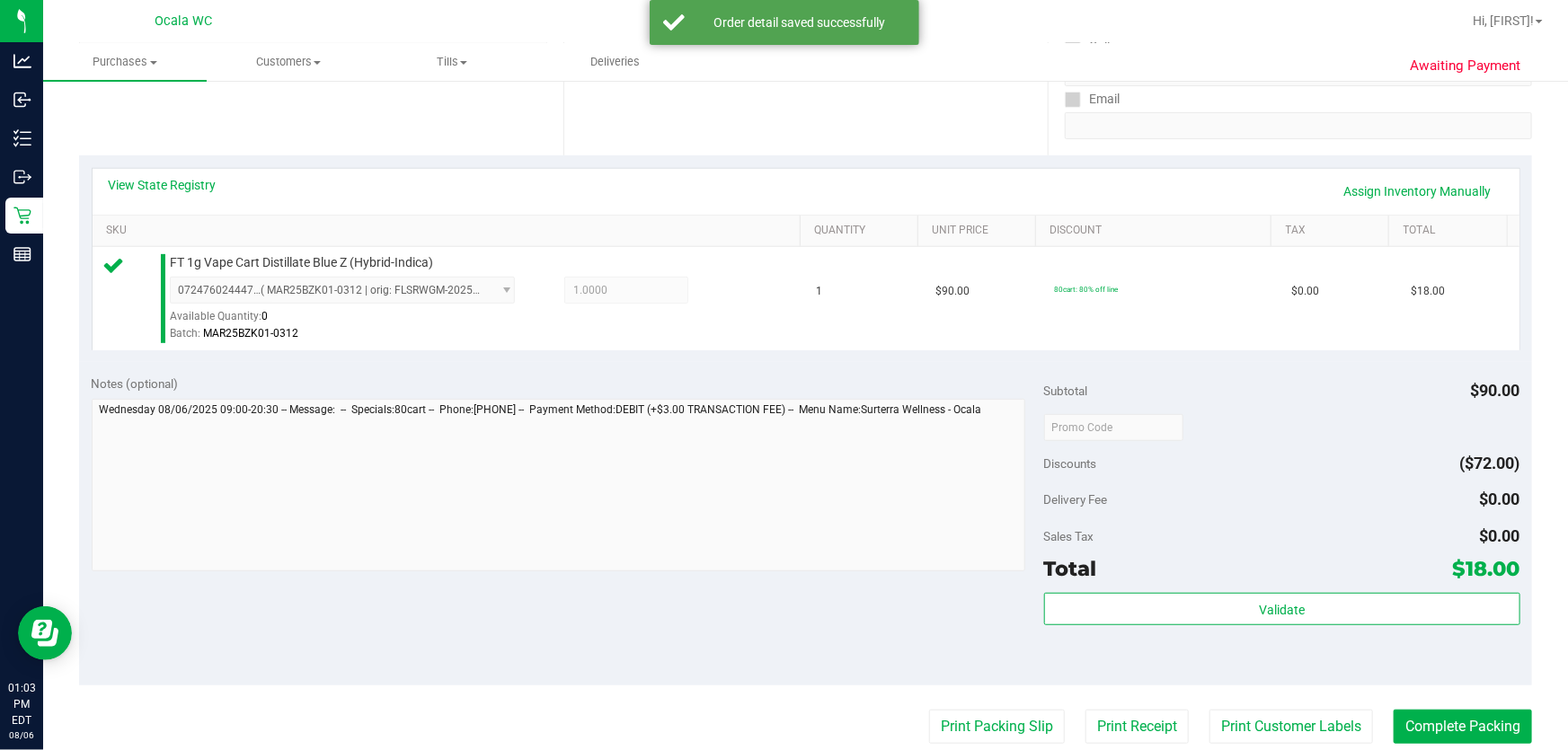 scroll, scrollTop: 490, scrollLeft: 0, axis: vertical 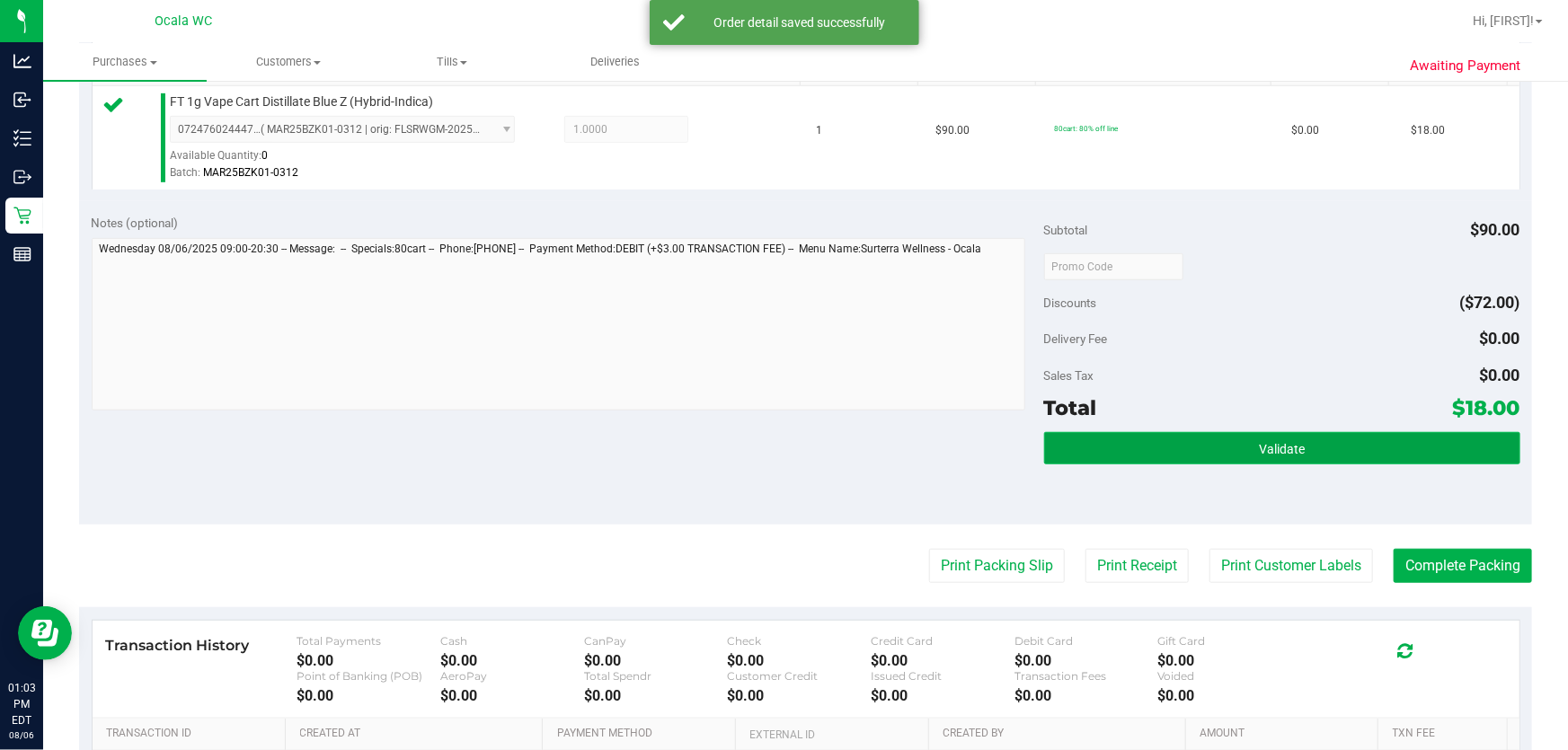 click on "Validate" at bounding box center (1282, 448) 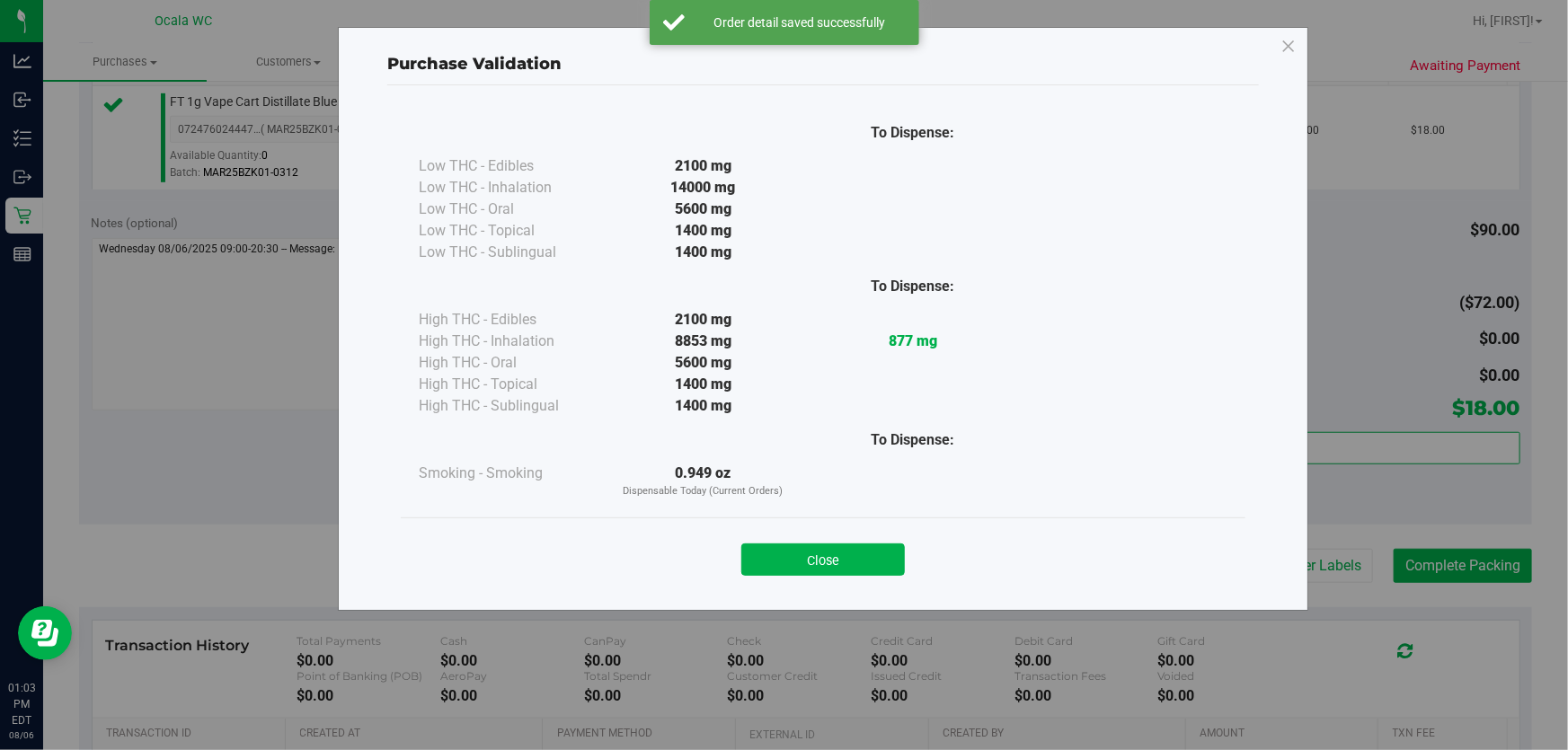 click on "Close" at bounding box center (823, 554) 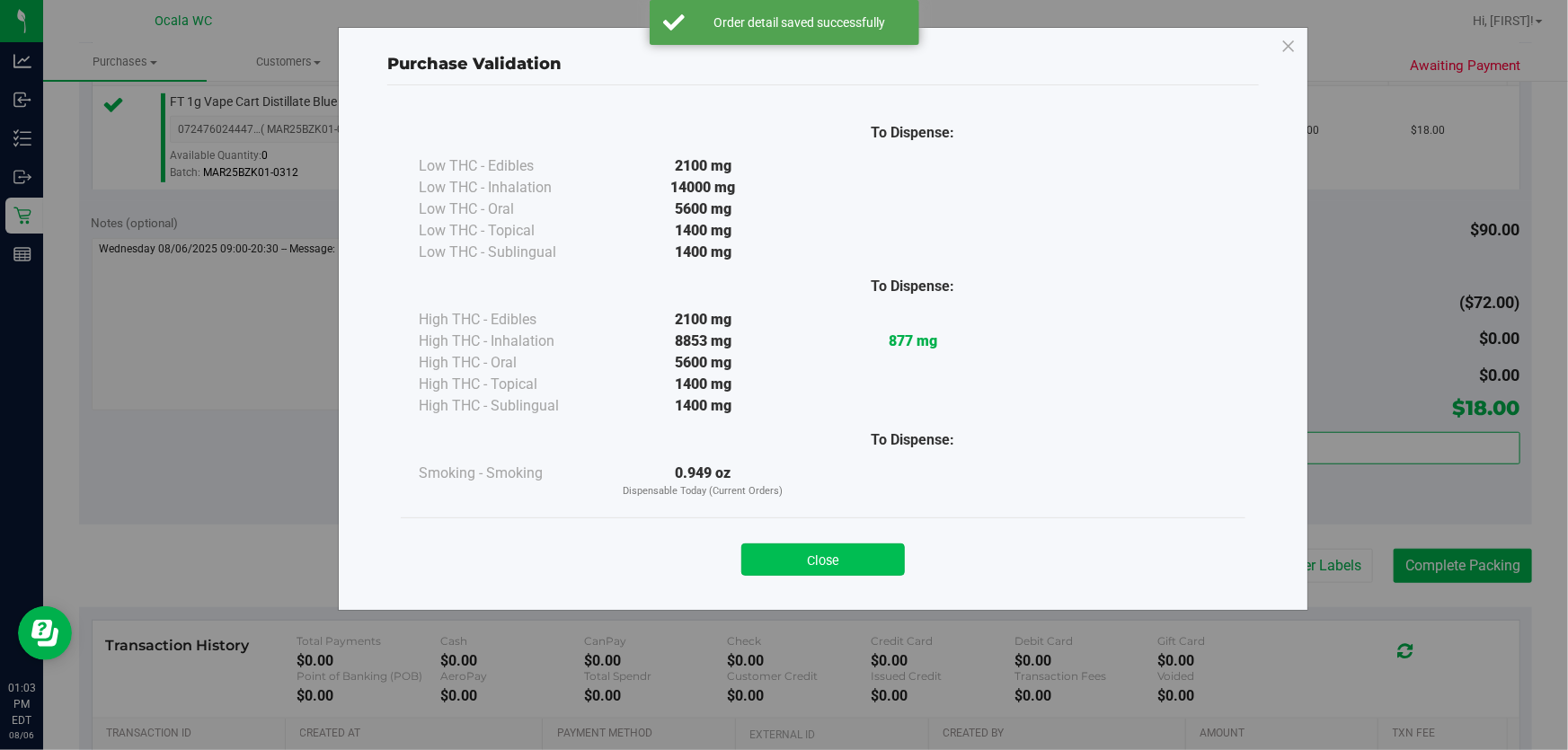 click on "Close" at bounding box center [823, 560] 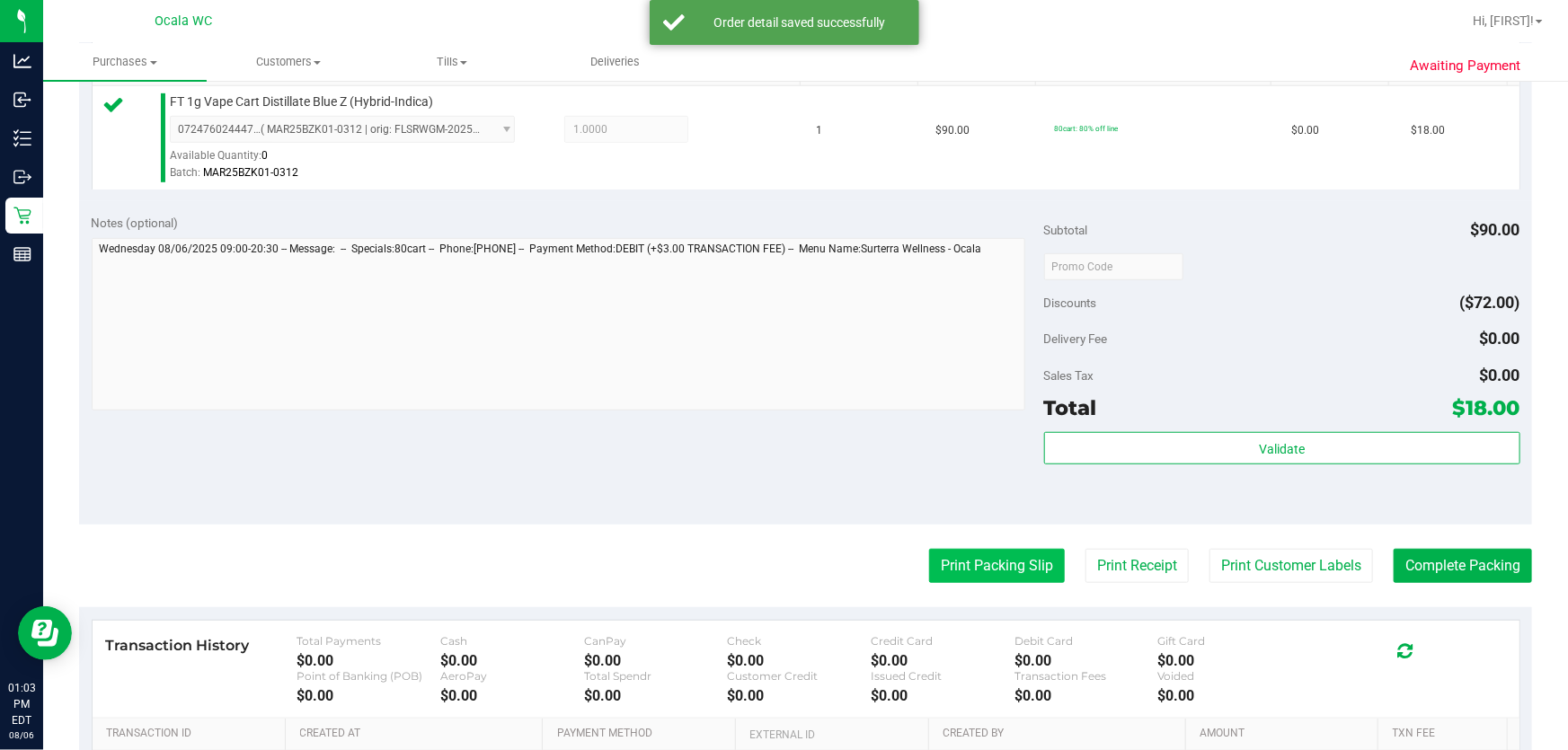 click on "Print Packing Slip" at bounding box center (997, 566) 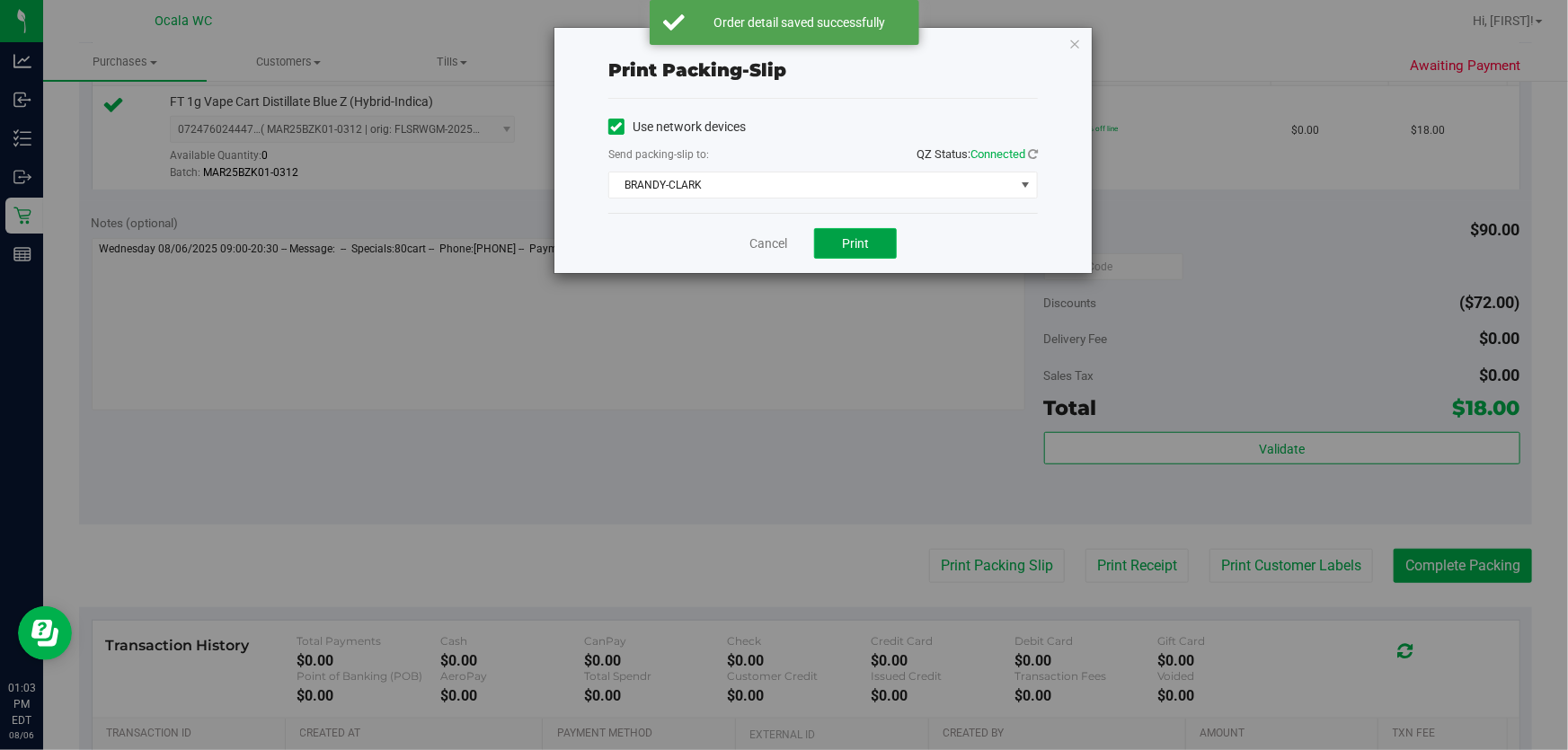 click on "Print" at bounding box center [855, 243] 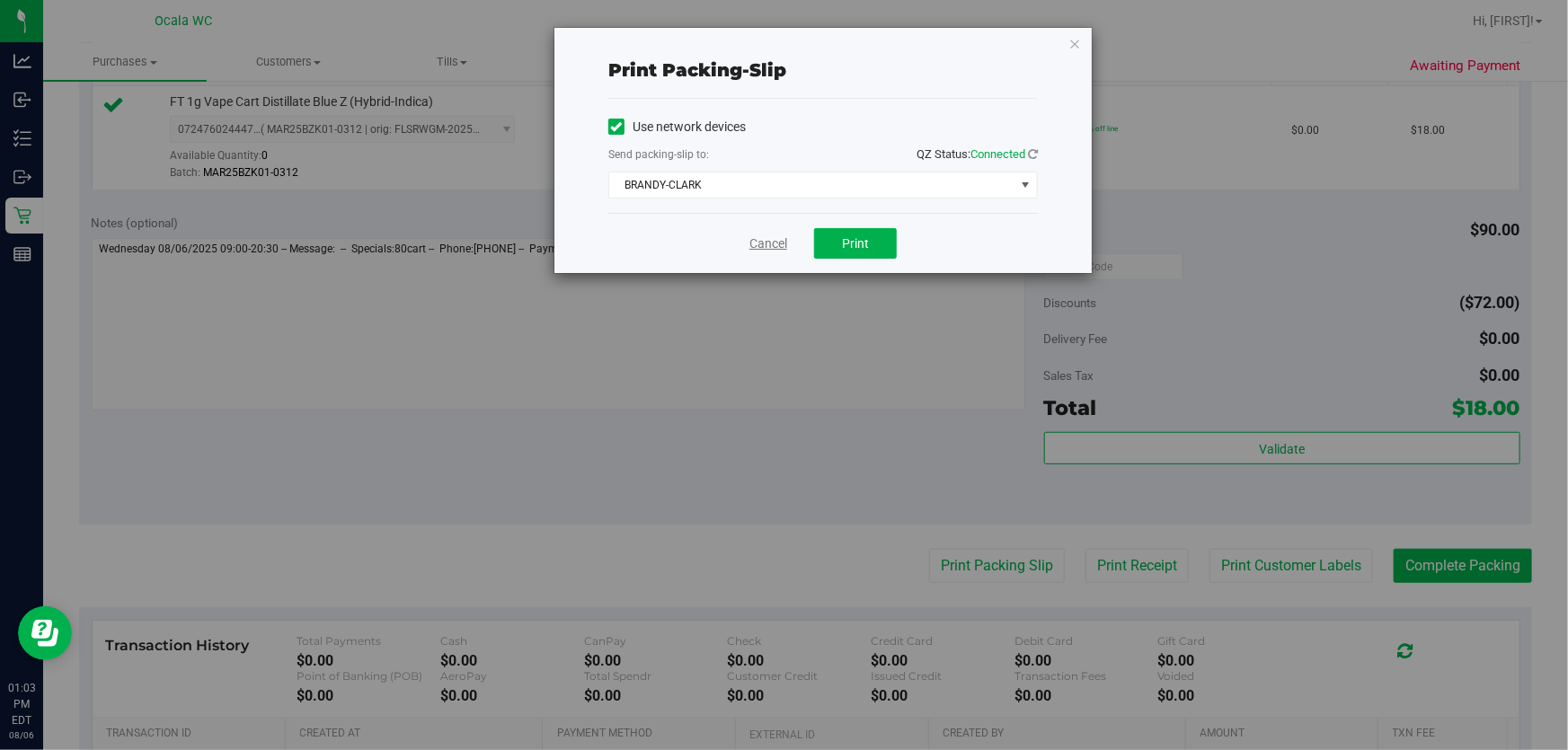 click on "Cancel" at bounding box center [768, 243] 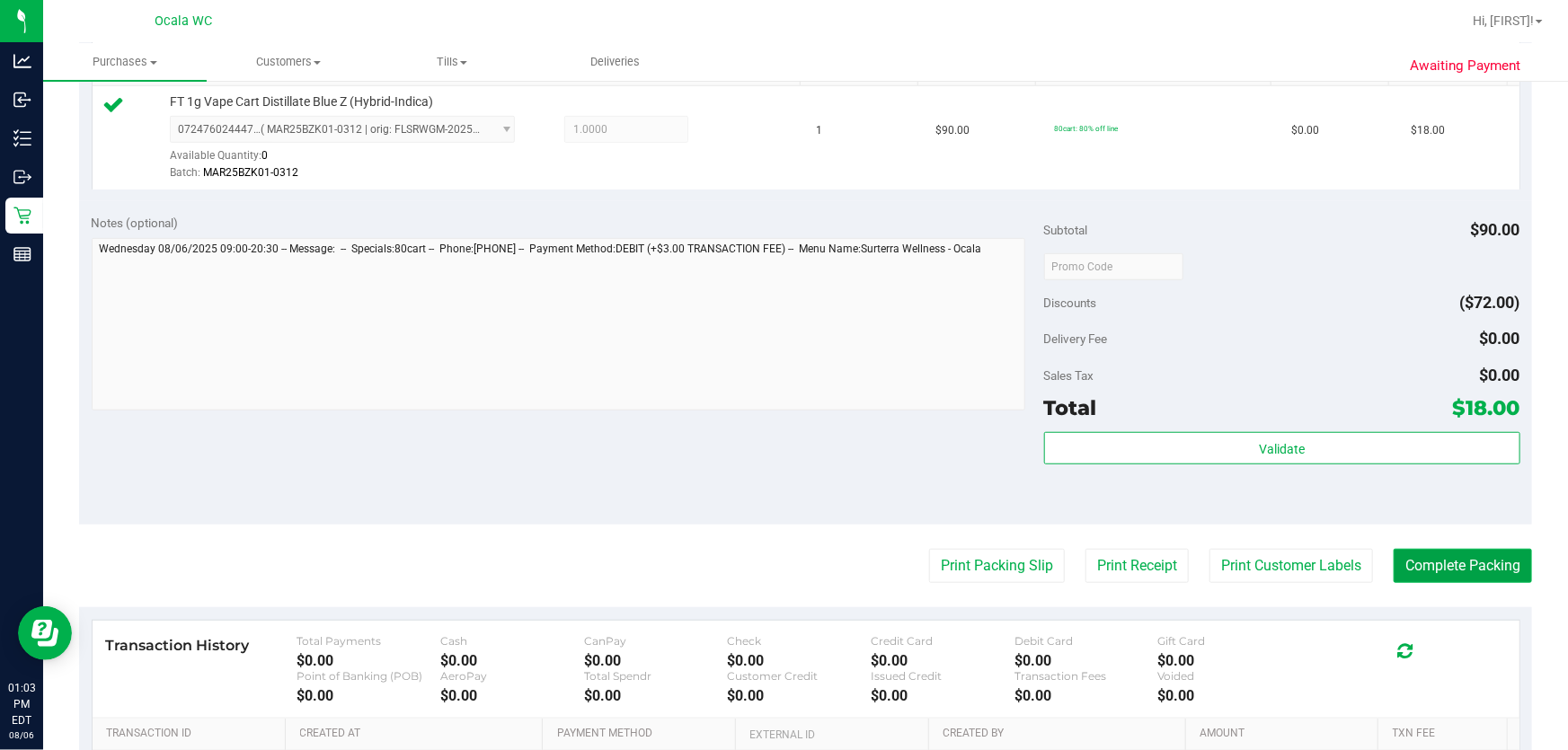 click on "Complete Packing" at bounding box center (1463, 566) 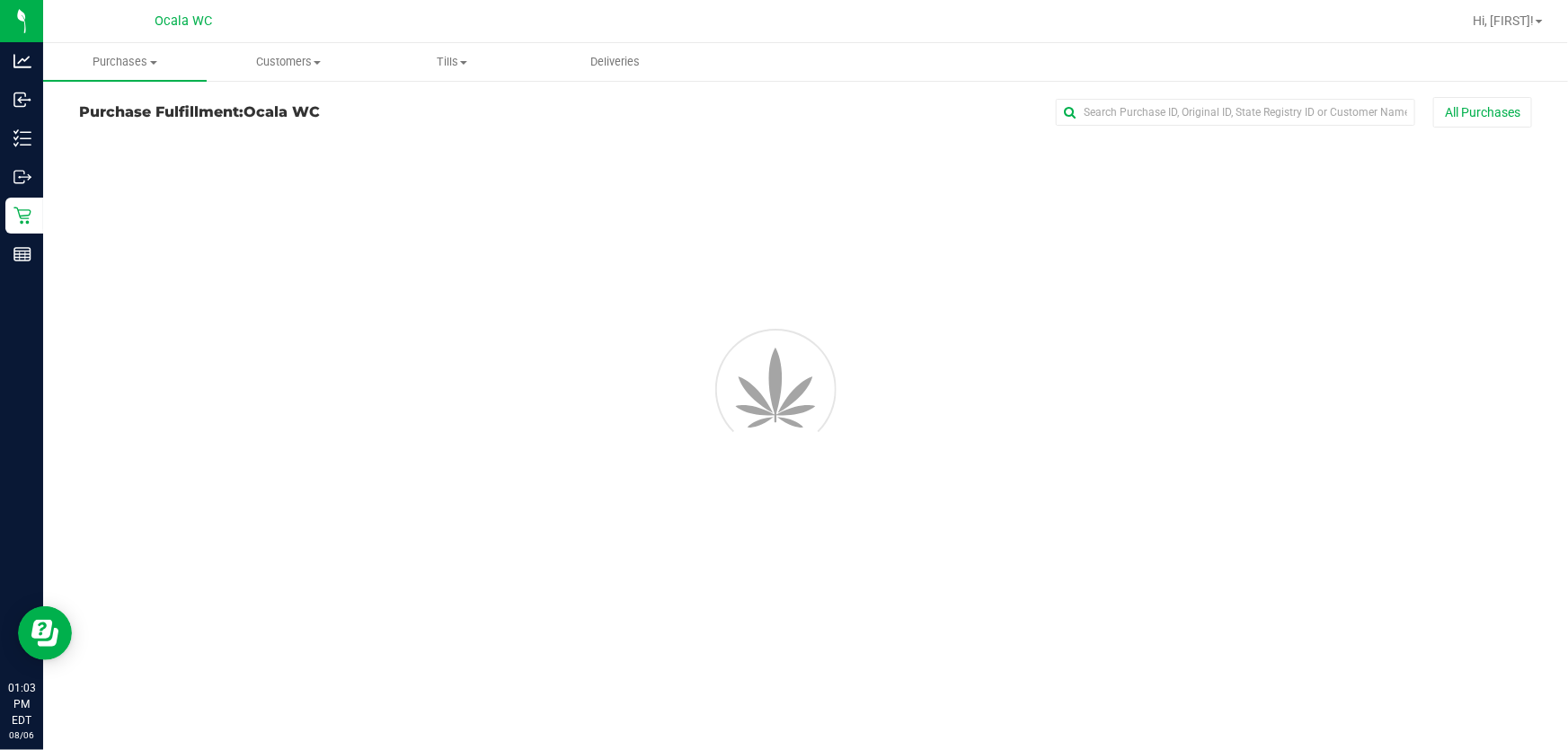 scroll, scrollTop: 0, scrollLeft: 0, axis: both 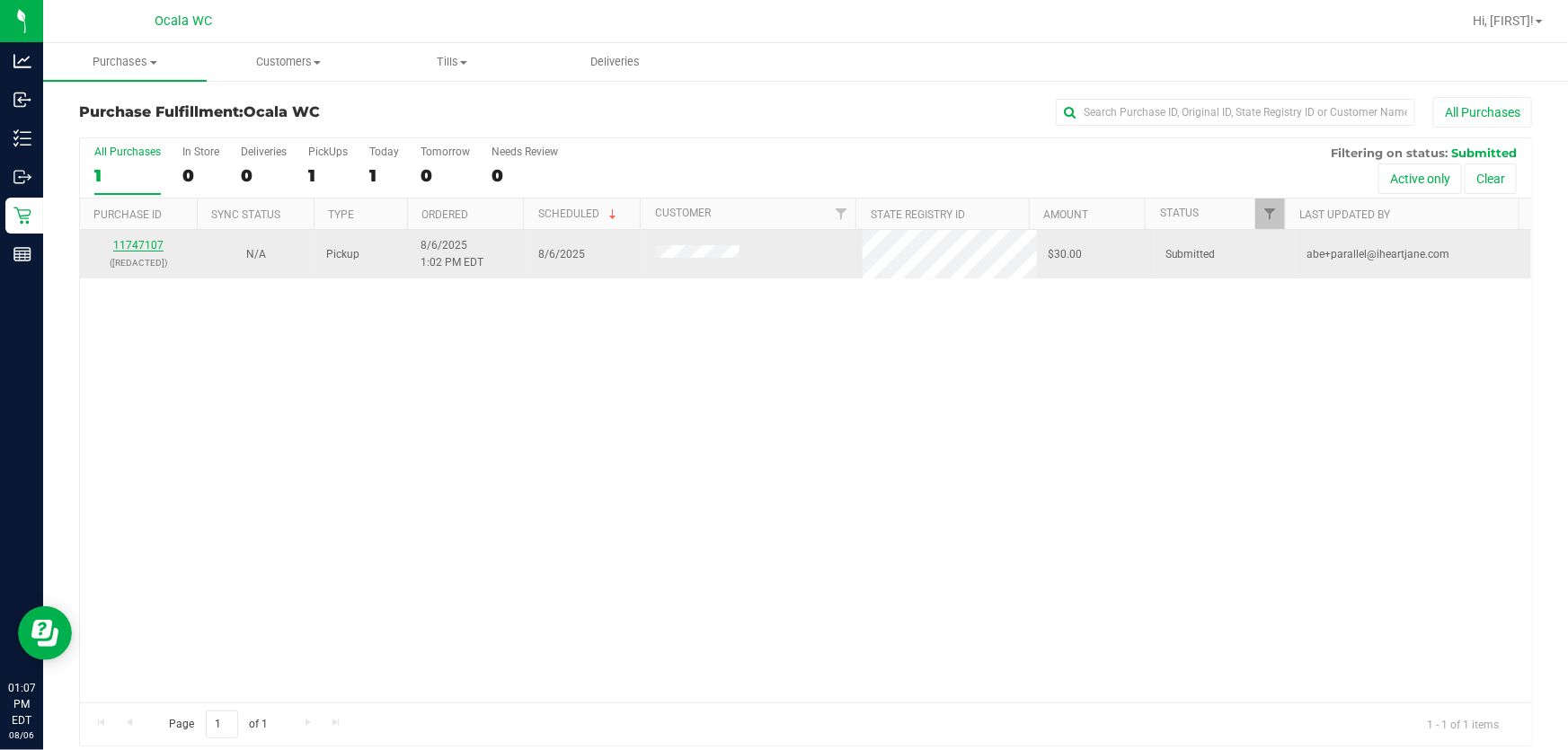 click on "11747107" at bounding box center [138, 245] 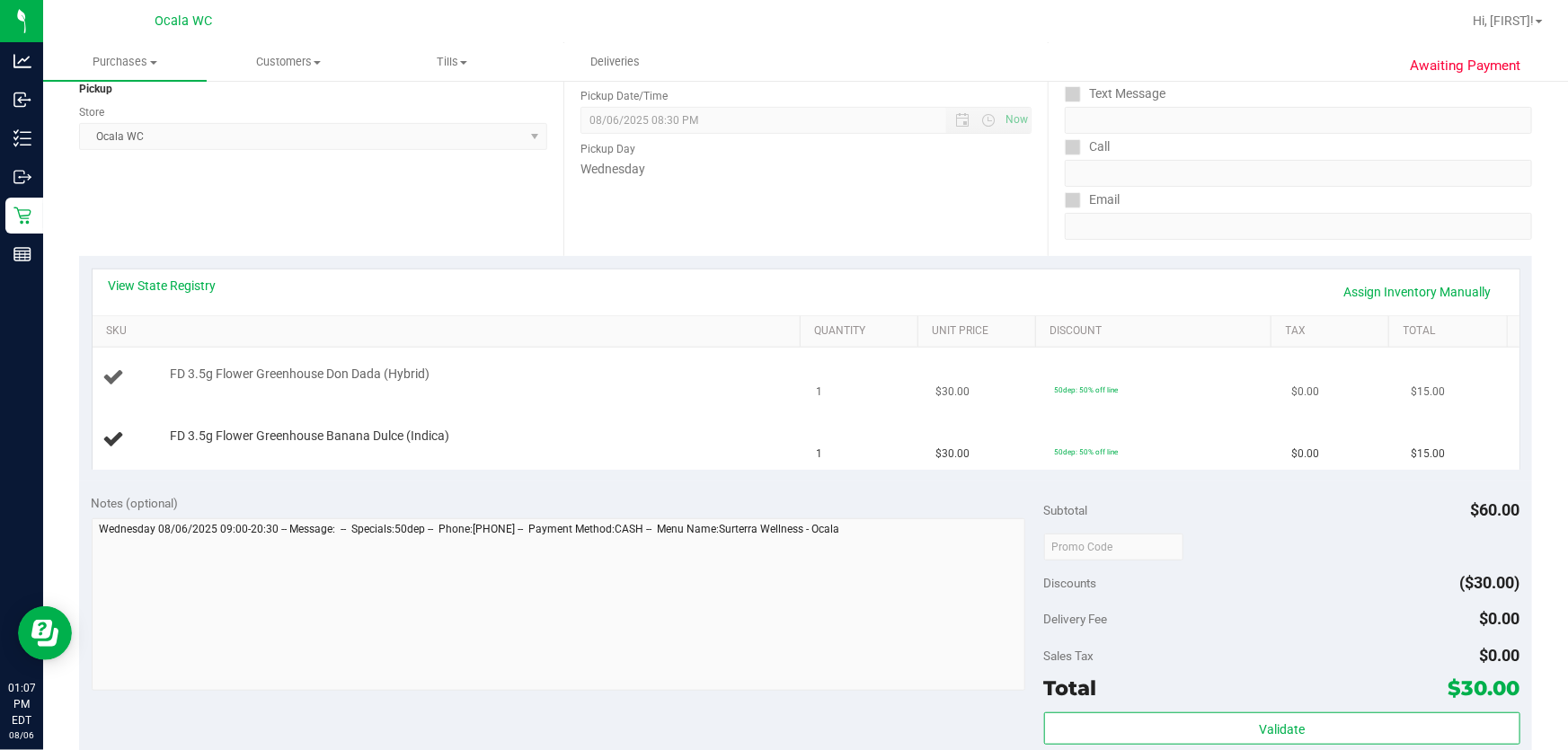 scroll, scrollTop: 244, scrollLeft: 0, axis: vertical 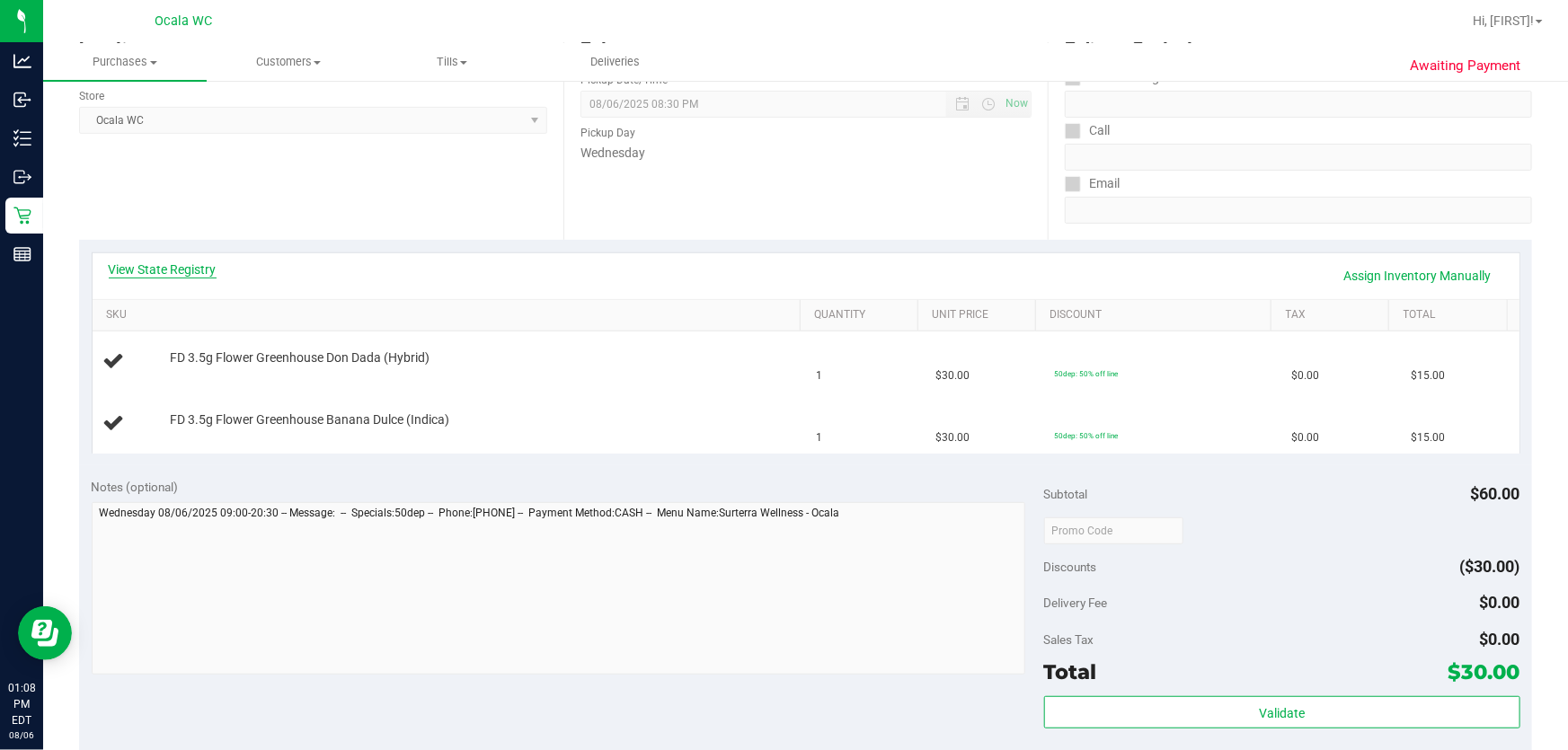 click on "View State Registry" at bounding box center (163, 269) 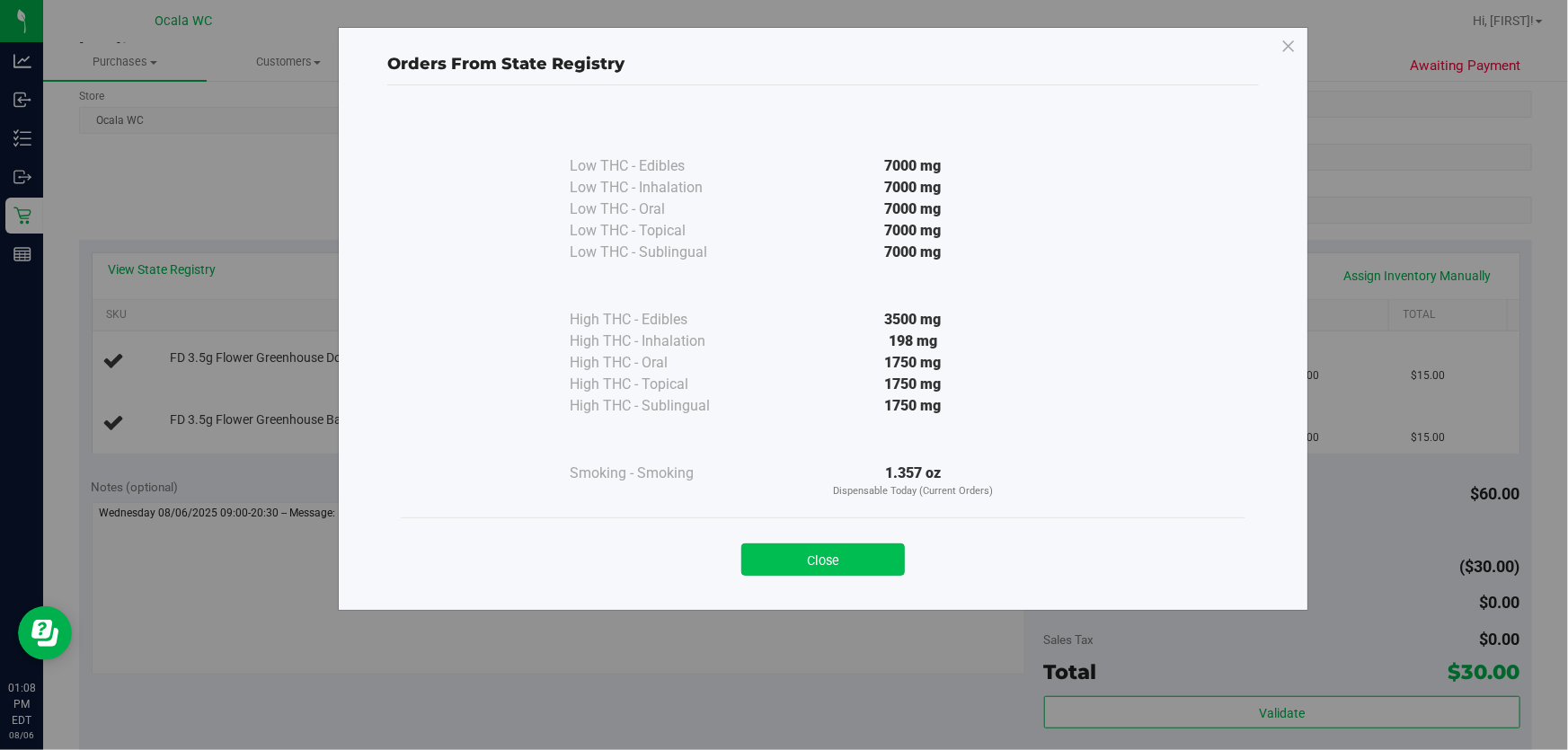 click on "Close" at bounding box center (823, 560) 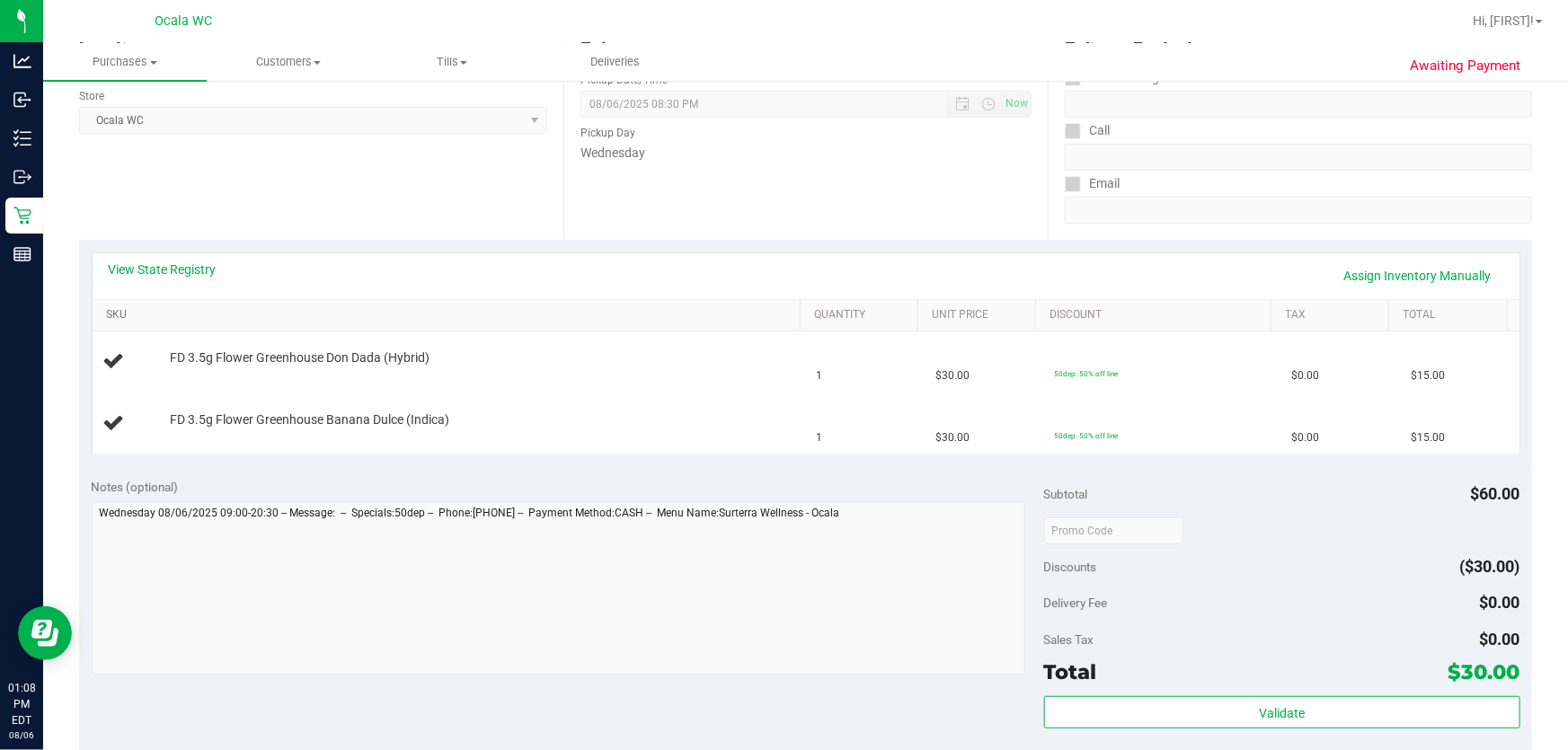 click on "SKU" at bounding box center [449, 315] 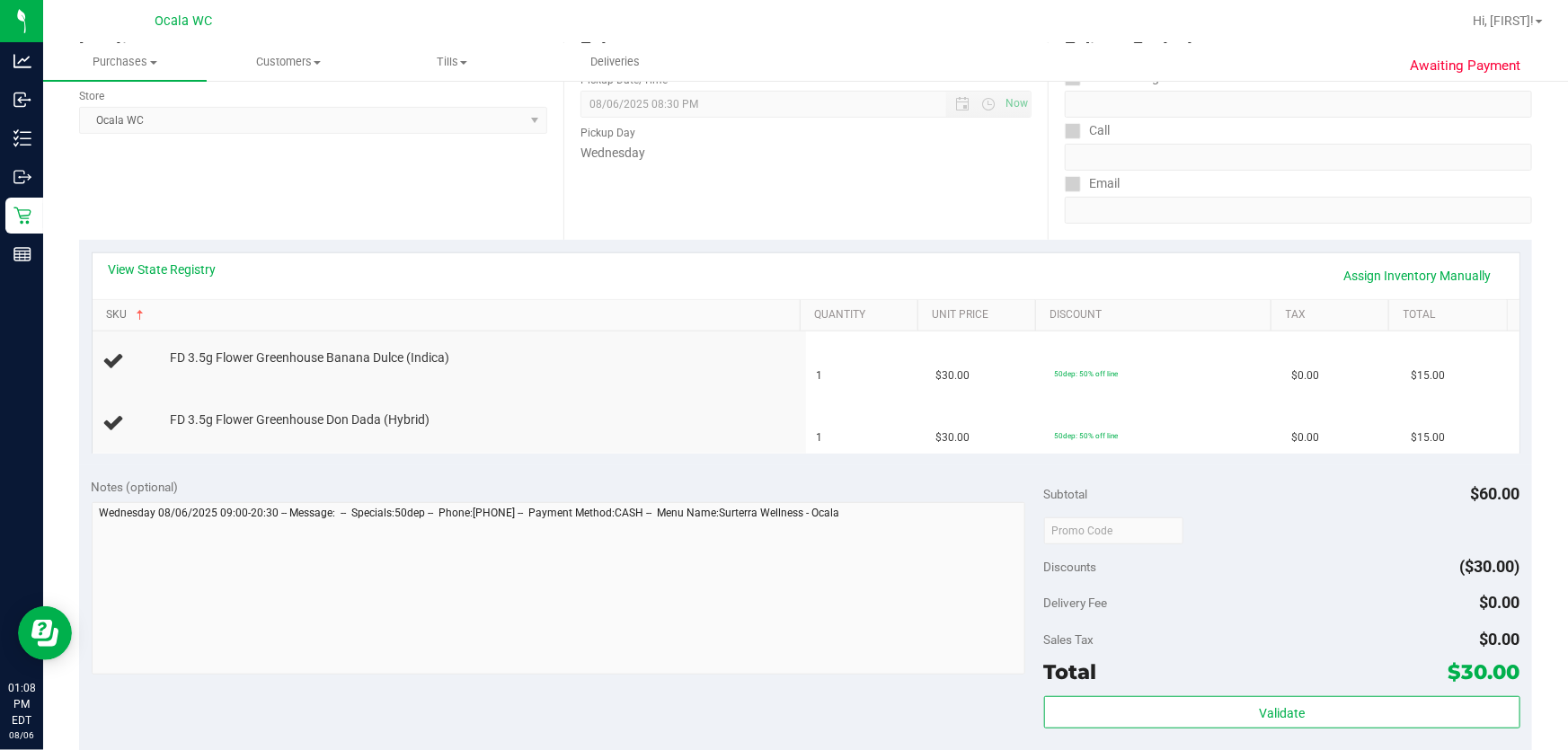 click on "SKU" at bounding box center [449, 315] 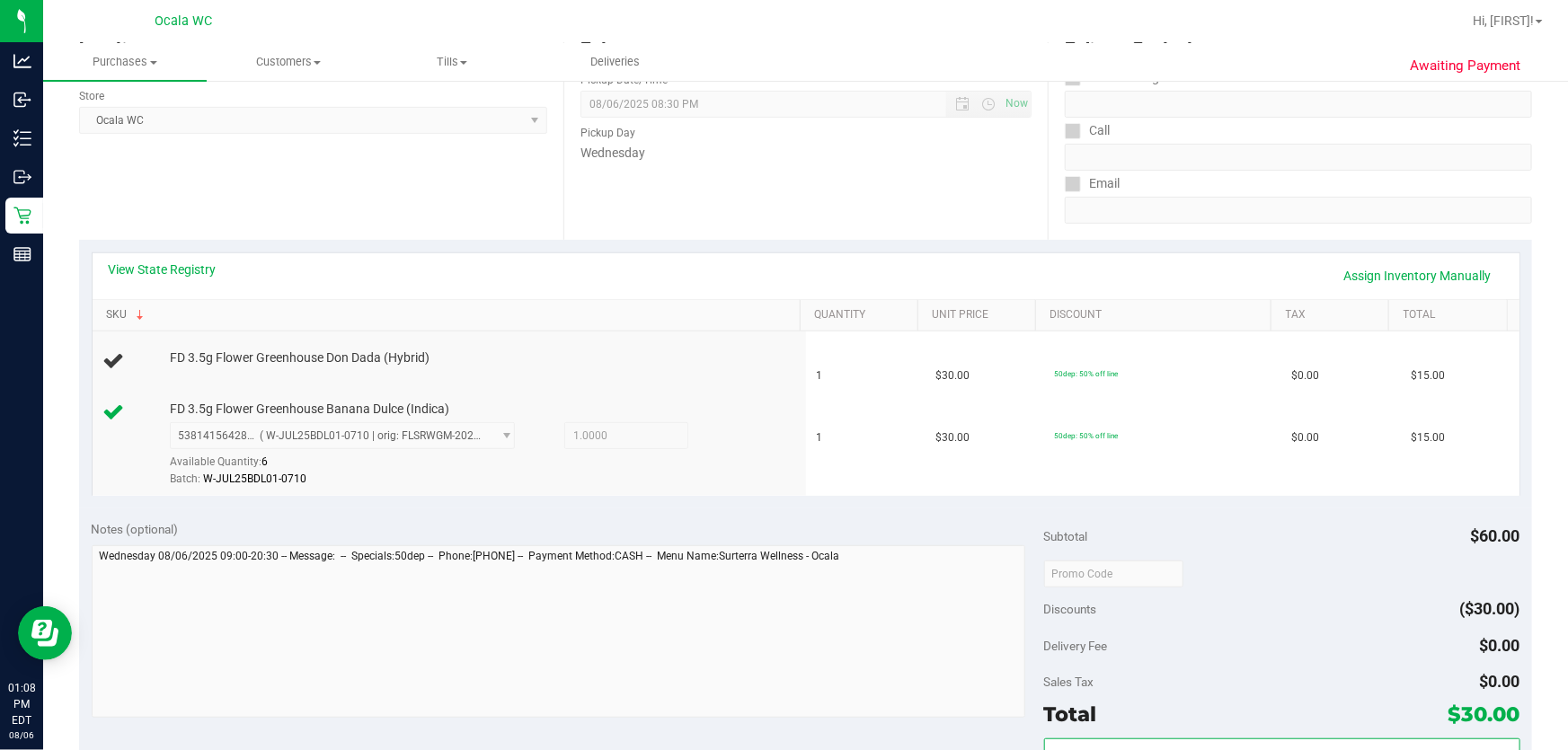 click on "SKU" at bounding box center [449, 315] 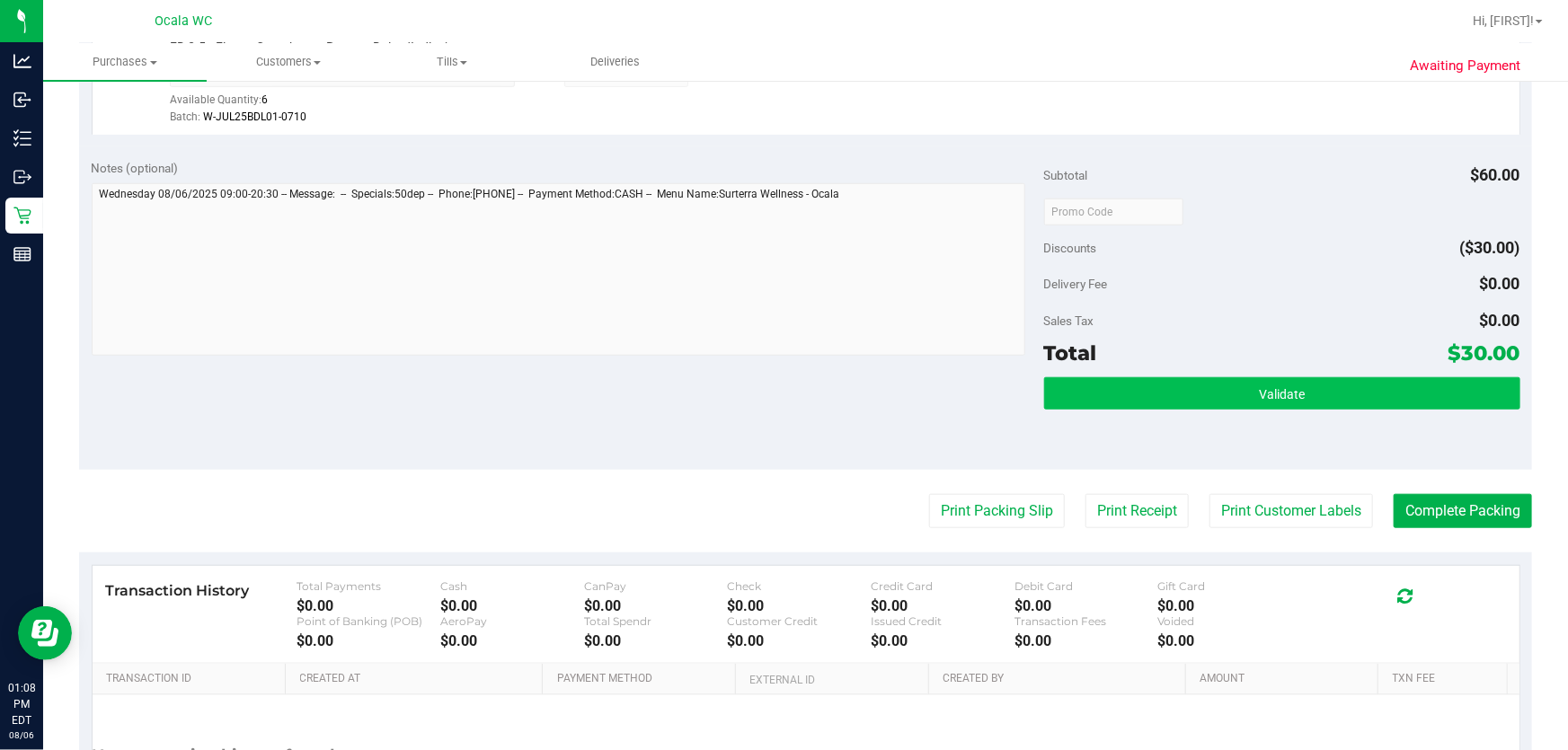 scroll, scrollTop: 653, scrollLeft: 0, axis: vertical 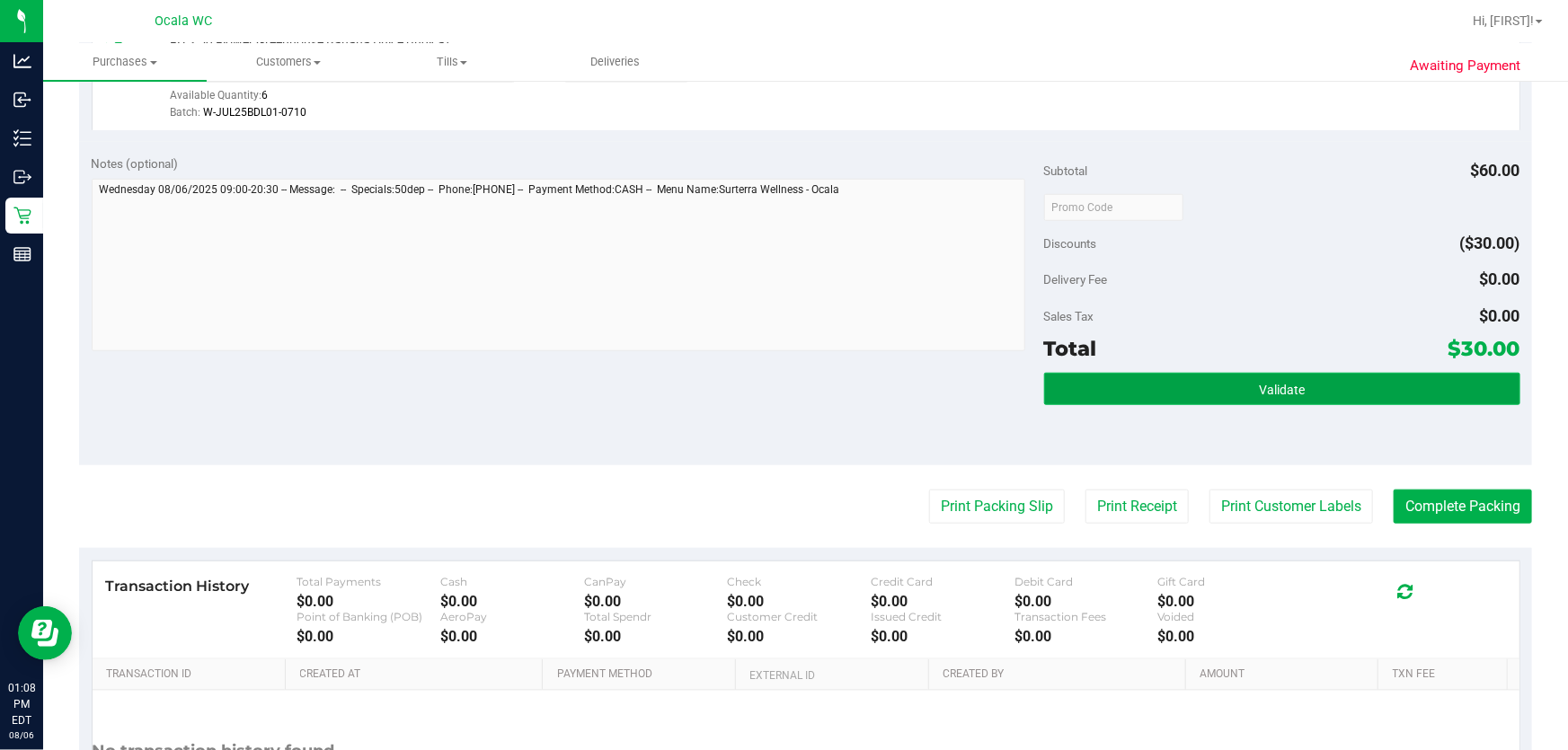 click on "Validate" at bounding box center [1282, 389] 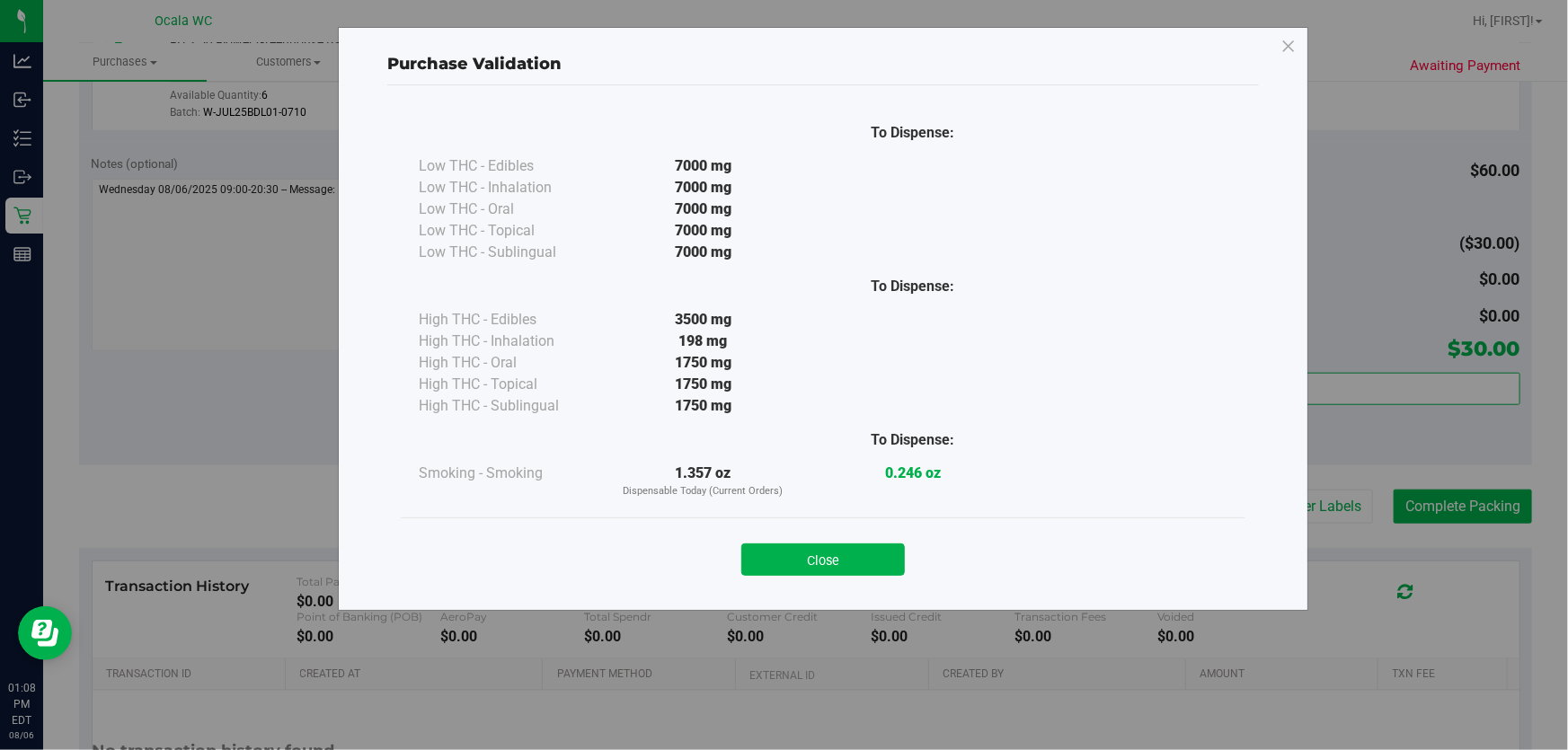 click on "Close" at bounding box center (823, 560) 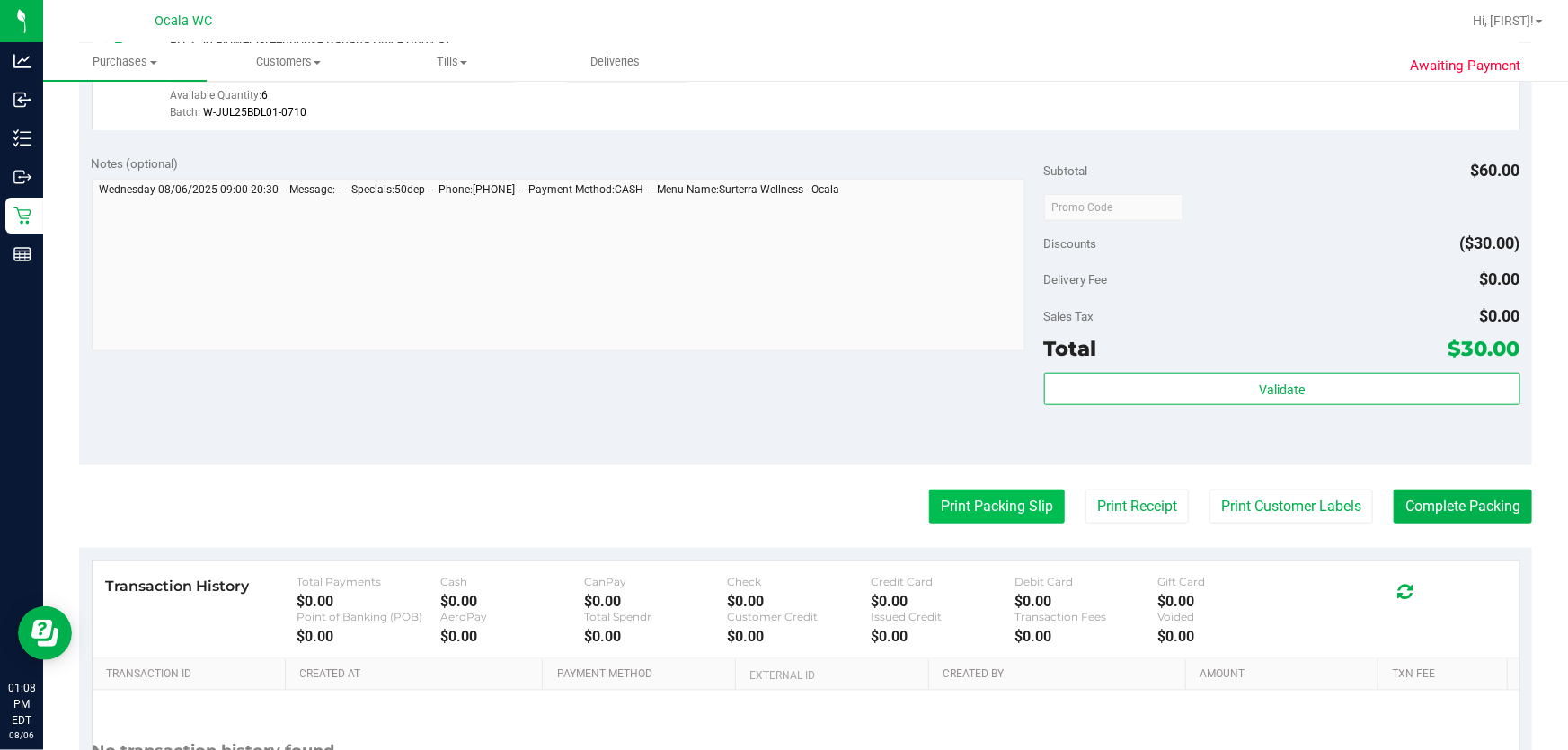 click on "Print Packing Slip" at bounding box center (997, 507) 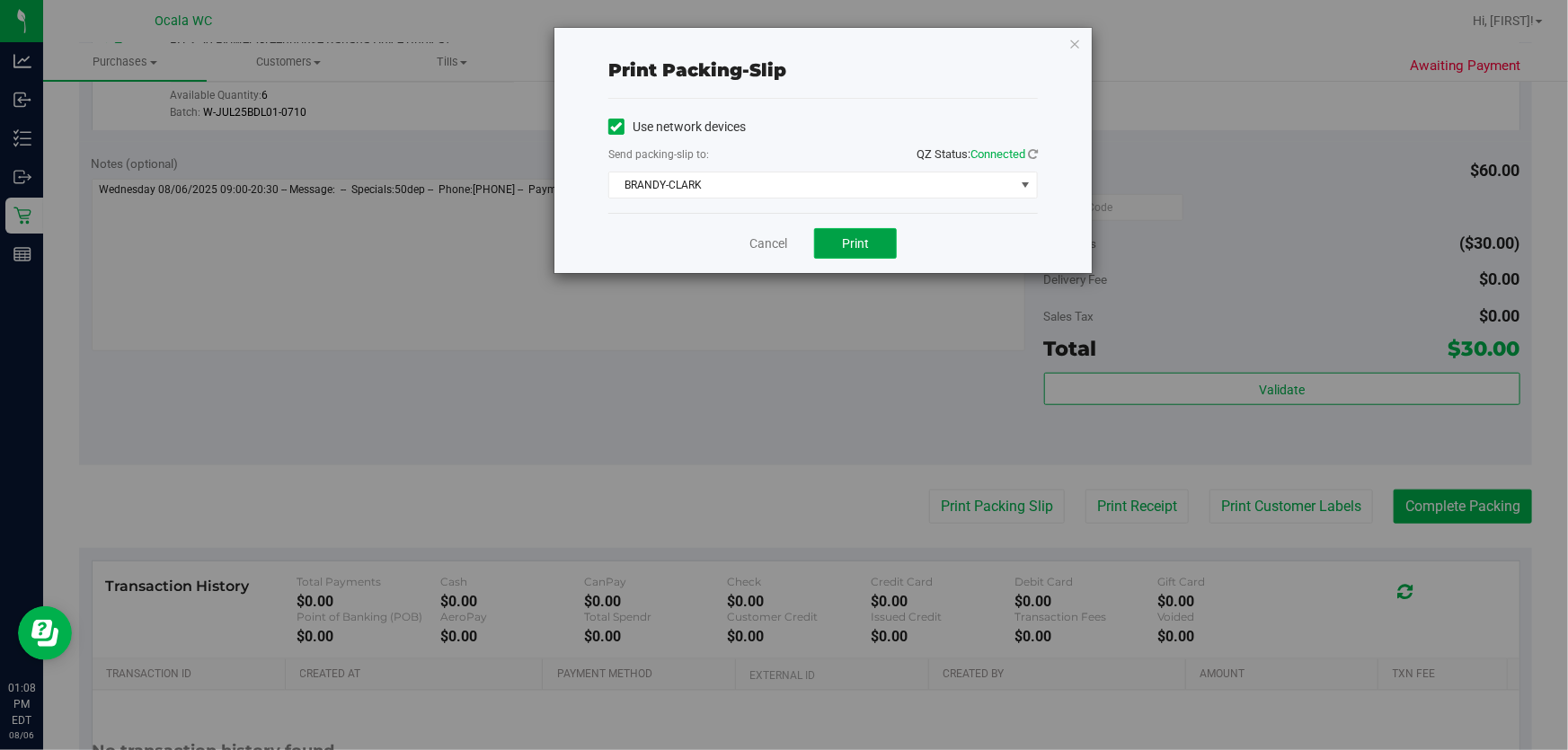 click on "Print" at bounding box center (855, 243) 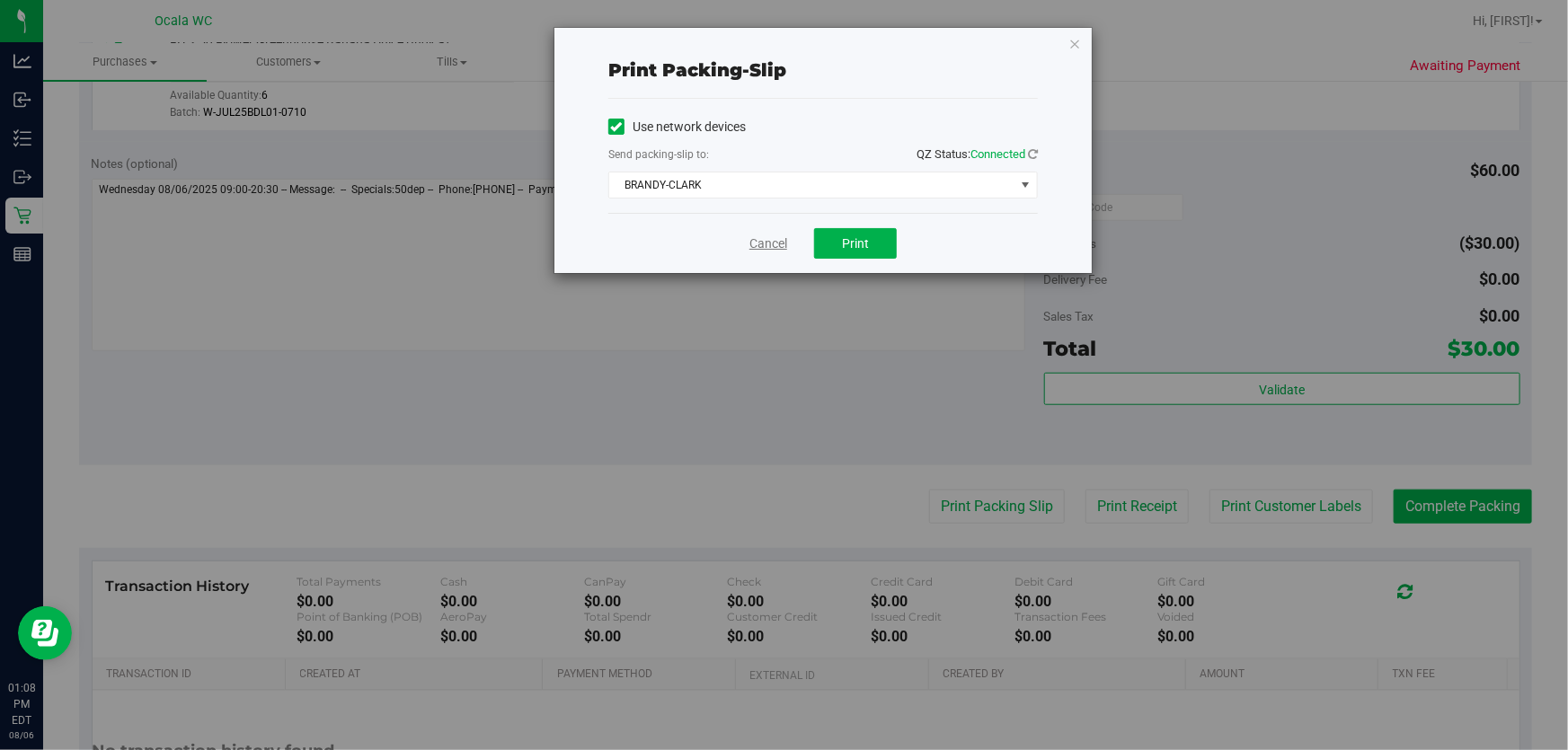click on "Cancel" at bounding box center [768, 243] 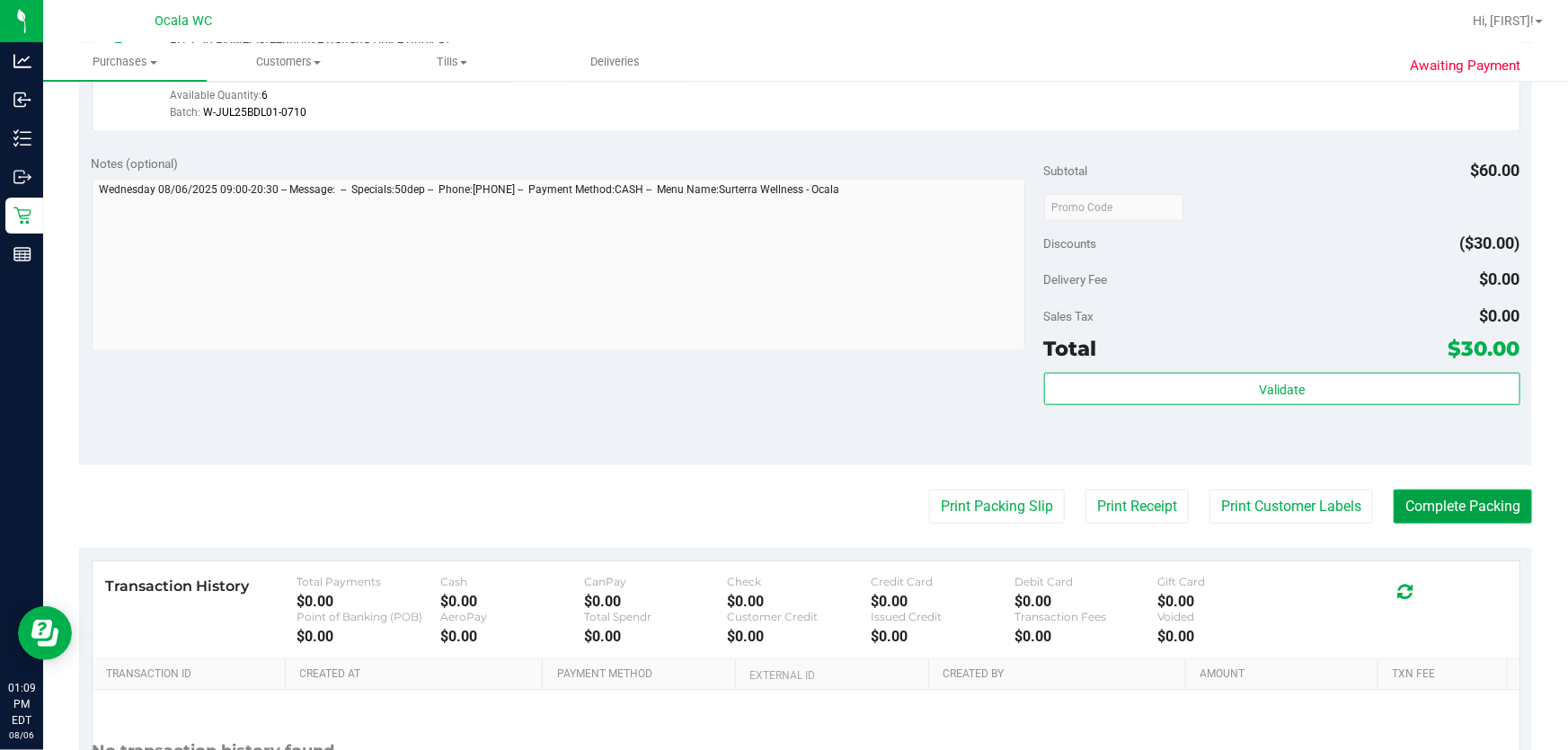 click on "Complete Packing" at bounding box center (1463, 507) 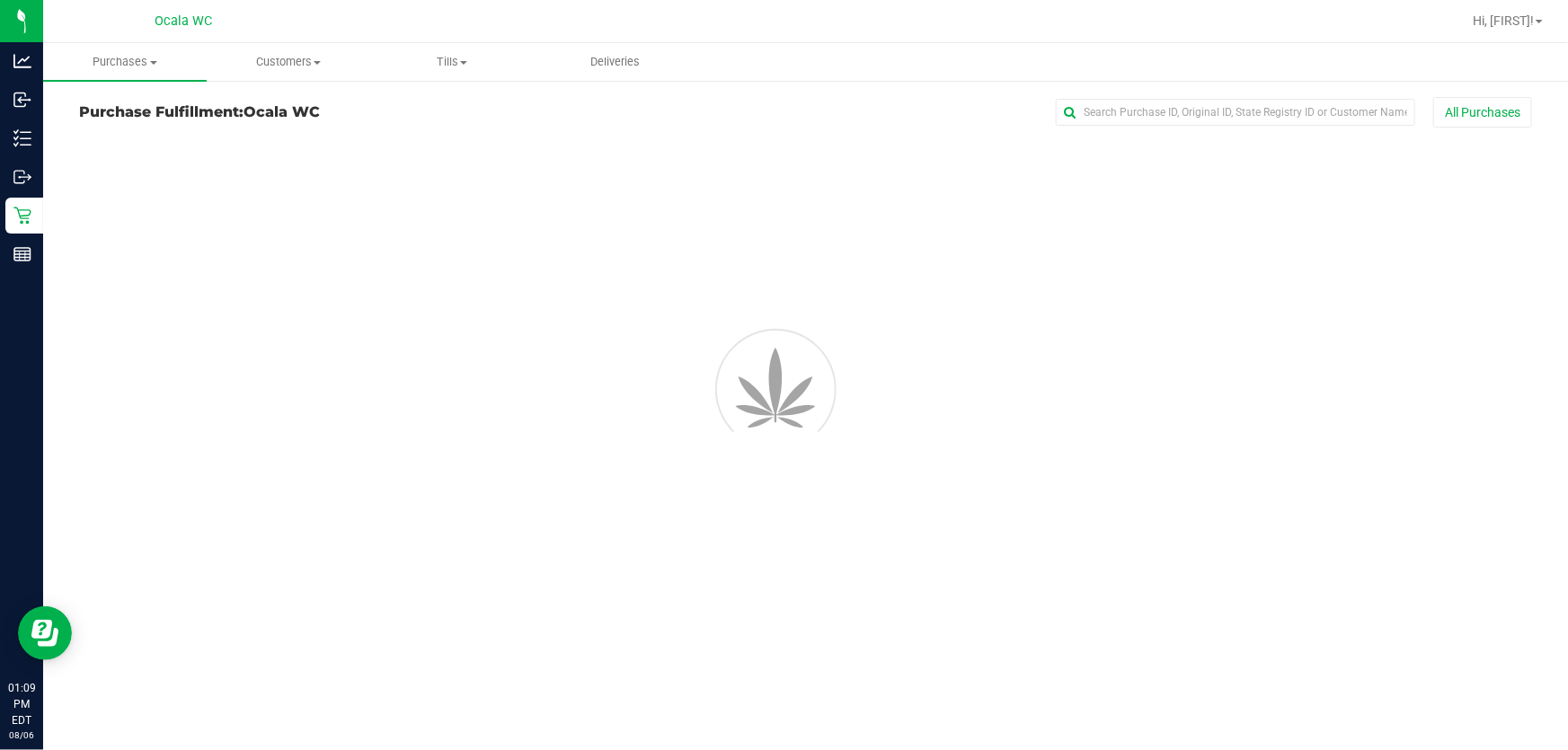 scroll, scrollTop: 0, scrollLeft: 0, axis: both 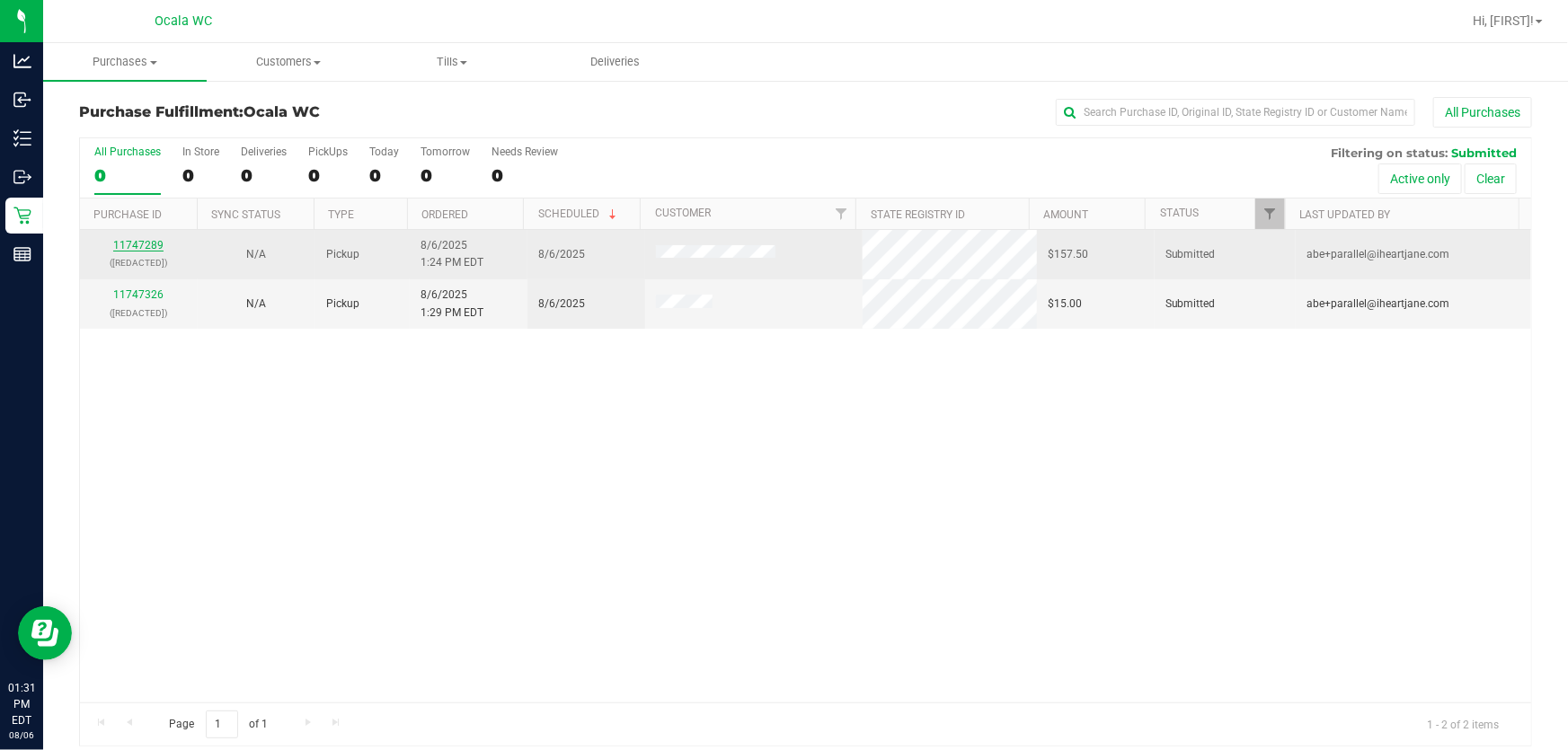 click on "11747289" at bounding box center [138, 245] 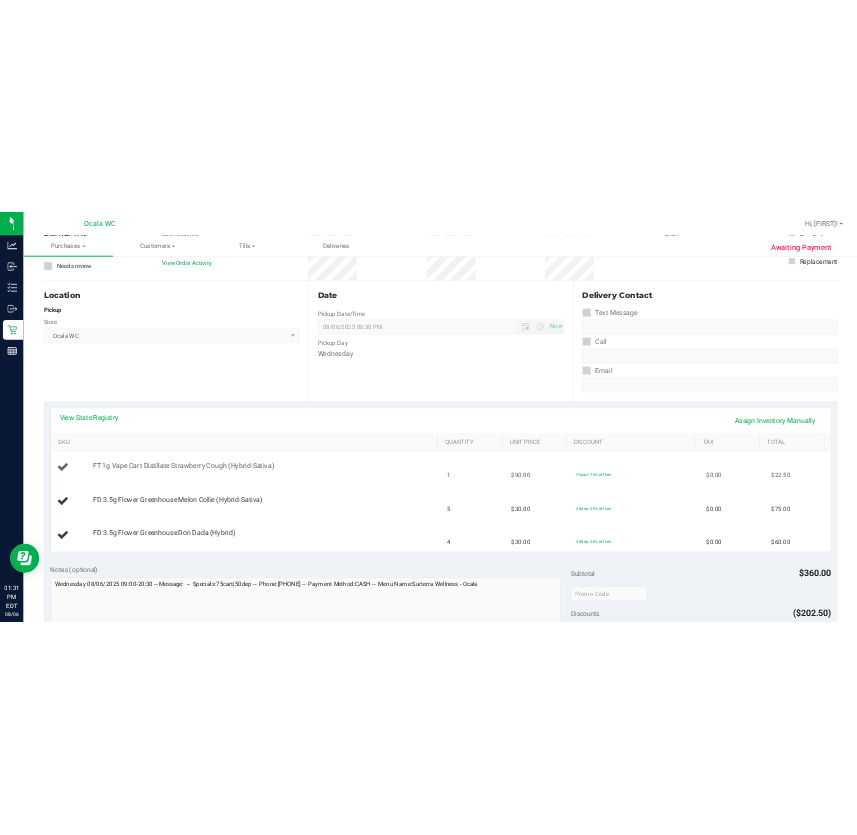scroll, scrollTop: 272, scrollLeft: 0, axis: vertical 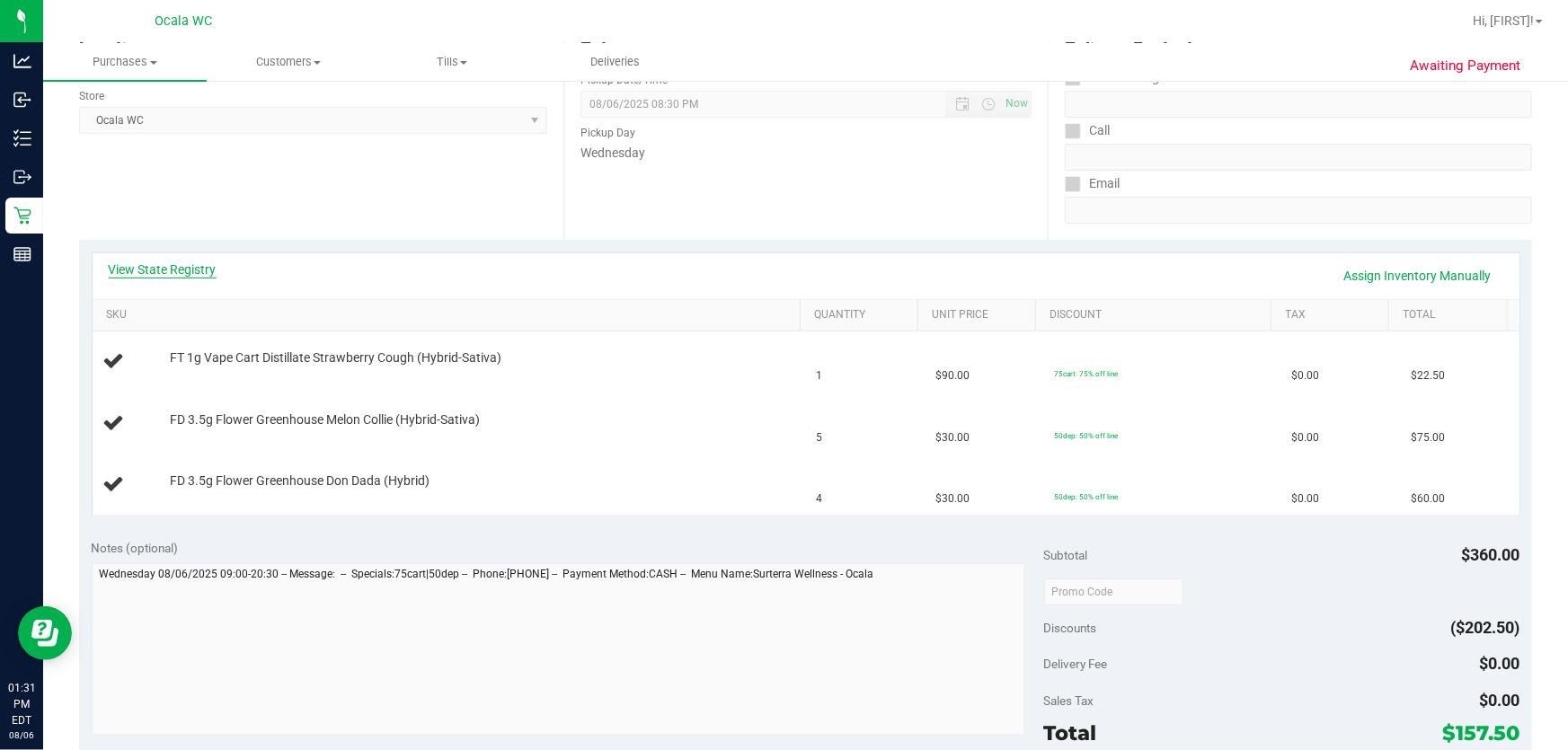 click on "View State Registry" at bounding box center (163, 269) 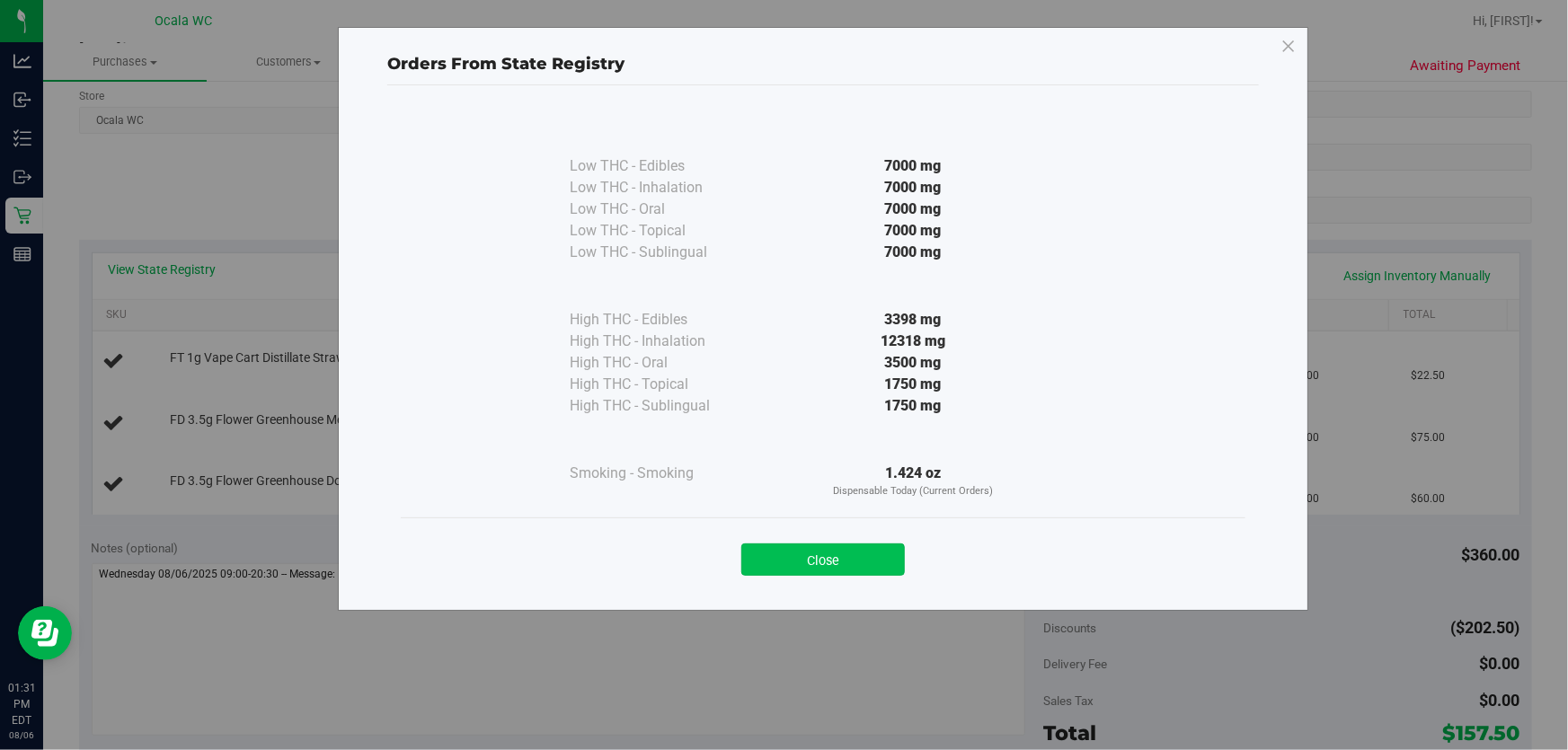 click on "Close" at bounding box center [823, 560] 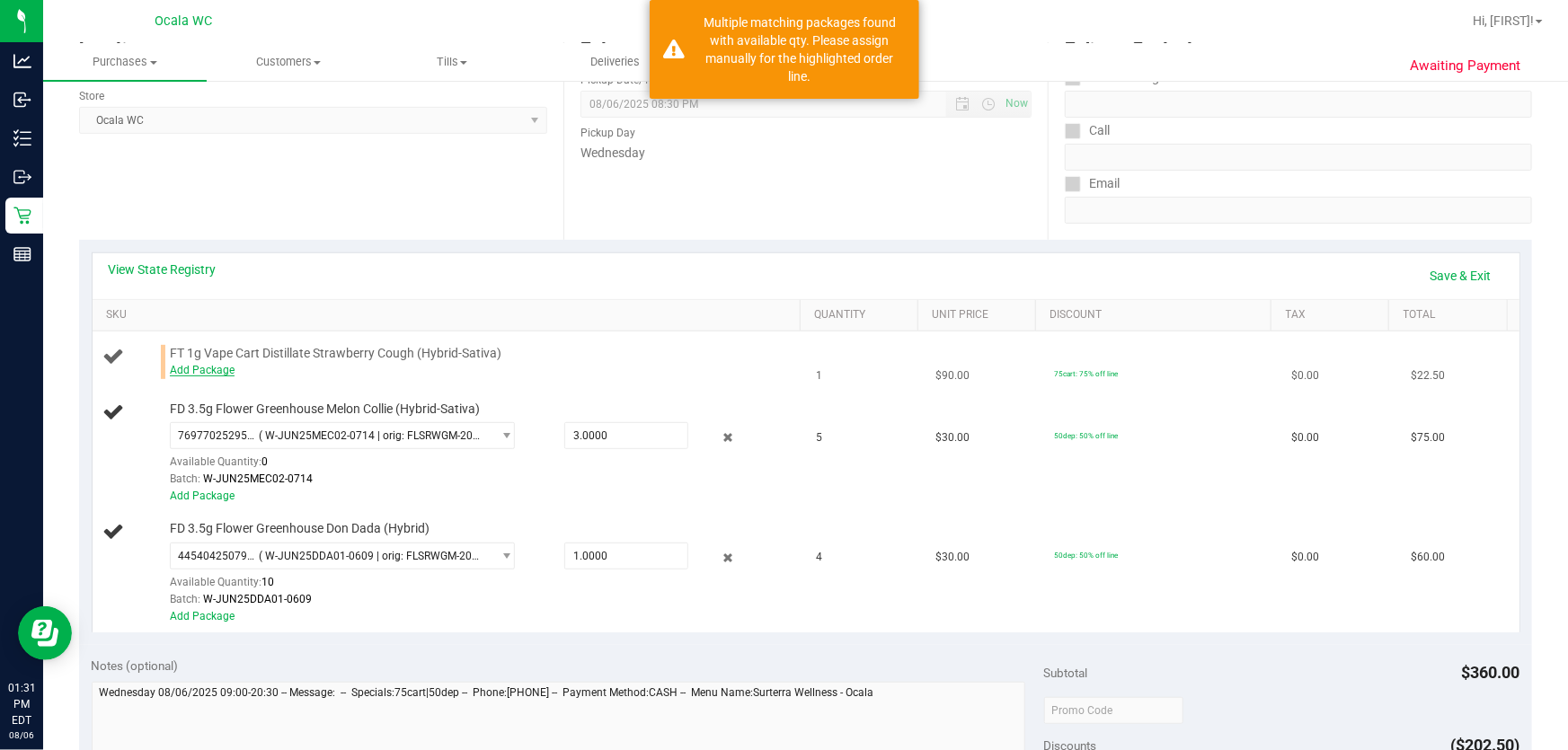 click on "Add Package" at bounding box center [202, 370] 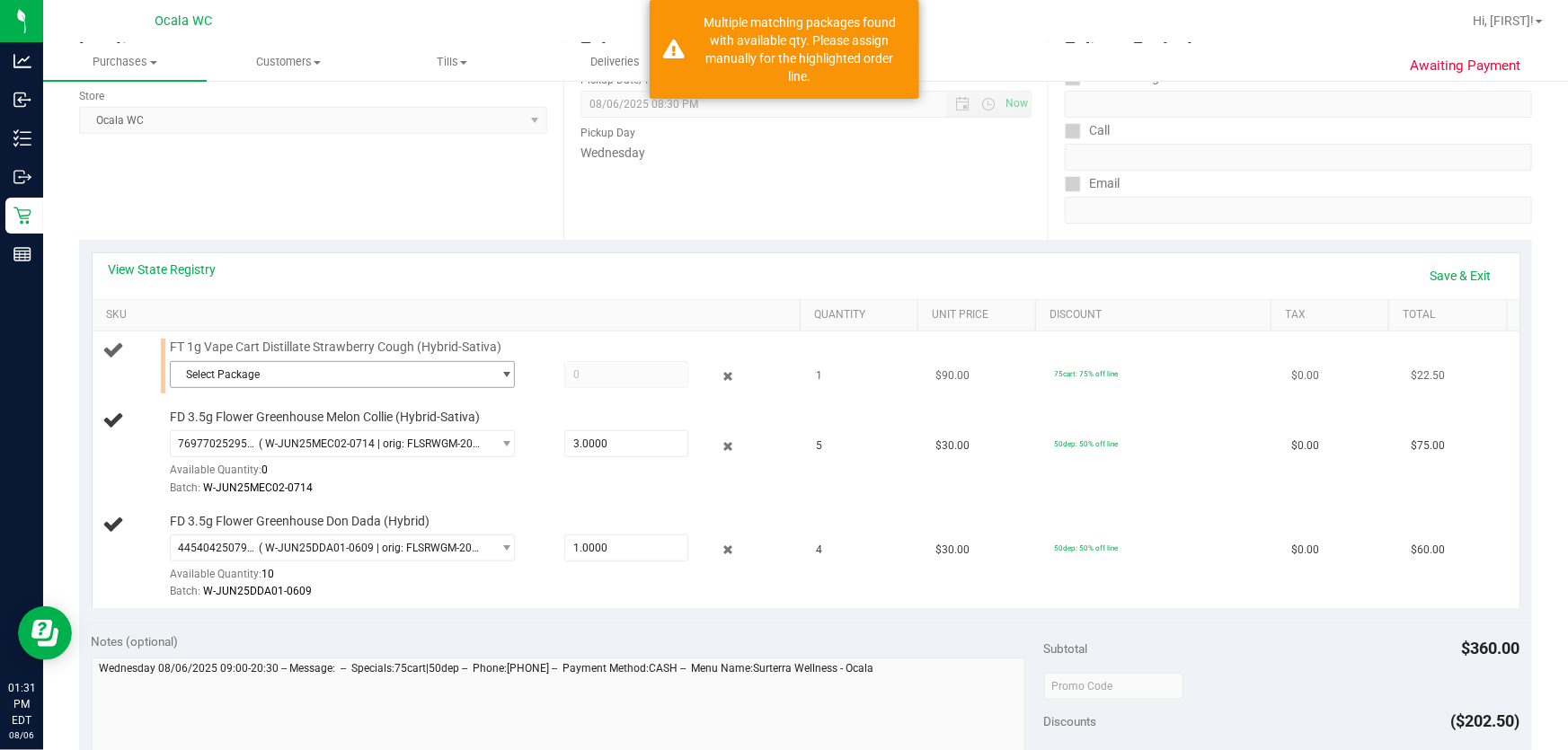 click on "Select Package" at bounding box center (331, 375) 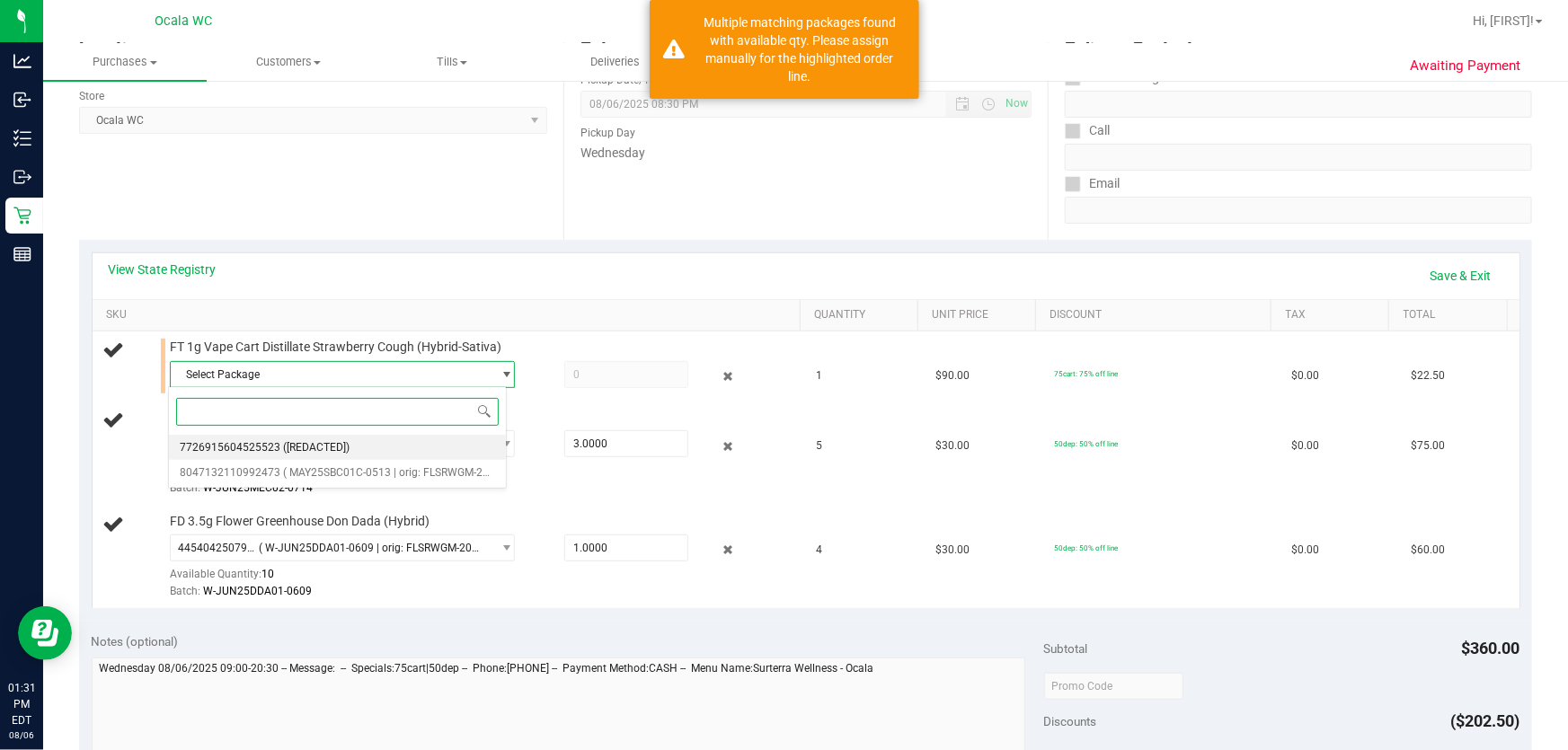 click on "(
MAY25SBC01C-0513 | orig: FLSRWGM-20250520-1028
)" at bounding box center [316, 447] 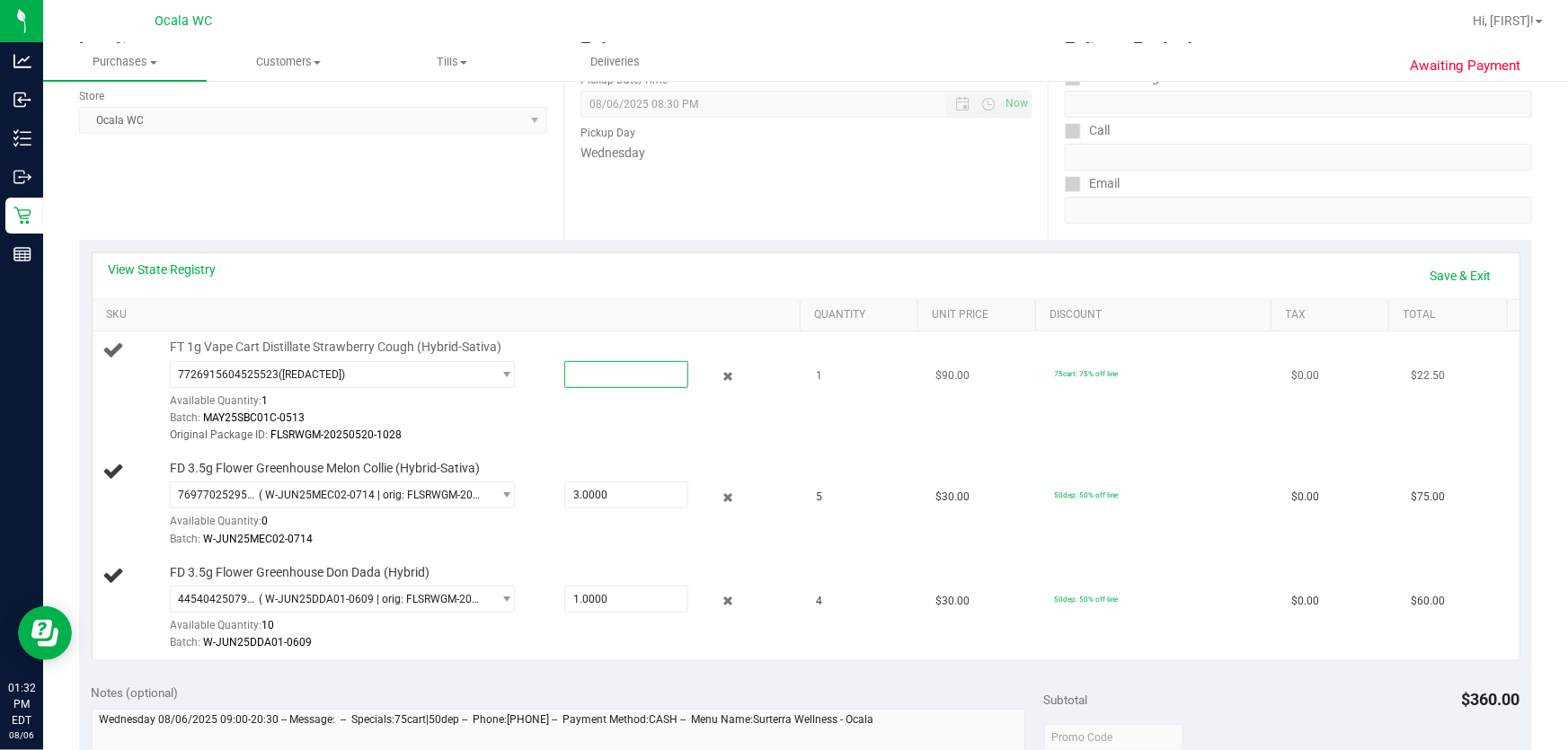 click at bounding box center [626, 375] 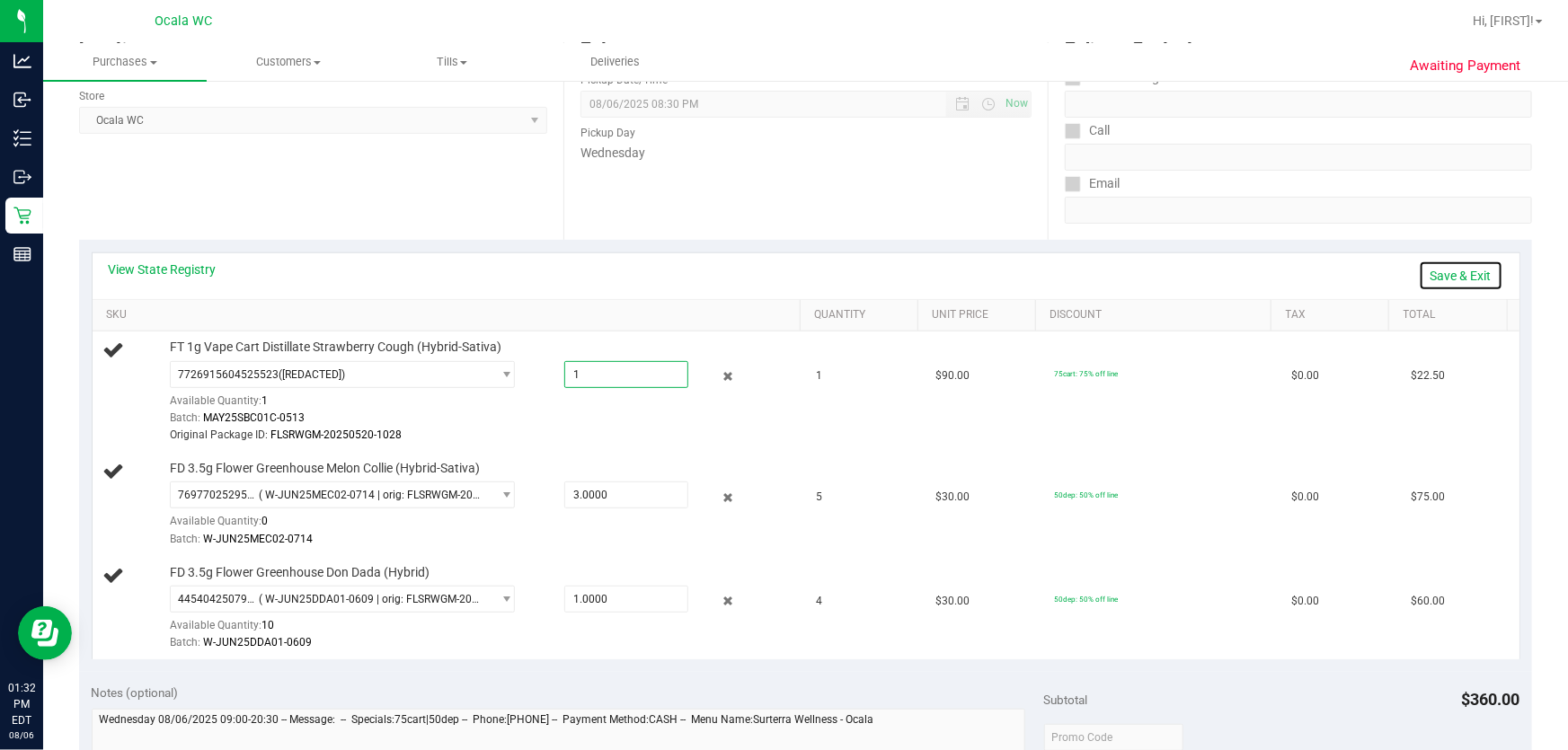 type on "1.0000" 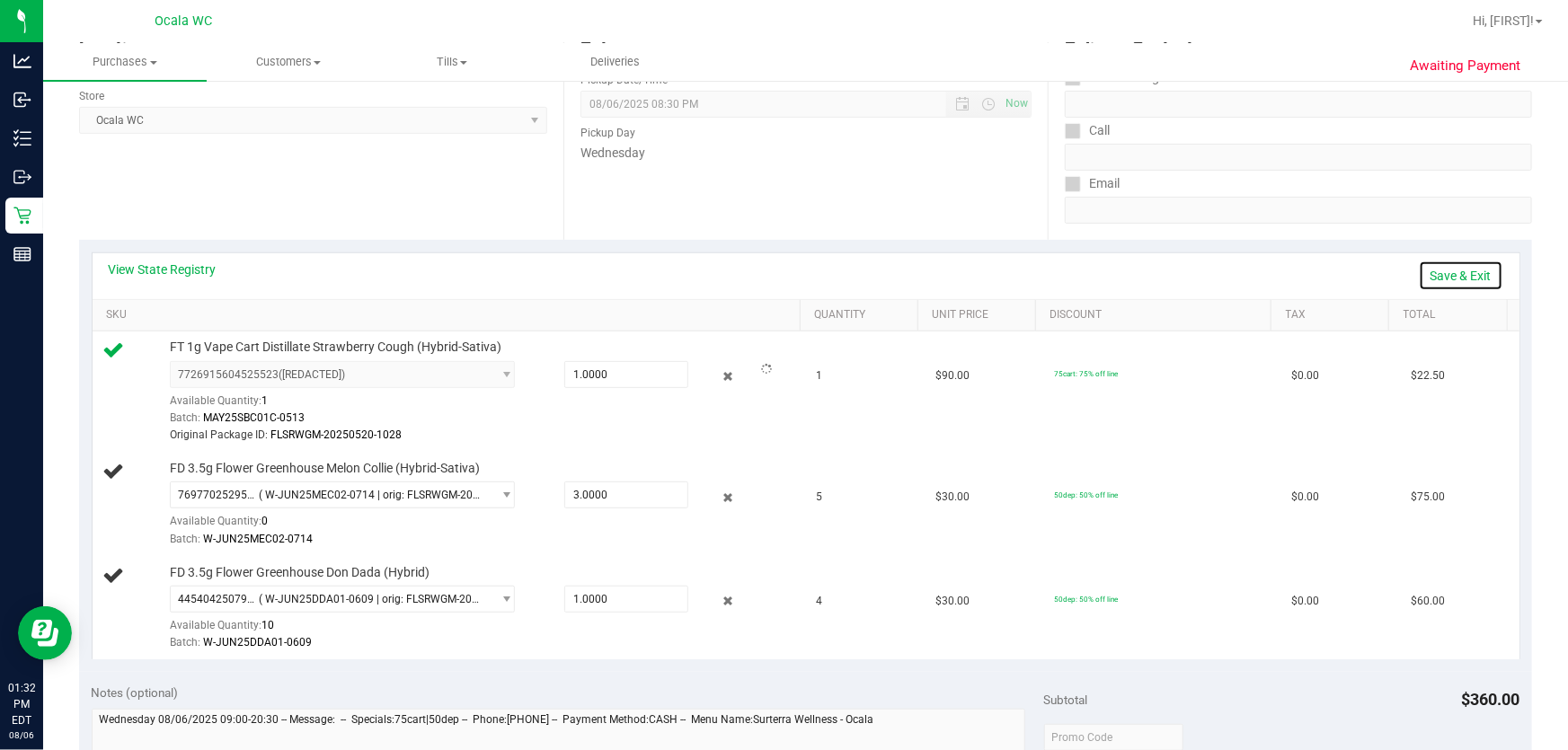 click on "Save & Exit" at bounding box center [1461, 276] 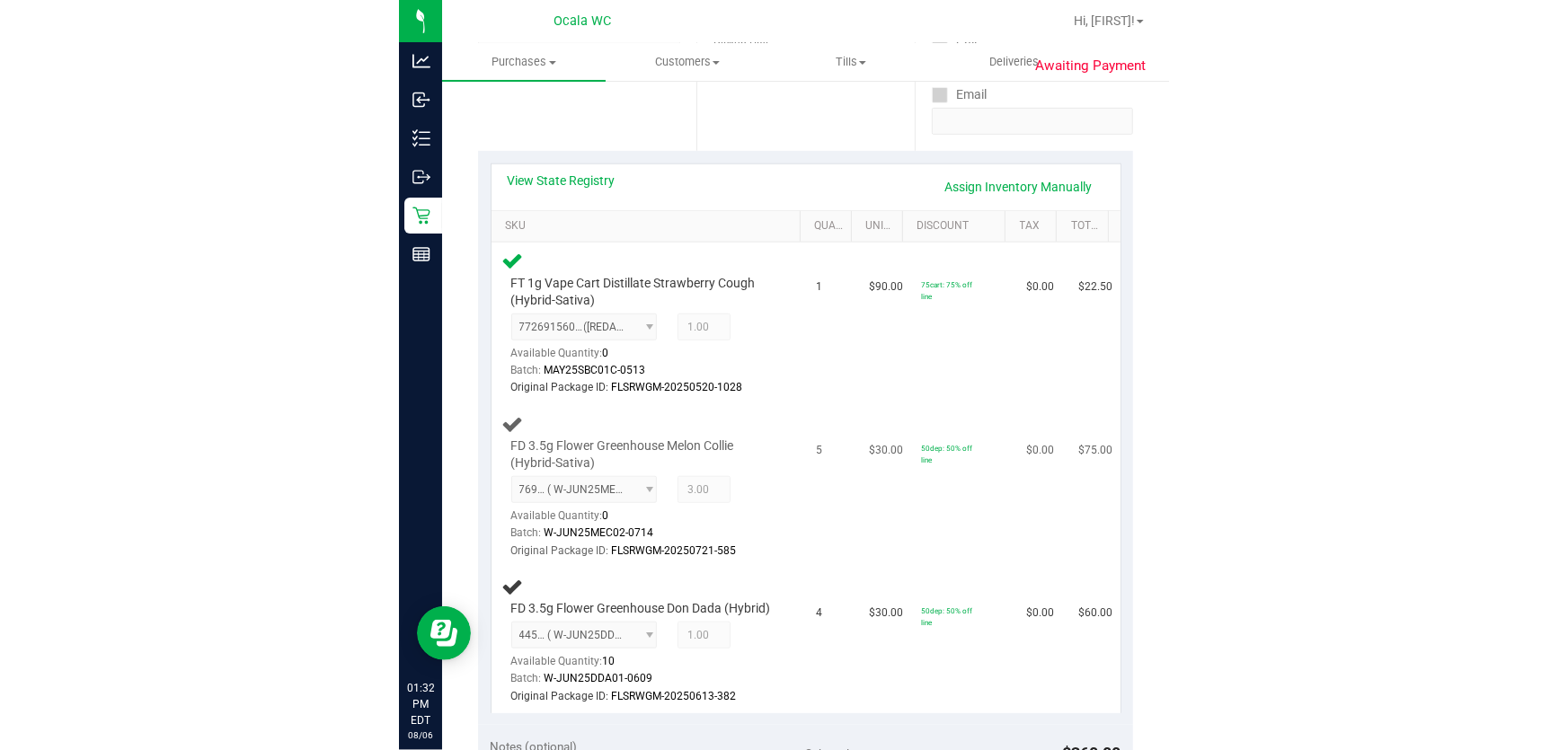 scroll, scrollTop: 490, scrollLeft: 0, axis: vertical 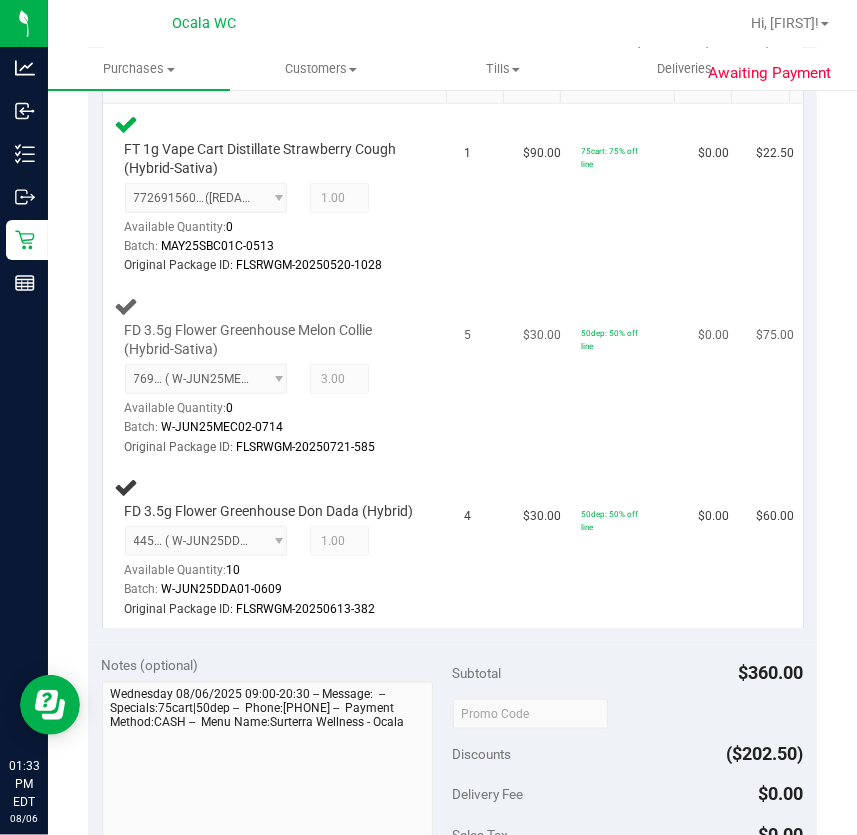 click on "5" at bounding box center [482, 376] 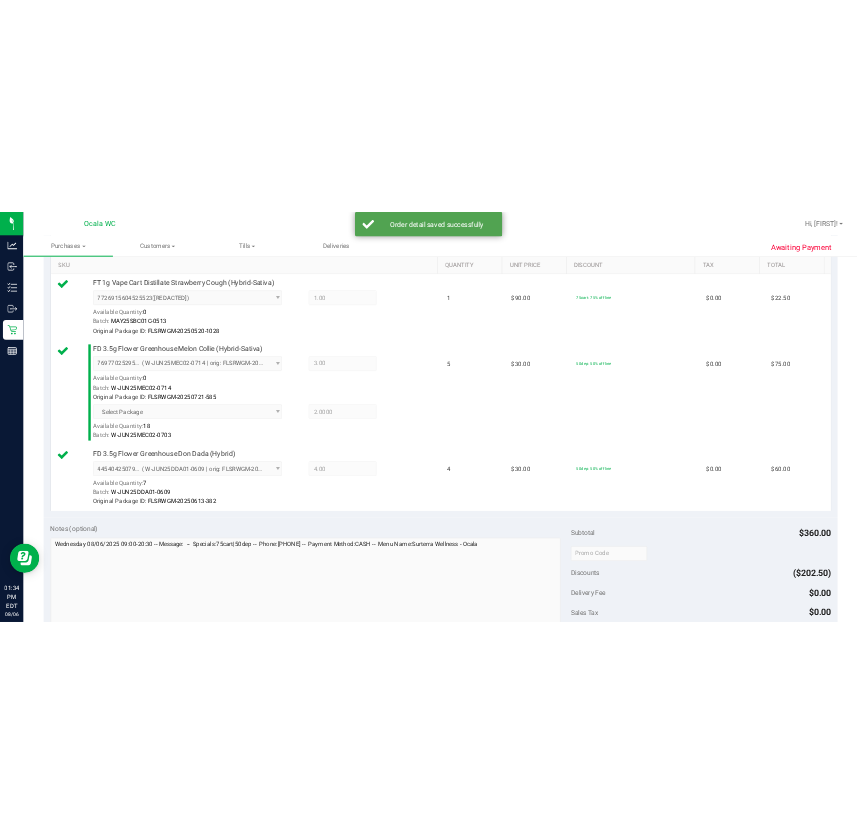 scroll, scrollTop: 818, scrollLeft: 0, axis: vertical 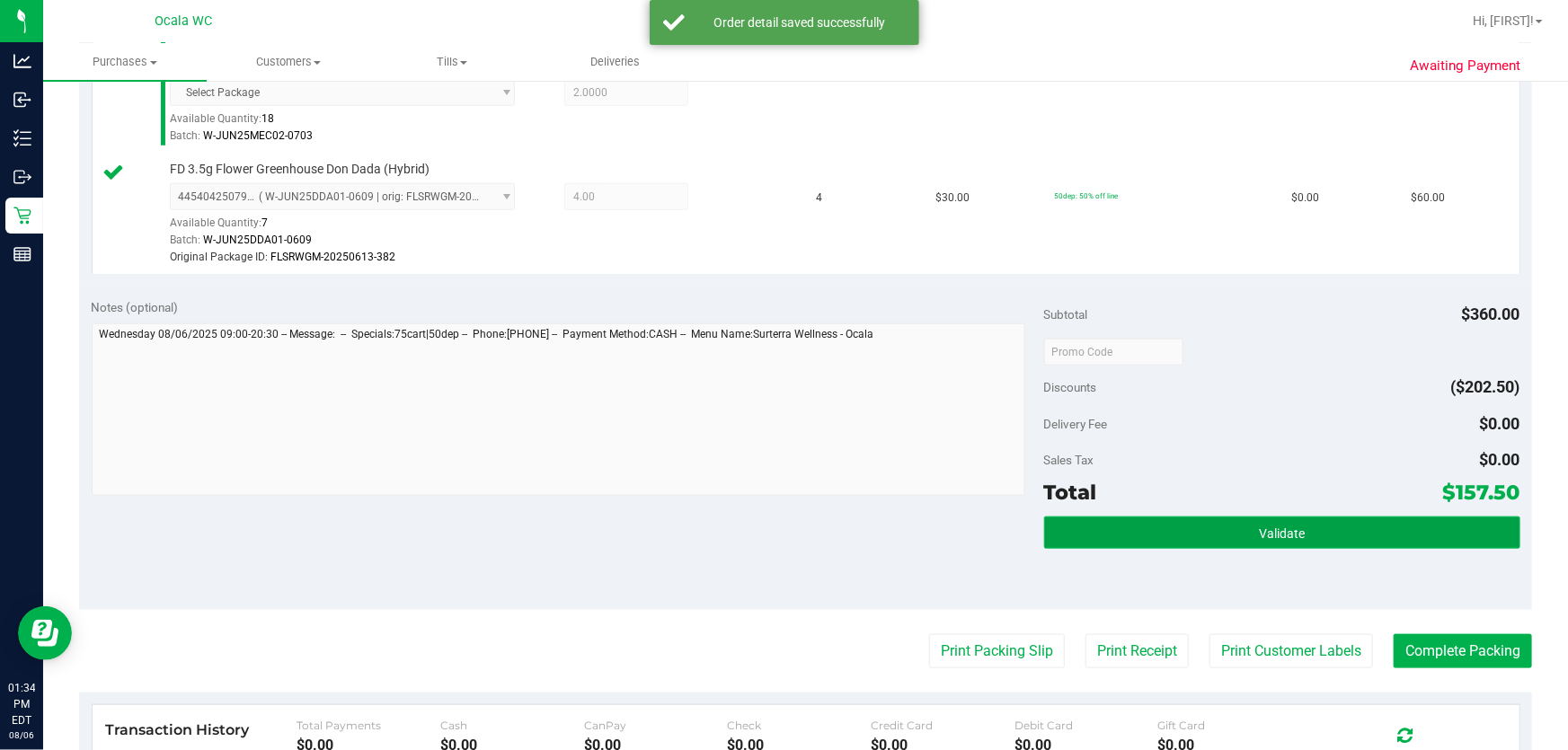 click on "Validate" at bounding box center (1281, 534) 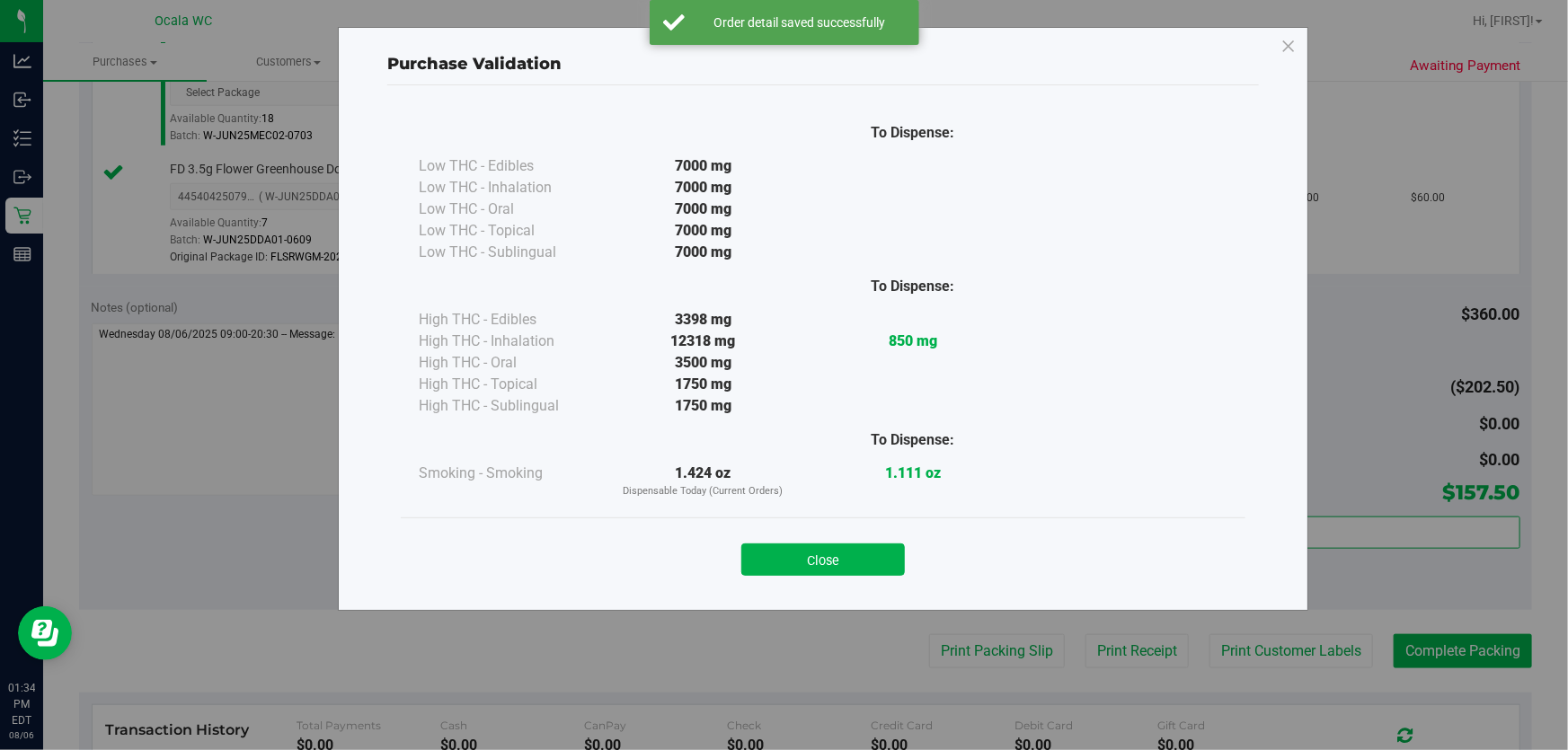 click on "Close" at bounding box center [823, 554] 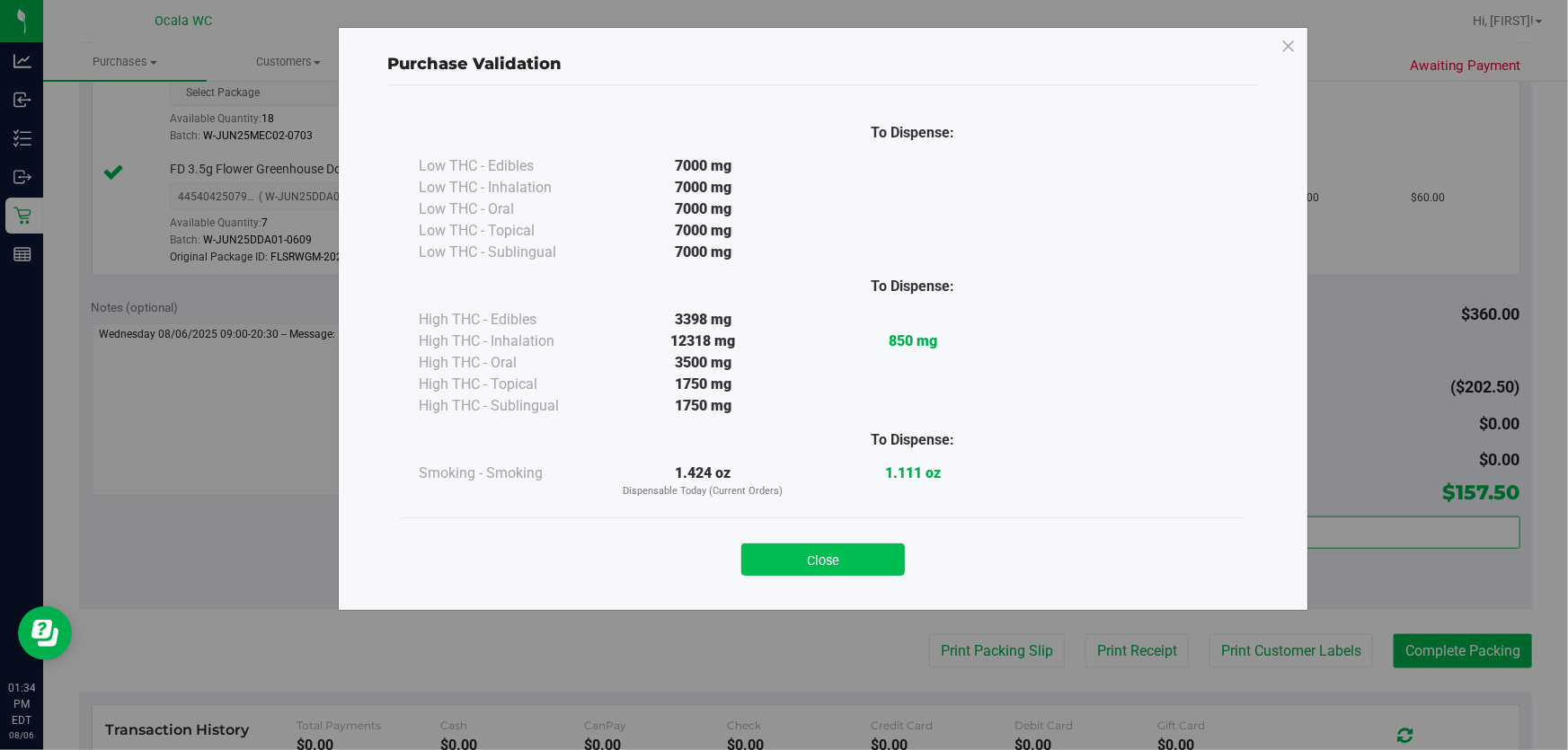 click on "Close" at bounding box center [823, 560] 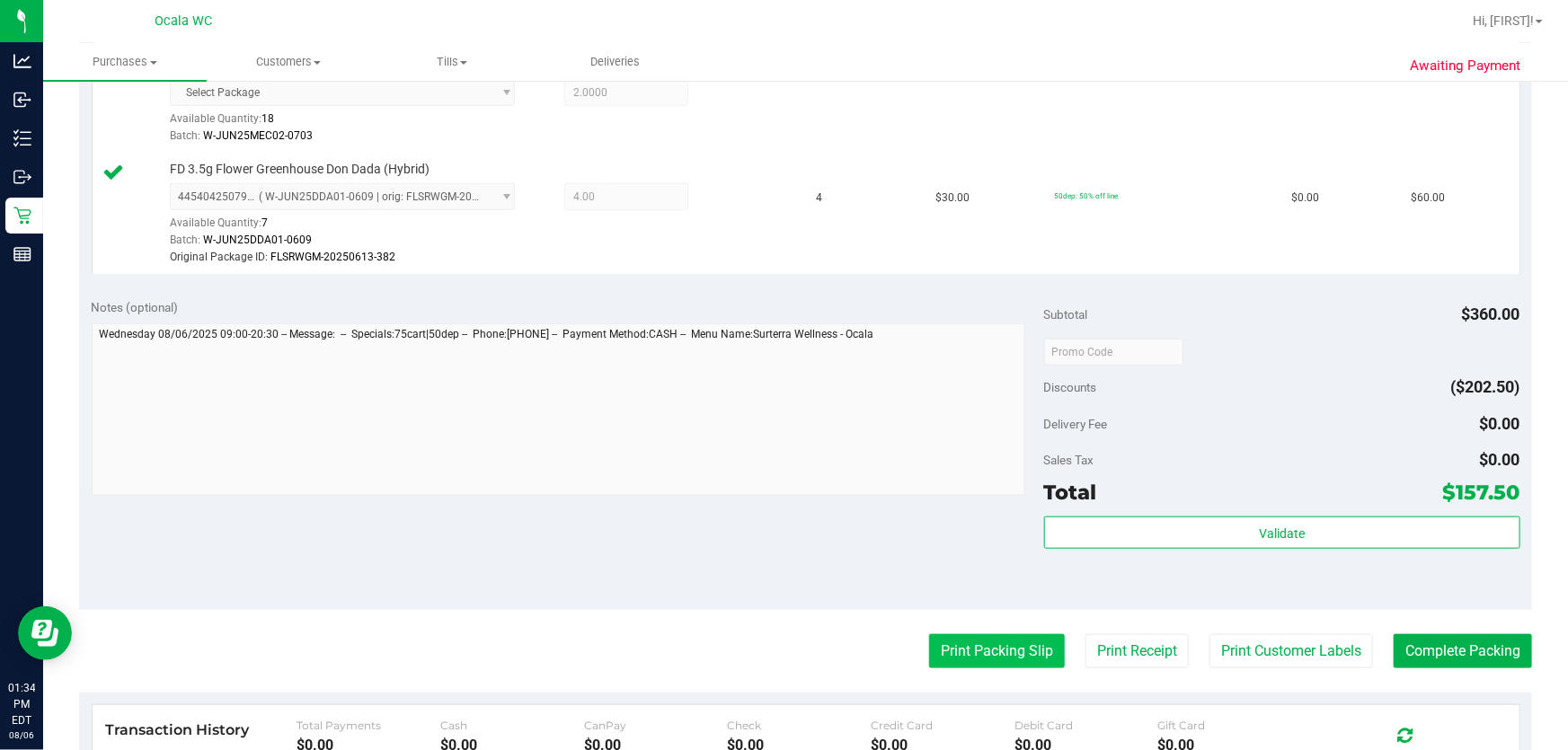 click on "Print Packing Slip" at bounding box center [997, 651] 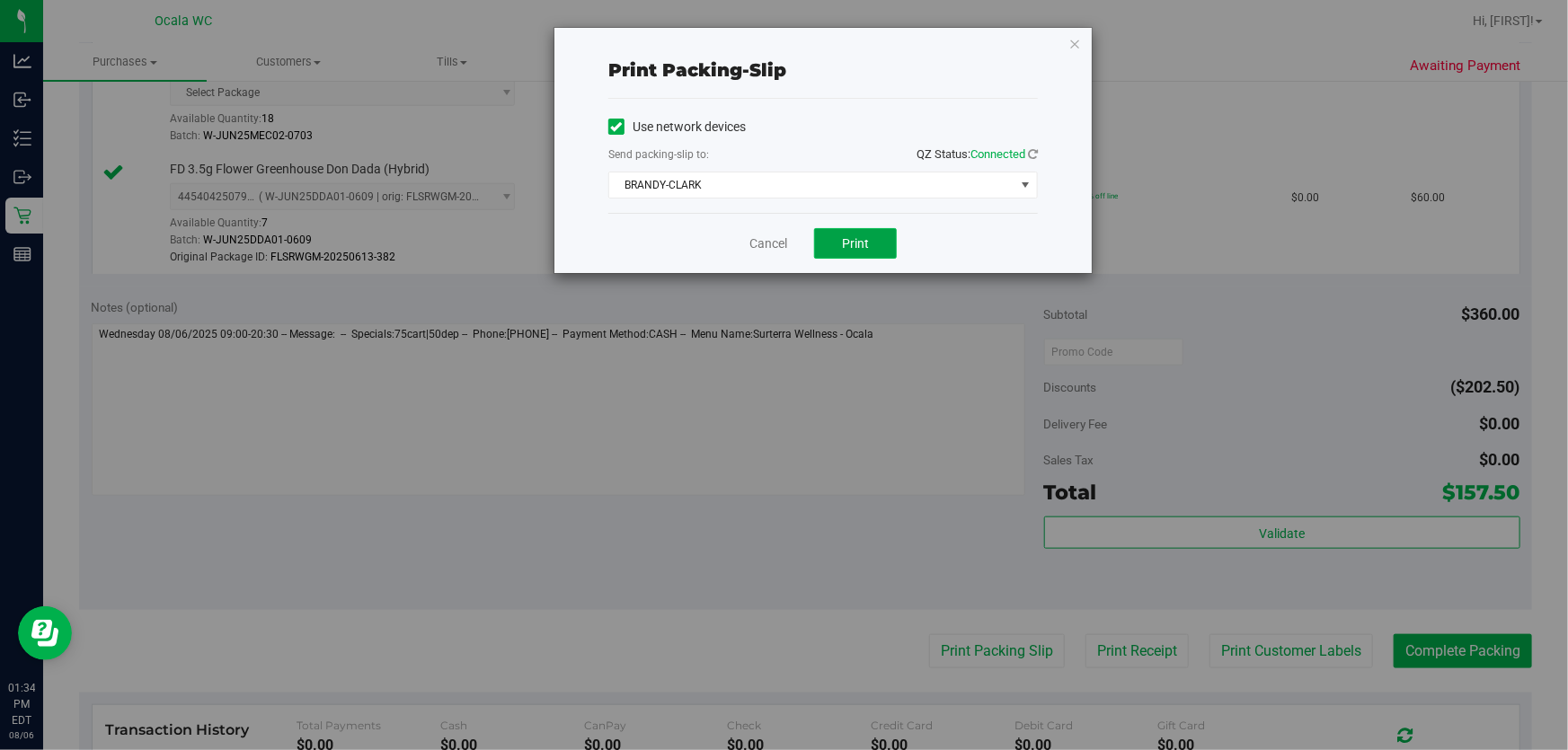 click on "Print" at bounding box center [855, 243] 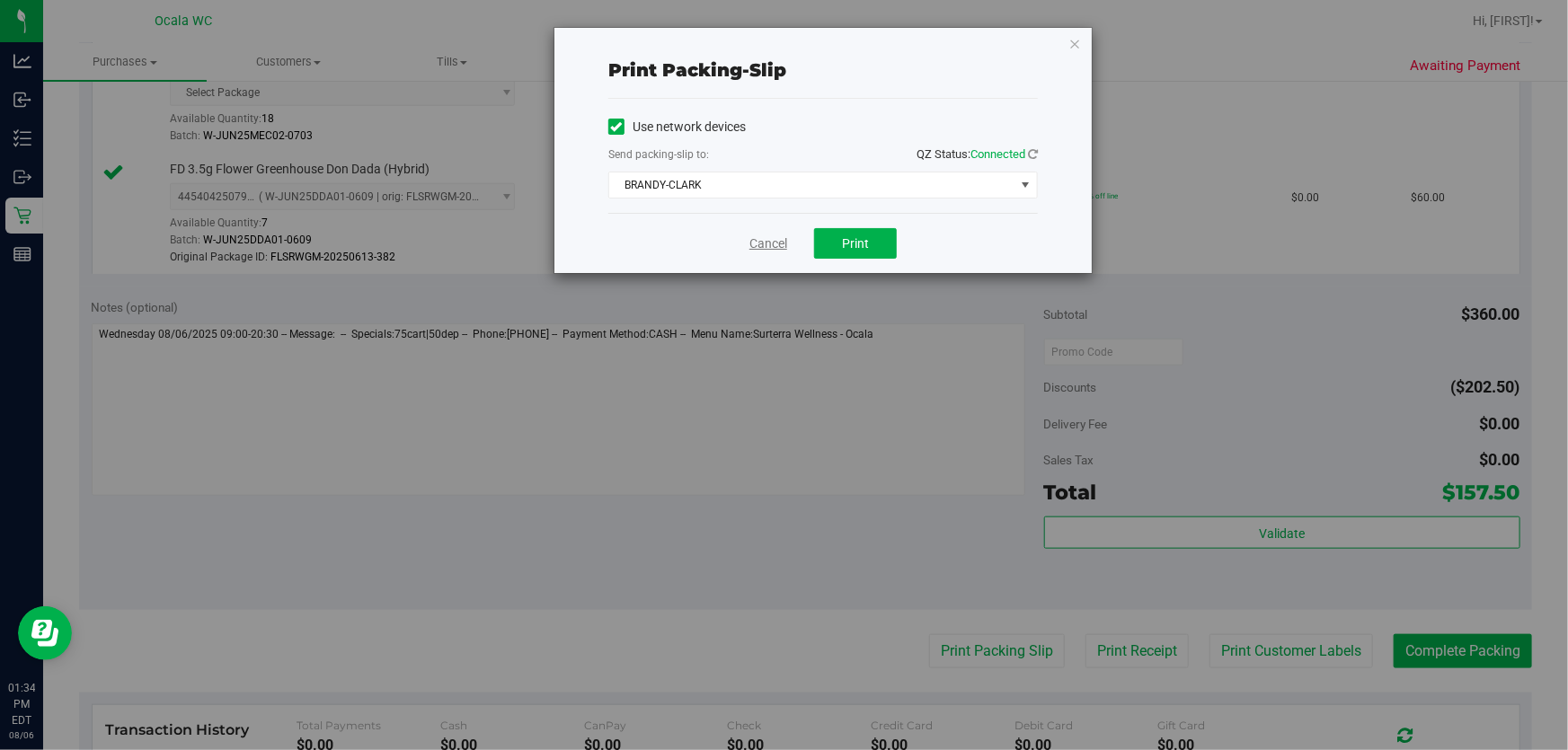 click on "Cancel" at bounding box center [768, 243] 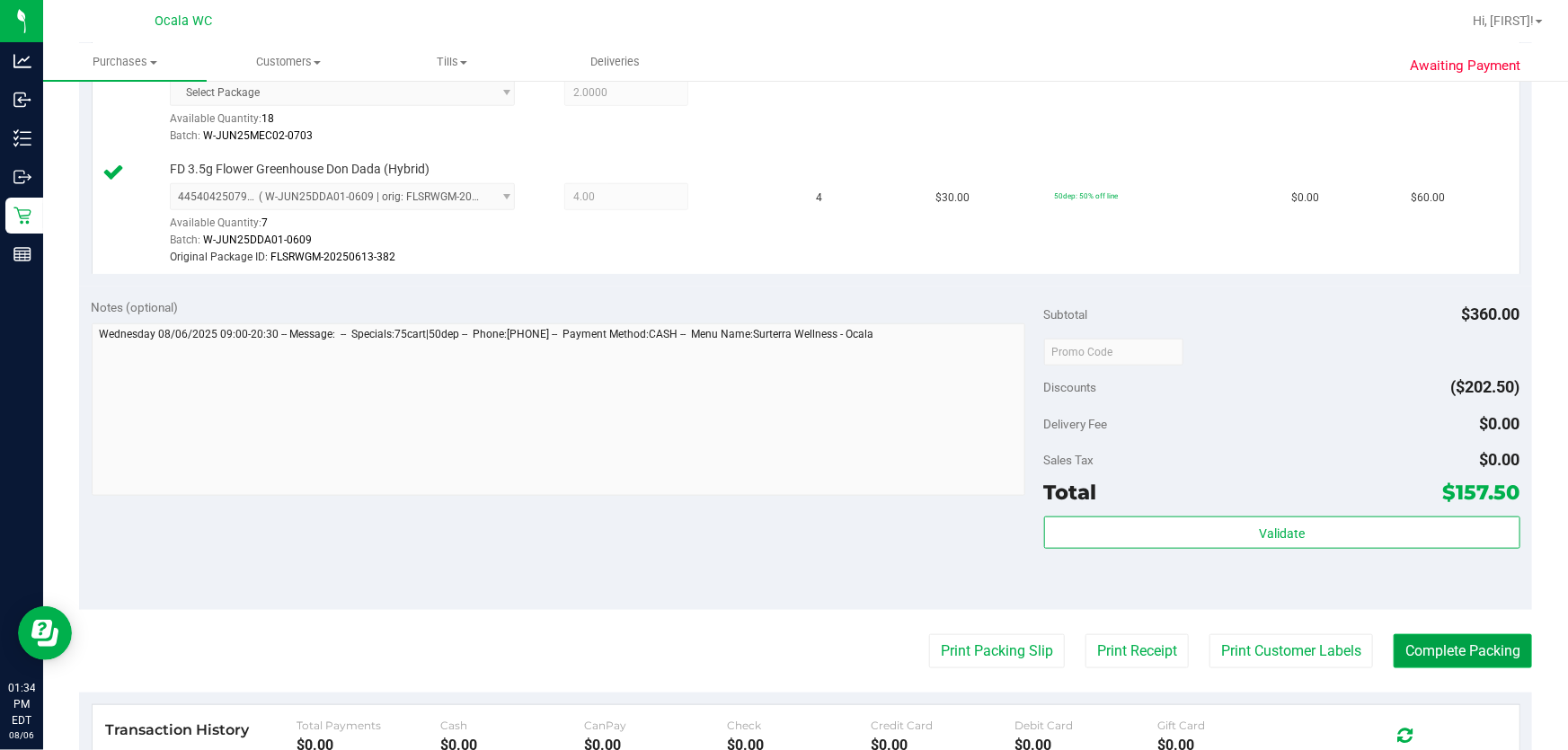 click on "Complete Packing" at bounding box center [1463, 651] 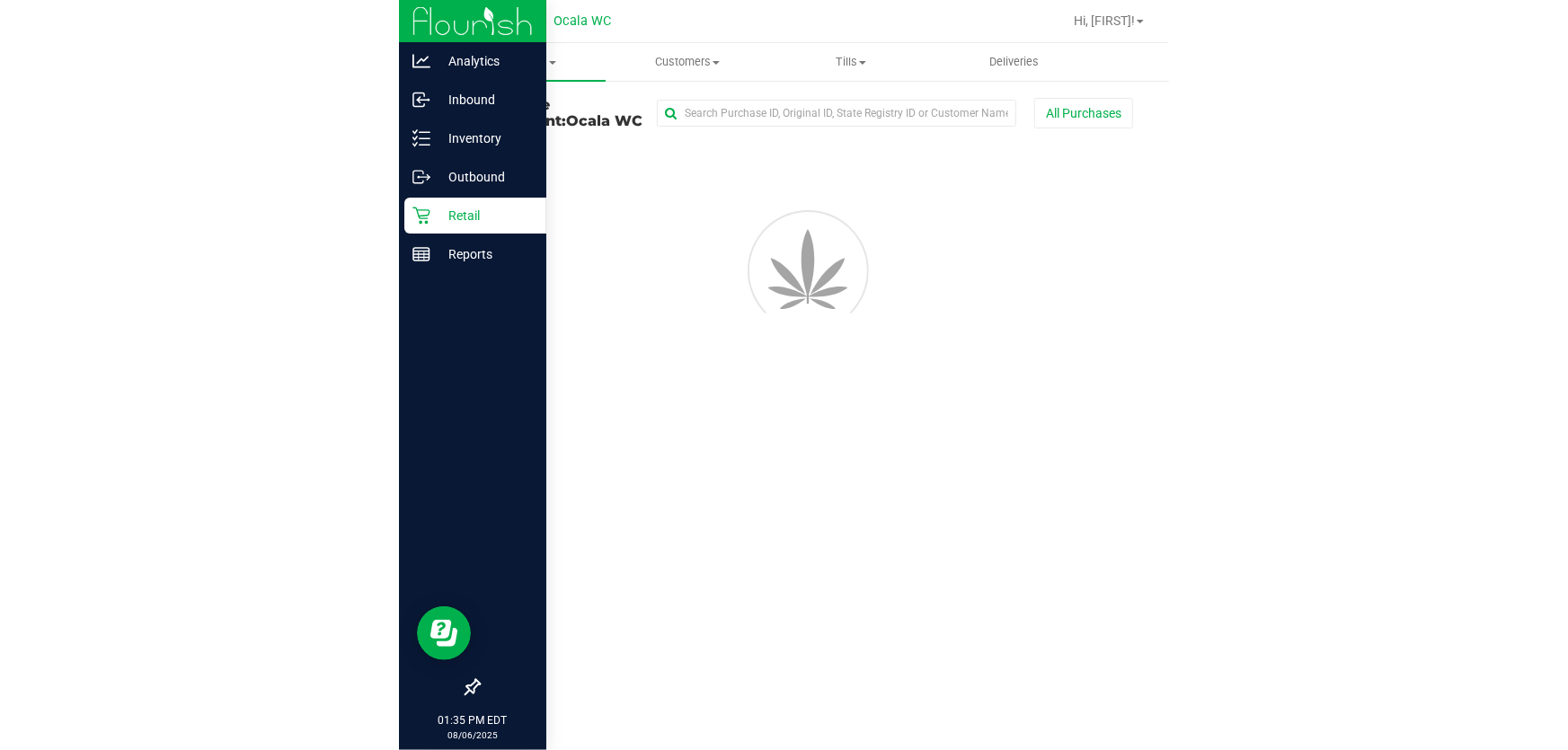 scroll, scrollTop: 0, scrollLeft: 0, axis: both 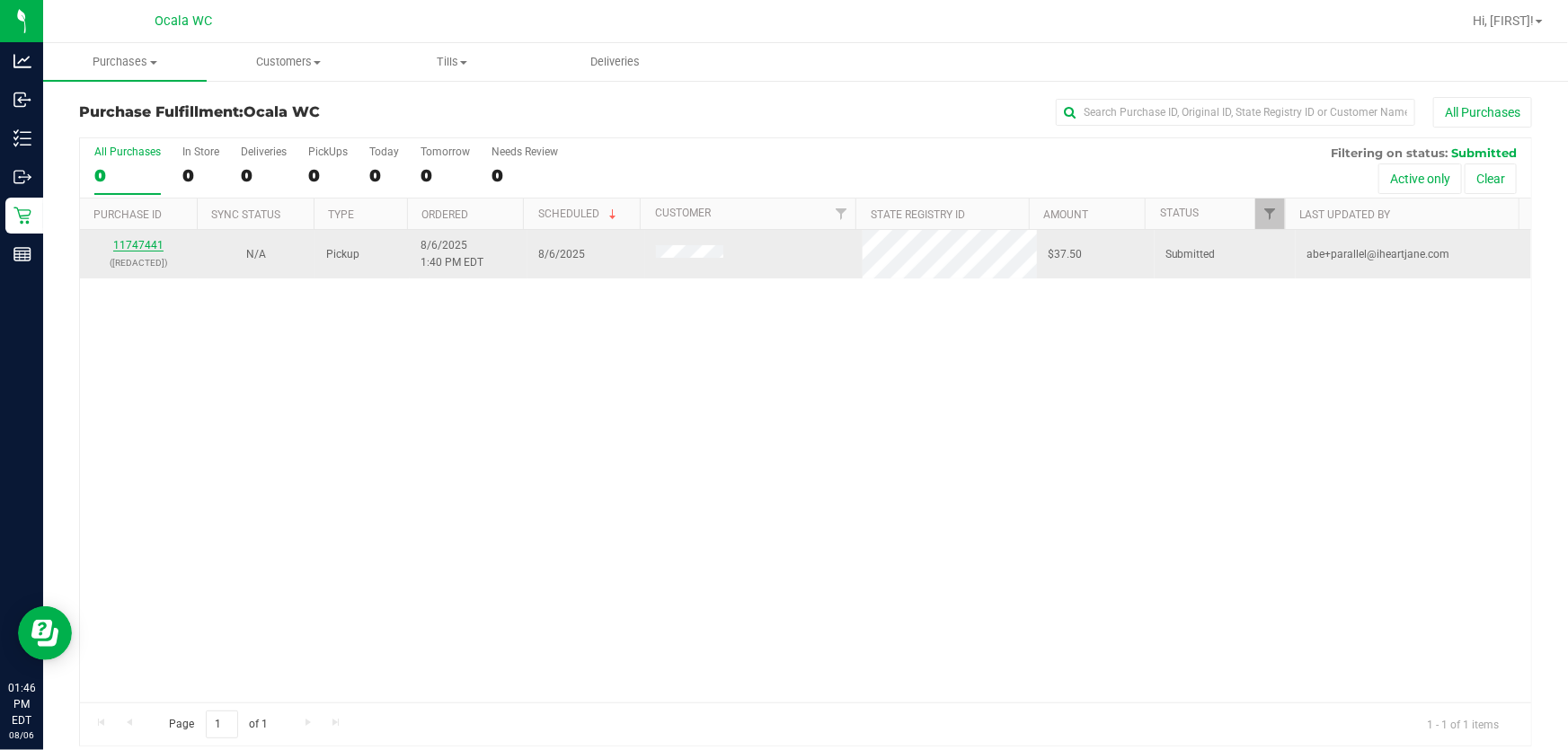 click on "11747441" at bounding box center (138, 245) 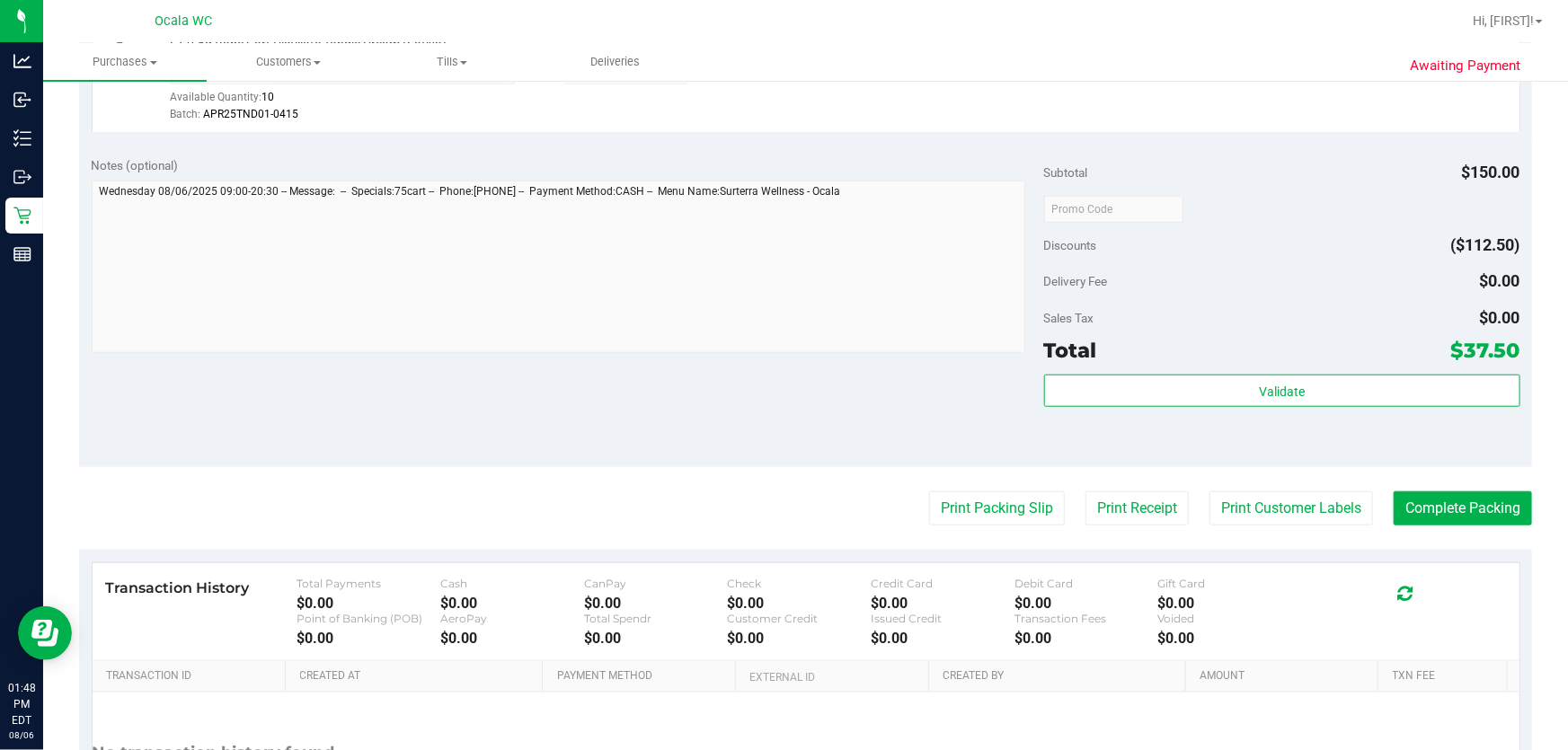 scroll, scrollTop: 653, scrollLeft: 0, axis: vertical 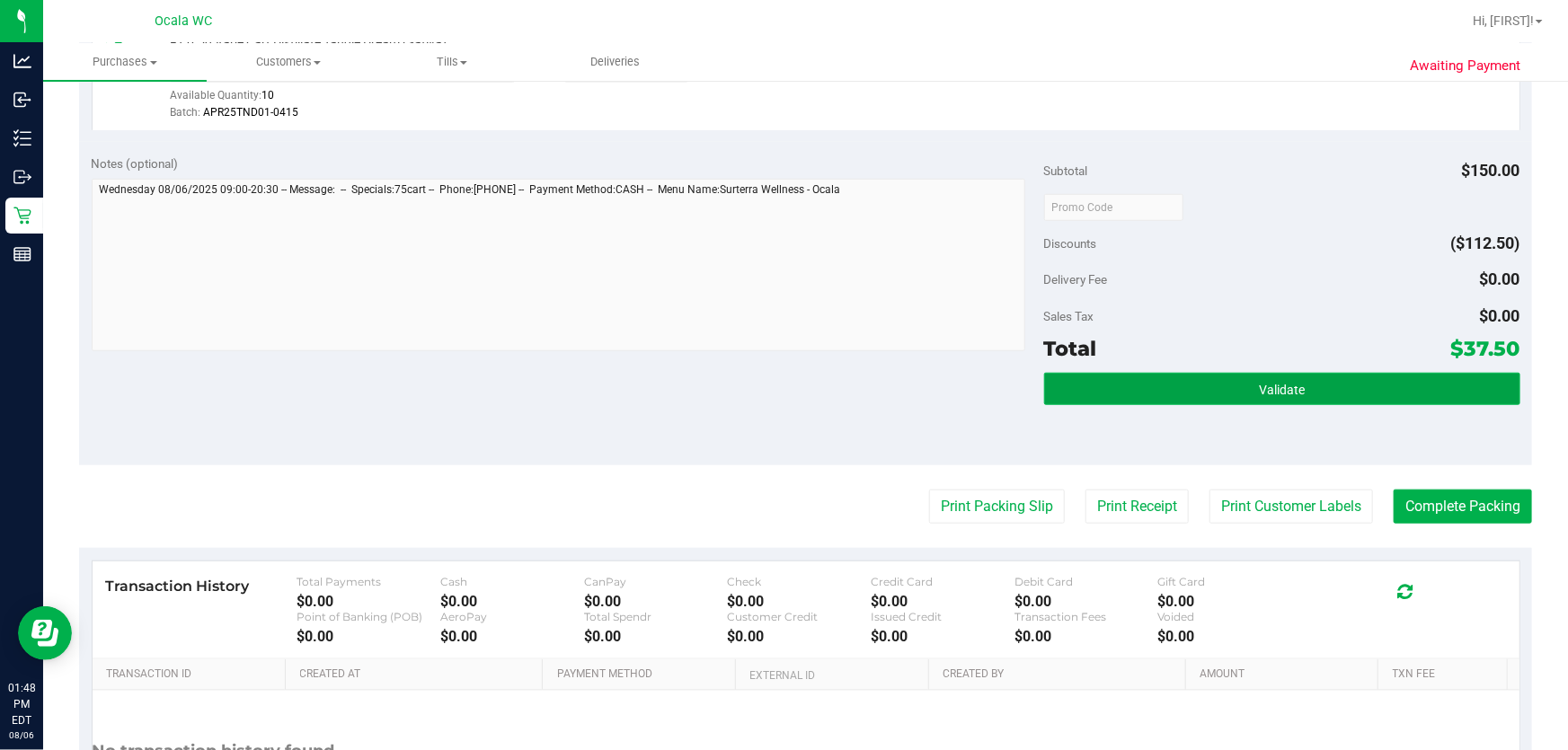 click on "Validate" at bounding box center [1282, 389] 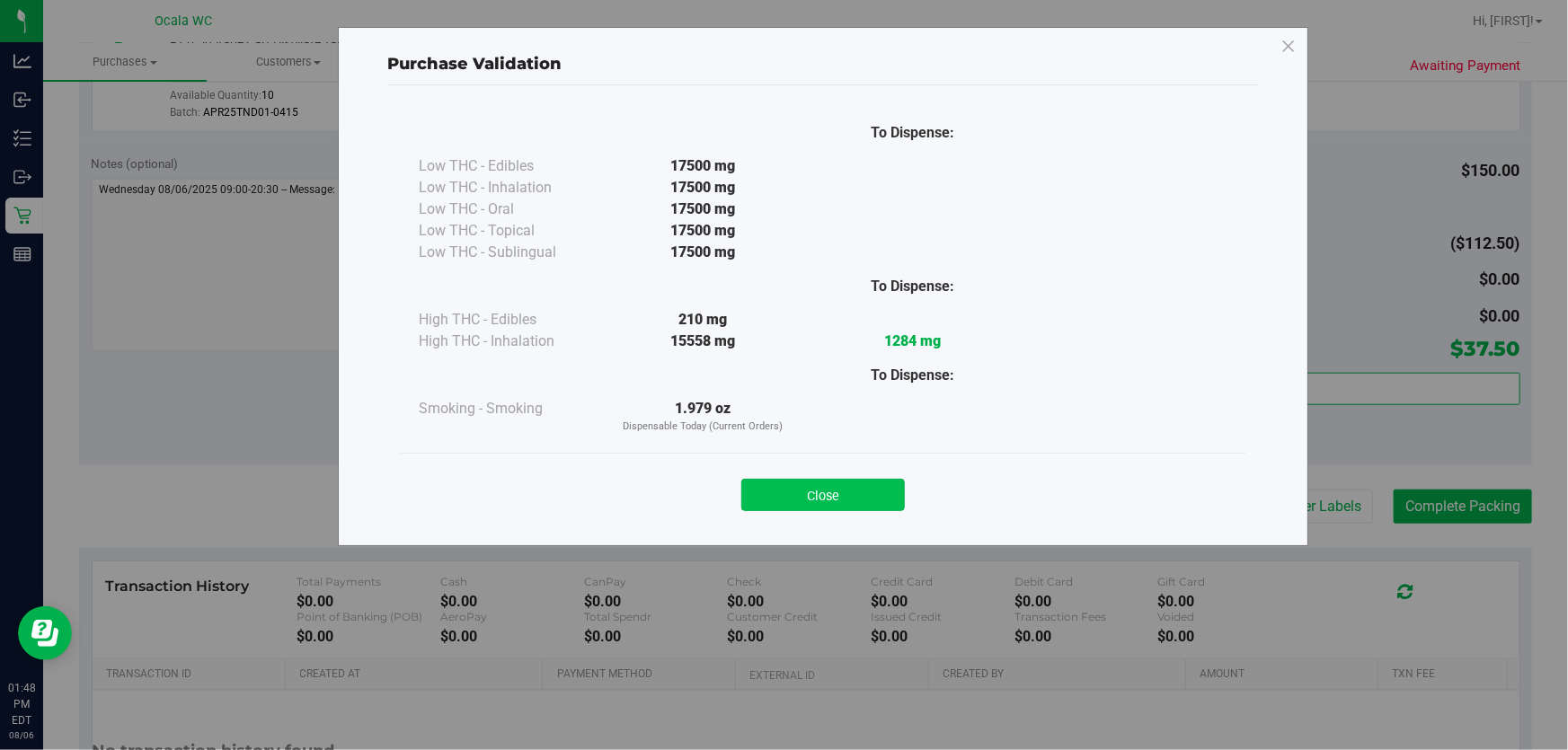 click on "Close" at bounding box center [823, 495] 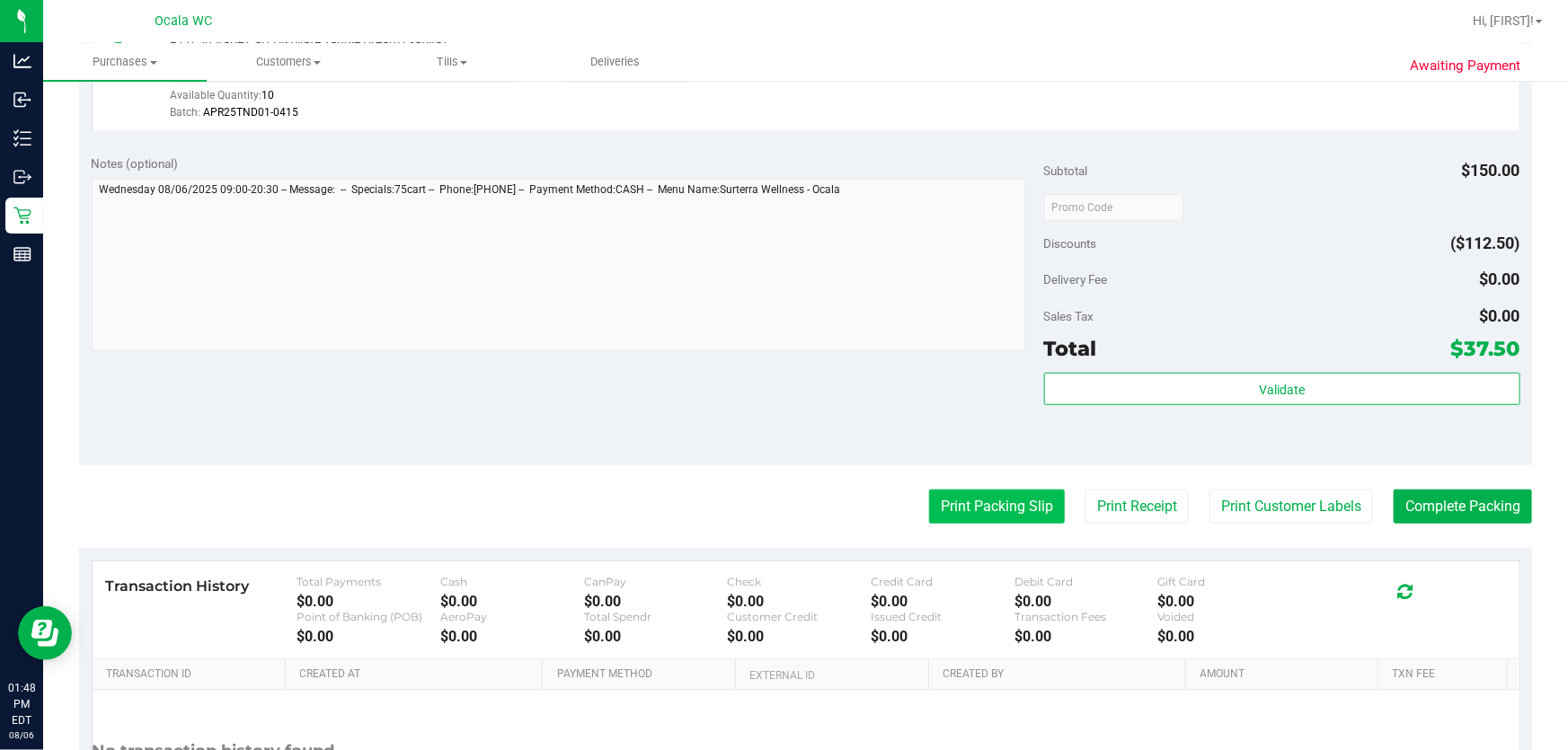 click on "Print Packing Slip" at bounding box center (997, 507) 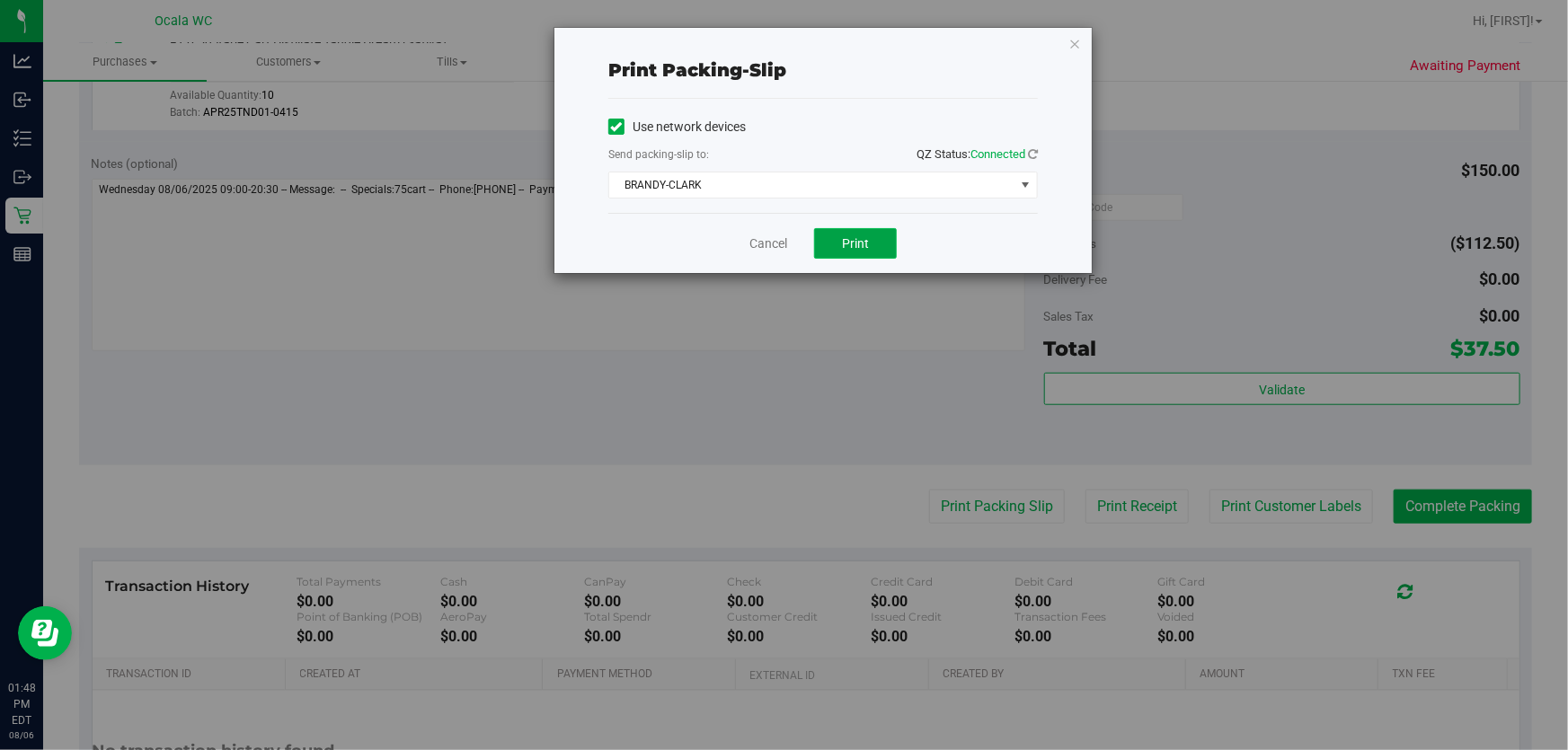 click on "Print" at bounding box center [855, 243] 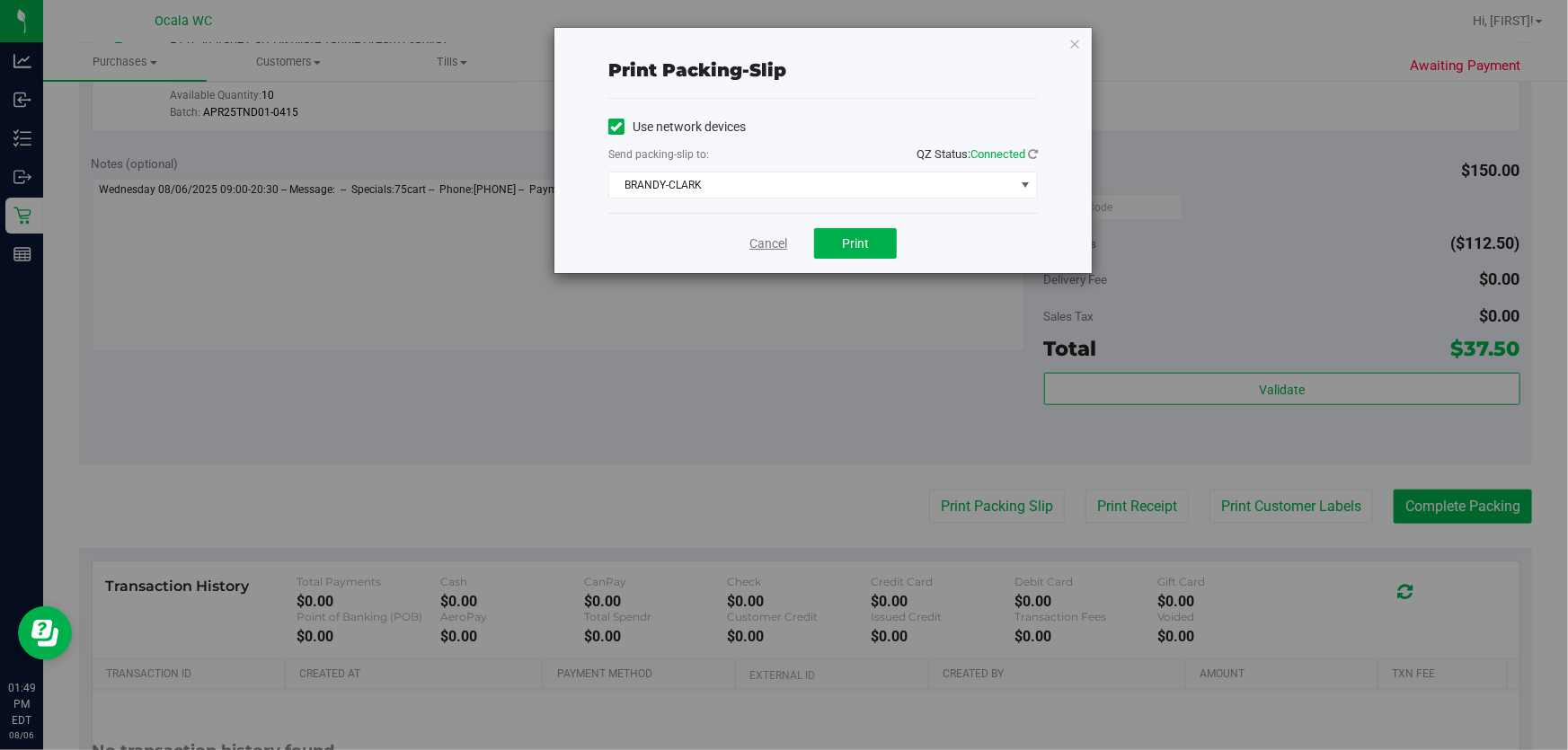 click on "Cancel" at bounding box center [768, 243] 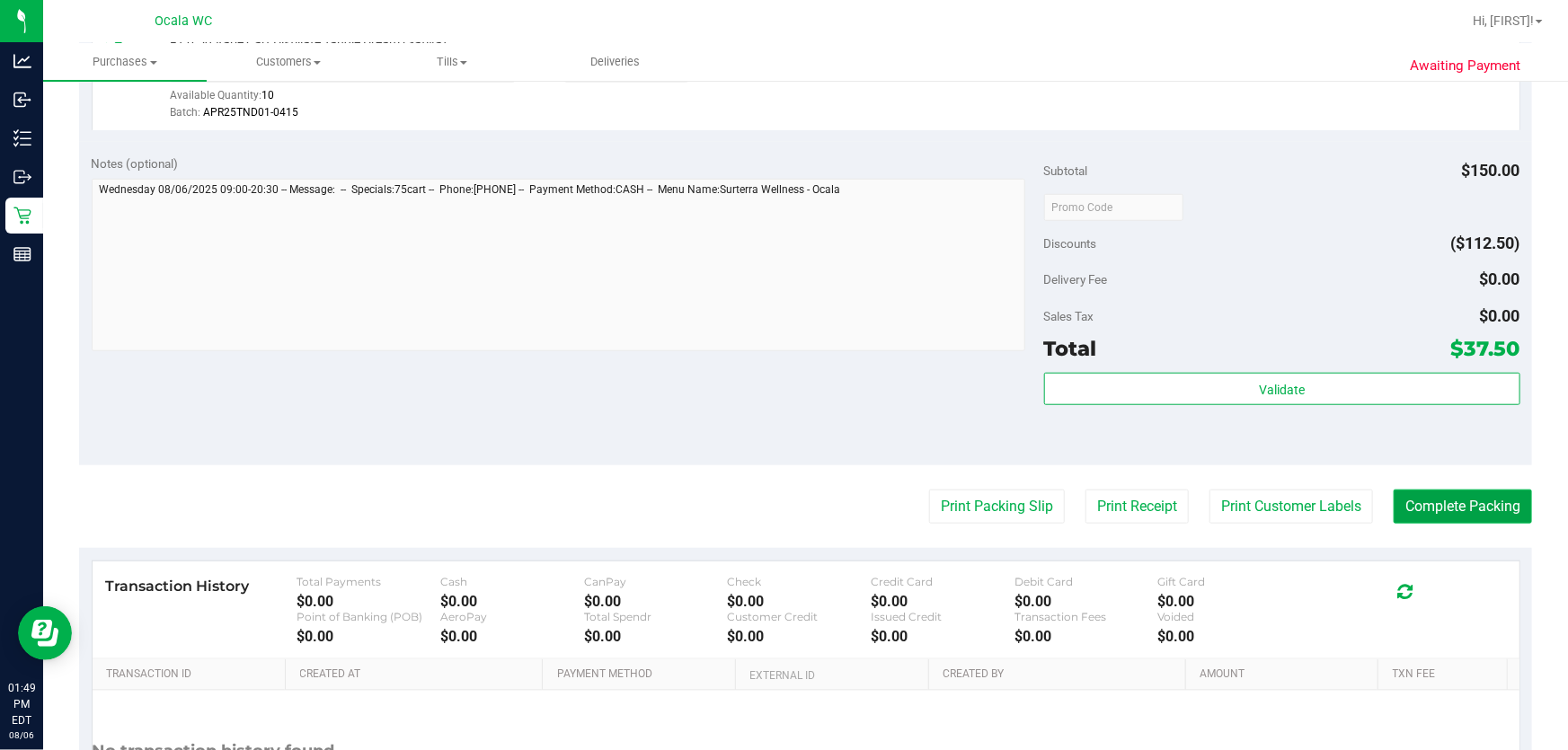 click on "Complete Packing" at bounding box center [1463, 507] 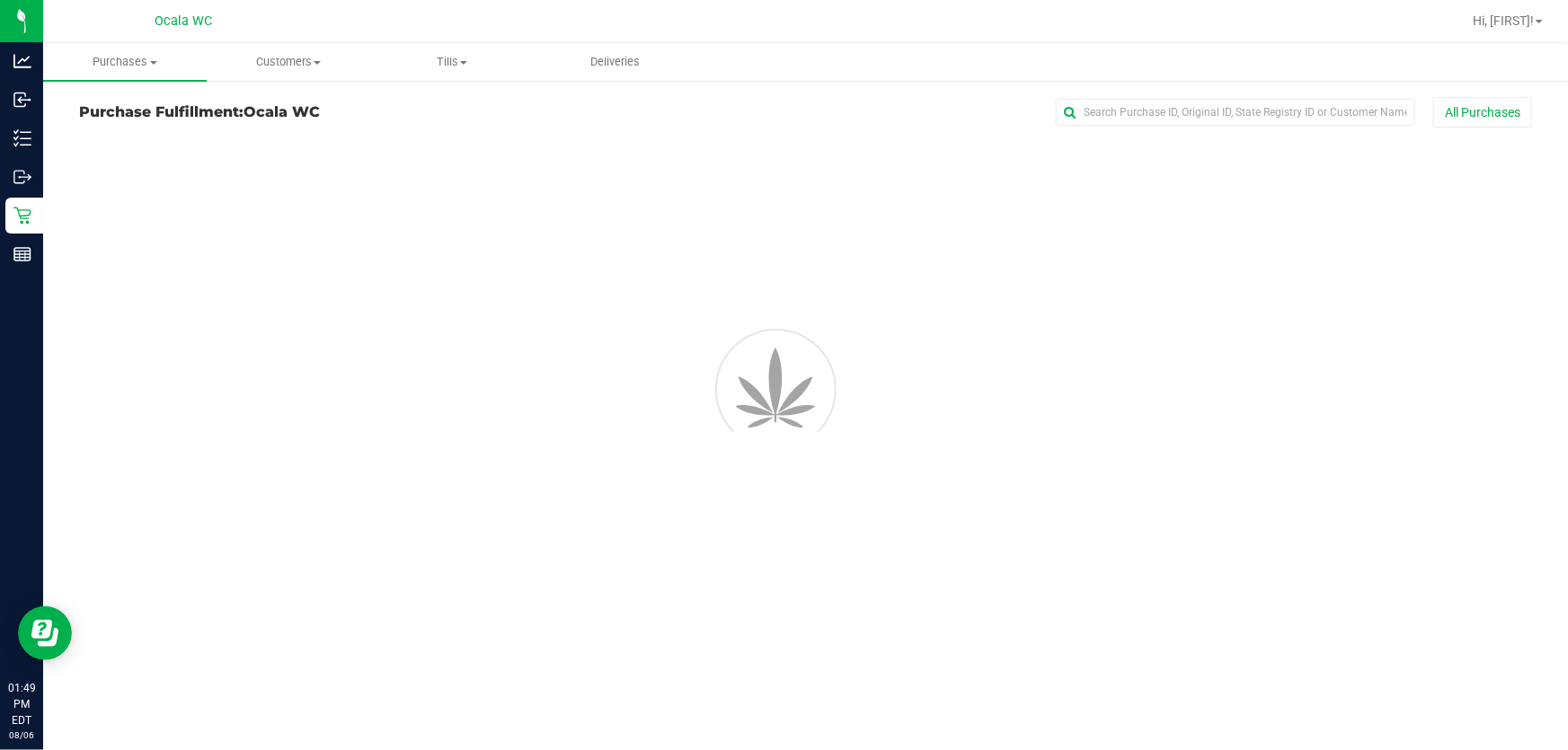 scroll, scrollTop: 0, scrollLeft: 0, axis: both 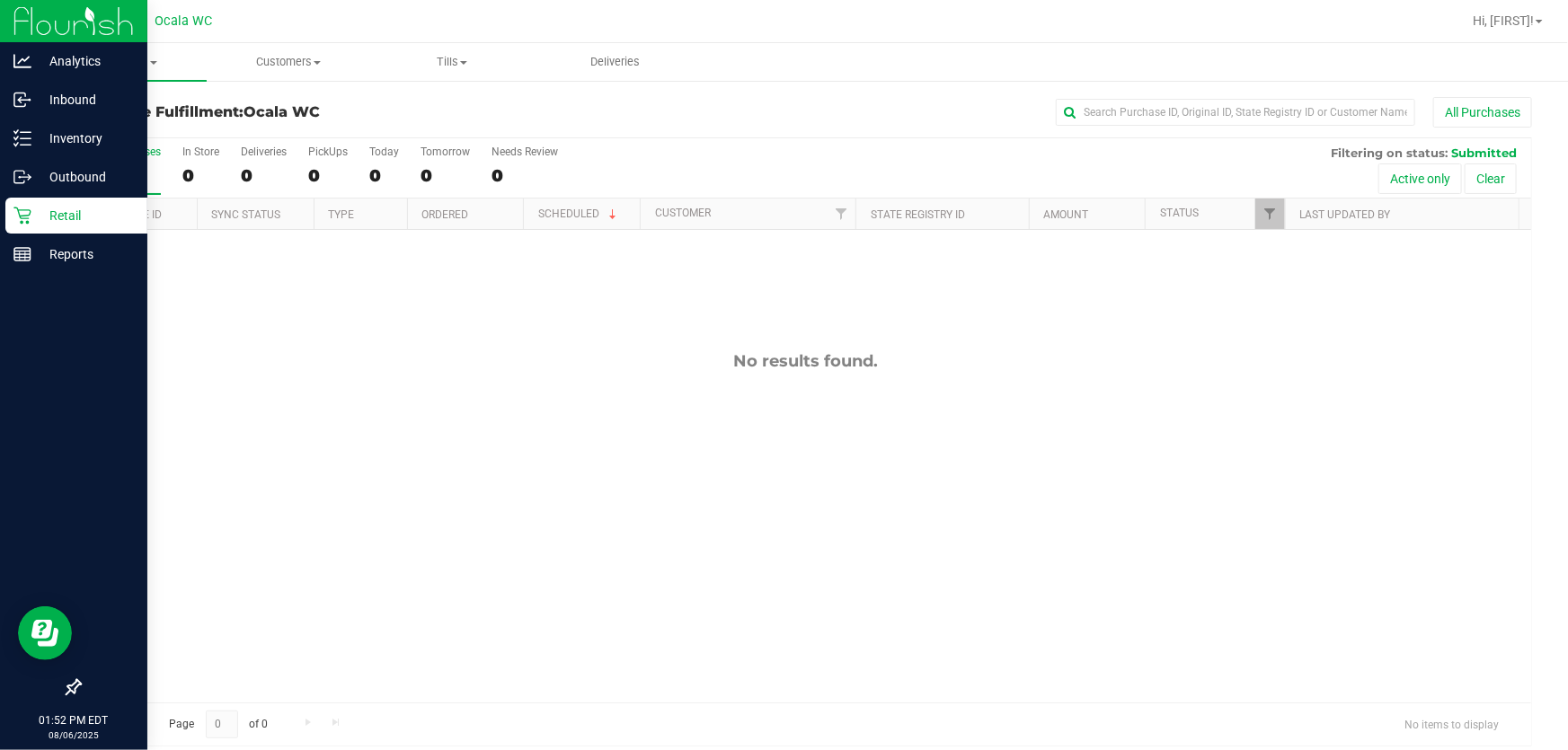 click on "Retail" at bounding box center [85, 216] 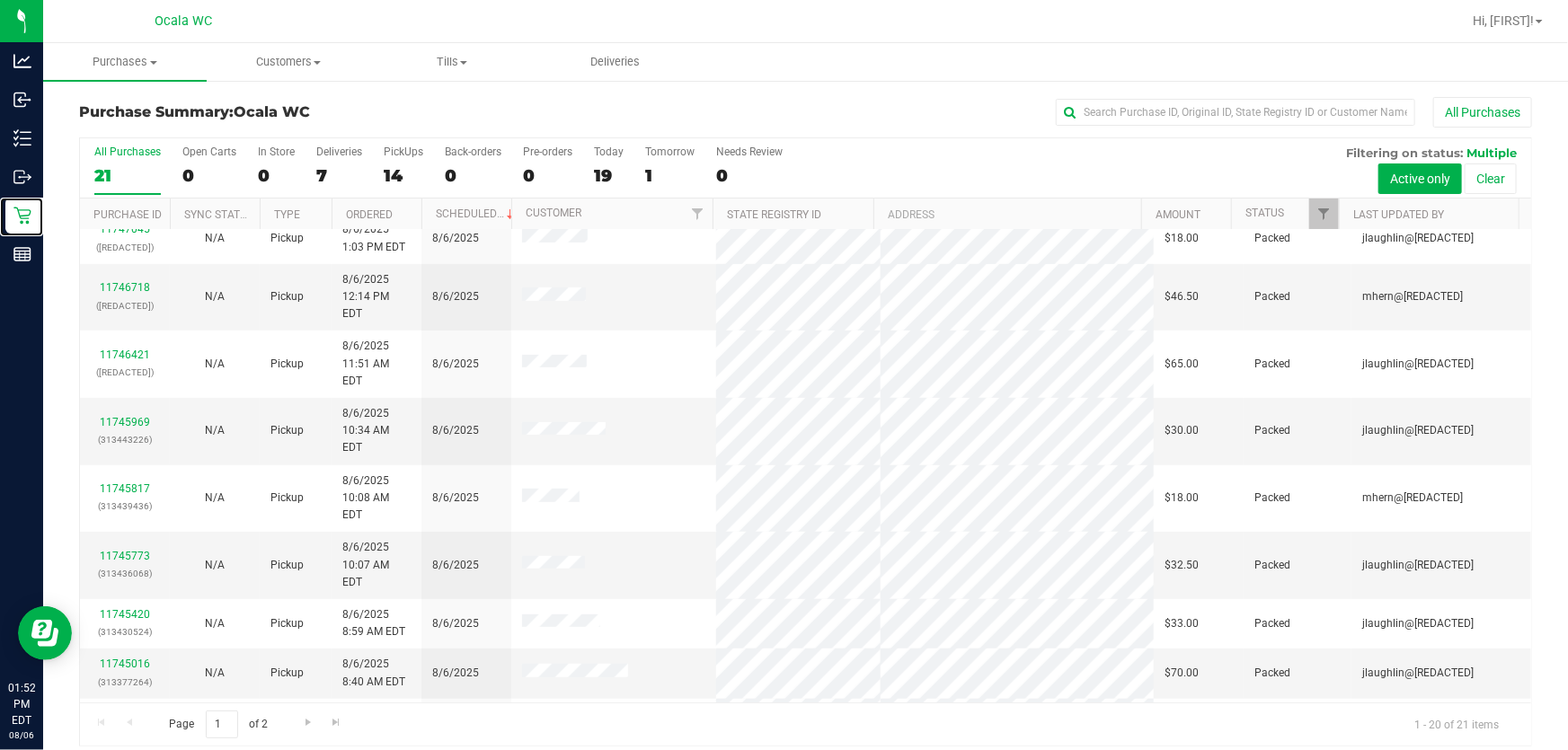 scroll, scrollTop: 193, scrollLeft: 0, axis: vertical 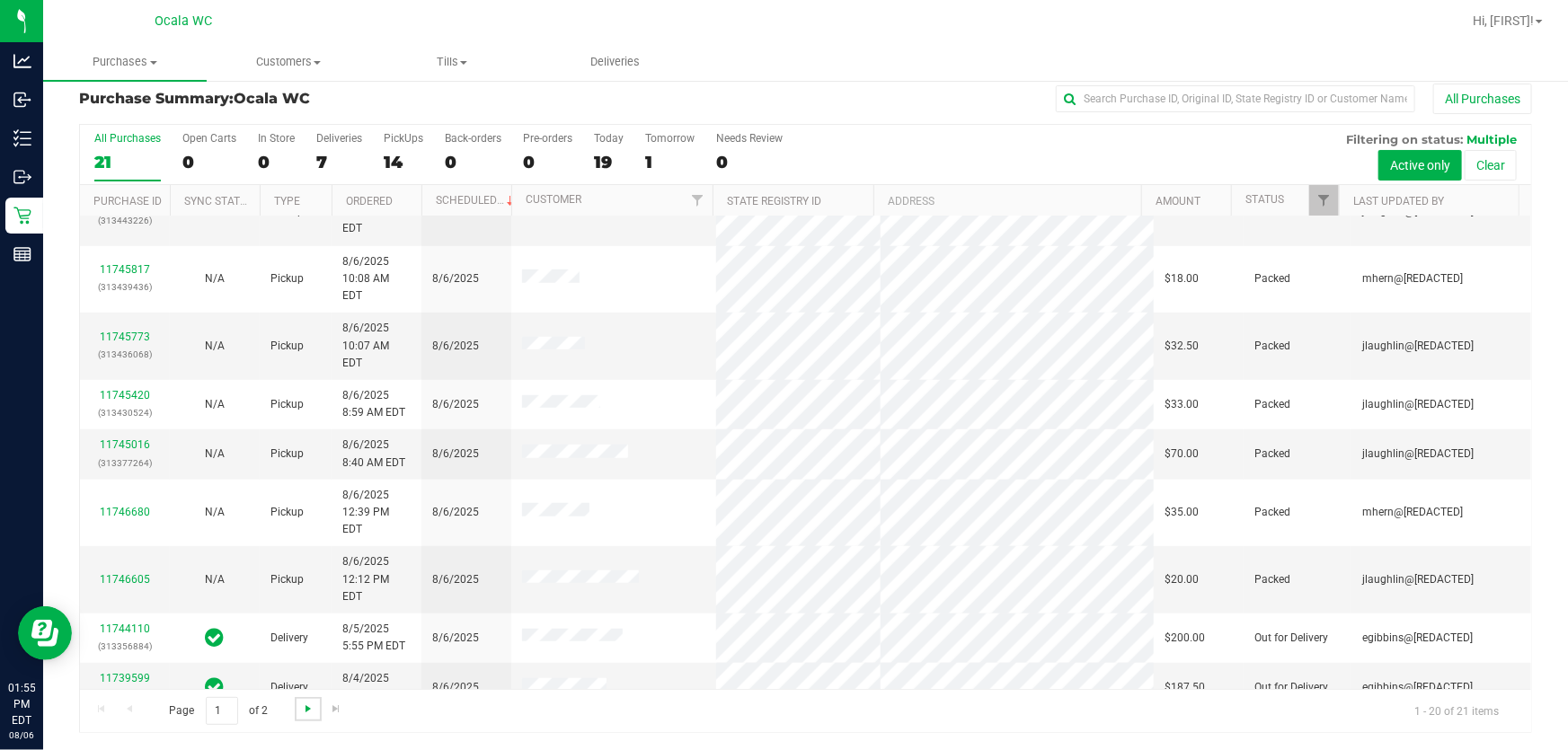 click at bounding box center [308, 709] 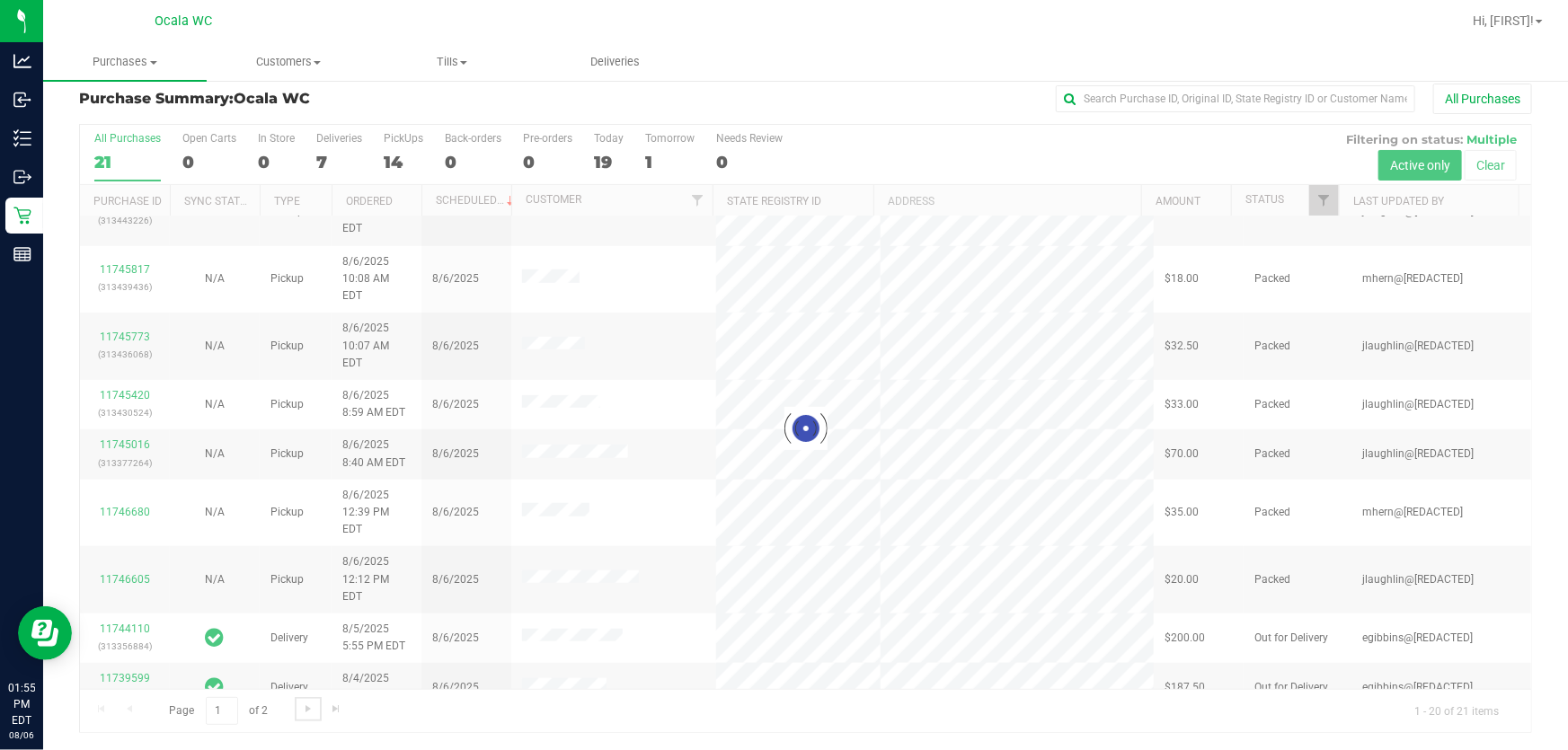 scroll, scrollTop: 0, scrollLeft: 0, axis: both 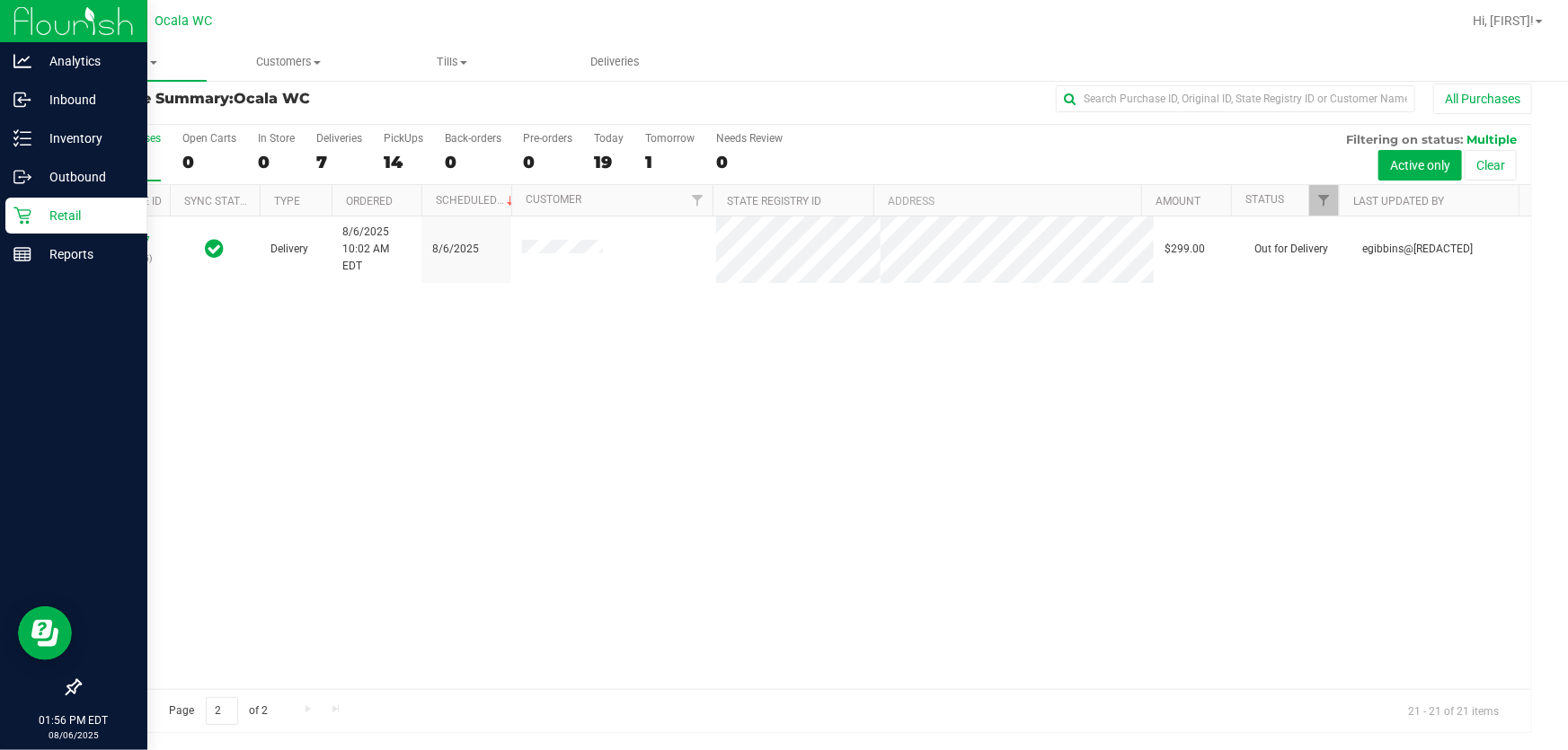 click on "Retail" at bounding box center (85, 216) 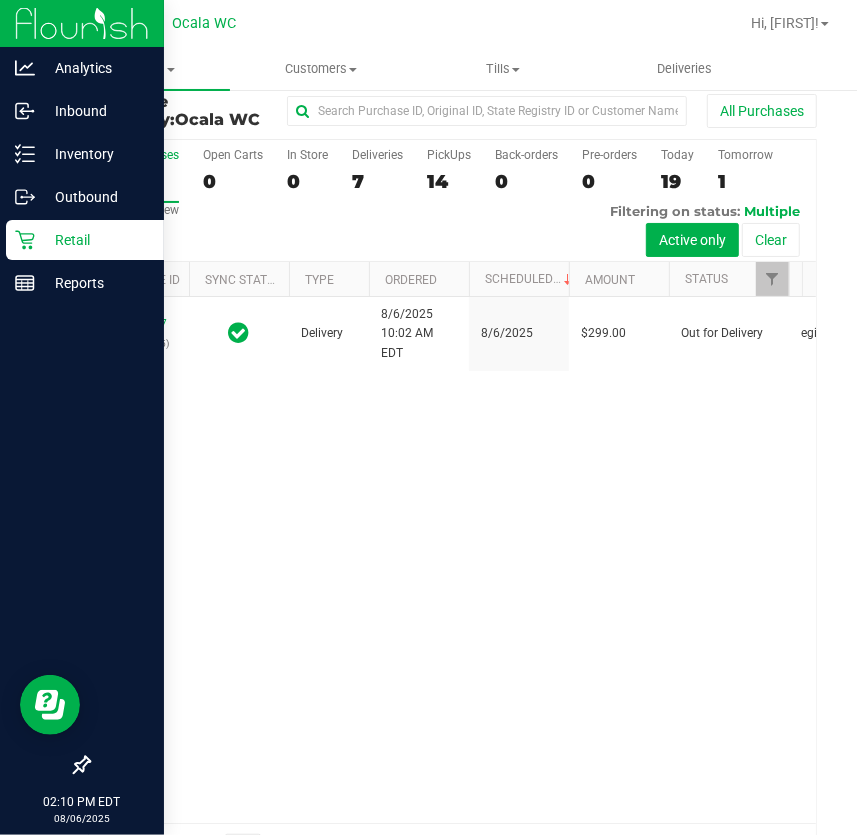 click on "Retail" at bounding box center (95, 240) 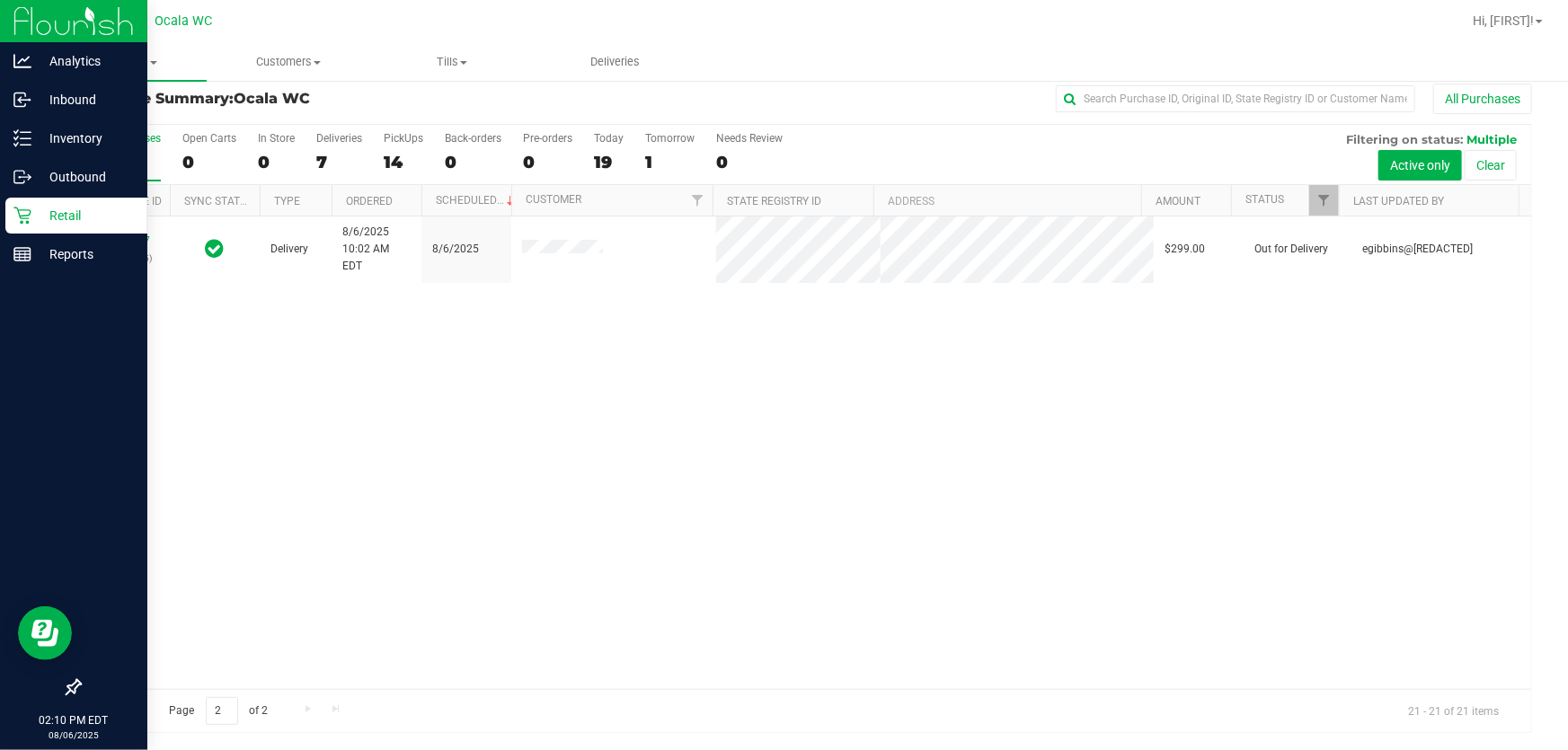 click on "Retail" at bounding box center [76, 216] 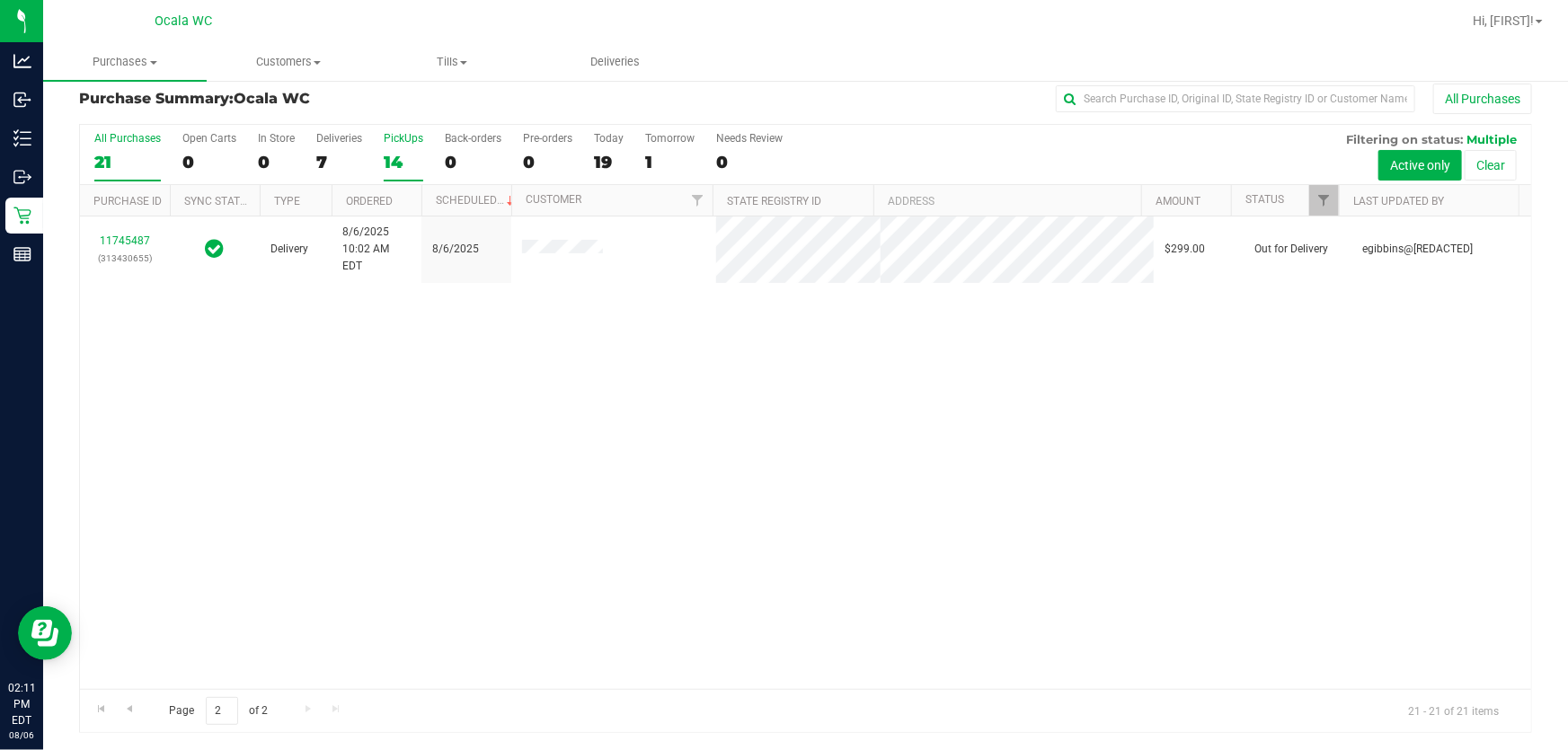 click on "14" at bounding box center [403, 162] 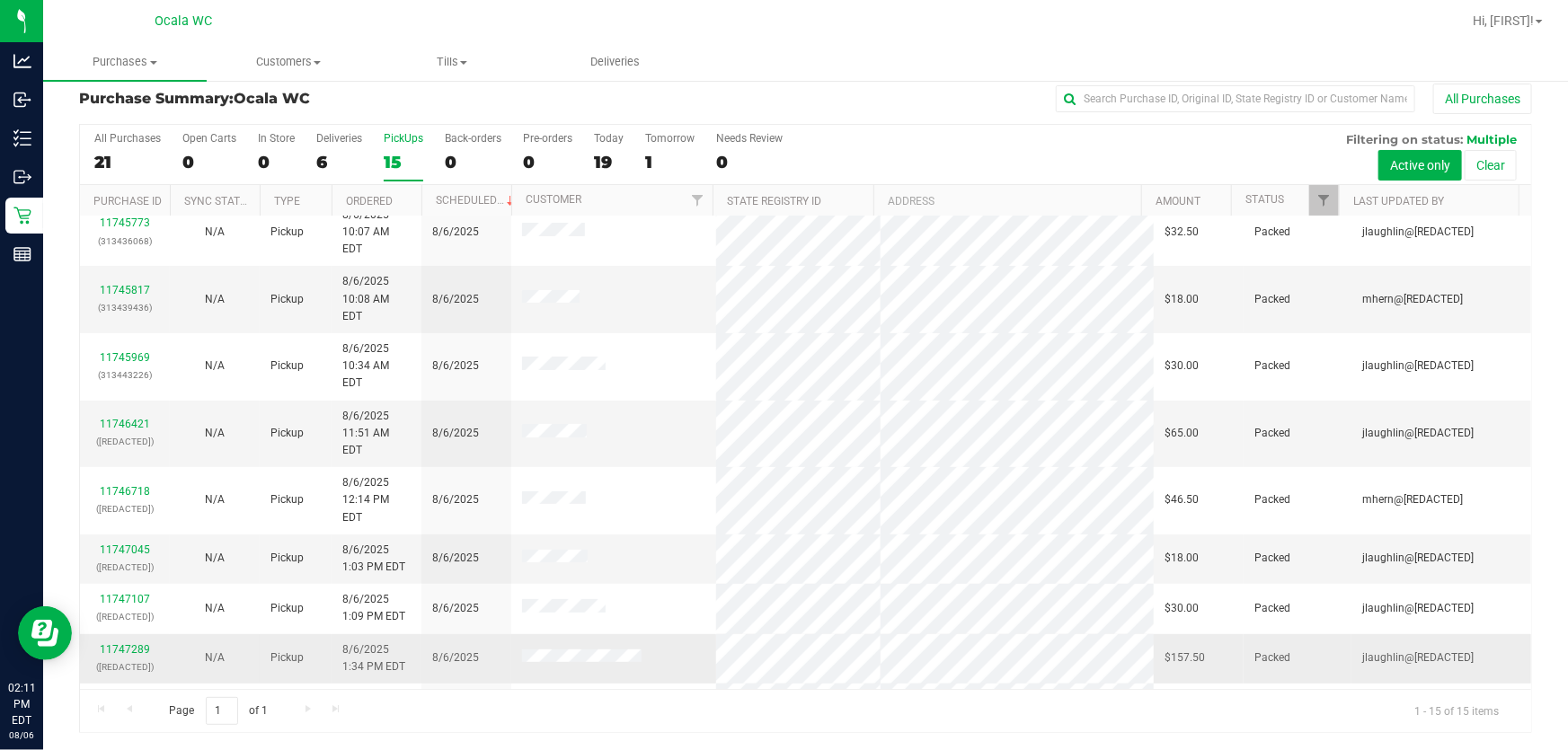 scroll, scrollTop: 271, scrollLeft: 0, axis: vertical 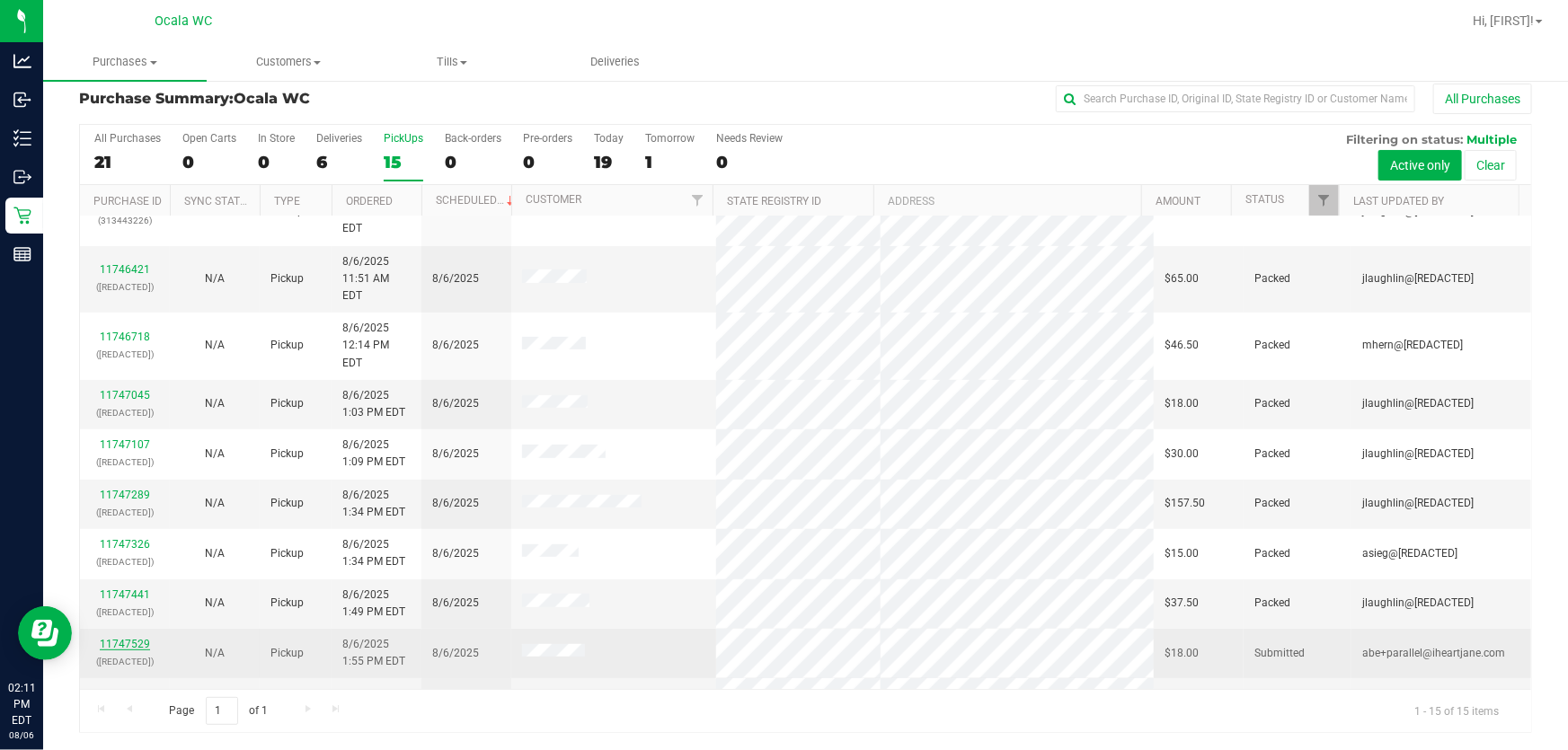 click on "11747529" at bounding box center (125, 644) 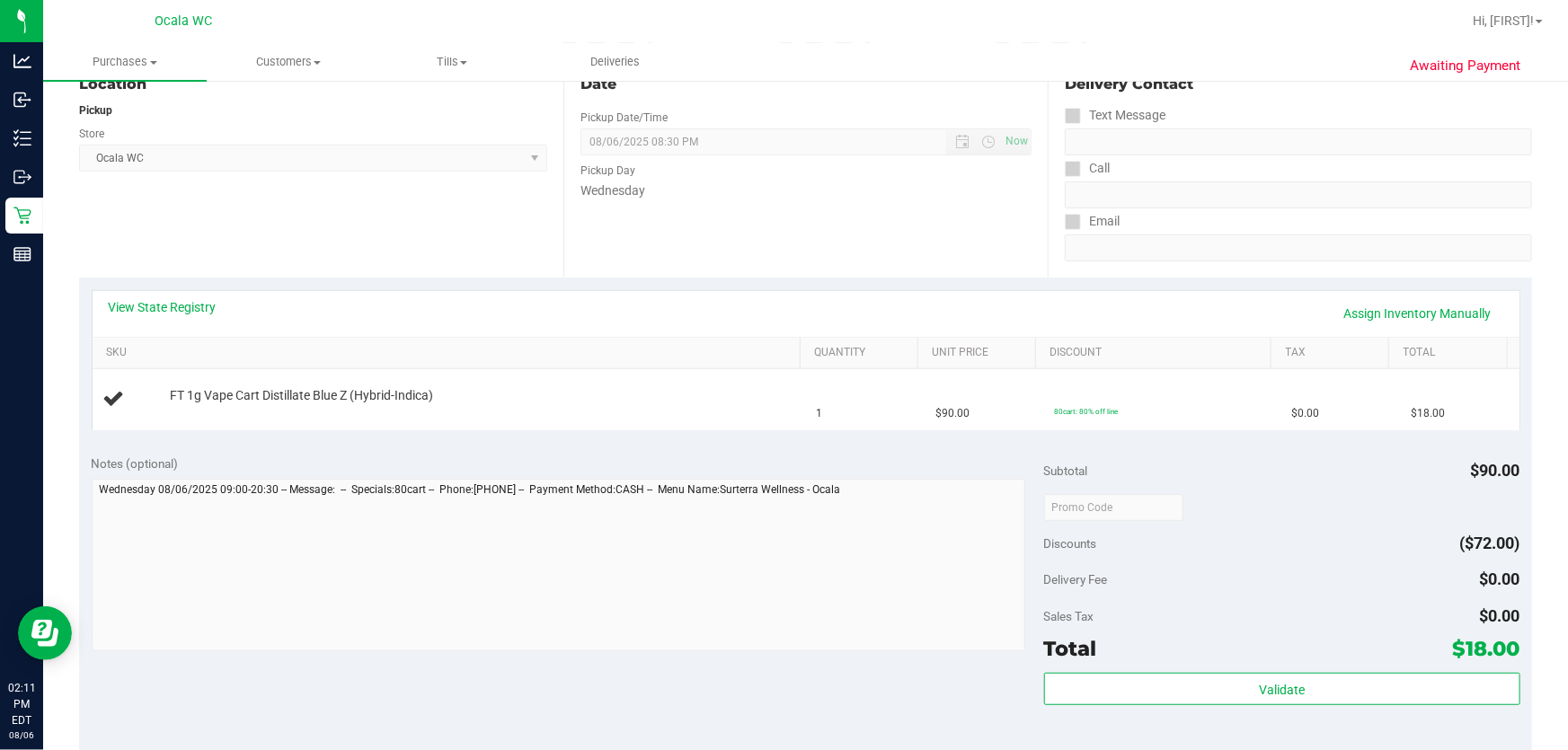 scroll, scrollTop: 177, scrollLeft: 0, axis: vertical 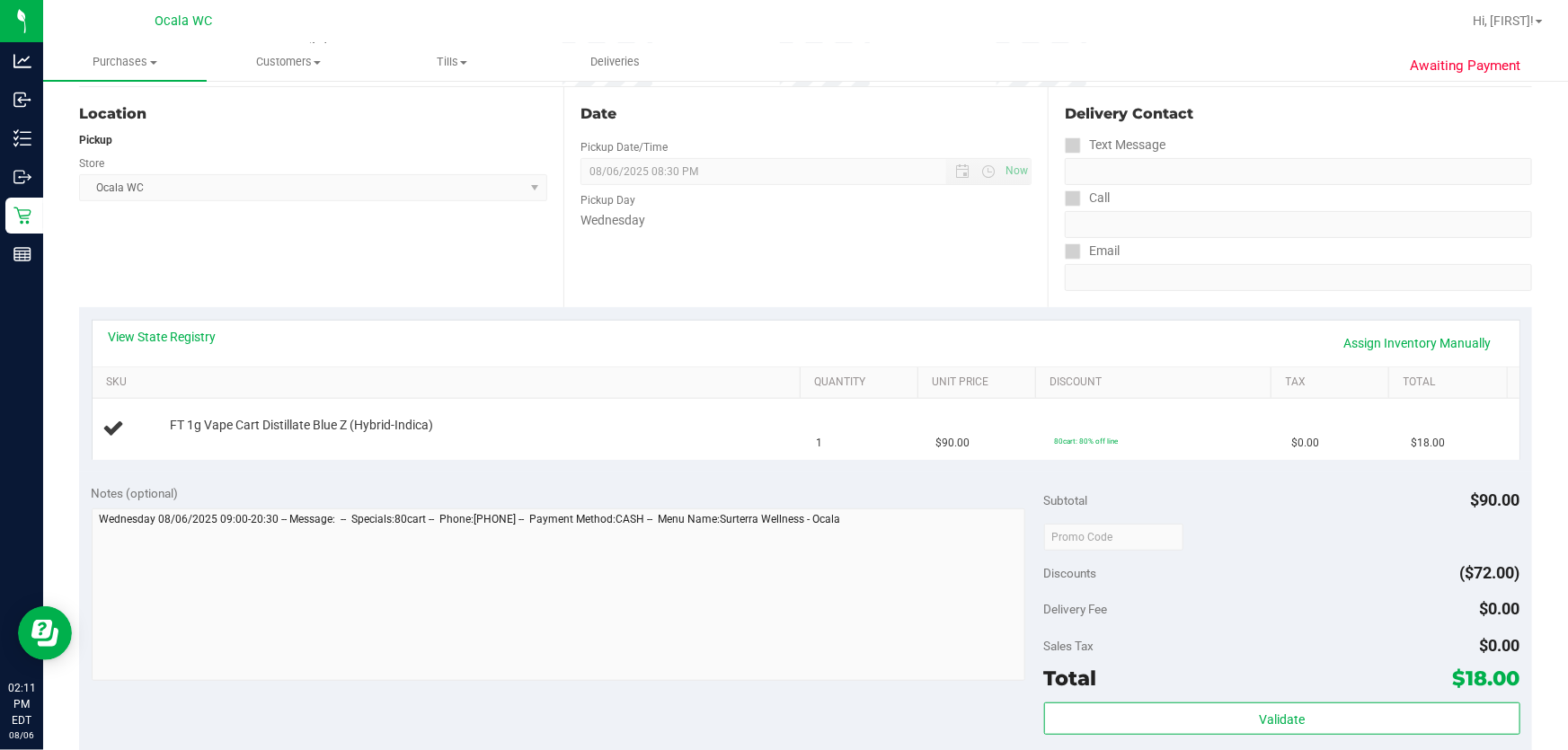 click on "Location
Pickup
Store
Ocala WC Select Store Bonita Springs WC Boynton Beach WC Bradenton WC Brandon WC Brooksville WC Call Center Clermont WC Crestview WC Deerfield Beach WC Delray Beach WC Deltona WC Ft Walton Beach WC Ft. Lauderdale WC Ft. Myers WC Gainesville WC Jax Atlantic WC JAX DC REP Jax WC Key West WC Lakeland WC Largo WC Lehigh Acres DC REP Merritt Island WC Miami 72nd WC Miami Beach WC Miami Dadeland WC Miramar DC REP New Port Richey WC North Palm Beach WC North Port WC Ocala WC Orange Park WC Orlando Colonial WC Orlando DC REP Orlando WC Oviedo WC Palm Bay WC Palm Coast WC Panama City WC Pensacola WC Port Orange WC Port St. Lucie WC Sebring WC South Tampa WC St. Pete WC Summerfield WC Tallahassee DC REP Tallahassee WC Tampa DC Testing Tampa Warehouse Tampa WC TX Austin DC TX Plano Retail Winter Haven WC" at bounding box center [321, 197] 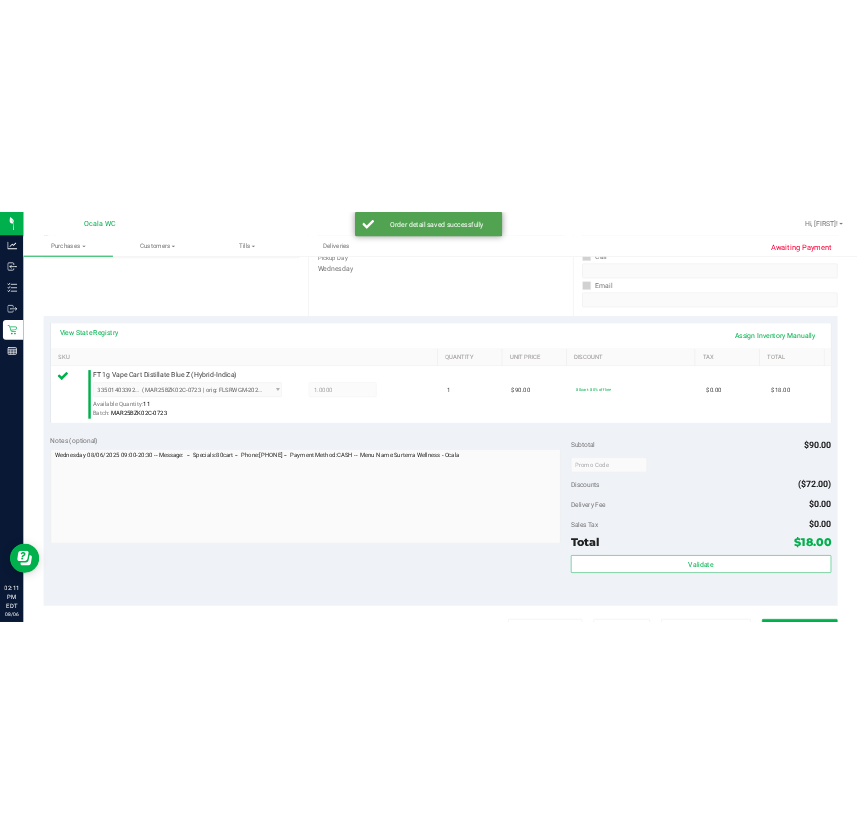 scroll, scrollTop: 560, scrollLeft: 0, axis: vertical 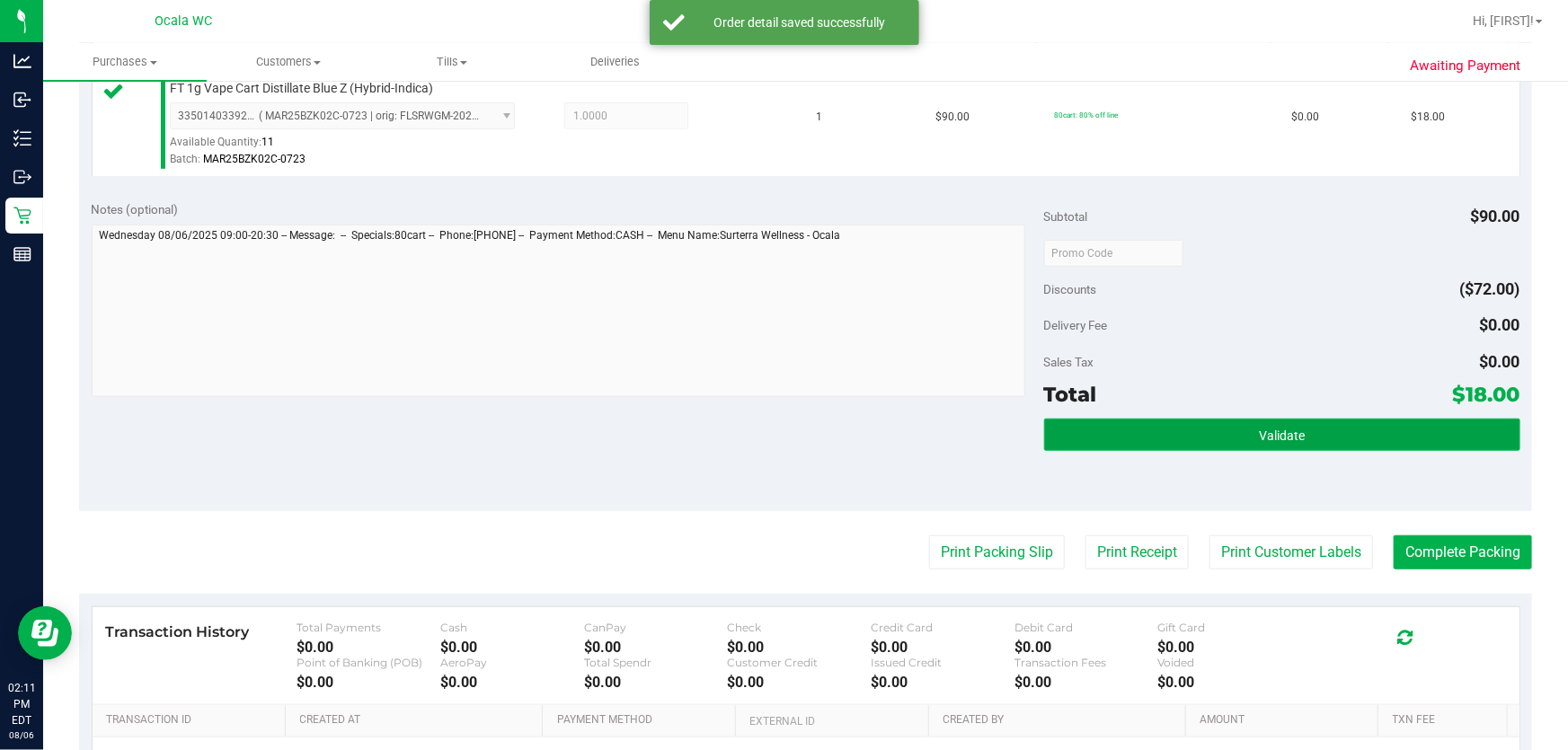click on "Validate" at bounding box center [1282, 435] 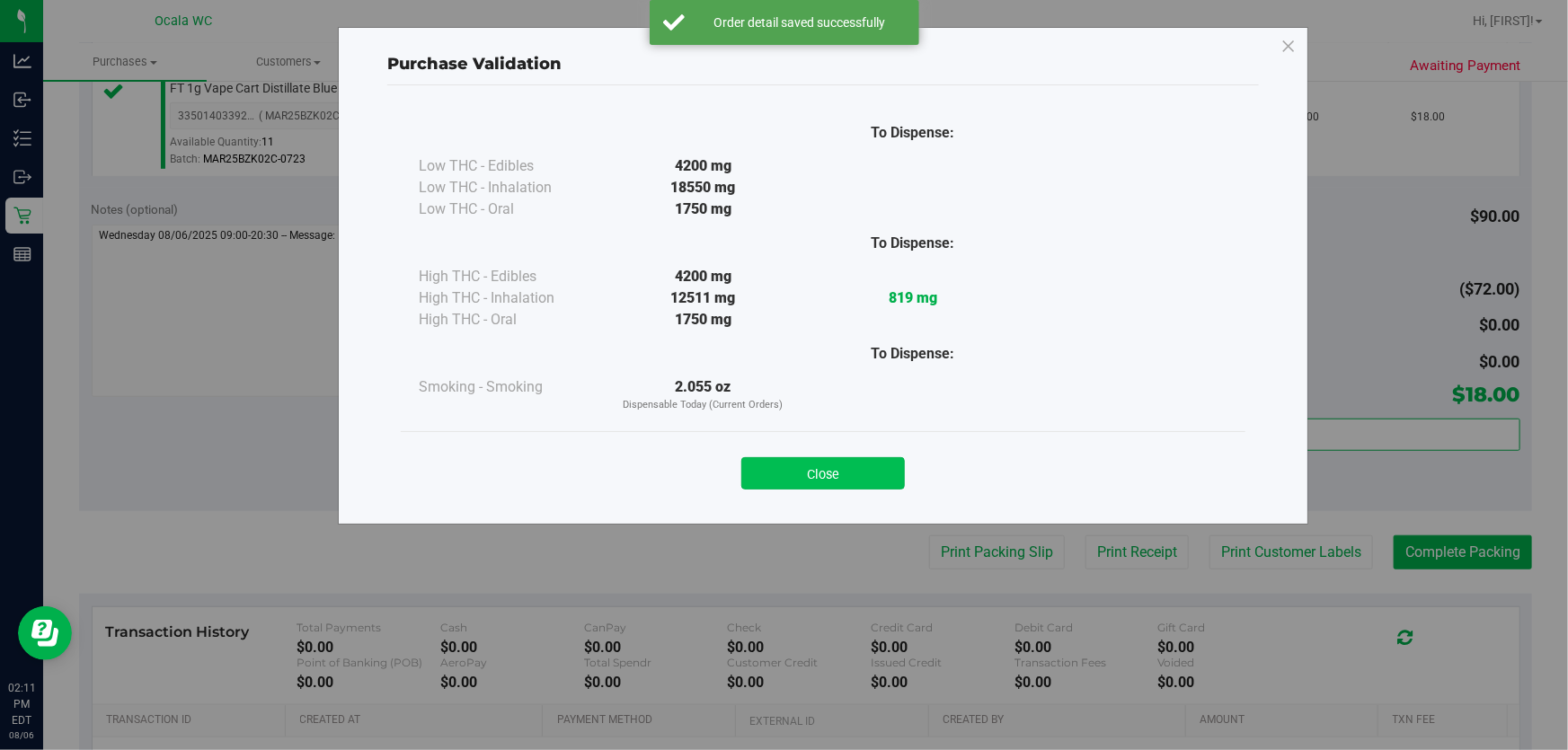 click on "Close" at bounding box center [823, 473] 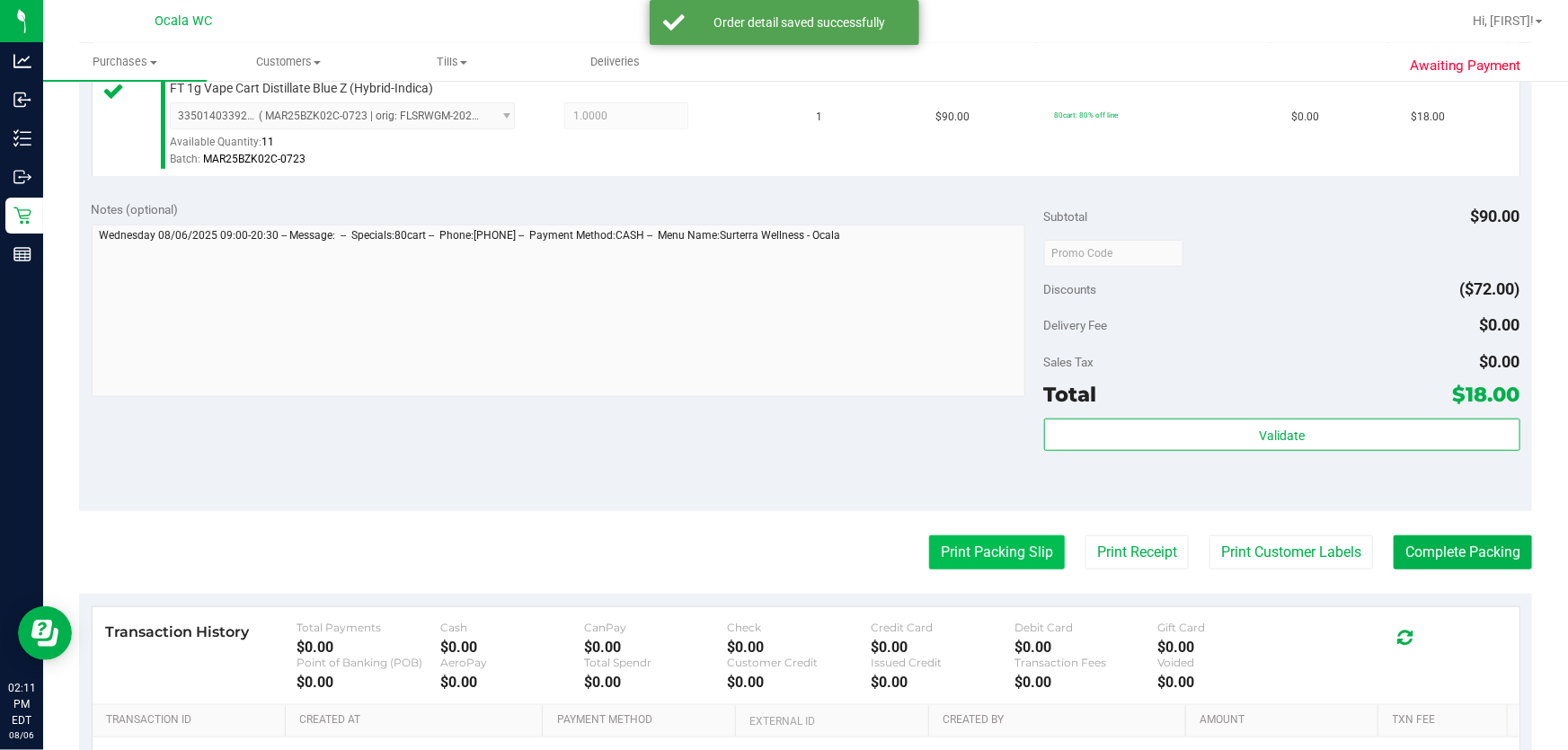 click on "Print Packing Slip" at bounding box center (997, 552) 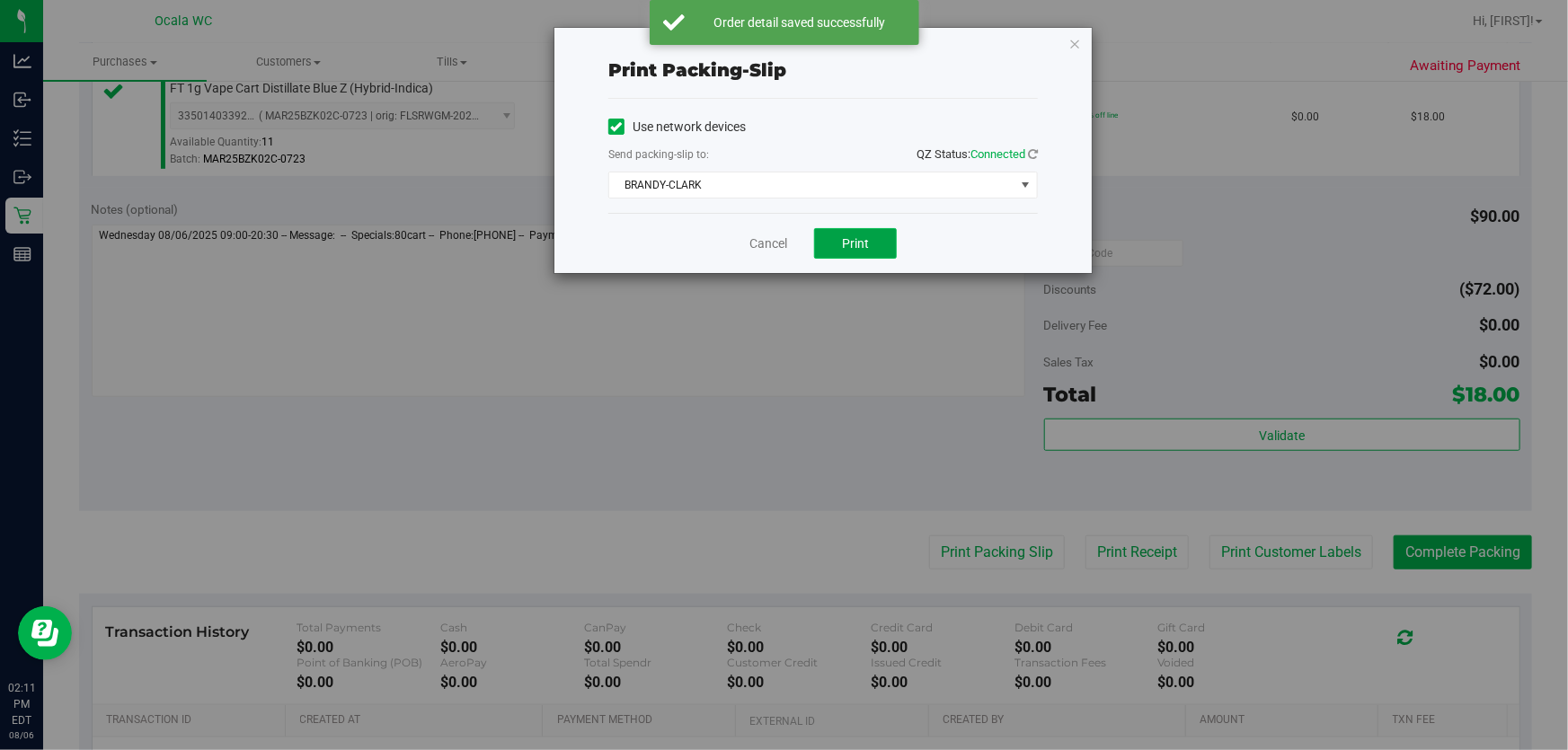 click on "Print" at bounding box center (855, 243) 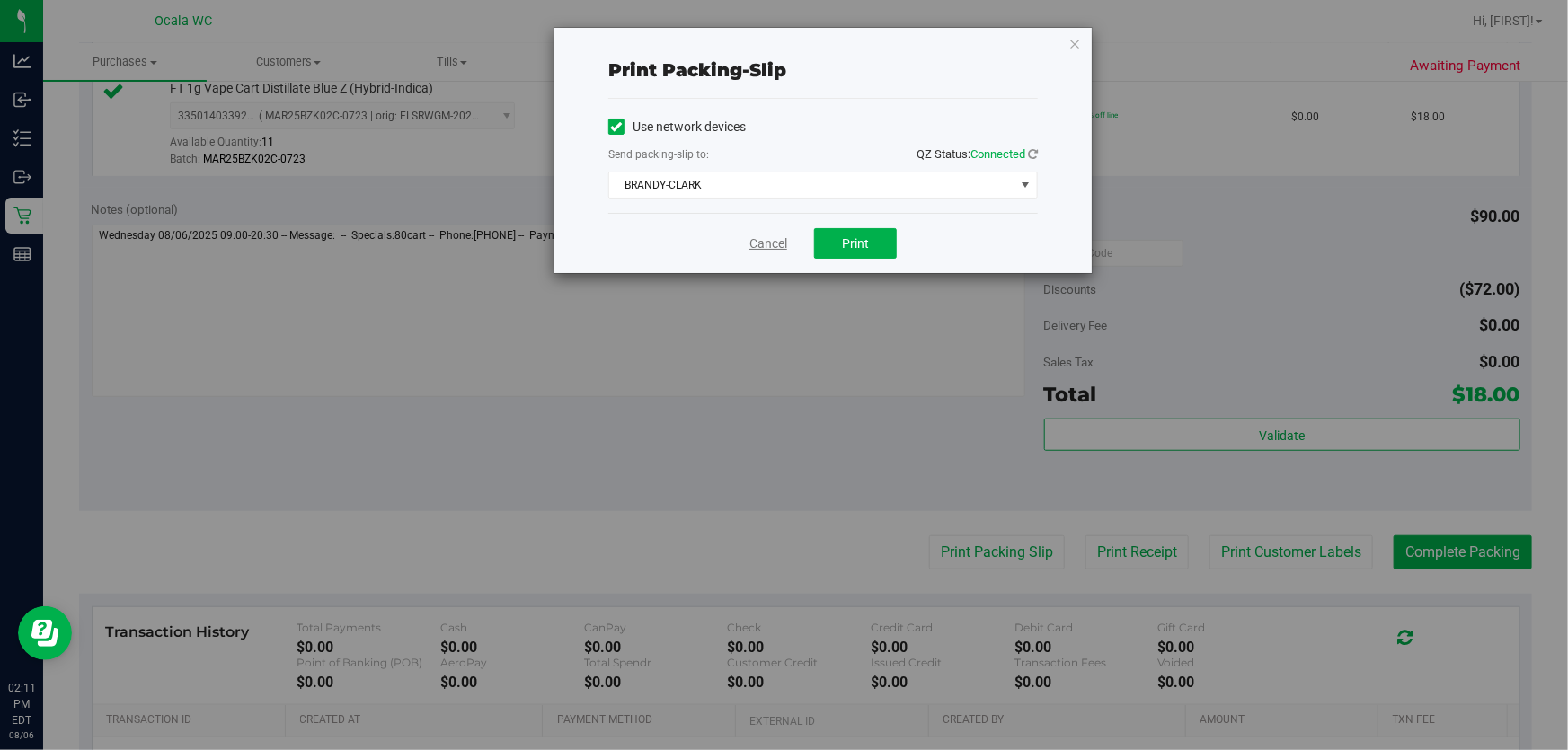 click on "Cancel" at bounding box center [768, 243] 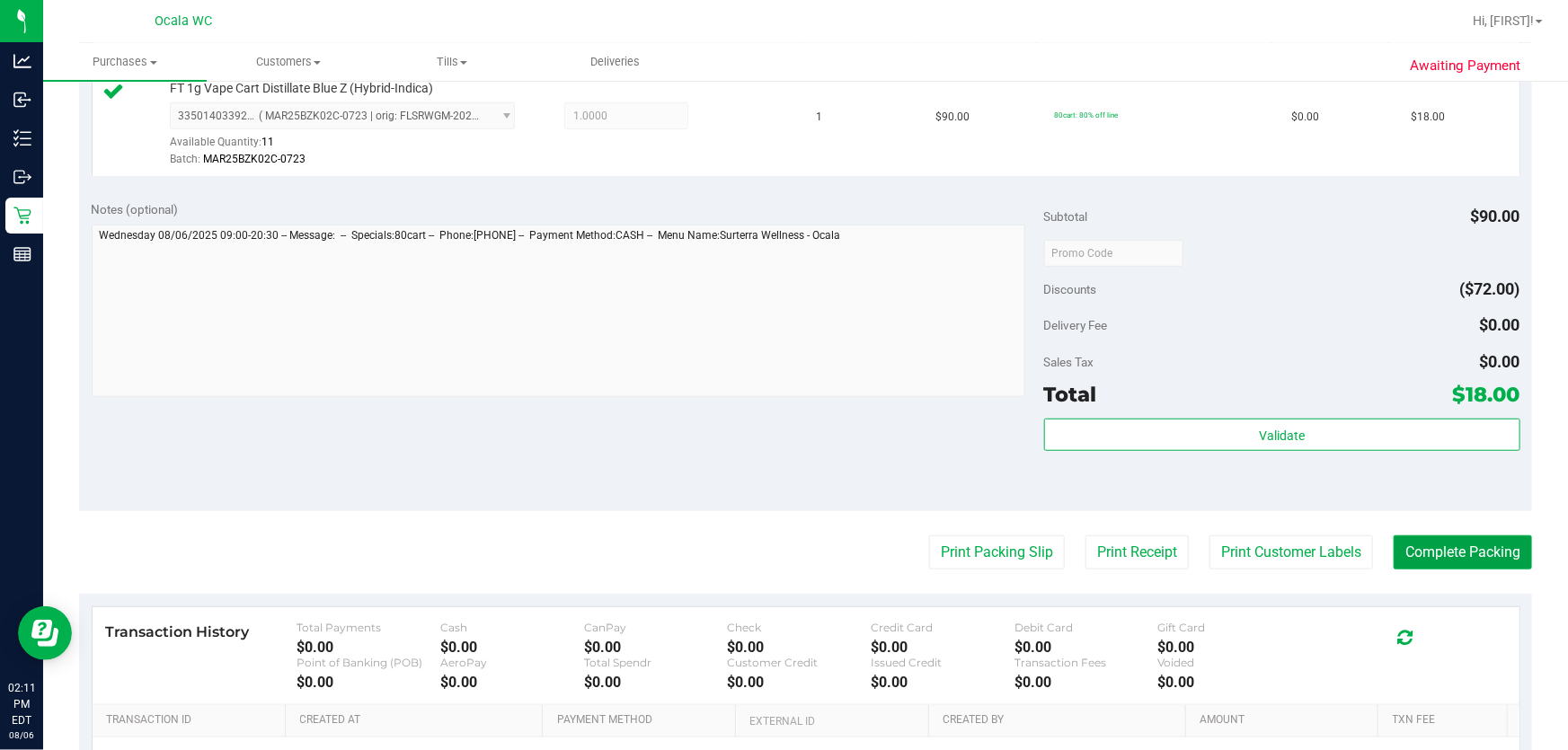 drag, startPoint x: 1431, startPoint y: 556, endPoint x: 1483, endPoint y: 252, distance: 308.4153 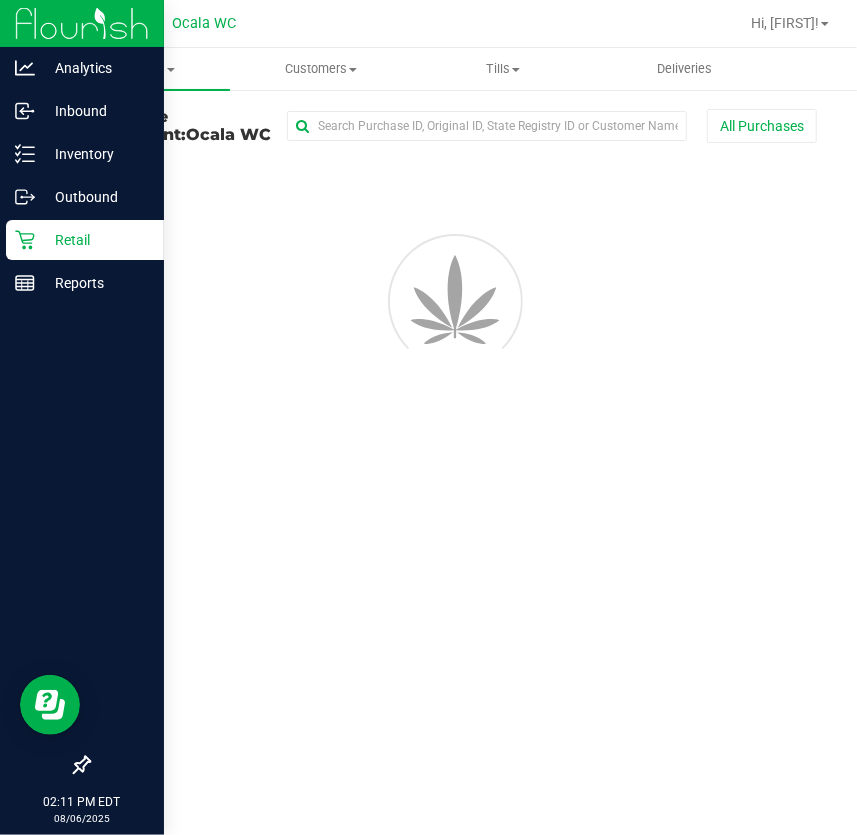 scroll, scrollTop: 0, scrollLeft: 0, axis: both 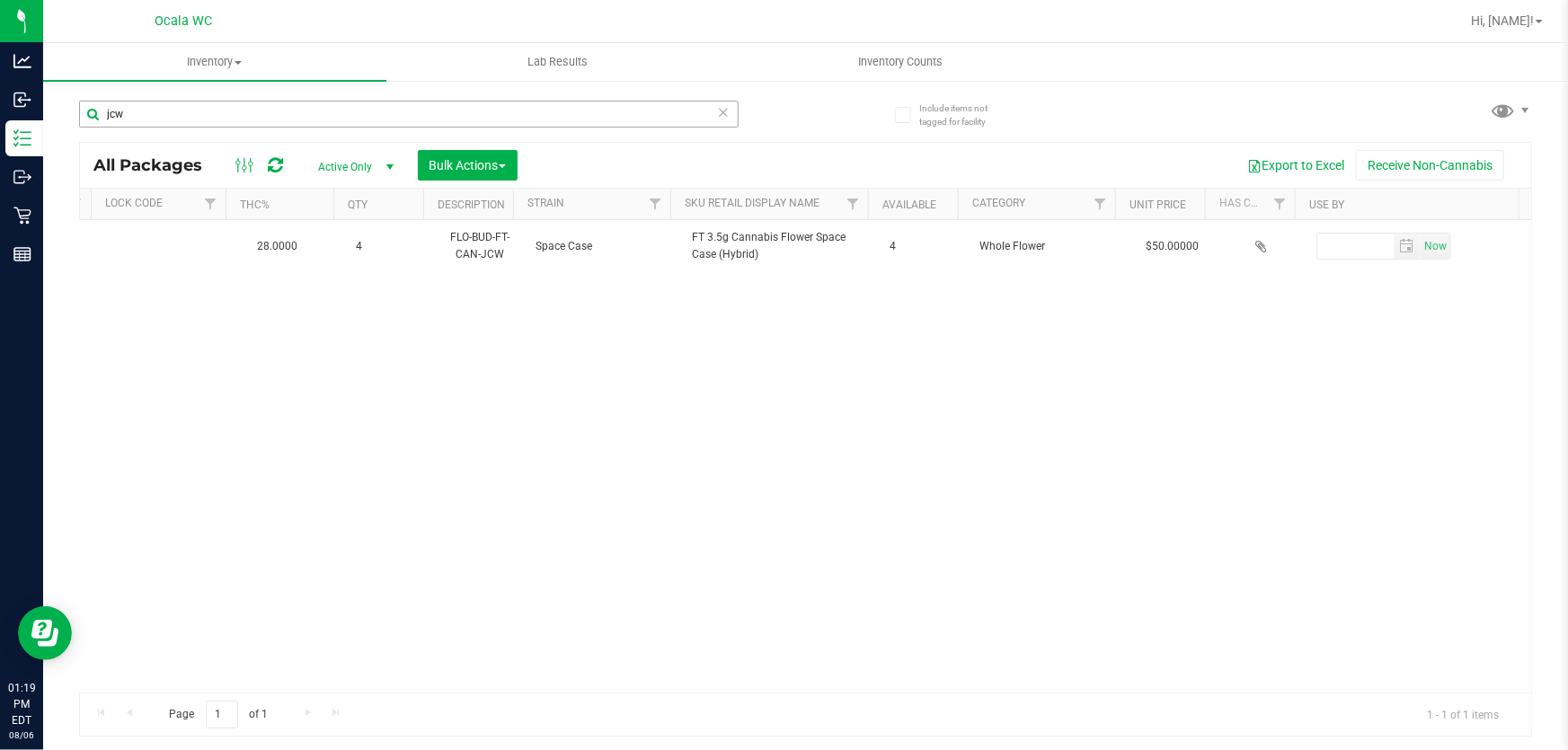 click on "jcw" at bounding box center (409, 114) 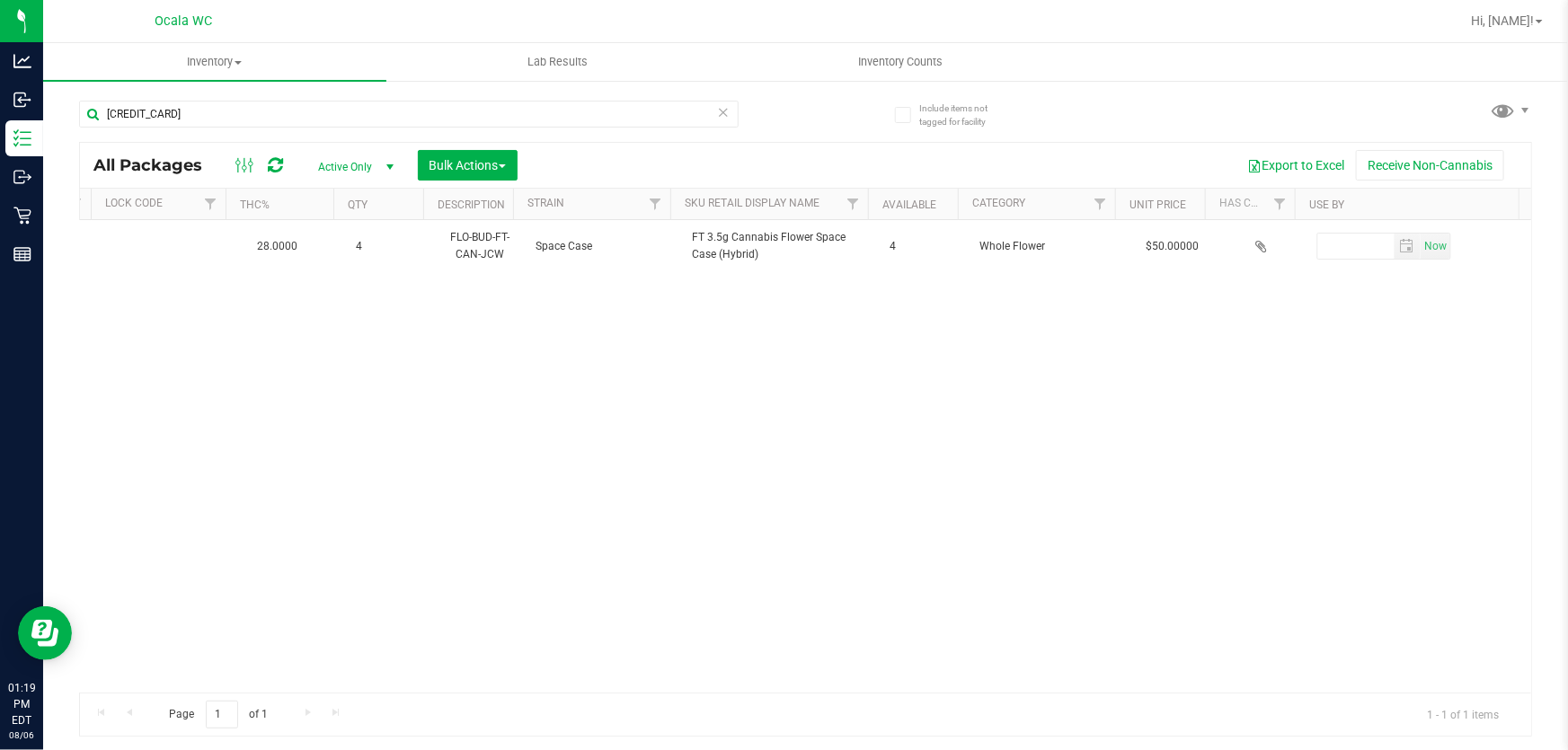 type on "3350140339217496" 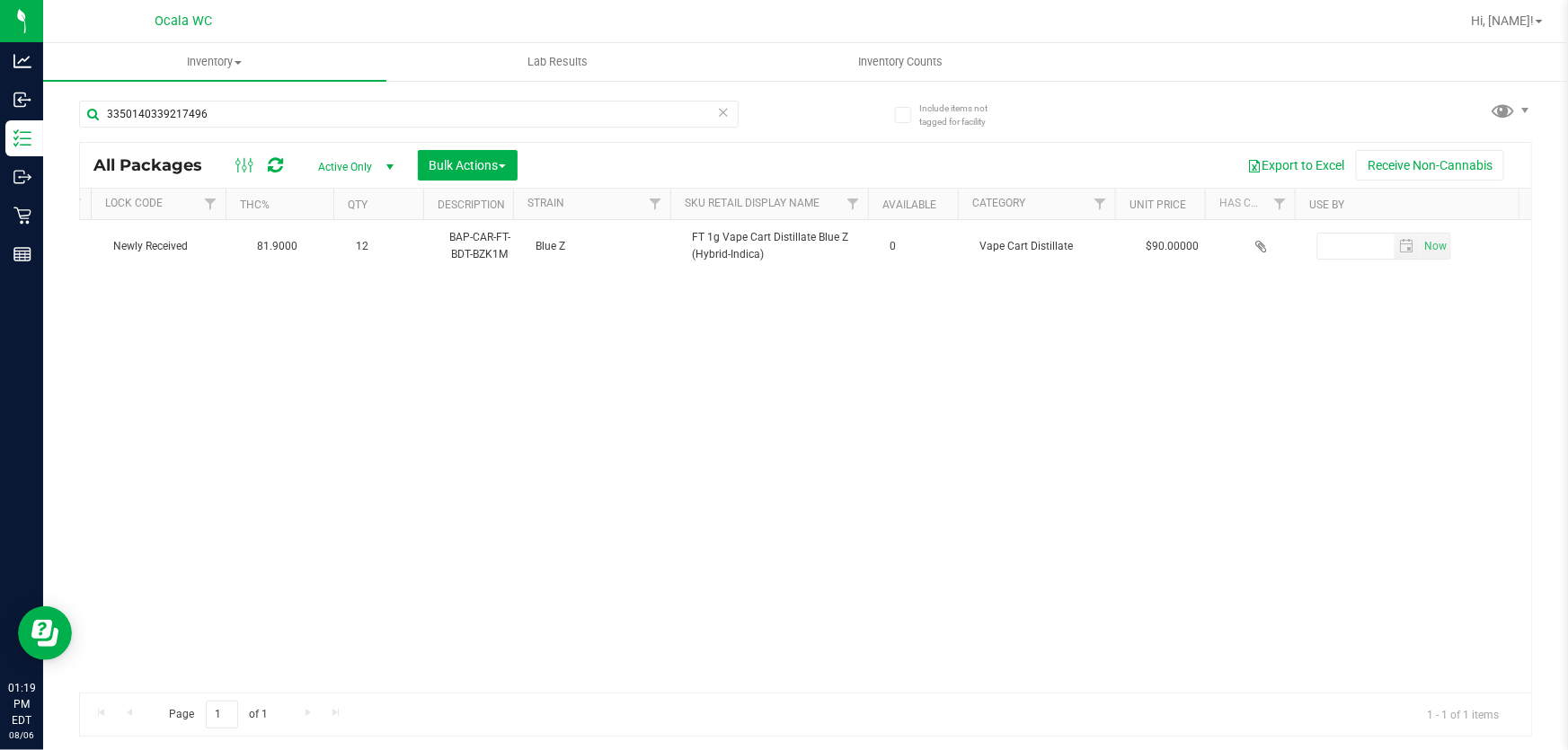 scroll, scrollTop: 0, scrollLeft: 938, axis: horizontal 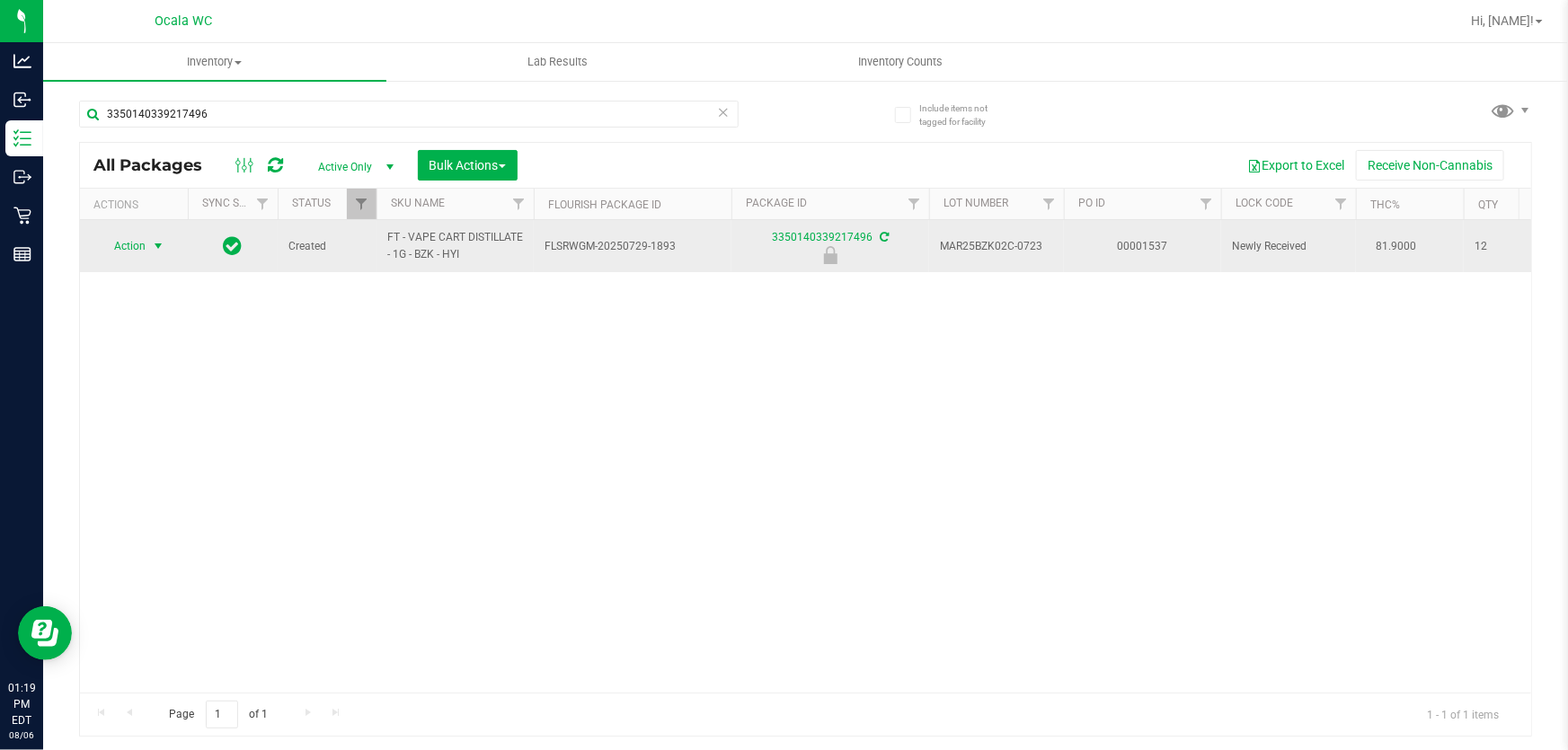 click on "Action" at bounding box center (122, 246) 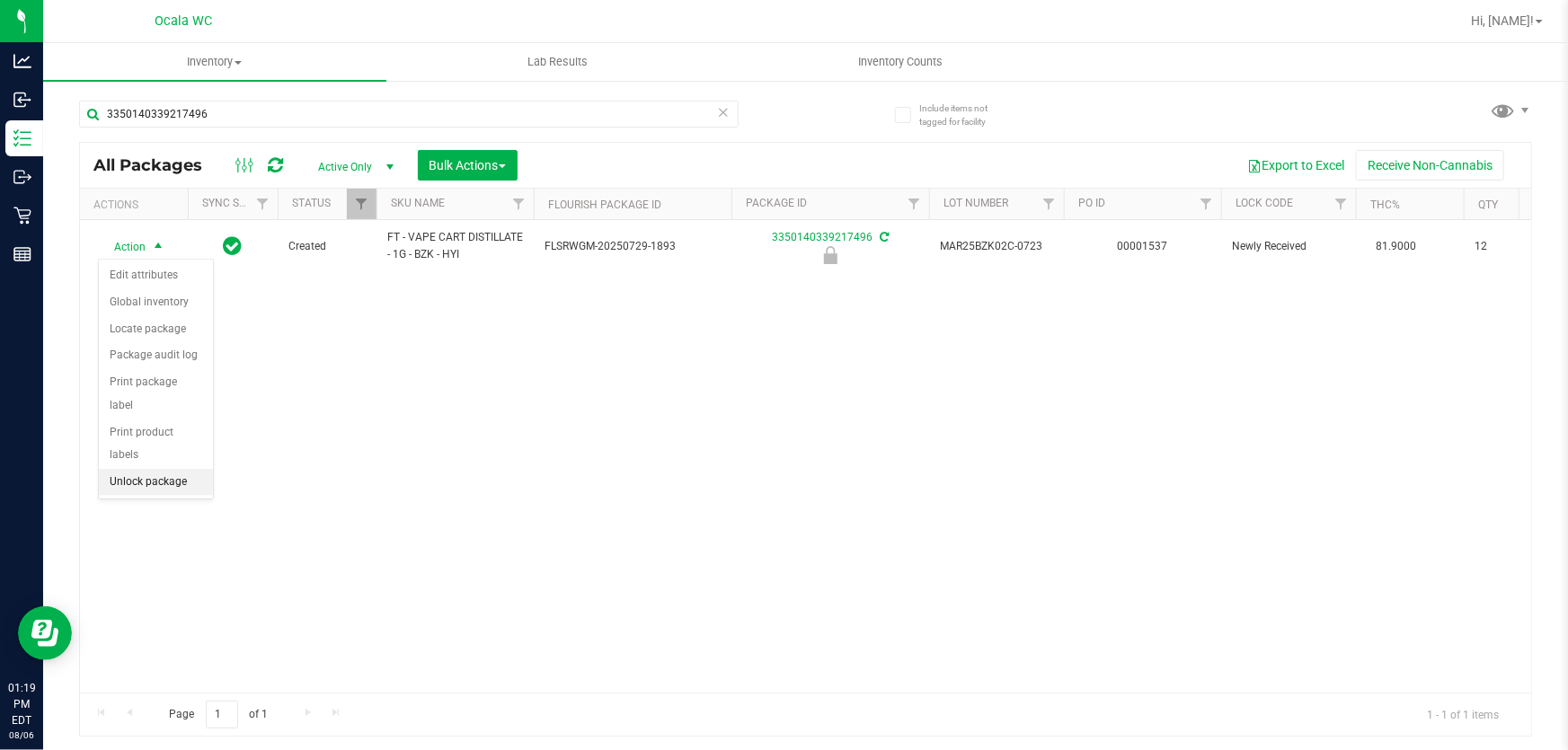 click on "Unlock package" at bounding box center [155, 482] 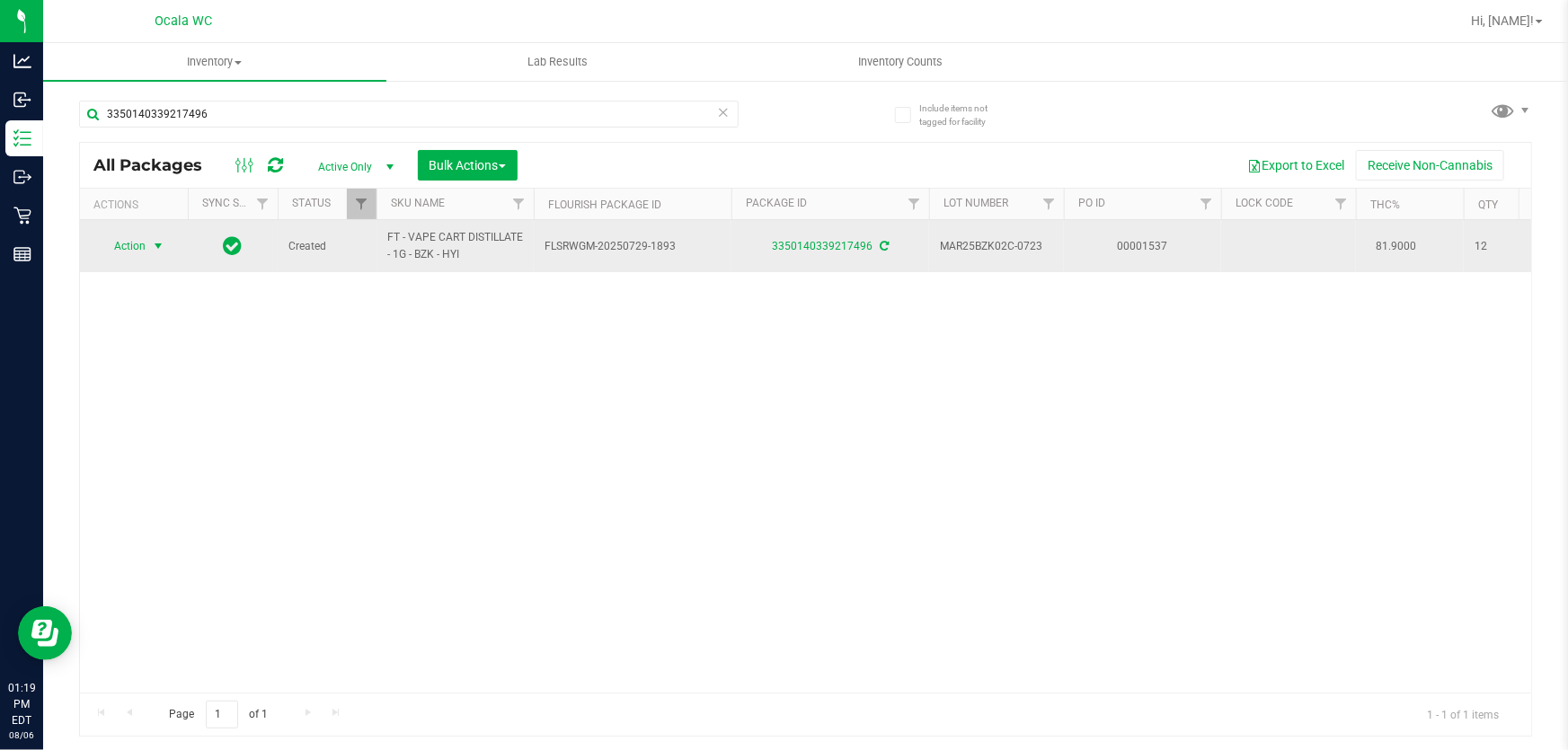 click on "Action" at bounding box center (122, 246) 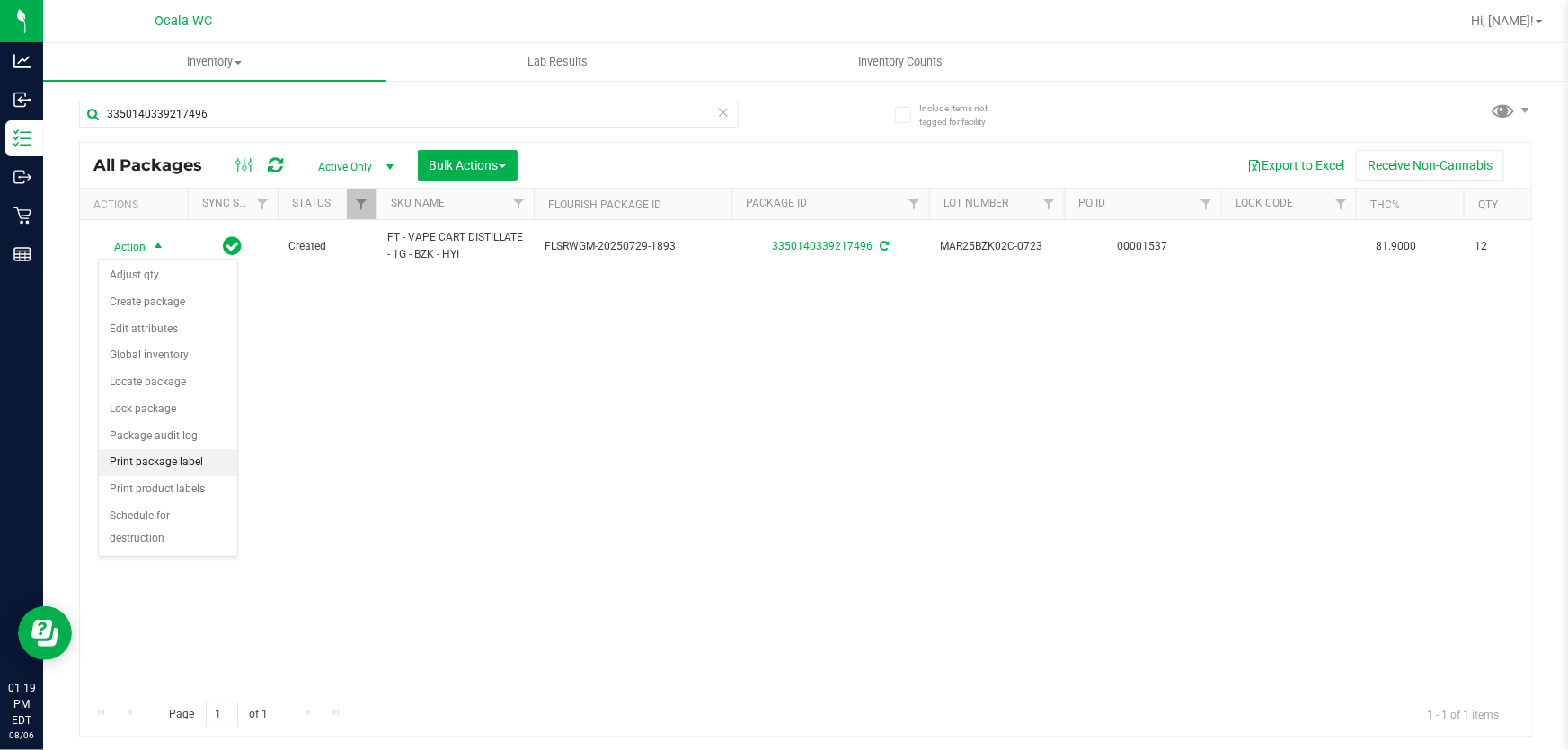 click on "Print package label" at bounding box center (168, 463) 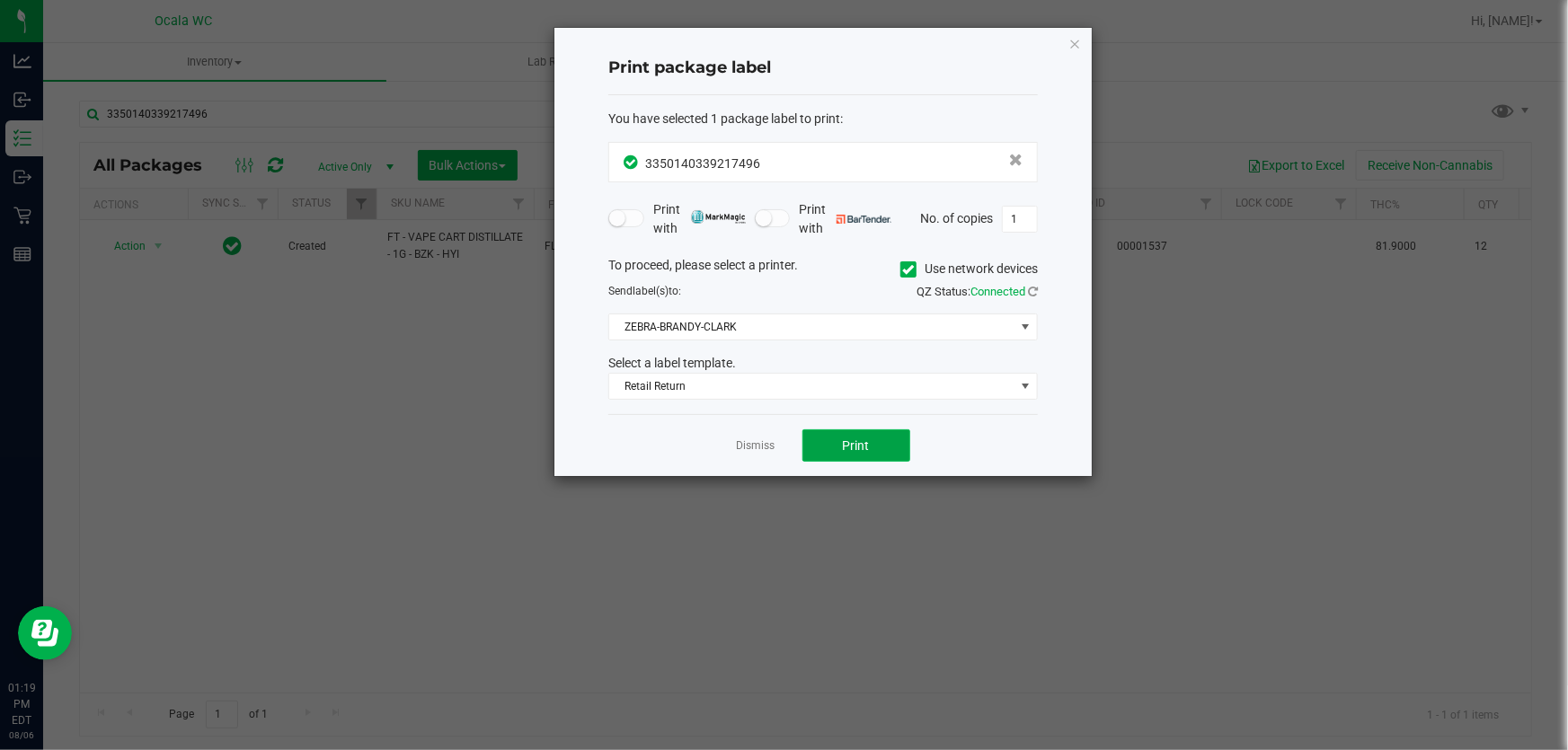 click on "Print" 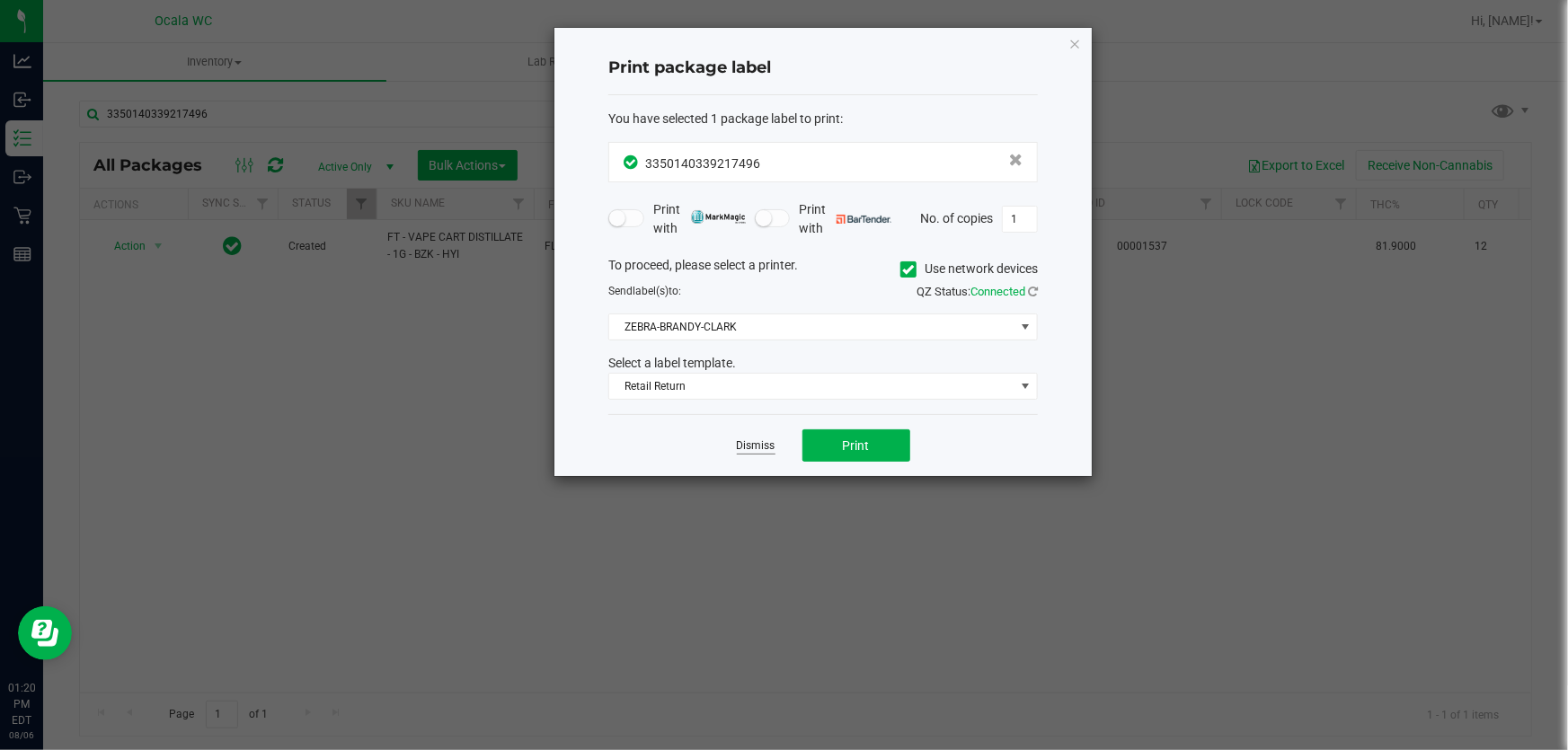 click on "Dismiss" 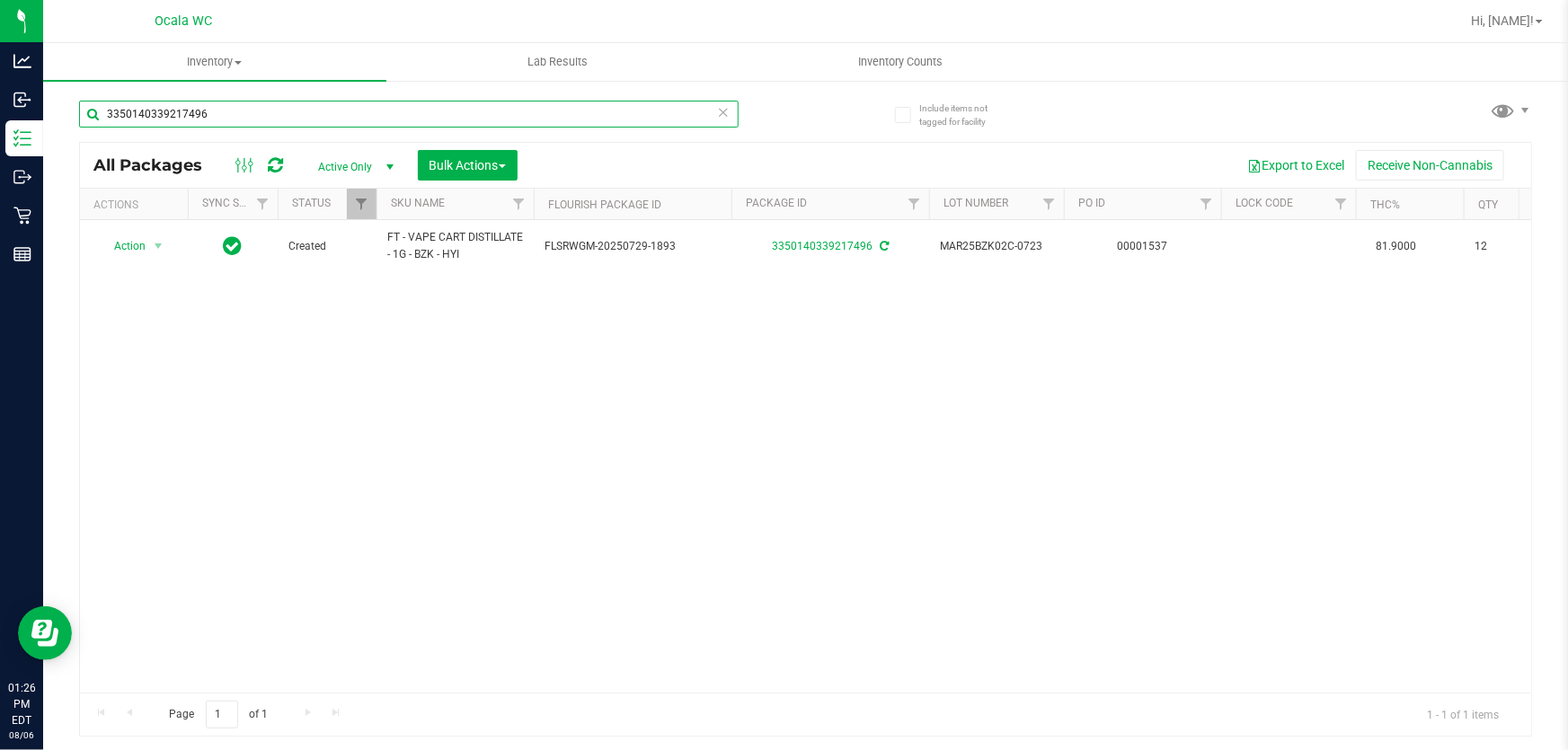 click on "3350140339217496" at bounding box center [409, 114] 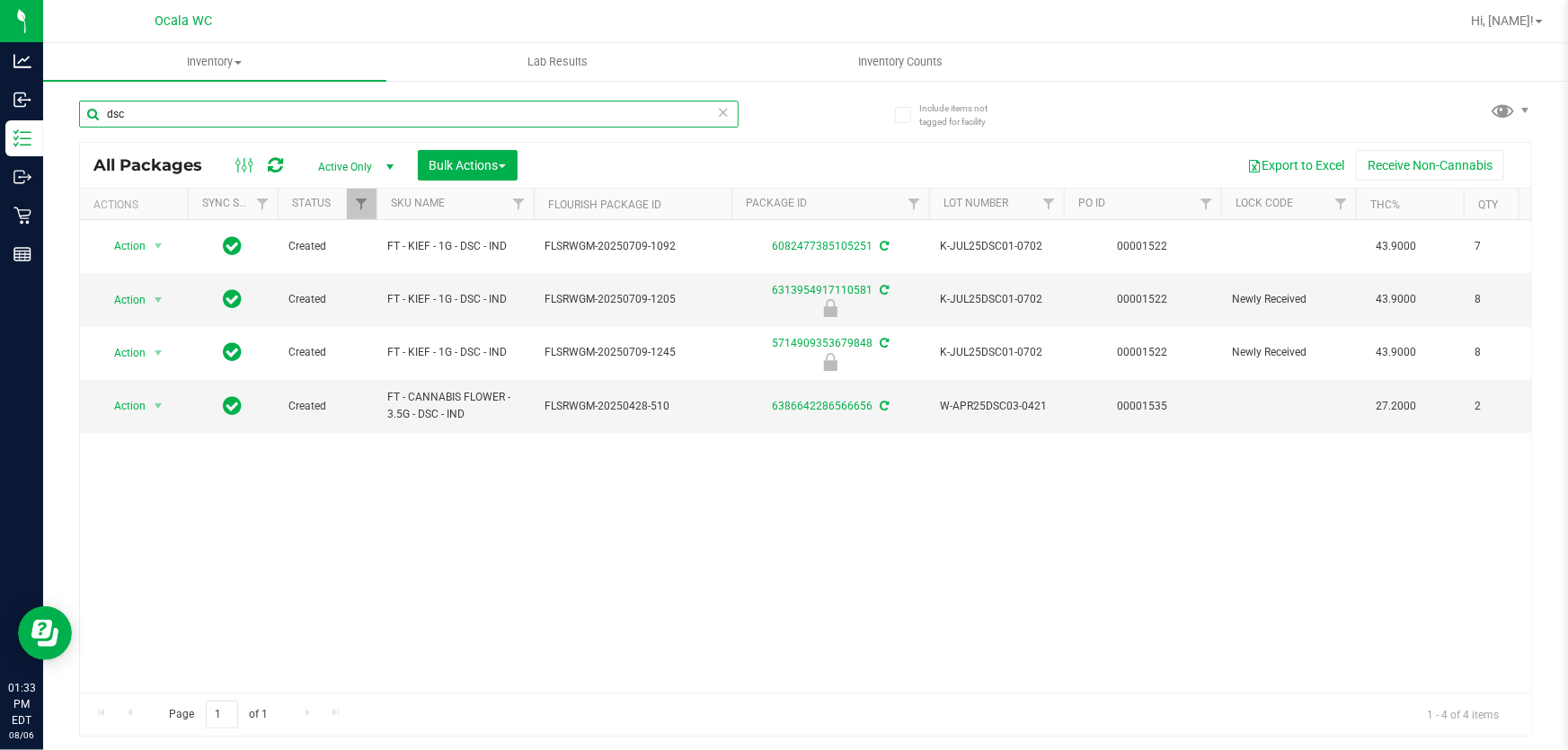 click on "dsc" at bounding box center [409, 114] 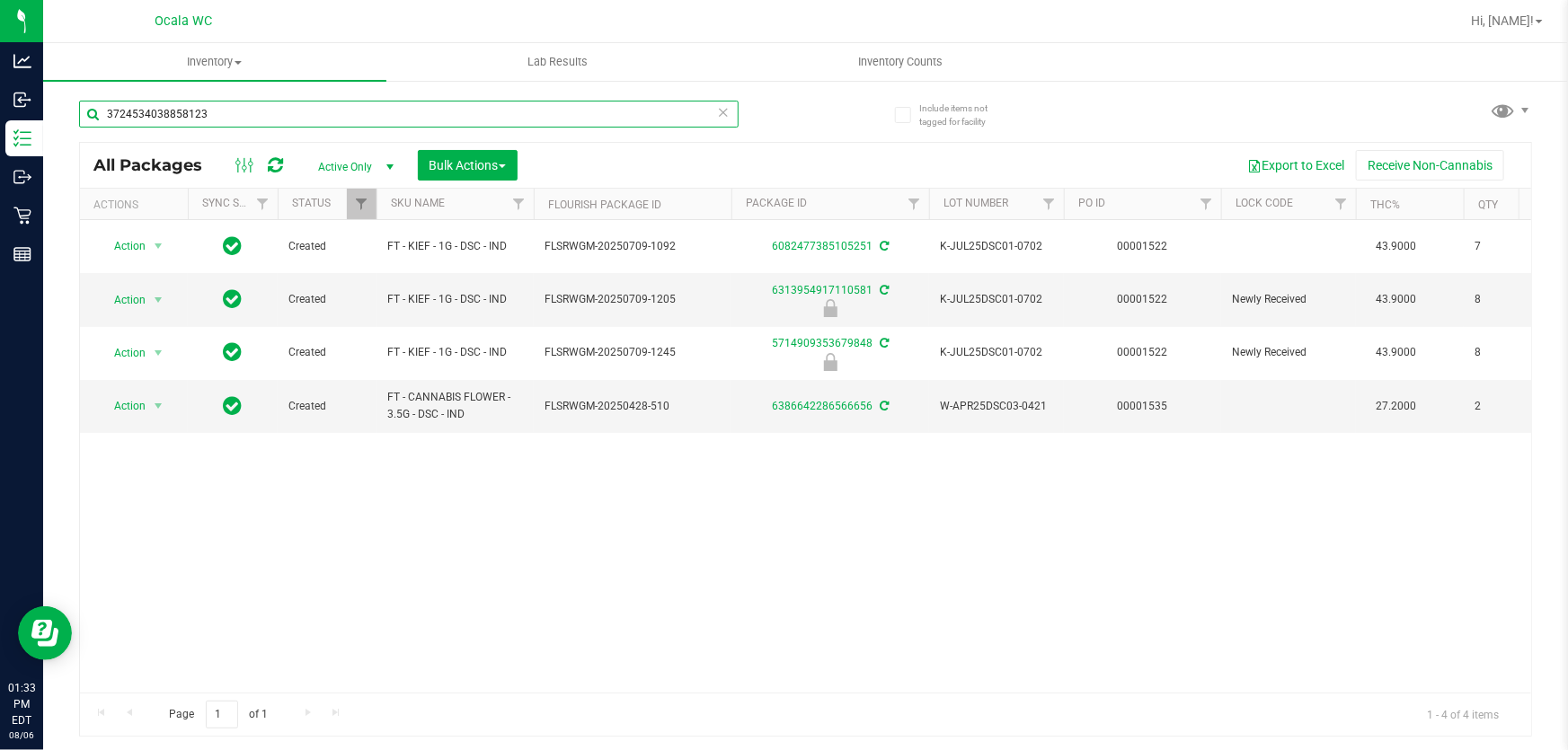 type on "3724534038858123" 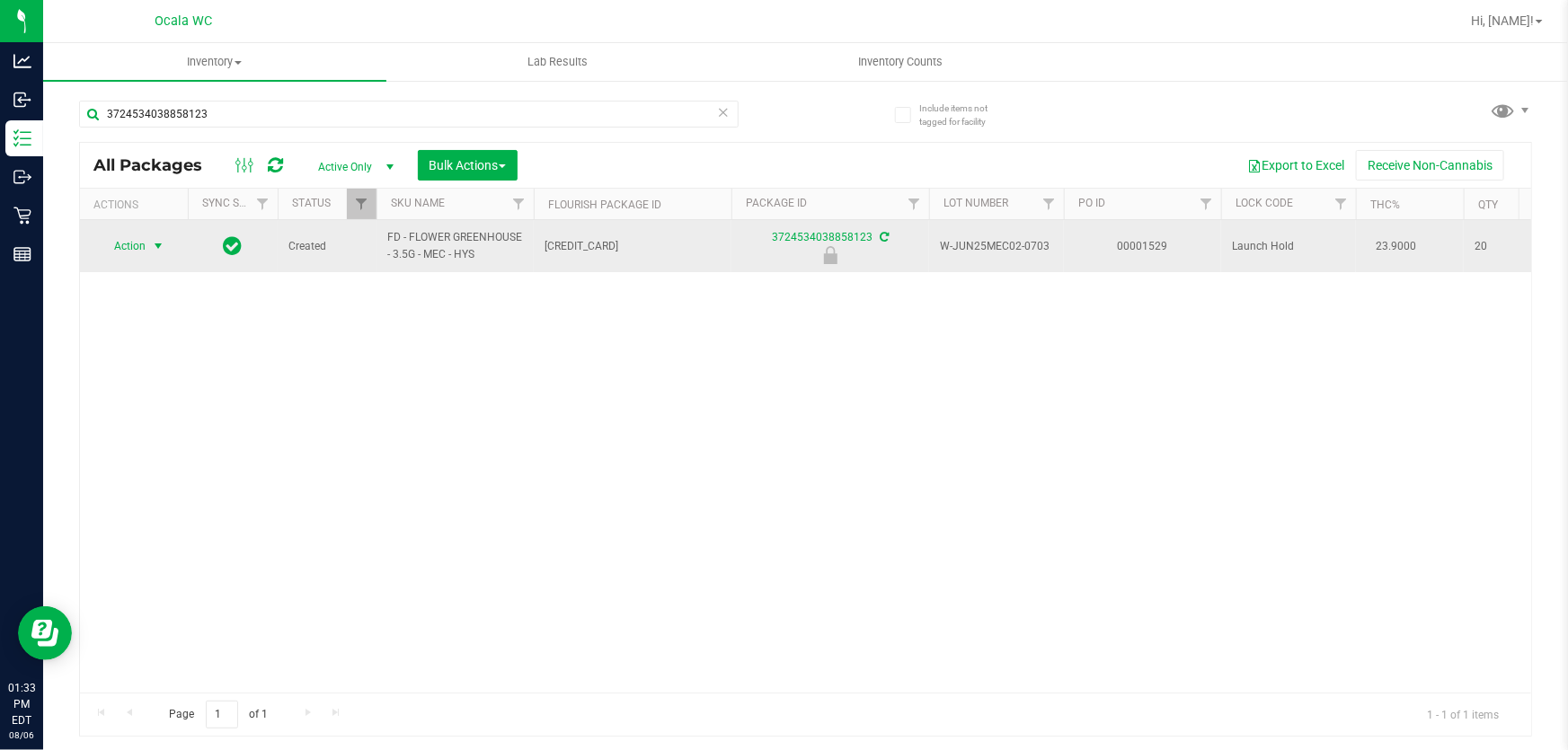click on "Action" at bounding box center (122, 246) 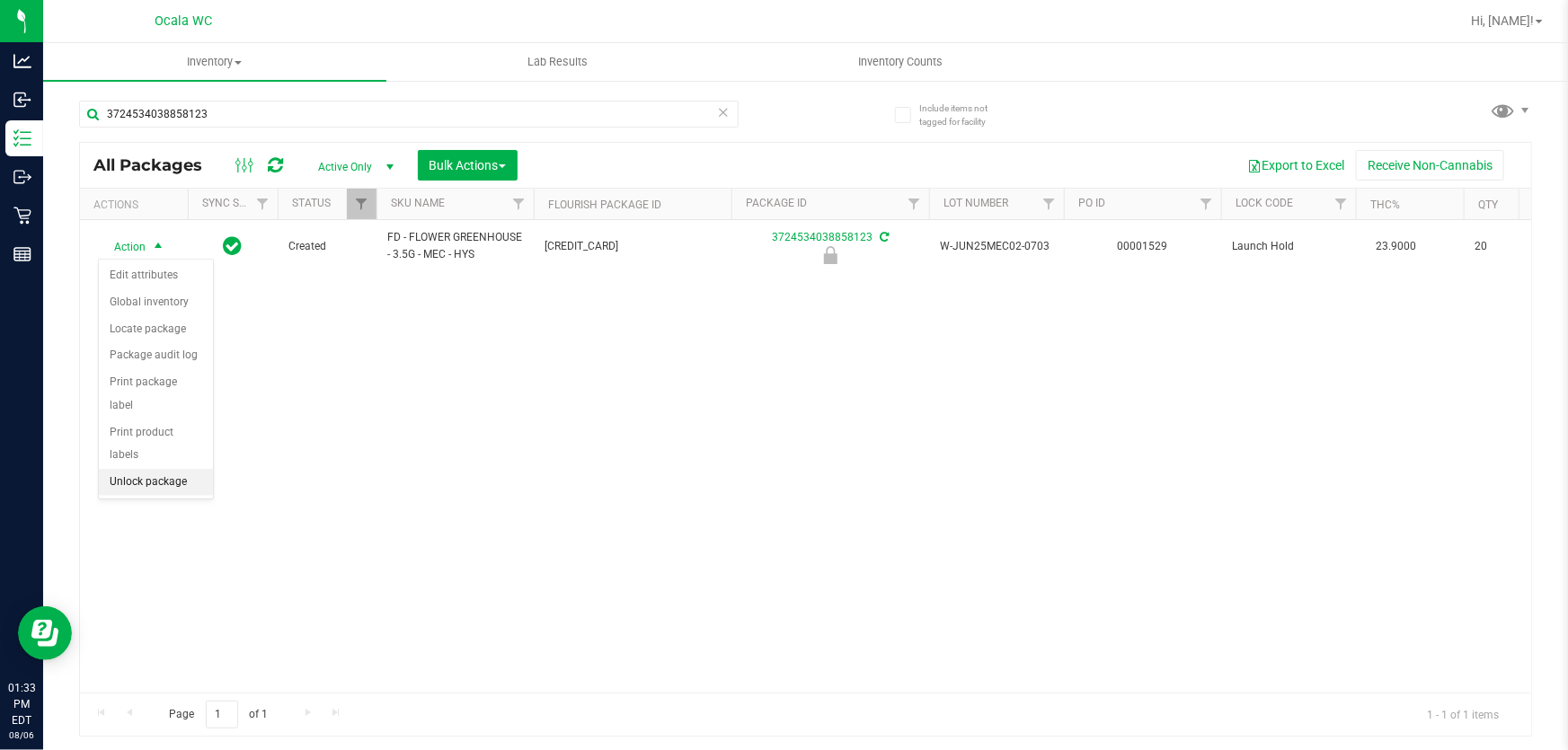 click on "Unlock package" at bounding box center (155, 482) 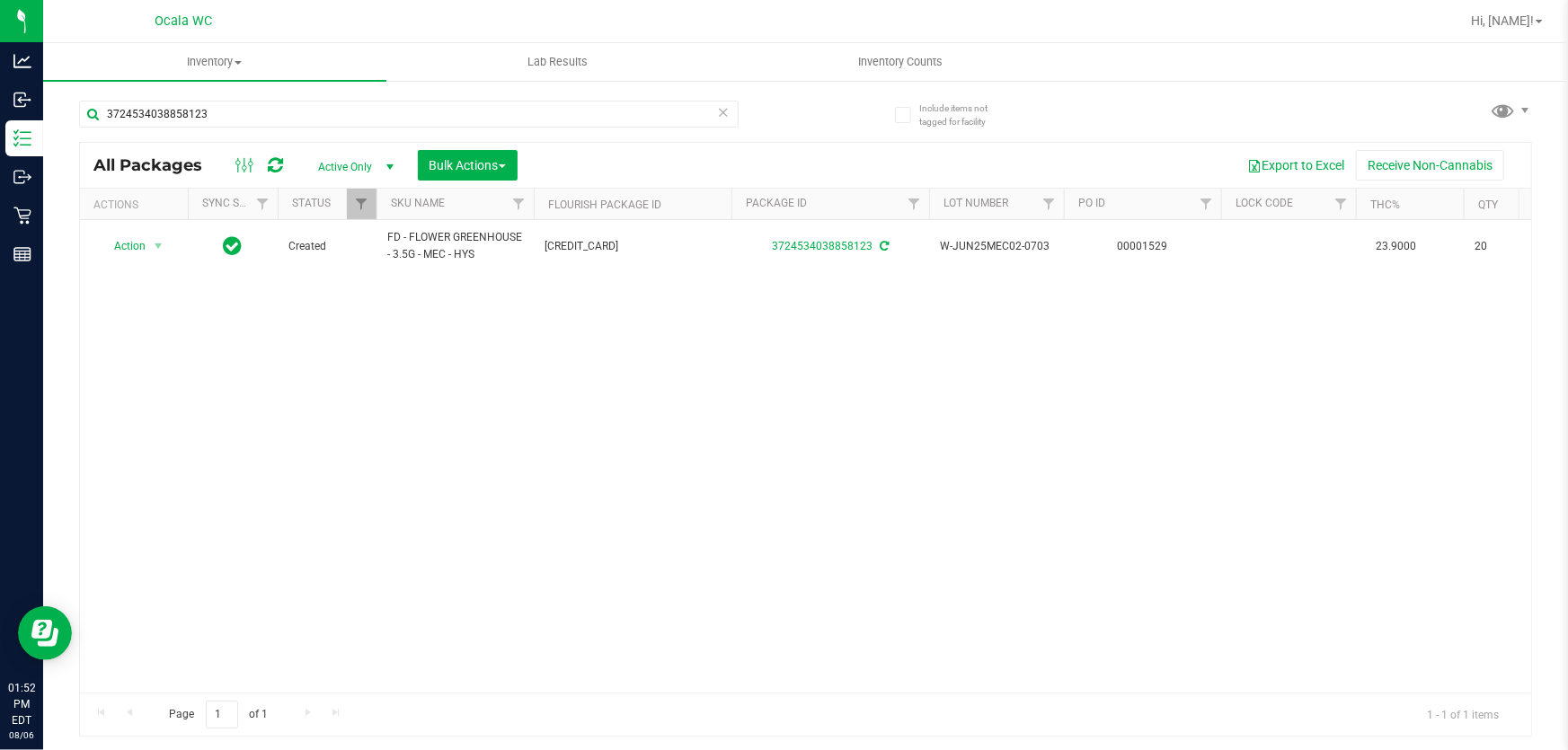 click on "3724534038858123" at bounding box center [409, 121] 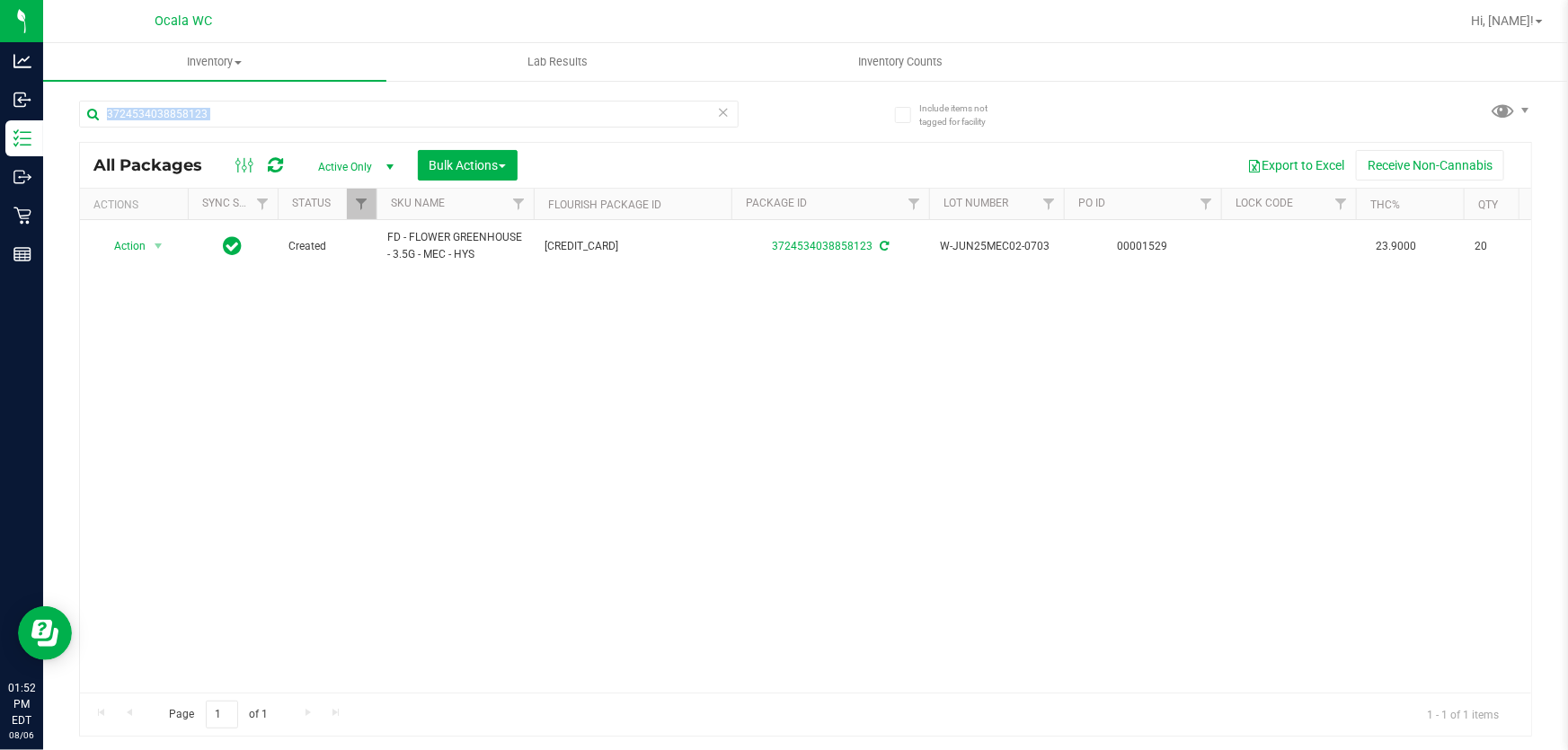 click on "3724534038858123" at bounding box center (409, 121) 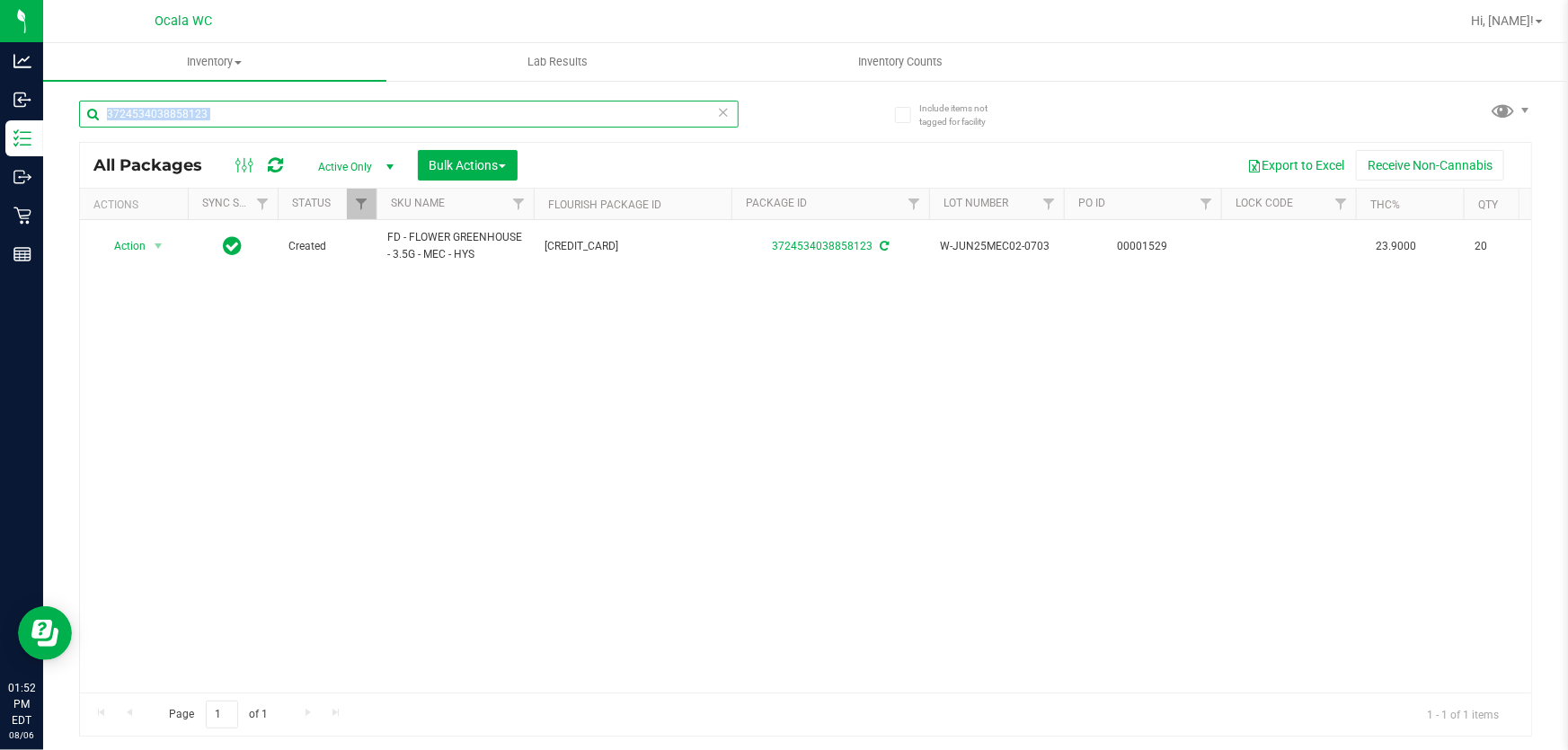 click on "3724534038858123" at bounding box center [409, 114] 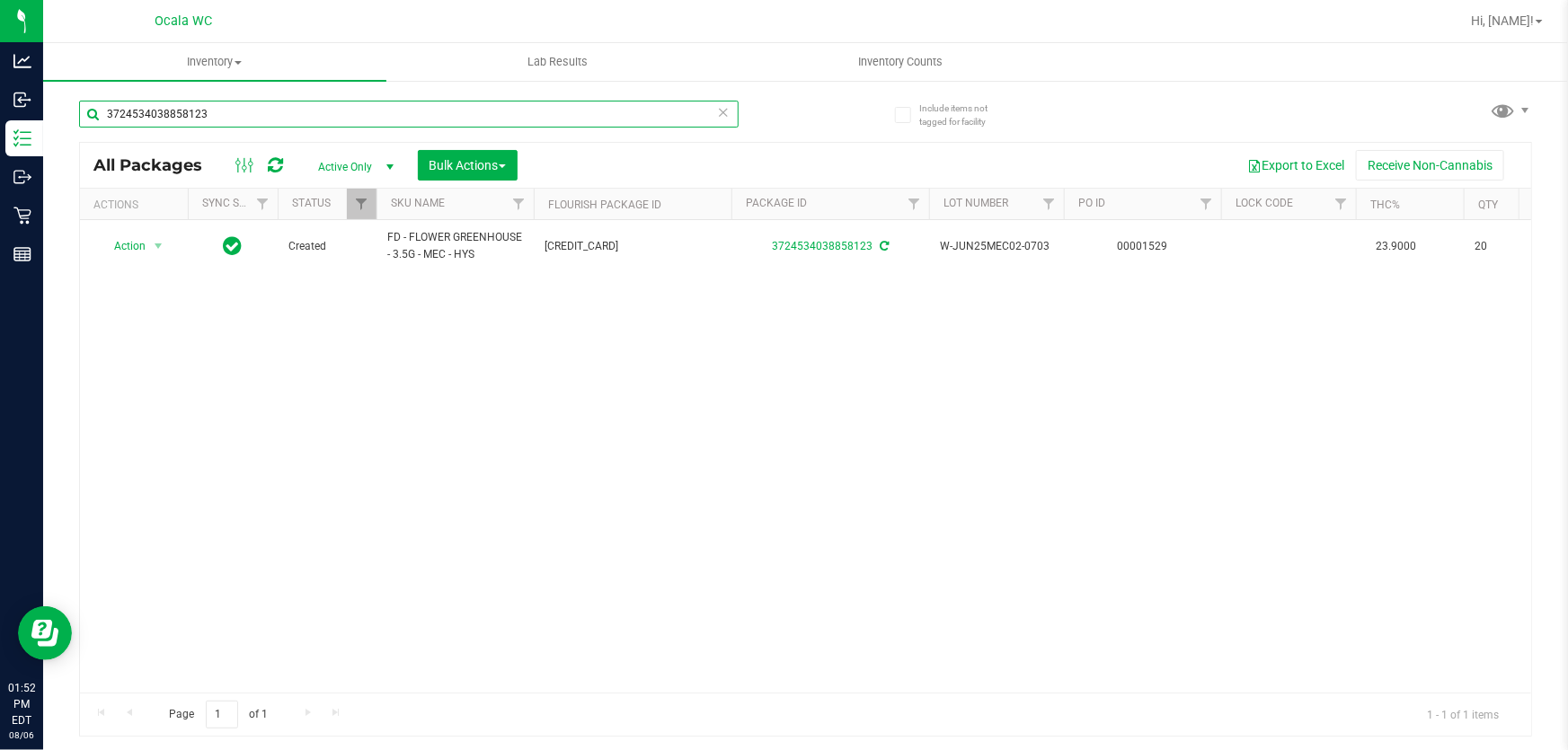 click on "3724534038858123" at bounding box center [409, 114] 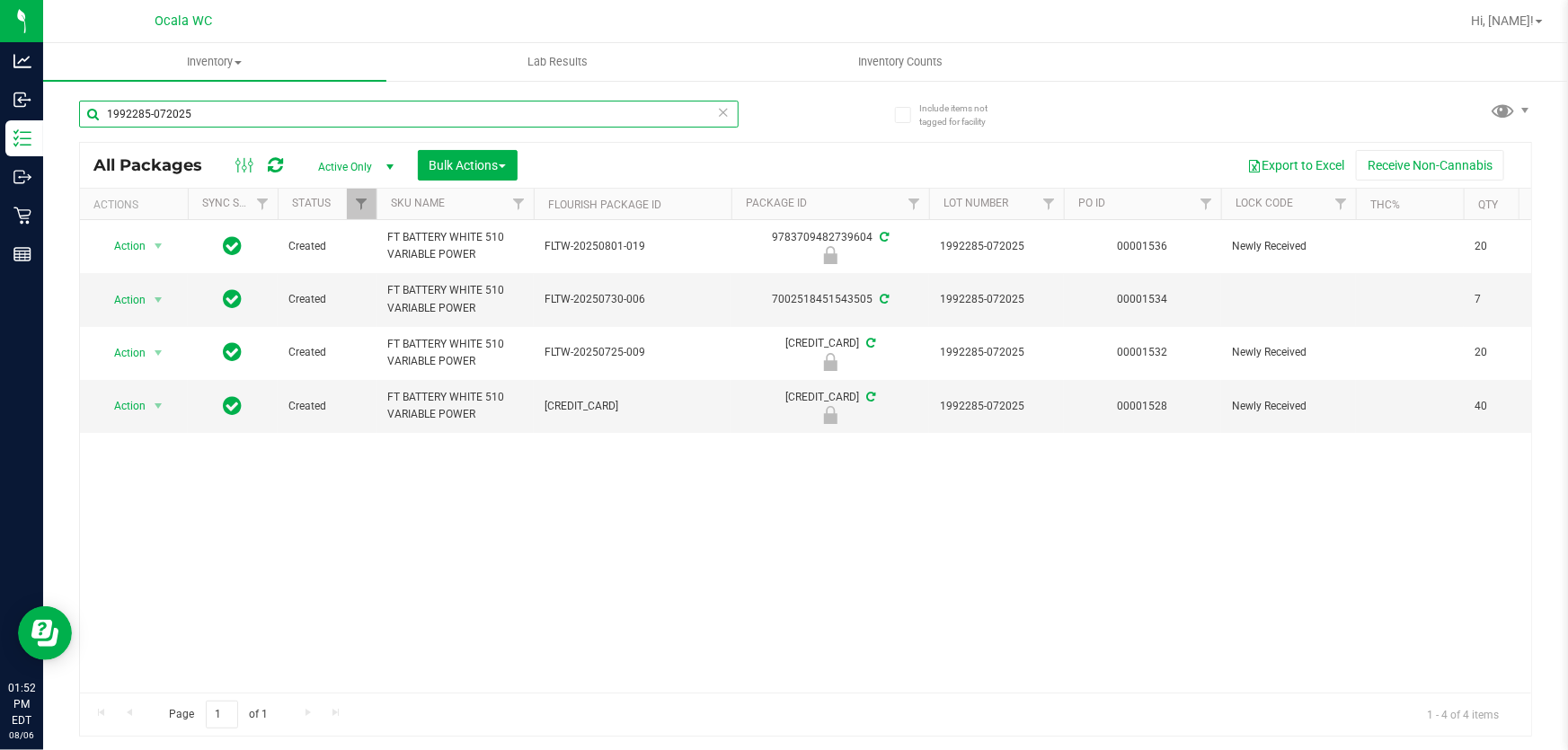 scroll, scrollTop: 0, scrollLeft: 216, axis: horizontal 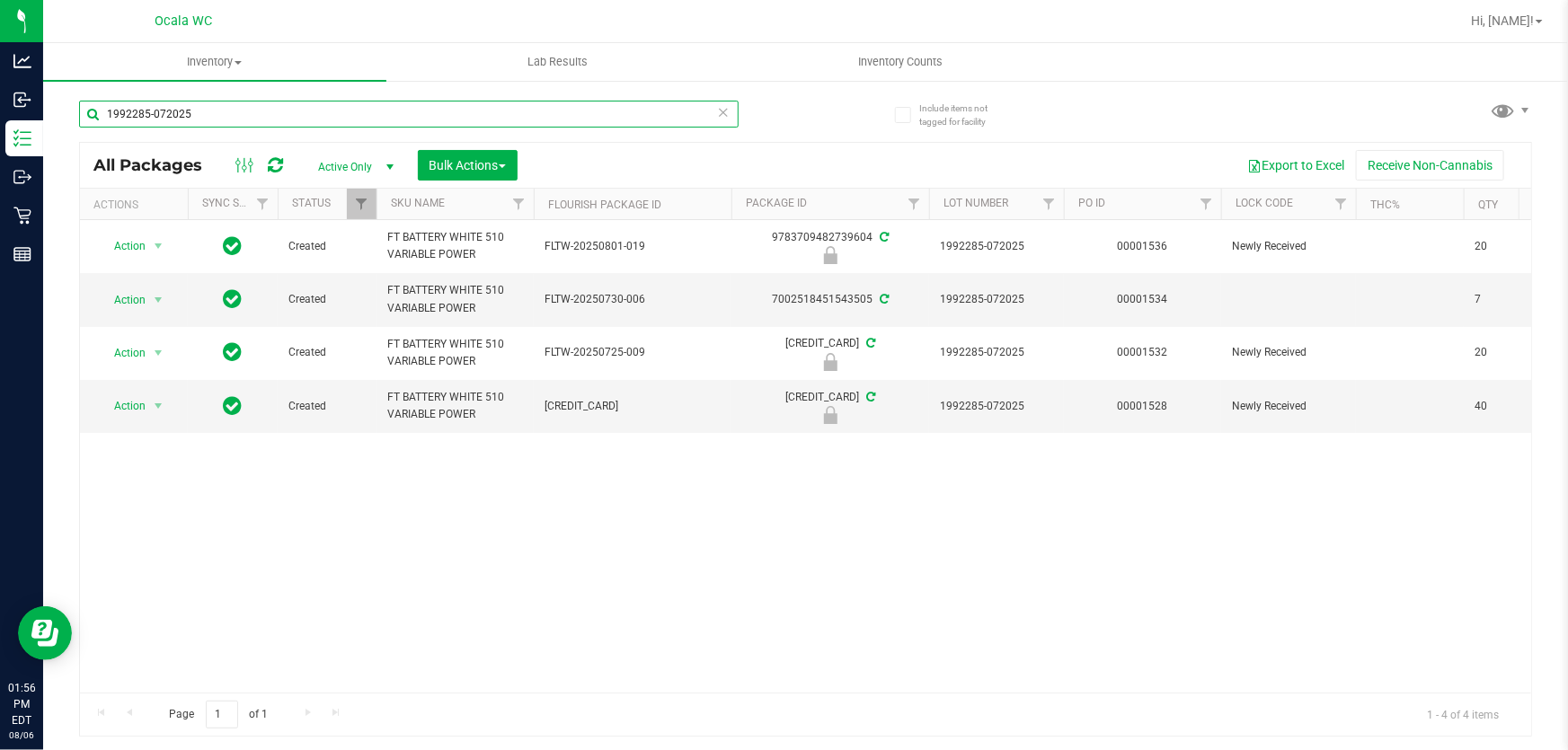 click on "1992285-072025" at bounding box center [409, 114] 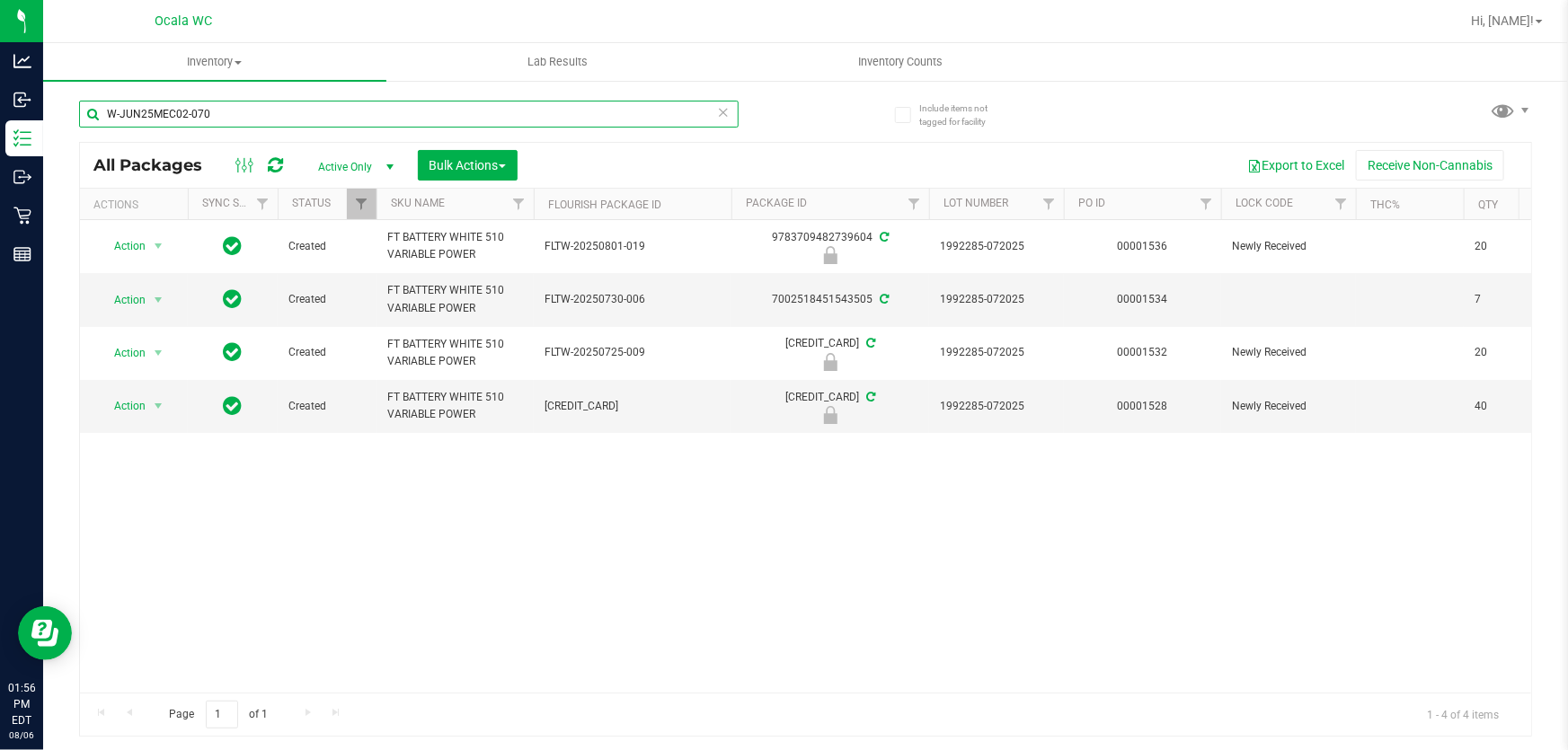 type on "W-JUN25MEC02-0703" 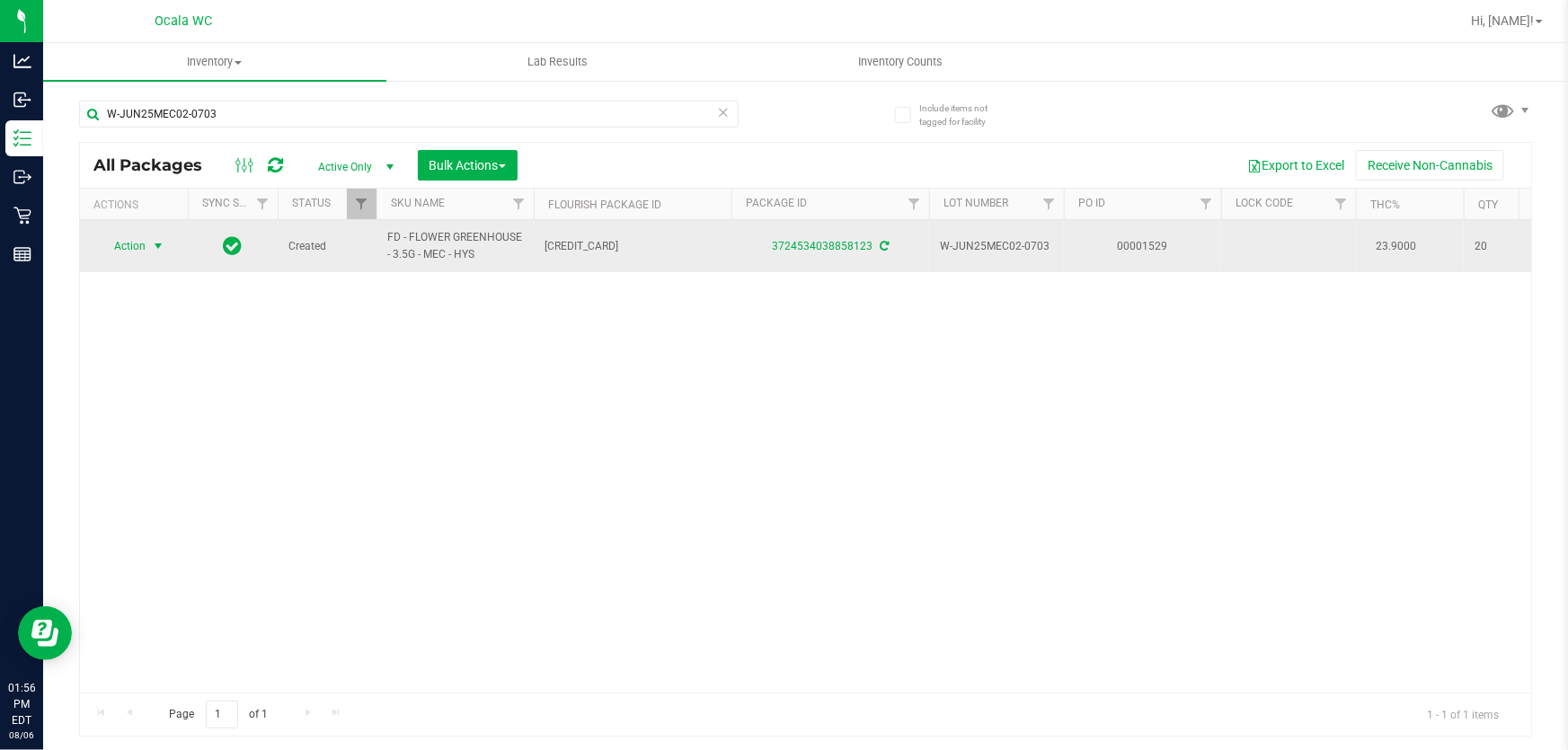 click on "Action" at bounding box center (122, 246) 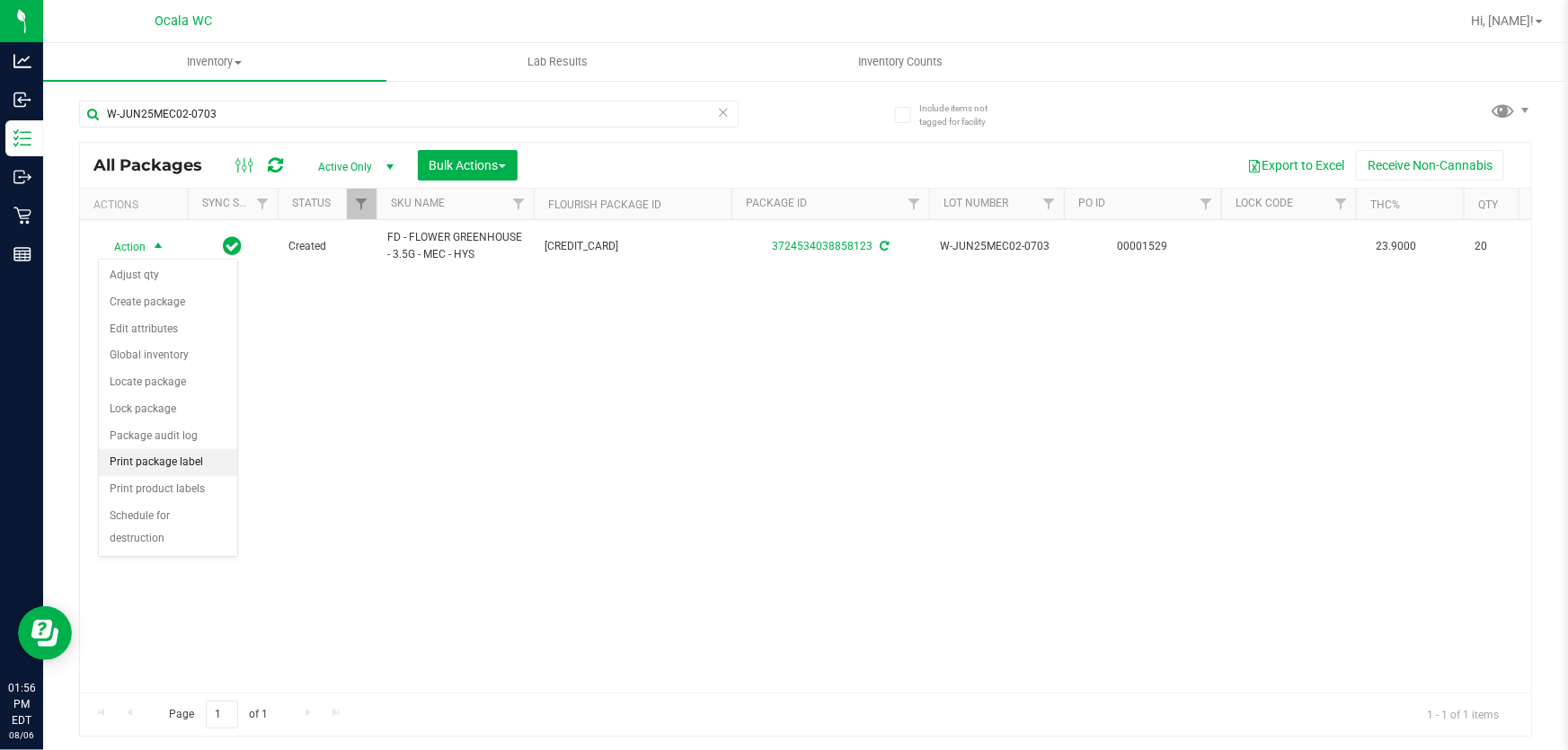 click on "Print package label" at bounding box center [168, 463] 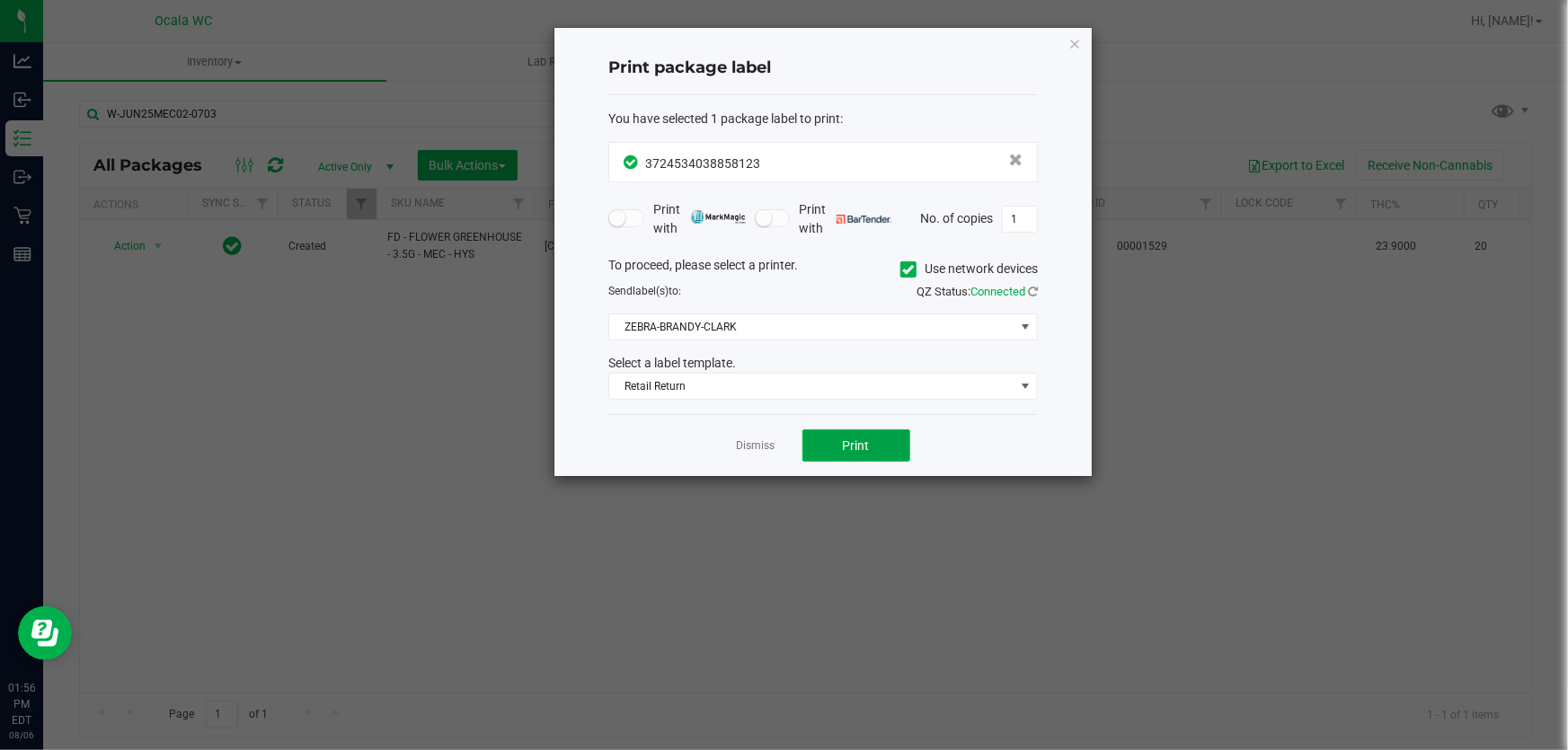 click on "Print" 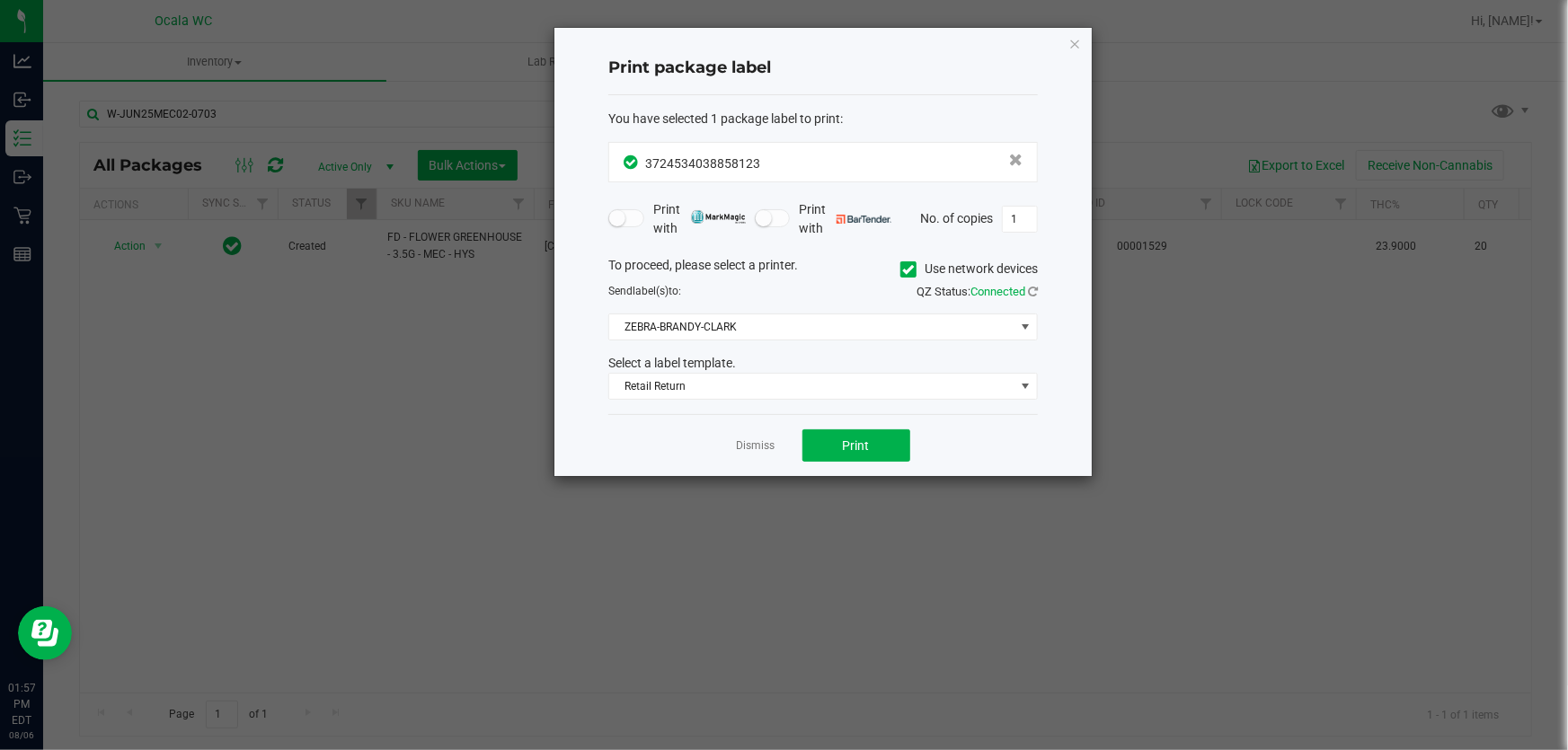 click on "Dismiss" 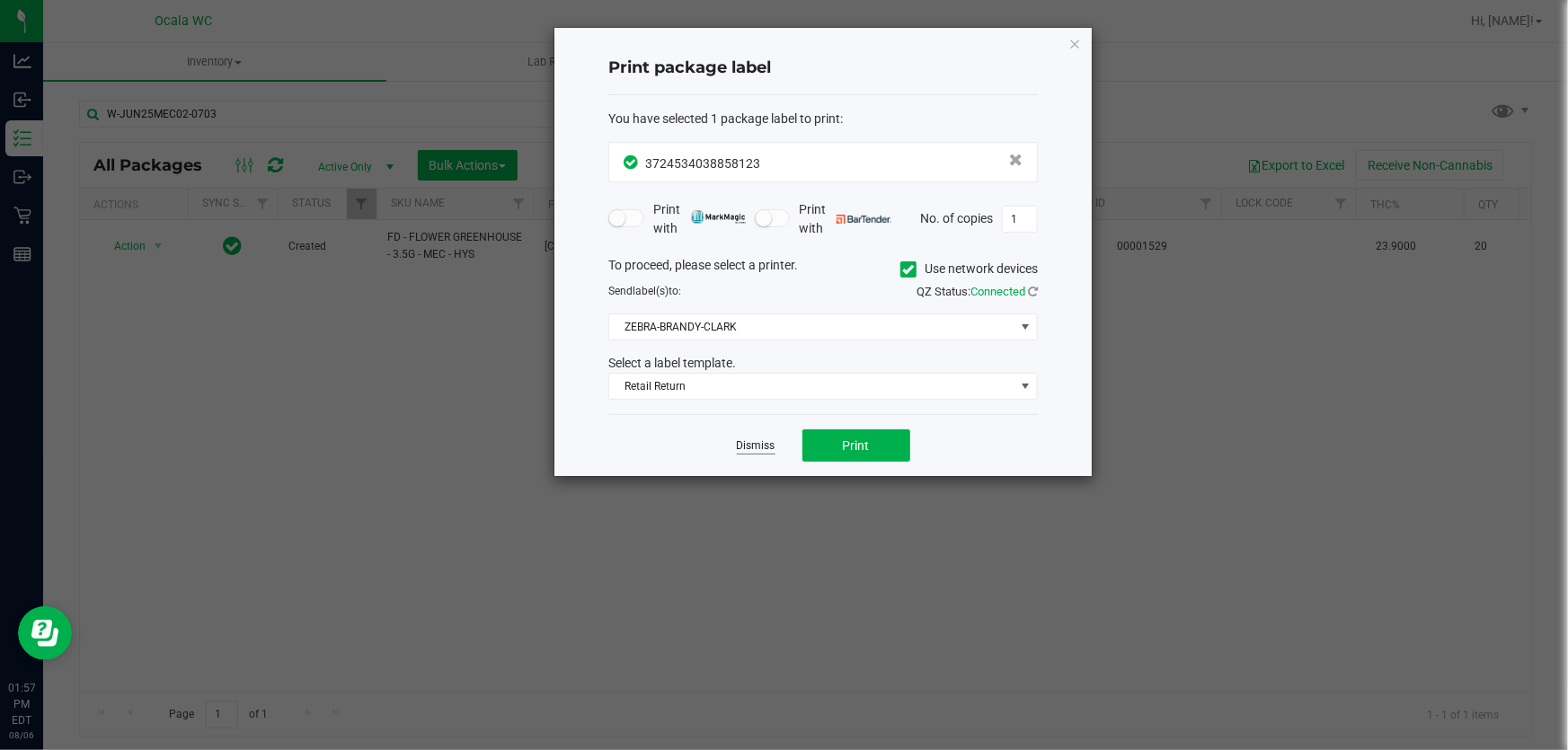 click on "Dismiss" 